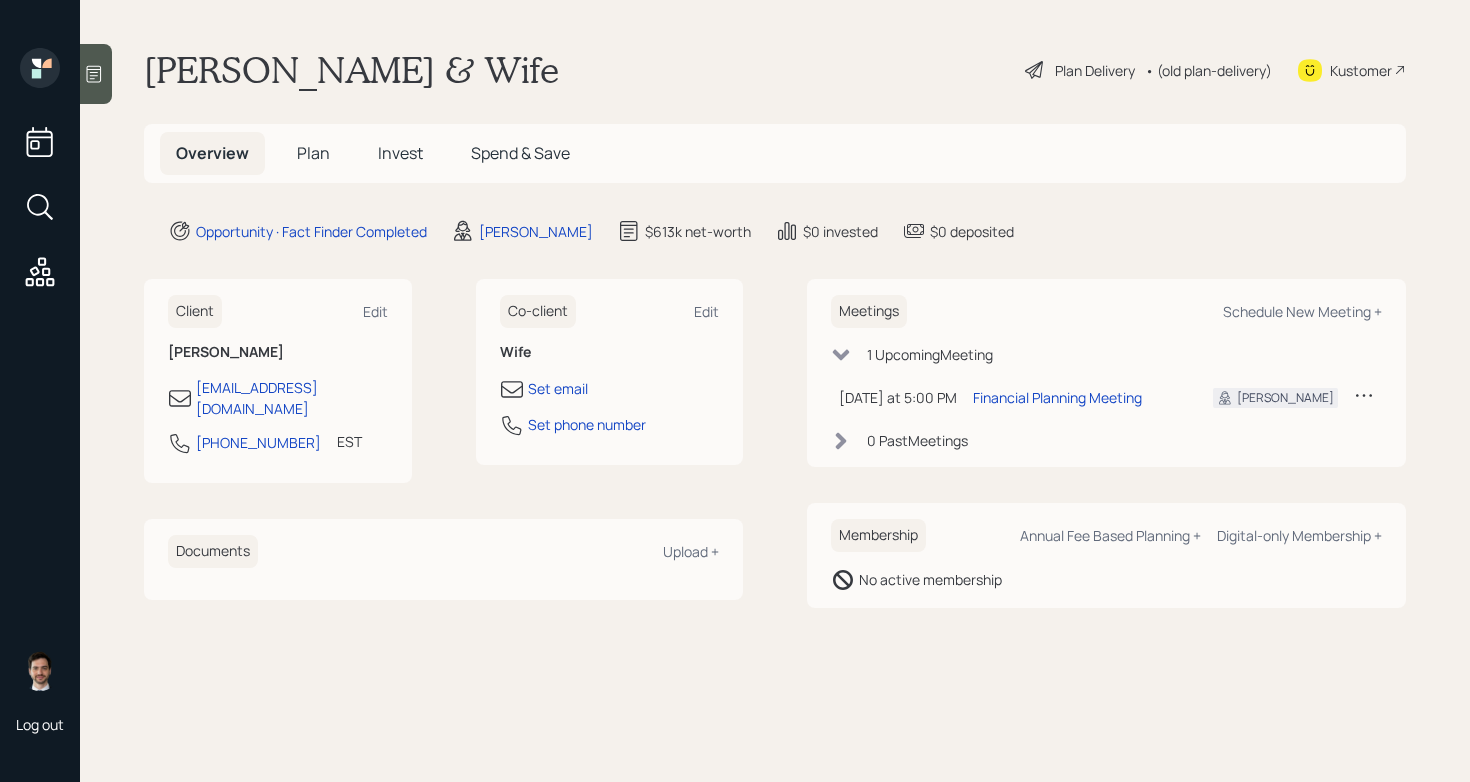 scroll, scrollTop: 0, scrollLeft: 0, axis: both 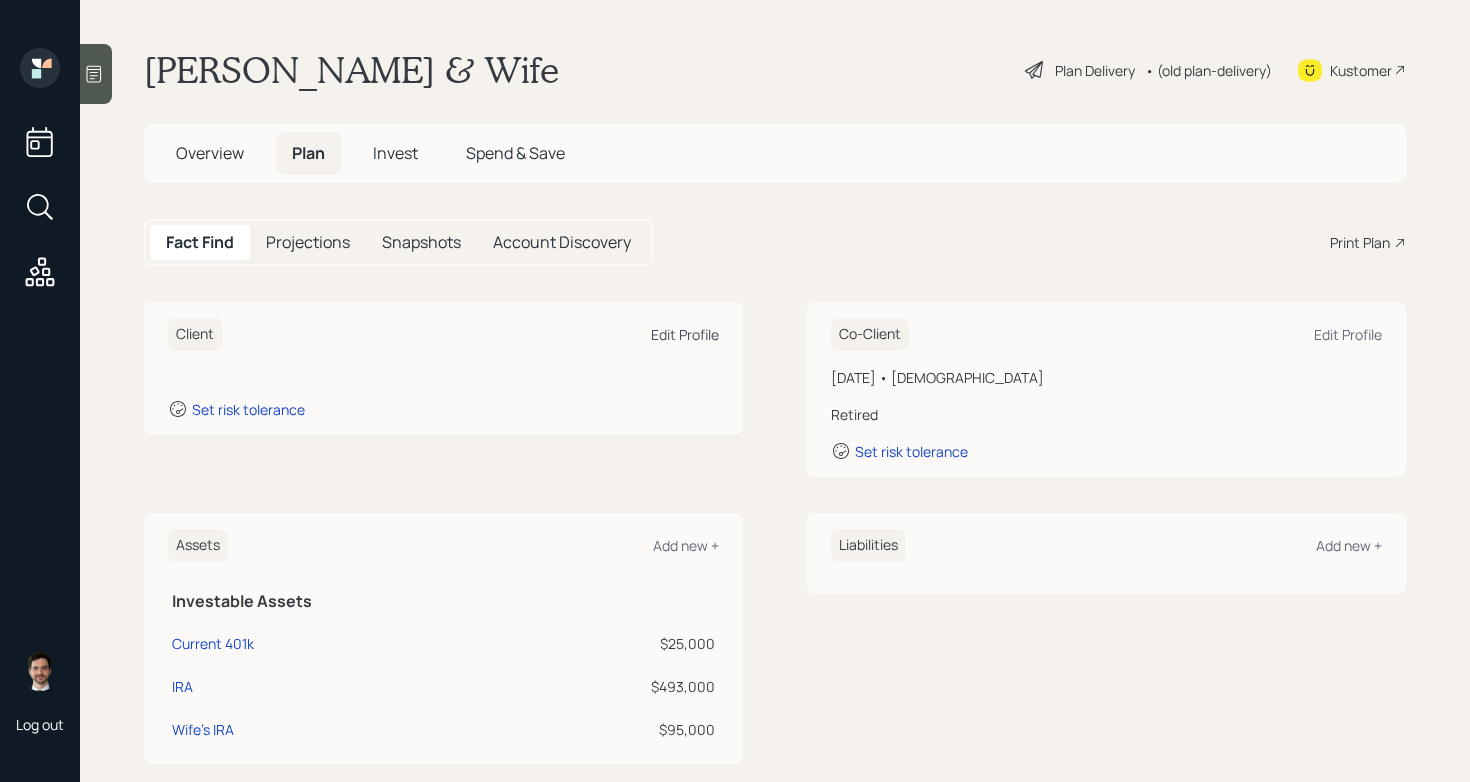 click on "Edit Profile" at bounding box center (685, 334) 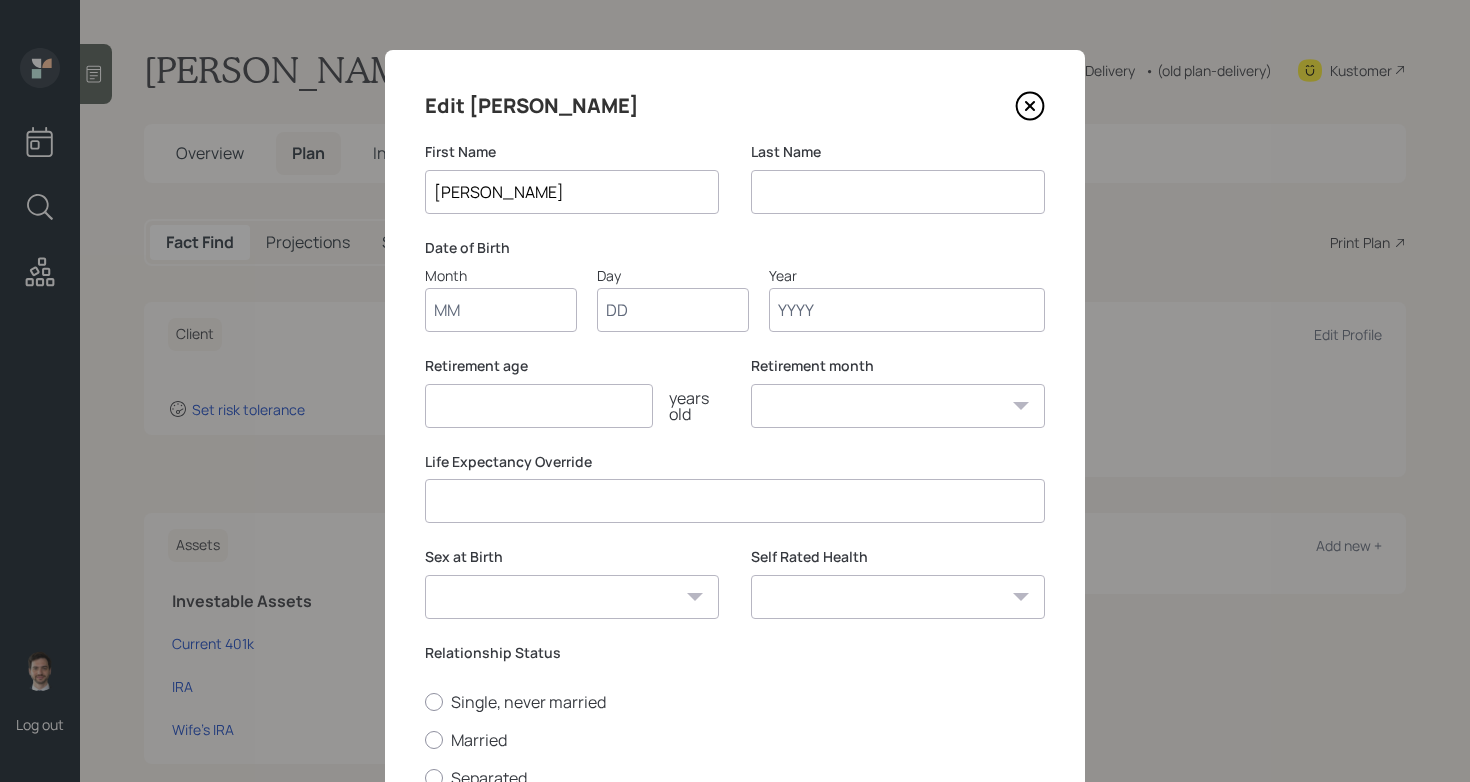 click at bounding box center [898, 192] 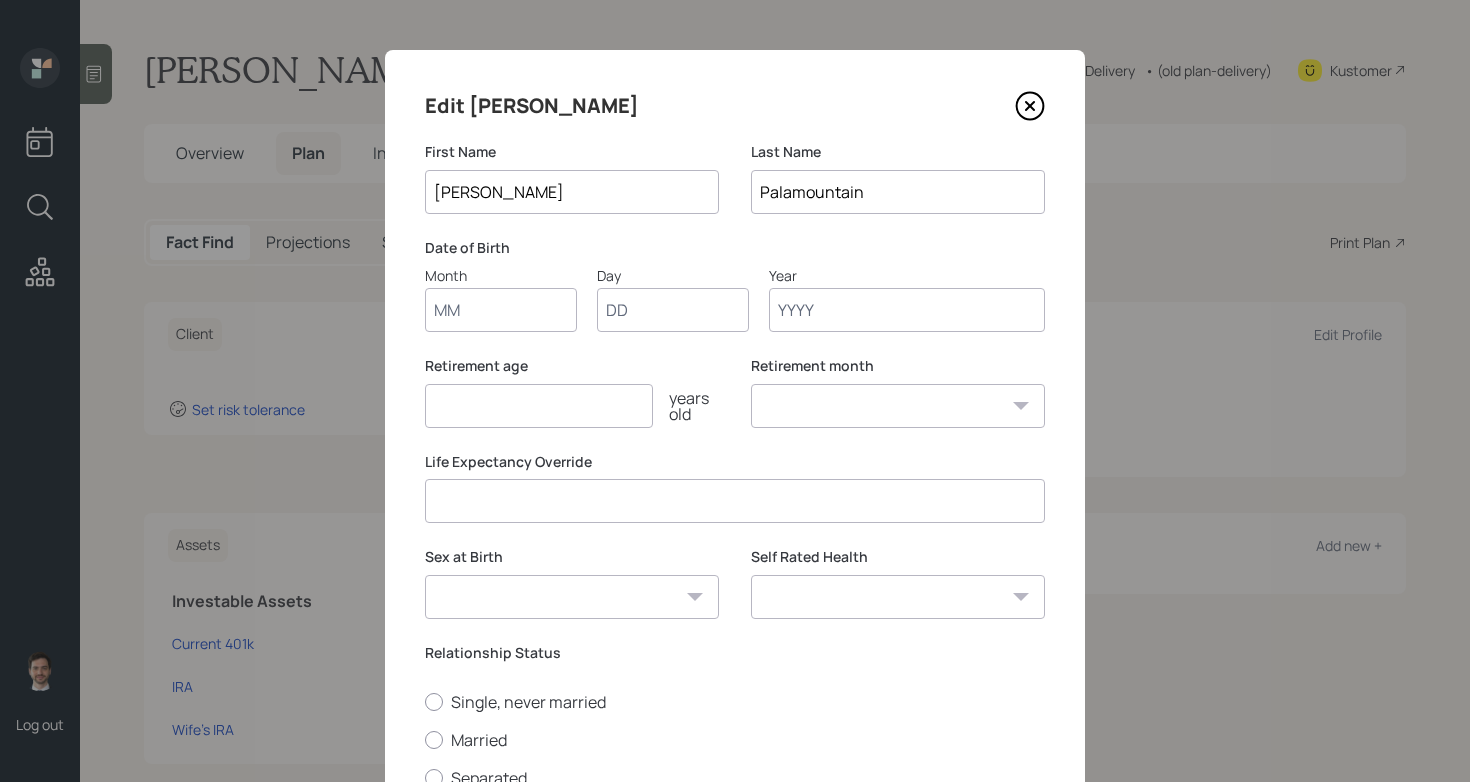 type on "Palamountain" 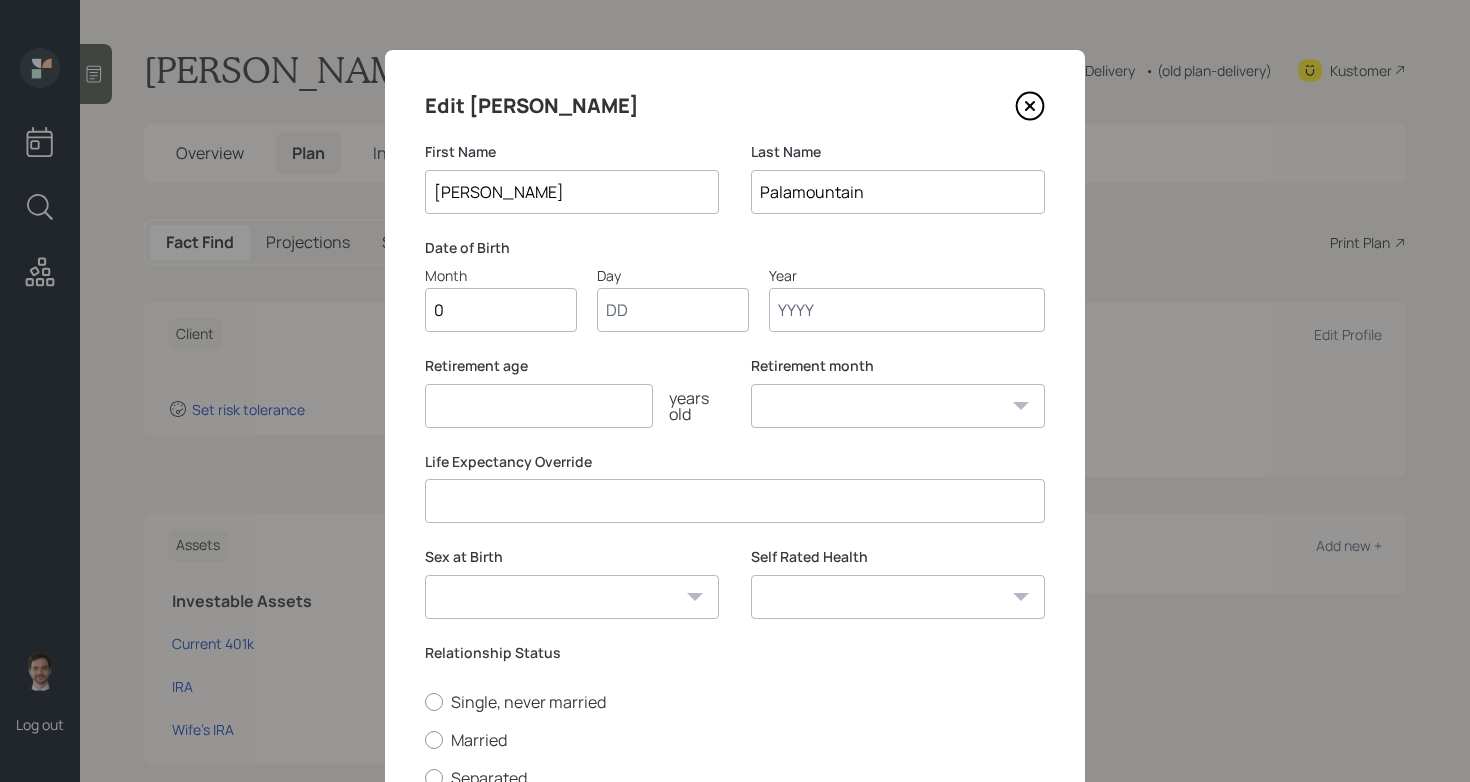 type on "06" 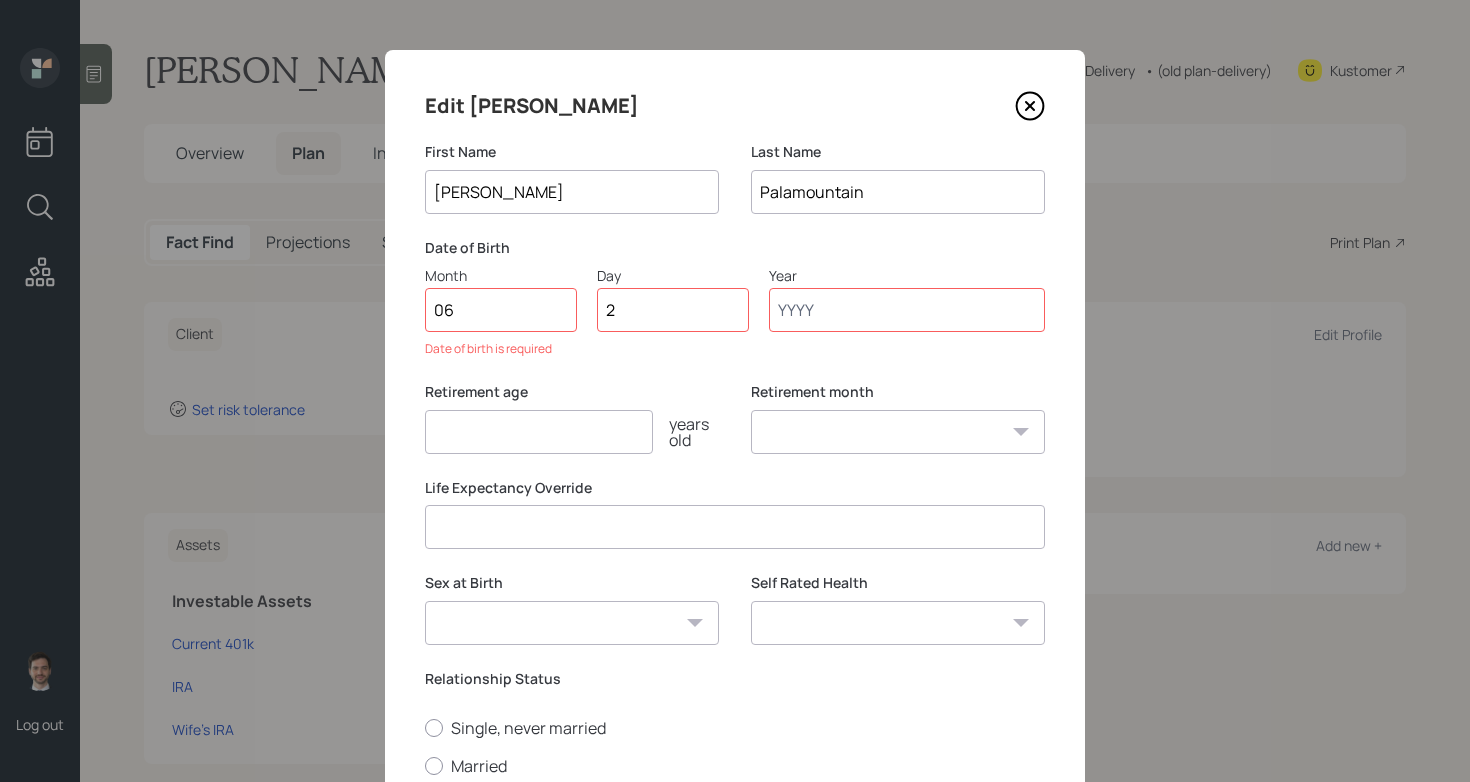 type on "26" 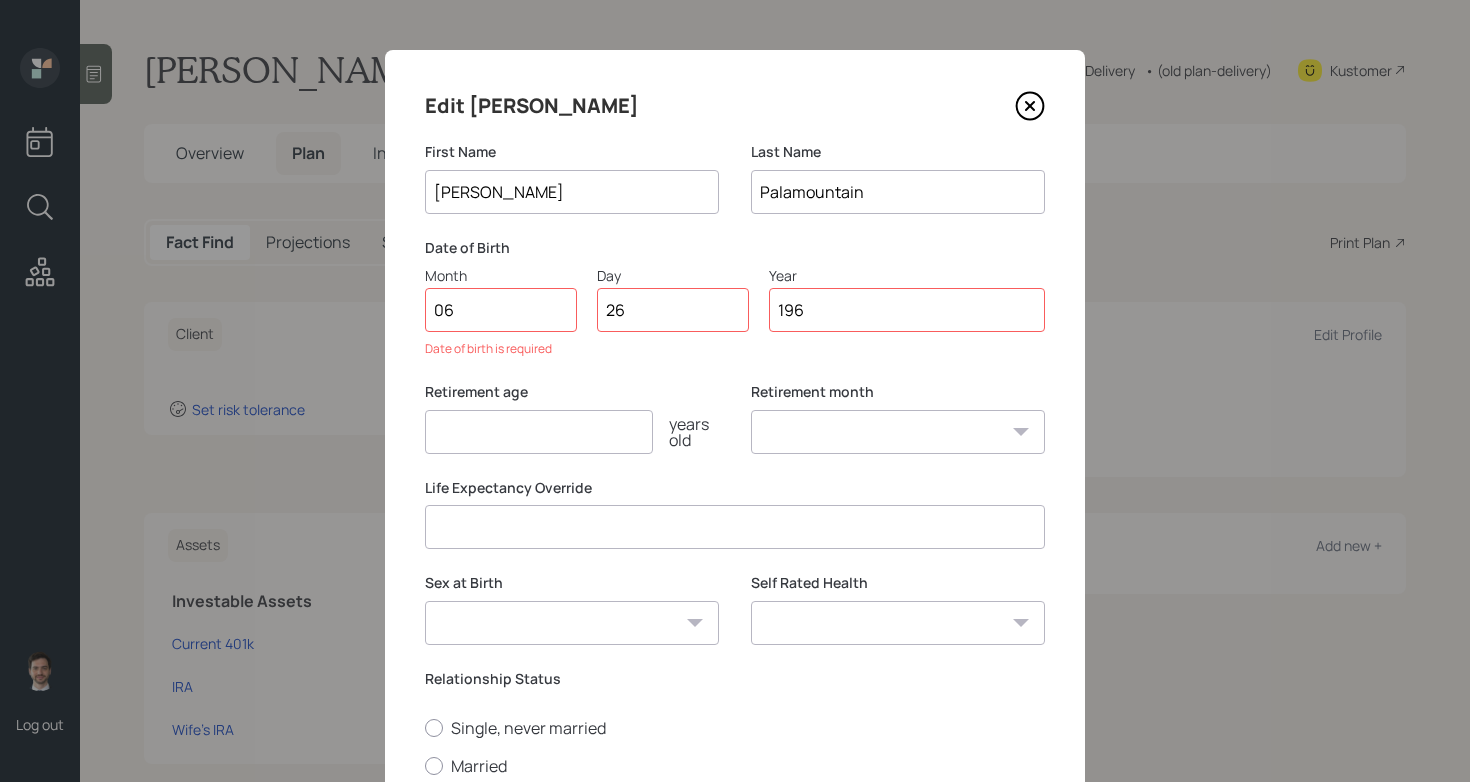 type on "1963" 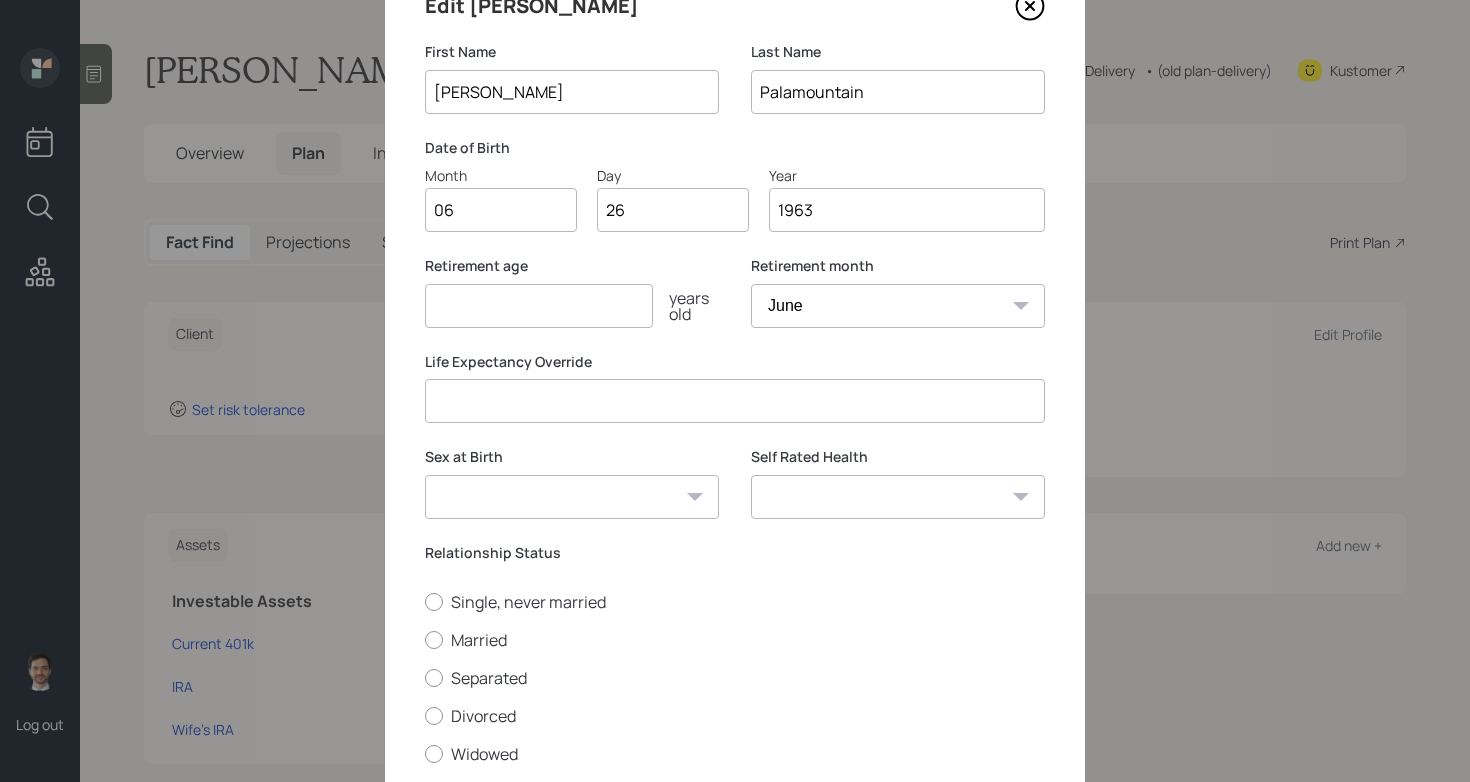 scroll, scrollTop: 98, scrollLeft: 0, axis: vertical 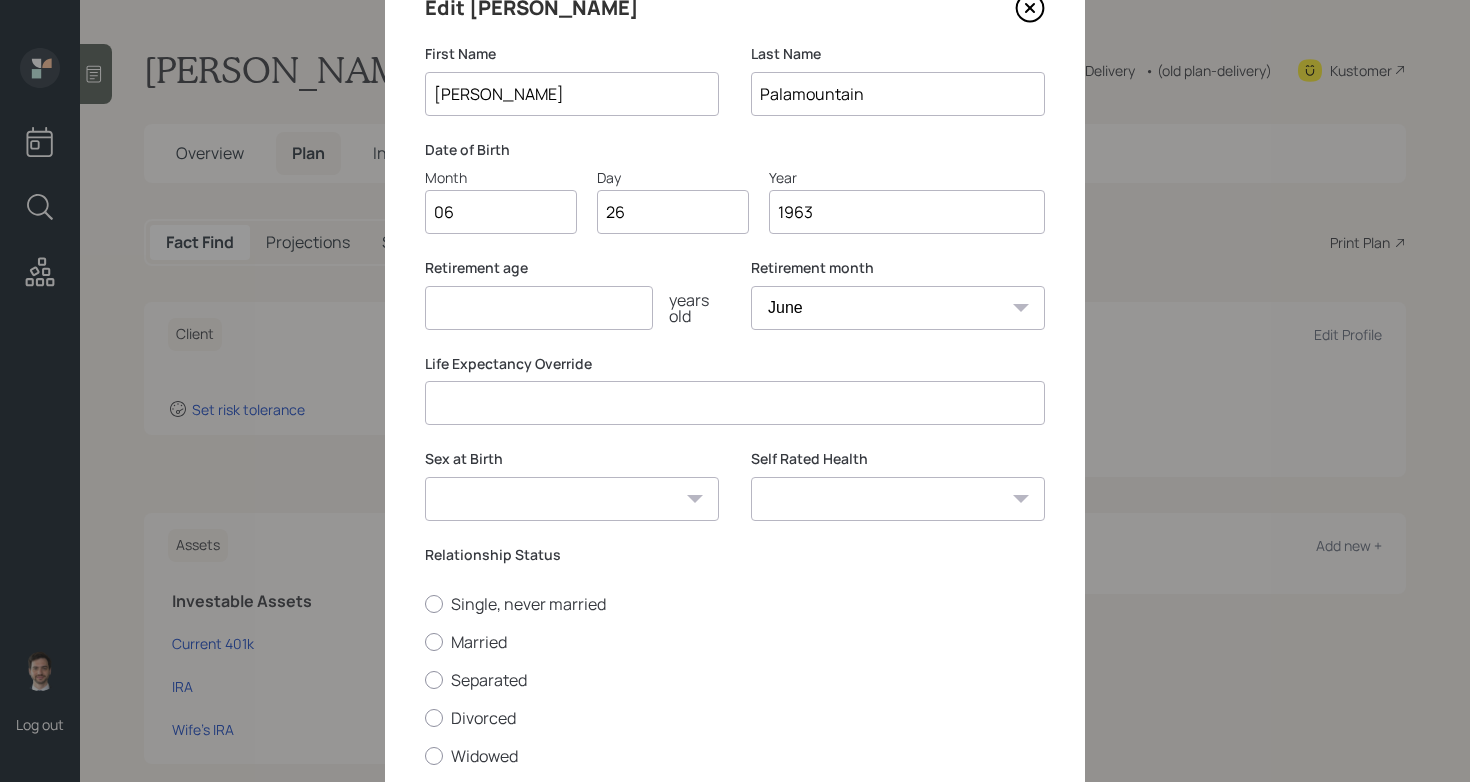 type on "1963" 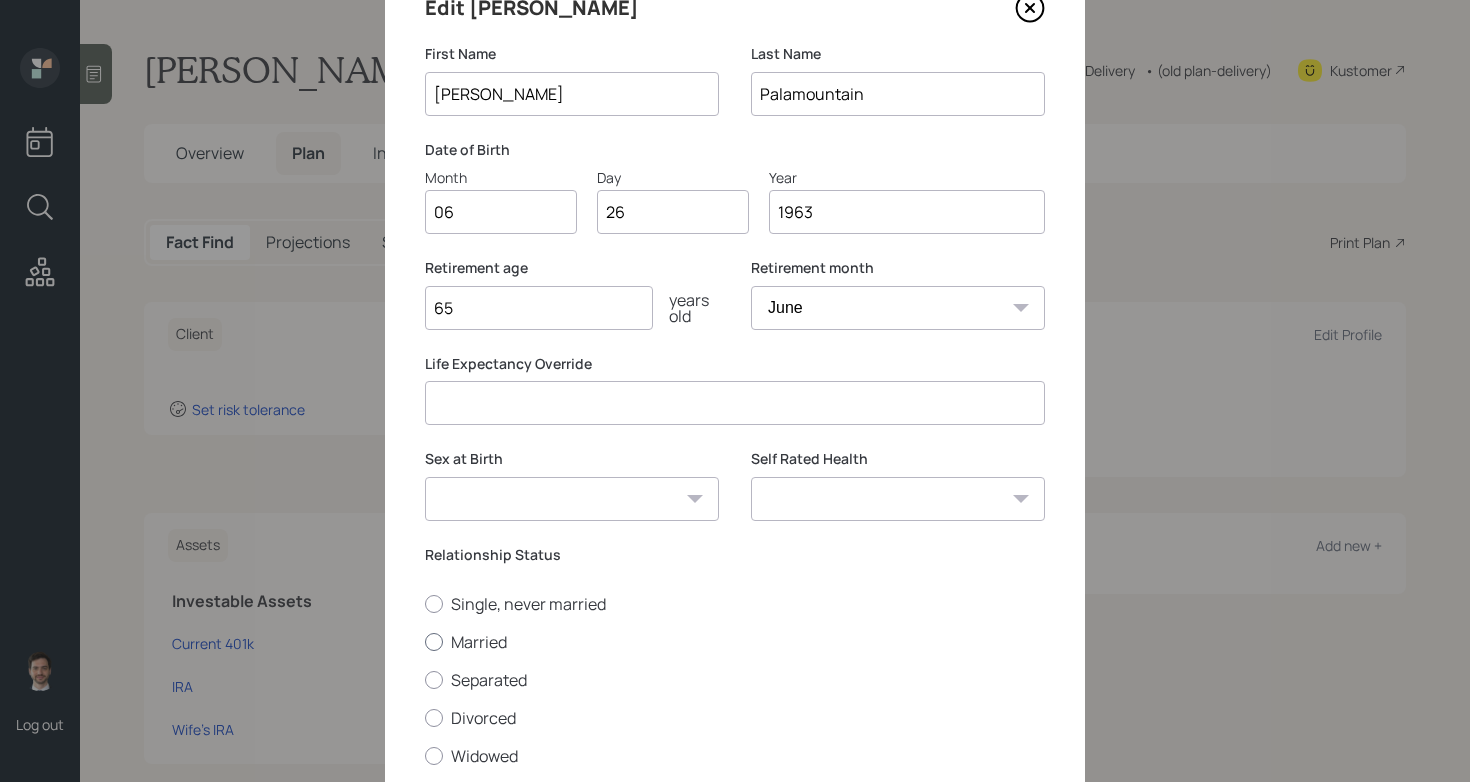 type on "65" 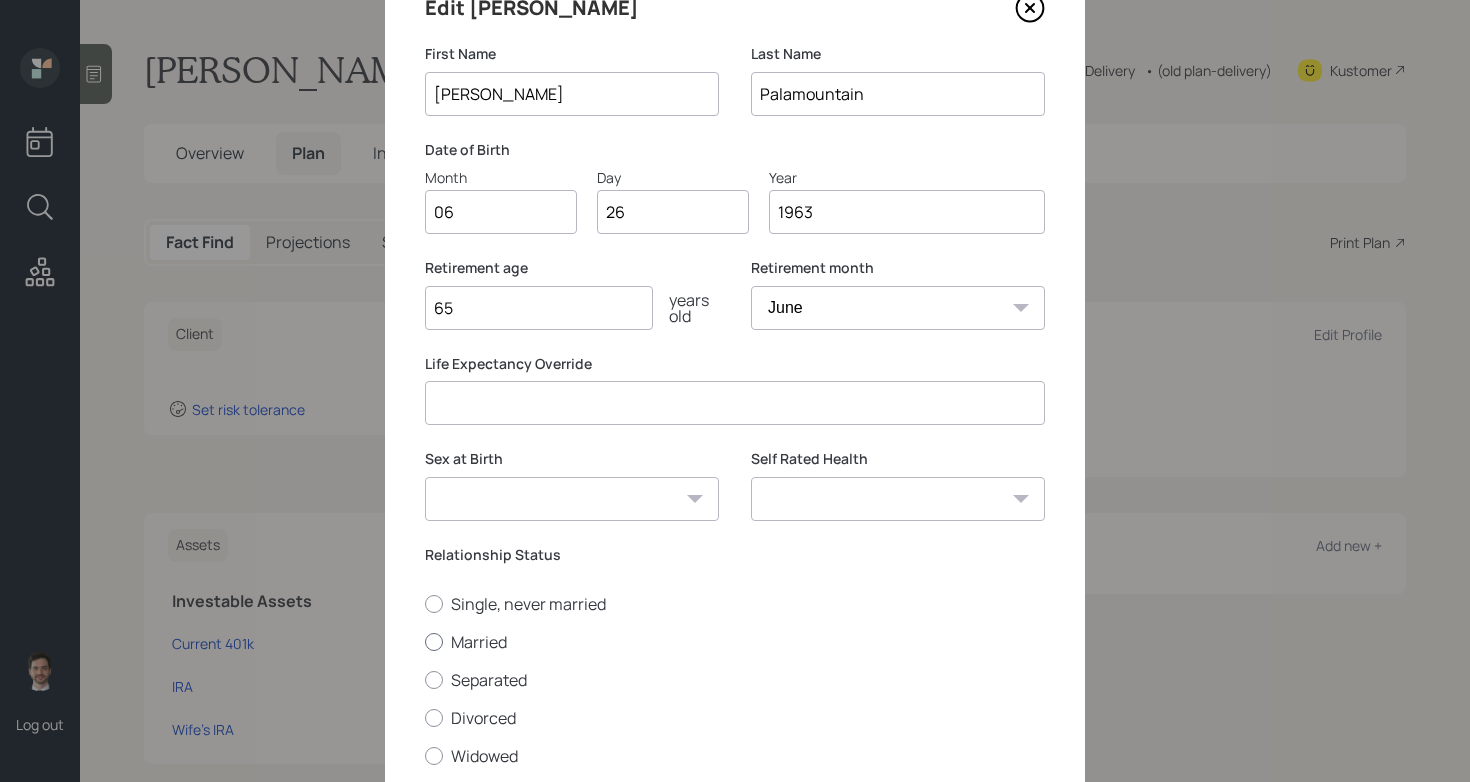 radio on "true" 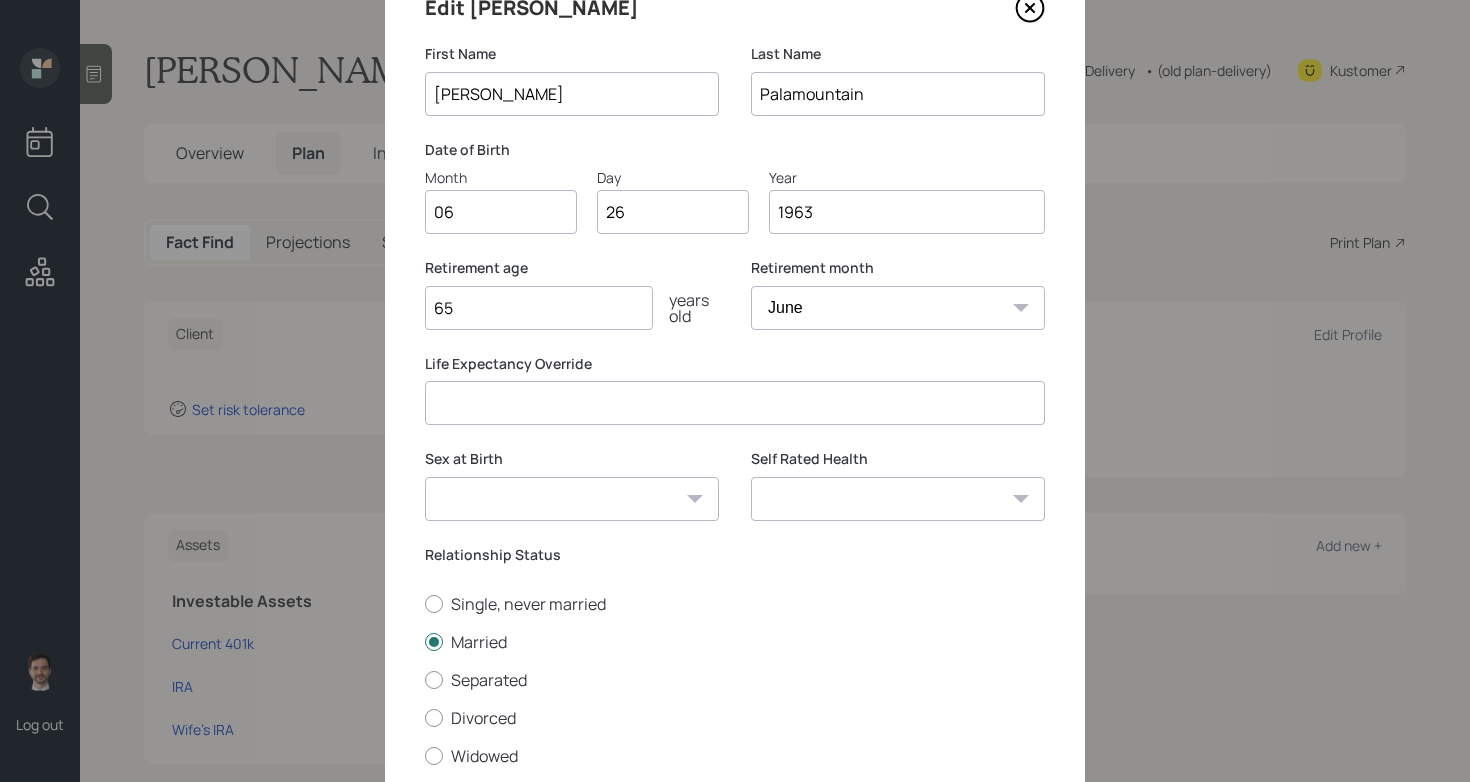 click on "Excellent Very Good Good Fair Poor" at bounding box center (898, 499) 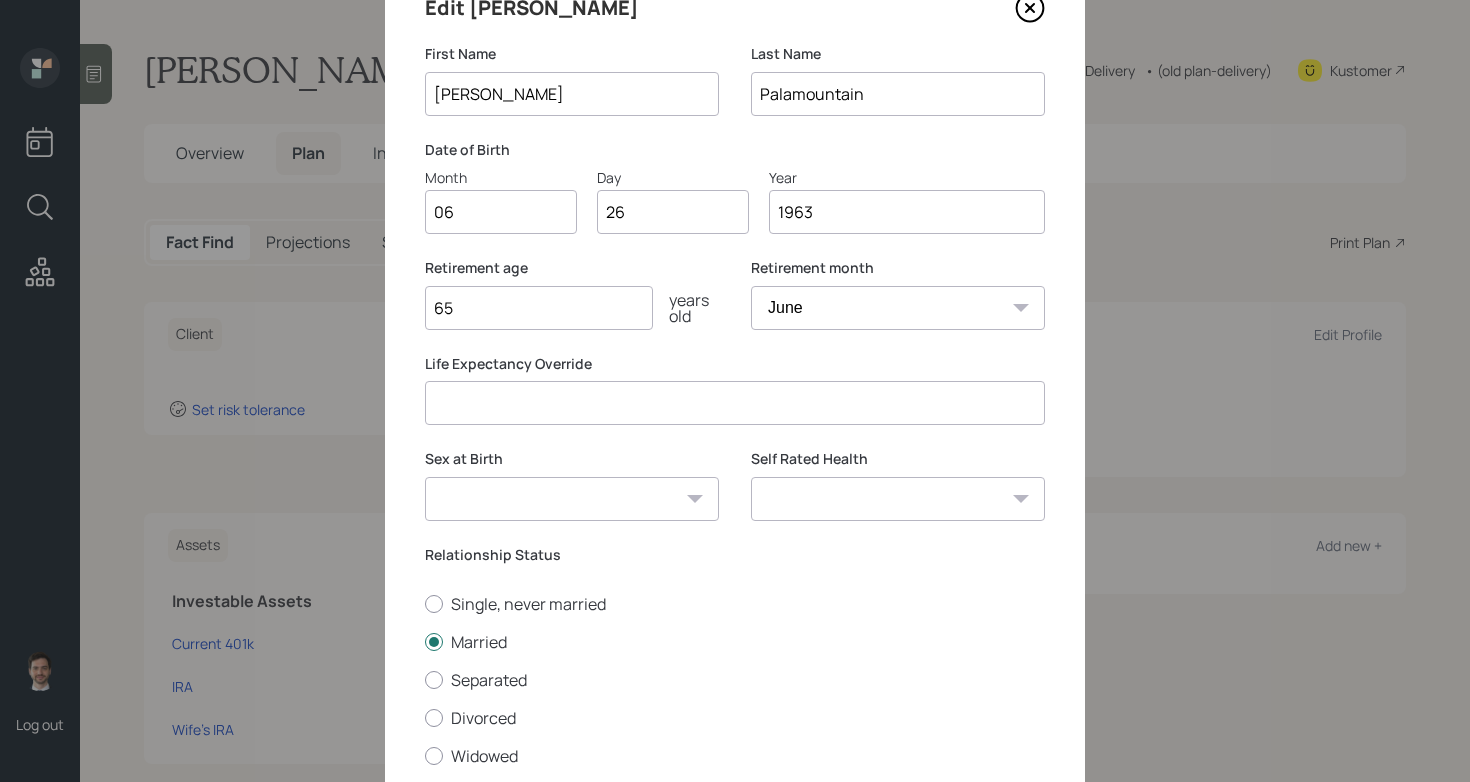 click on "Excellent Very Good Good Fair Poor" at bounding box center (898, 499) 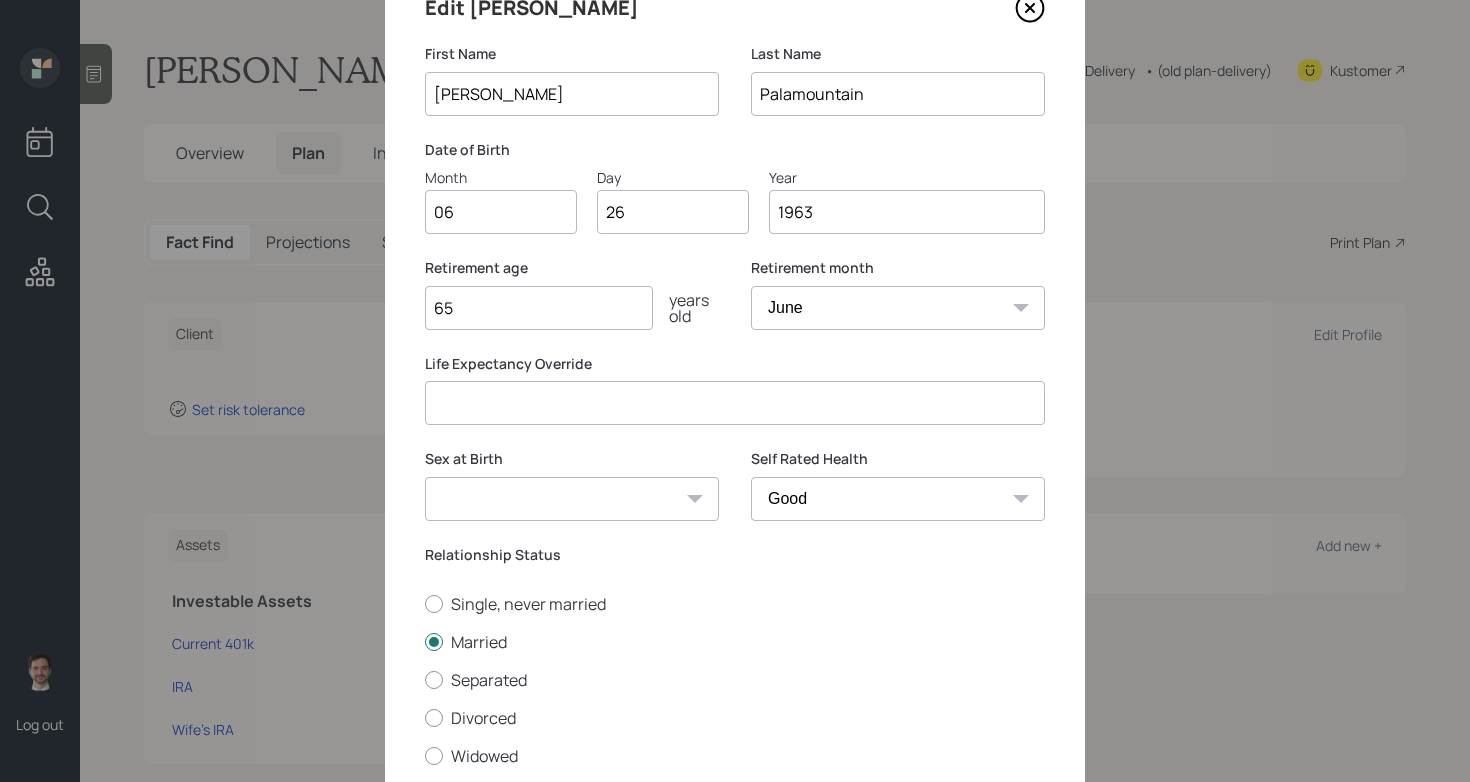 click on "Excellent Very Good Good Fair Poor" at bounding box center (898, 499) 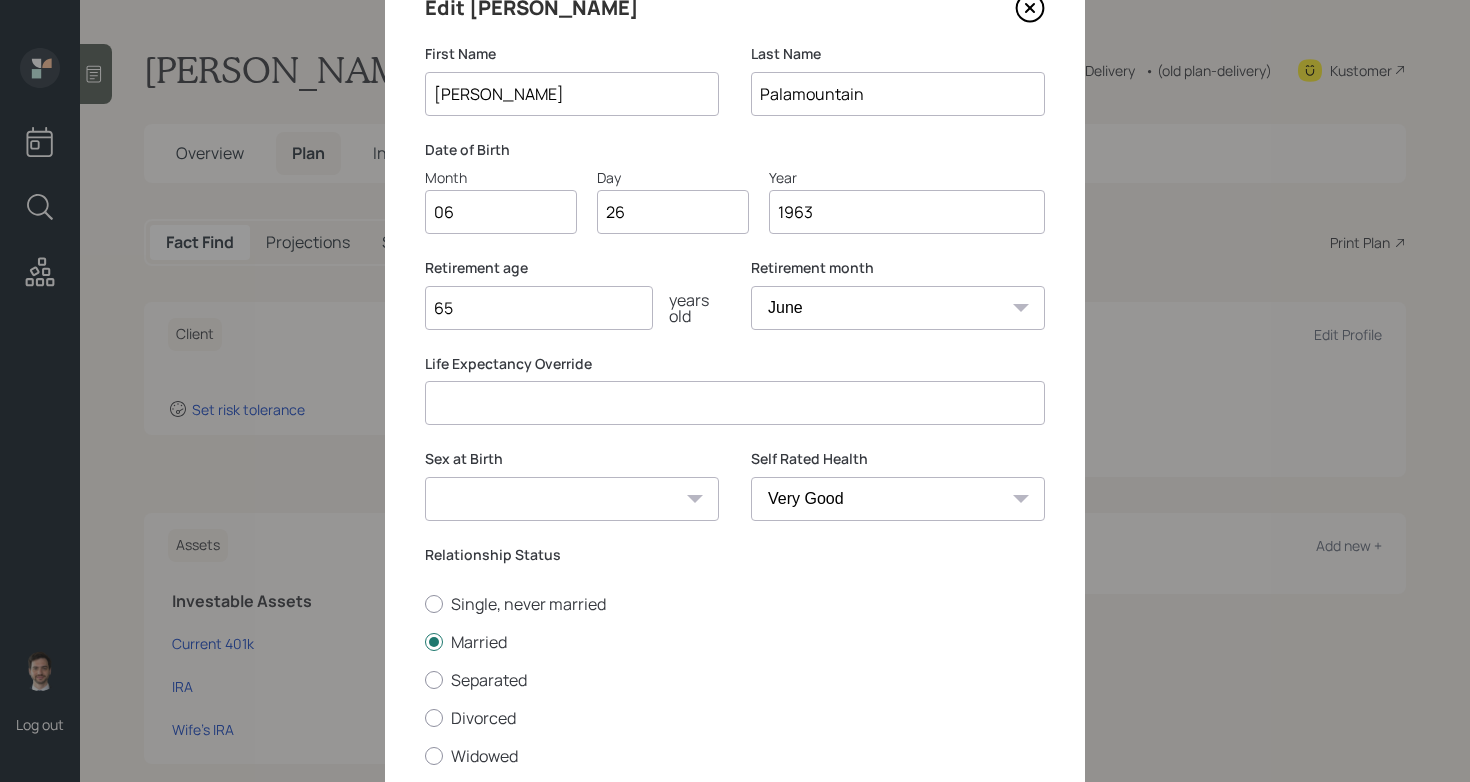 scroll, scrollTop: 241, scrollLeft: 0, axis: vertical 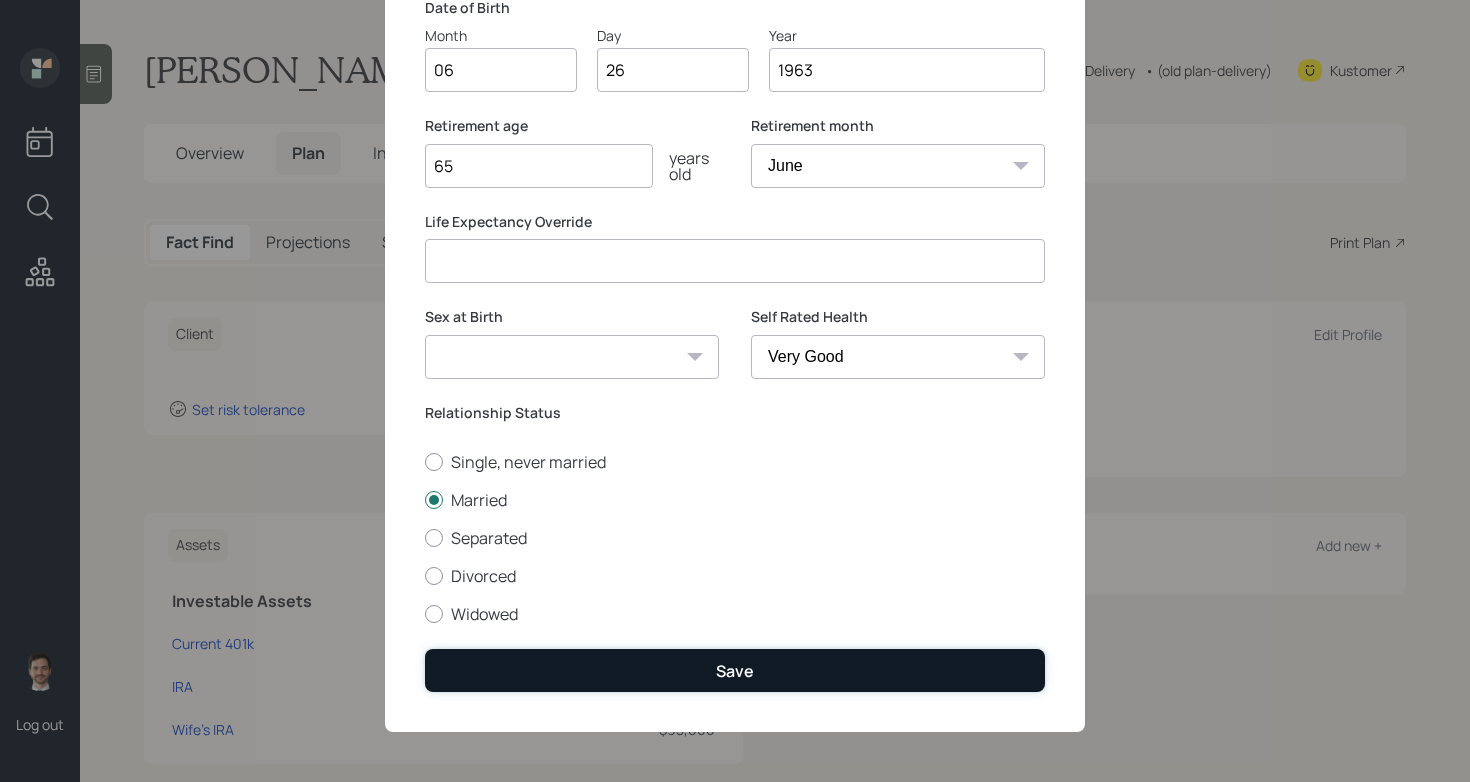 click on "Save" at bounding box center [735, 670] 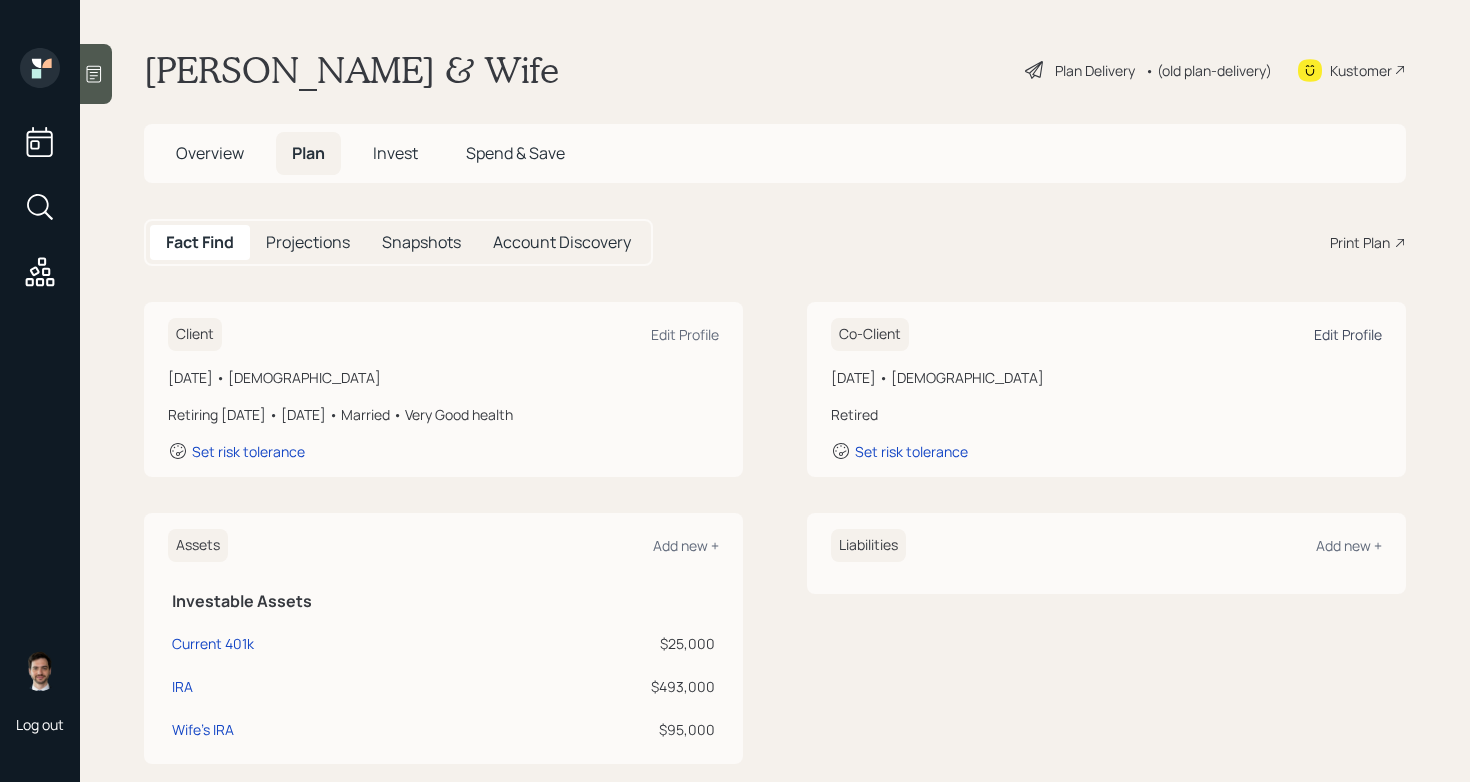 click on "Edit Profile" at bounding box center [1348, 334] 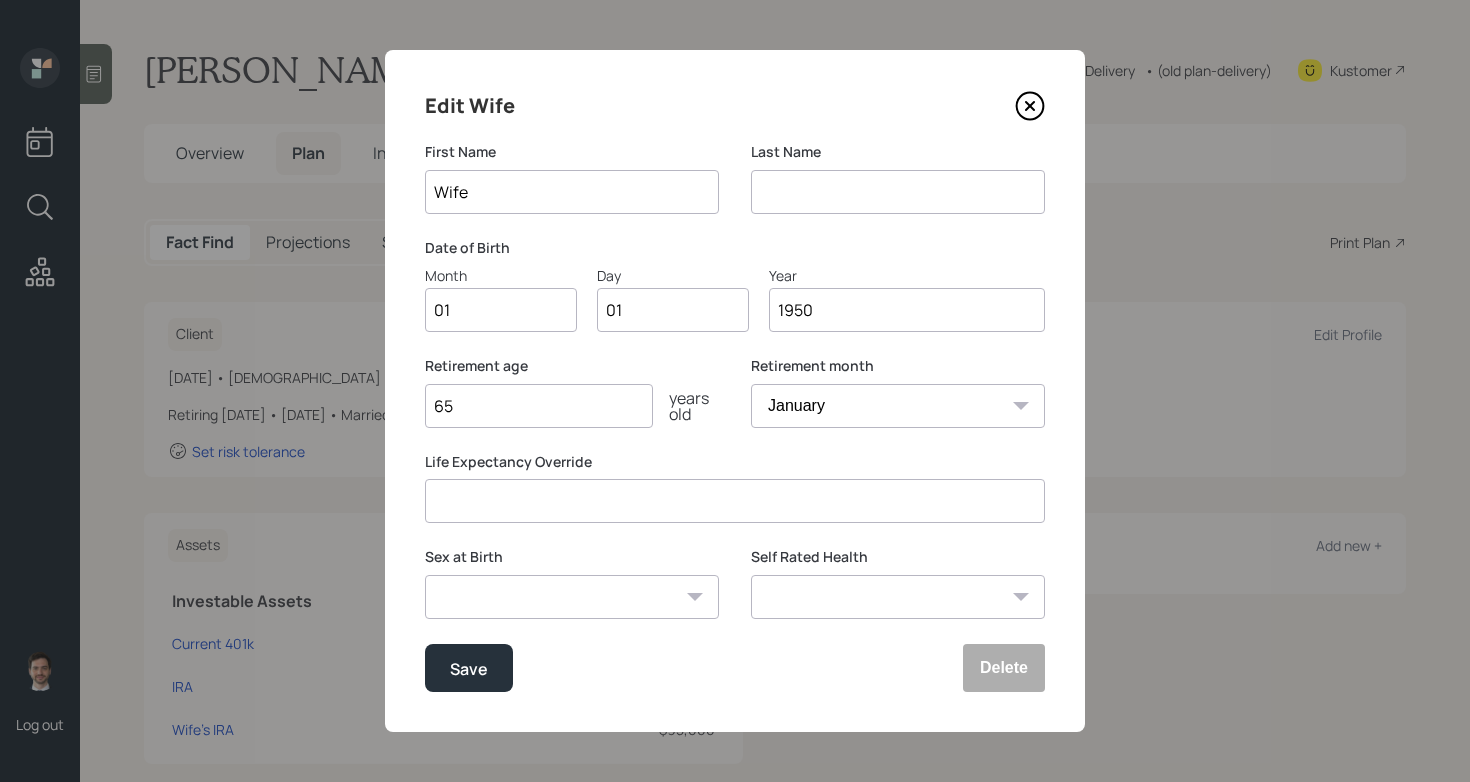 click on "Wife" at bounding box center (572, 192) 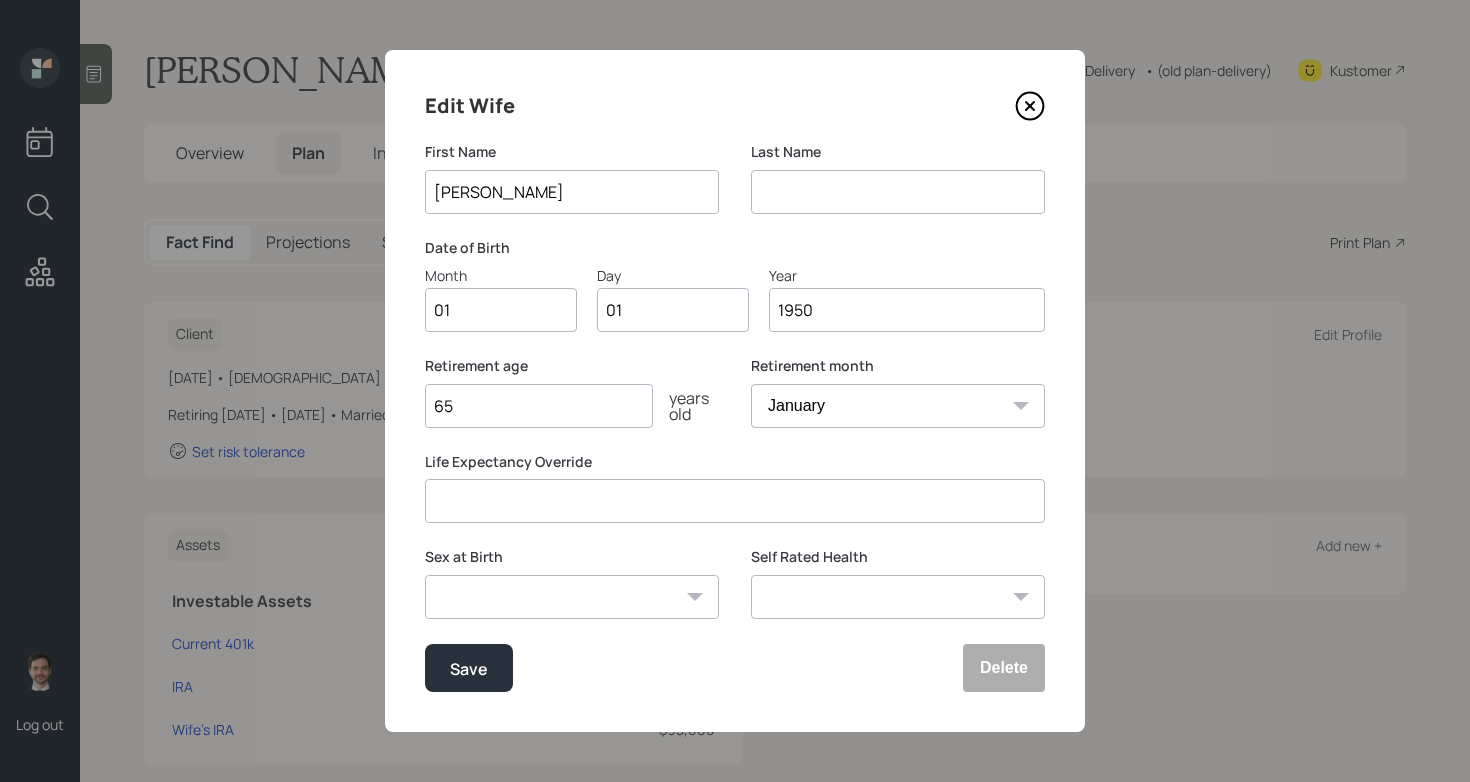 type on "[PERSON_NAME]" 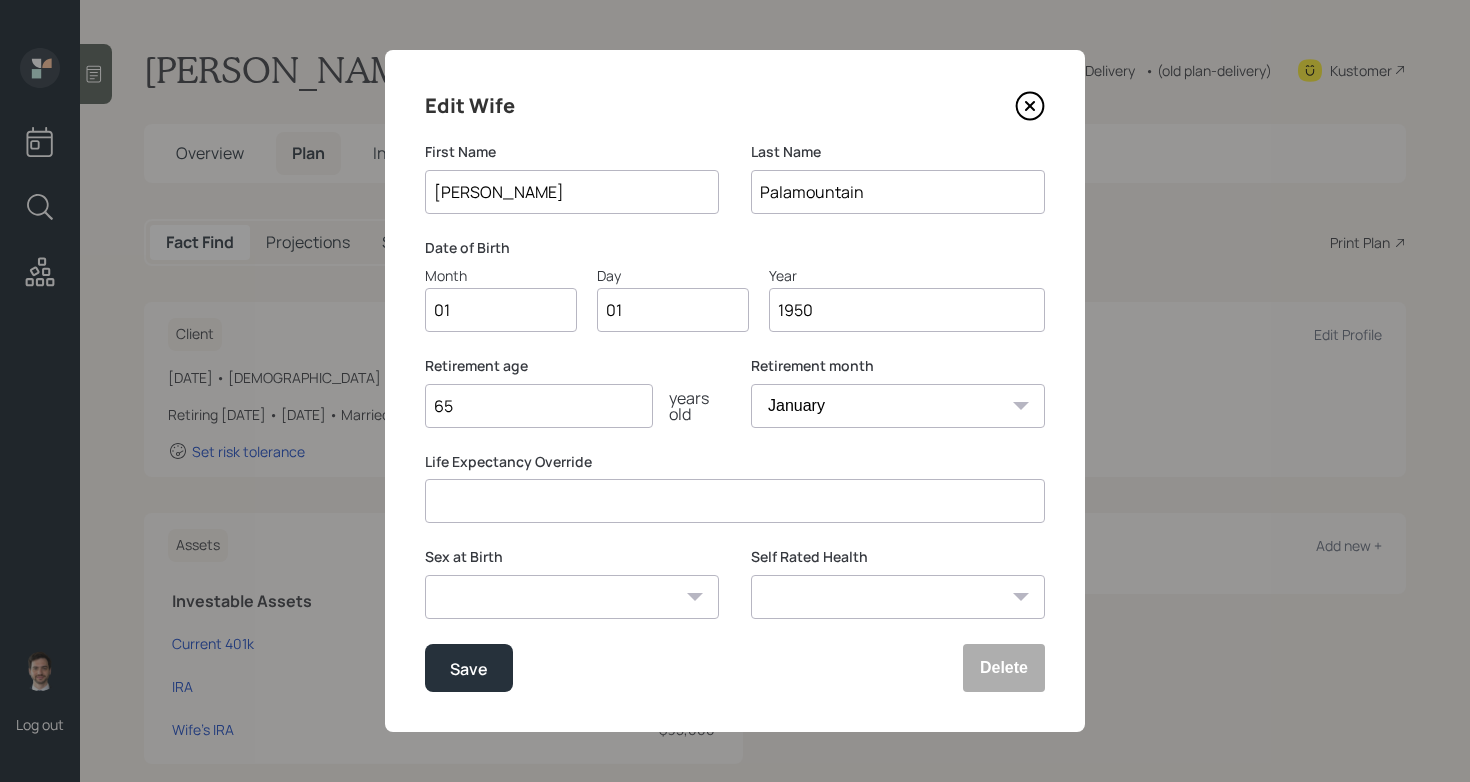 type on "Palamountain" 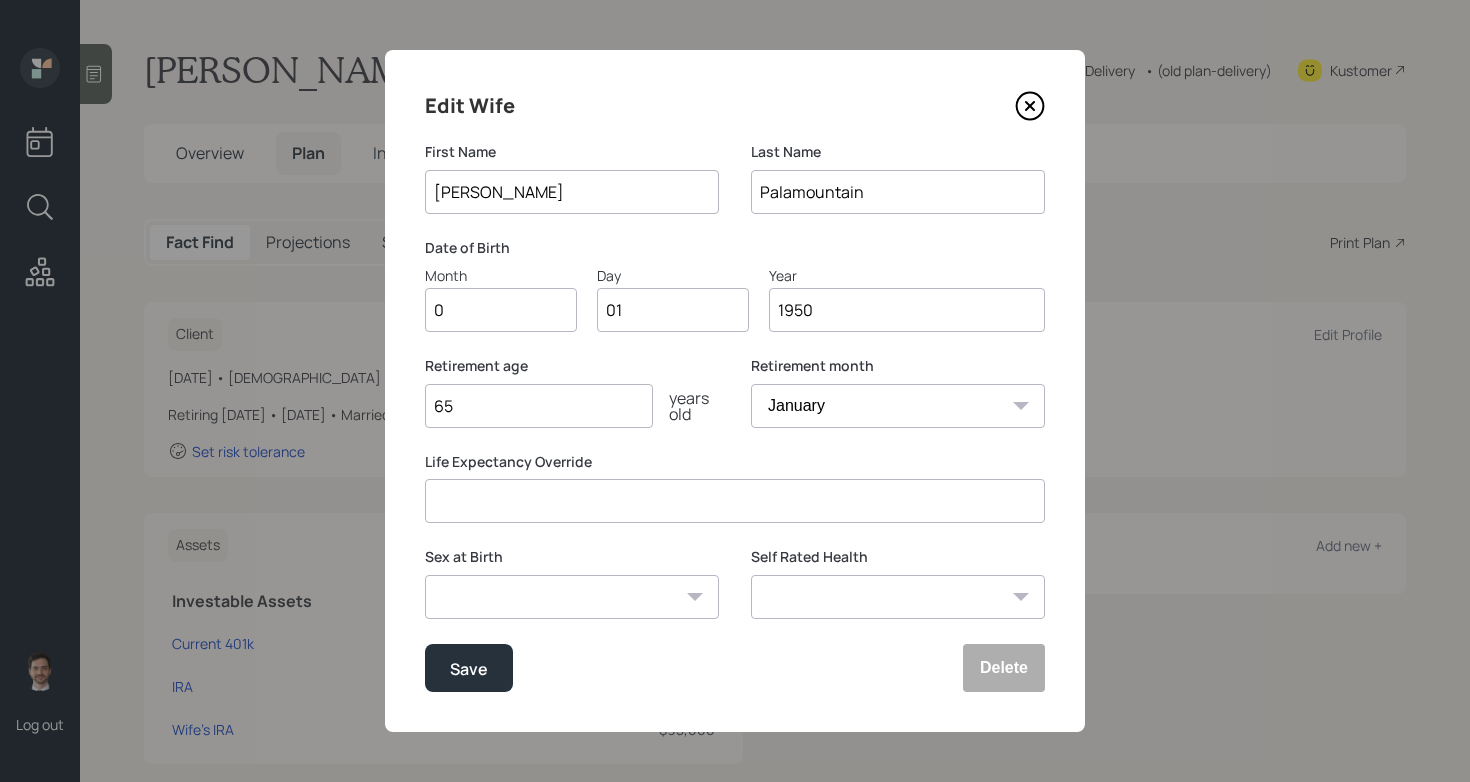 type on "07" 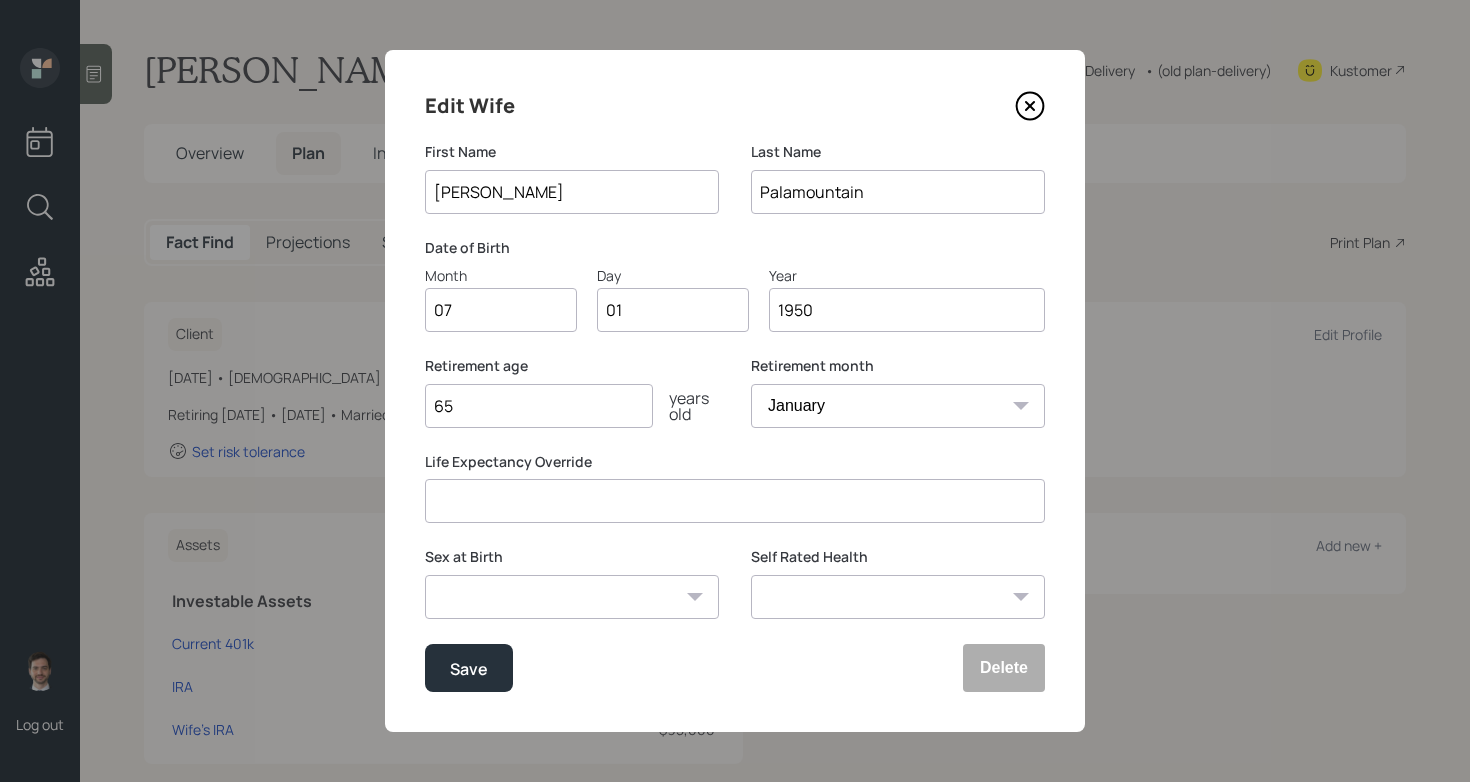 type on "0" 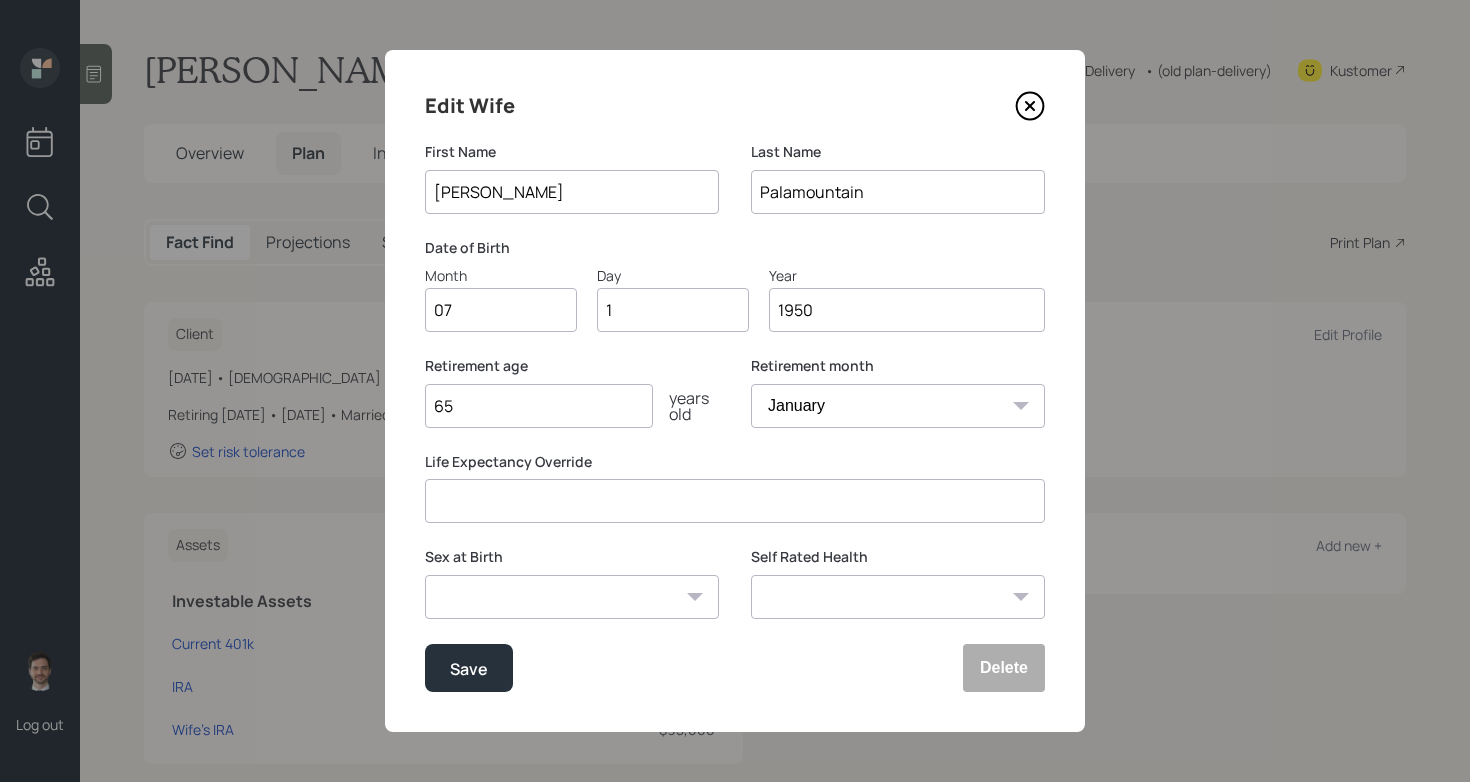 type on "13" 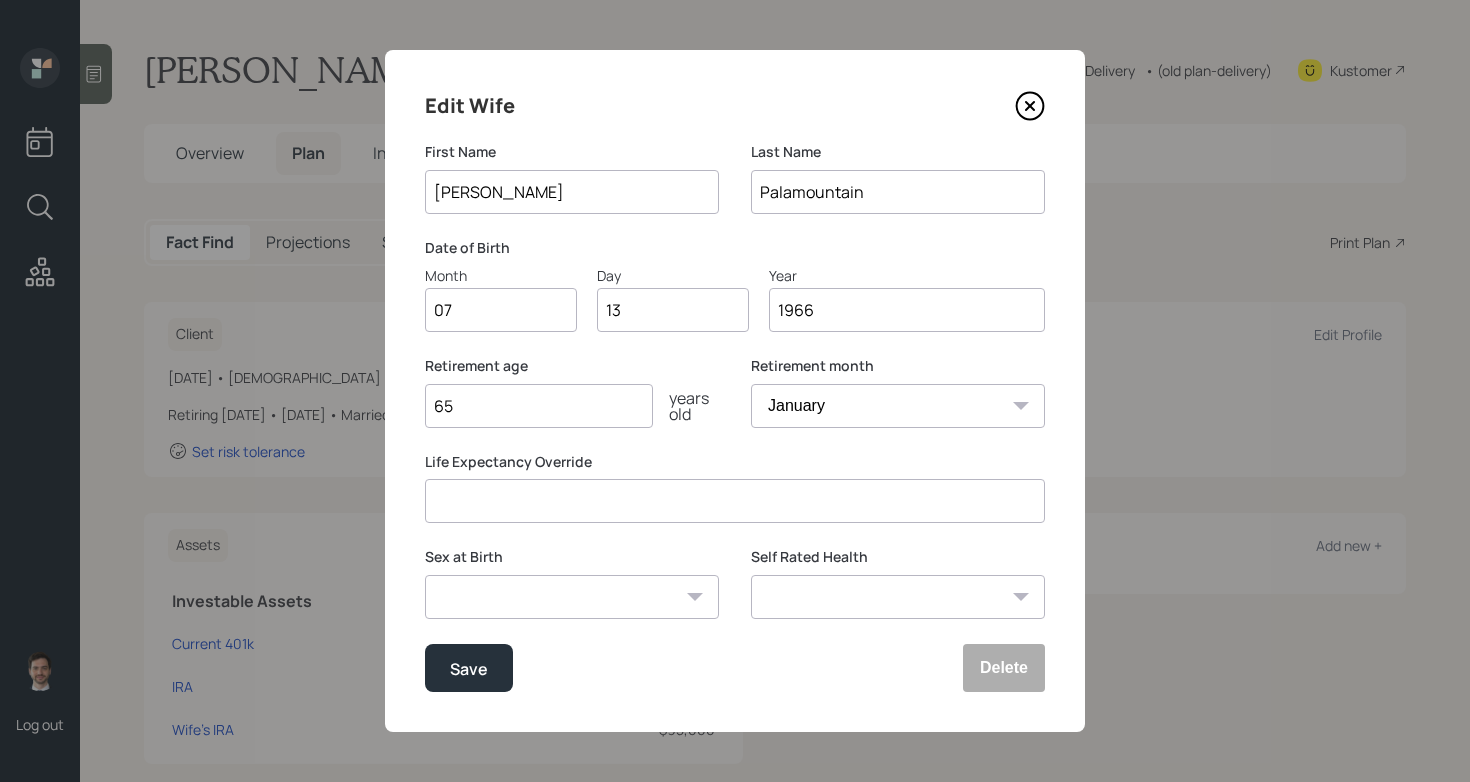 type on "1966" 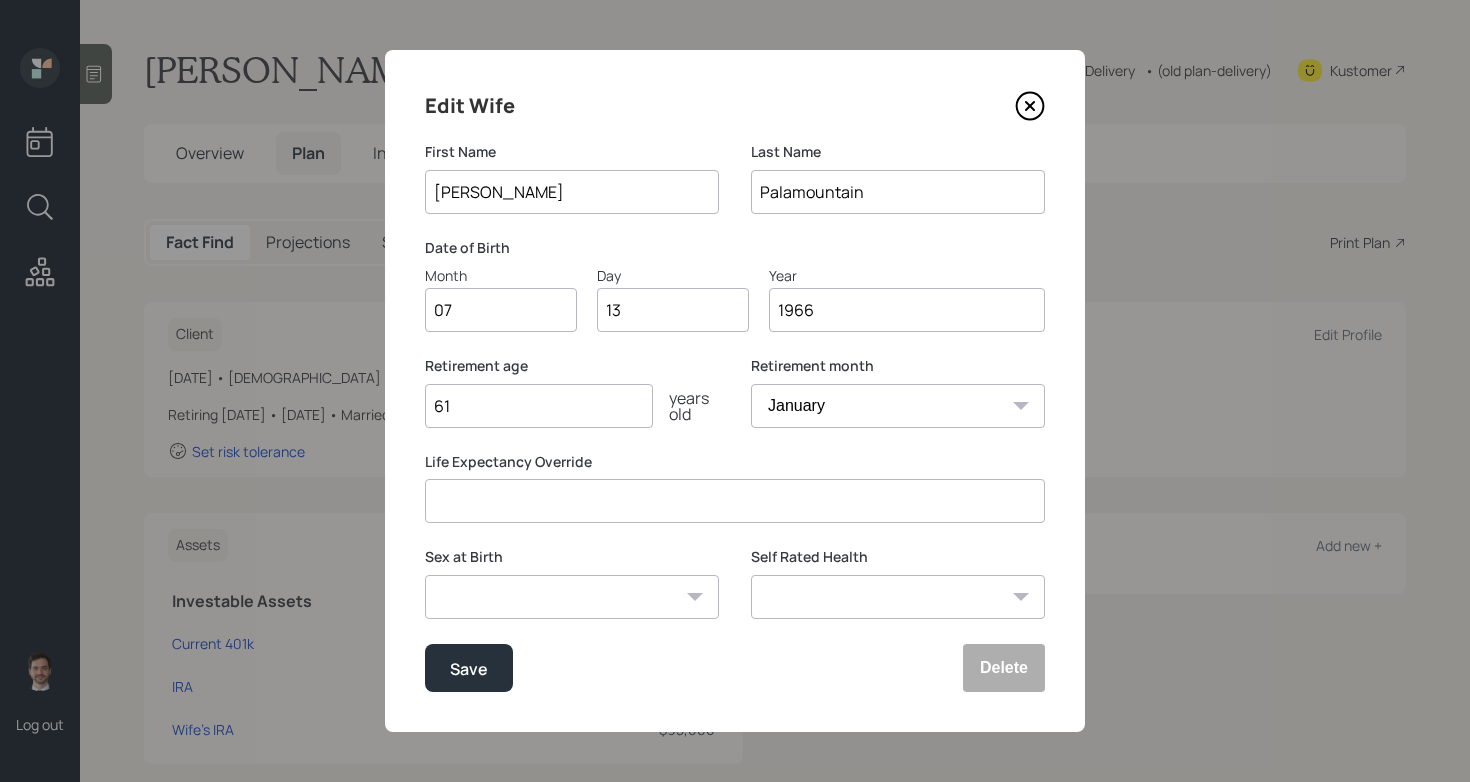 type on "61" 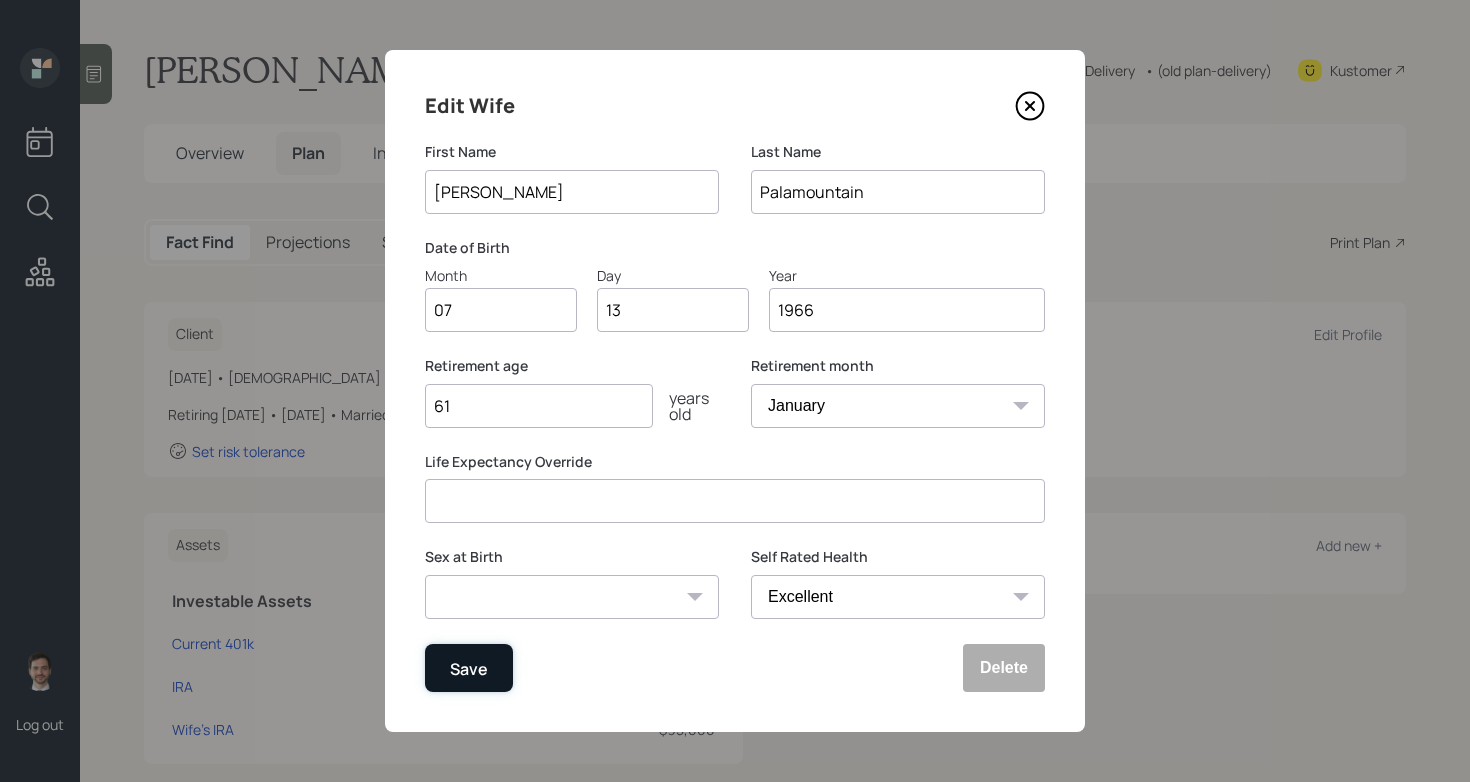 click on "Save" at bounding box center (469, 669) 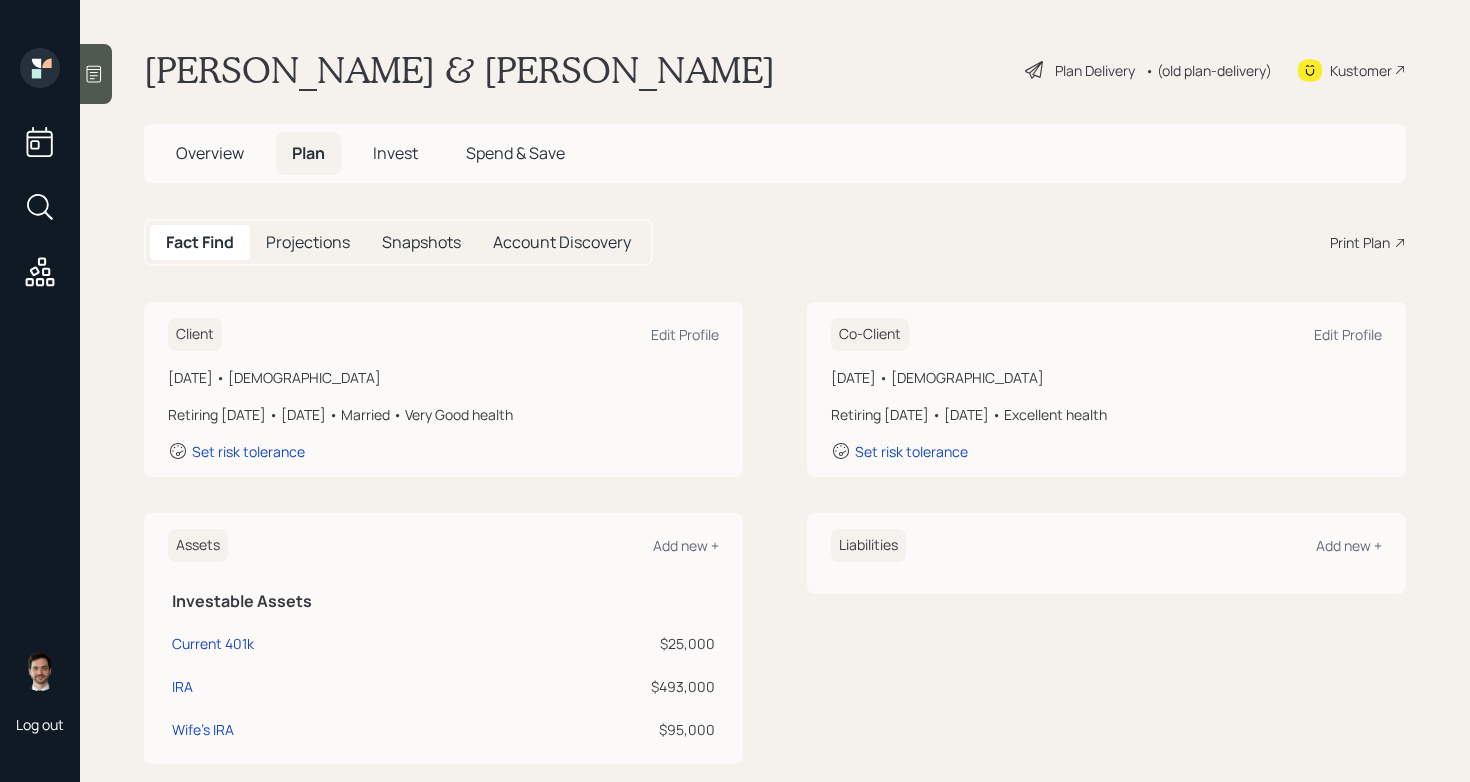 click on "Plan Delivery" at bounding box center (1095, 70) 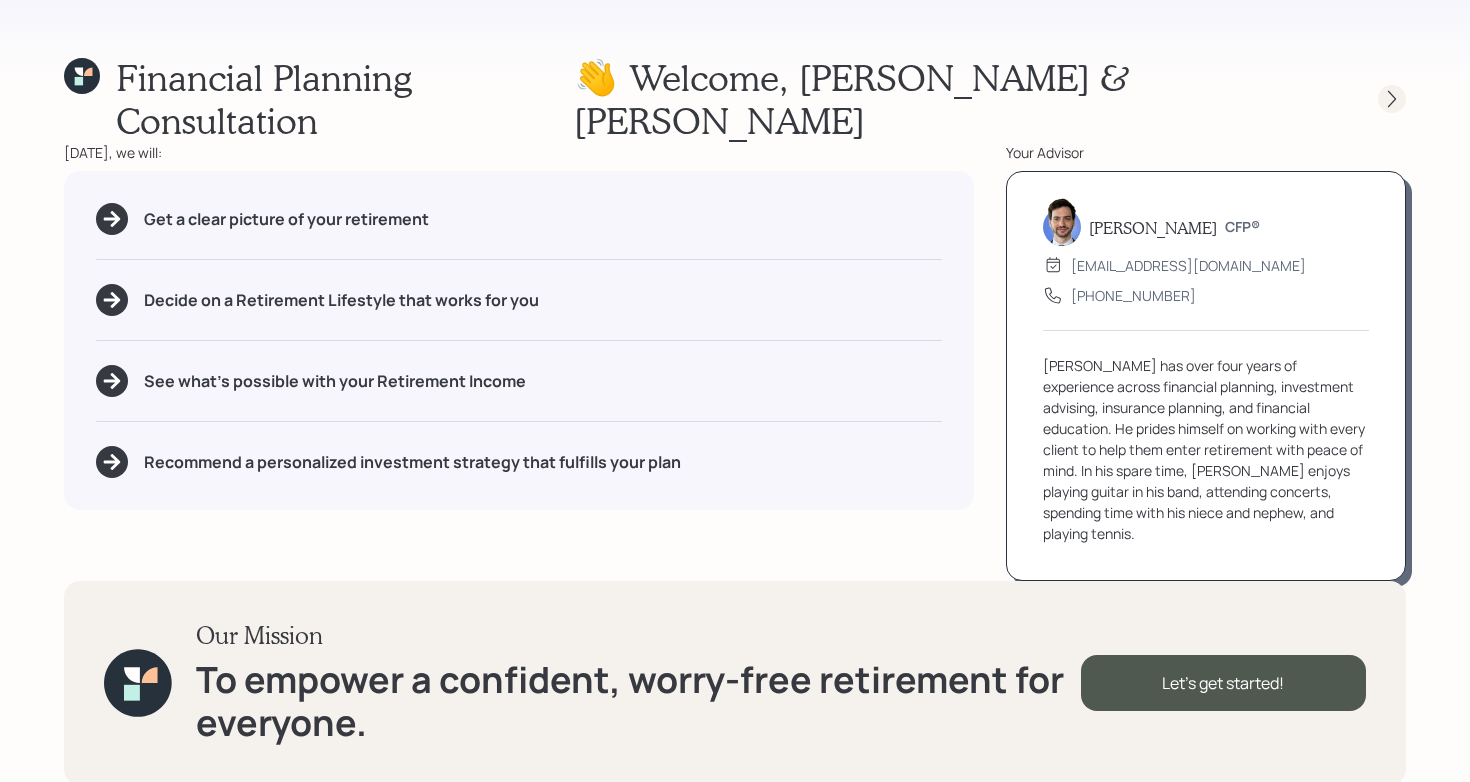 click 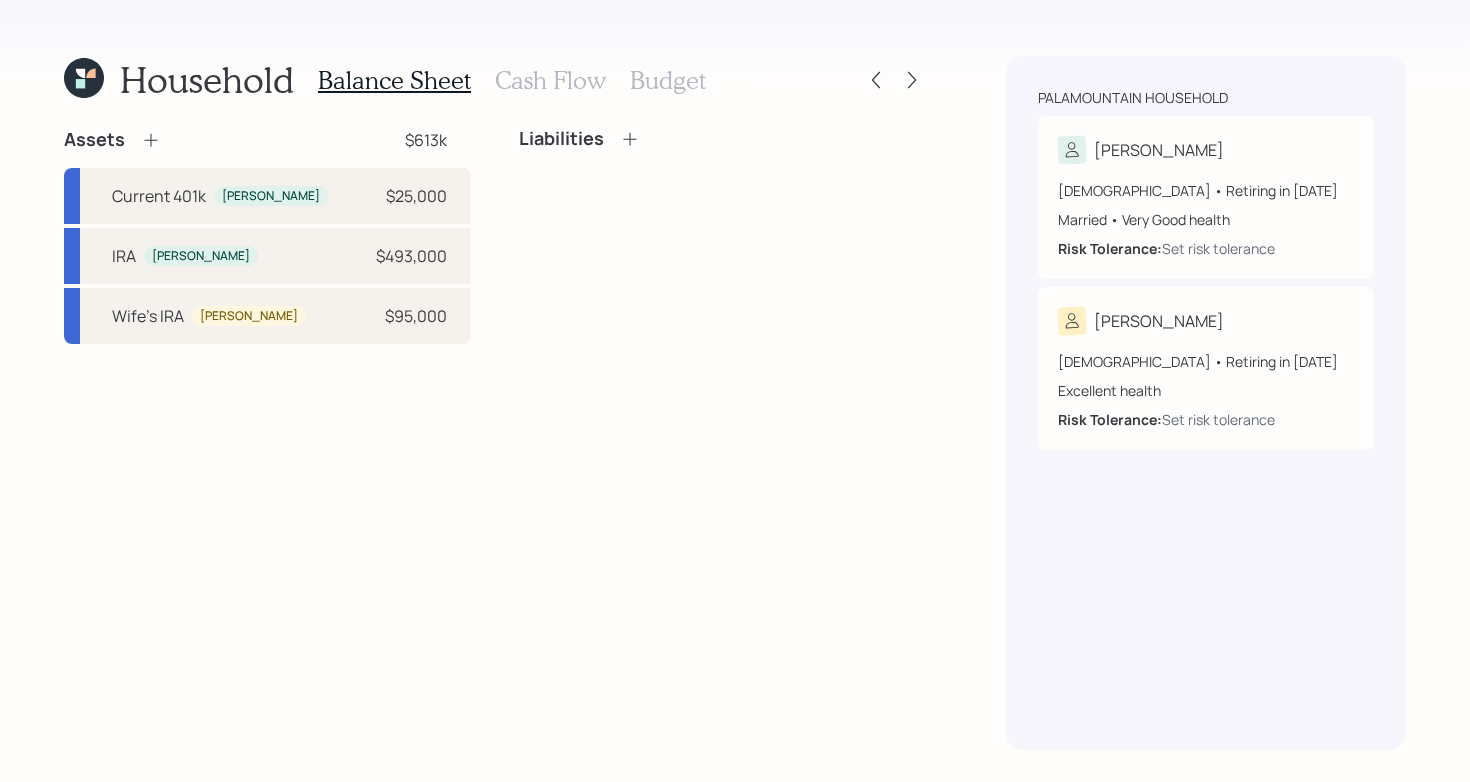 click on "Assets $613k Current 401k [PERSON_NAME] $25,000 [PERSON_NAME] $493,000 Wife's IRA [PERSON_NAME] $95,000 Liabilities" at bounding box center [495, 439] 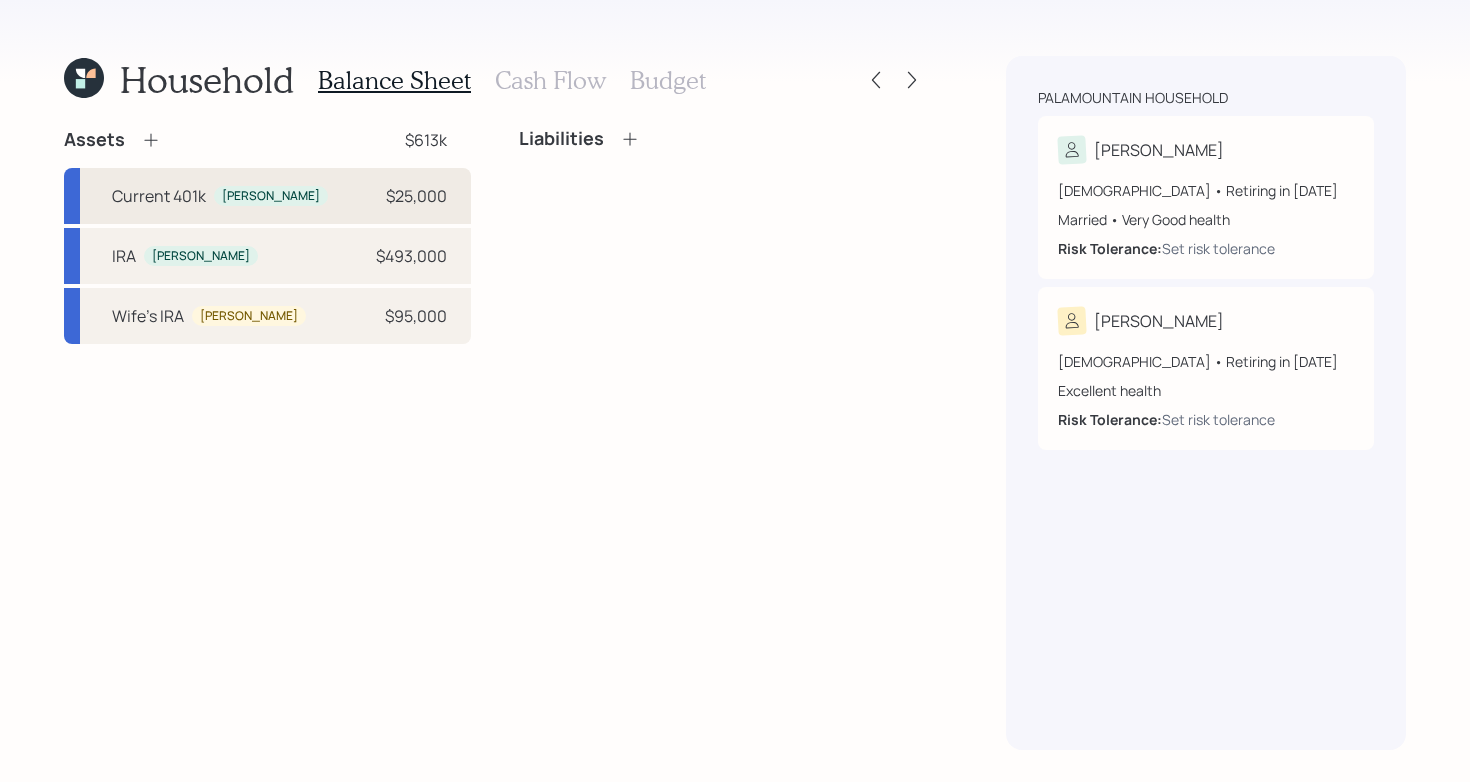 click on "Current 401k" at bounding box center [159, 196] 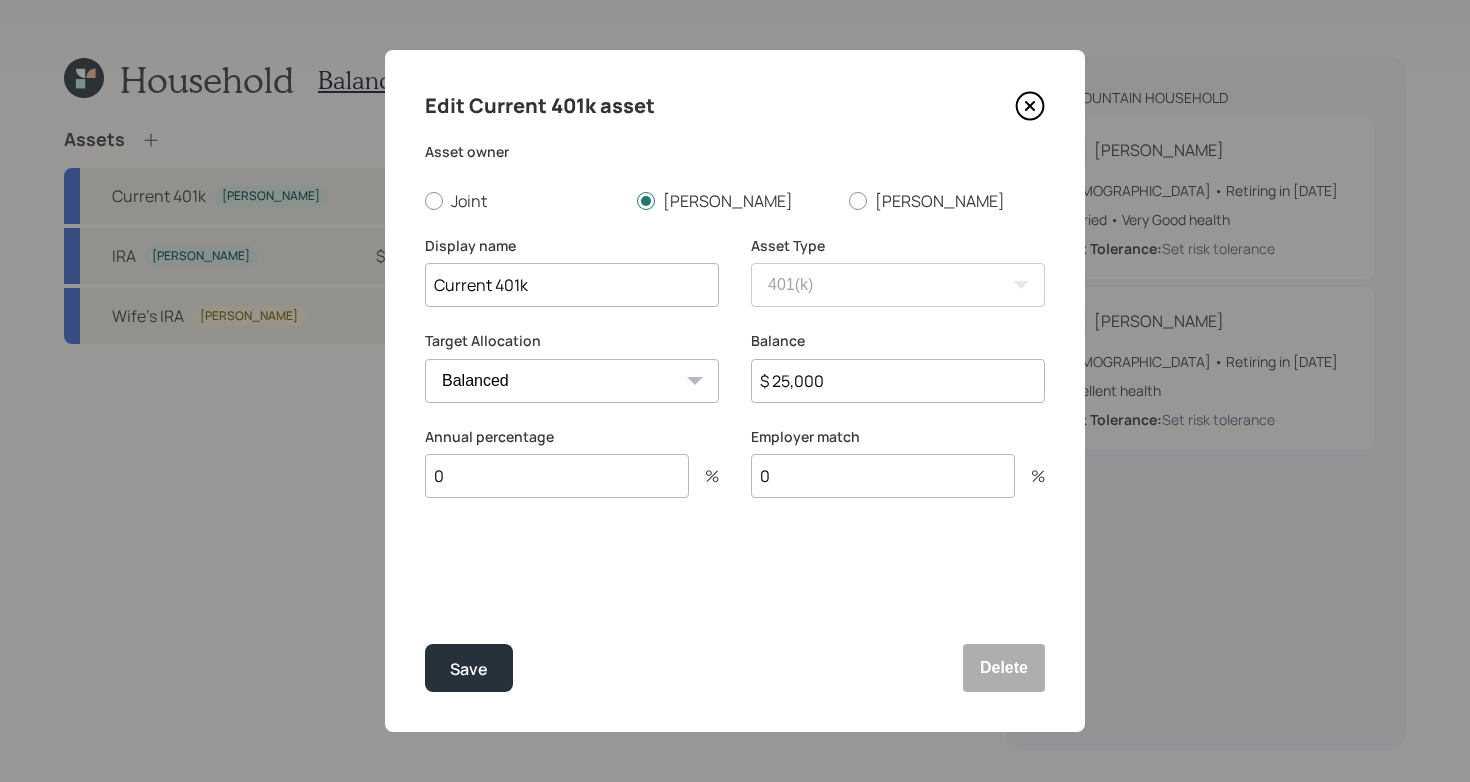 click on "0" at bounding box center (557, 476) 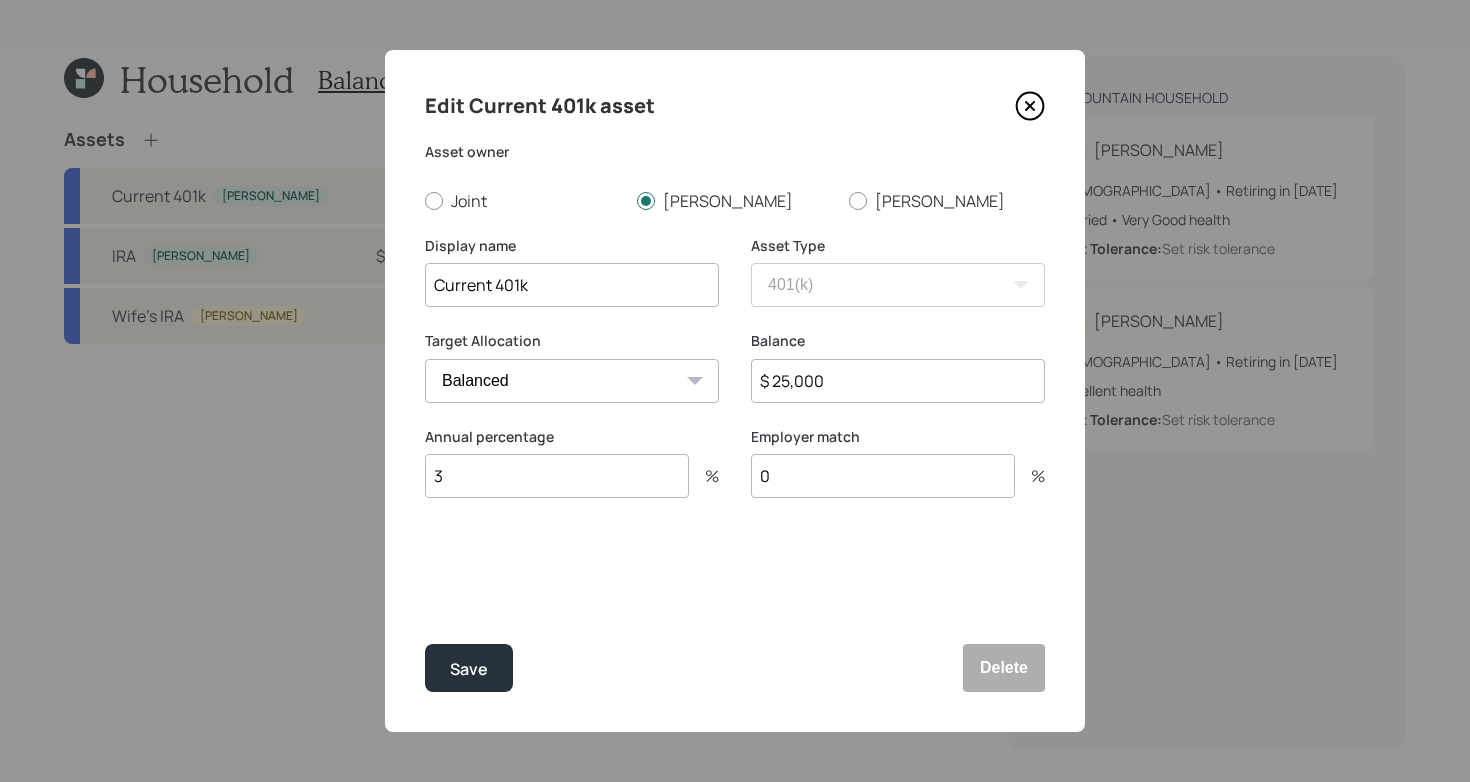 type on "3" 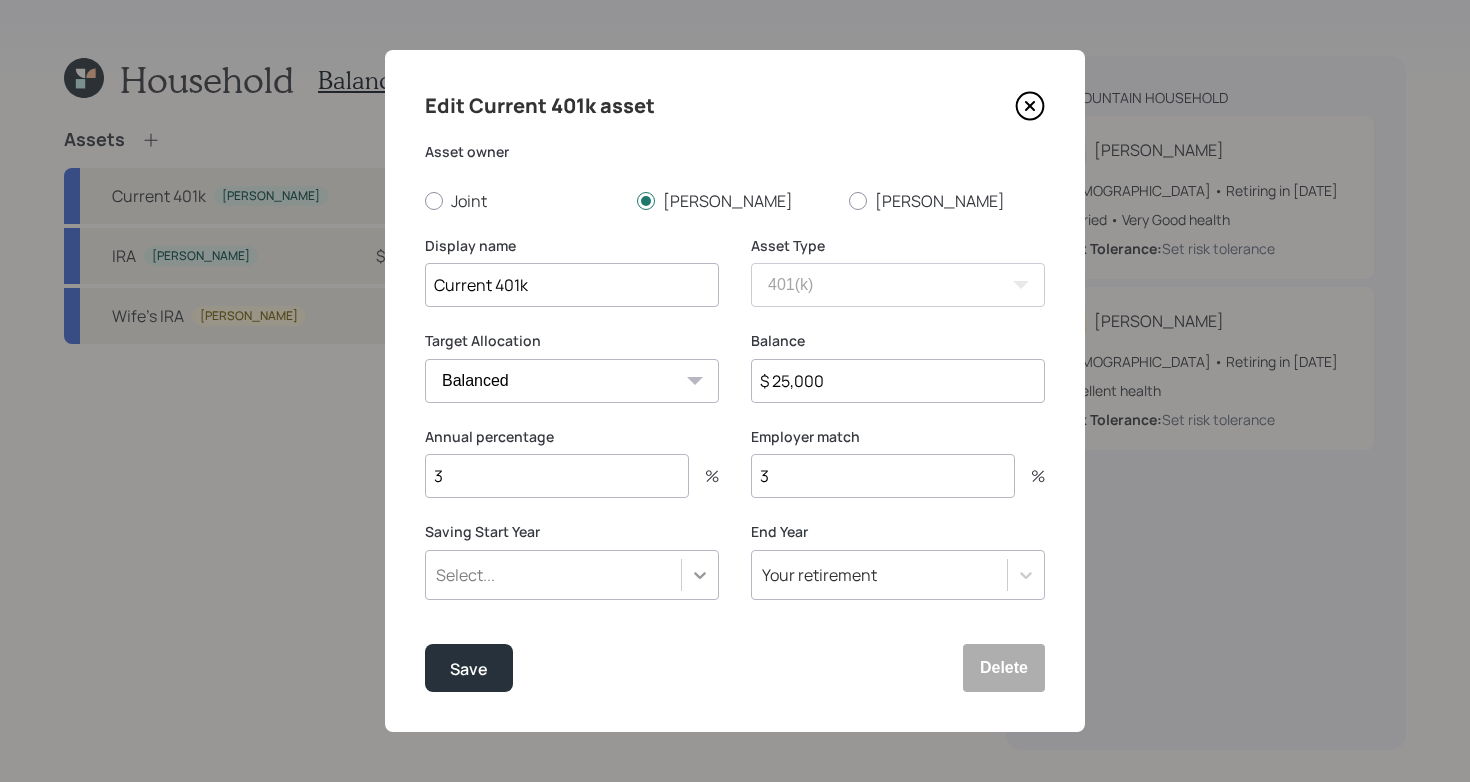 type on "3" 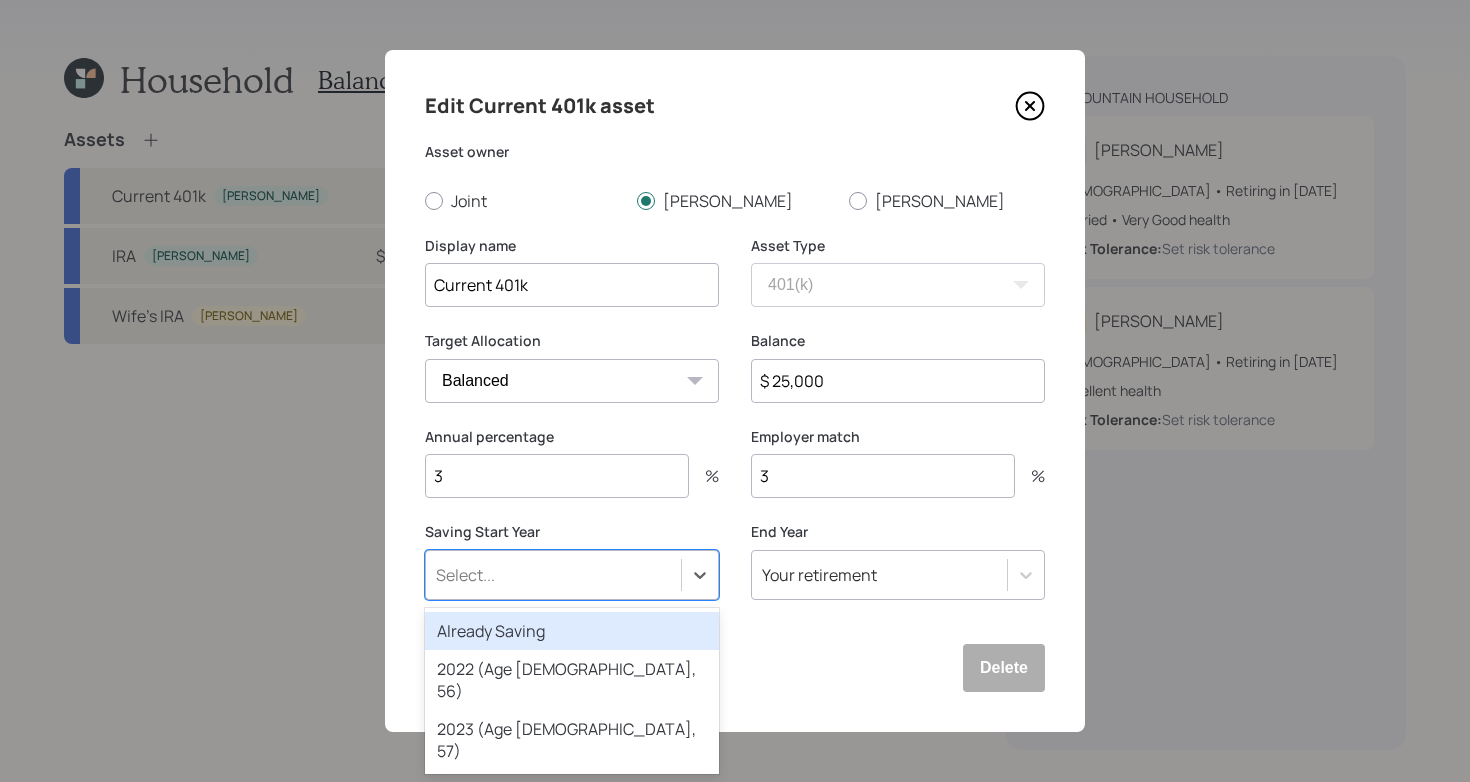 click on "Already Saving" at bounding box center (572, 631) 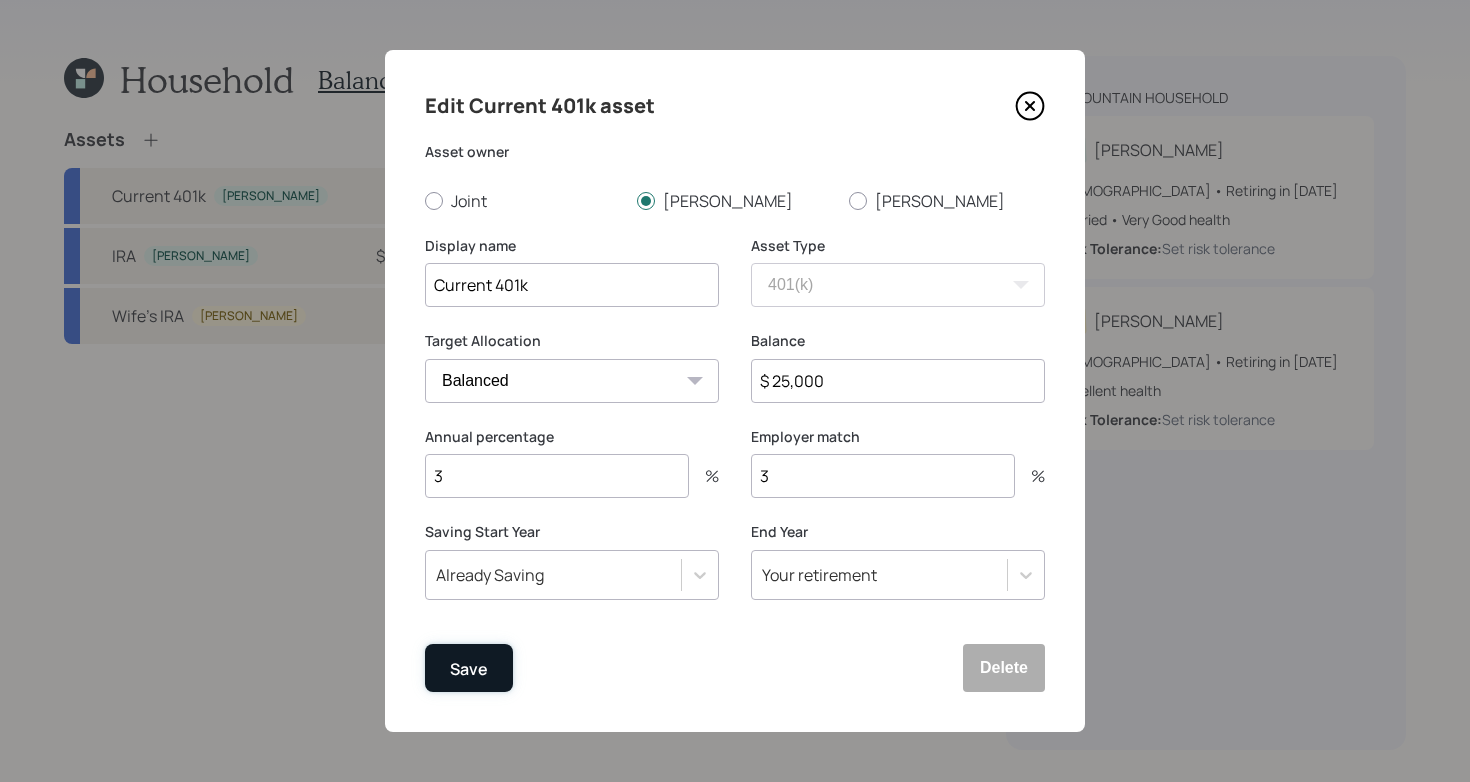 click on "Save" at bounding box center (469, 669) 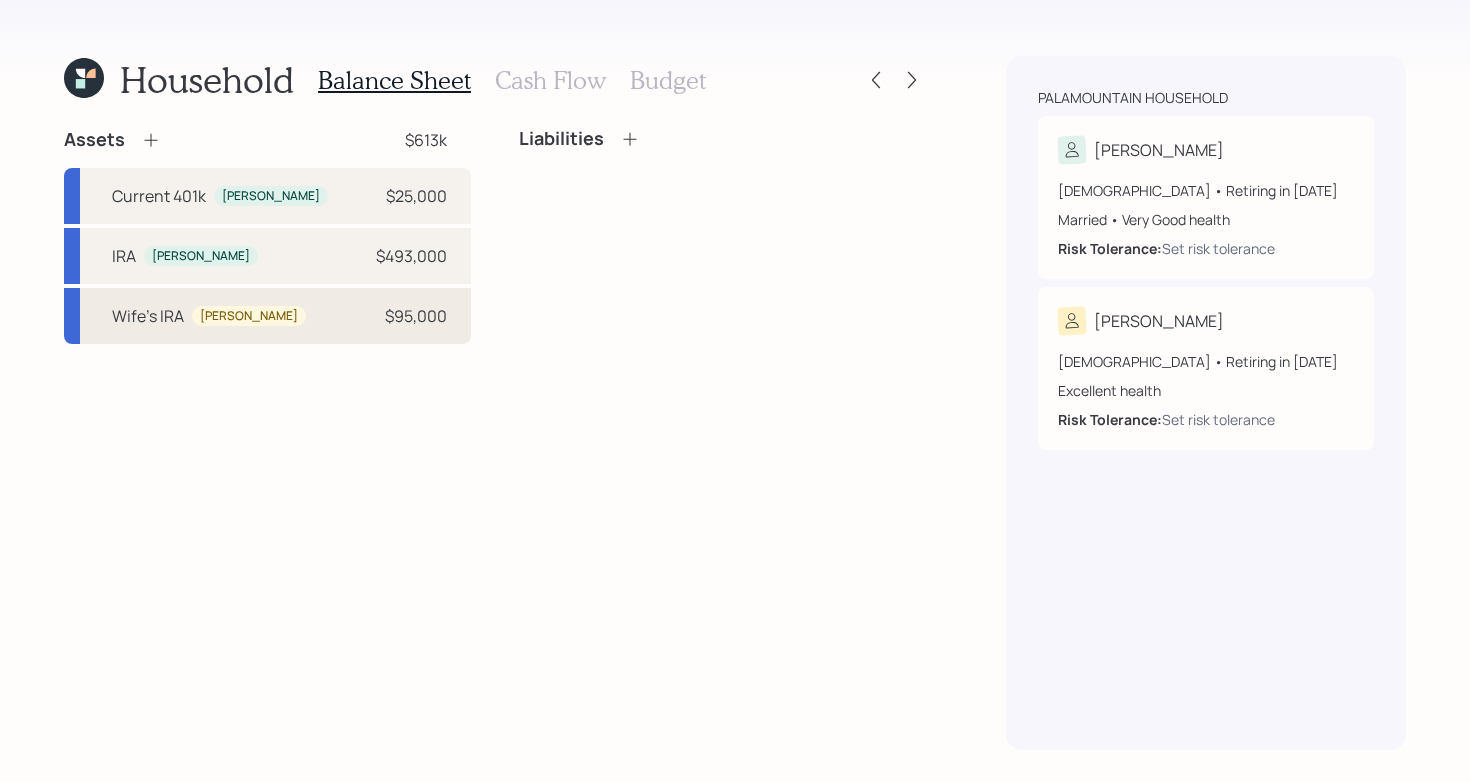 click on "Wife's IRA [PERSON_NAME] $95,000" at bounding box center (267, 316) 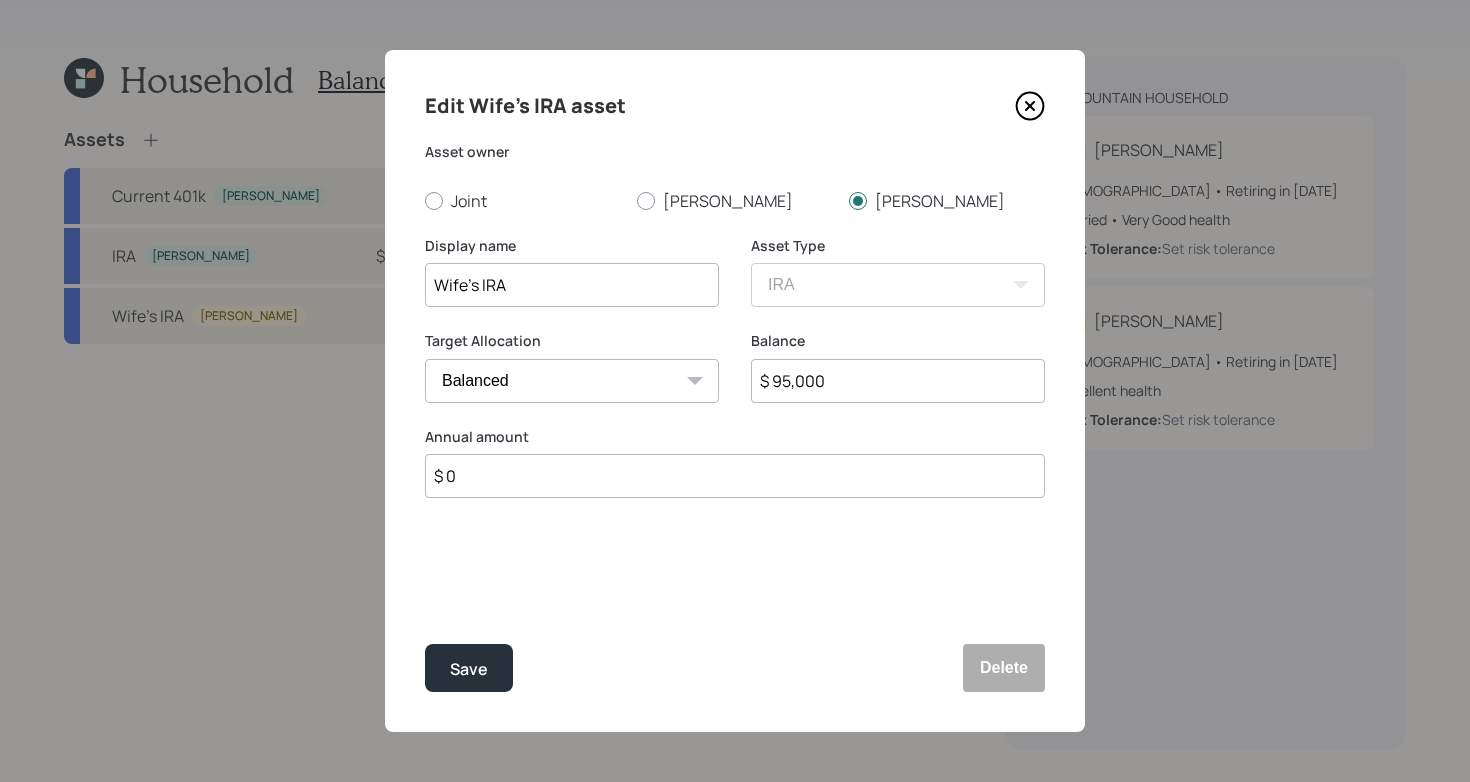drag, startPoint x: 469, startPoint y: 291, endPoint x: 106, endPoint y: 220, distance: 369.87836 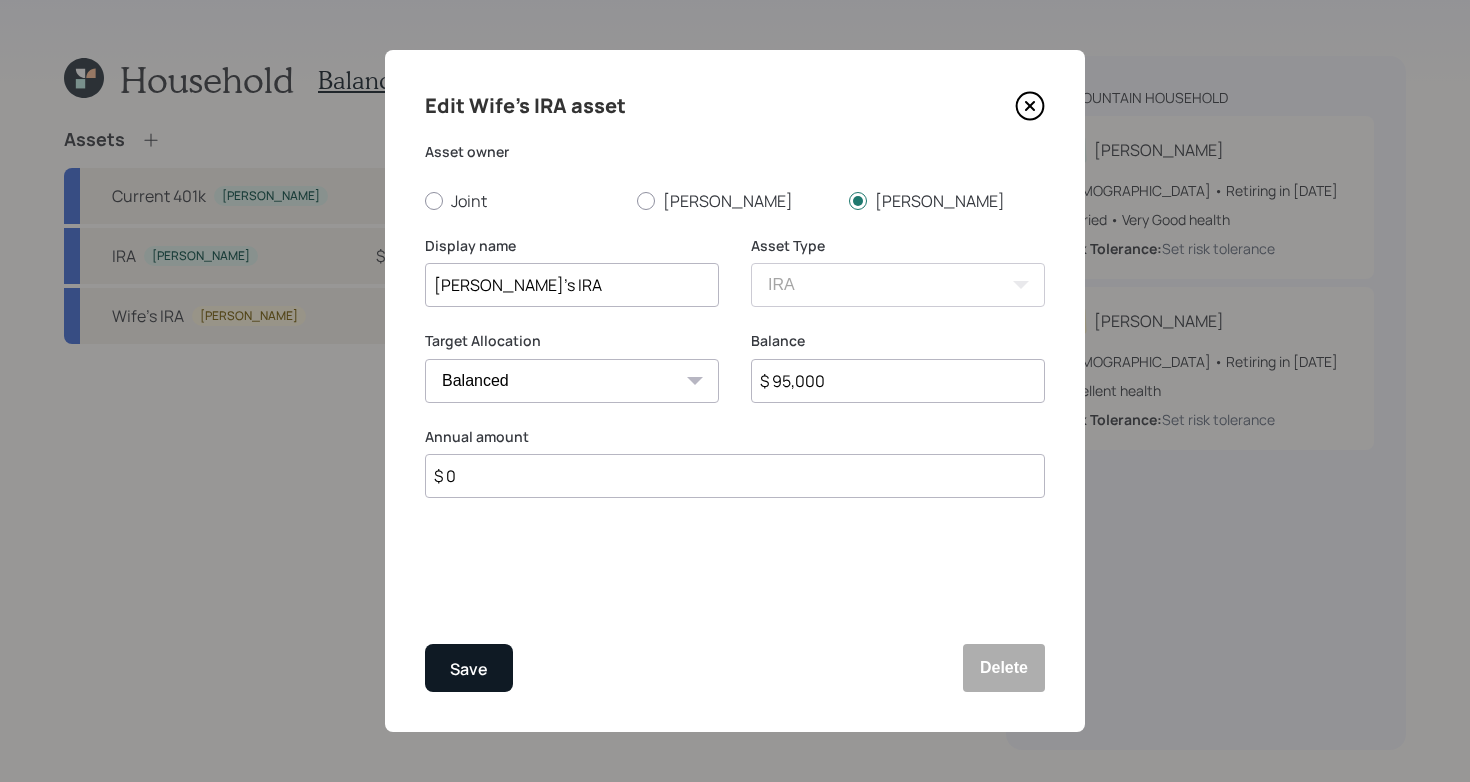 type on "[PERSON_NAME]'s IRA" 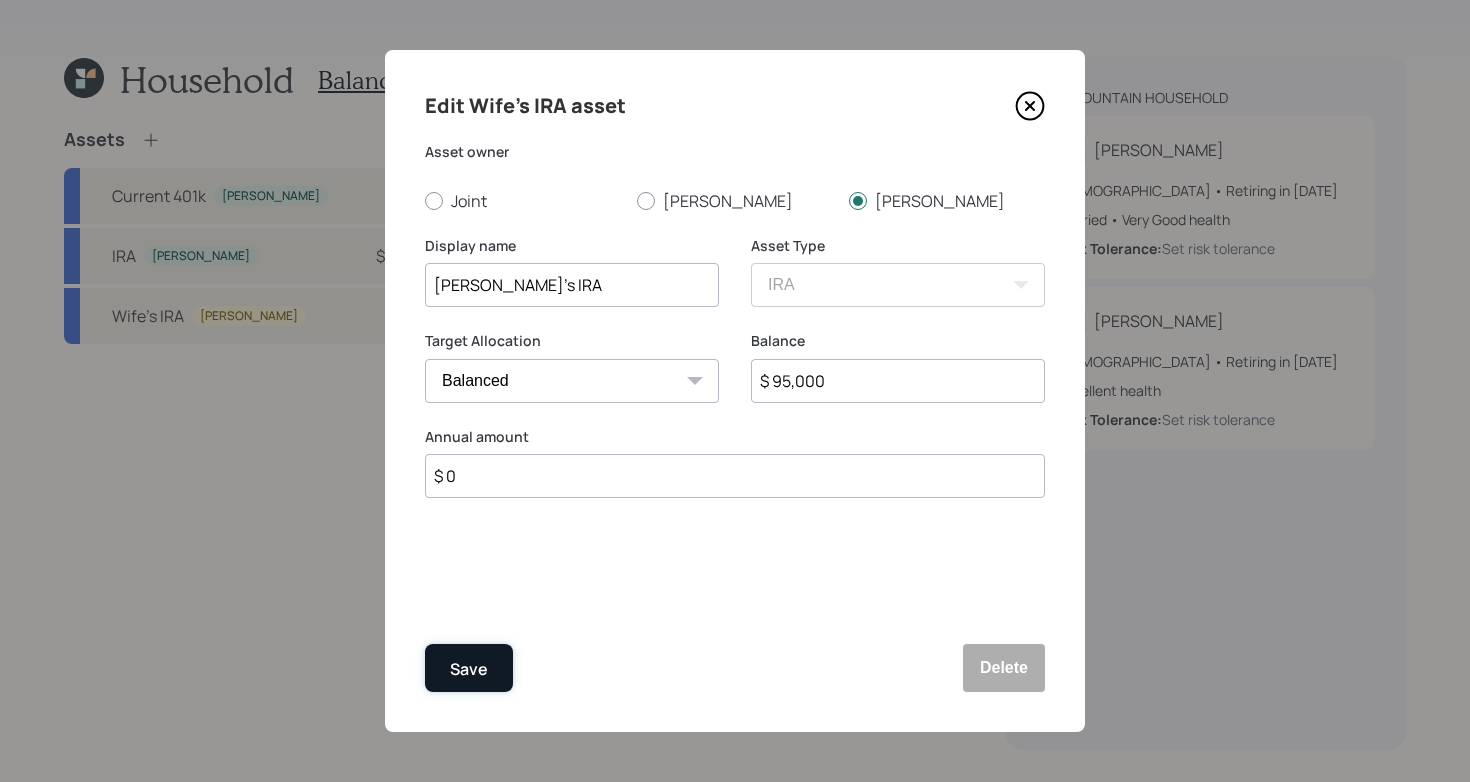click on "Save" at bounding box center (469, 669) 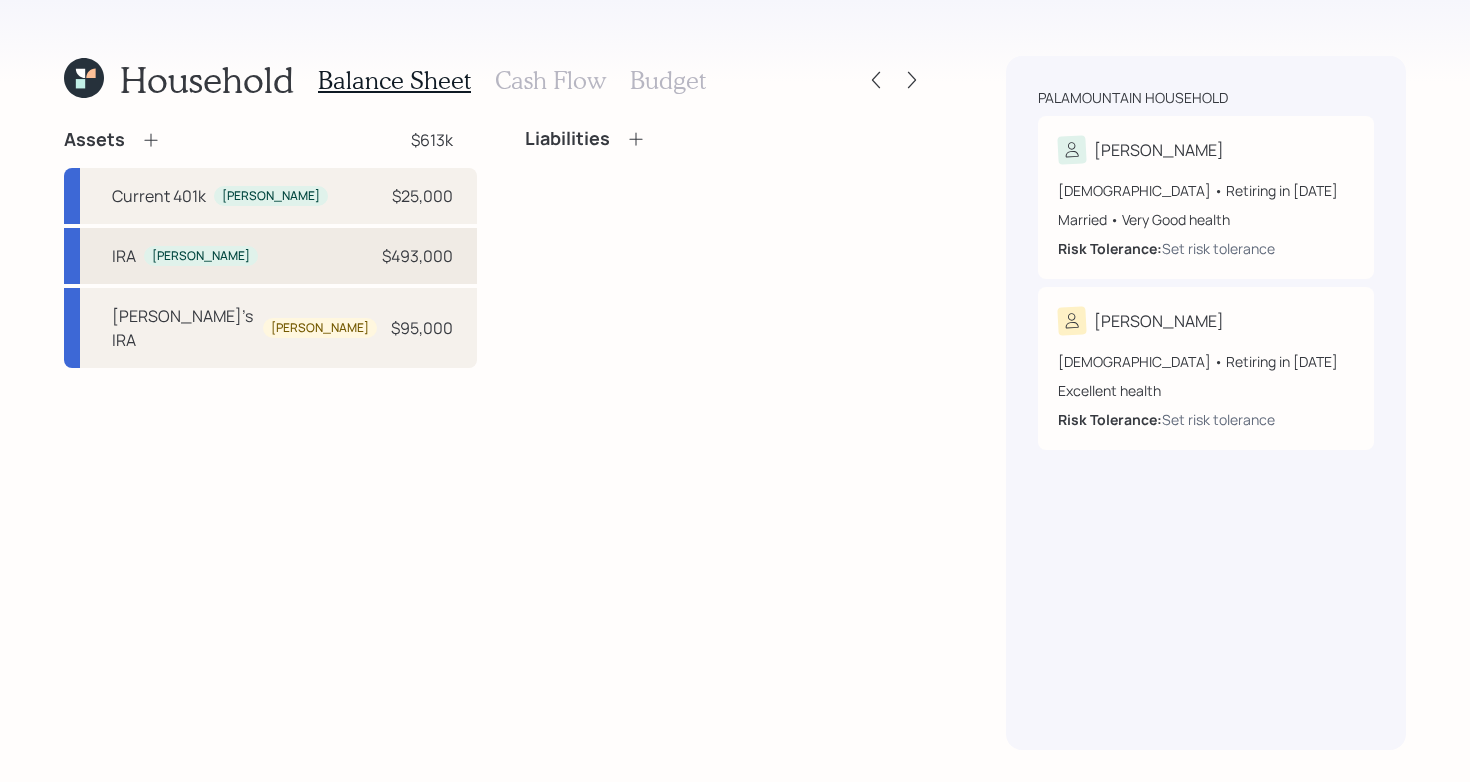 click on "[PERSON_NAME] $493,000" at bounding box center [270, 256] 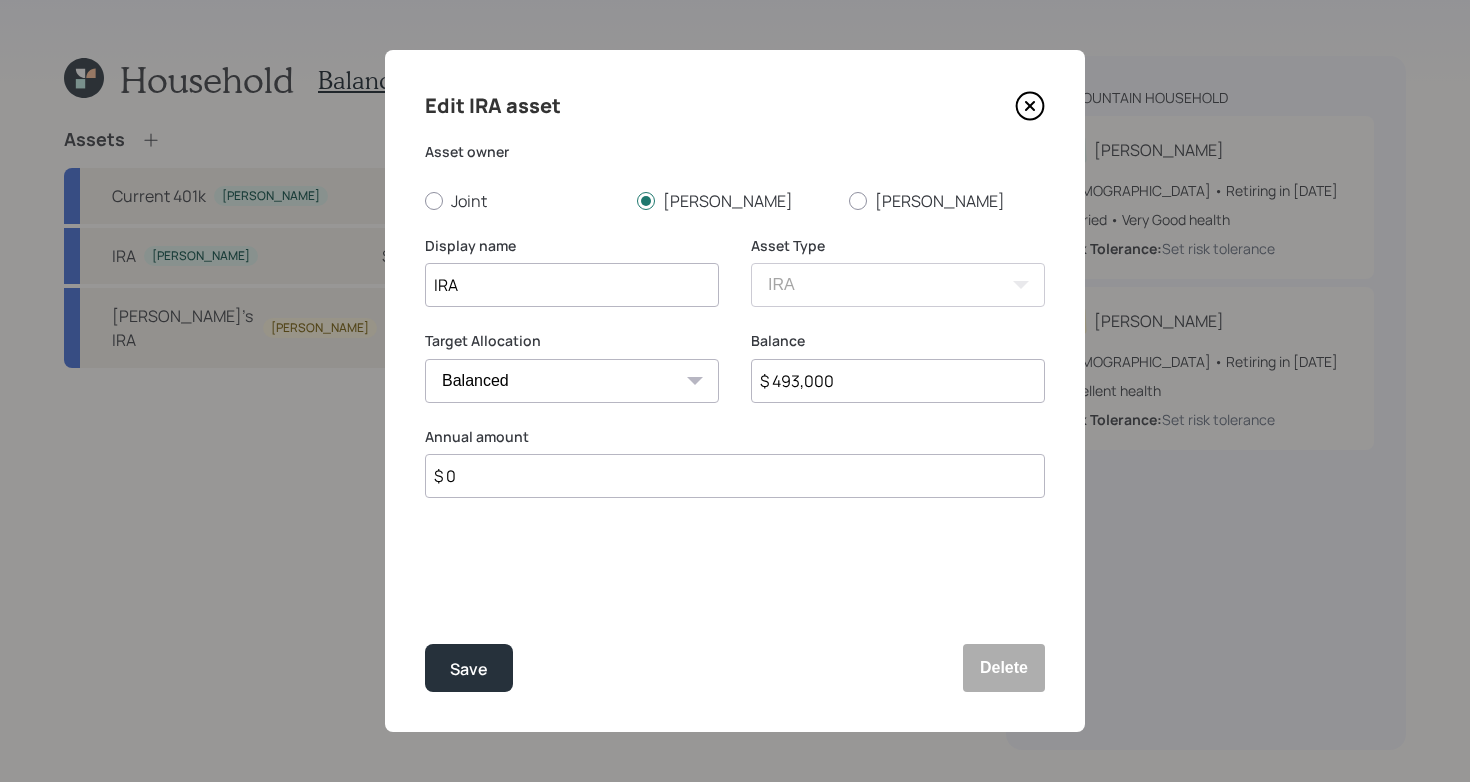 click 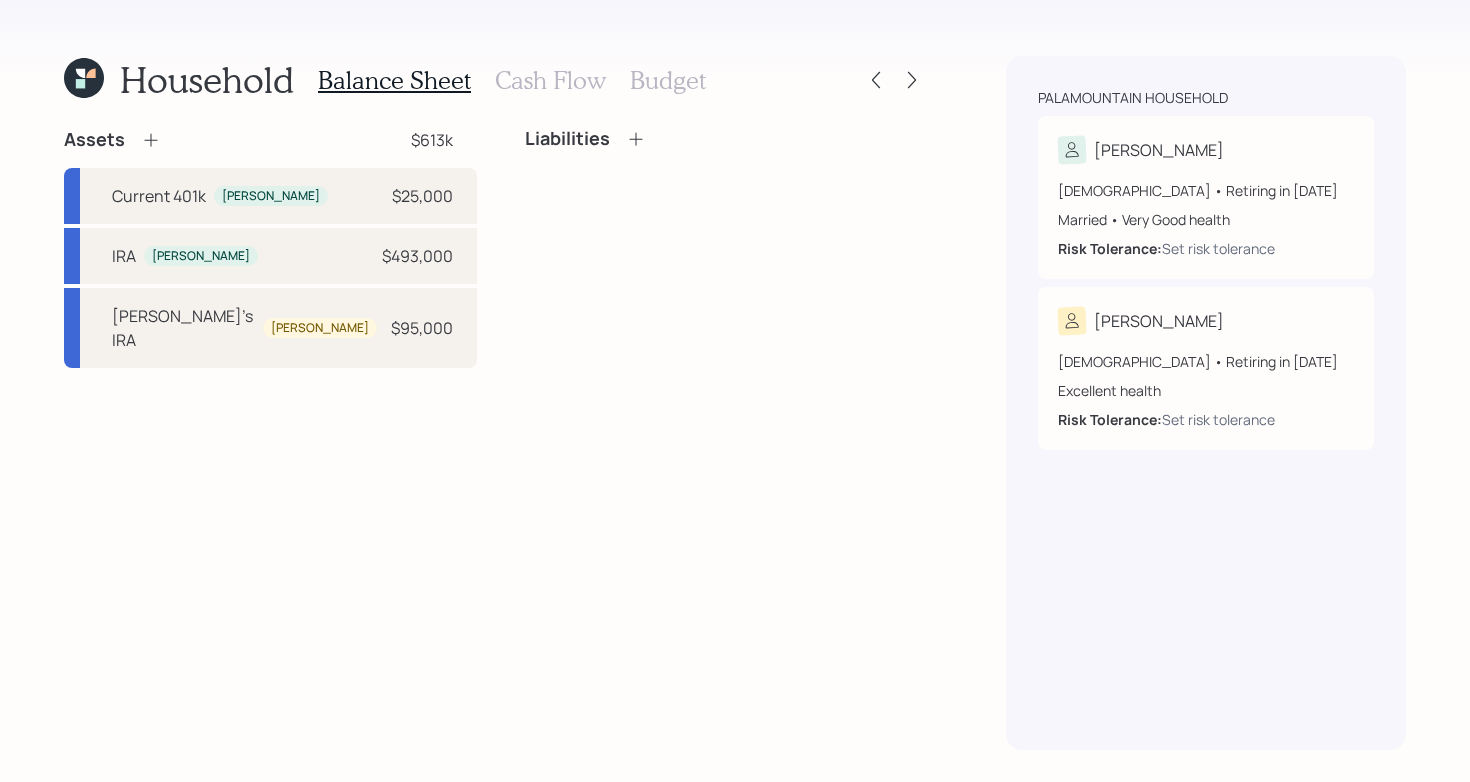 click 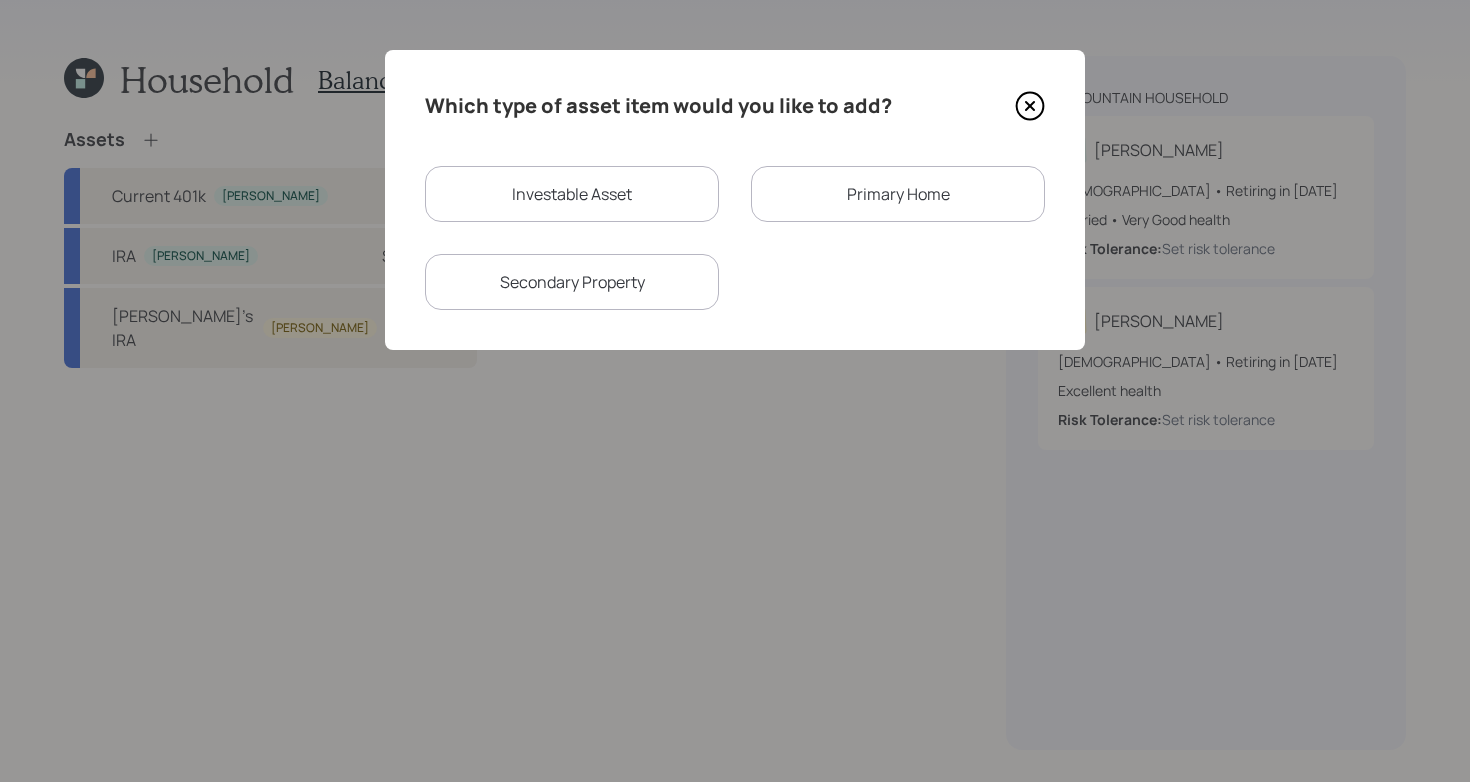 click on "Investable Asset" at bounding box center (572, 194) 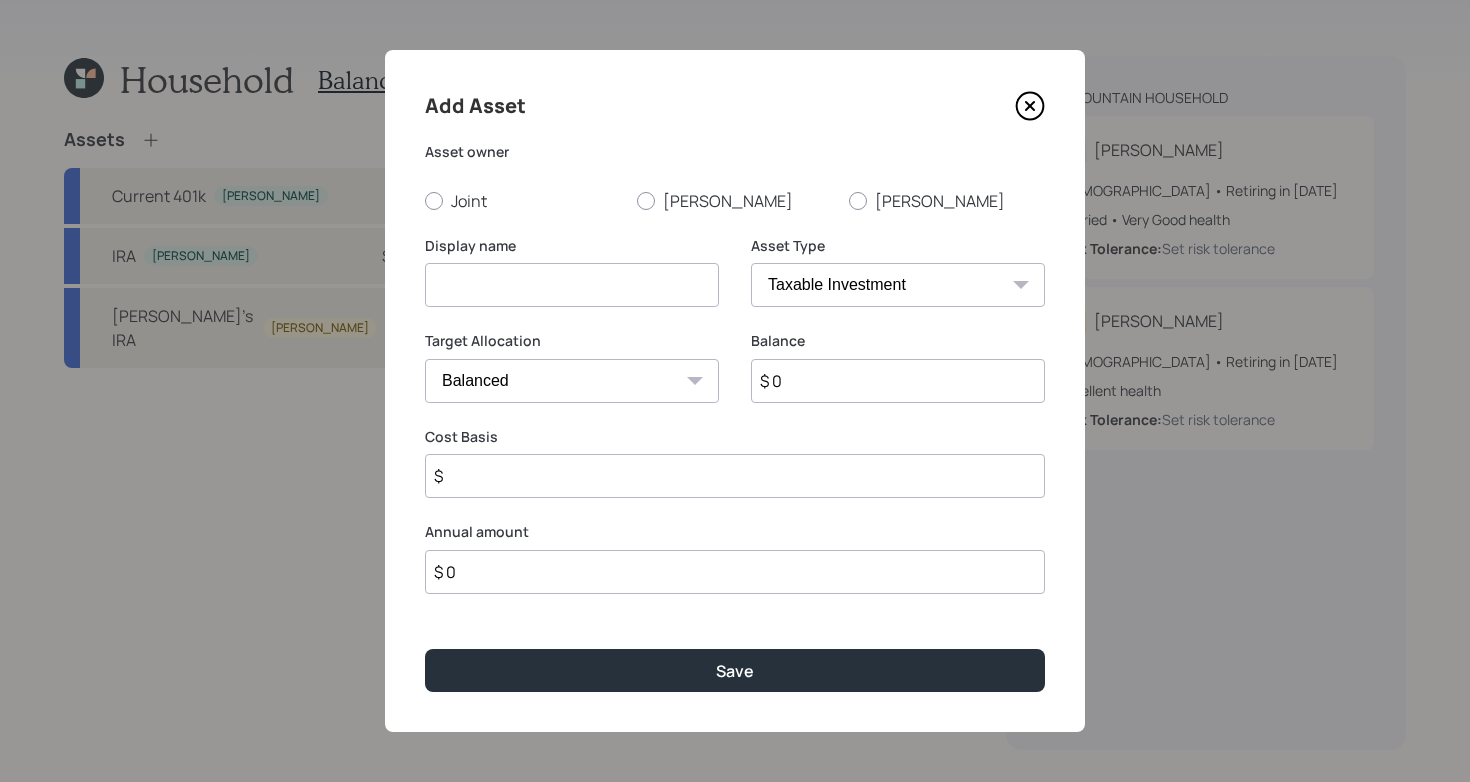 click 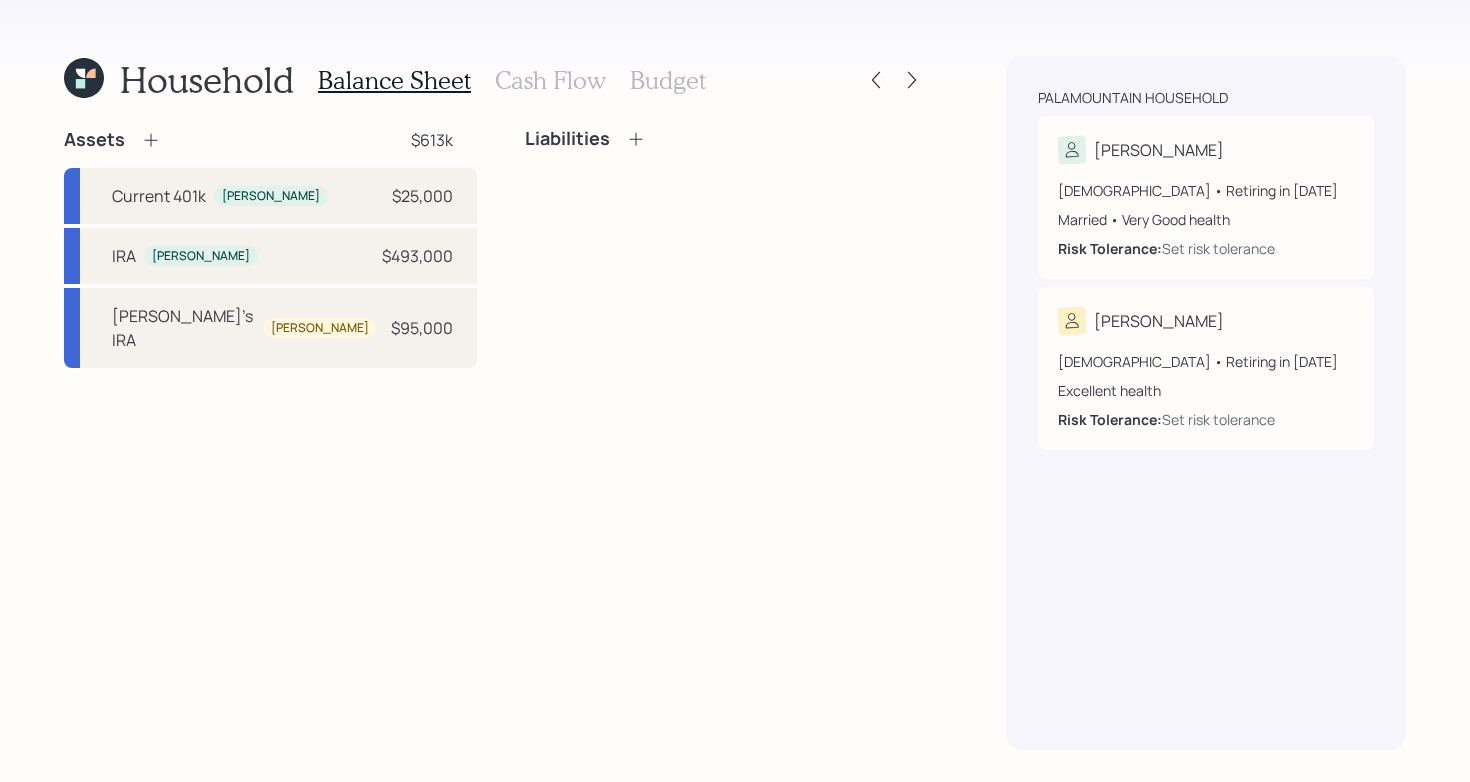 click on "Liabilities" at bounding box center (725, 248) 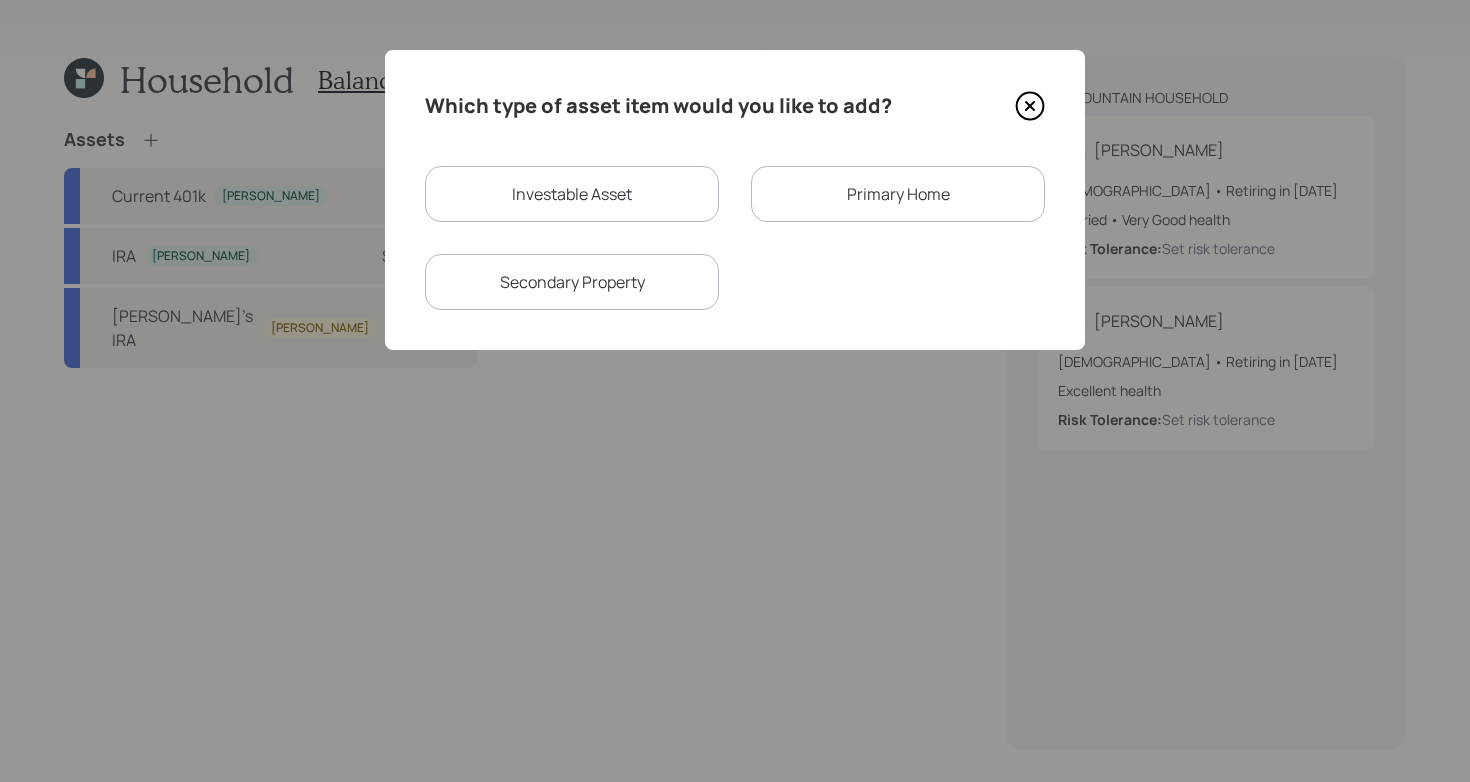 click 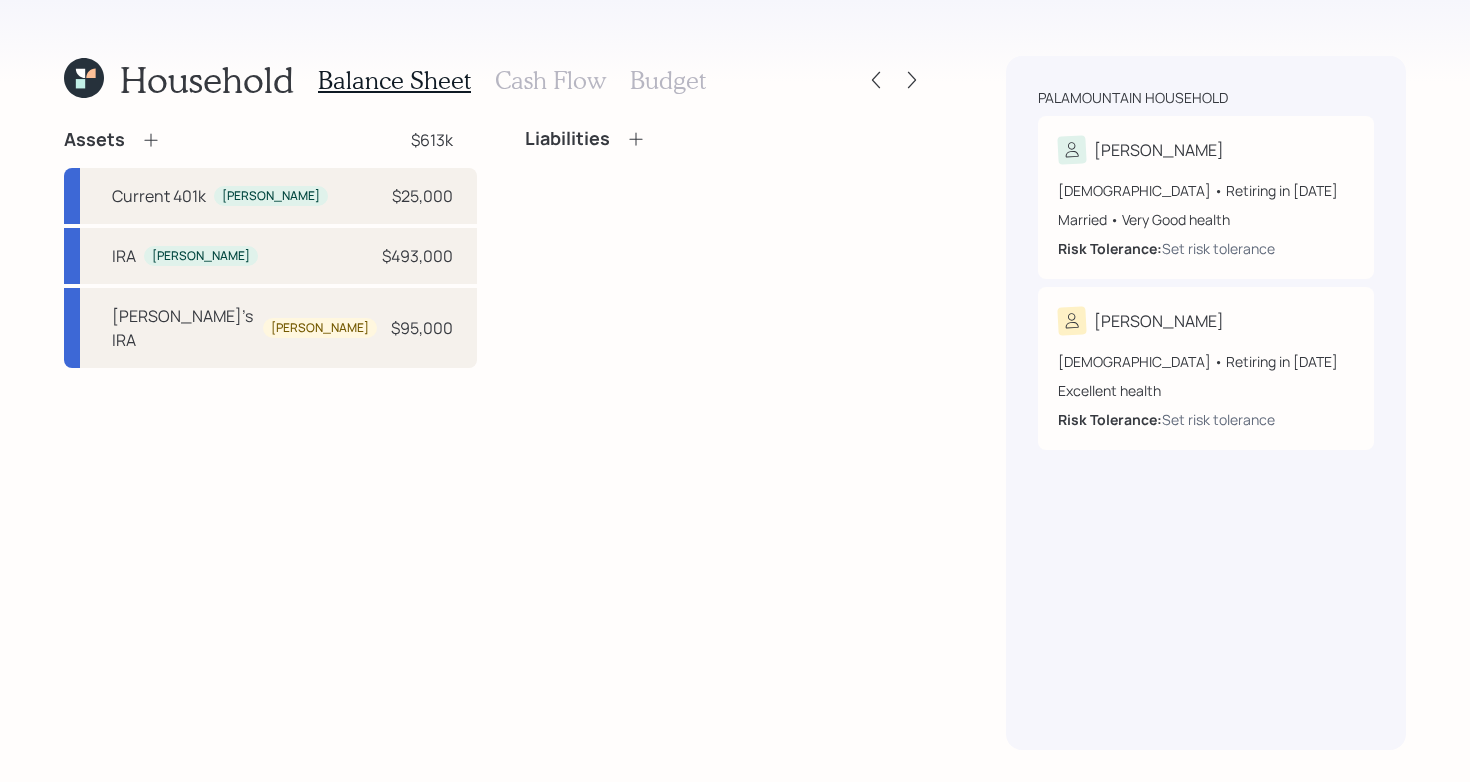 click 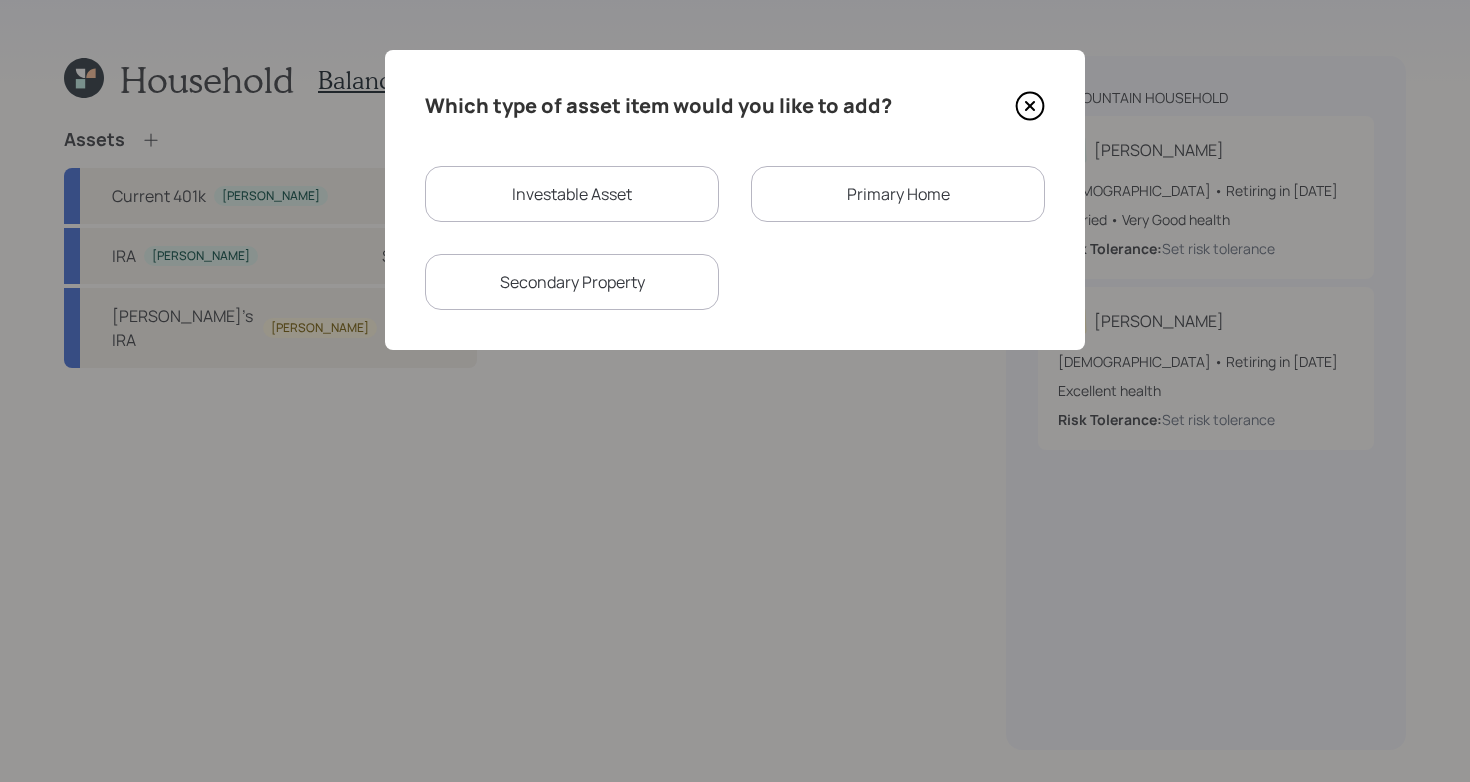 click on "Investable Asset" at bounding box center (572, 194) 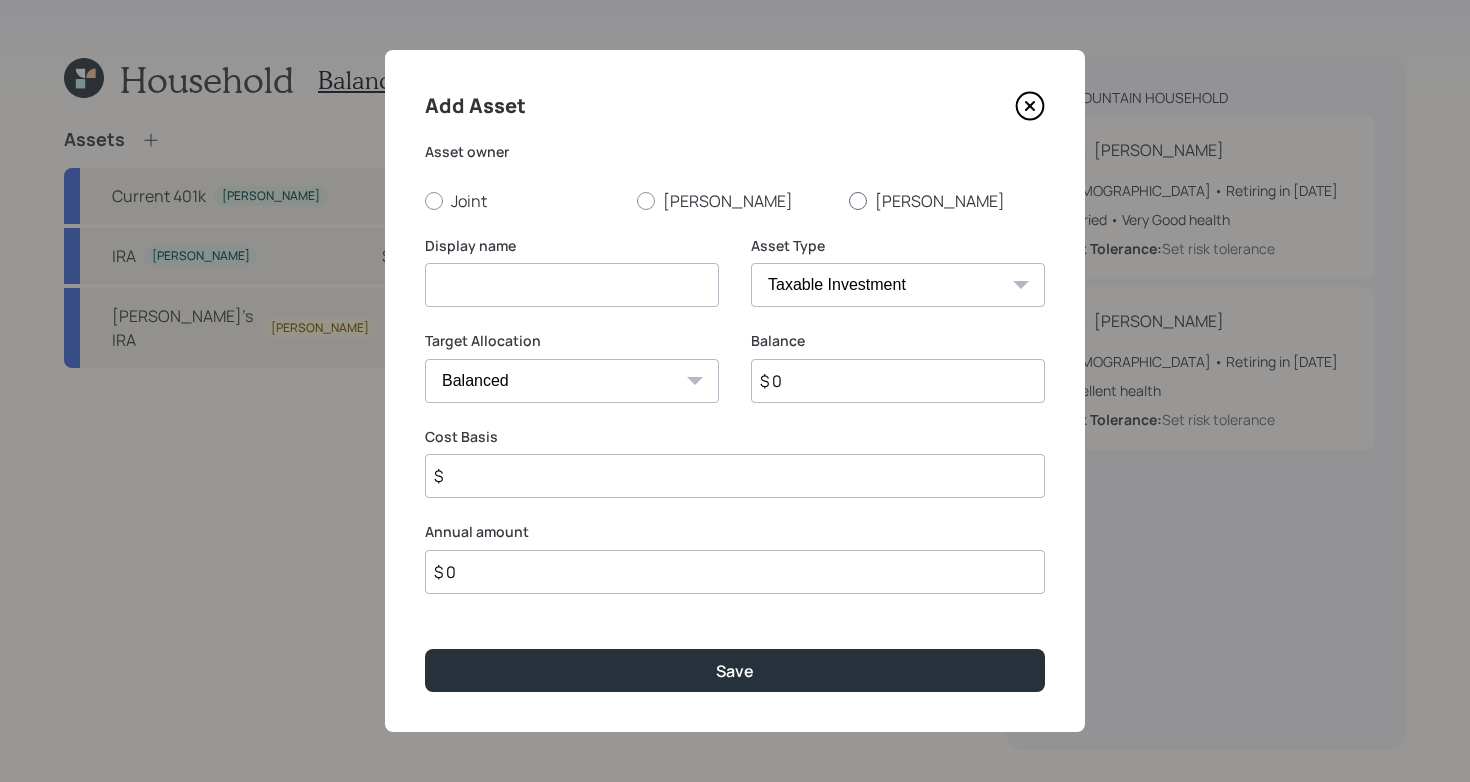 click on "[PERSON_NAME]" at bounding box center (947, 201) 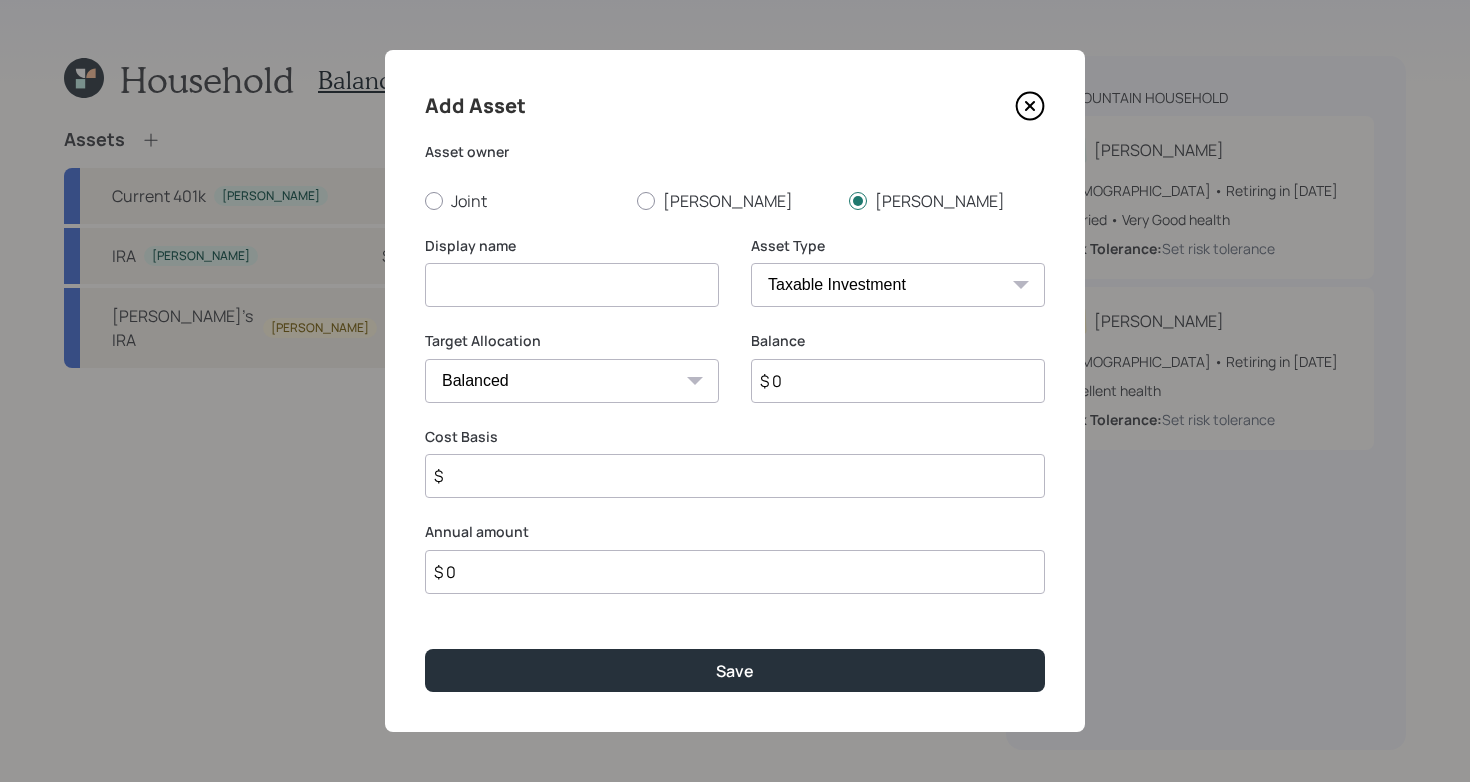click at bounding box center [572, 285] 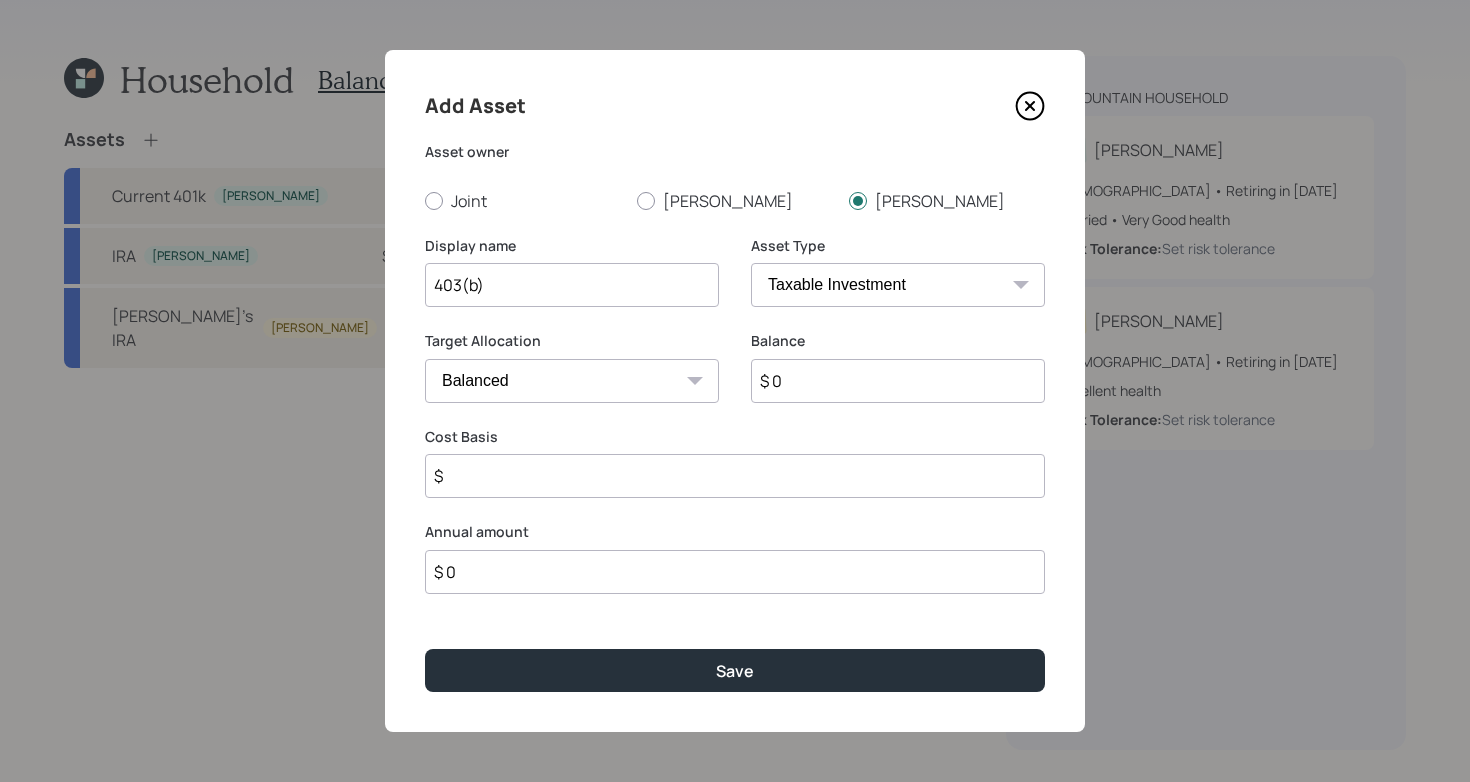 type on "403(b)" 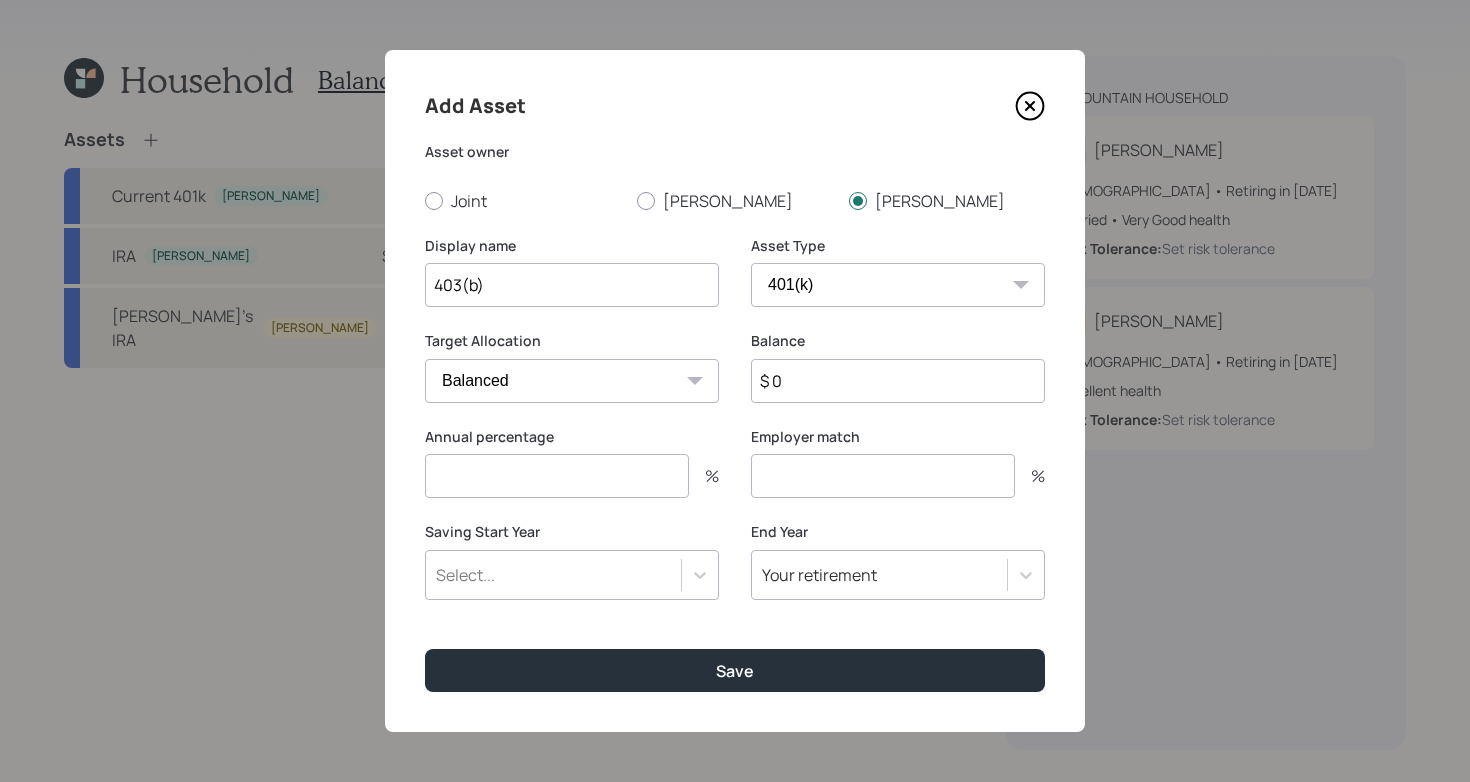 click on "SEP [PERSON_NAME] IRA 401(k) [PERSON_NAME] 401(k) 403(b) [PERSON_NAME] 403(b) 457(b) [PERSON_NAME] 457(b) Health Savings Account 529 Taxable Investment Checking / Savings Emergency Fund" at bounding box center [898, 285] 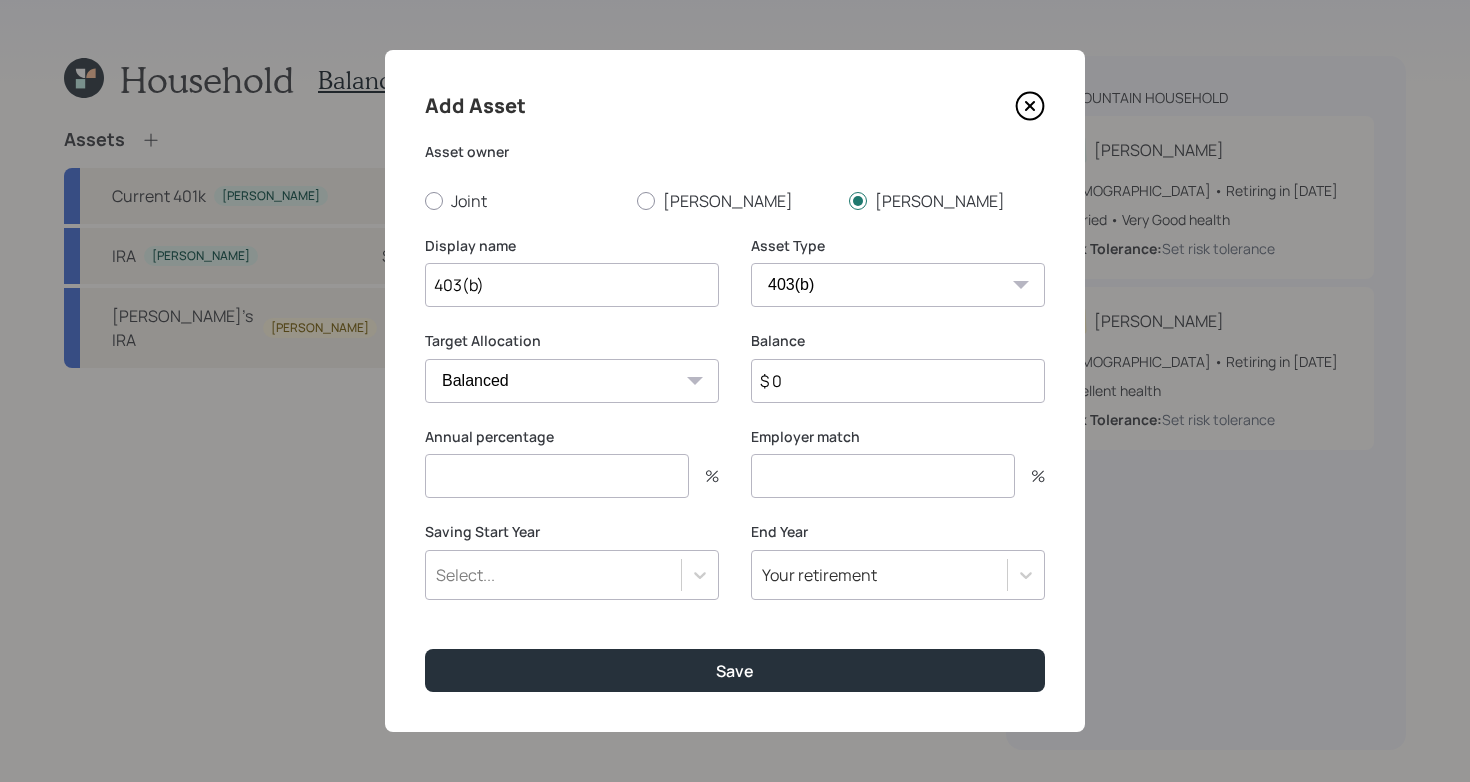 click on "$ 0" at bounding box center (898, 381) 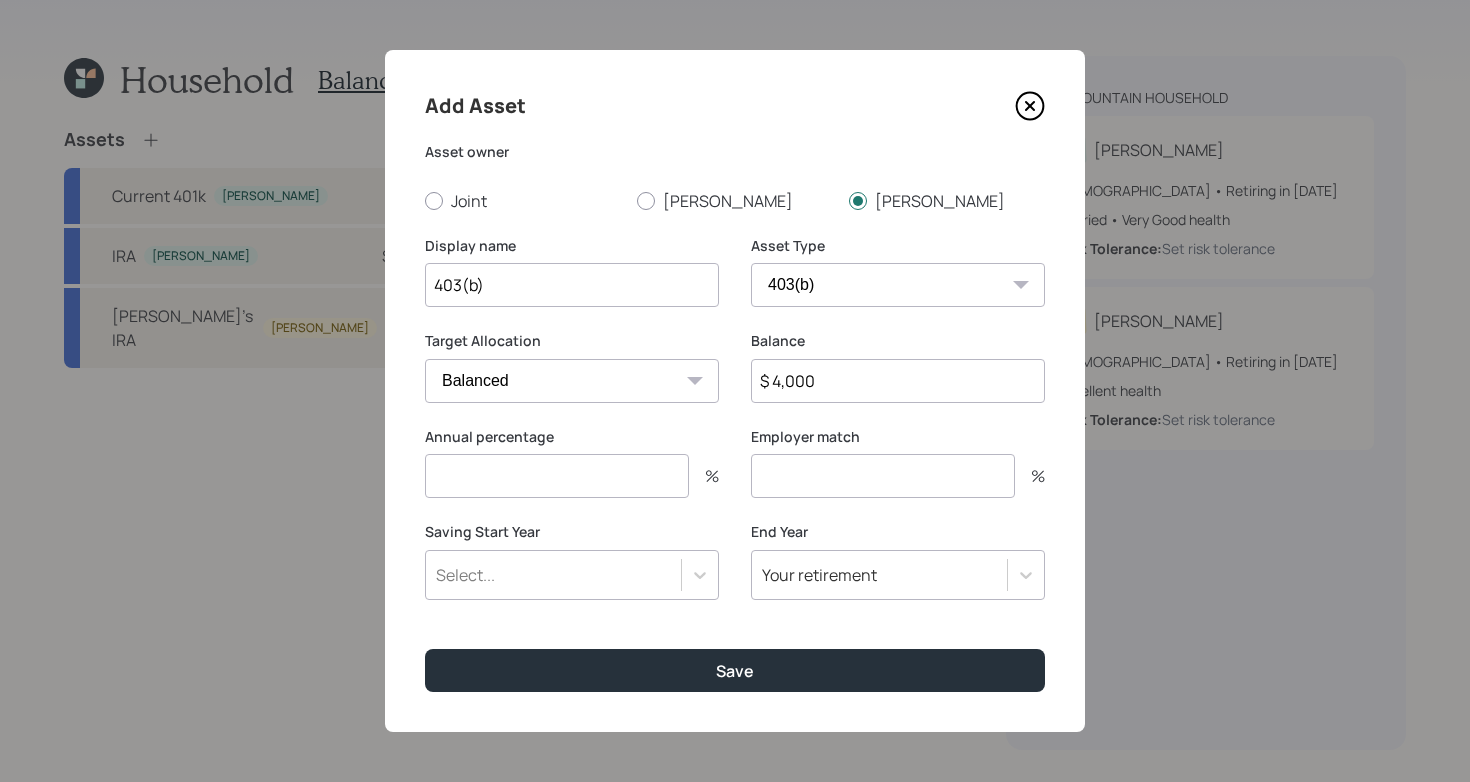 type on "$ 4,000" 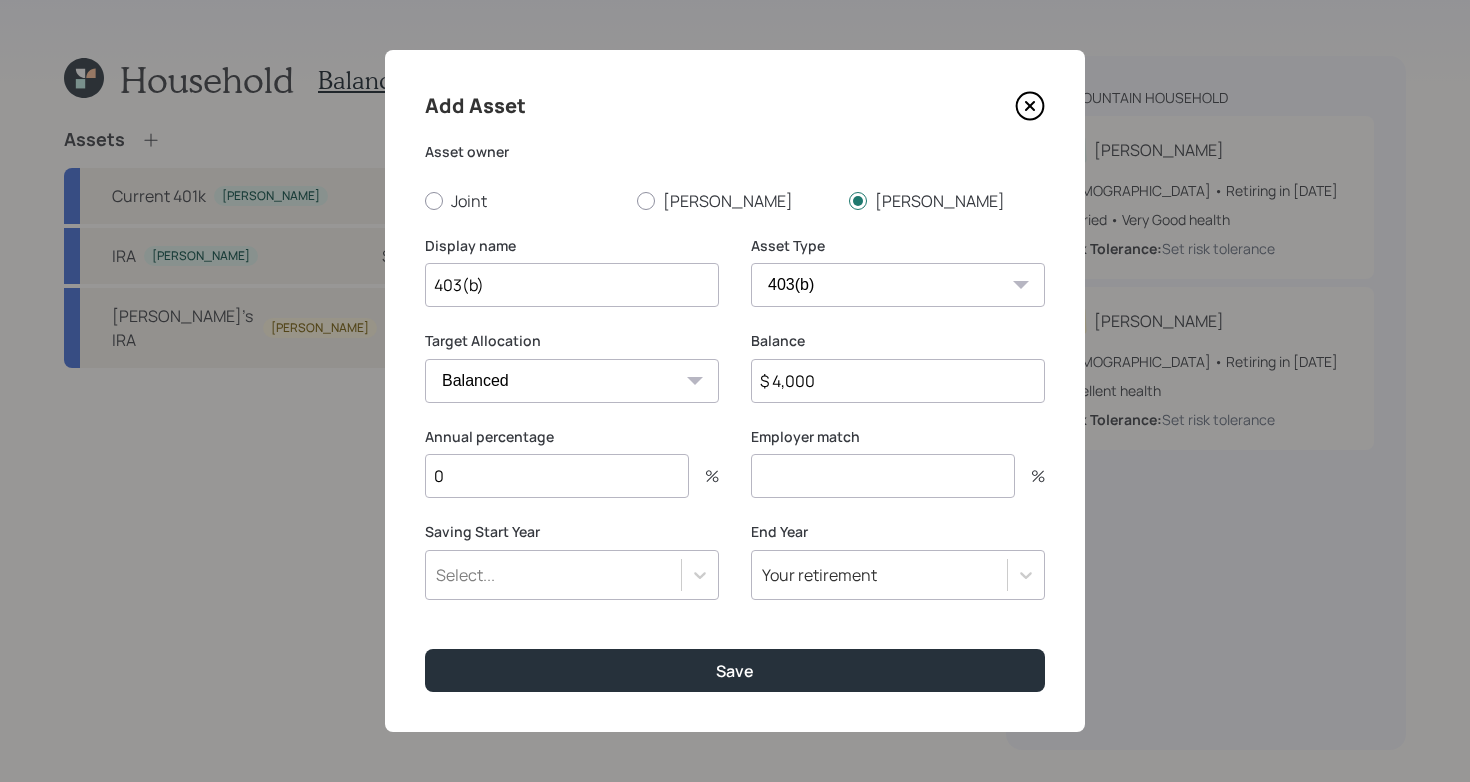 type on "0" 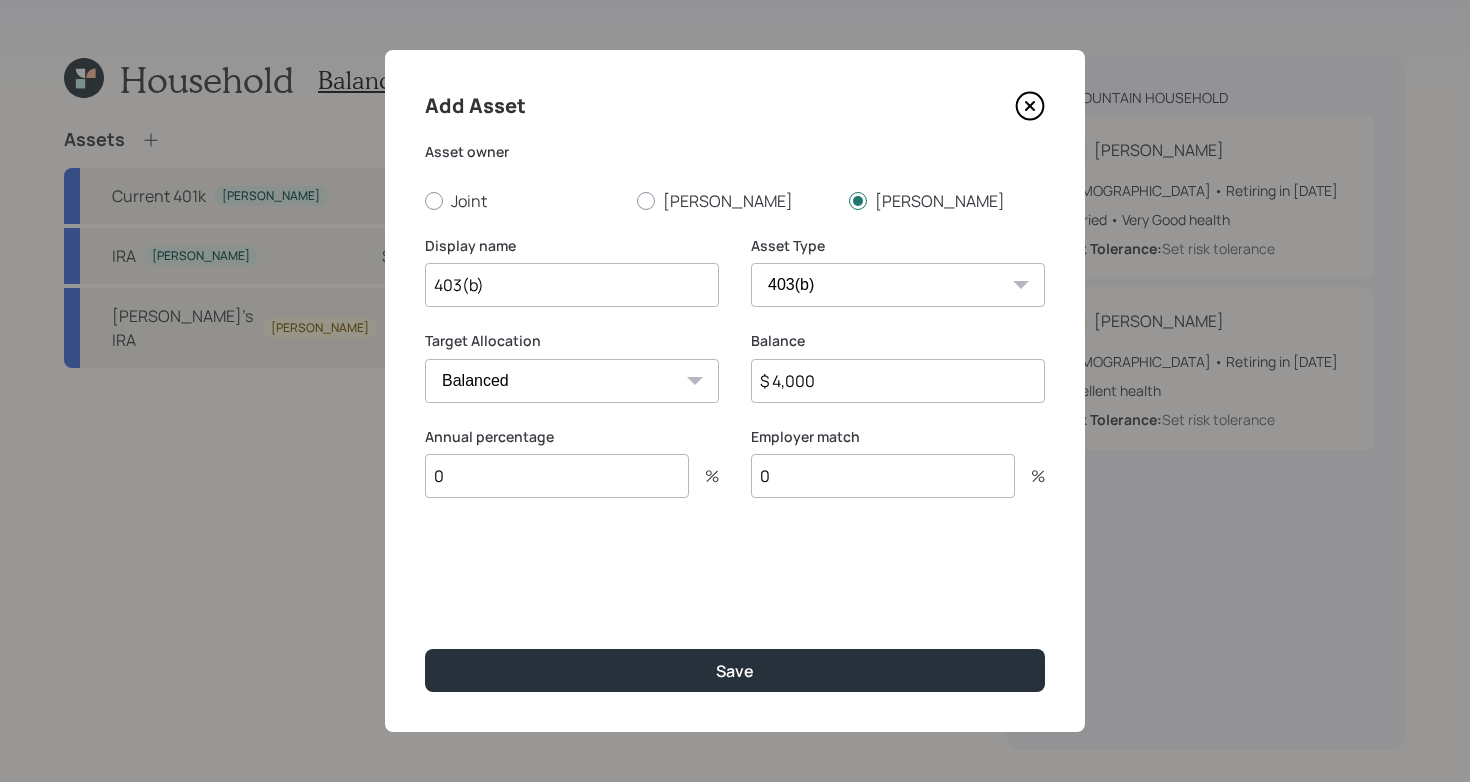 type on "0" 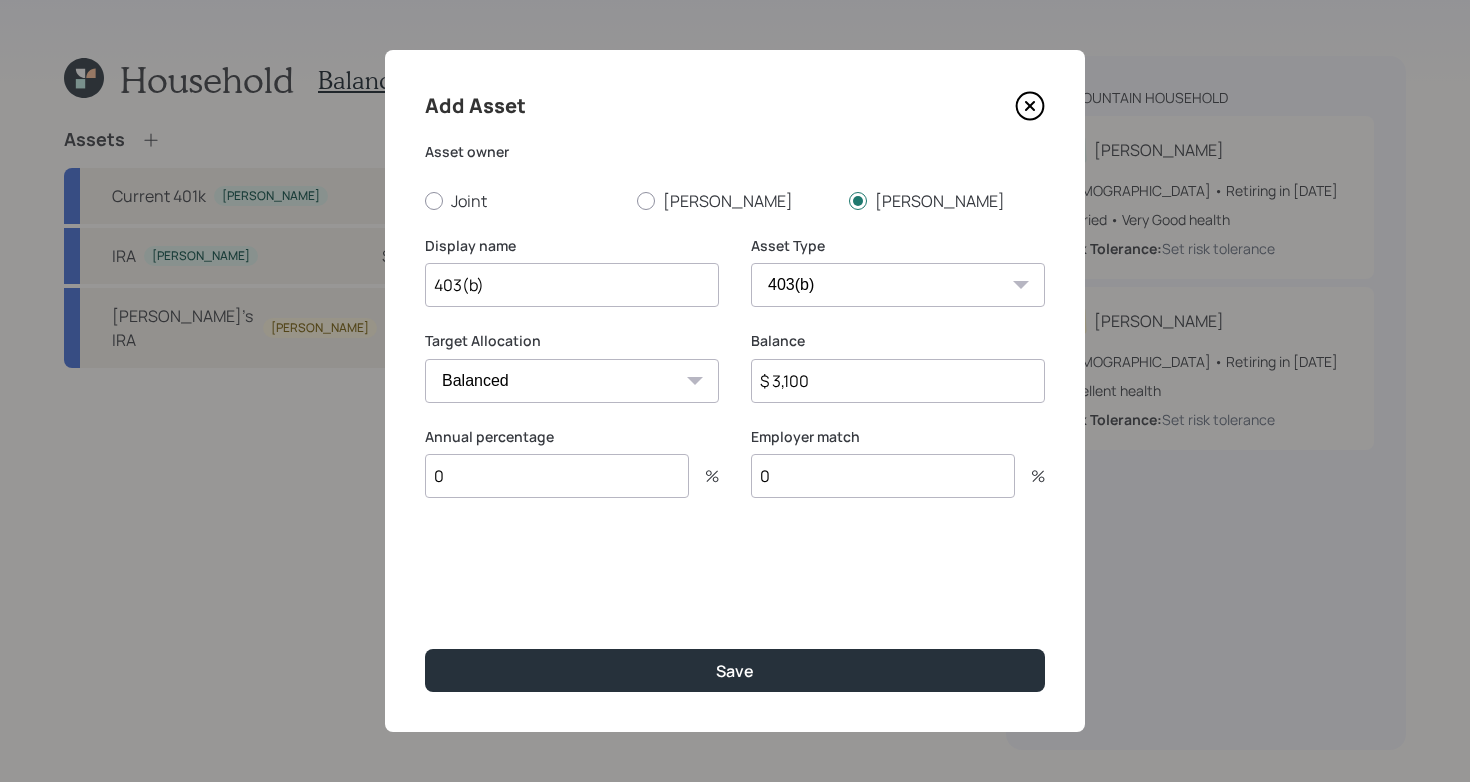 type on "$ 3,100" 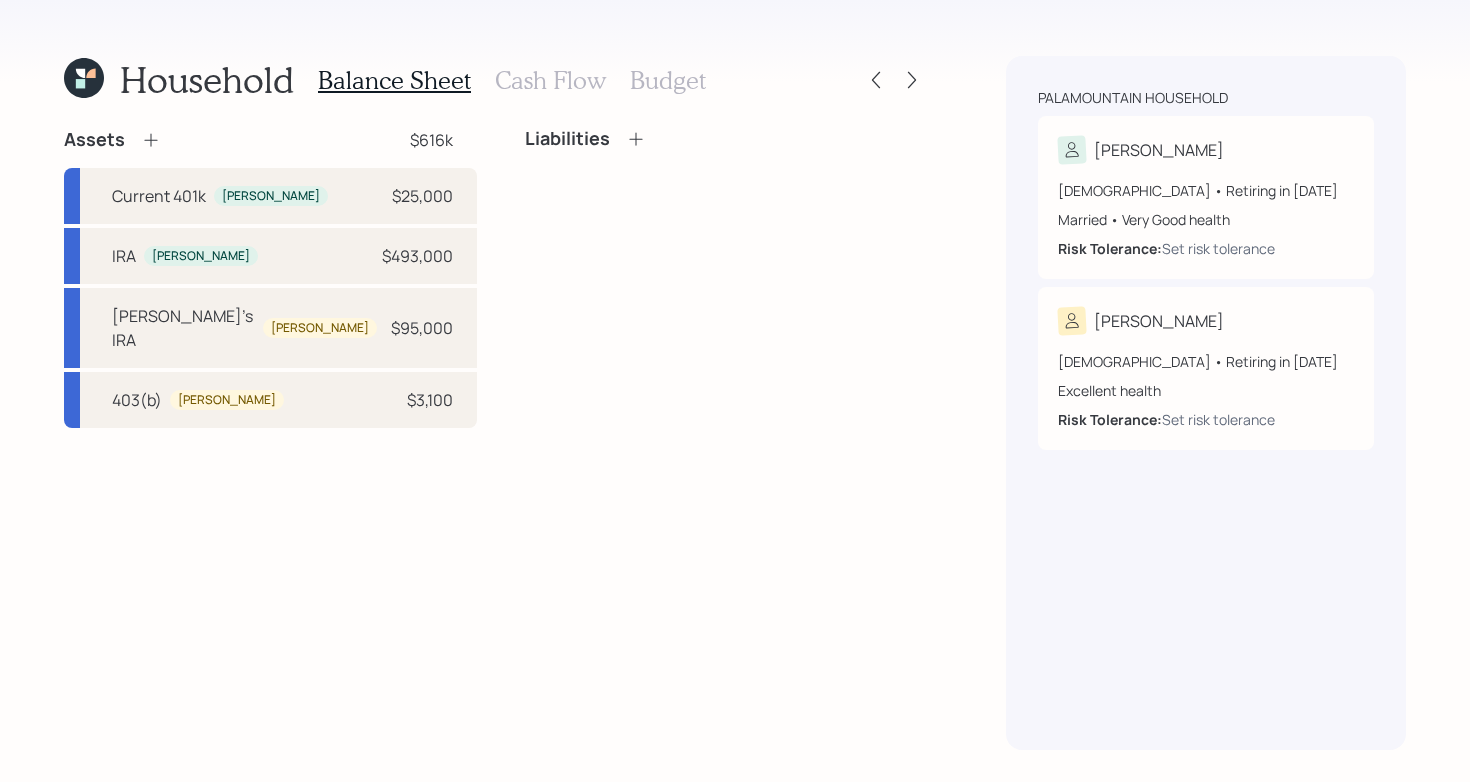 click on "Cash Flow" at bounding box center (550, 80) 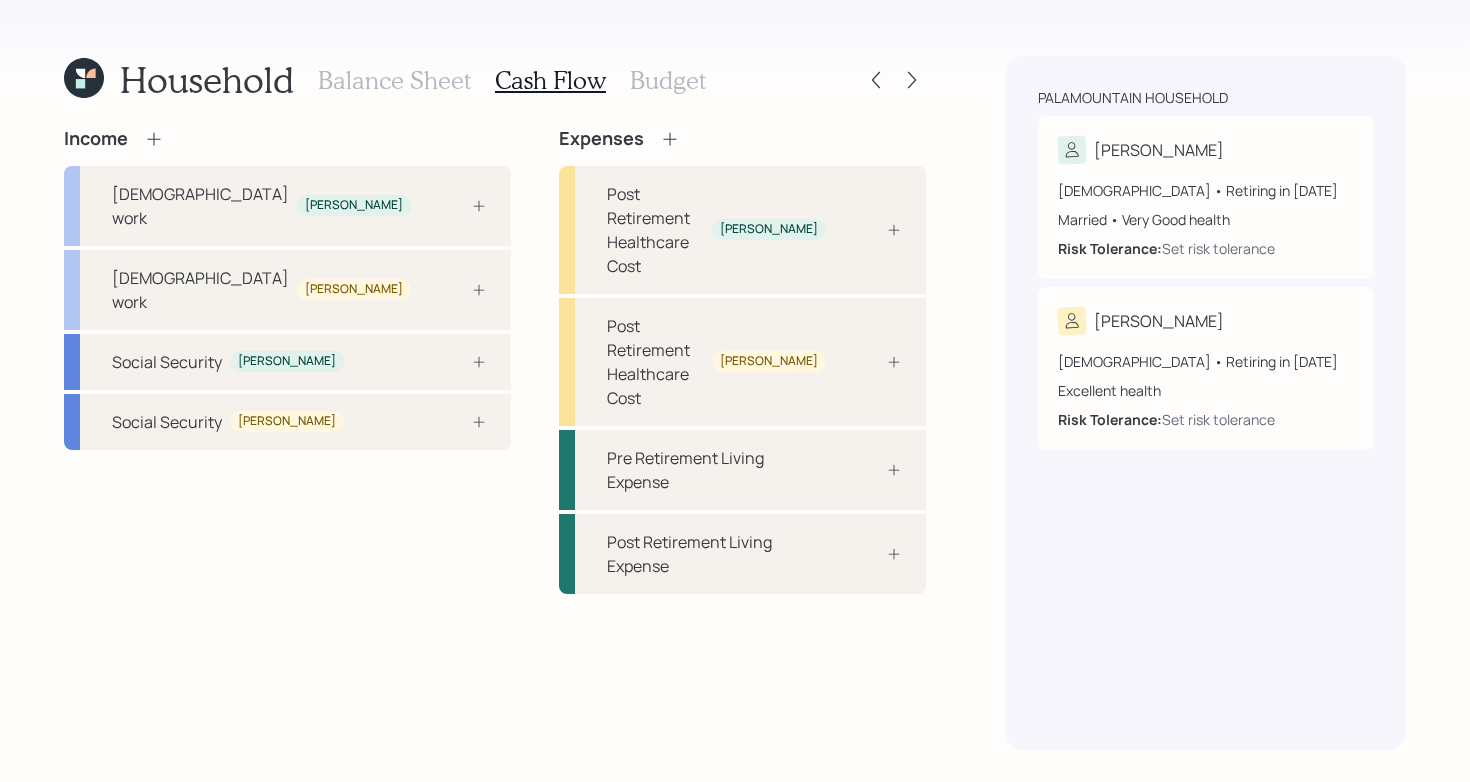 click on "Balance Sheet" at bounding box center (394, 80) 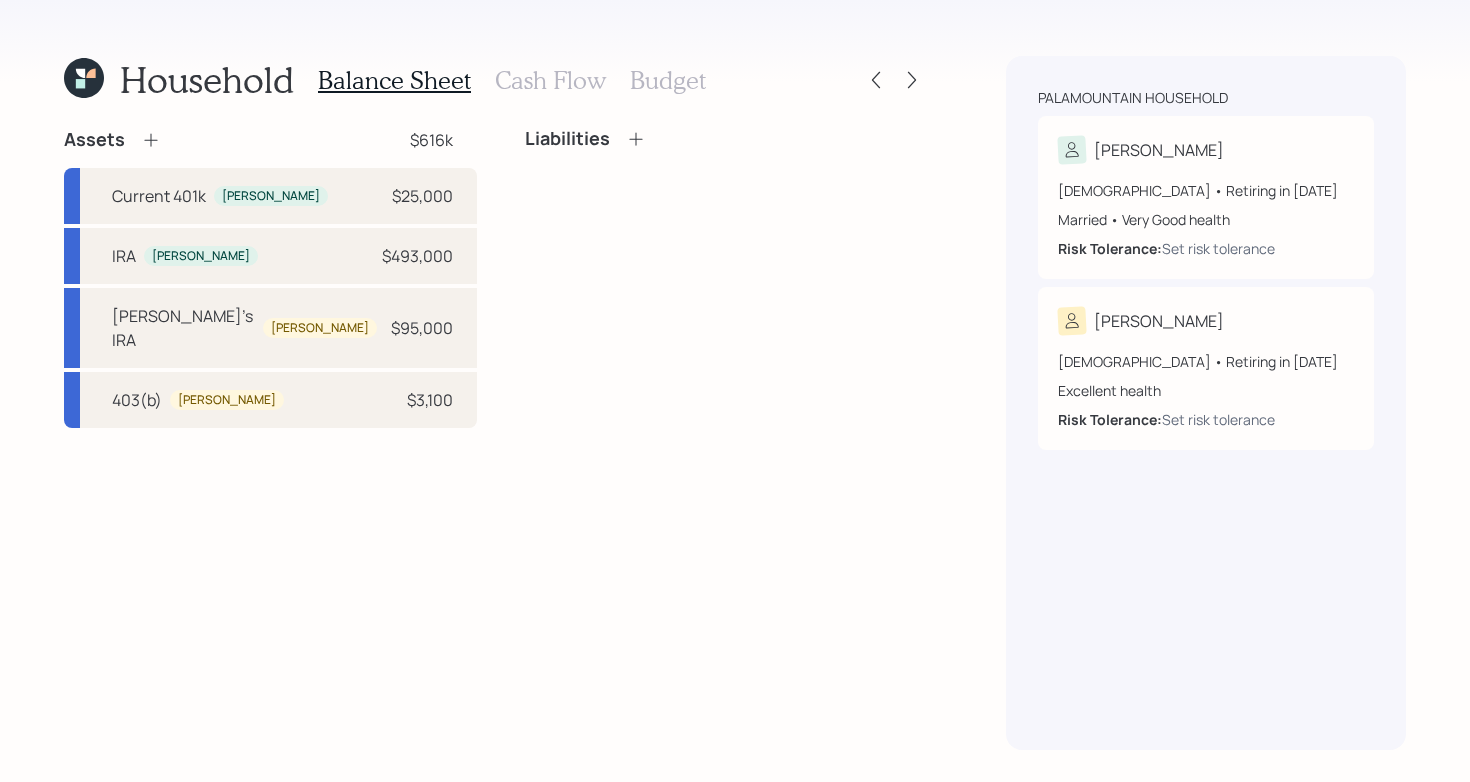 click on "Cash Flow" at bounding box center [550, 80] 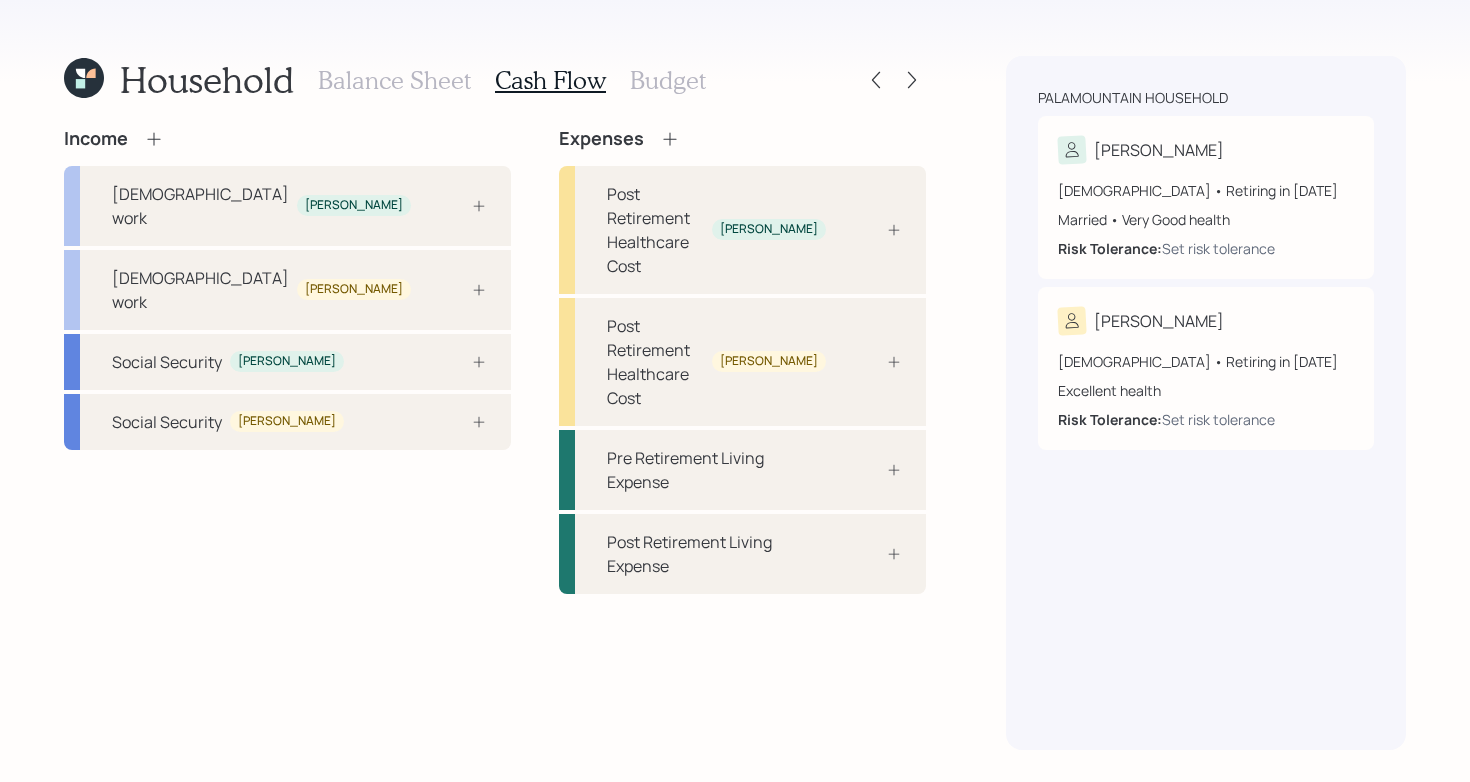 click 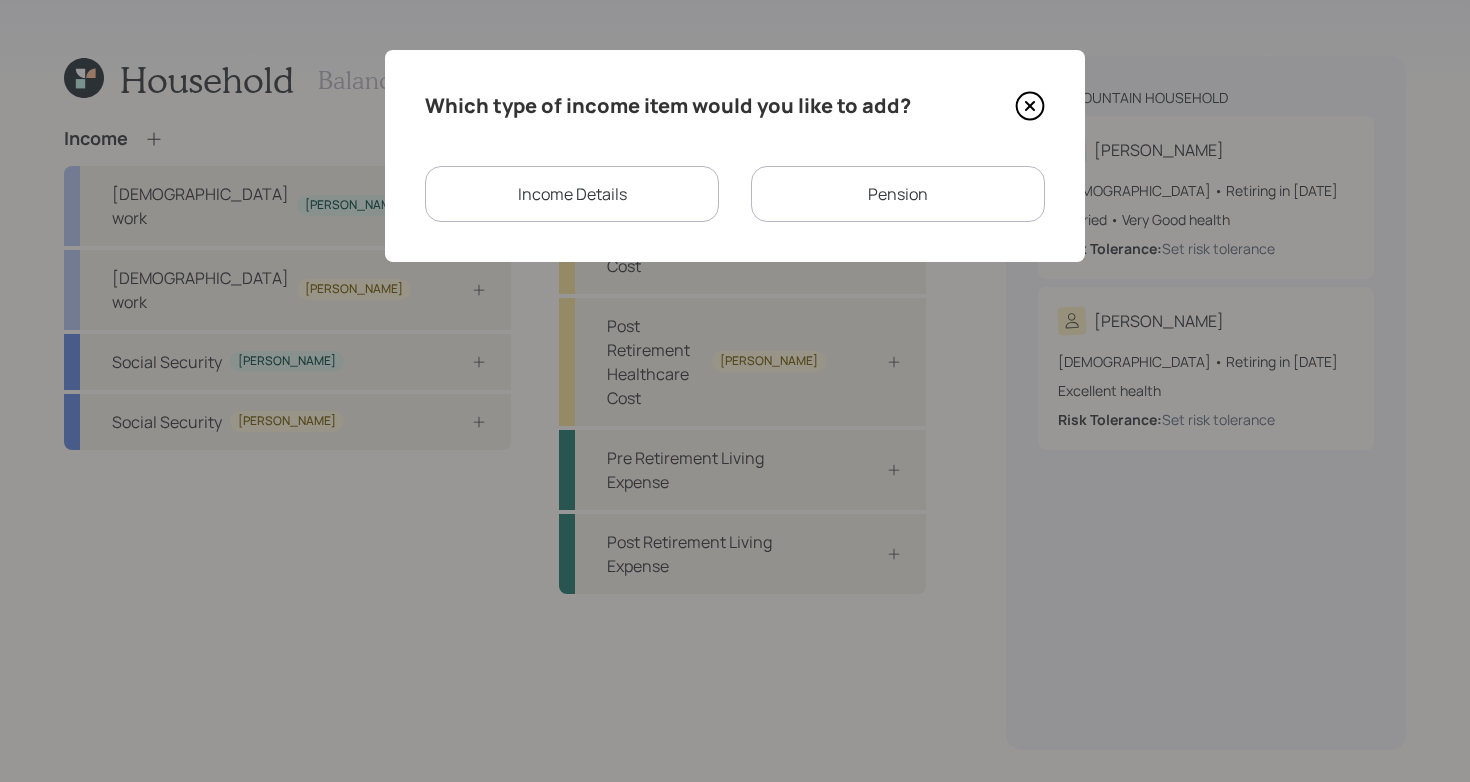 click on "Pension" at bounding box center (898, 194) 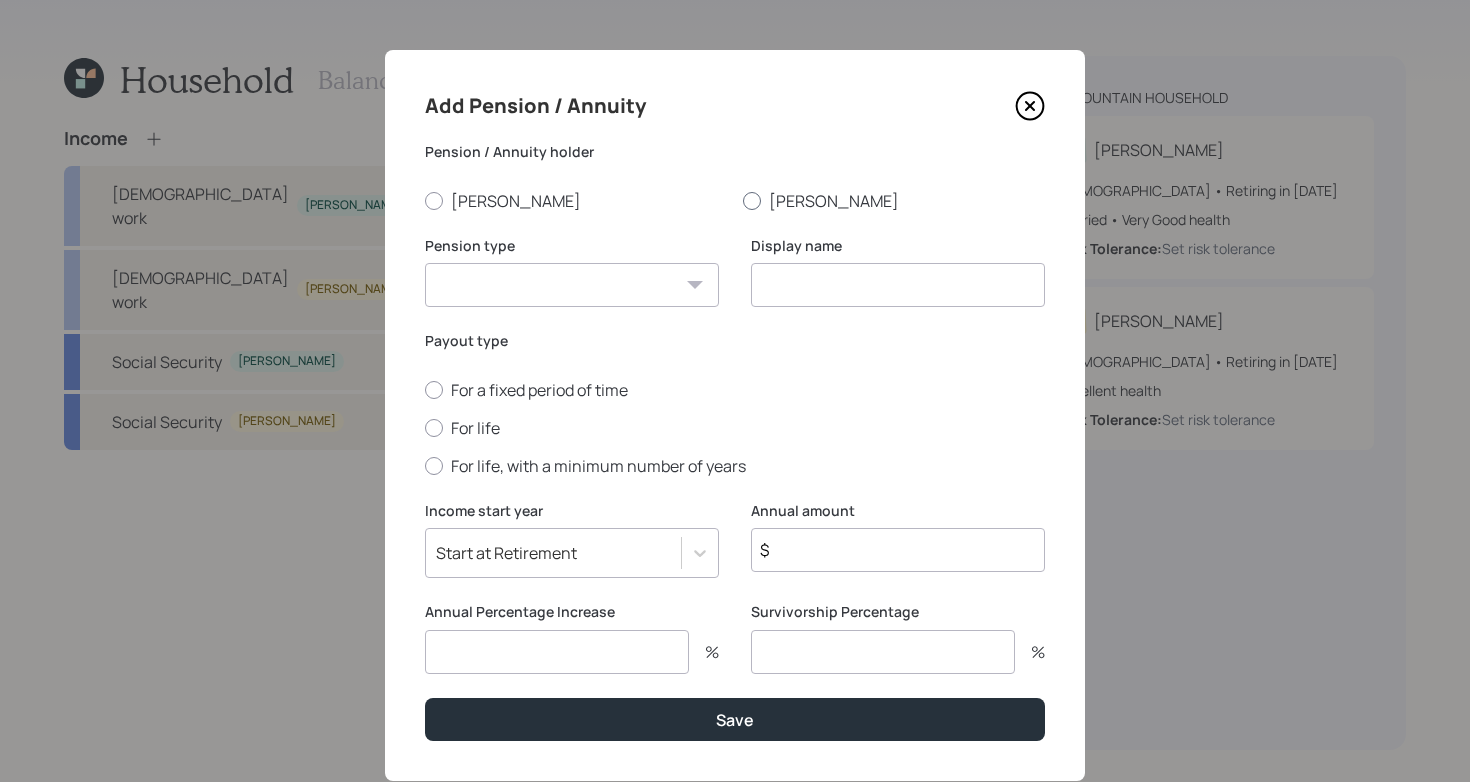 click on "[PERSON_NAME]" at bounding box center [894, 201] 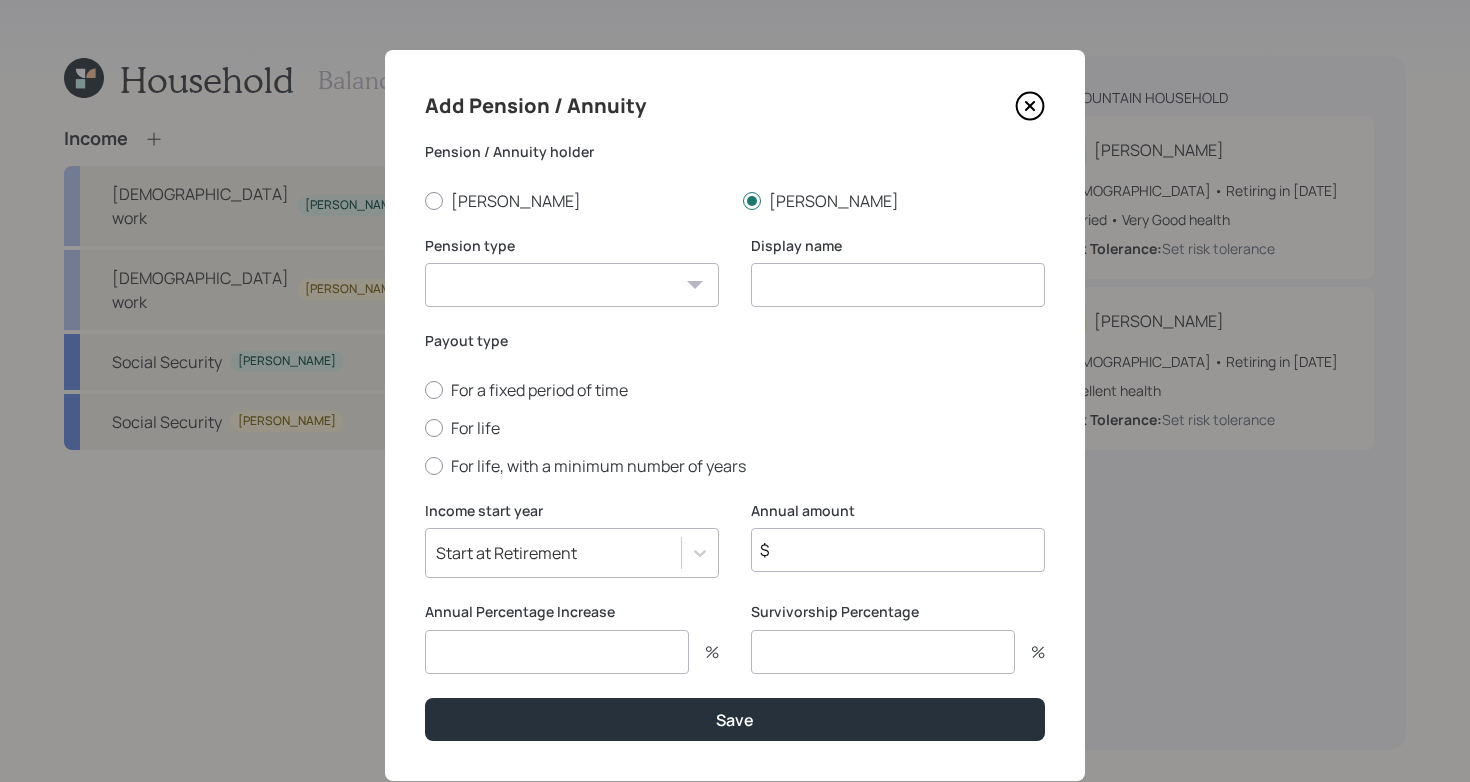 click on "Pension Annuity" at bounding box center [572, 285] 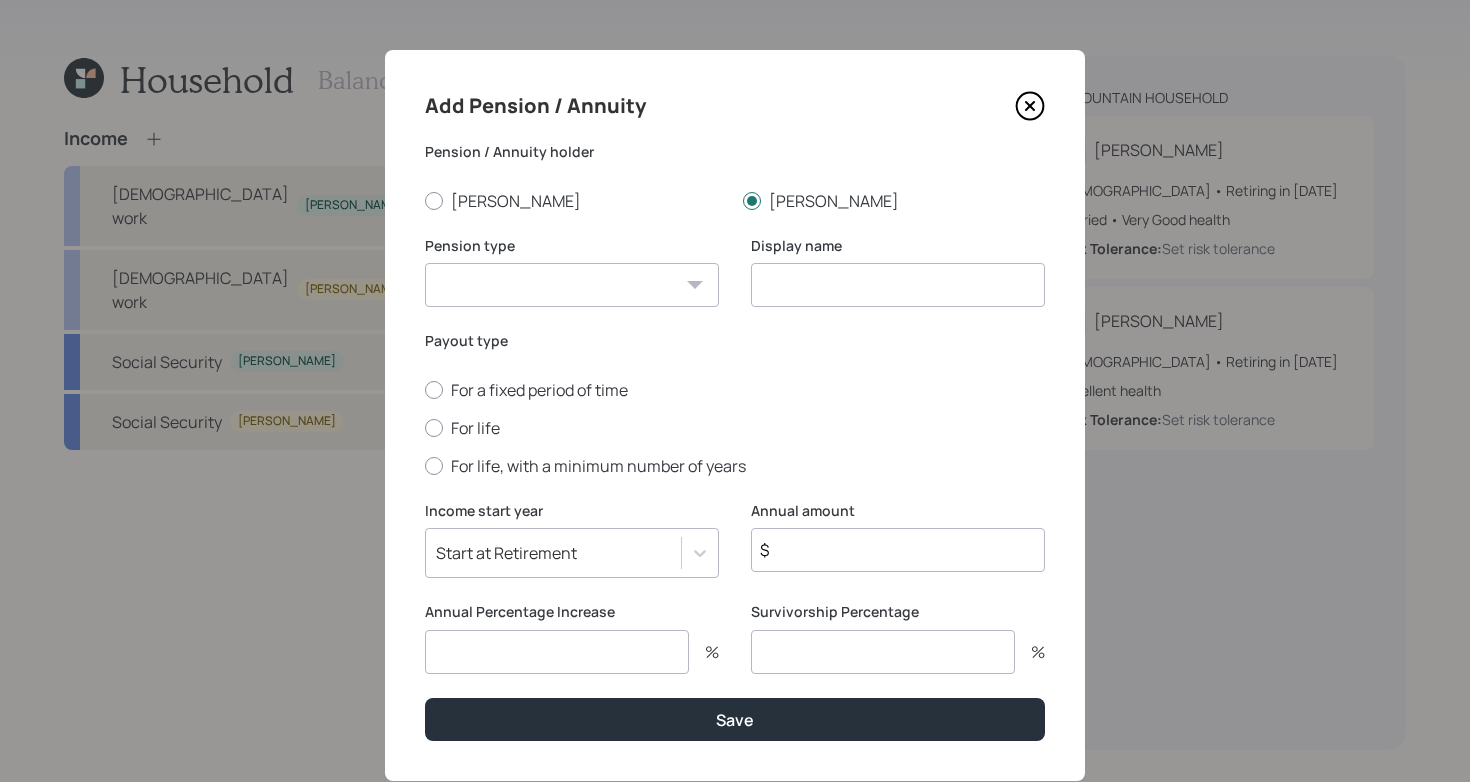 select on "pension" 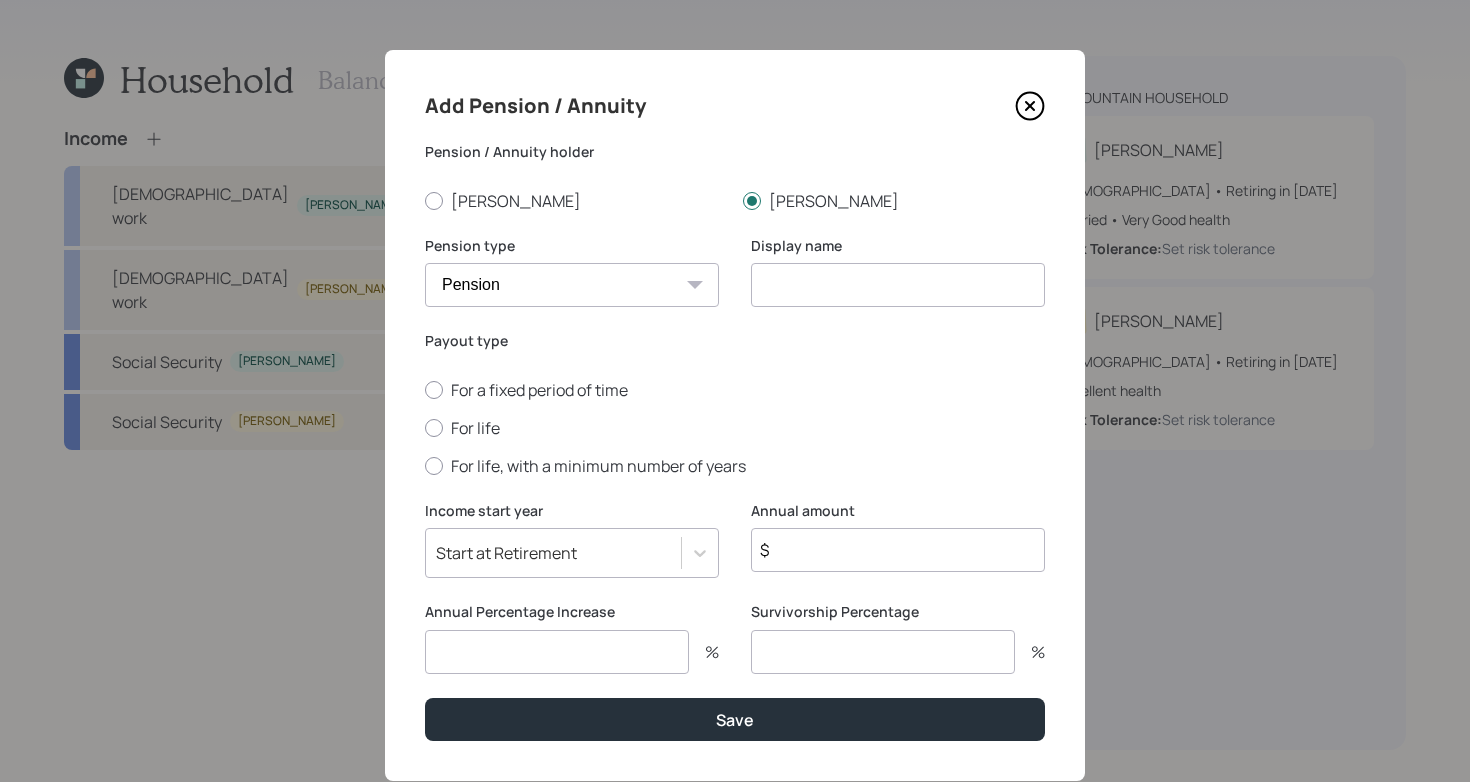 click at bounding box center [898, 285] 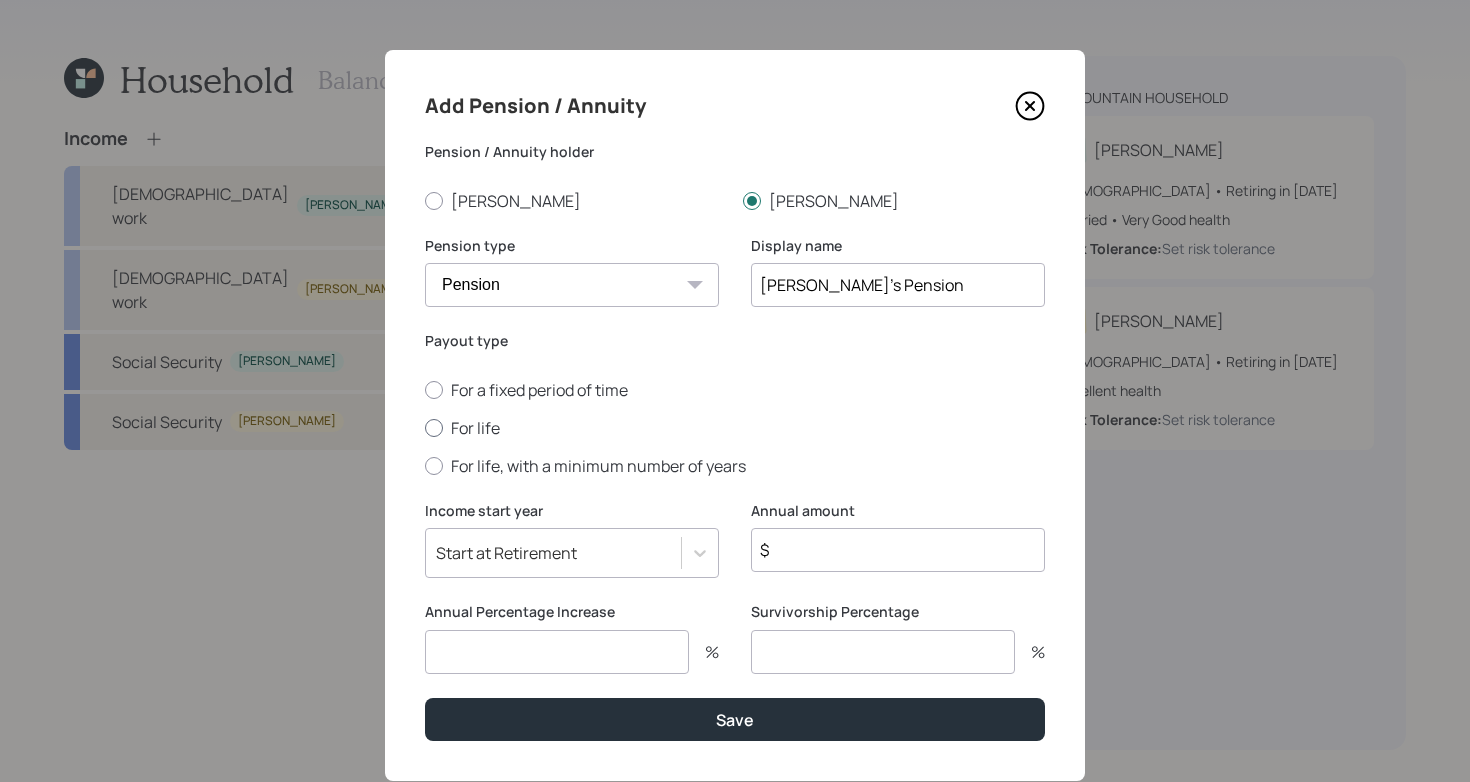 type on "[PERSON_NAME]'s Pension" 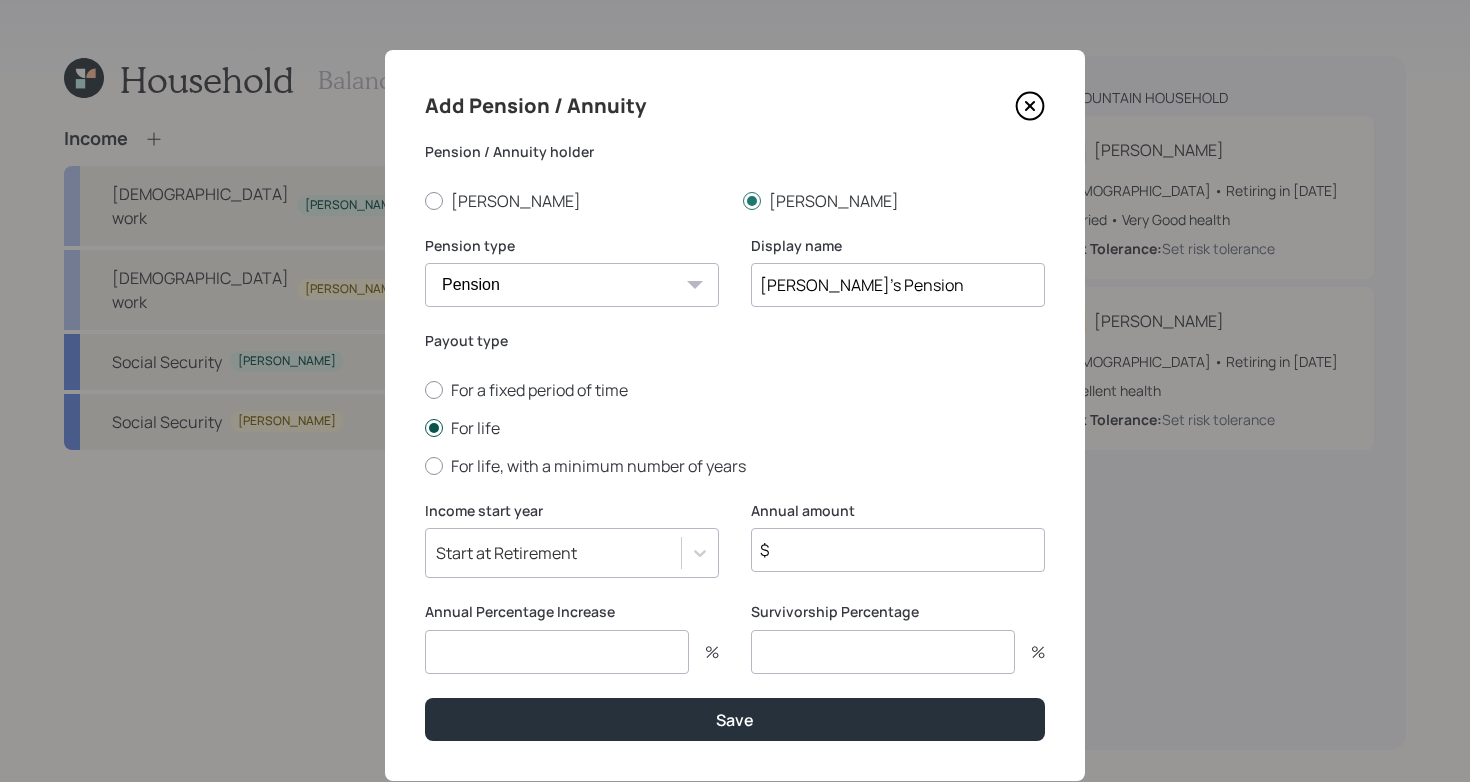 scroll, scrollTop: 50, scrollLeft: 0, axis: vertical 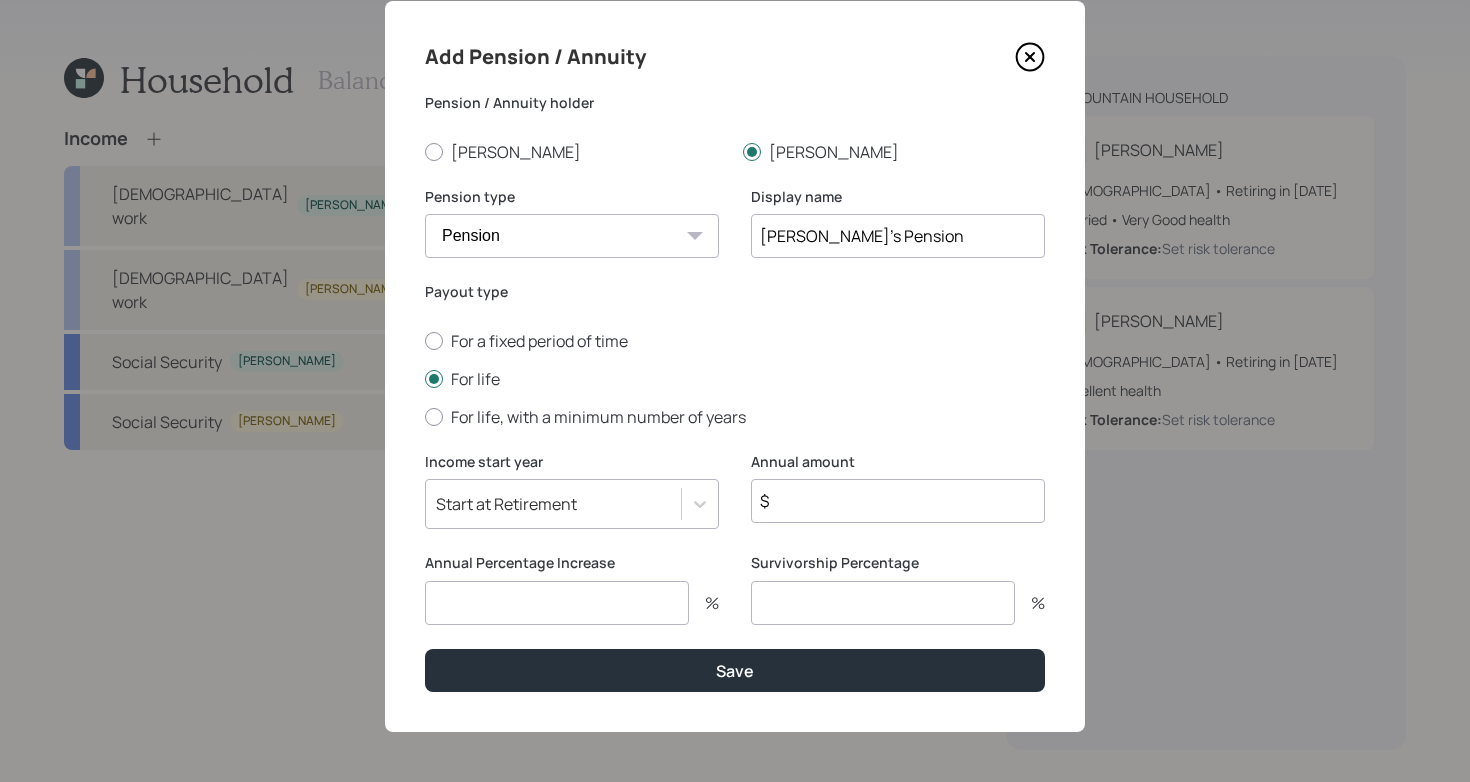 click on "$" at bounding box center [898, 501] 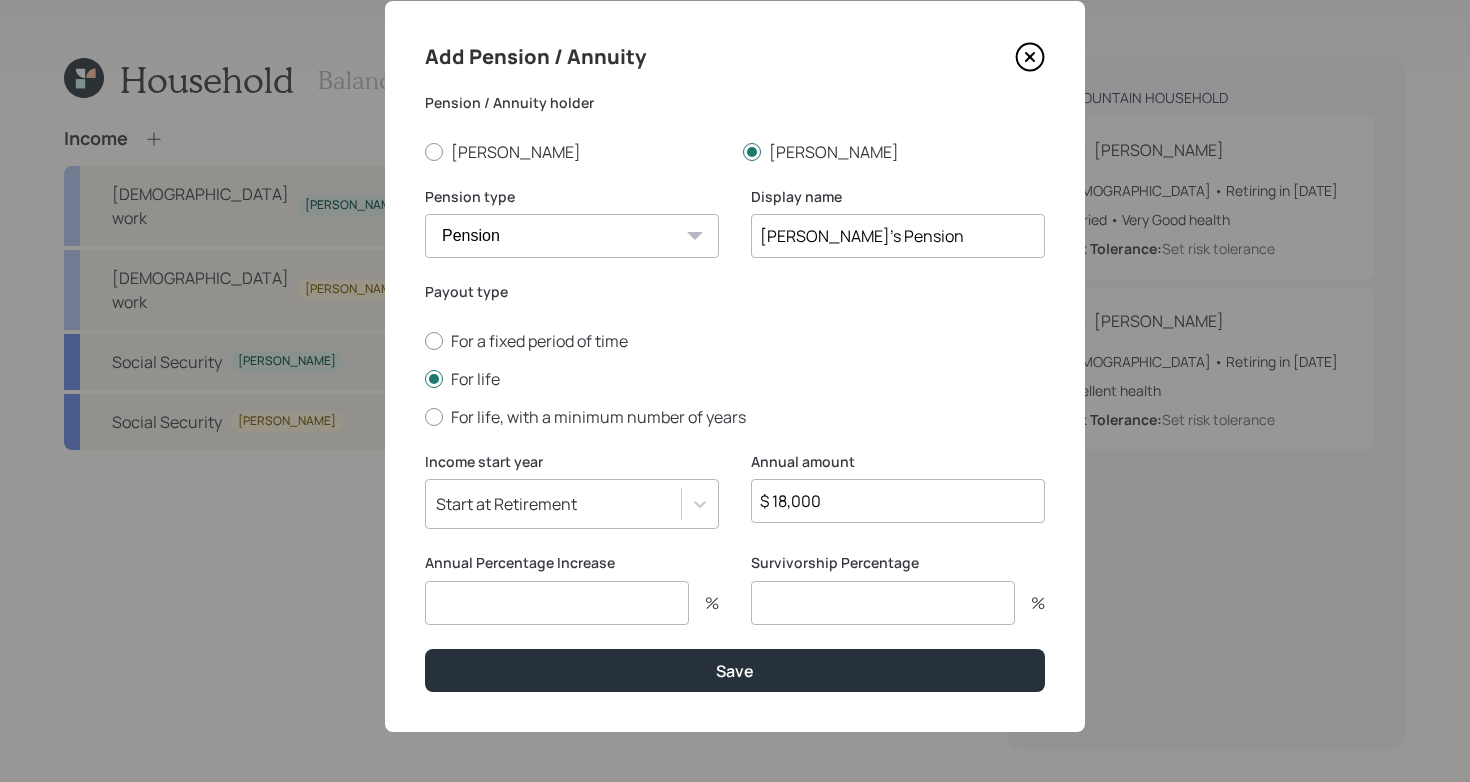 type on "$ 18,000" 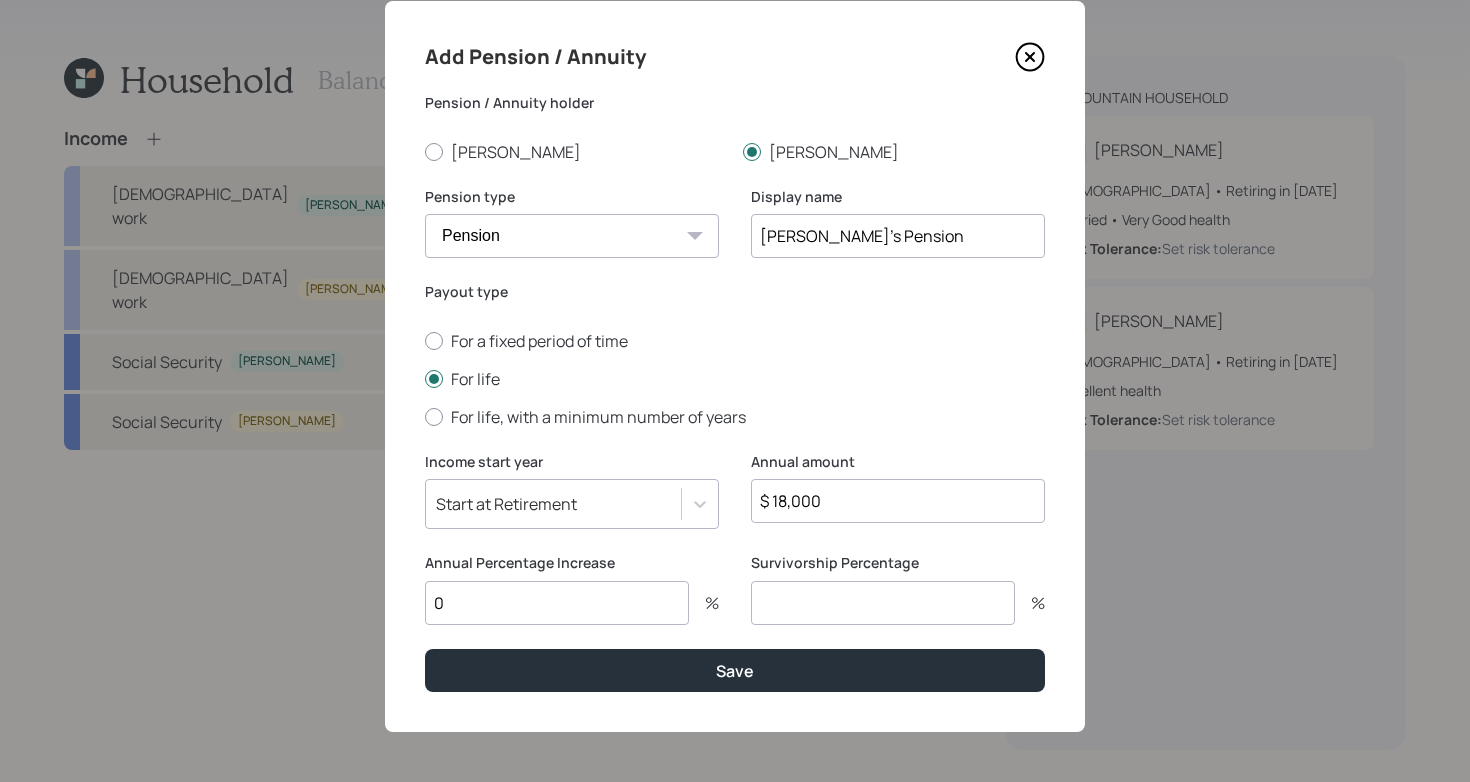type on "0" 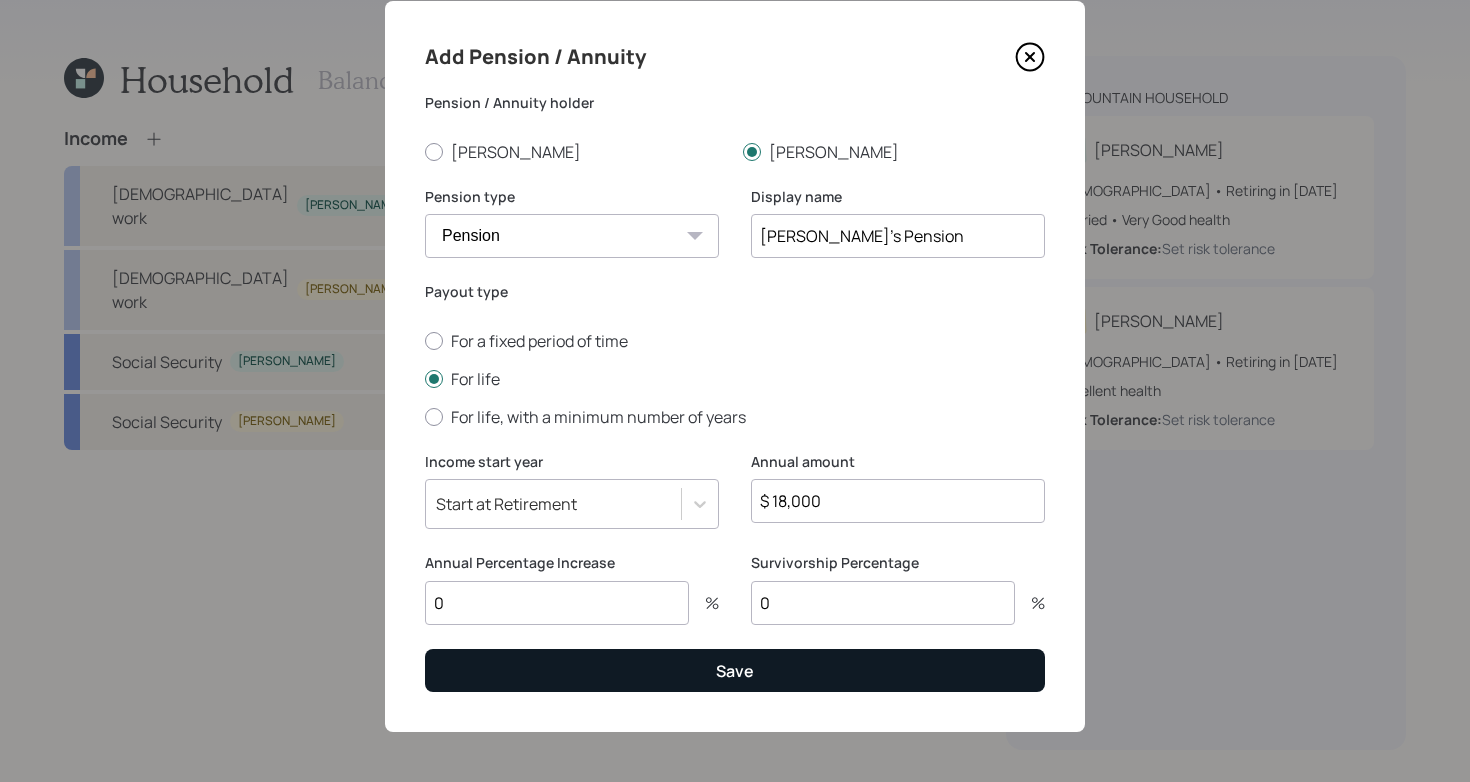 type on "0" 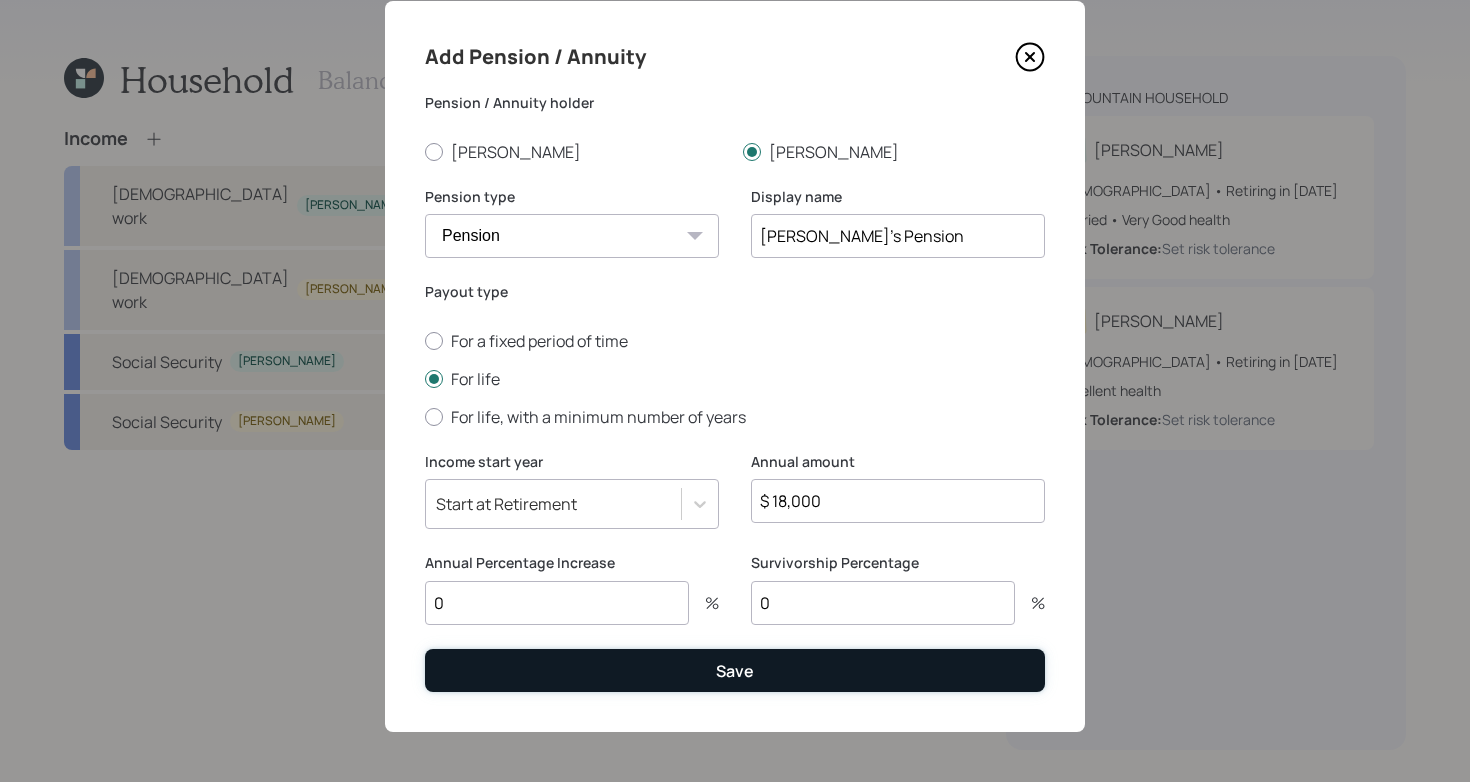 click on "Save" at bounding box center [735, 670] 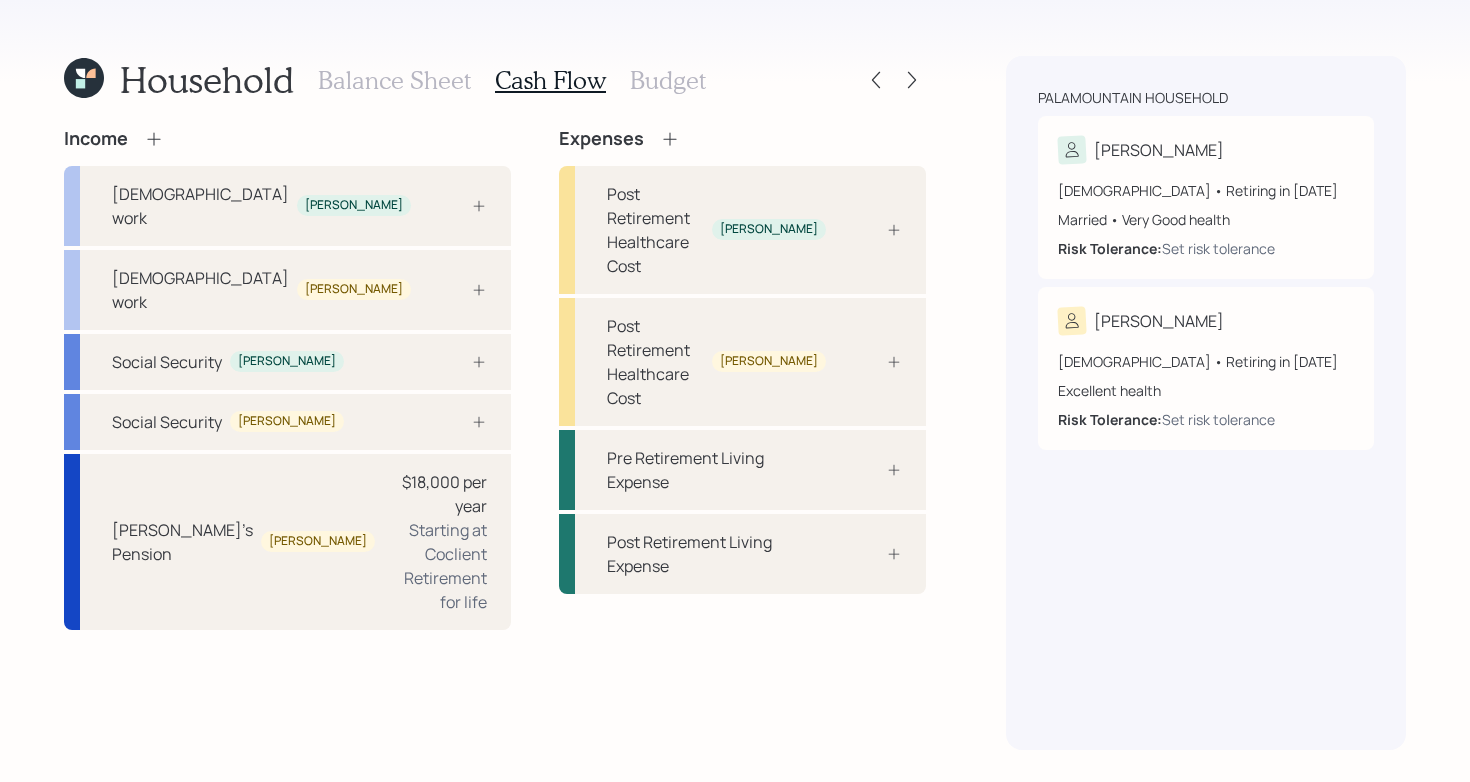 click on "Balance Sheet" at bounding box center (394, 80) 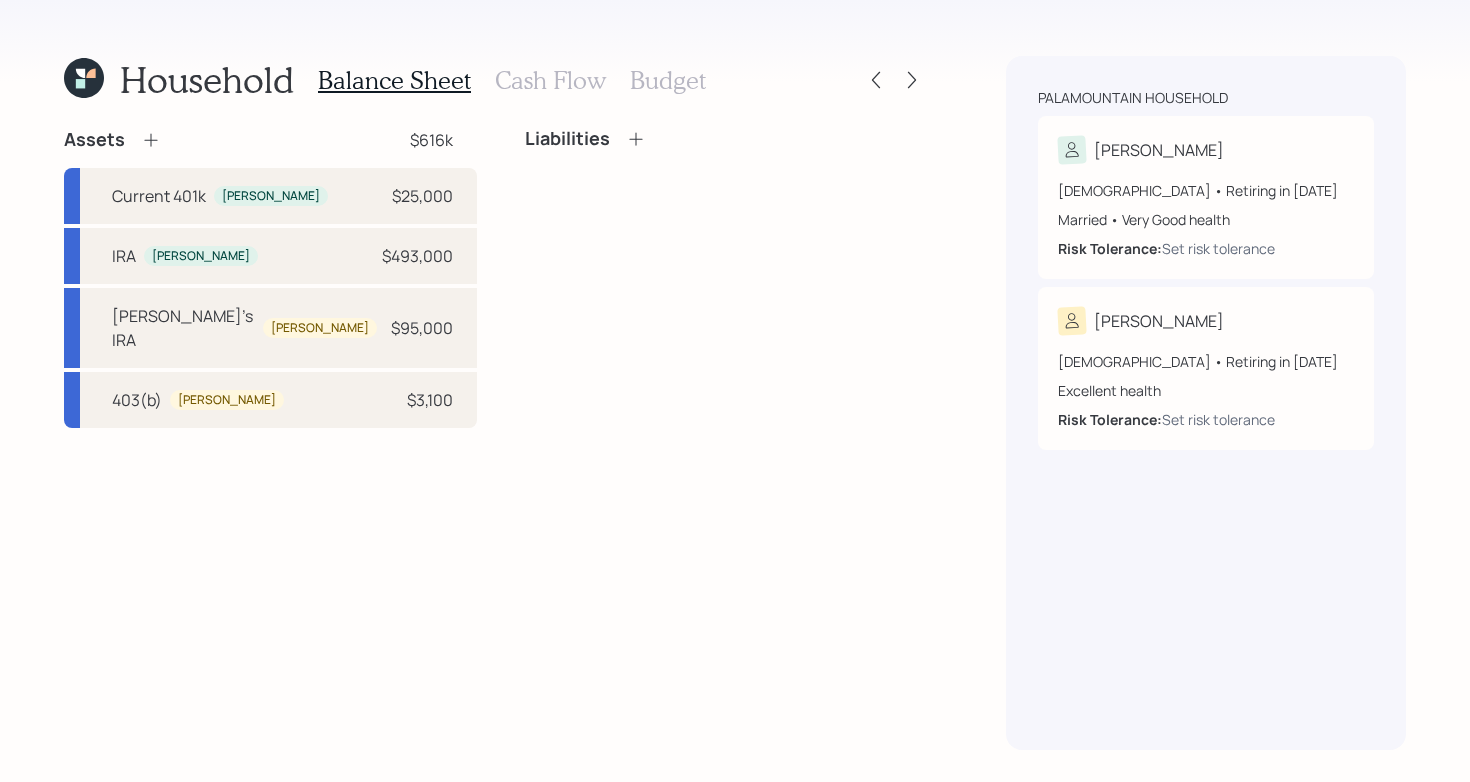 click on "Liabilities" at bounding box center (725, 278) 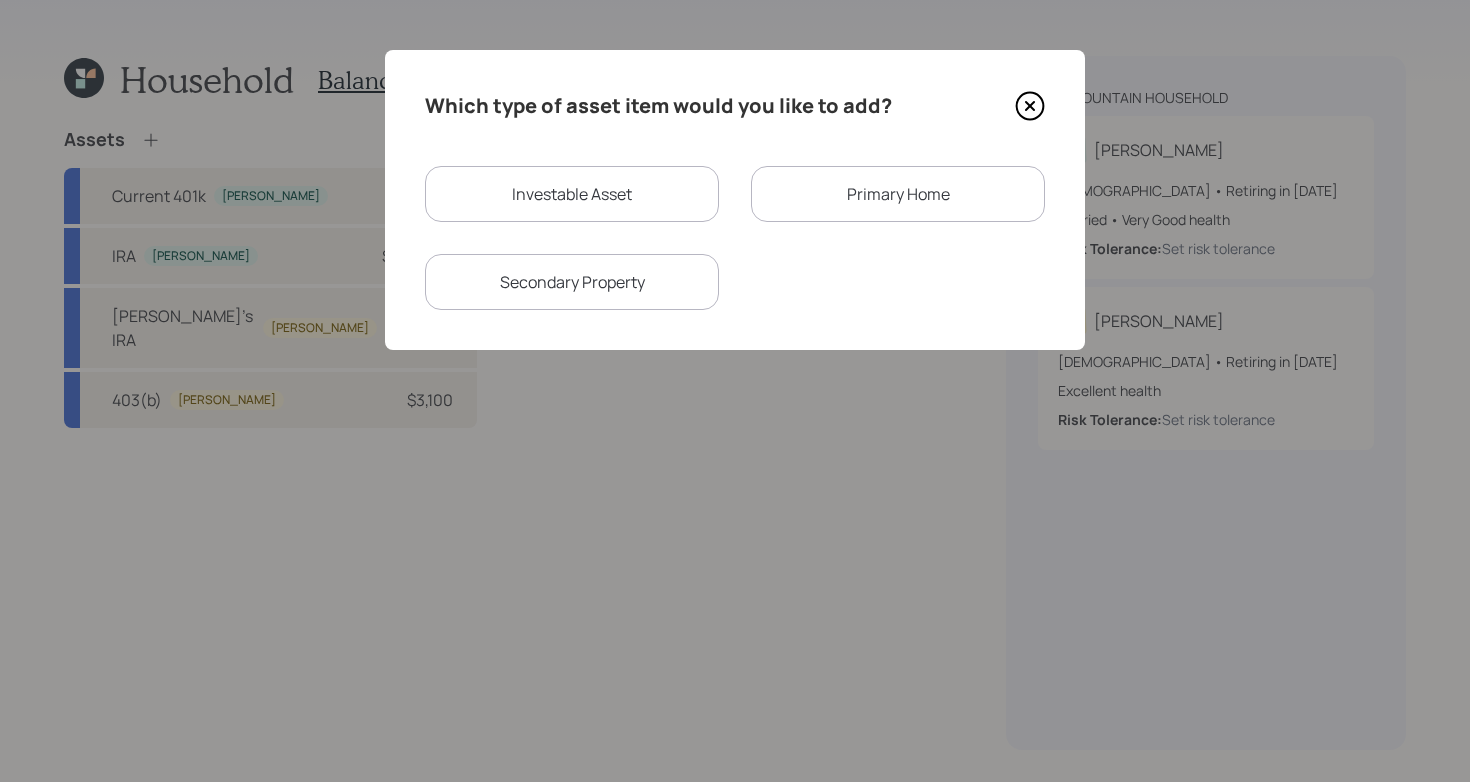 click 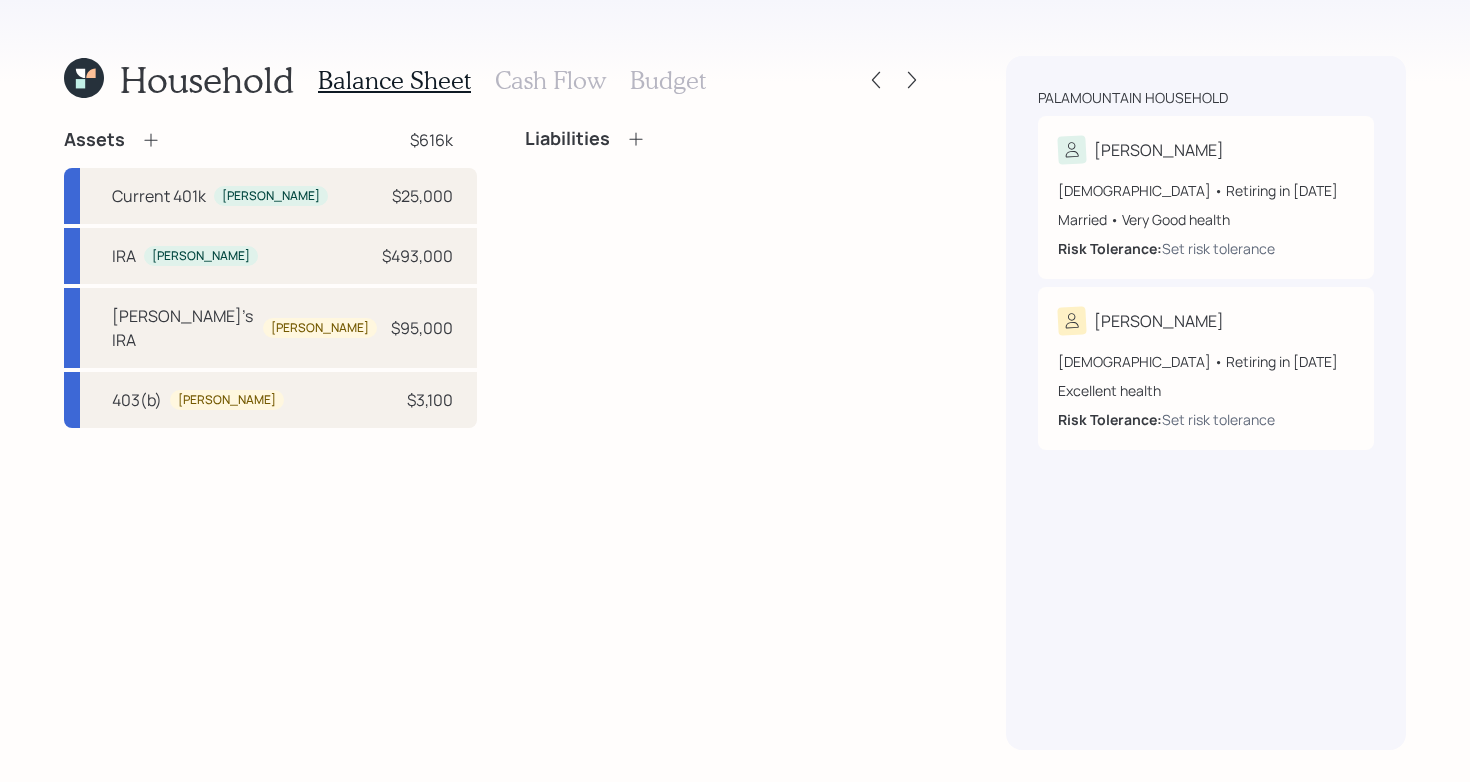 click on "Cash Flow" at bounding box center (550, 80) 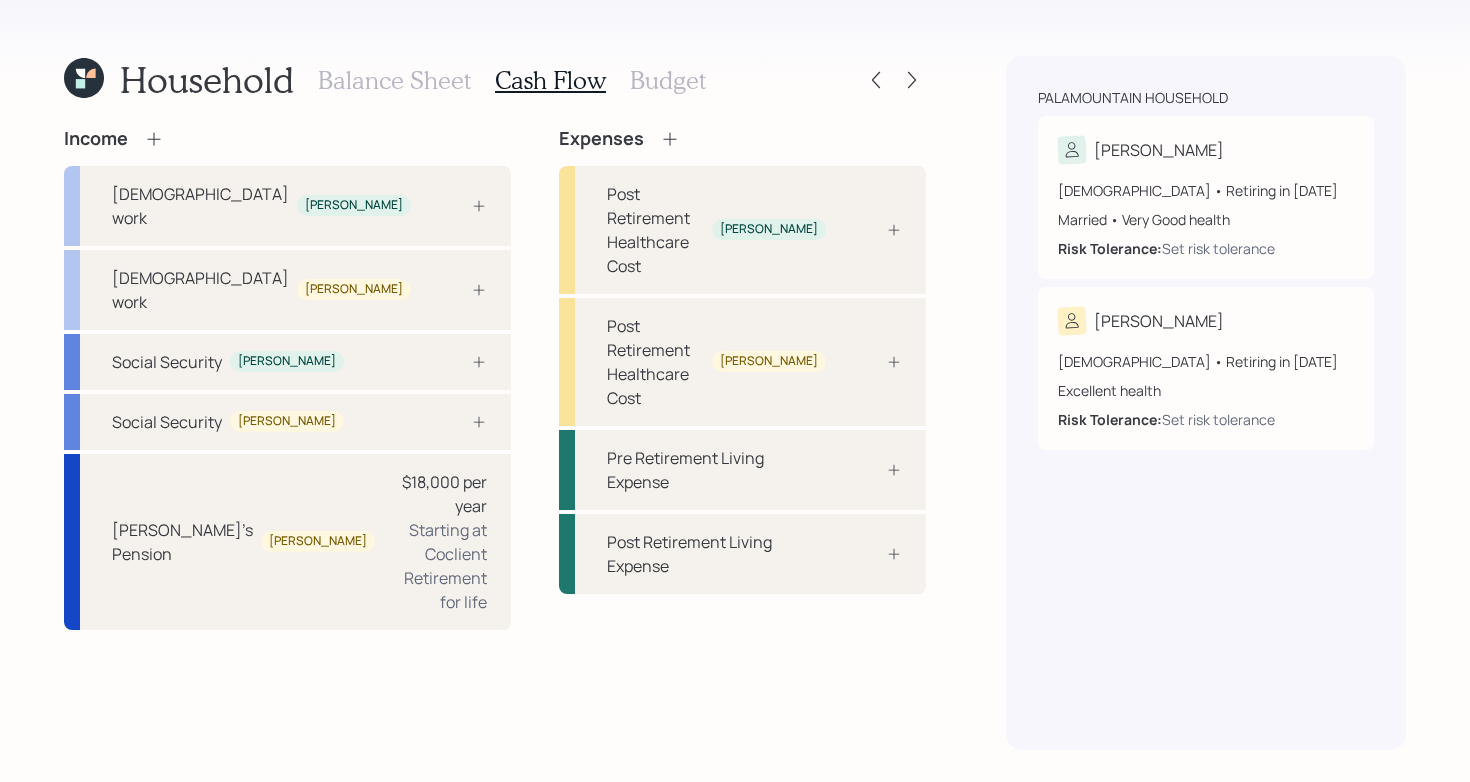 click 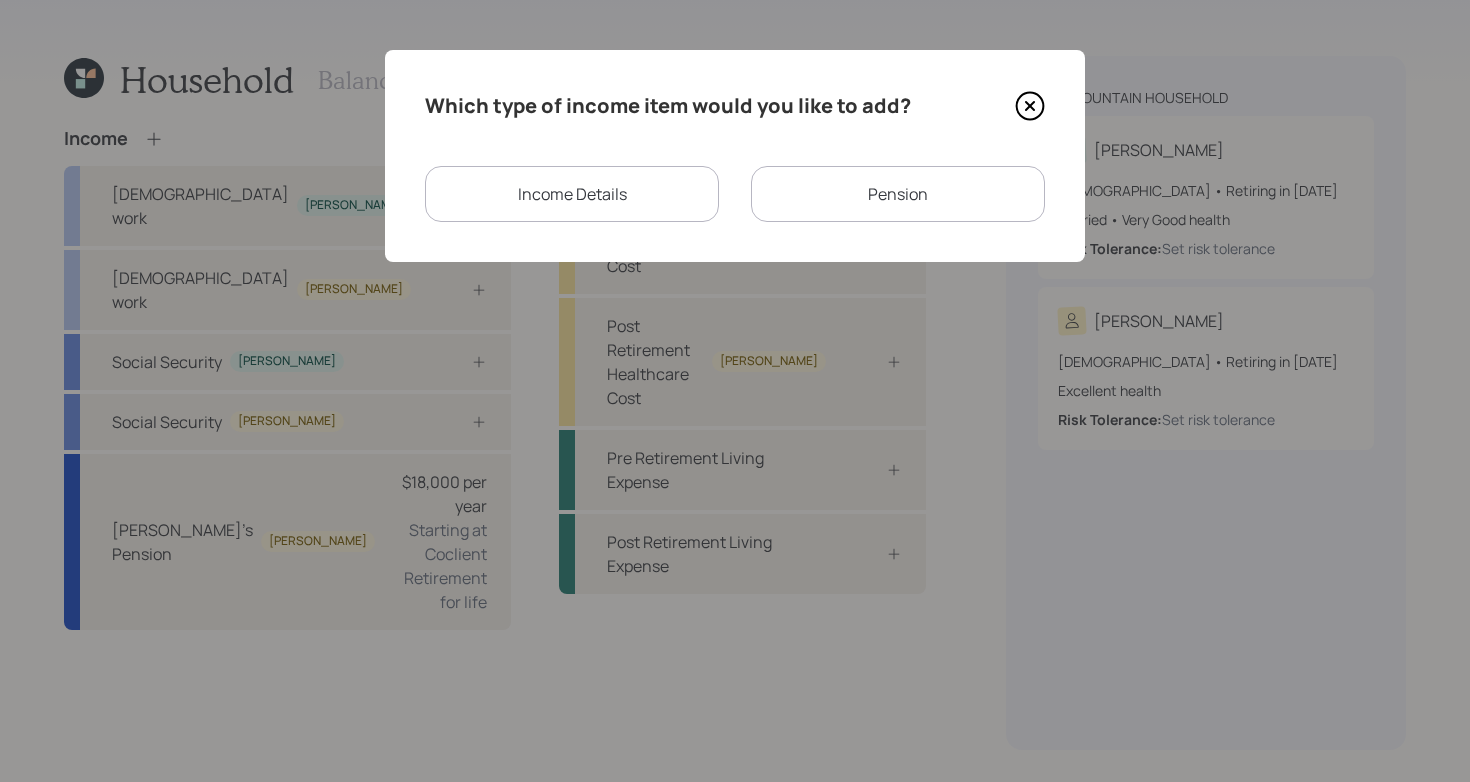 click on "Pension" at bounding box center [898, 194] 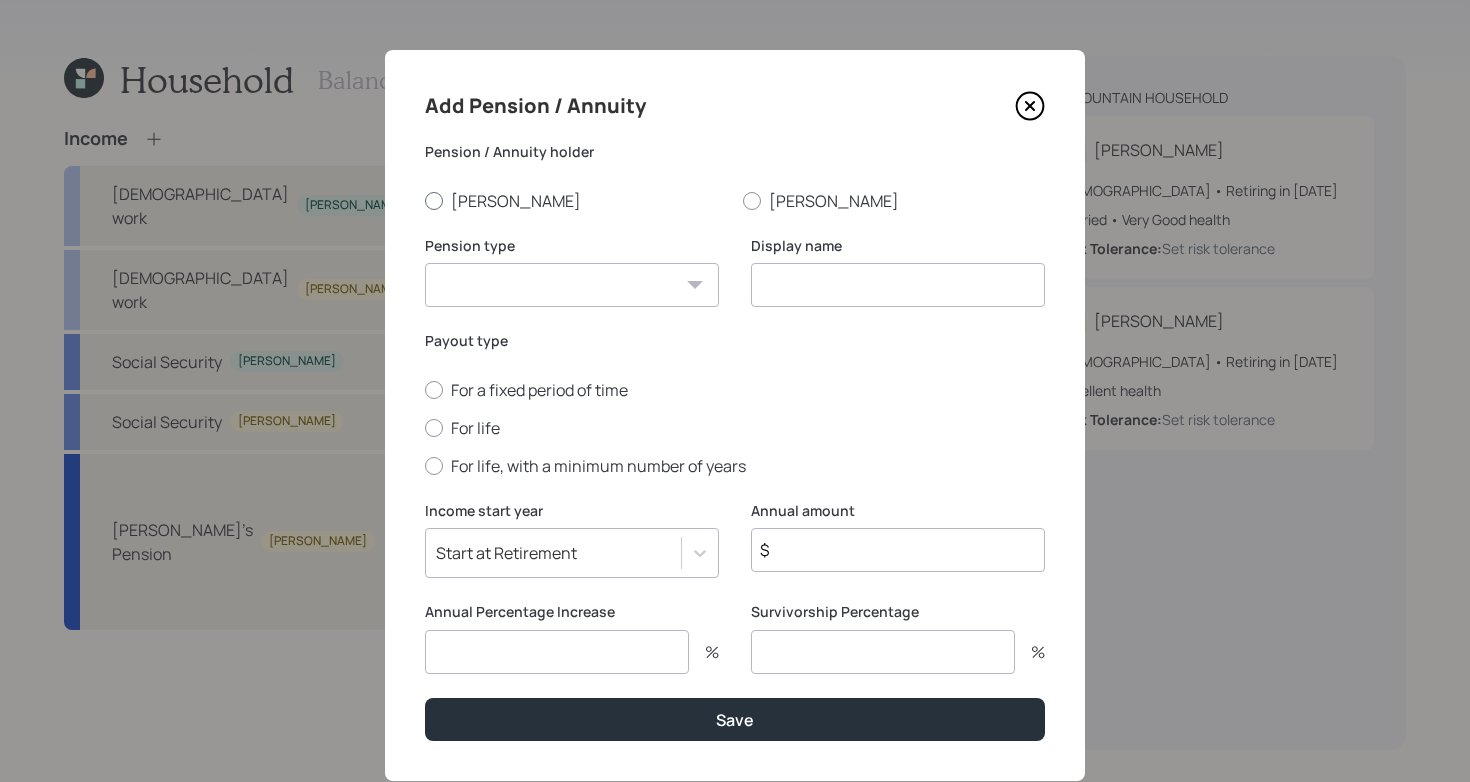 click on "[PERSON_NAME]" at bounding box center [576, 201] 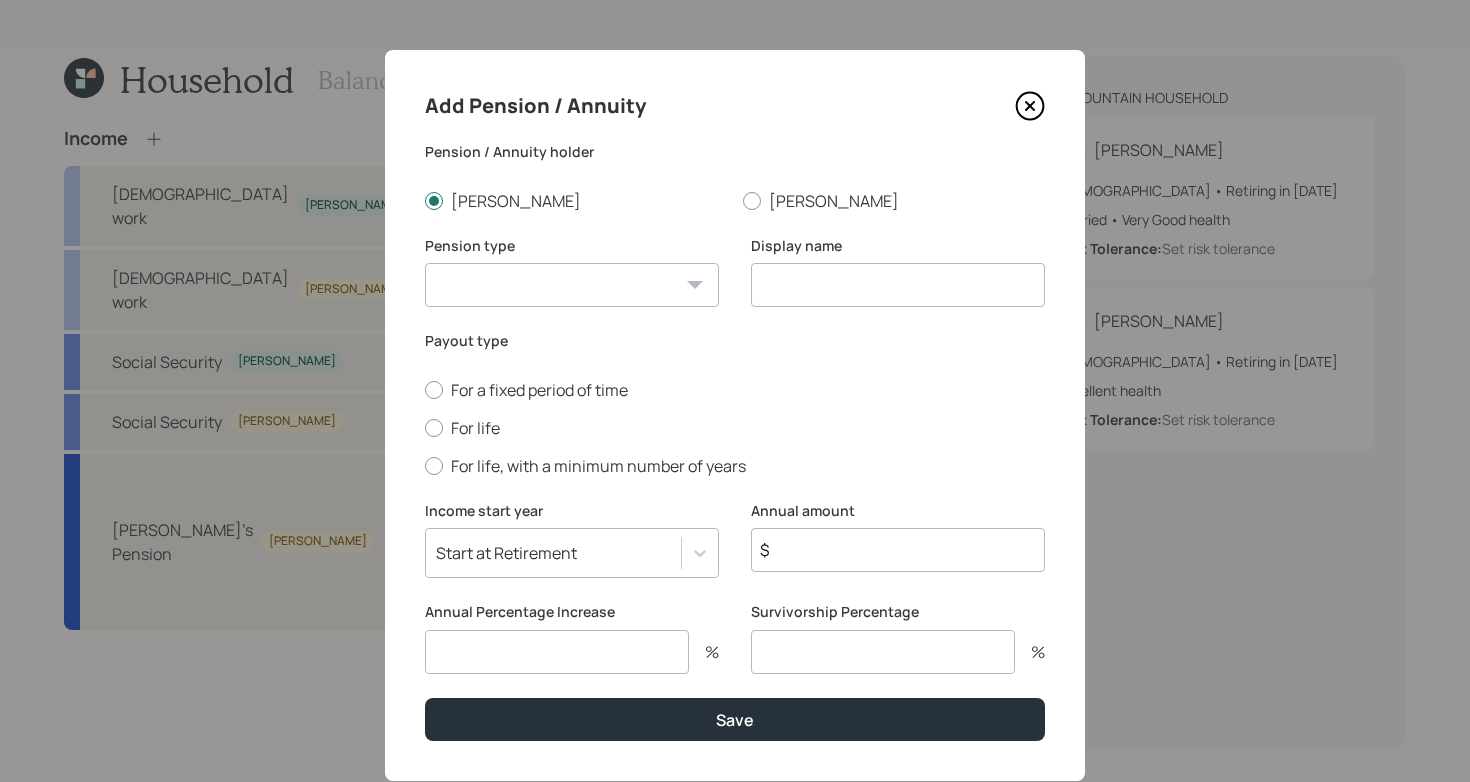 click on "Pension Annuity" at bounding box center [572, 285] 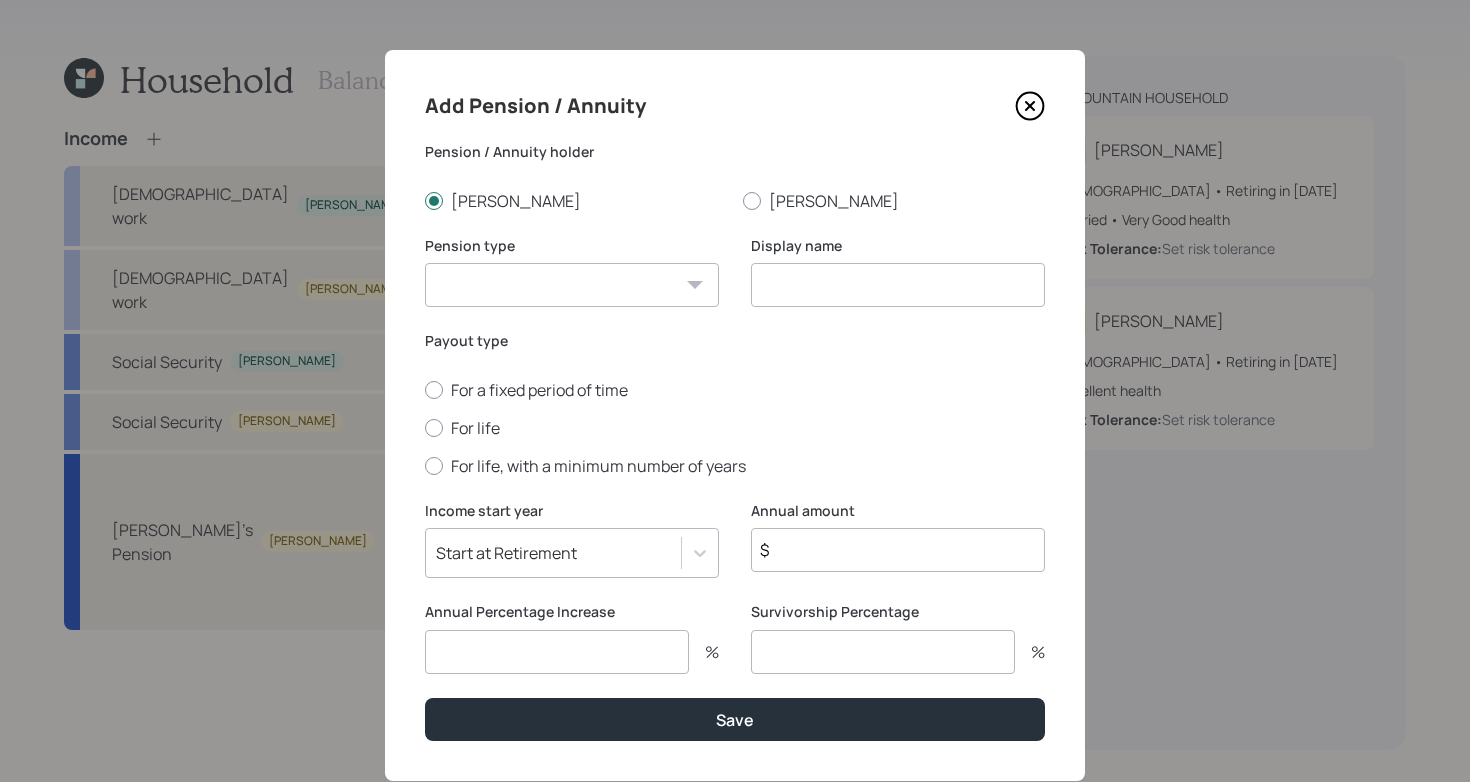 select on "pension" 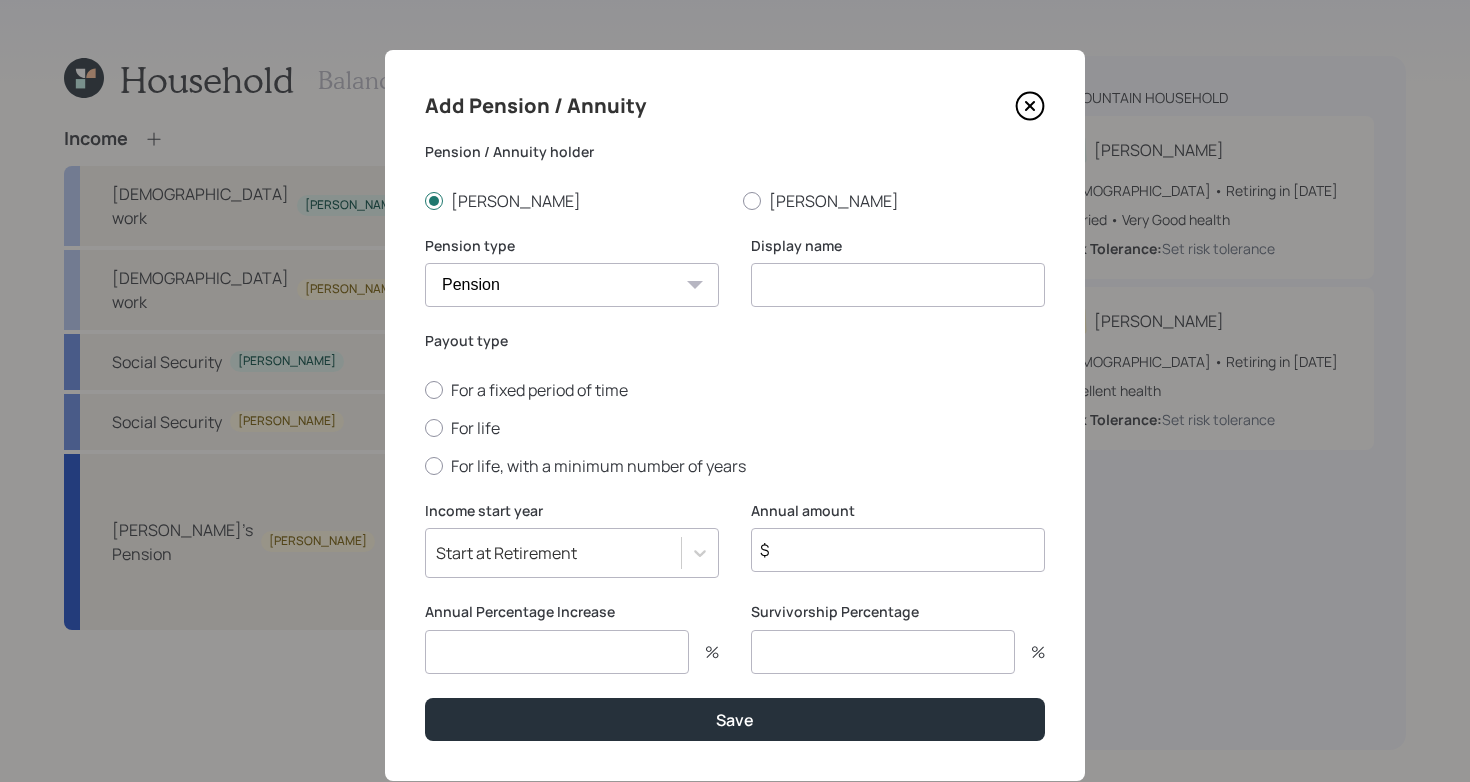 click at bounding box center [898, 285] 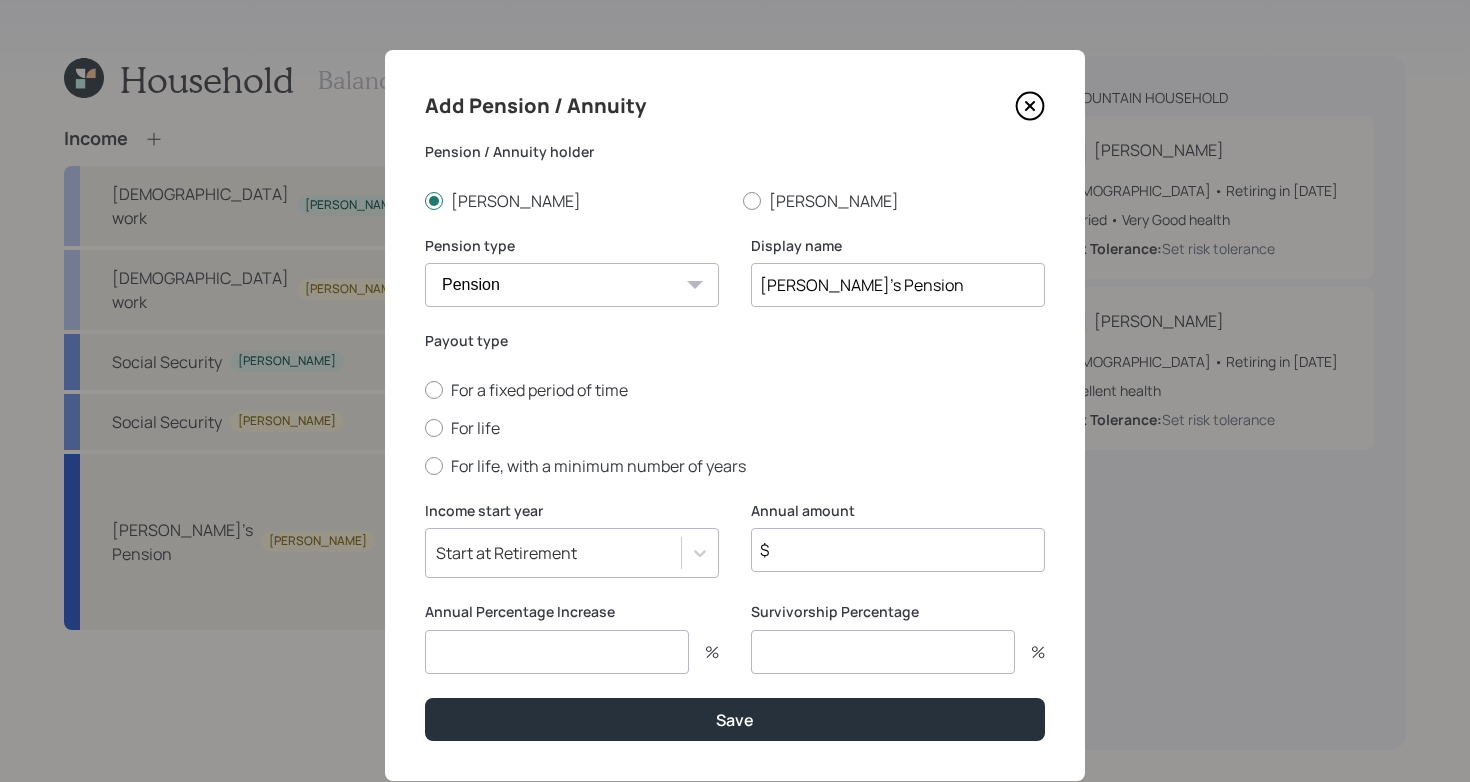 type on "[PERSON_NAME]'s Pension" 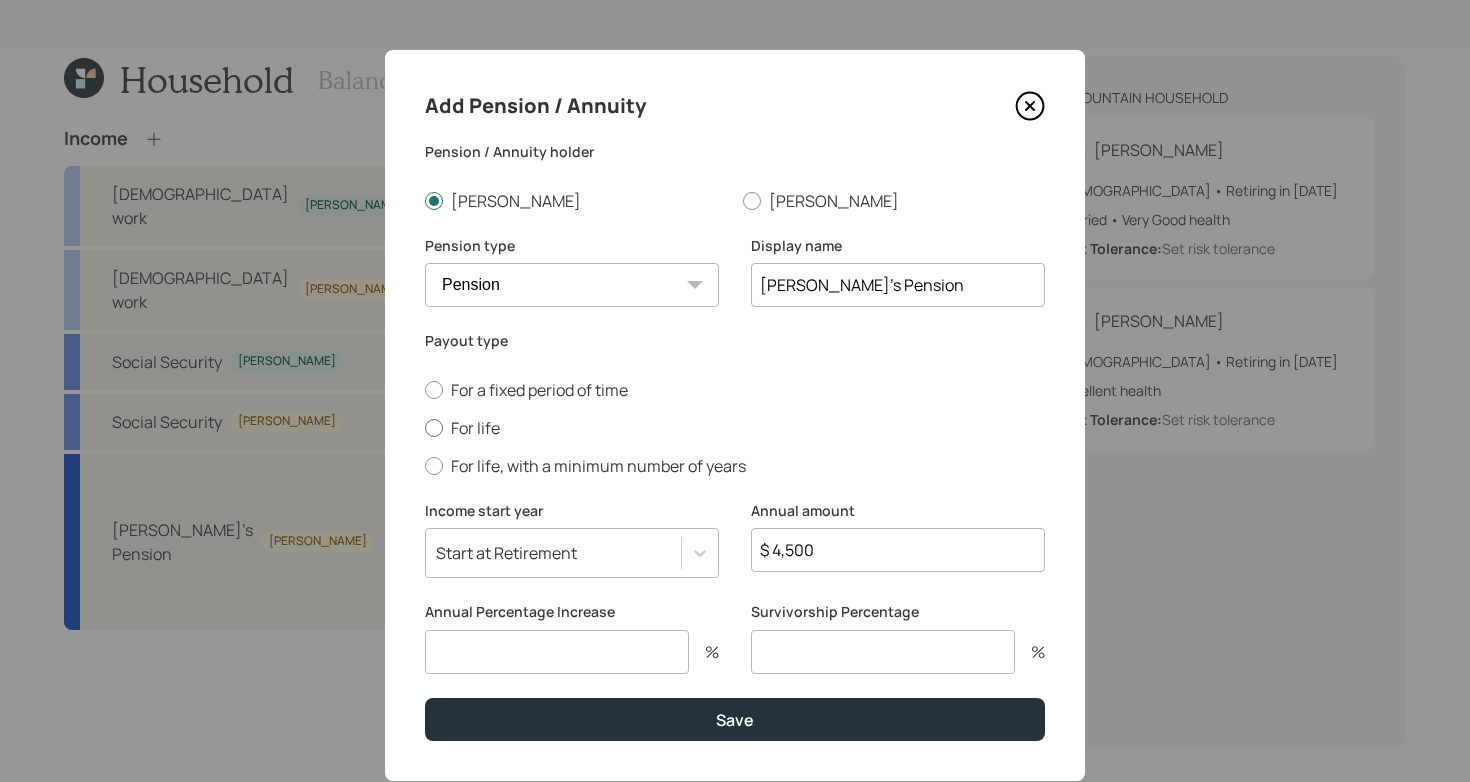 type on "$ 4,500" 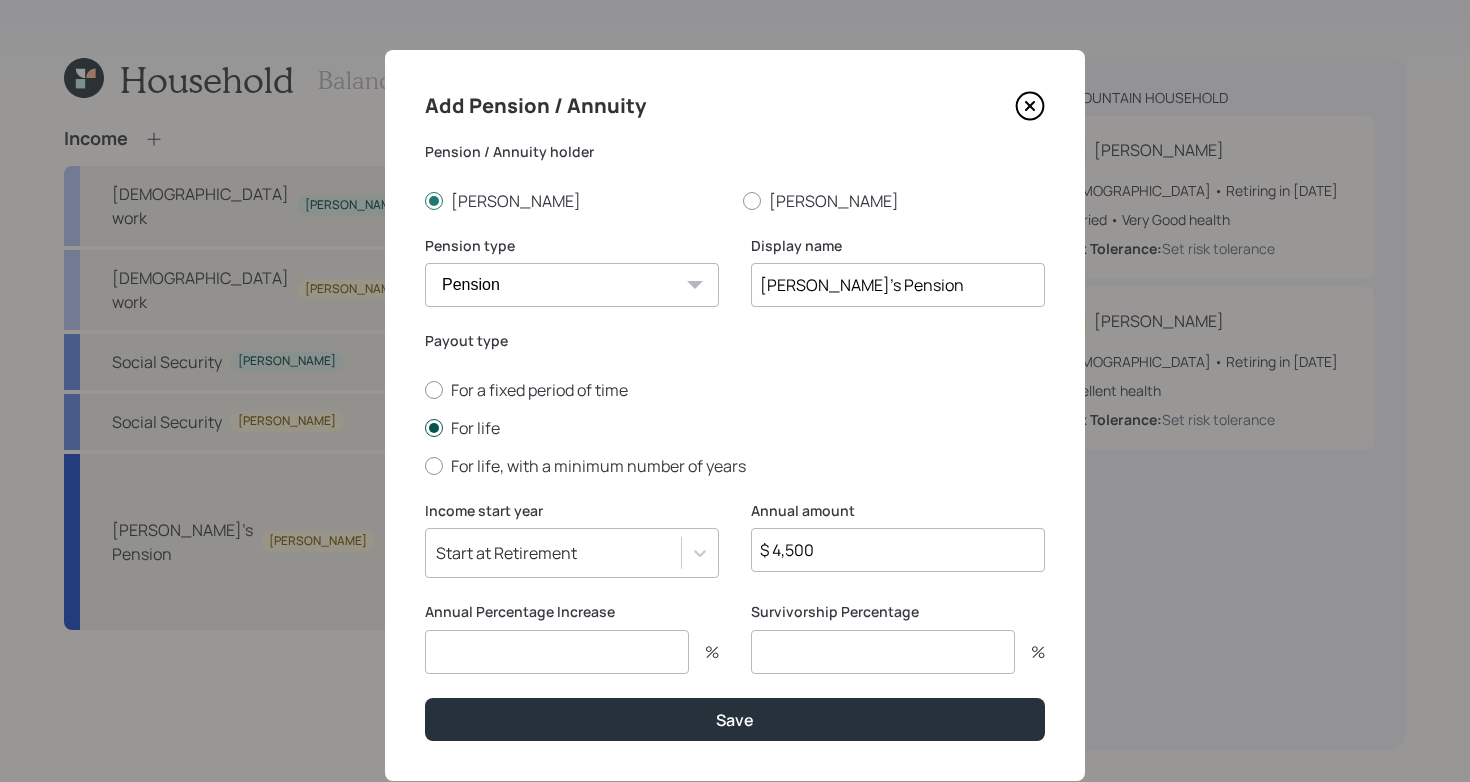 scroll, scrollTop: 50, scrollLeft: 0, axis: vertical 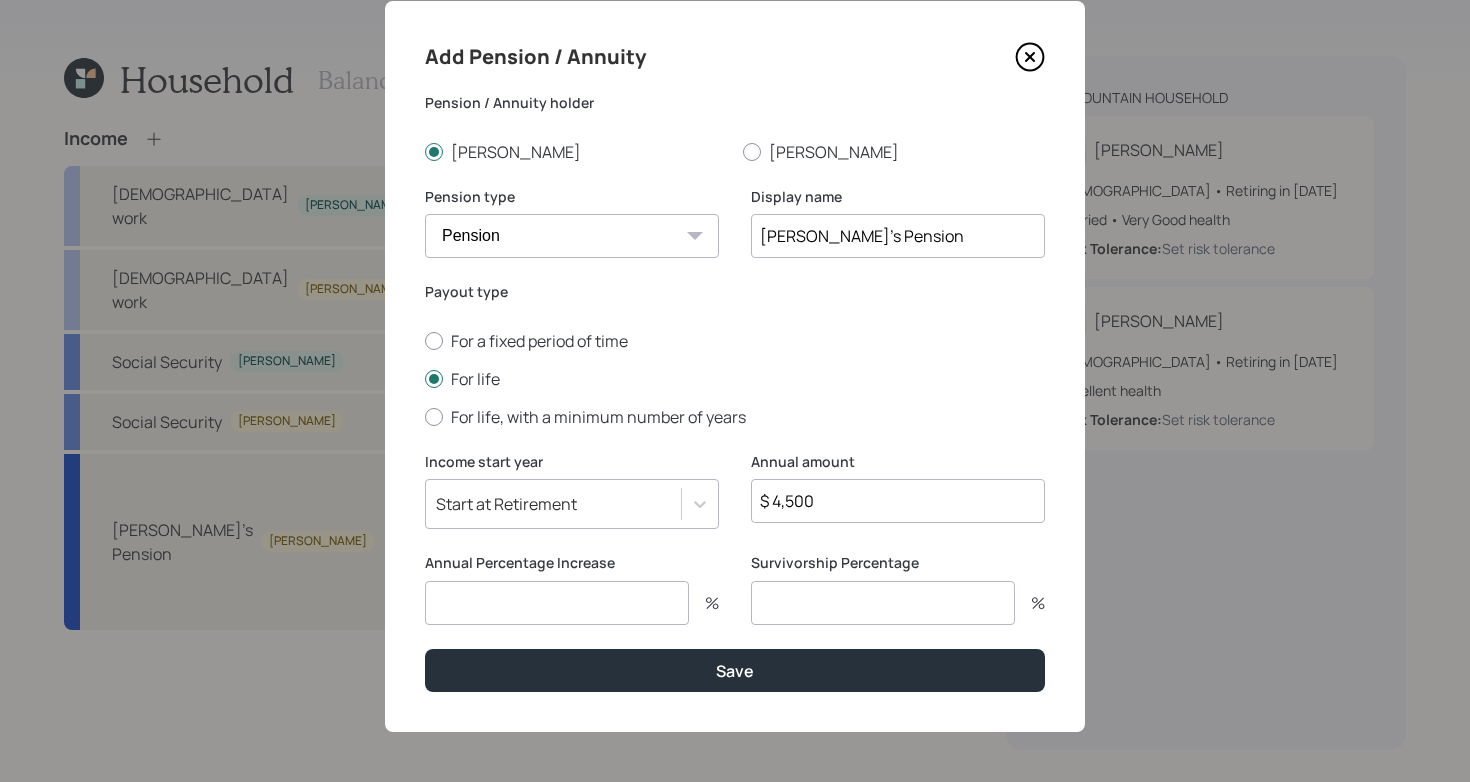 click at bounding box center [557, 603] 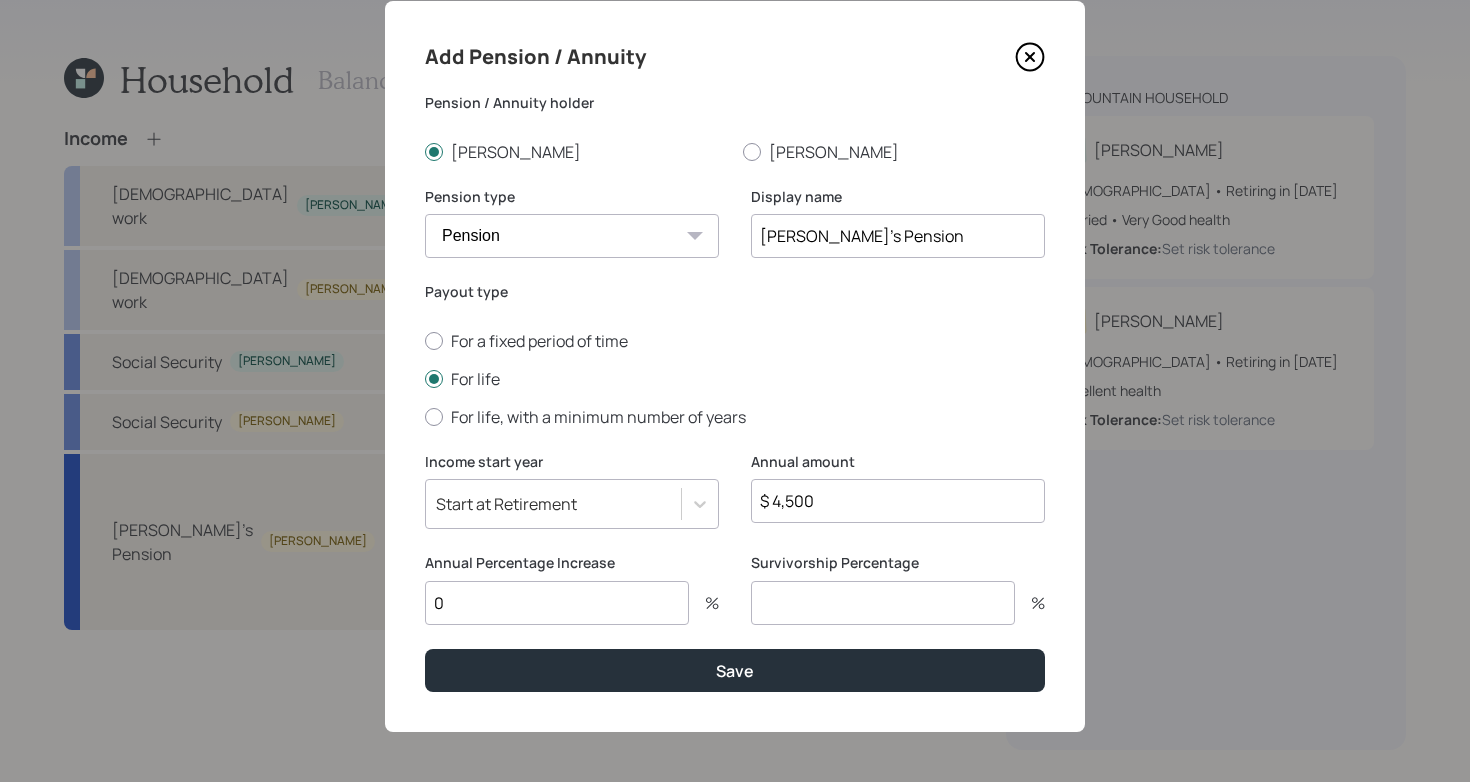 type on "0" 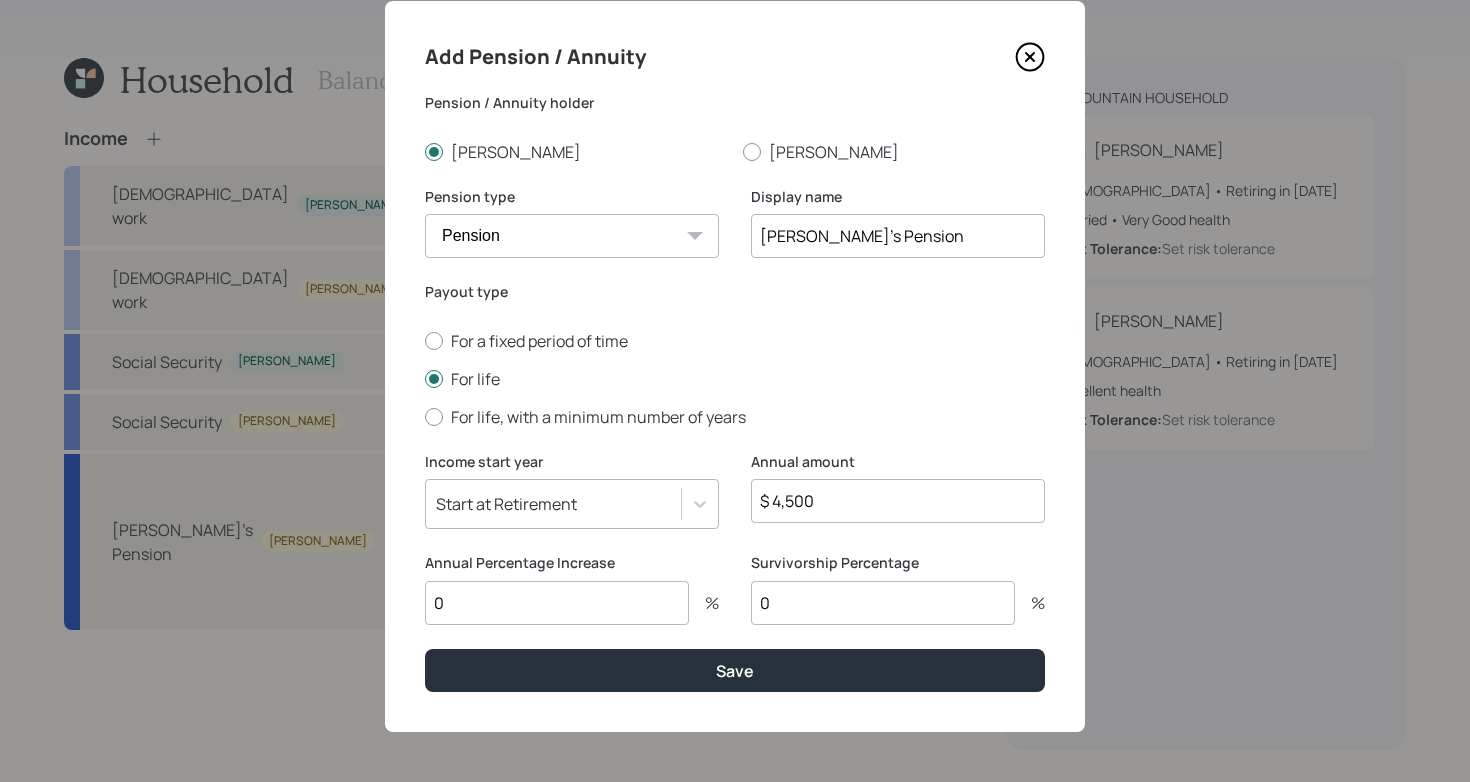 type on "0" 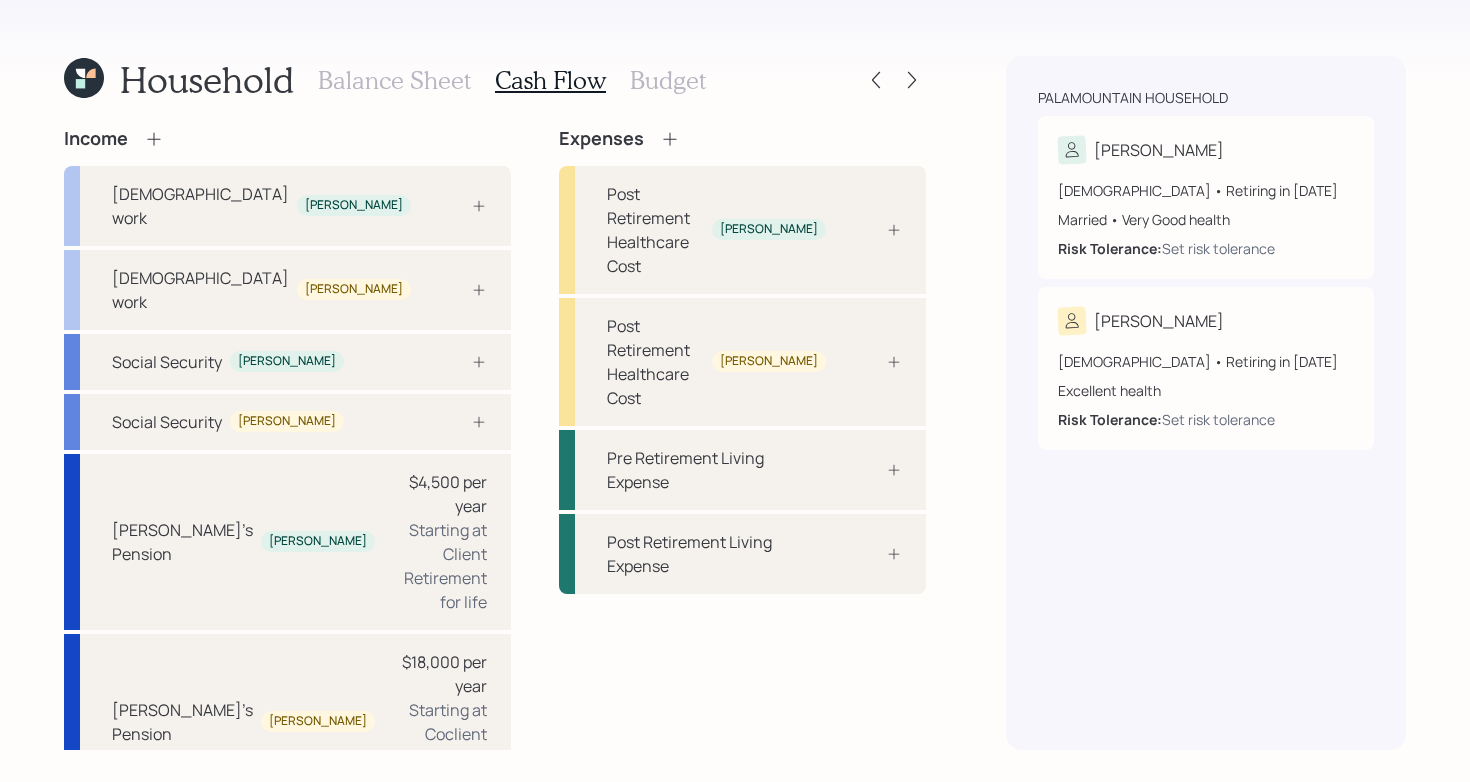 click on "Balance Sheet" at bounding box center (394, 80) 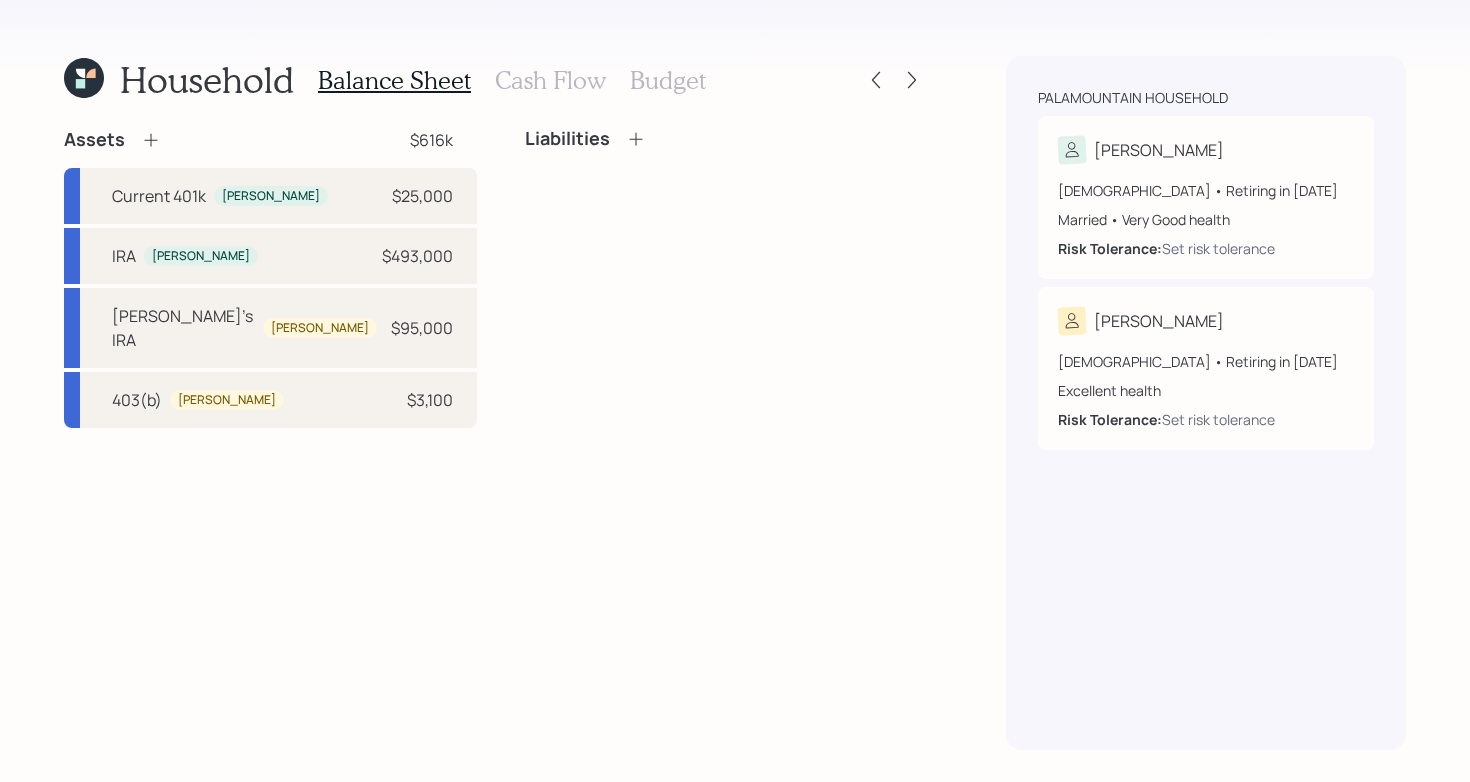 click on "Liabilities" at bounding box center [725, 278] 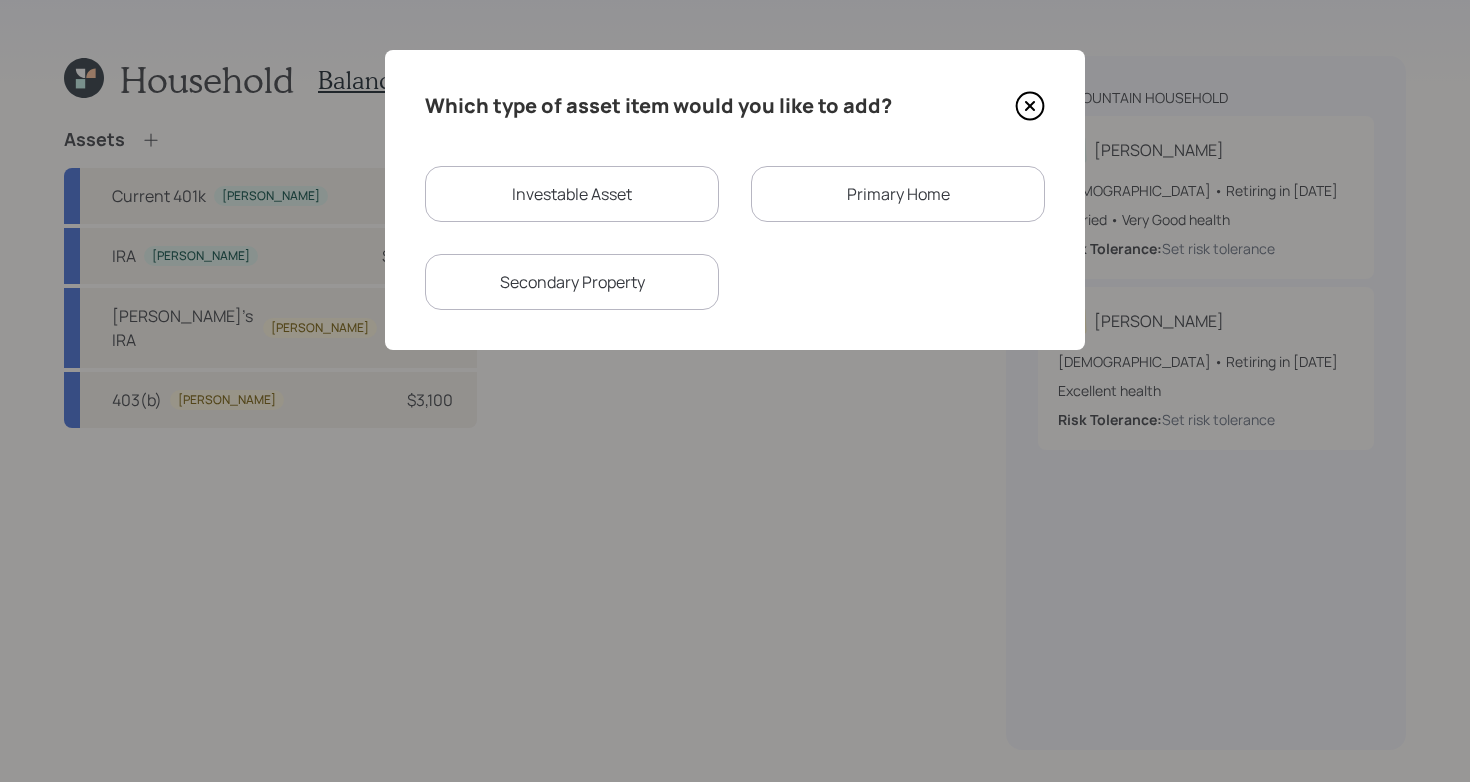 click on "Investable Asset" at bounding box center (572, 194) 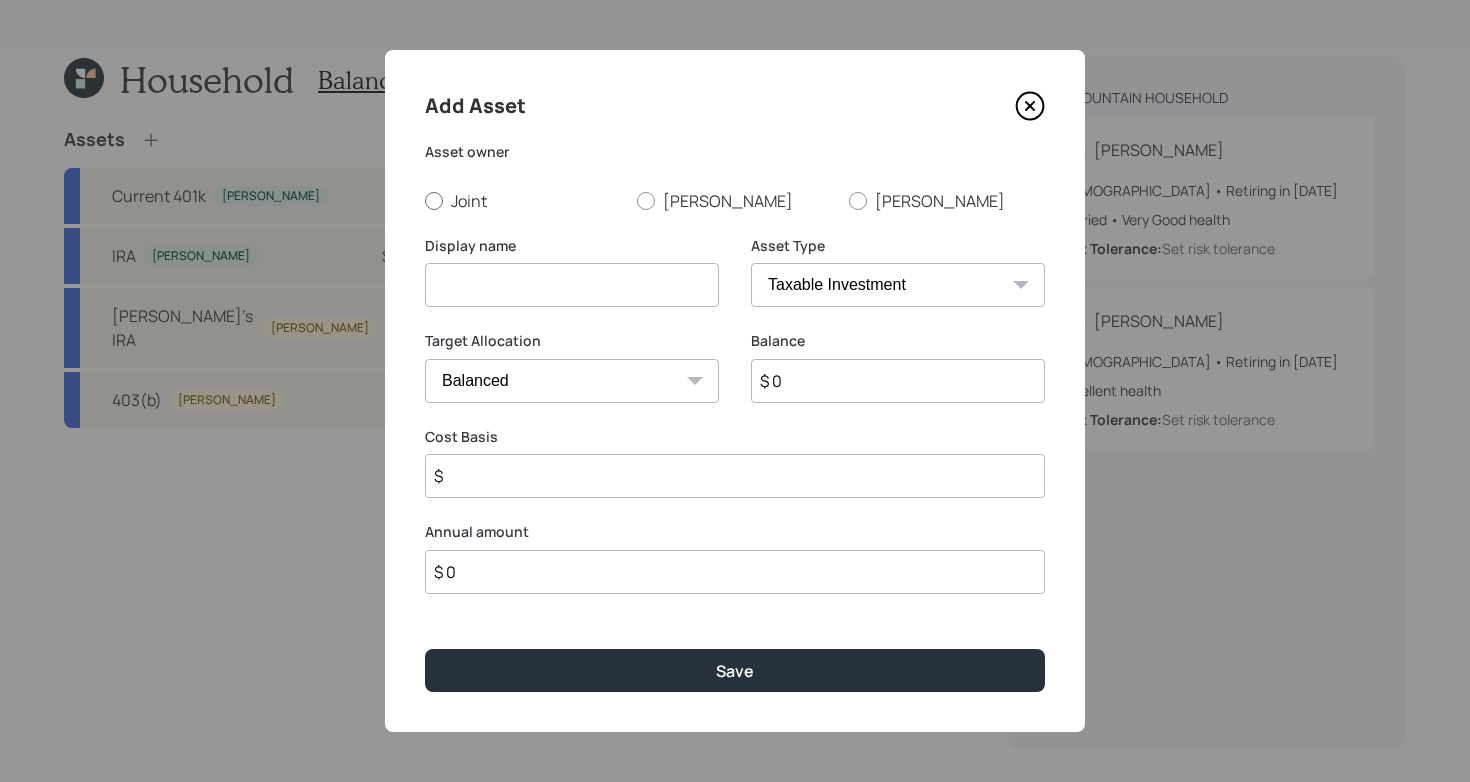click on "Joint" at bounding box center (523, 201) 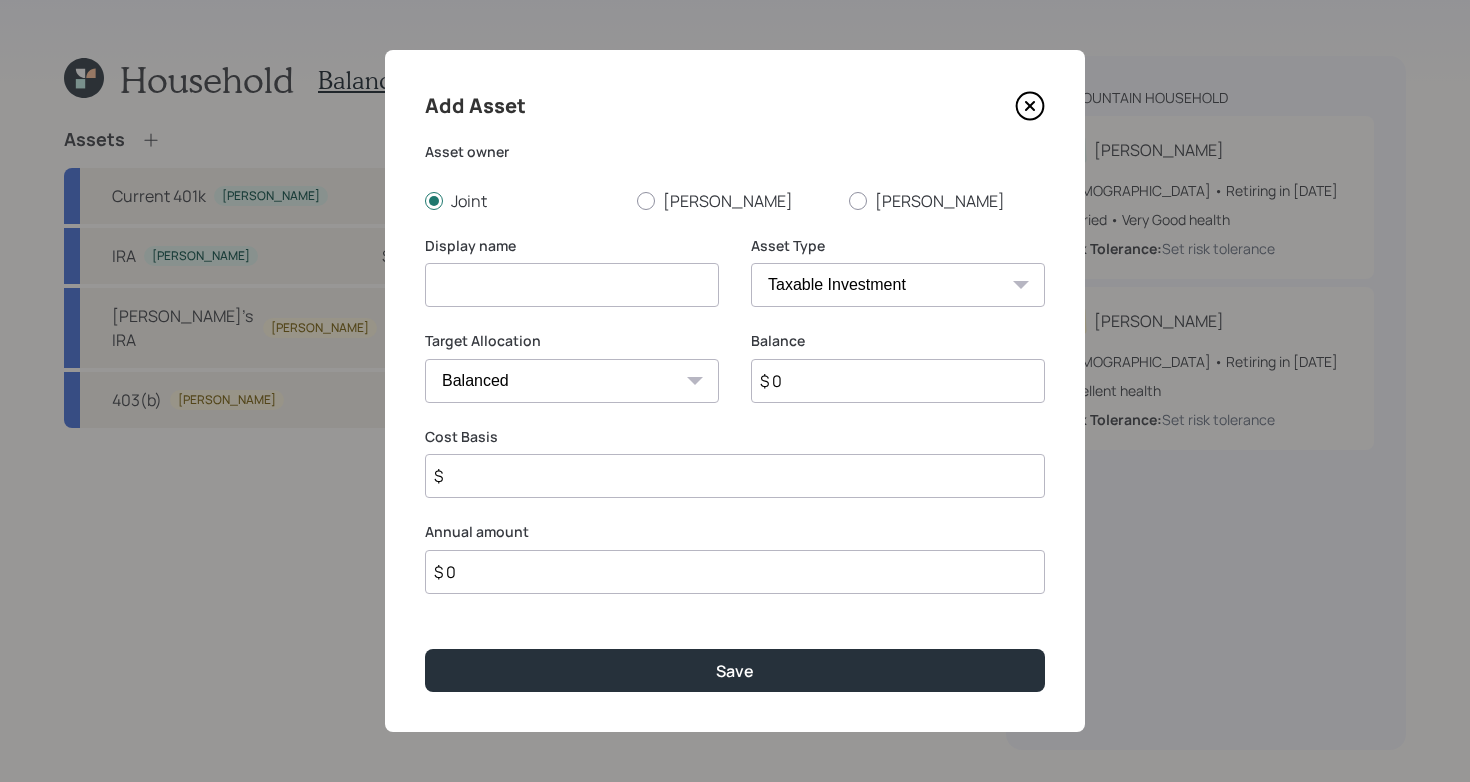 click at bounding box center [572, 285] 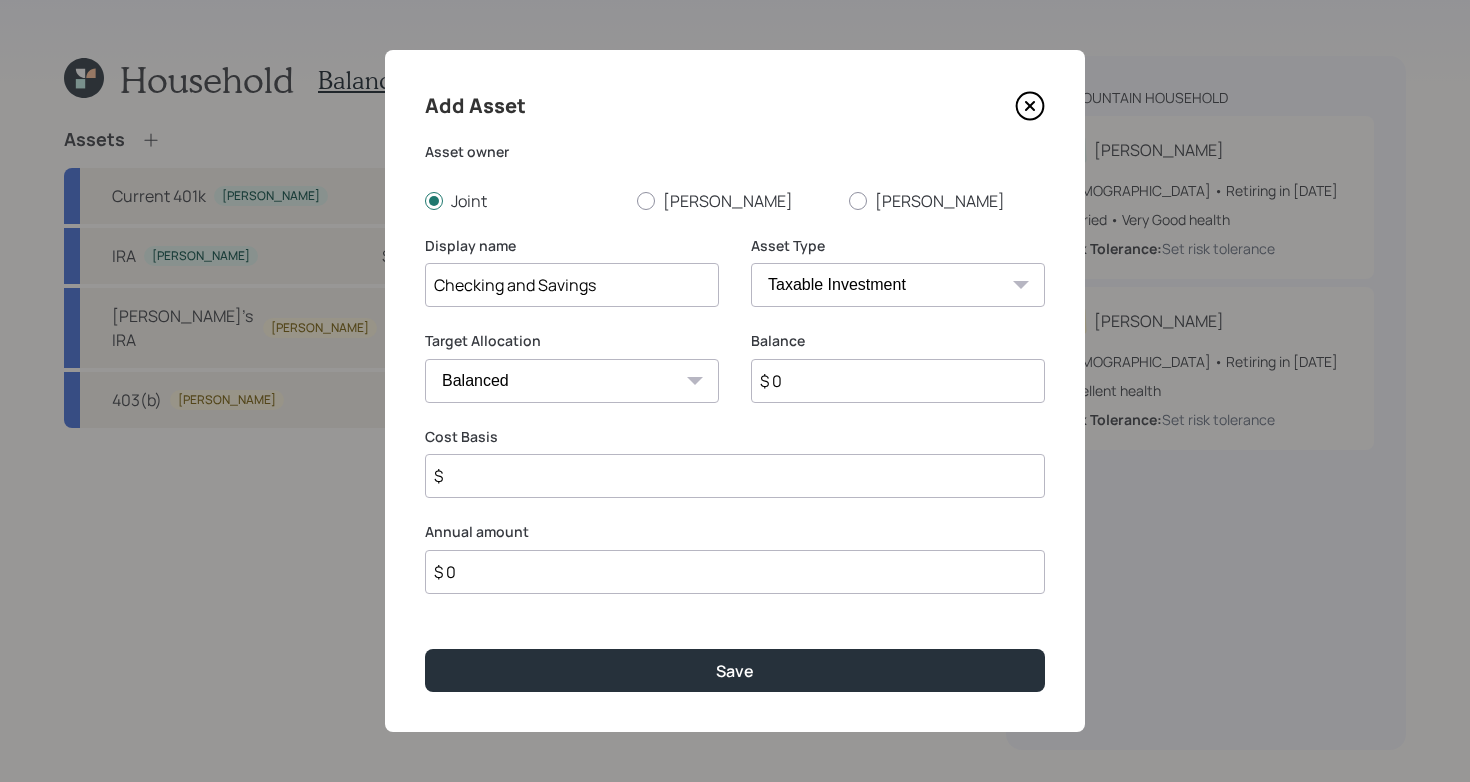 type on "Checking and Savings" 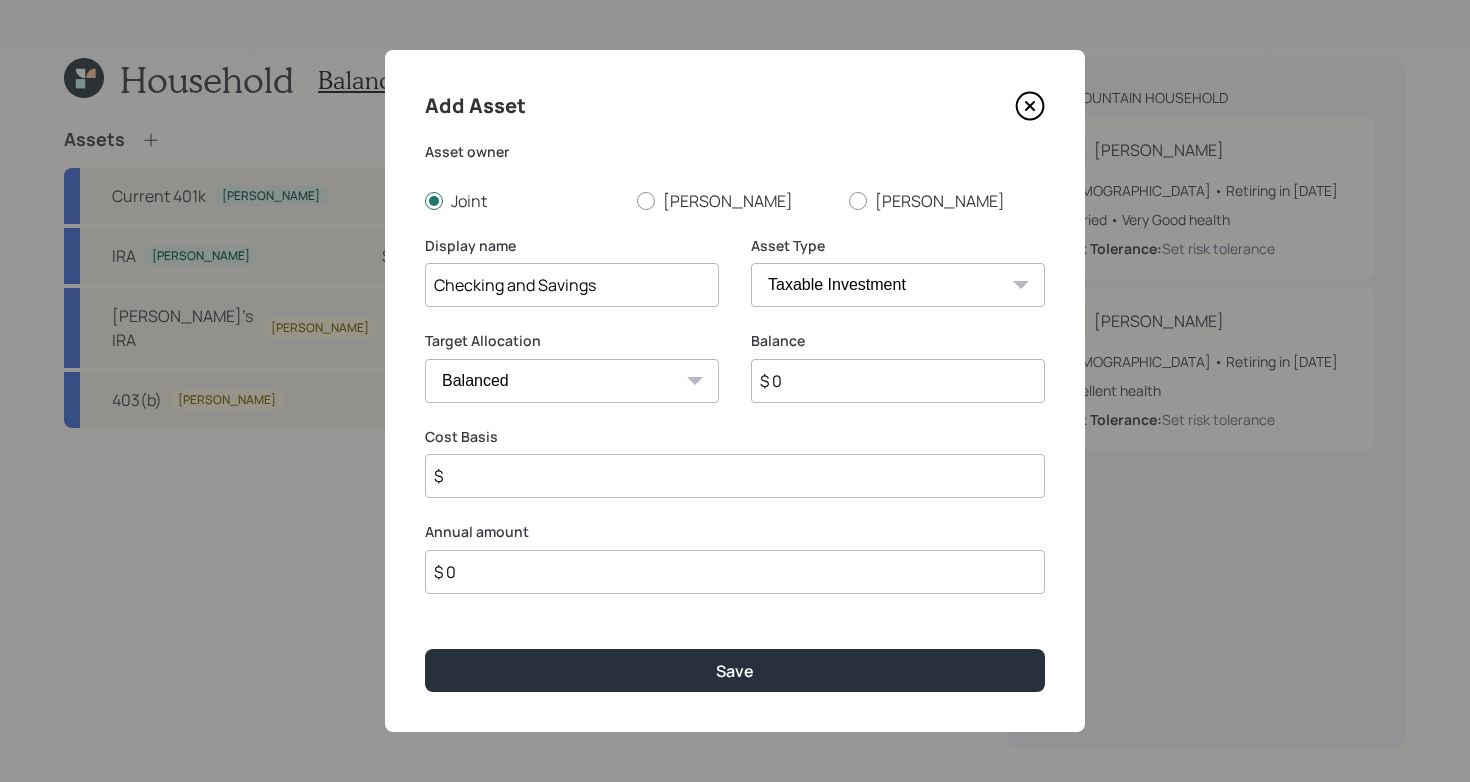 select on "emergency_fund" 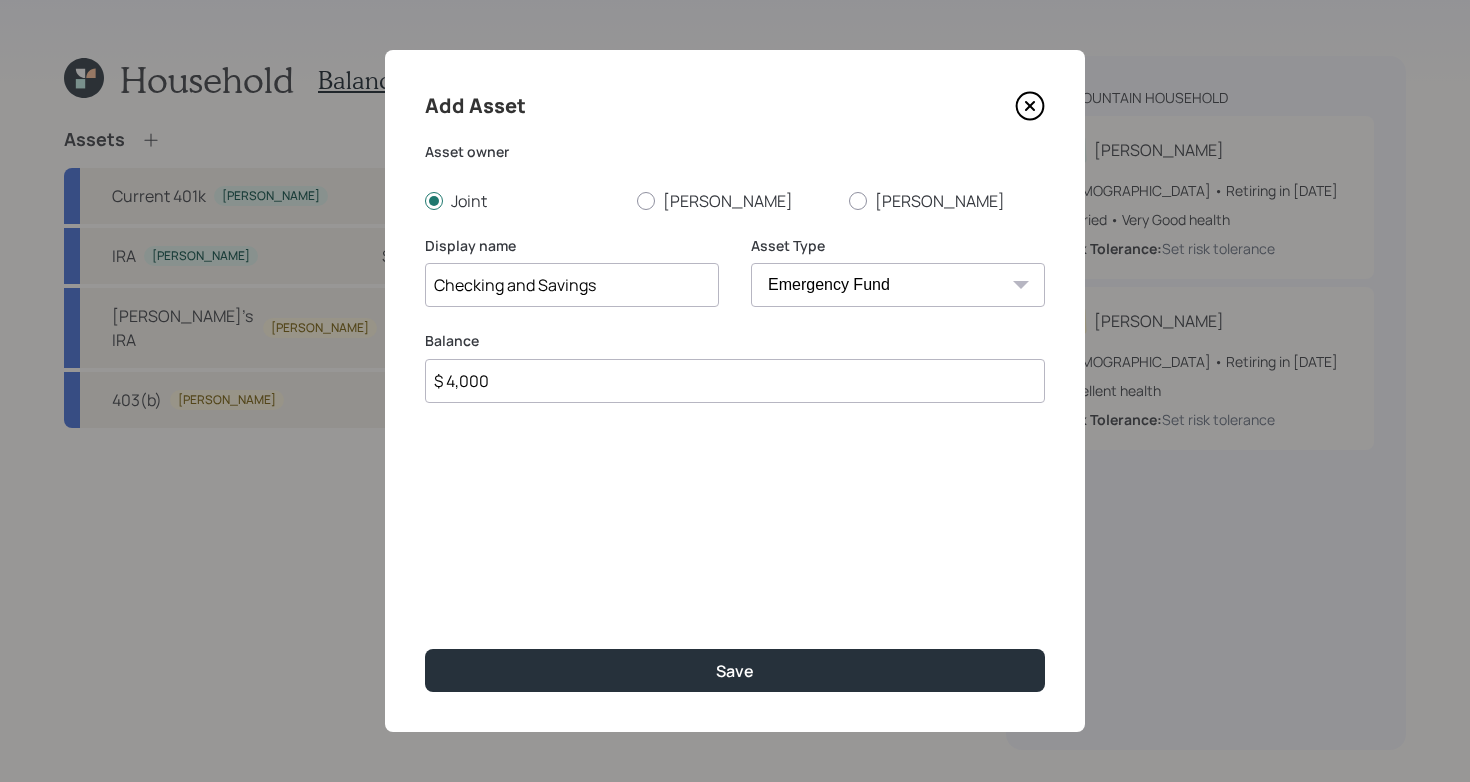 type on "$ 4,000" 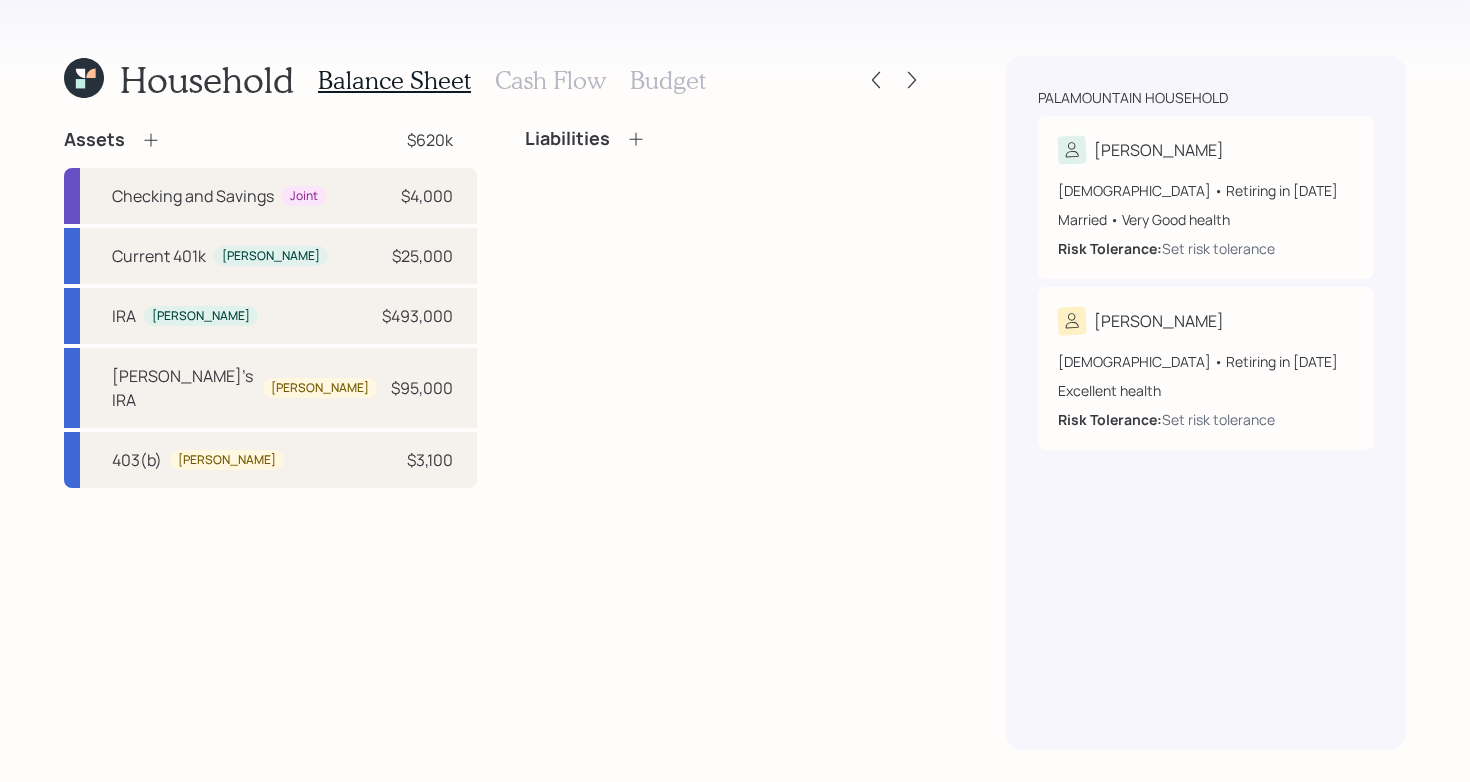 click 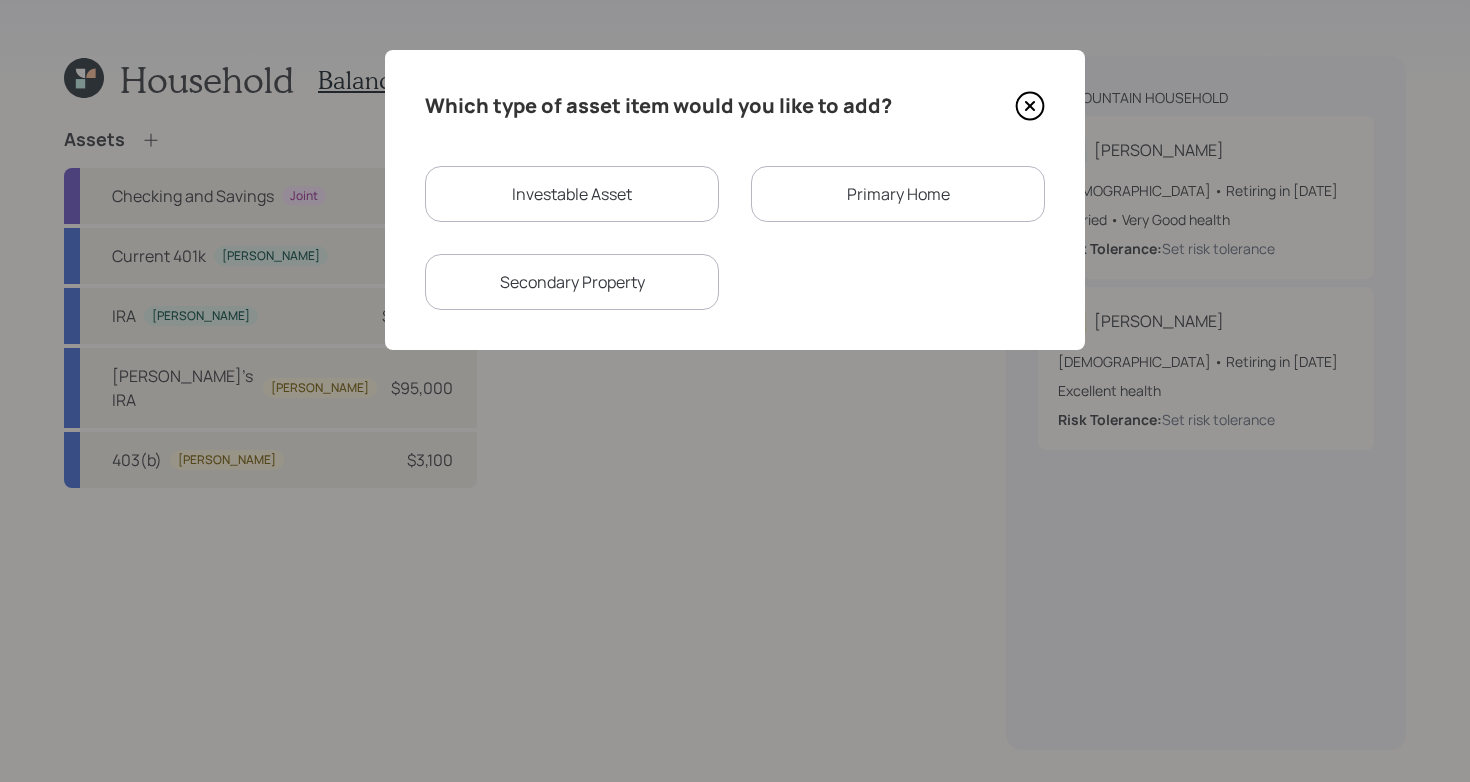 click on "Primary Home" at bounding box center (898, 194) 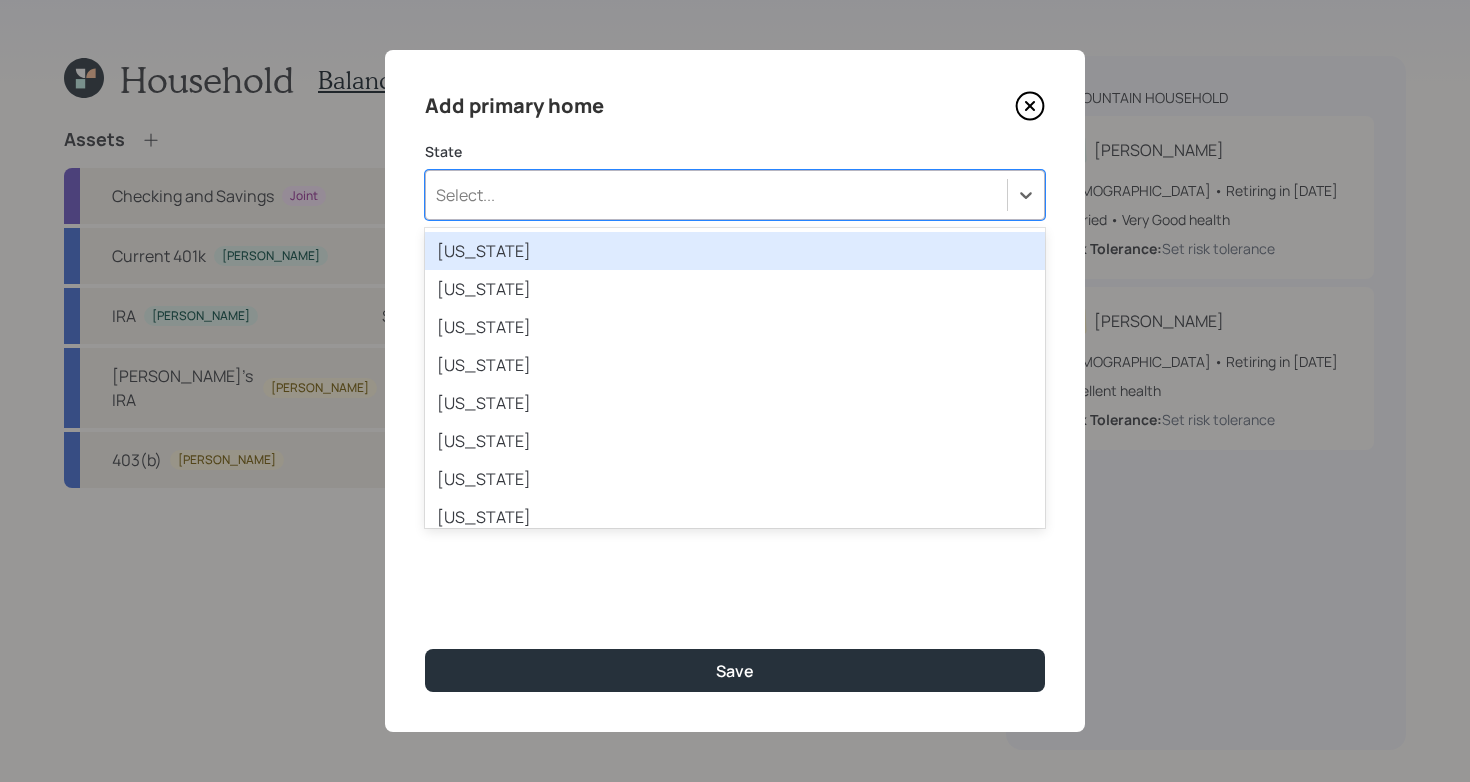 click on "Select..." at bounding box center [716, 195] 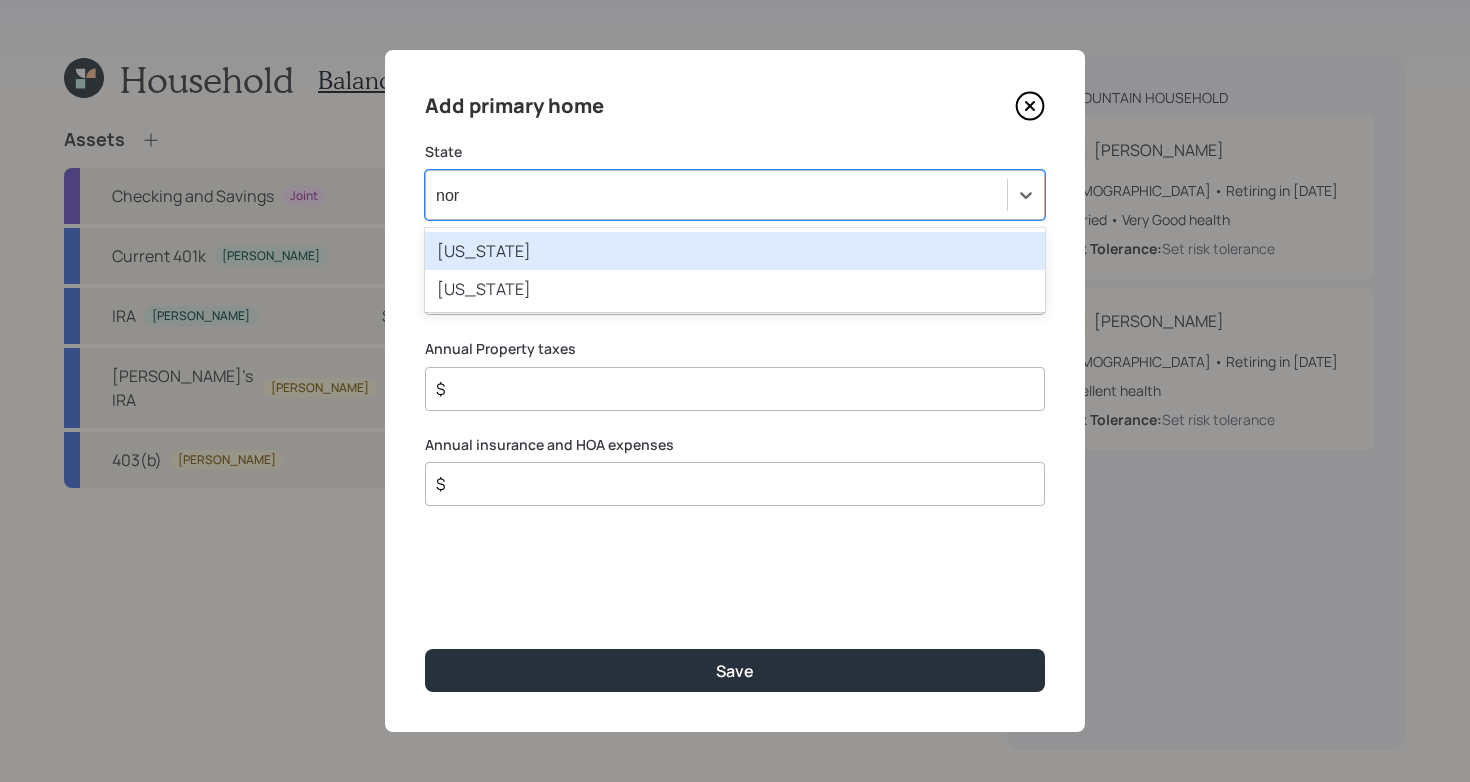 type on "nort" 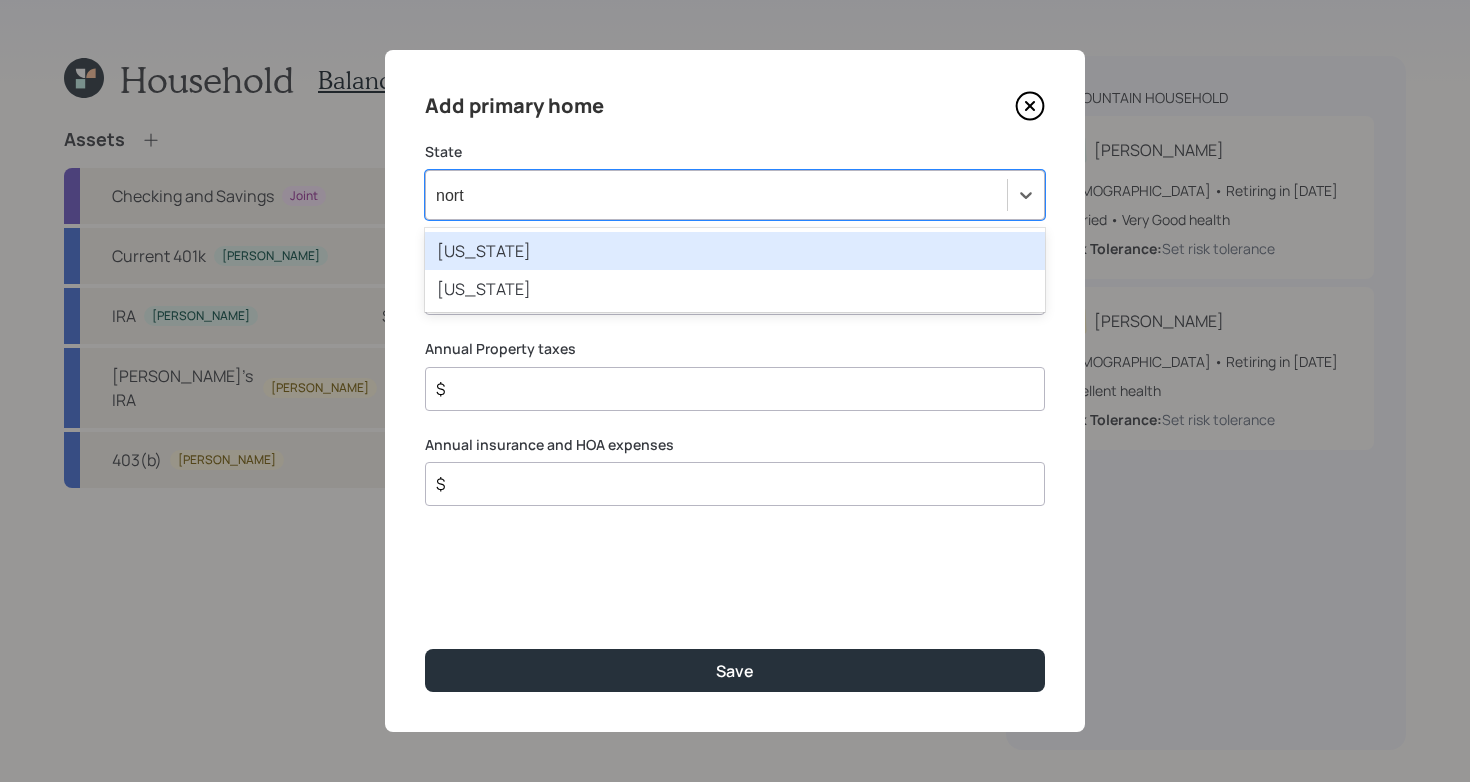 type 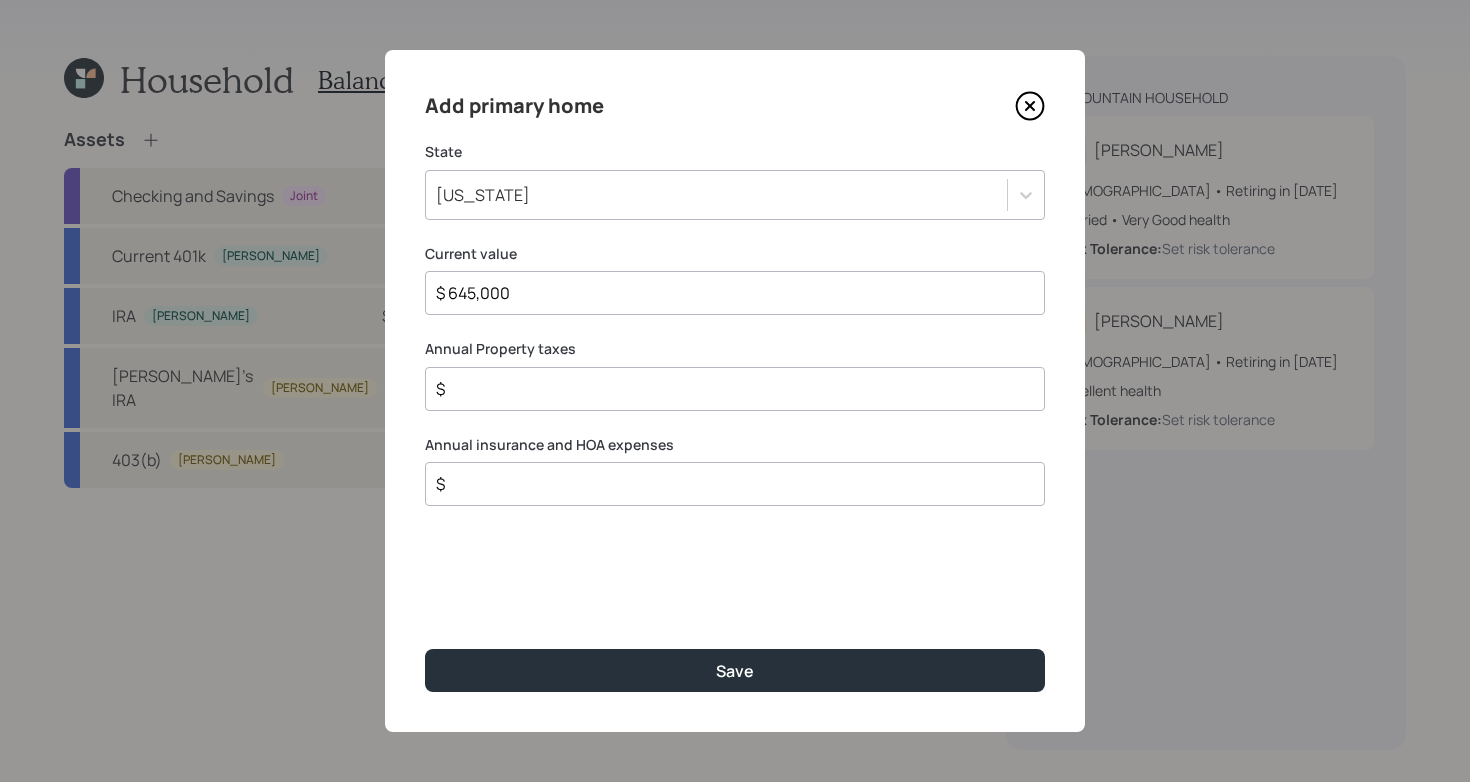 type on "$ 645,000" 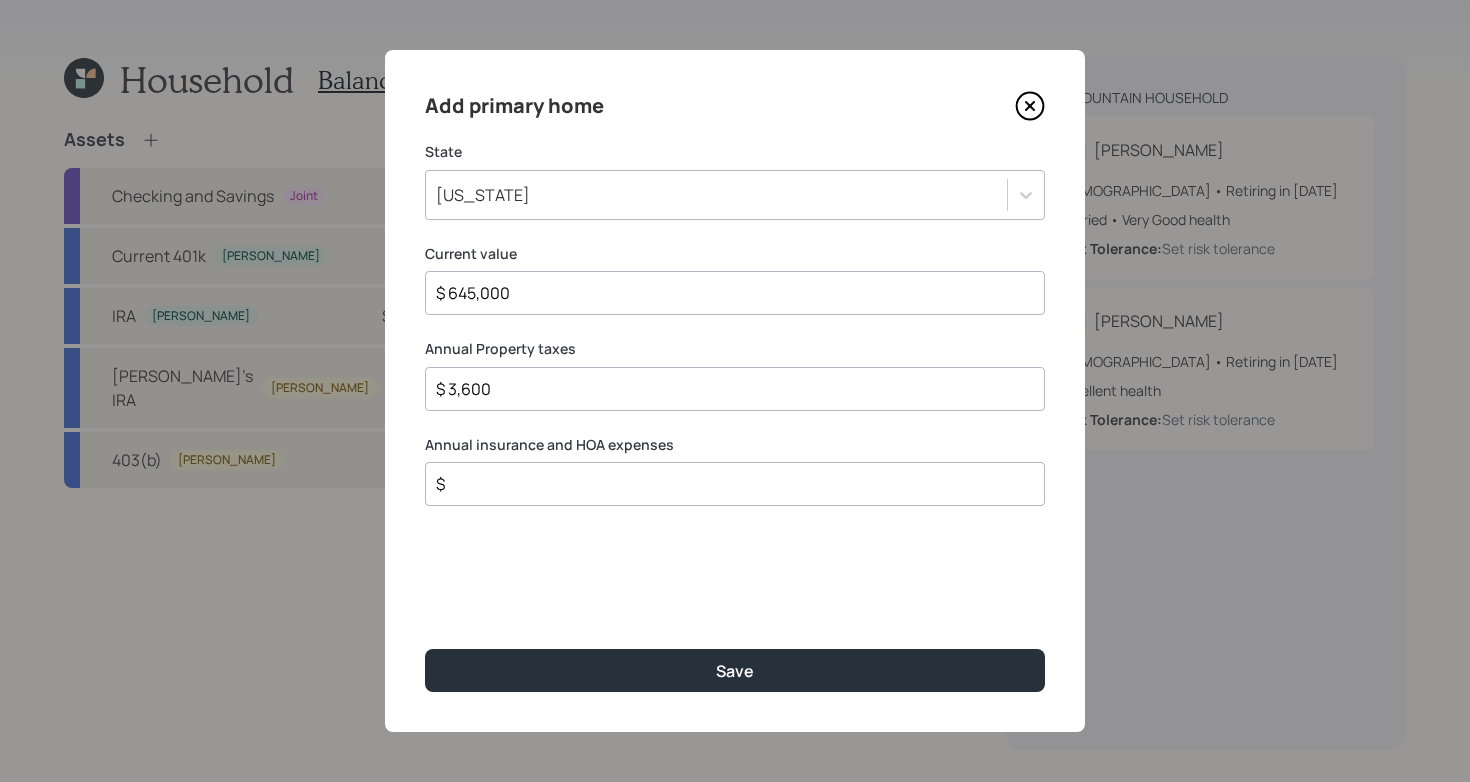 type on "$ 3,600" 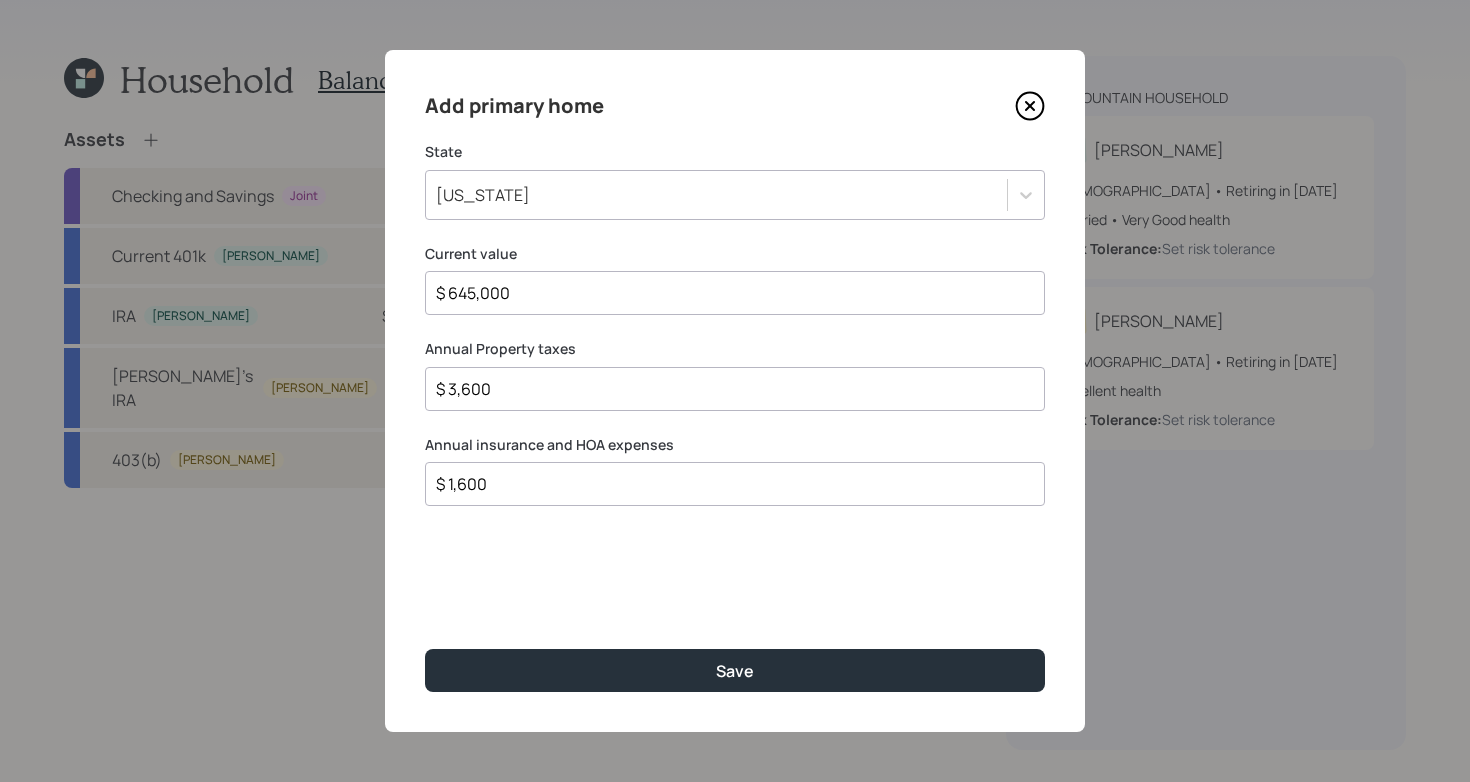 click on "$ 1,600" at bounding box center [735, 484] 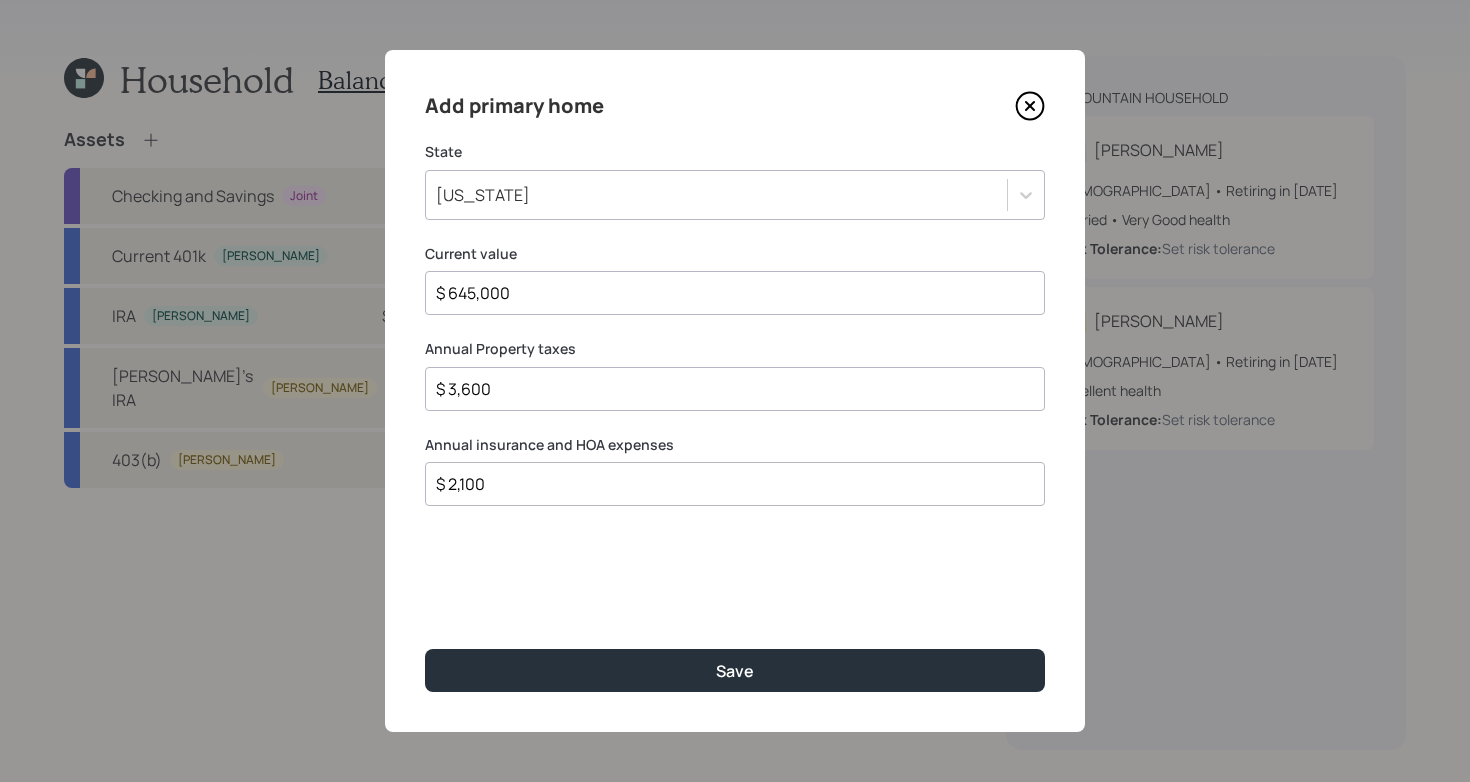 type on "$ 2,100" 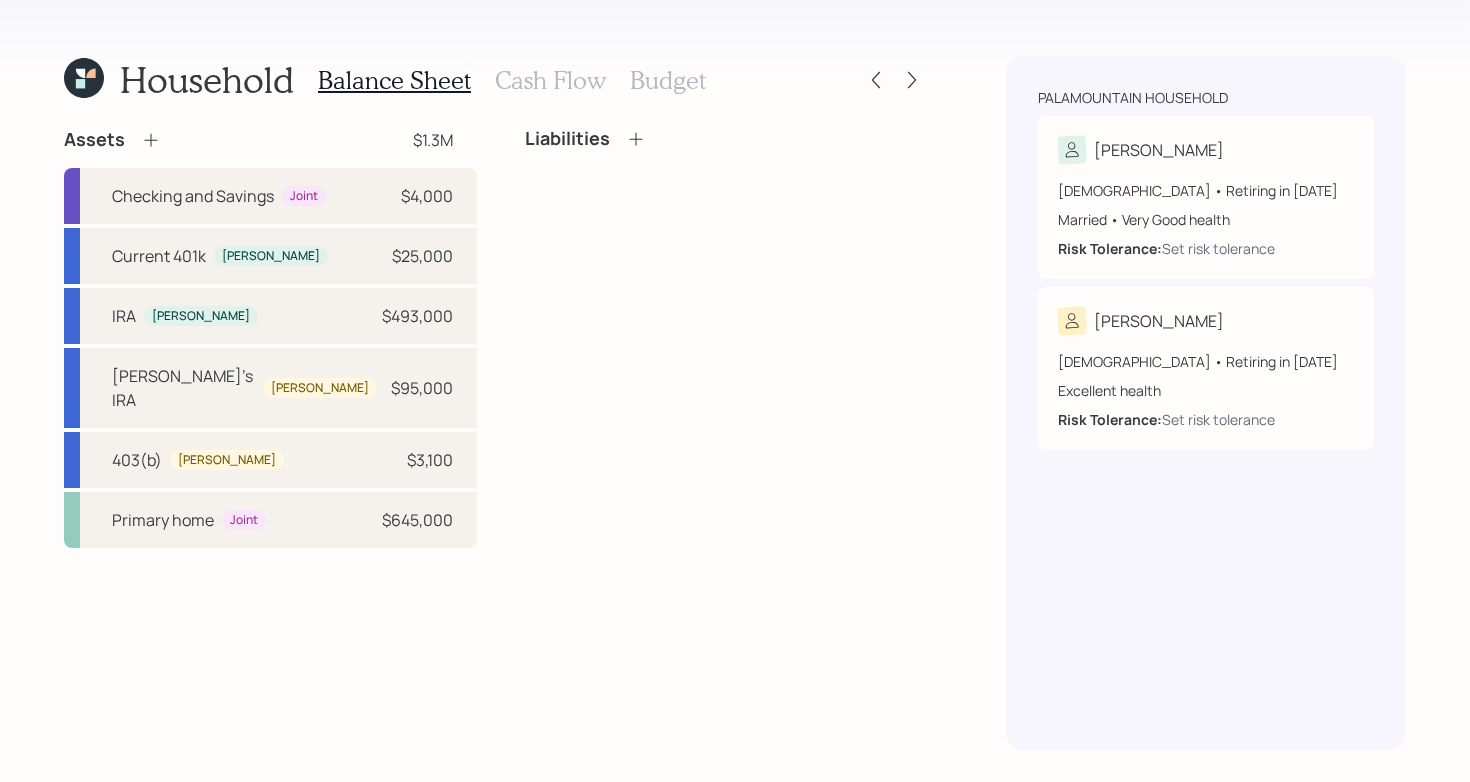 click 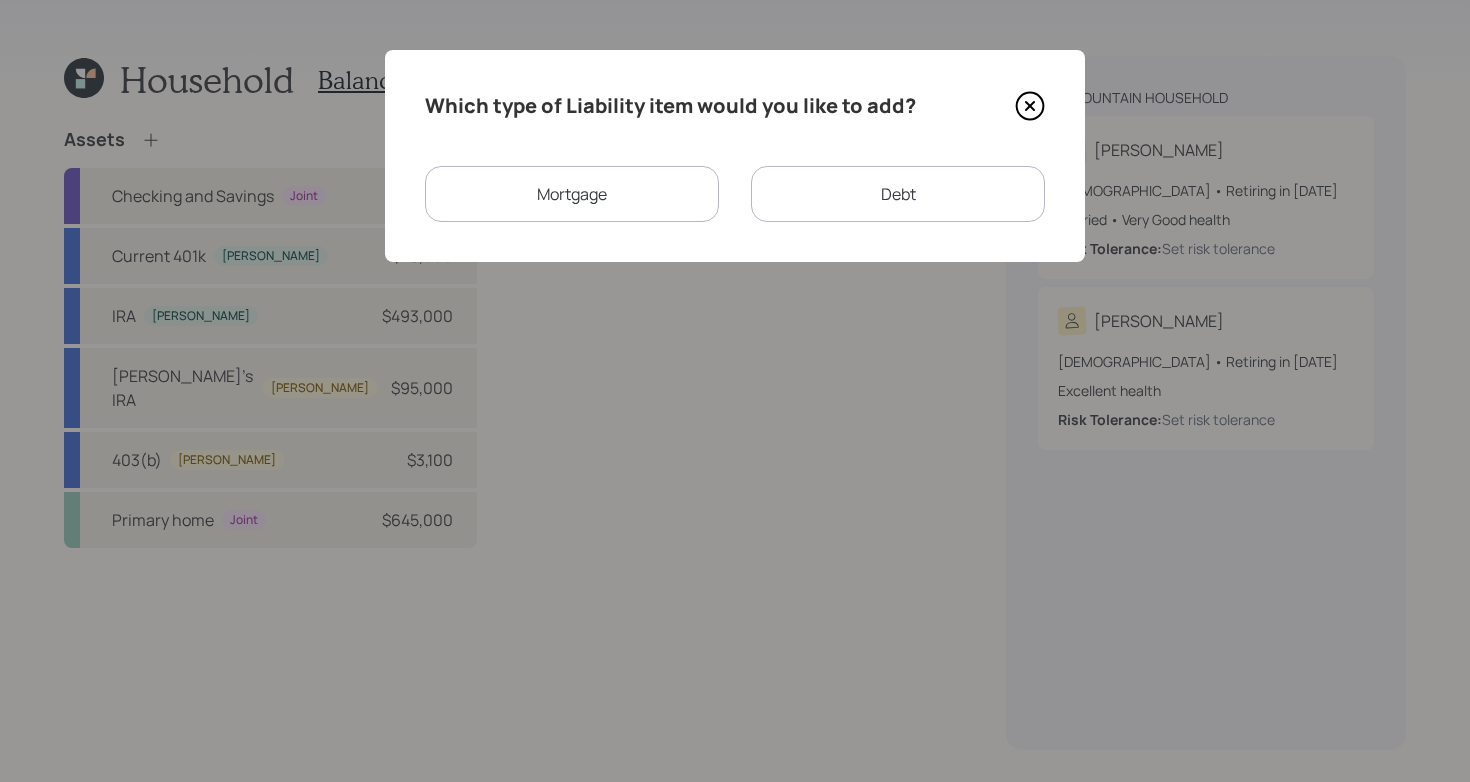 click on "Mortgage" at bounding box center (572, 194) 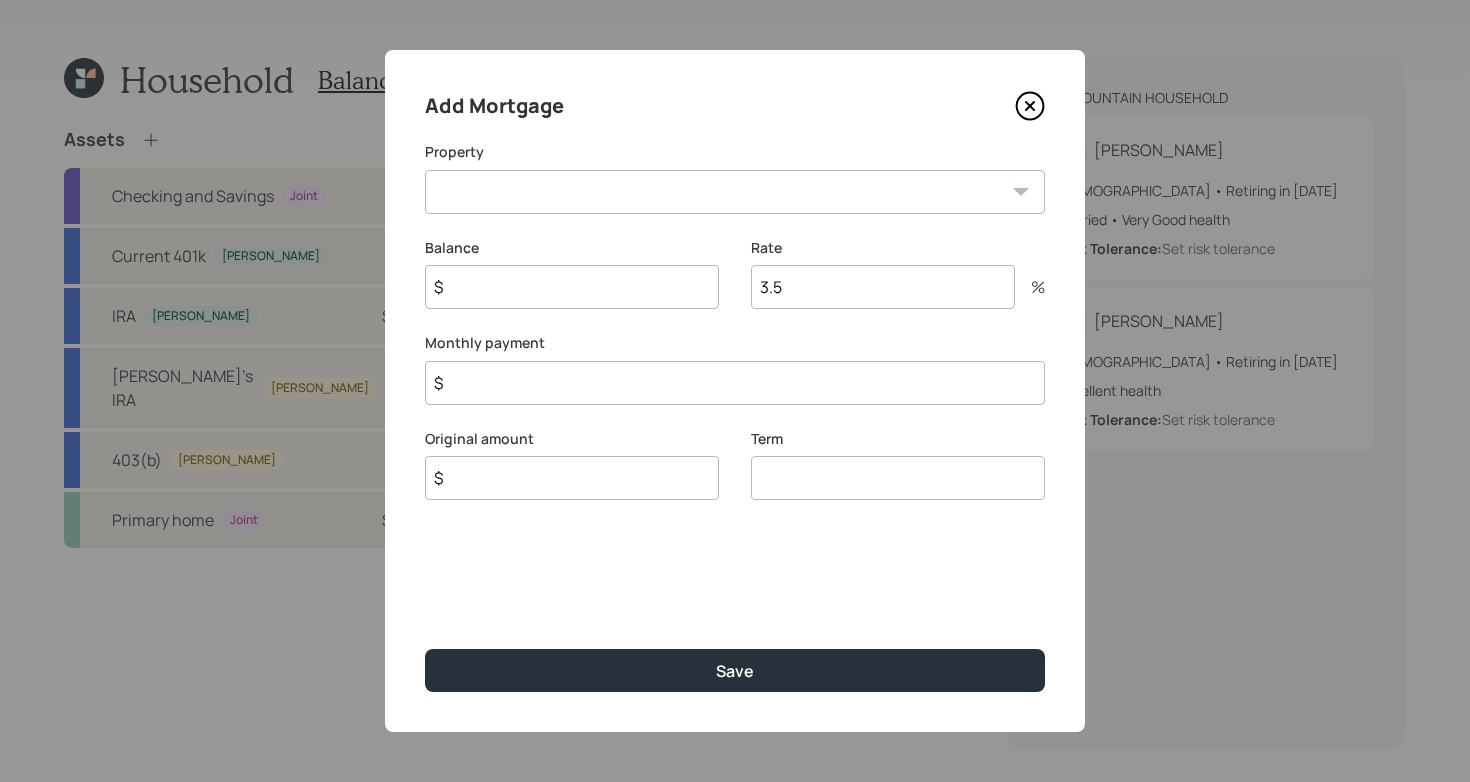 click on "NC Primary home" at bounding box center [735, 192] 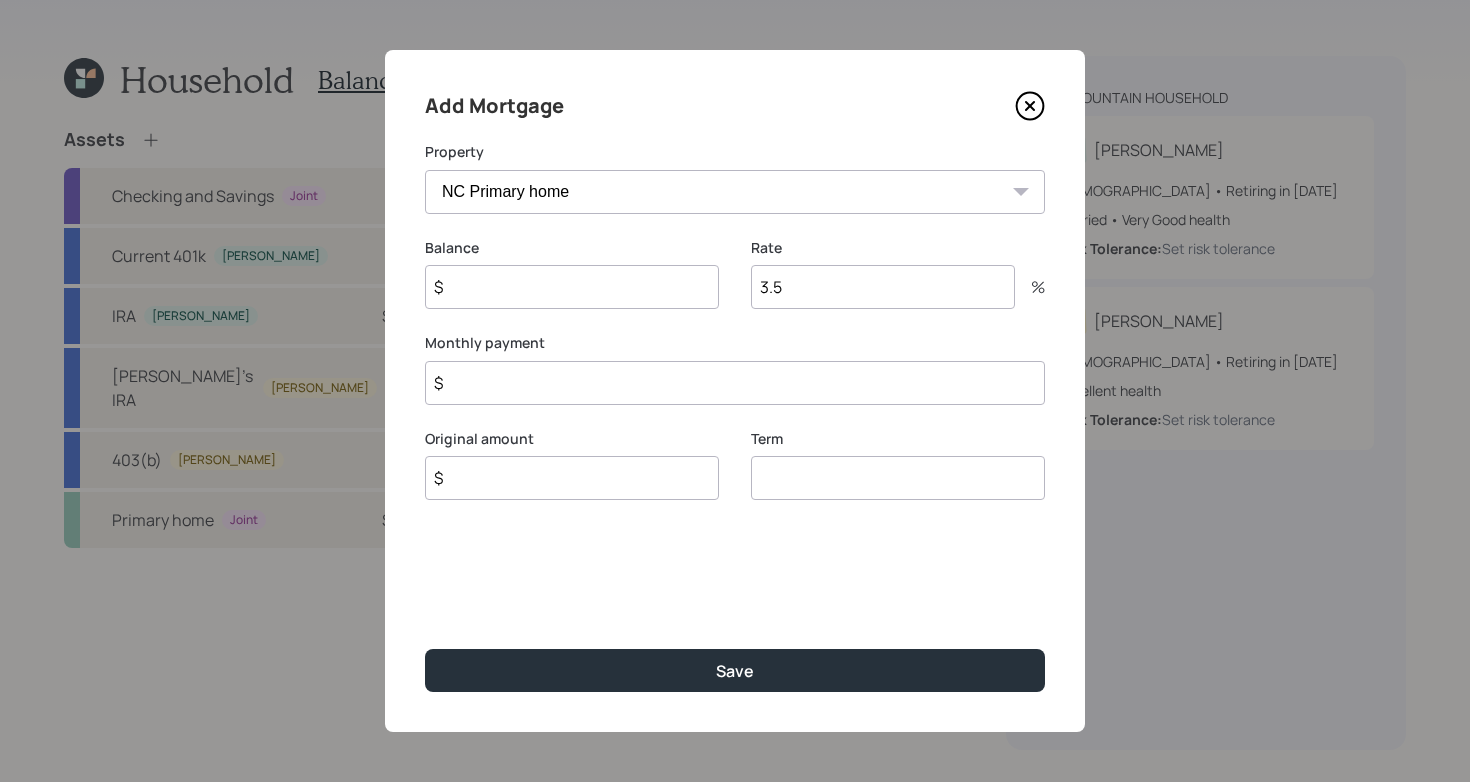 click on "$" at bounding box center (572, 287) 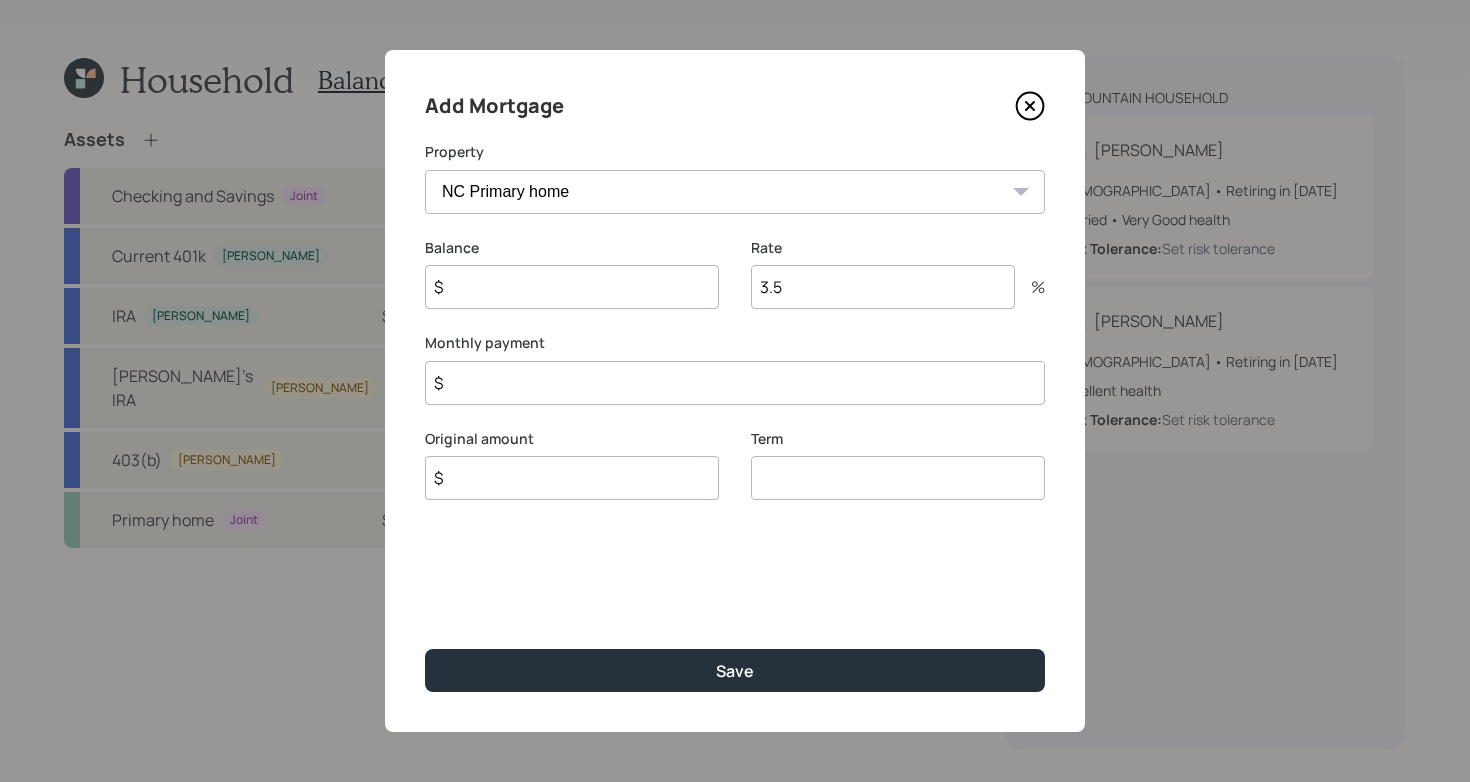 click on "$" at bounding box center (572, 287) 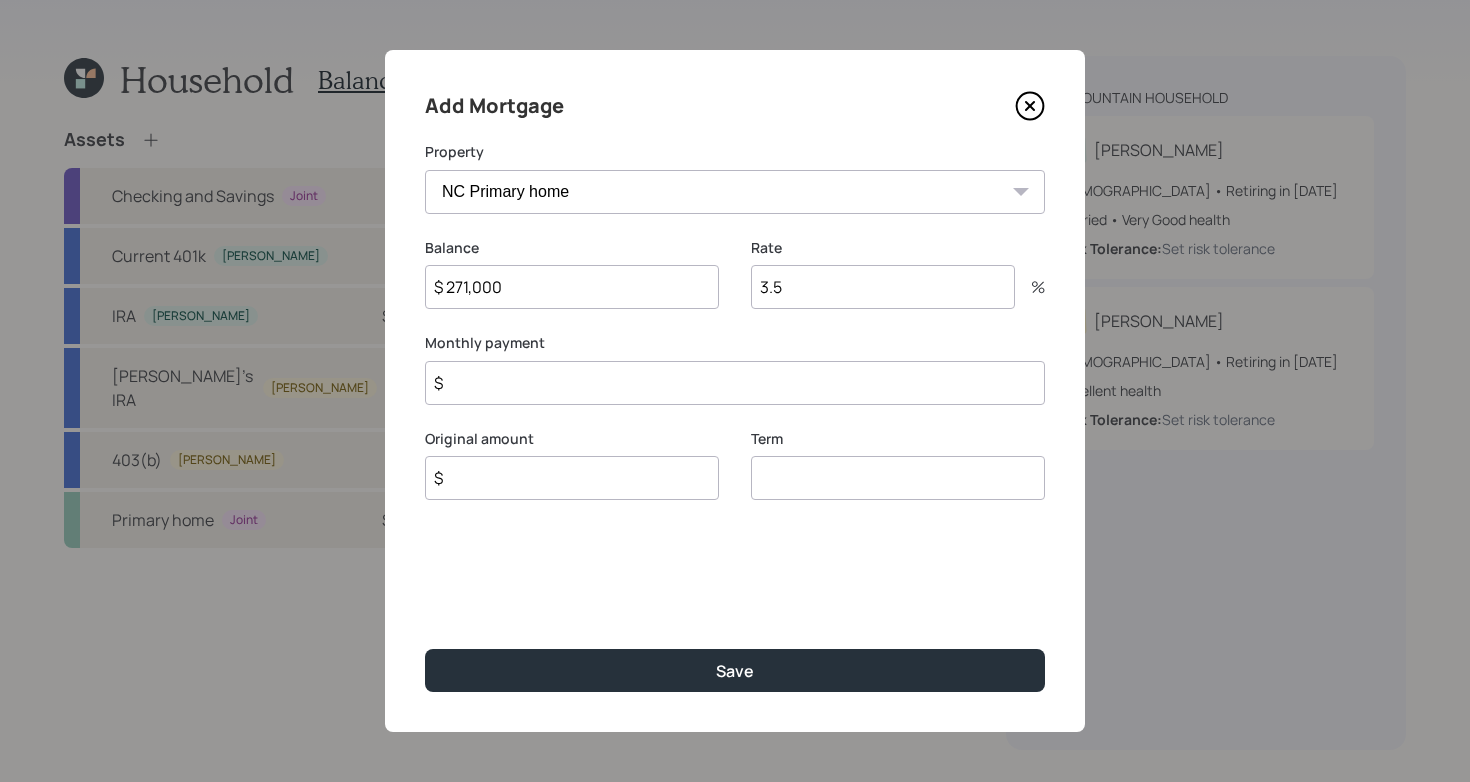type on "$ 271,000" 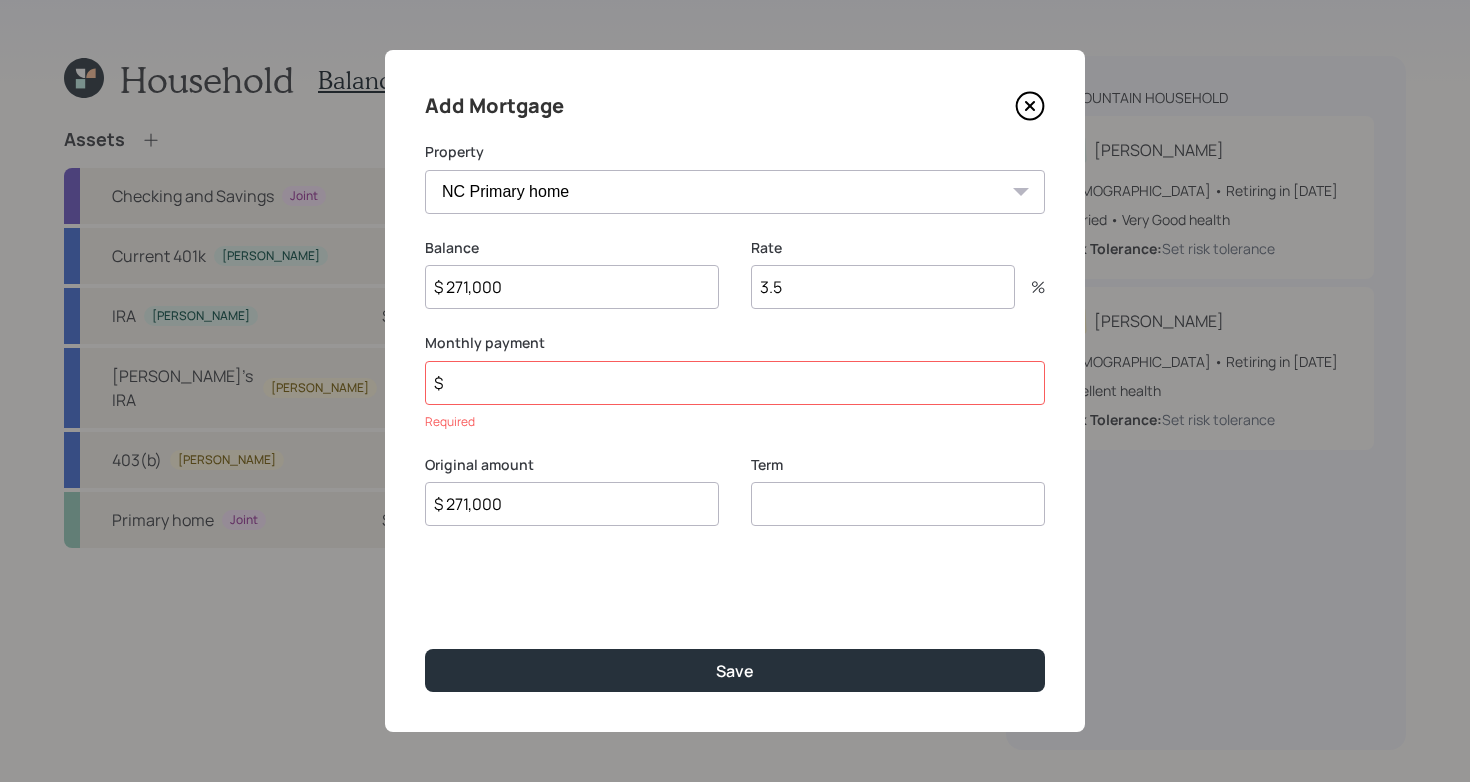 type on "$ 271,000" 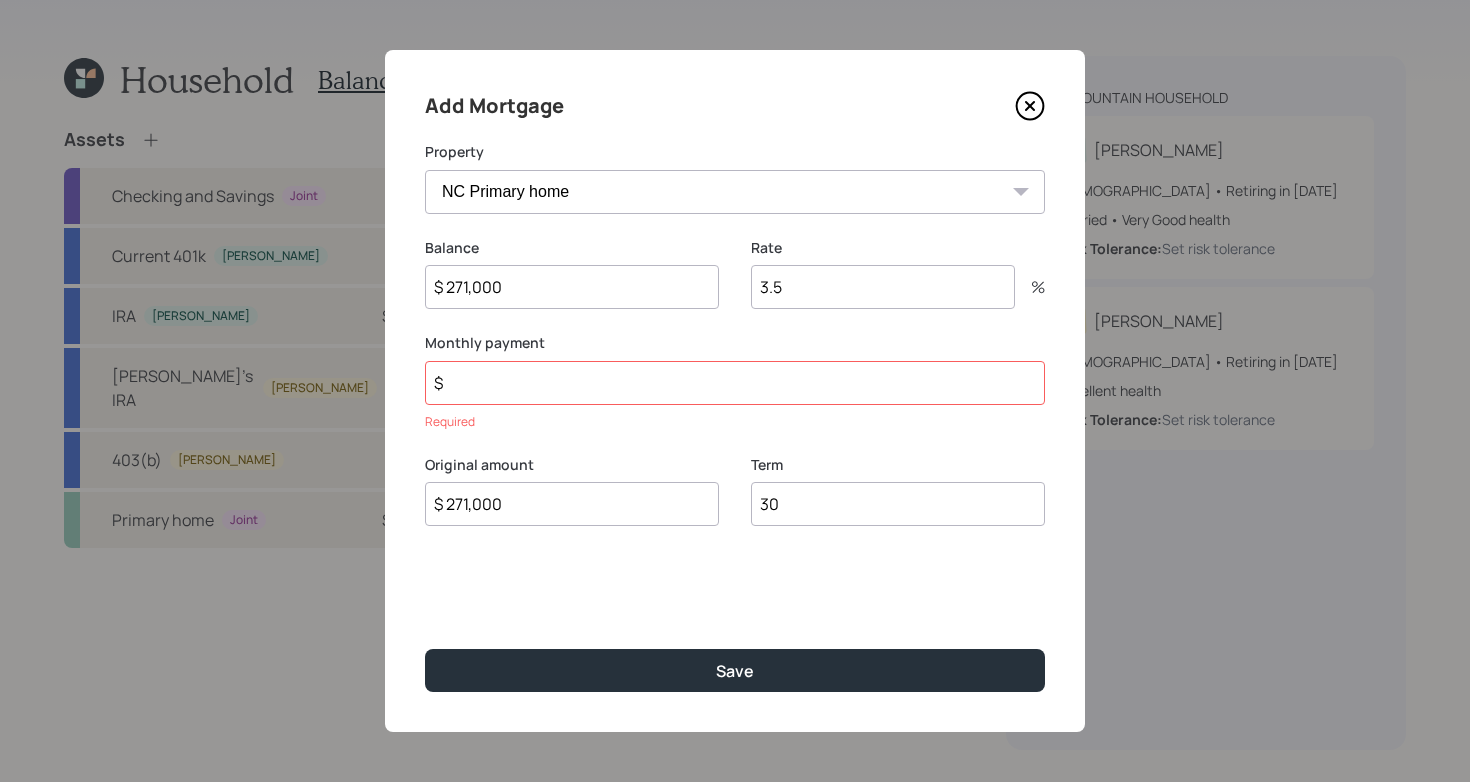 type on "30" 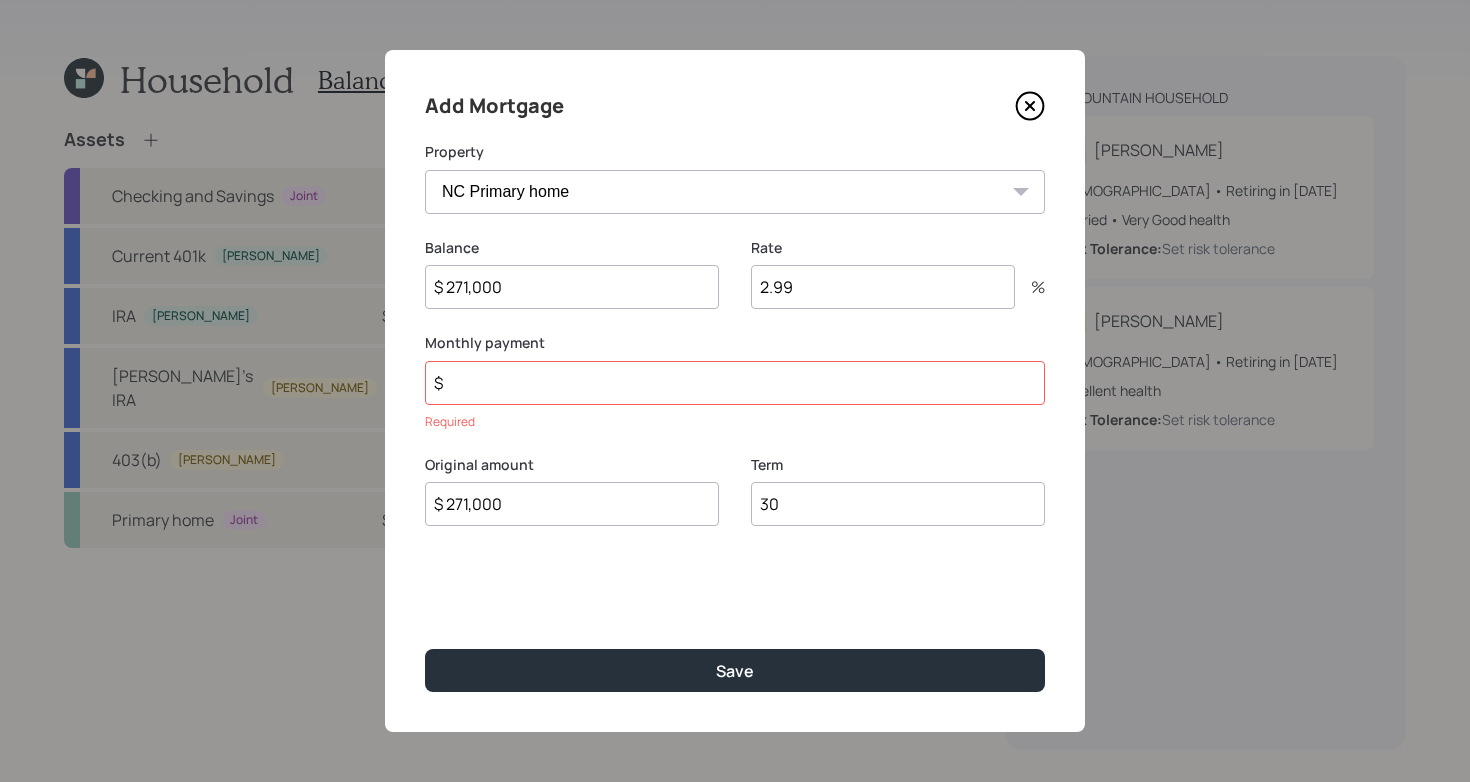 type on "2.99" 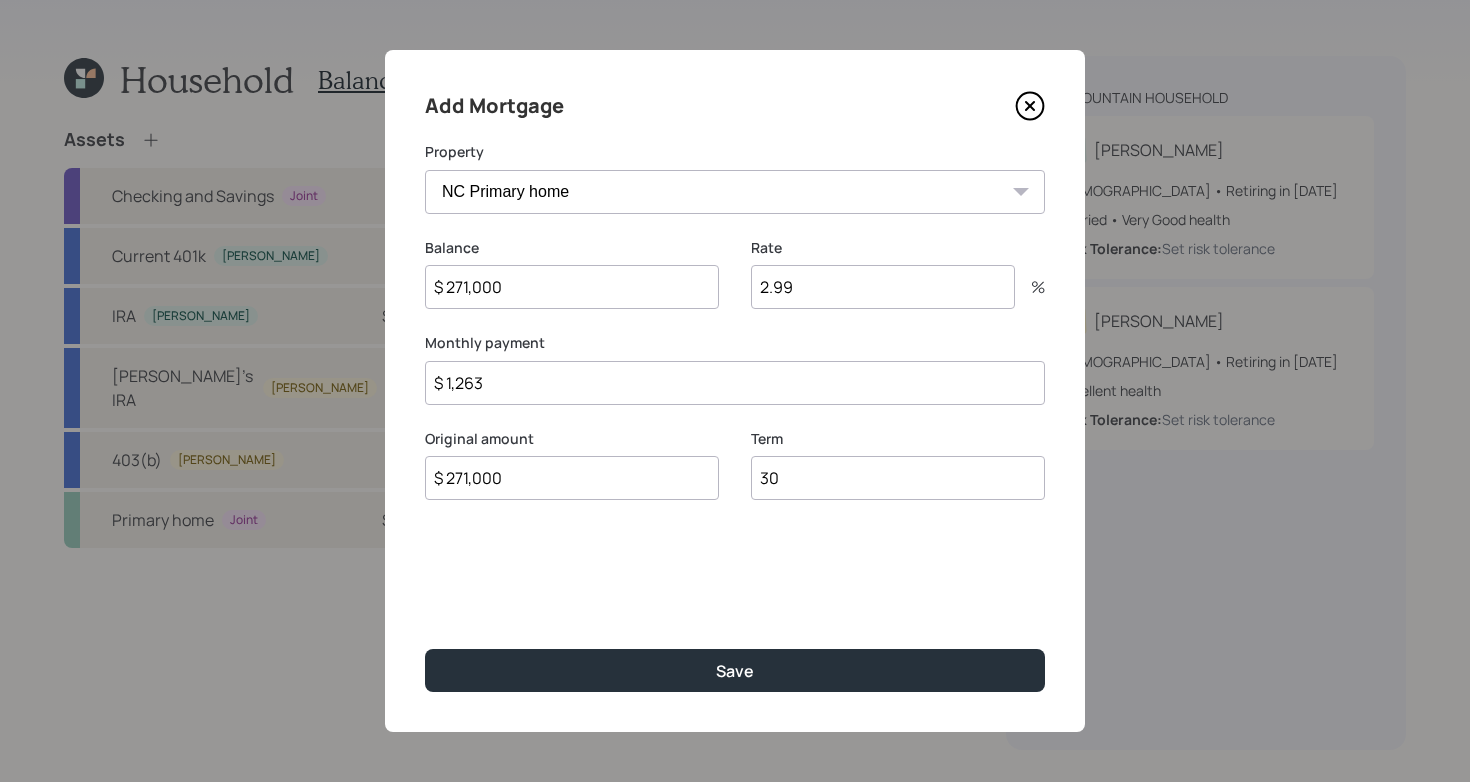 type on "$ 1,263" 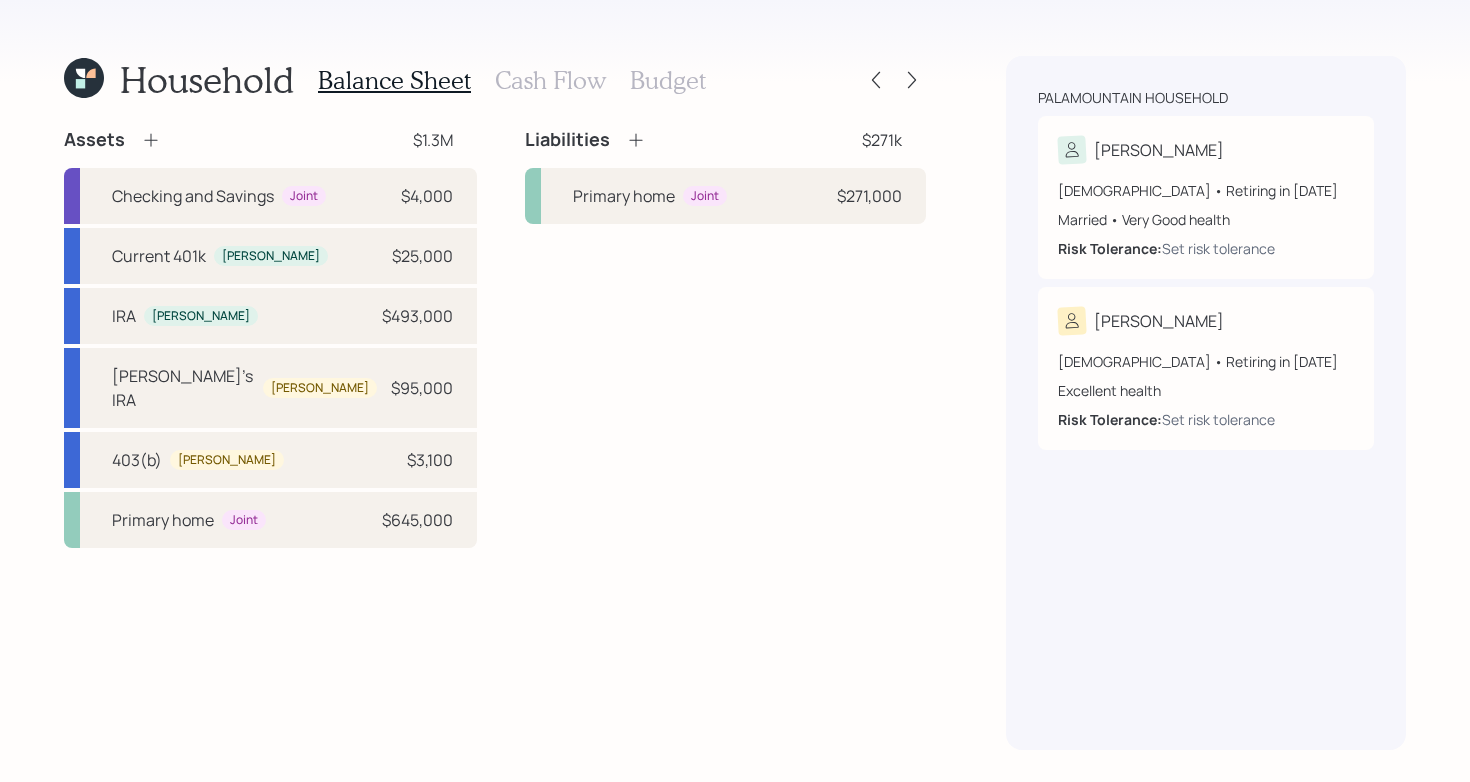 click 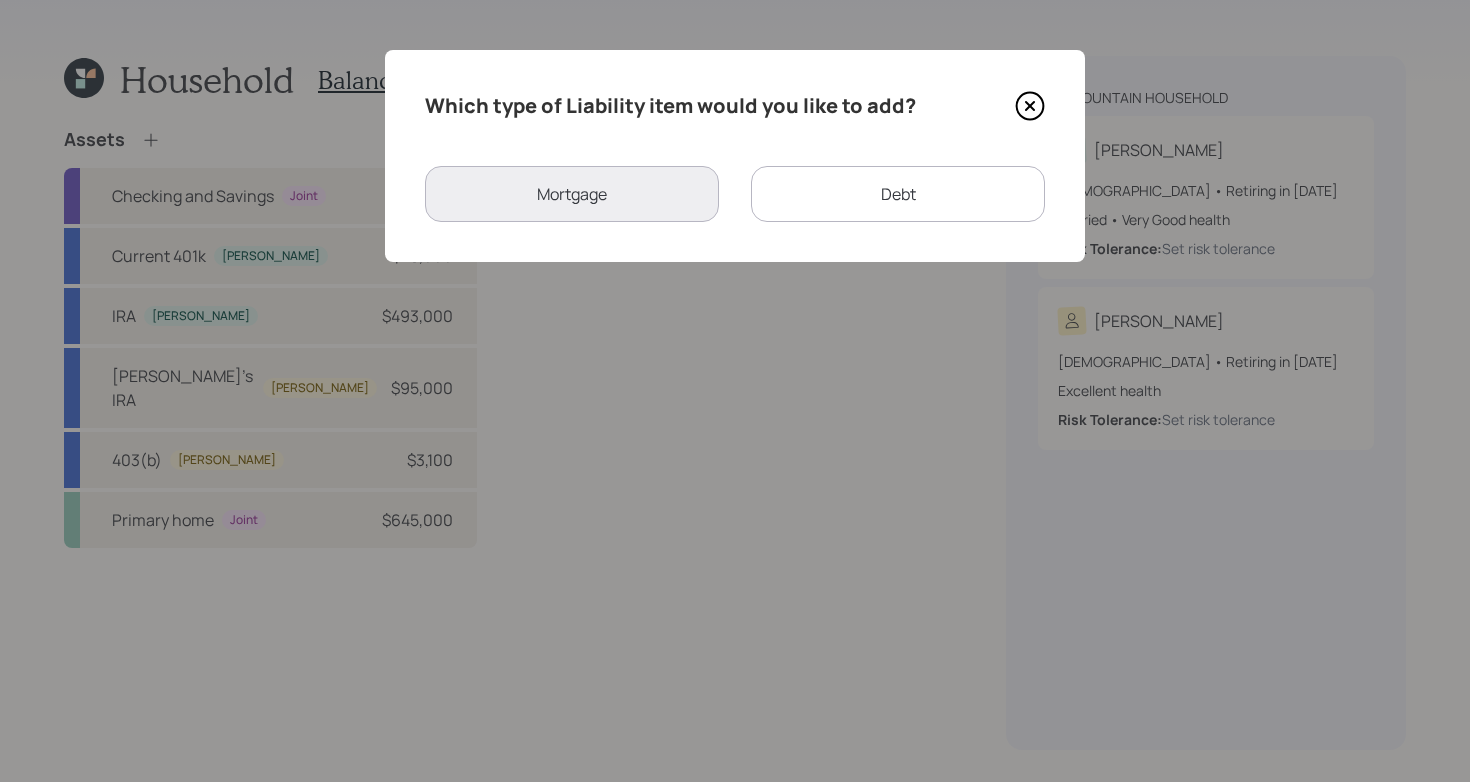 click on "Debt" at bounding box center (898, 194) 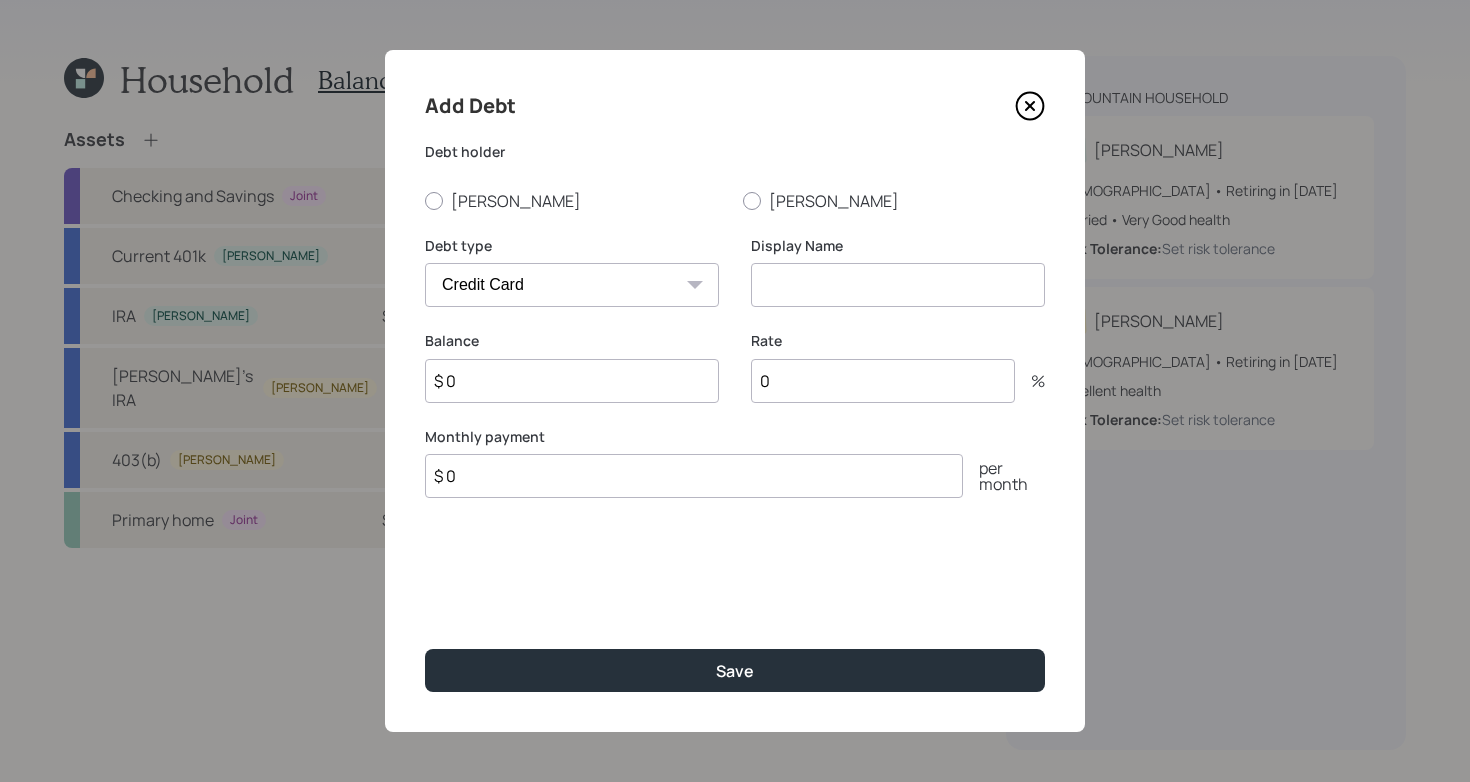 click on "Car Credit Card Medical Student Other" at bounding box center [572, 285] 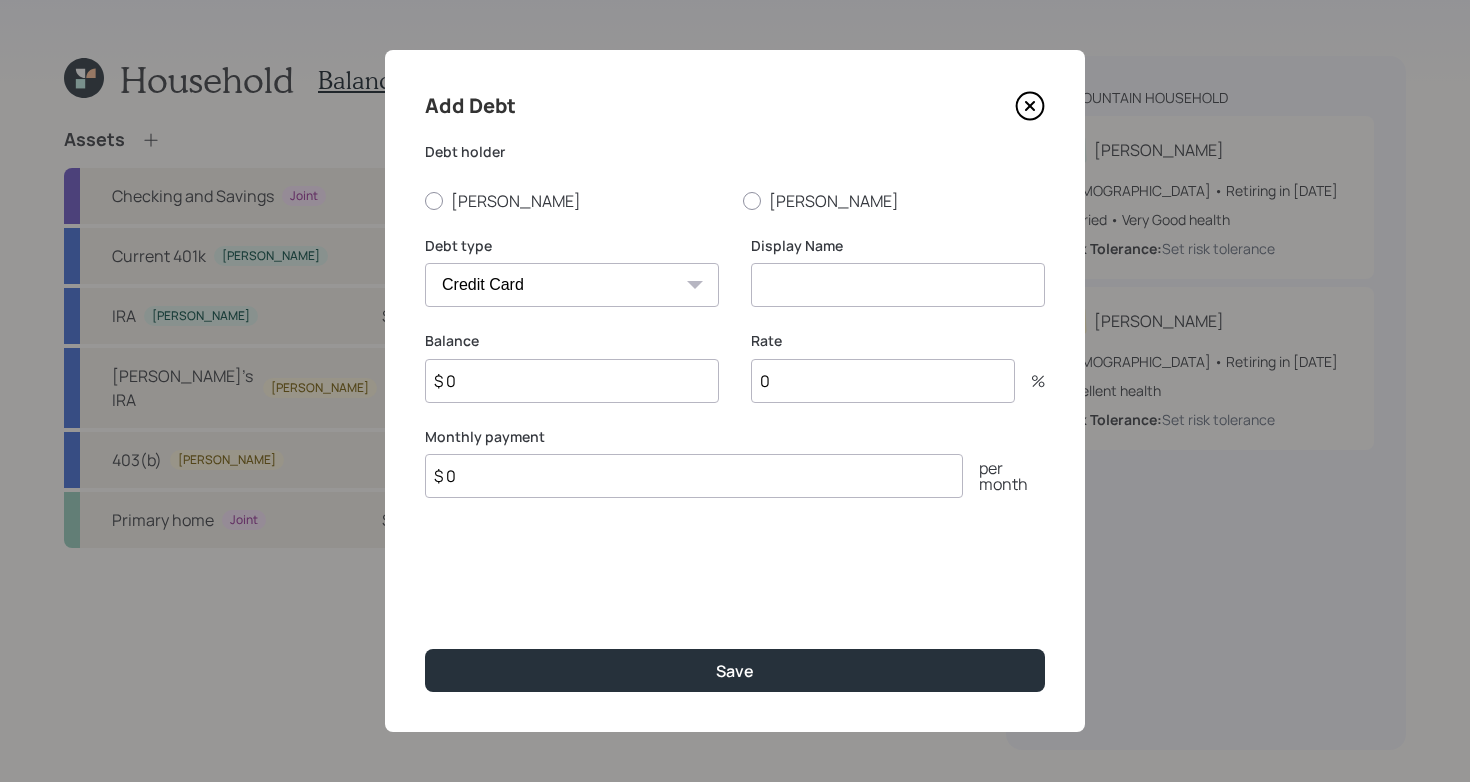select on "other" 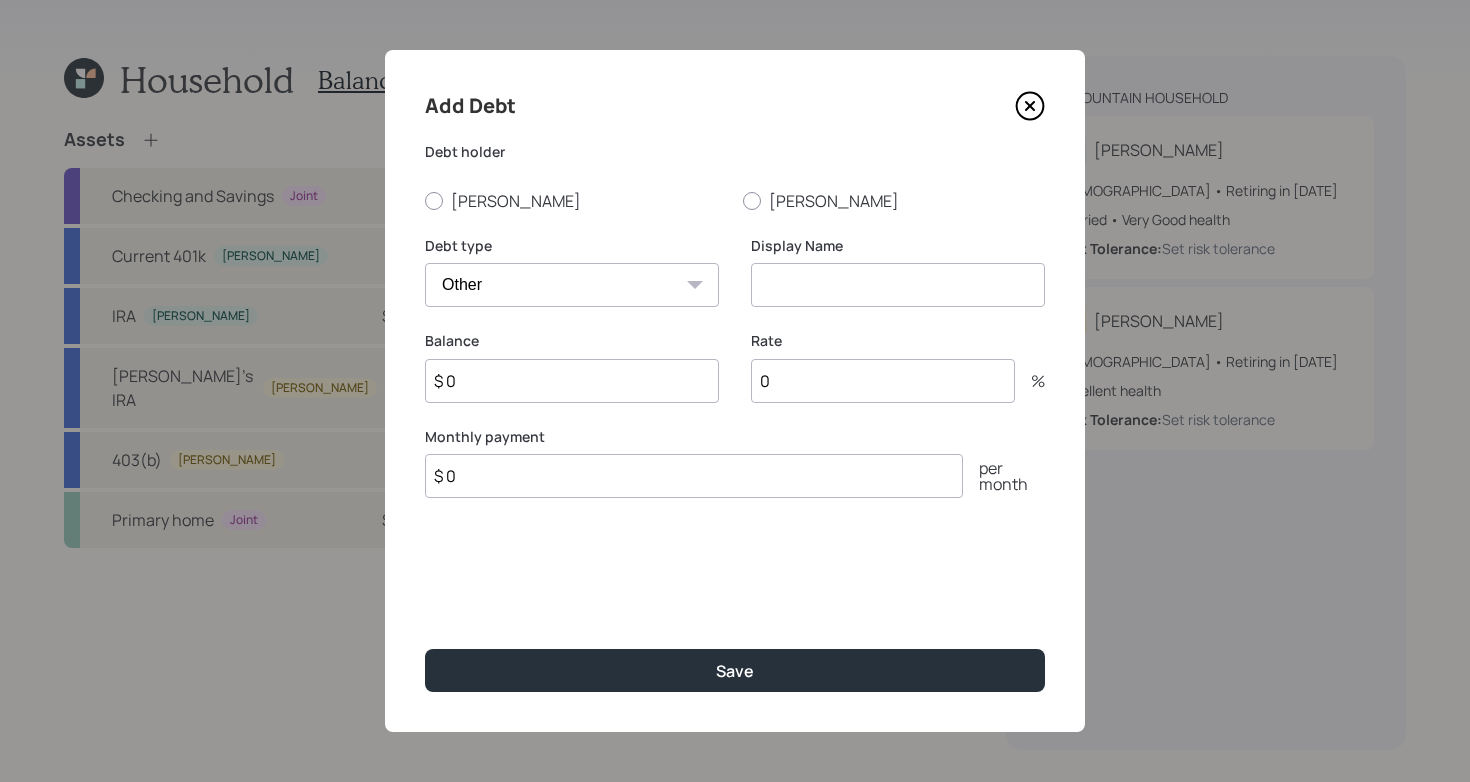 click at bounding box center (898, 285) 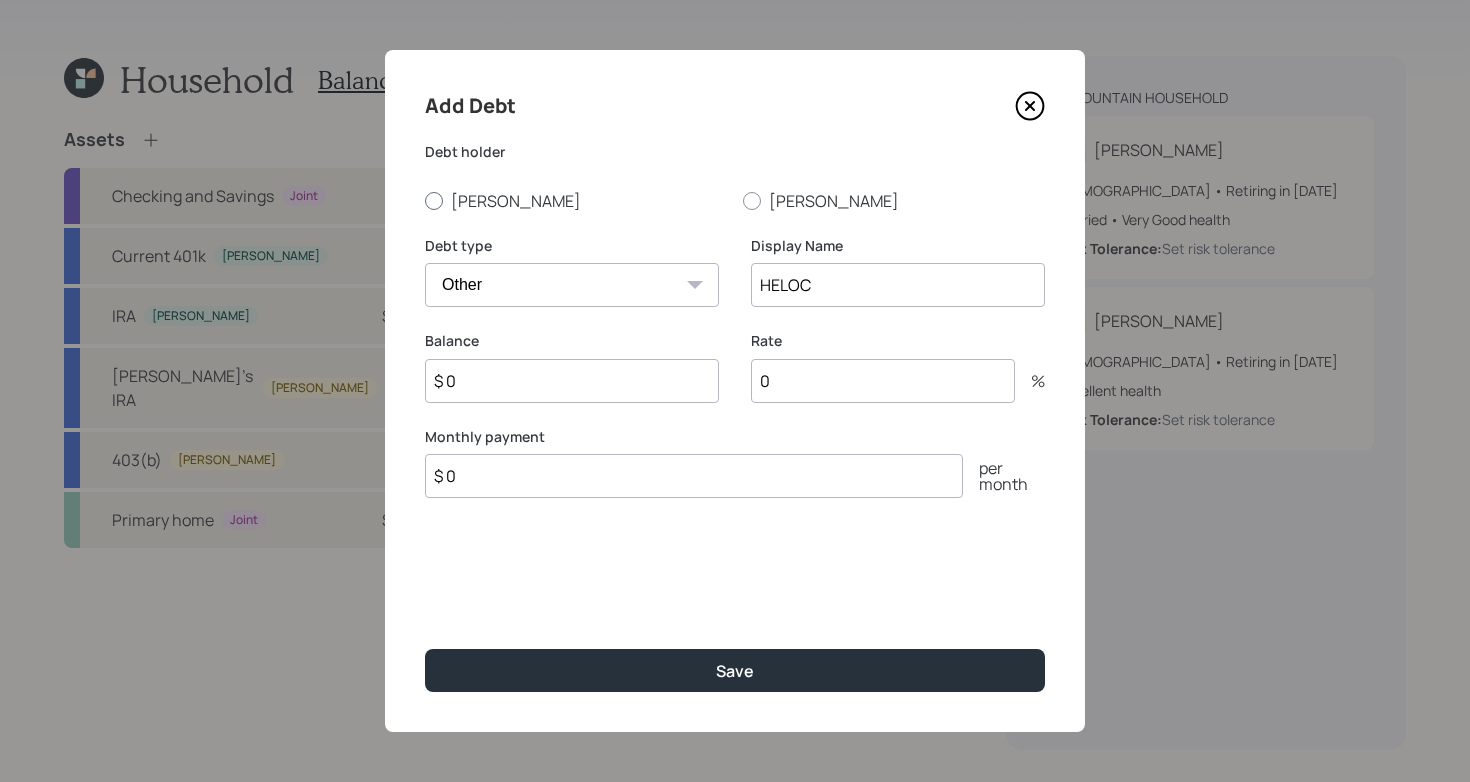 type on "HELOC" 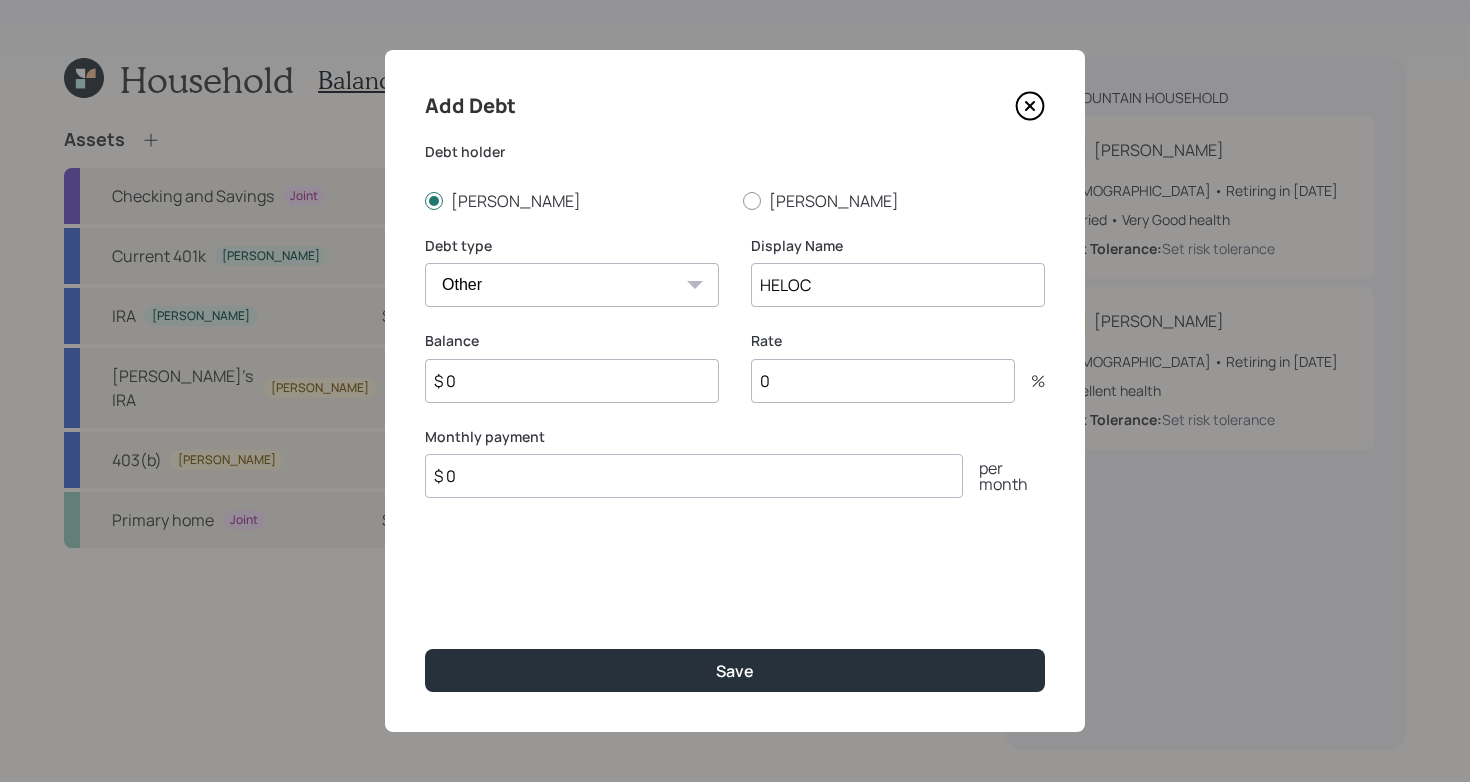 click on "$ 0" at bounding box center (572, 381) 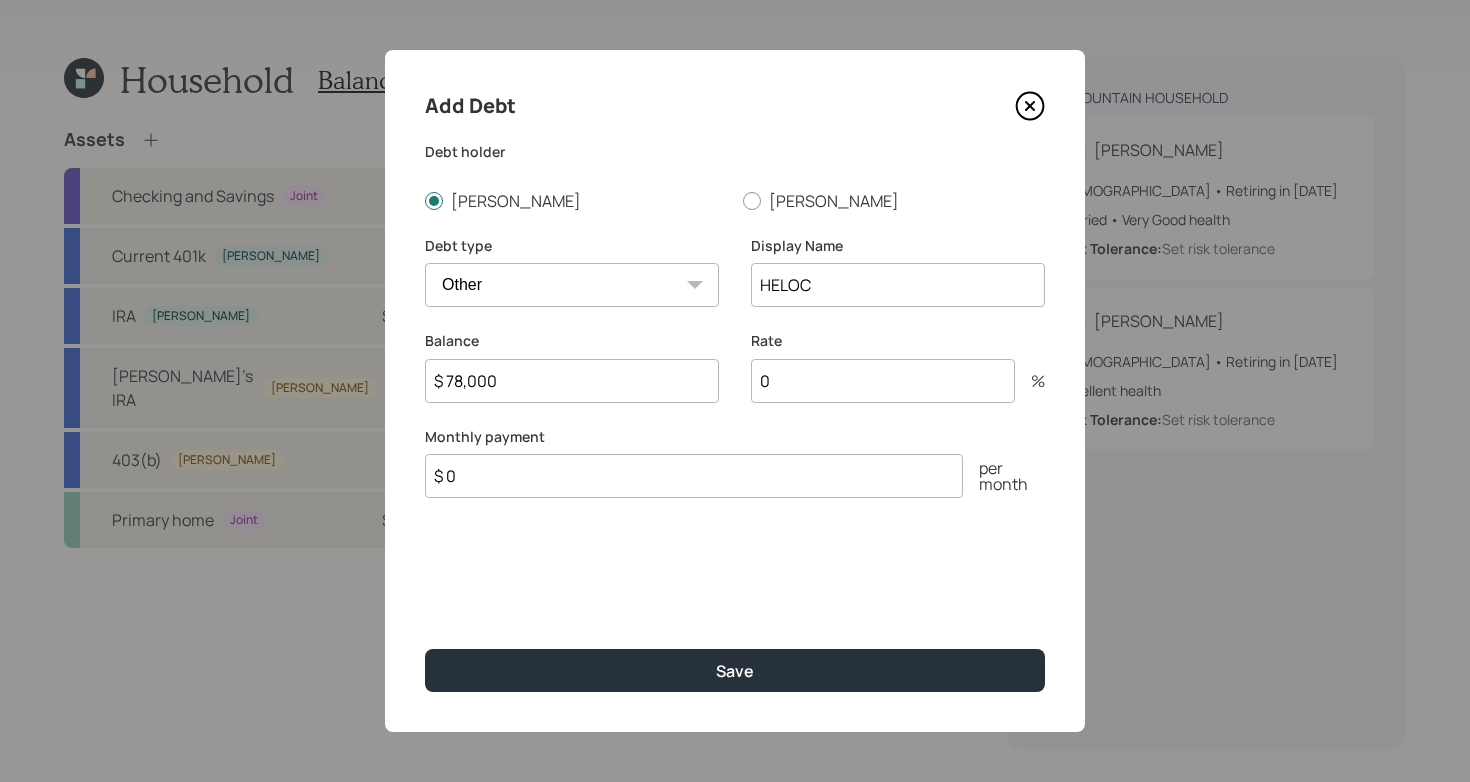 type on "$ 78,000" 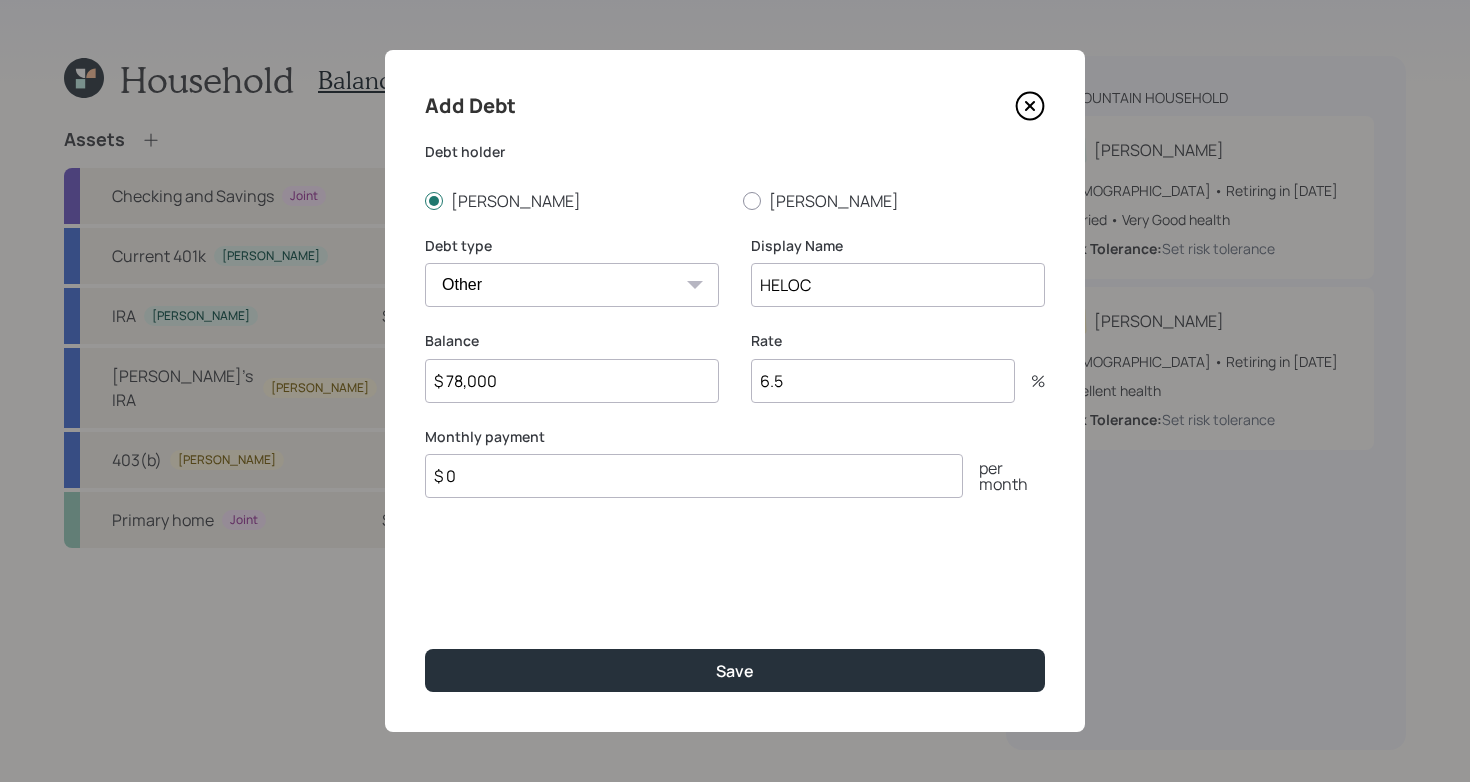 type on "6.5" 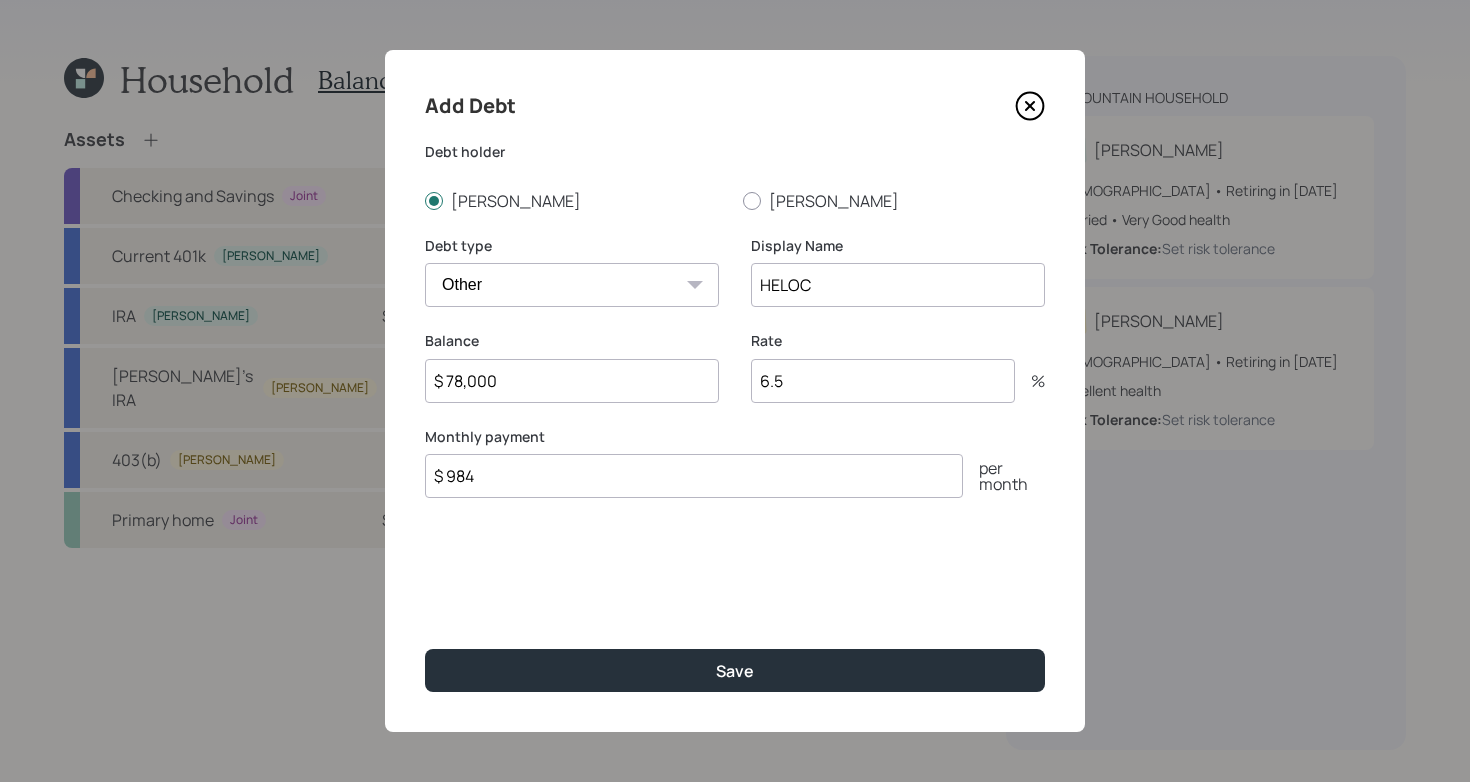 type on "$ 984" 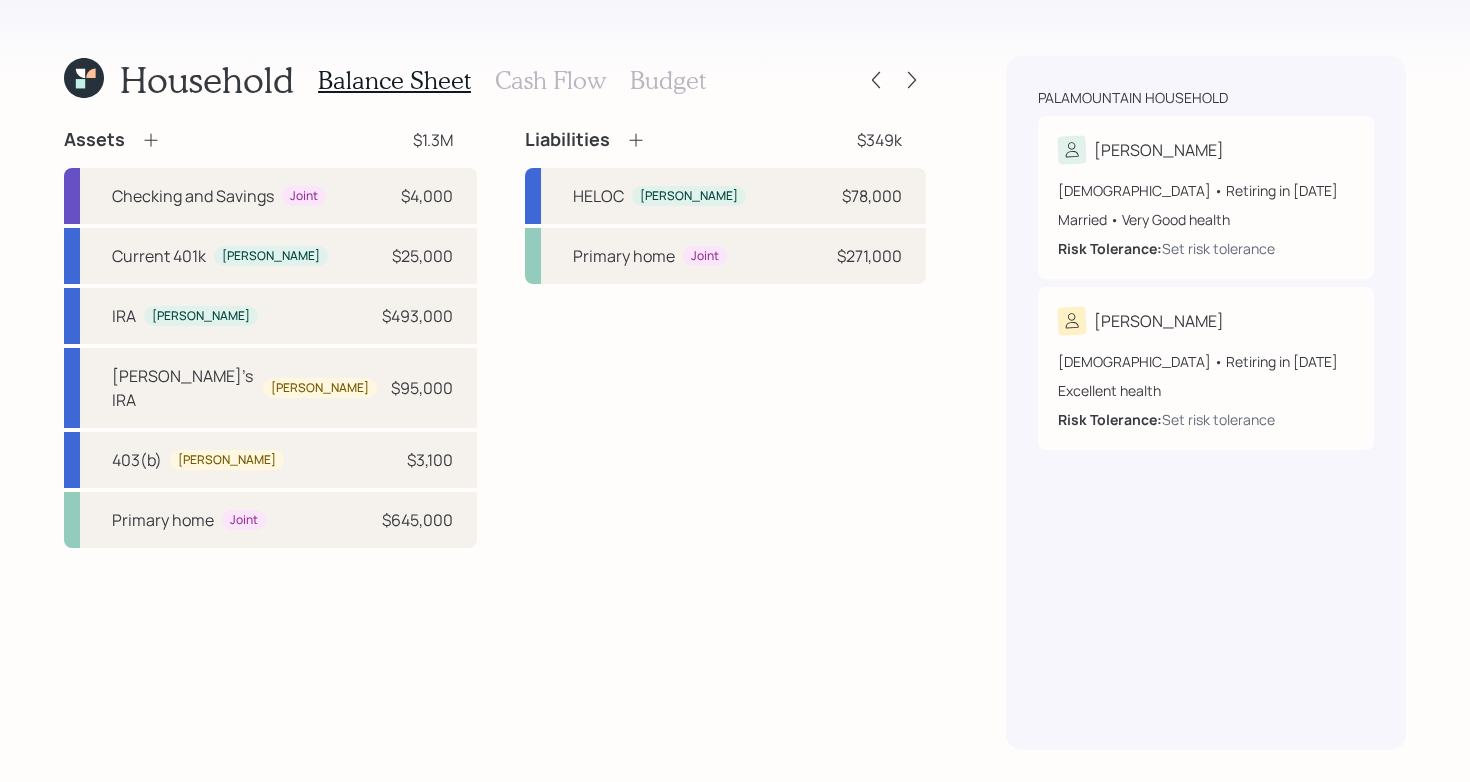 click on "Liabilities $349k HELOC [PERSON_NAME] $78,000 Primary home Joint $271,000" at bounding box center (725, 338) 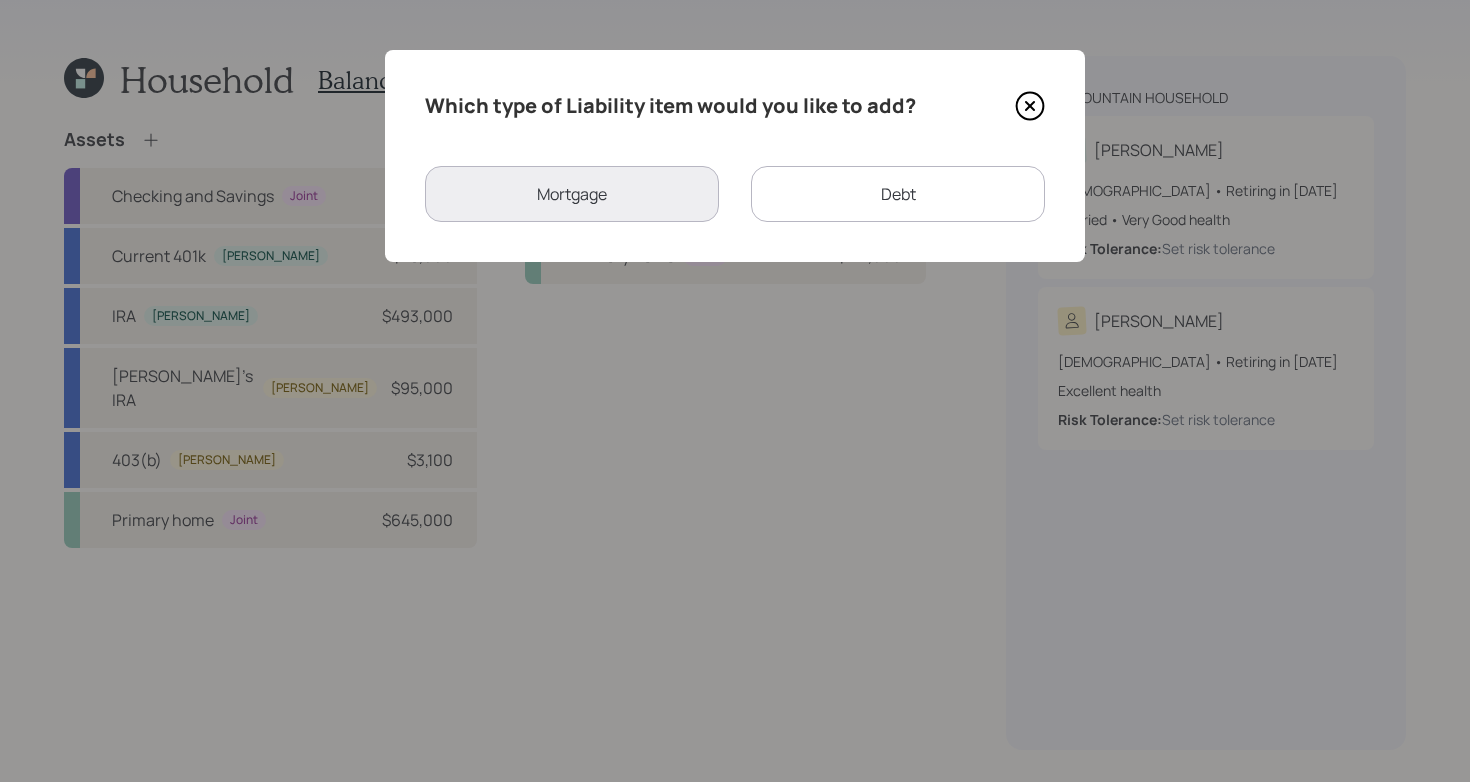 click on "Debt" at bounding box center [898, 194] 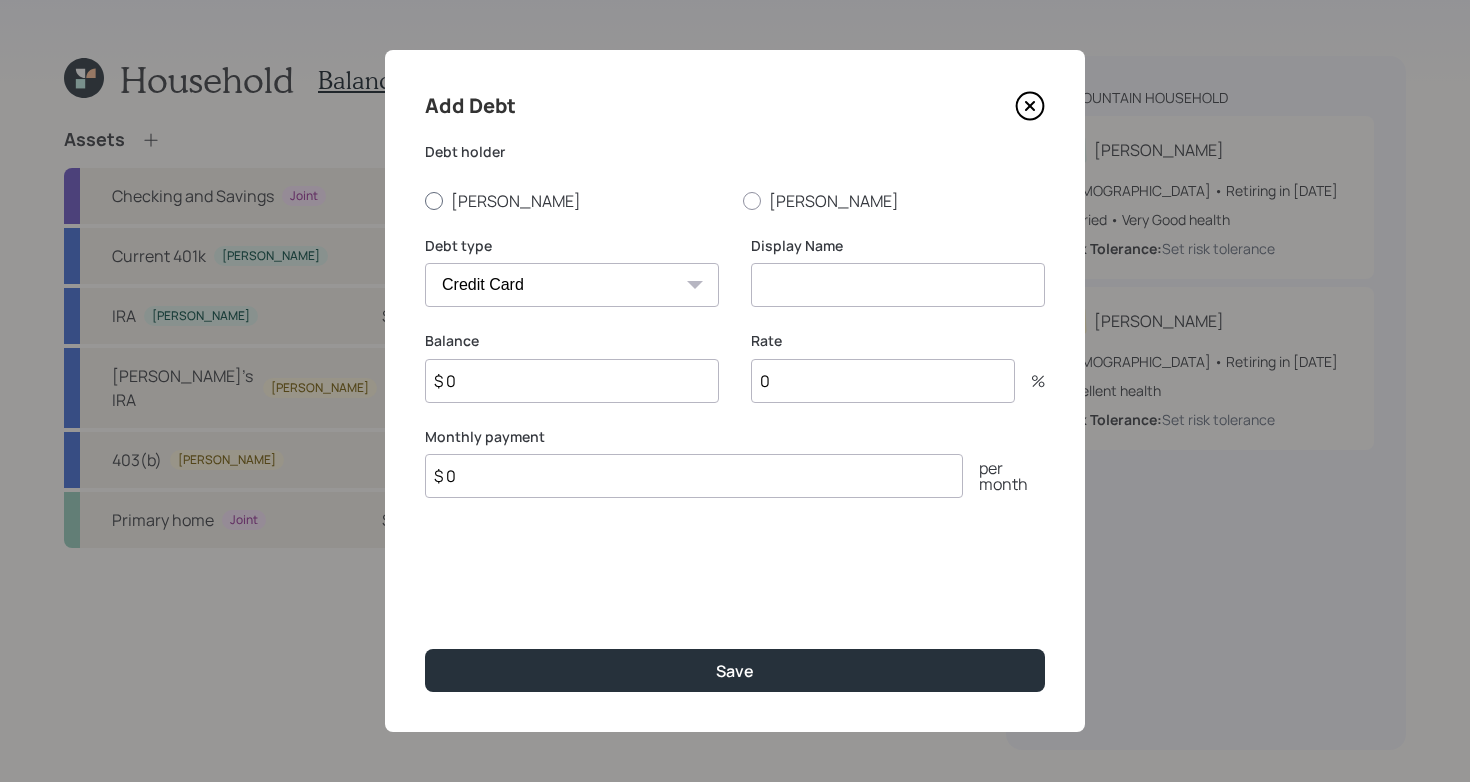 click on "[PERSON_NAME]" at bounding box center [576, 201] 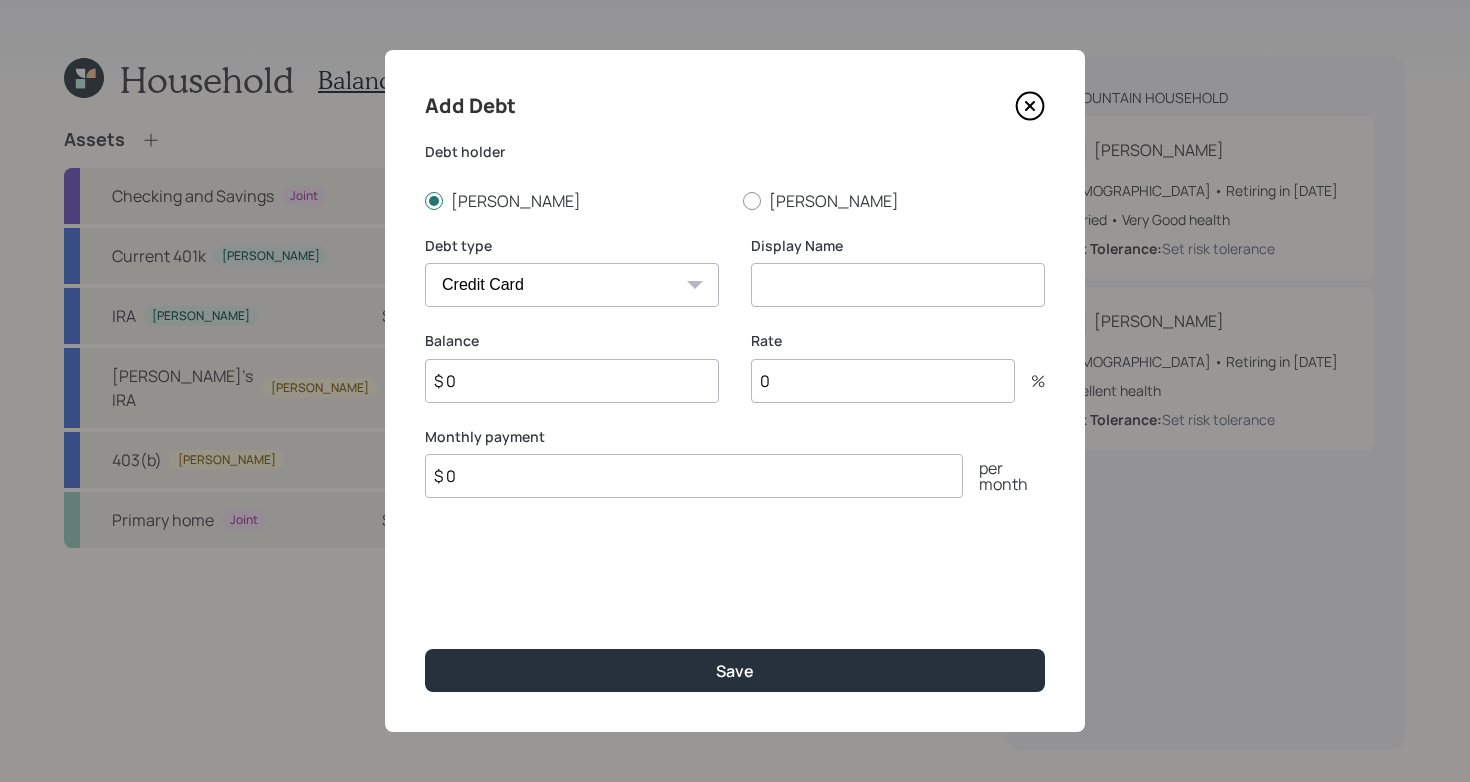 click on "Car Credit Card Medical Student Other" at bounding box center (572, 285) 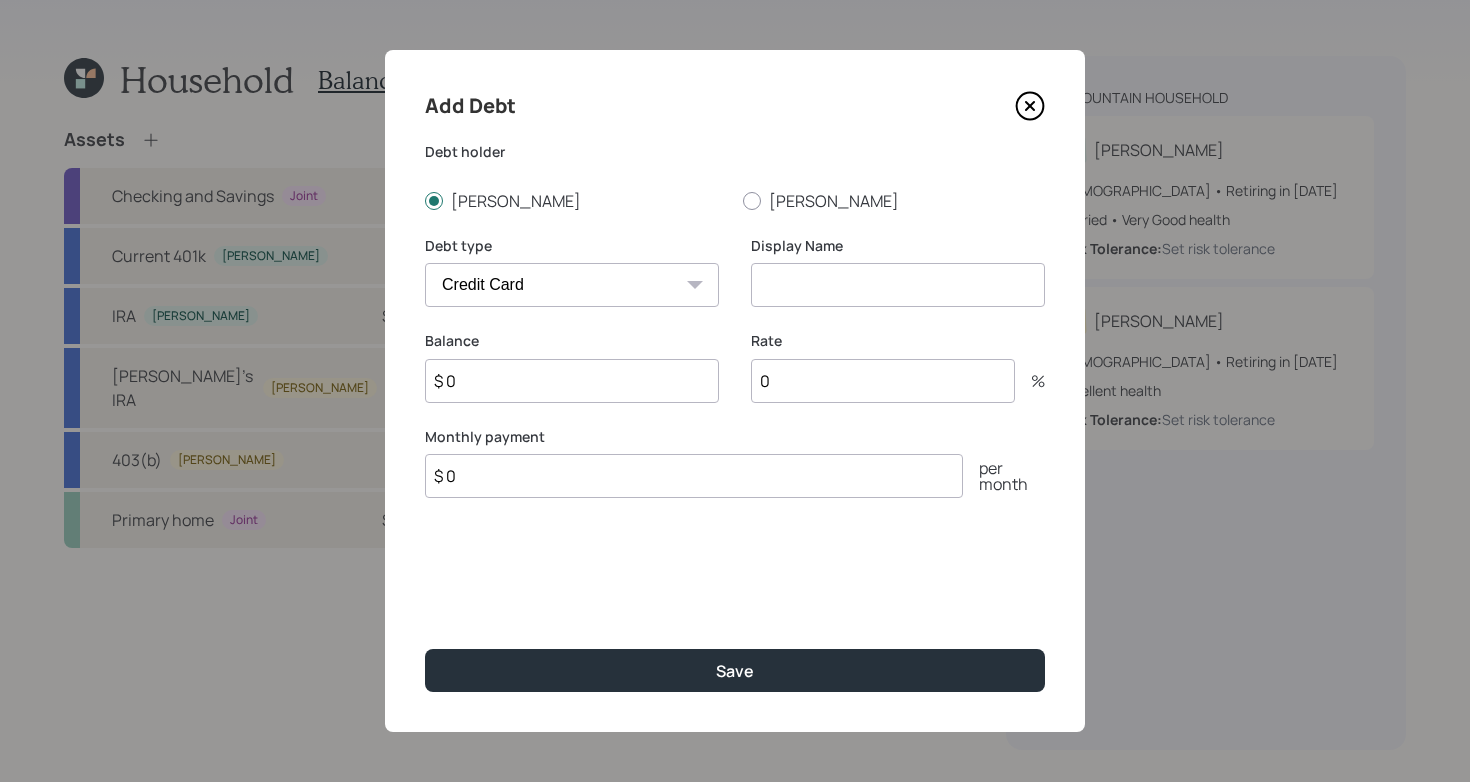 select on "car" 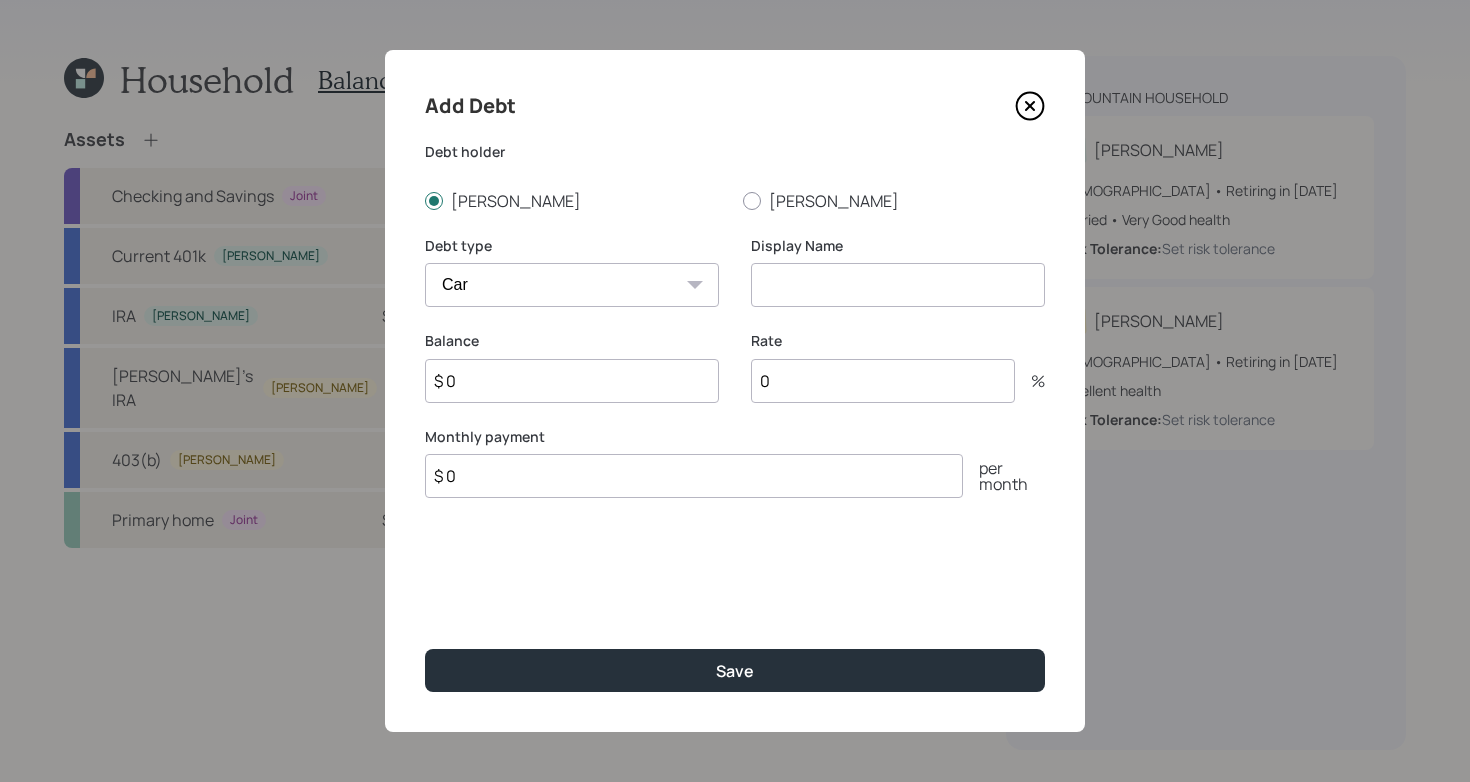 click at bounding box center [898, 285] 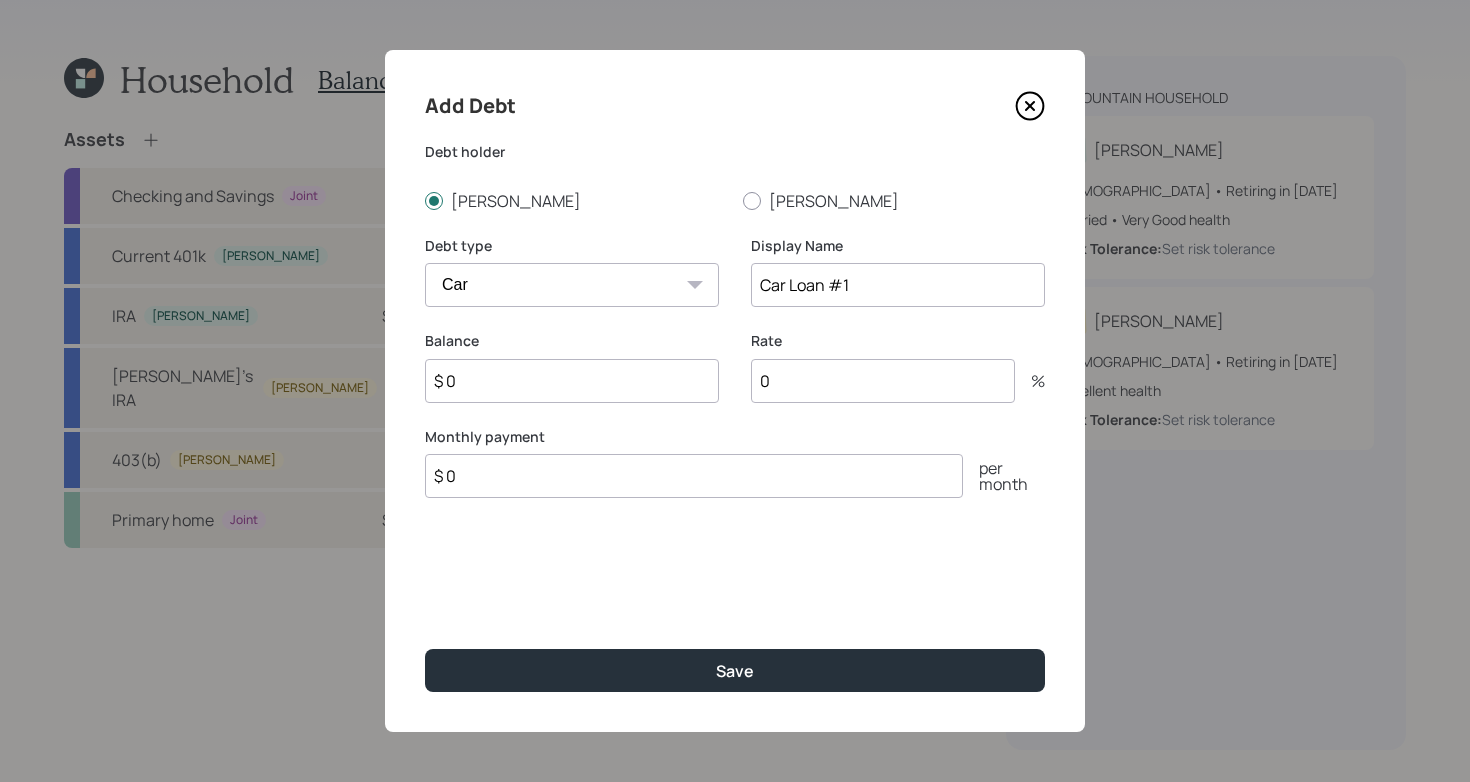 type on "Car Loan #1" 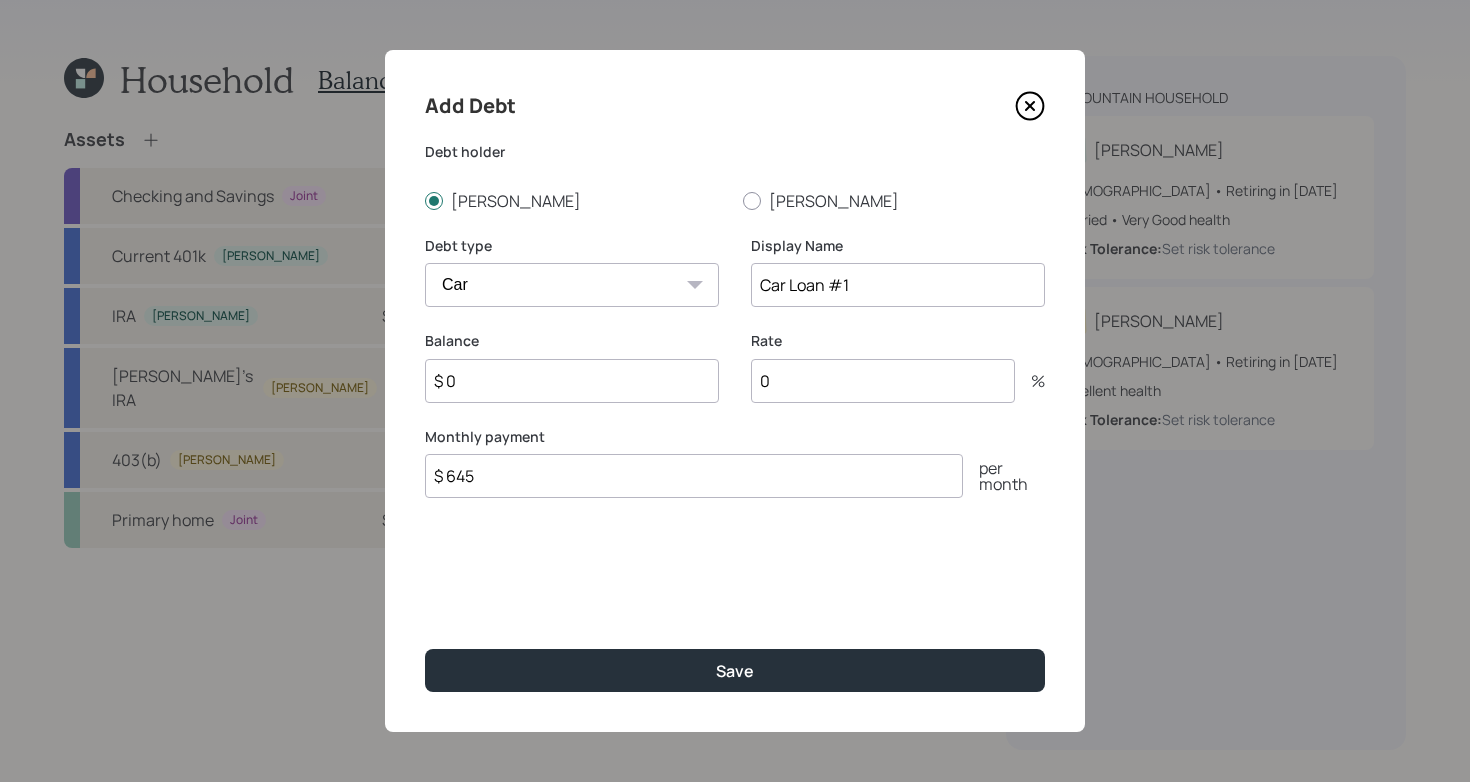 type on "$ 645" 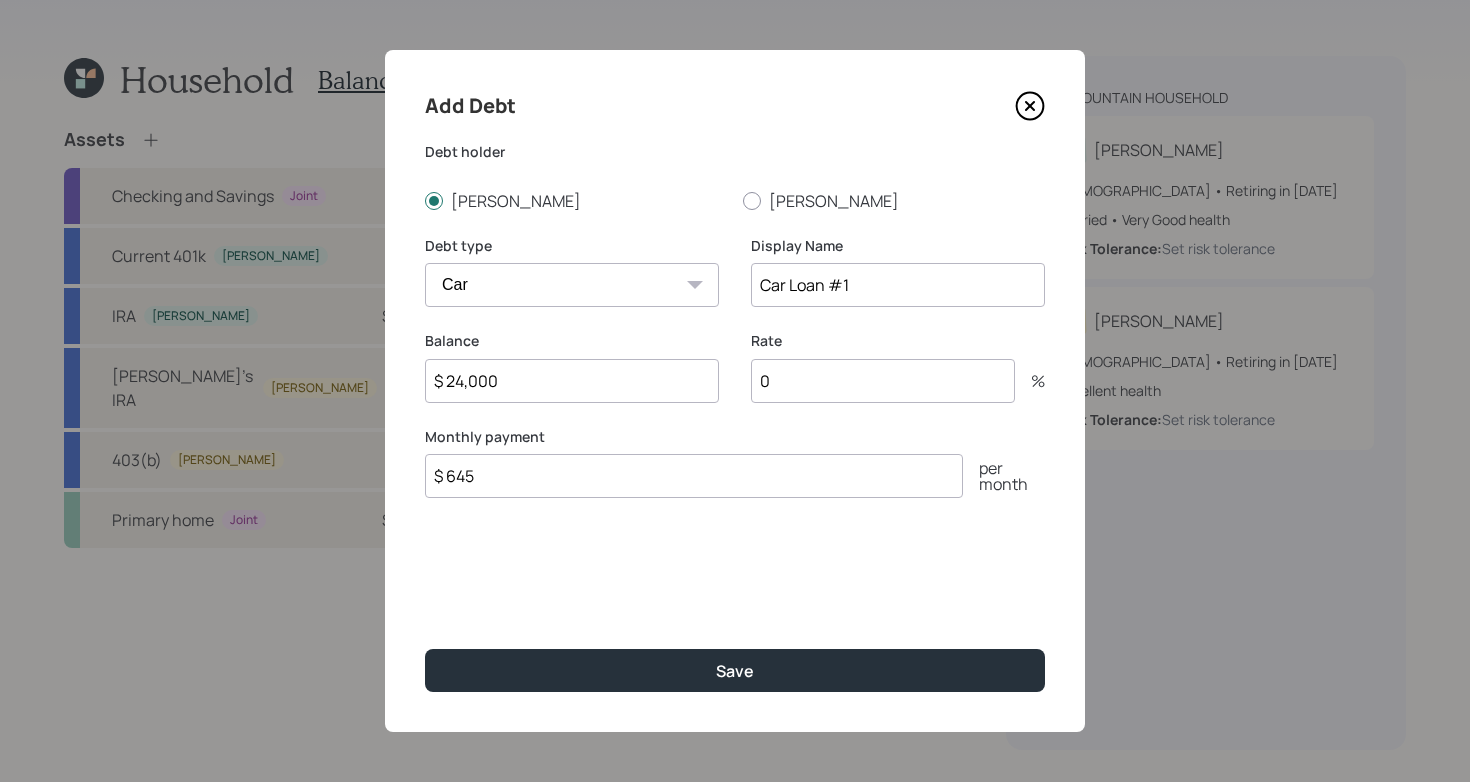 type on "$ 24,000" 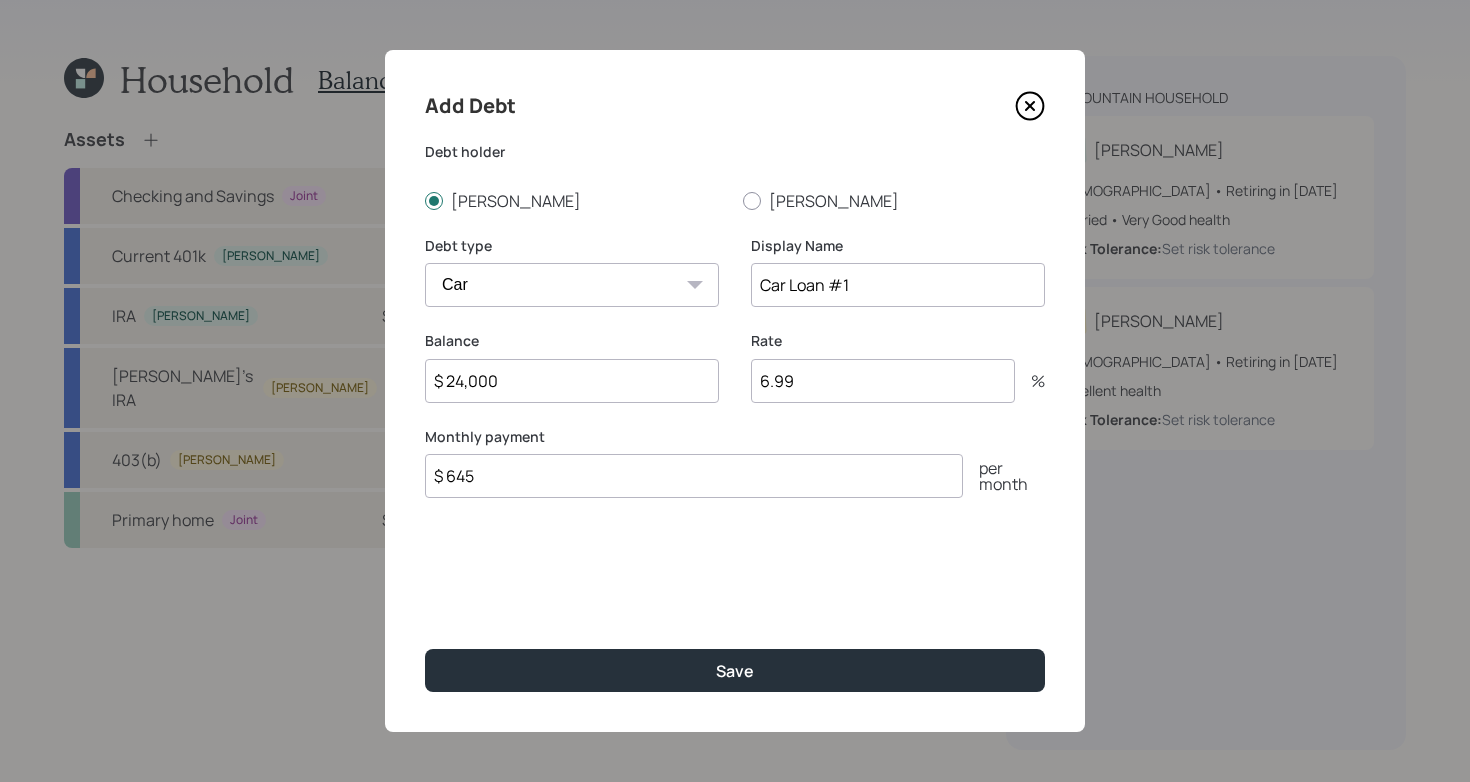 type on "6.99" 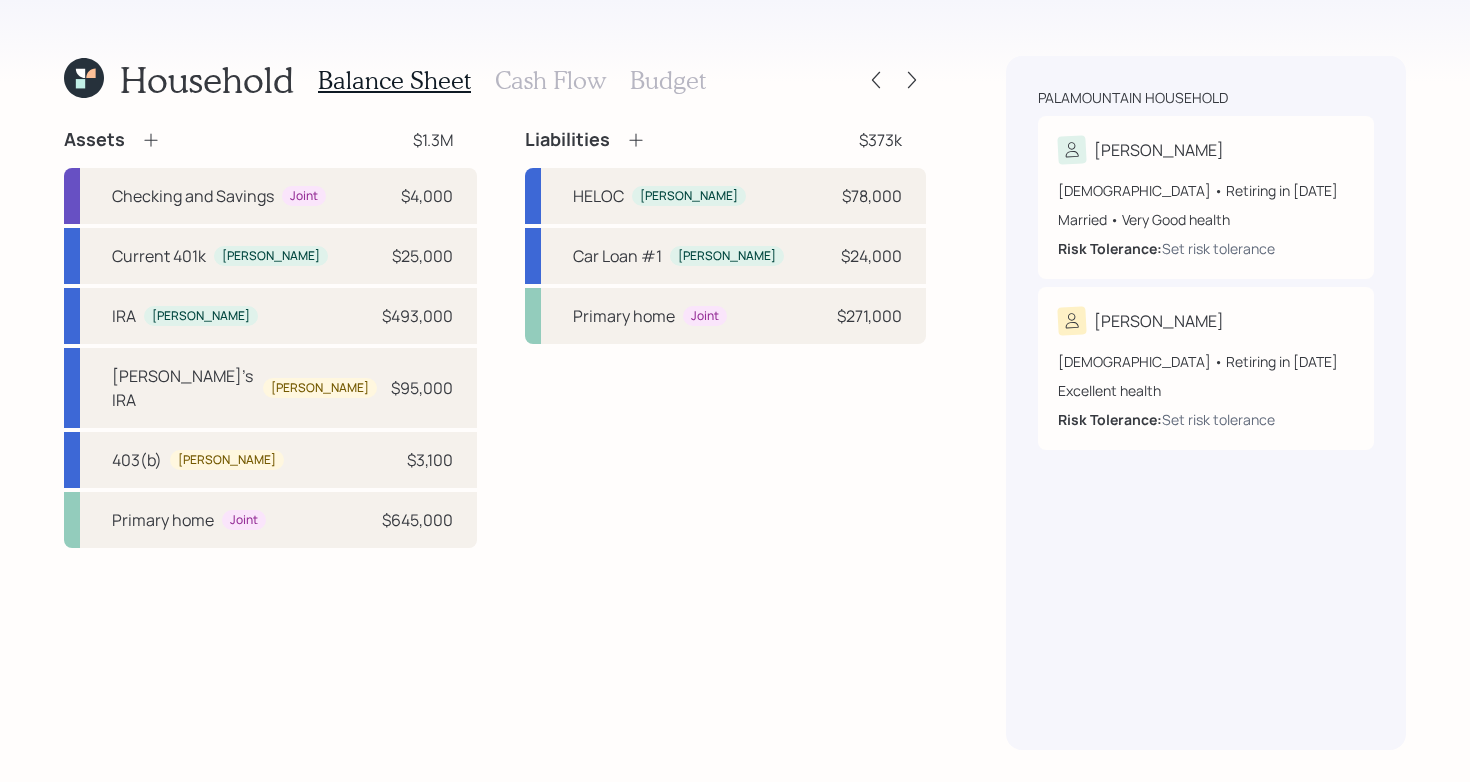 click 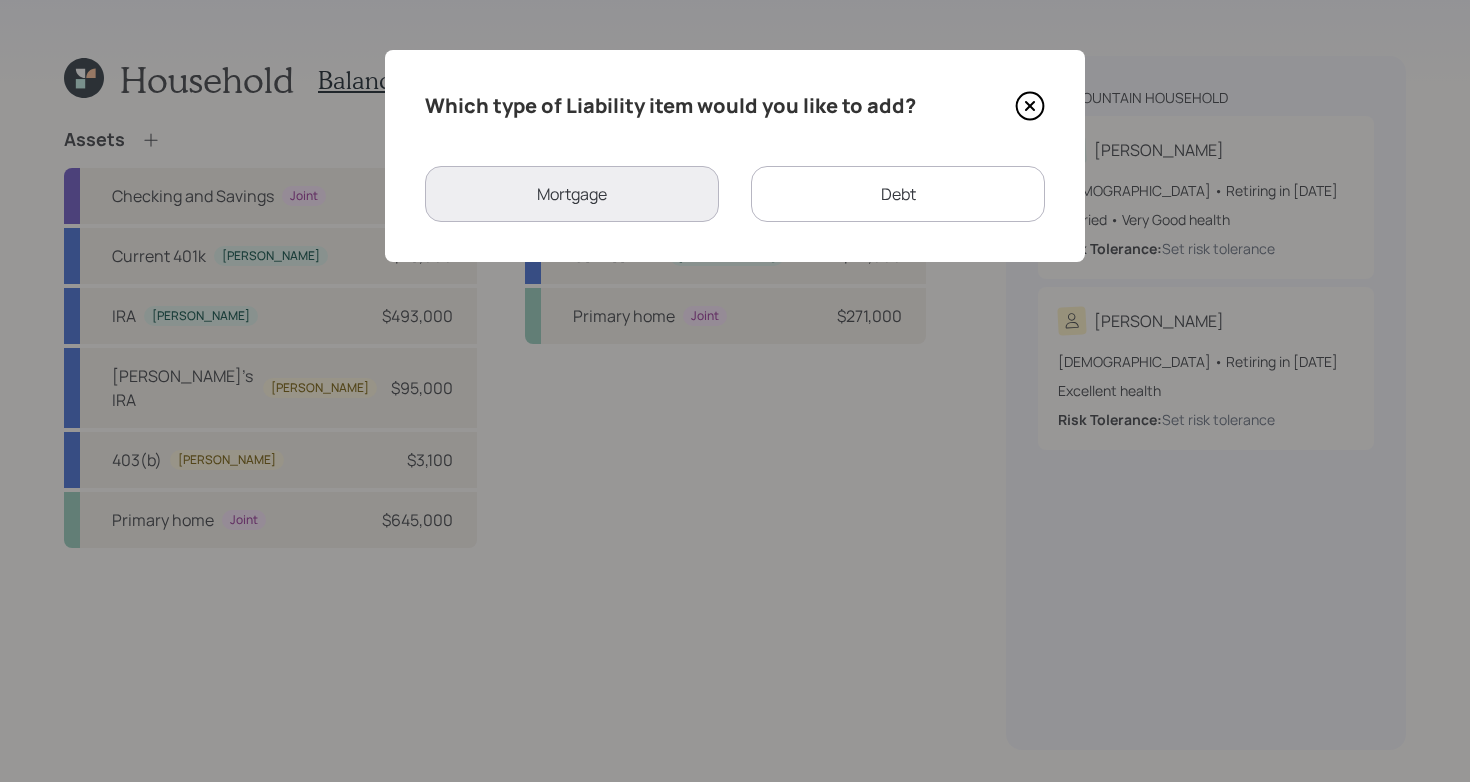 click on "Debt" at bounding box center (898, 194) 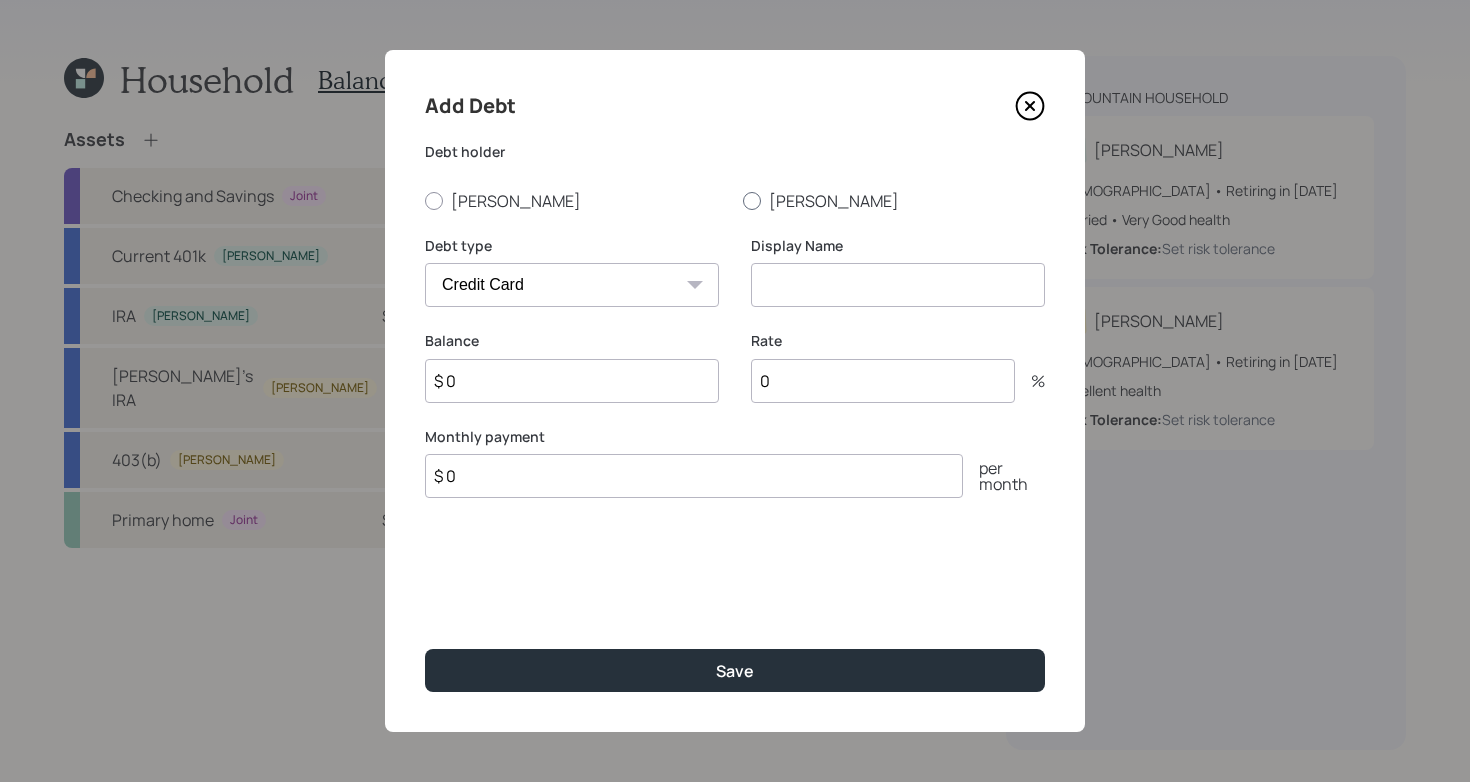click at bounding box center [752, 201] 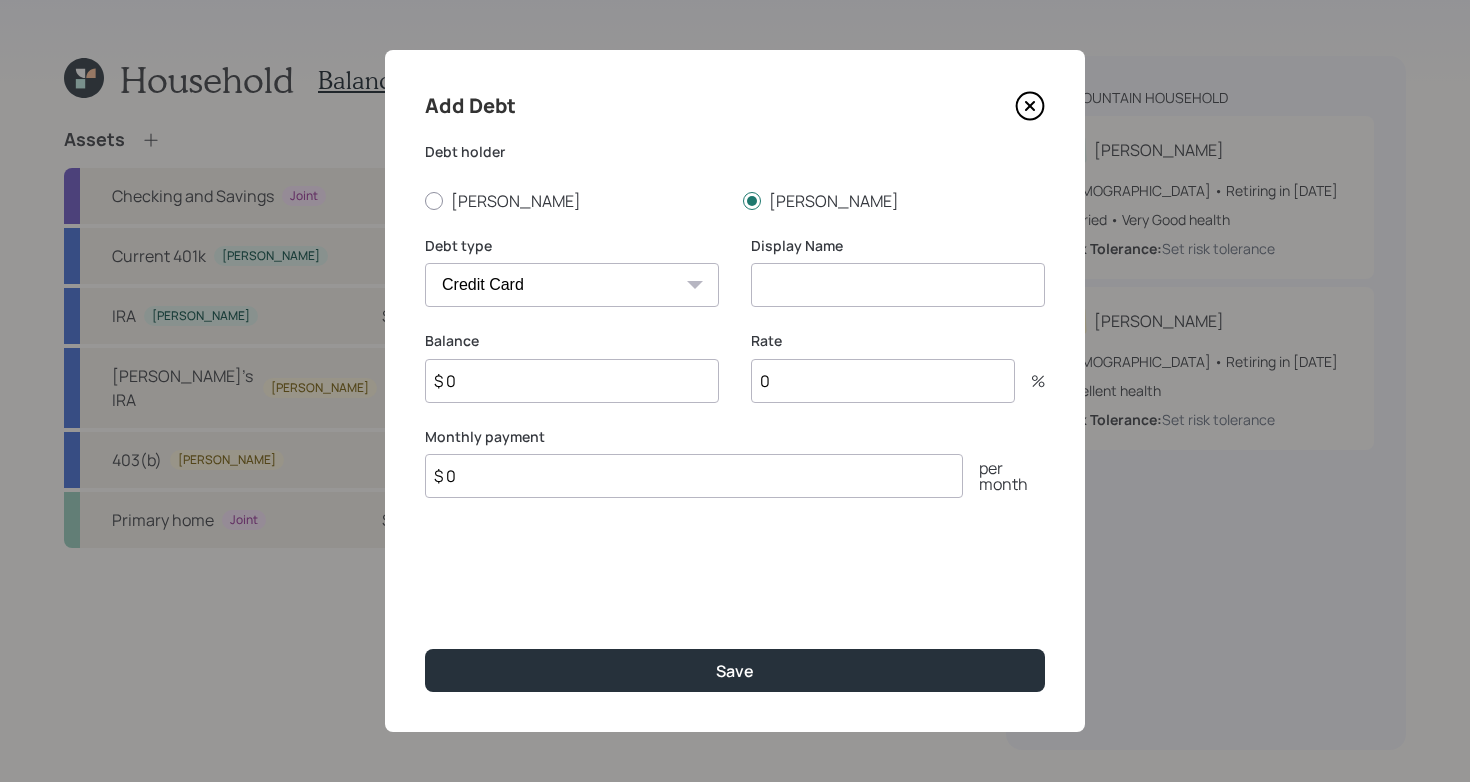 click on "Car Credit Card Medical Student Other" at bounding box center [572, 285] 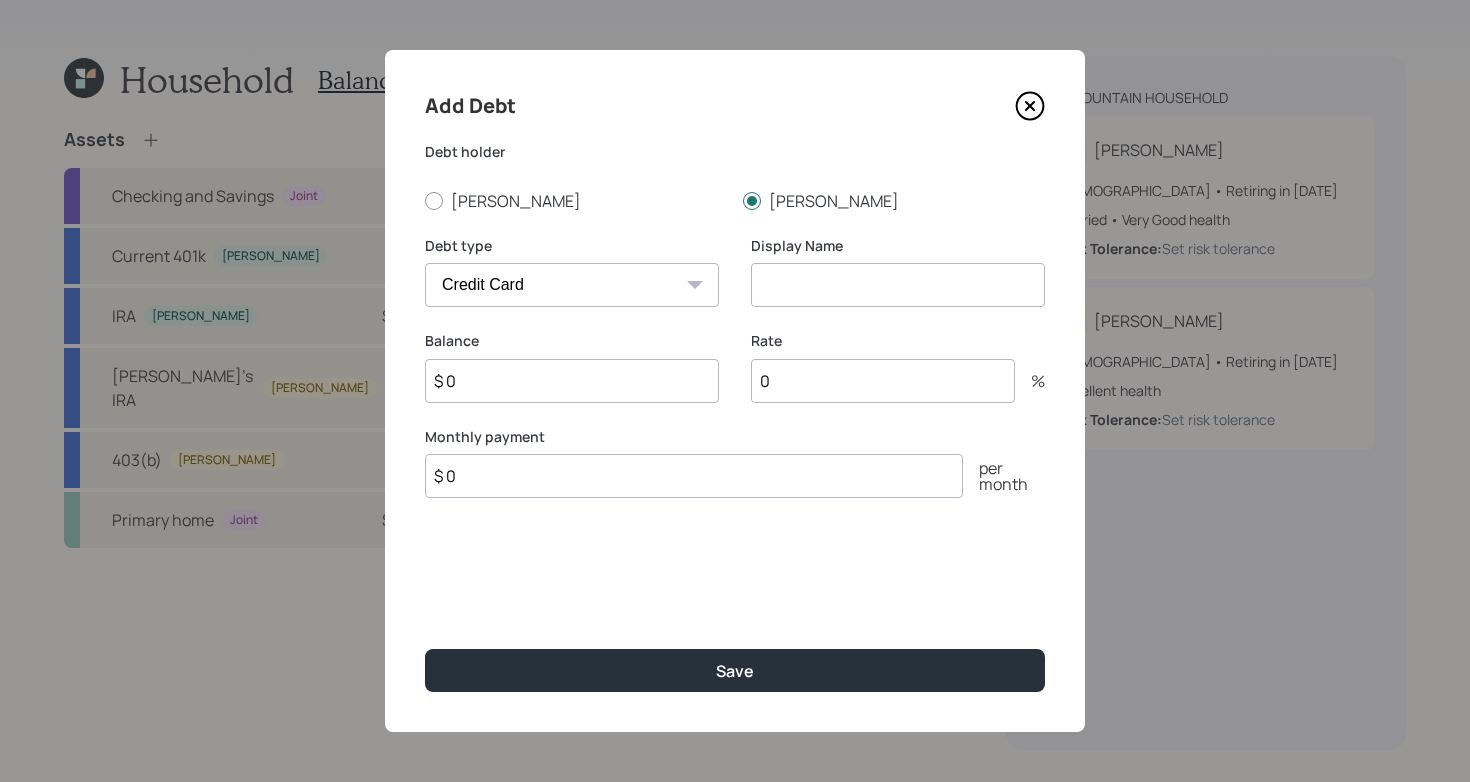 select on "car" 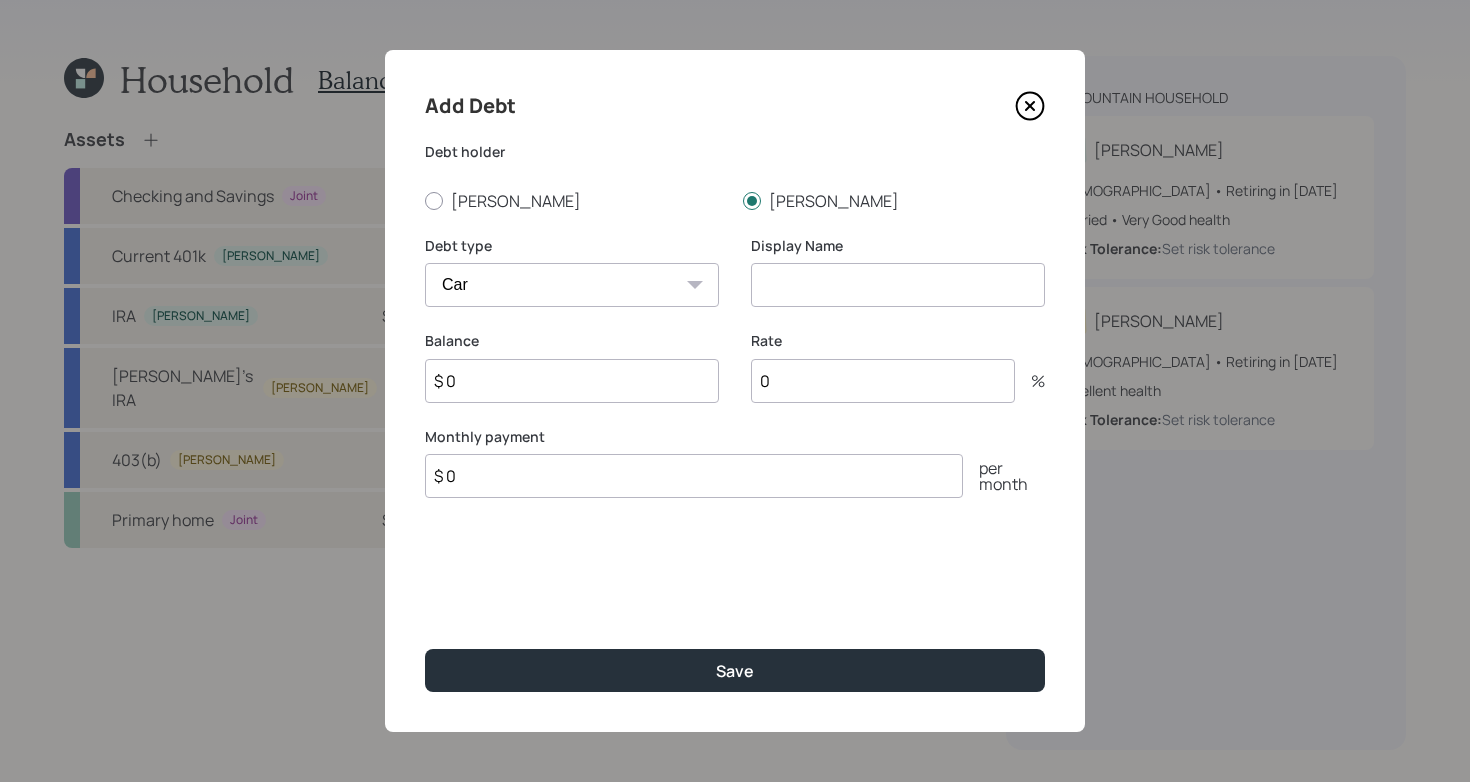 drag, startPoint x: 798, startPoint y: 284, endPoint x: 812, endPoint y: 279, distance: 14.866069 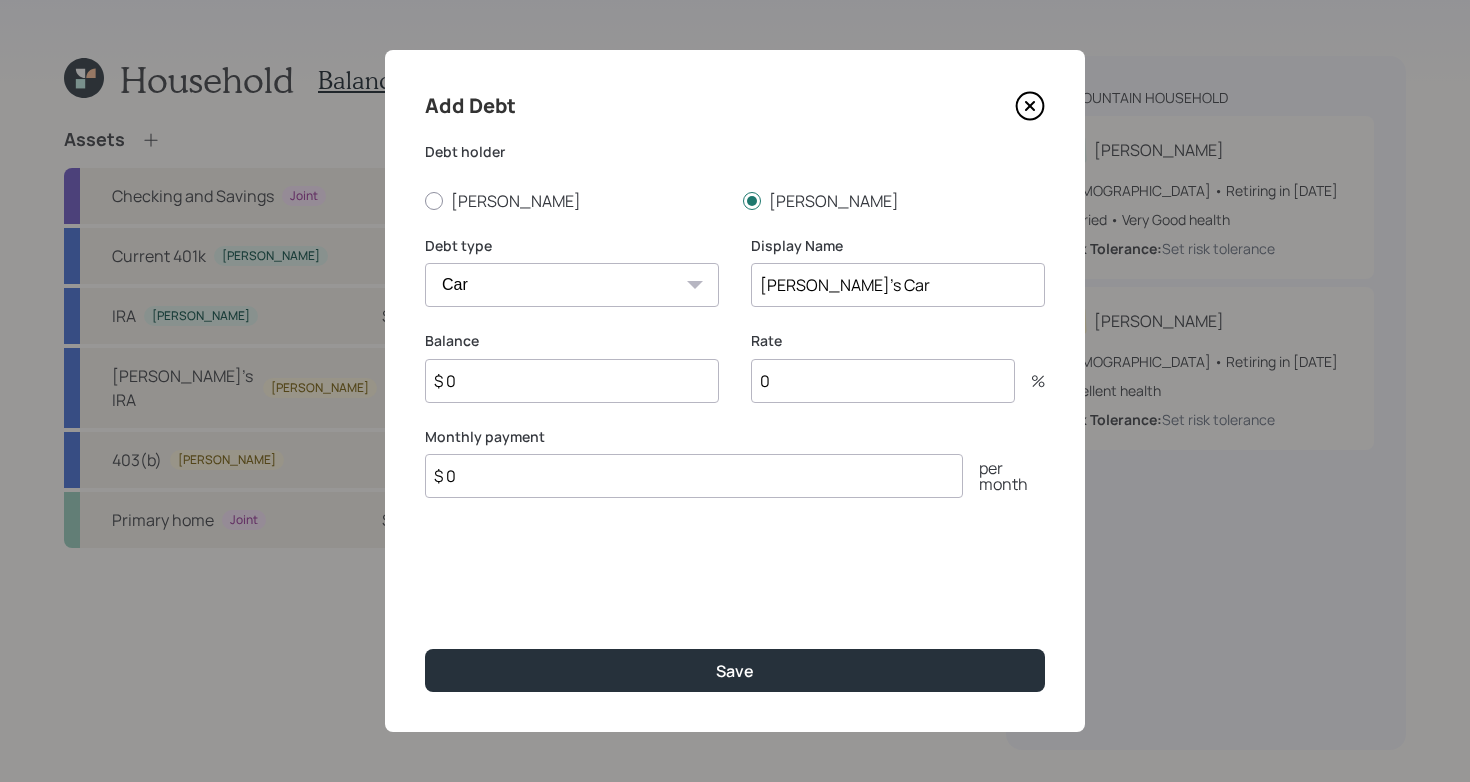 type on "[PERSON_NAME]'s Car" 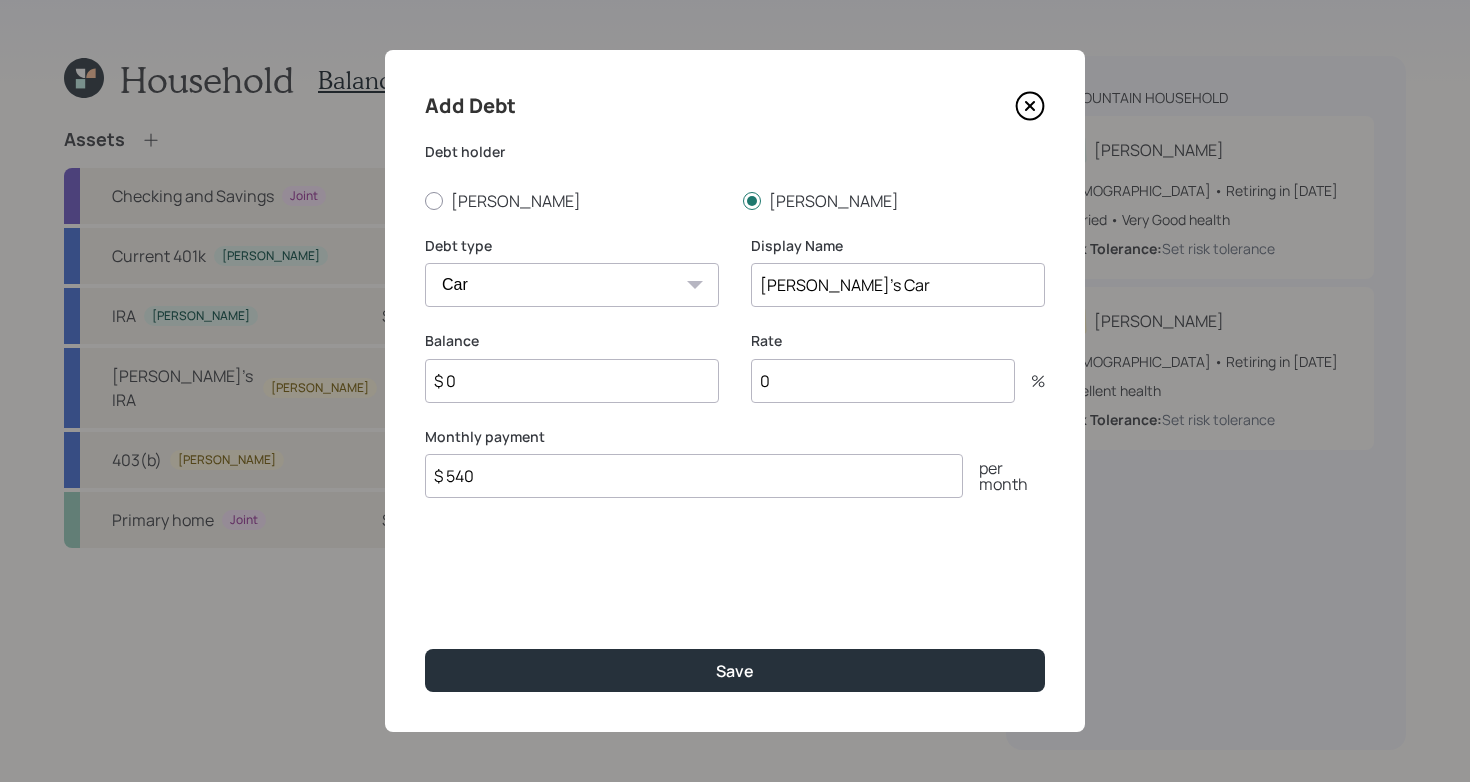 type on "$ 540" 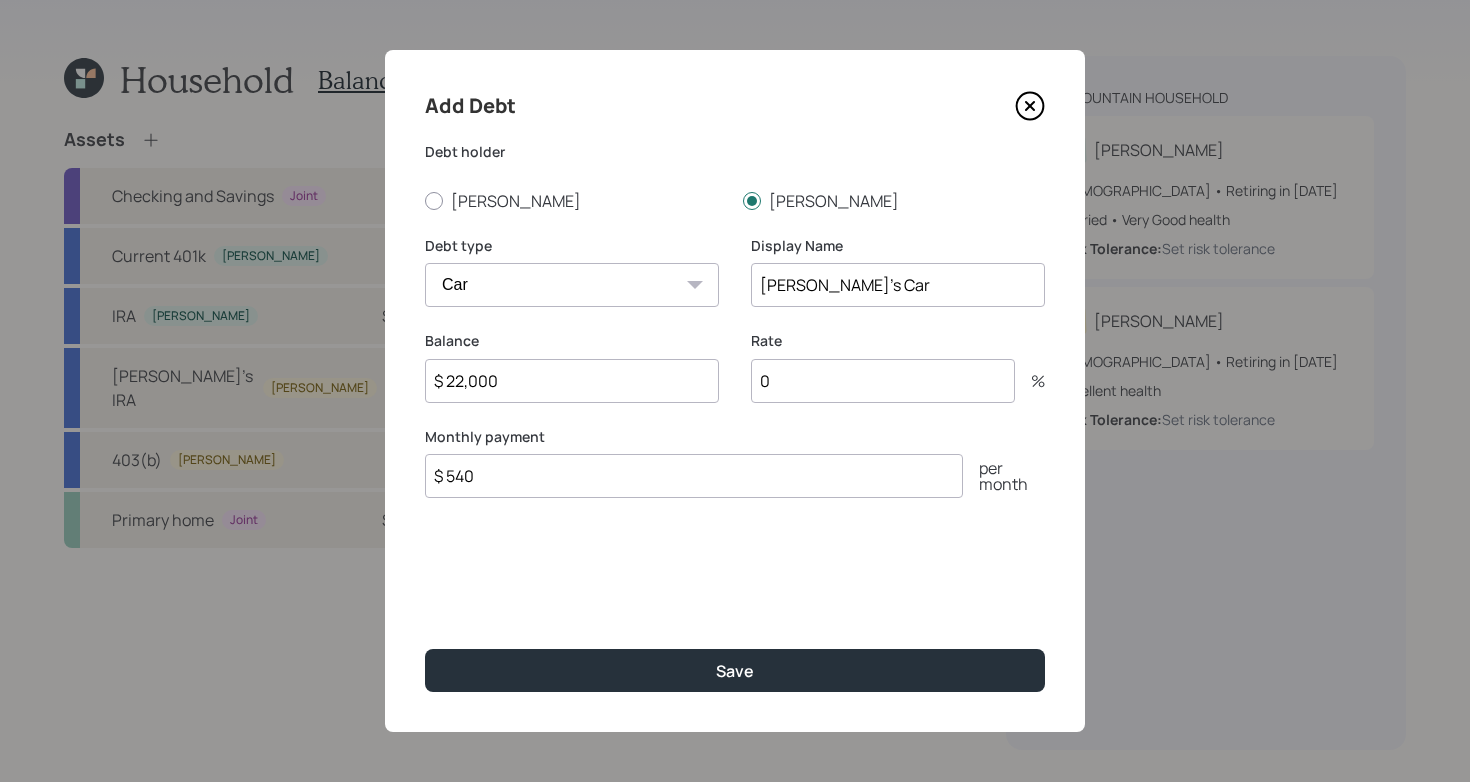 type on "$ 22,000" 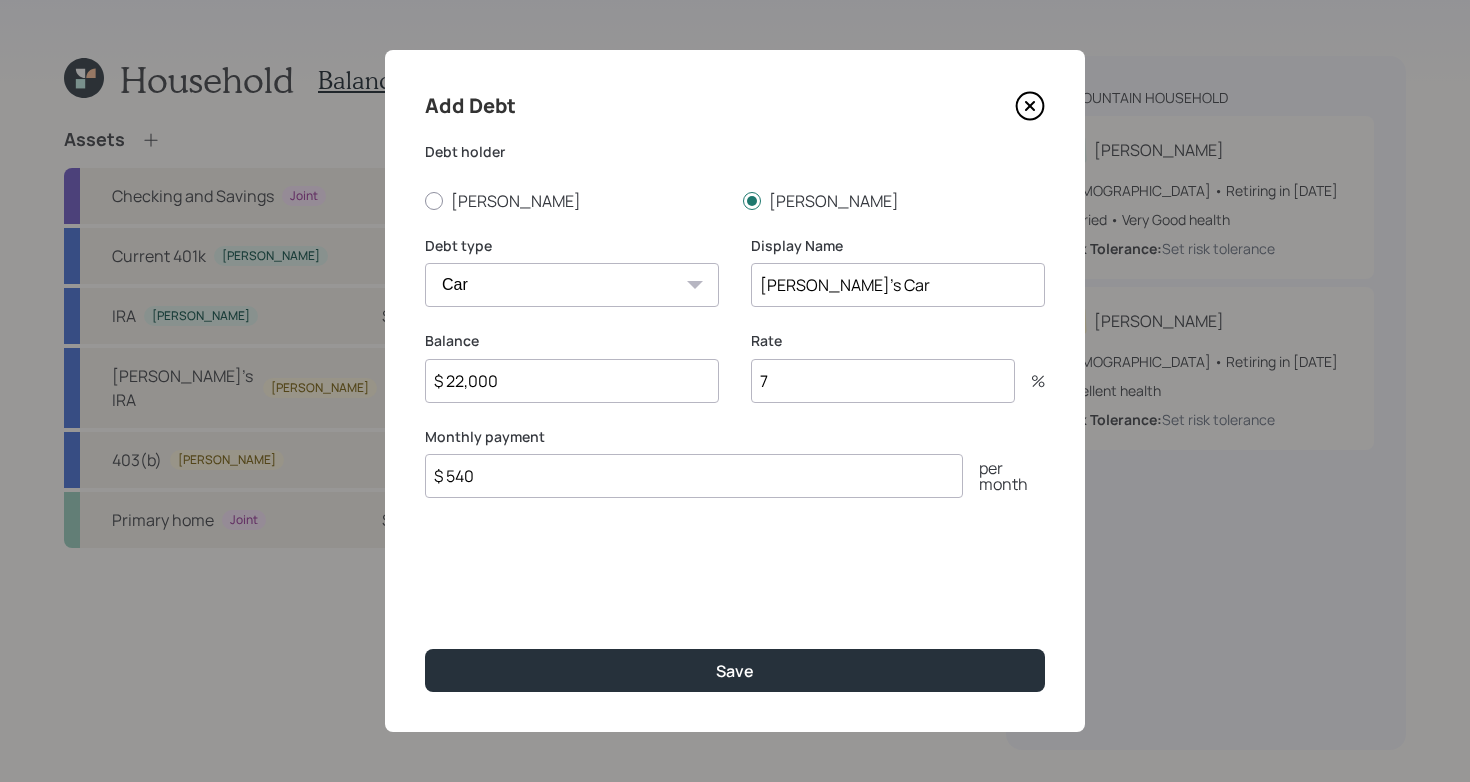 type on "7" 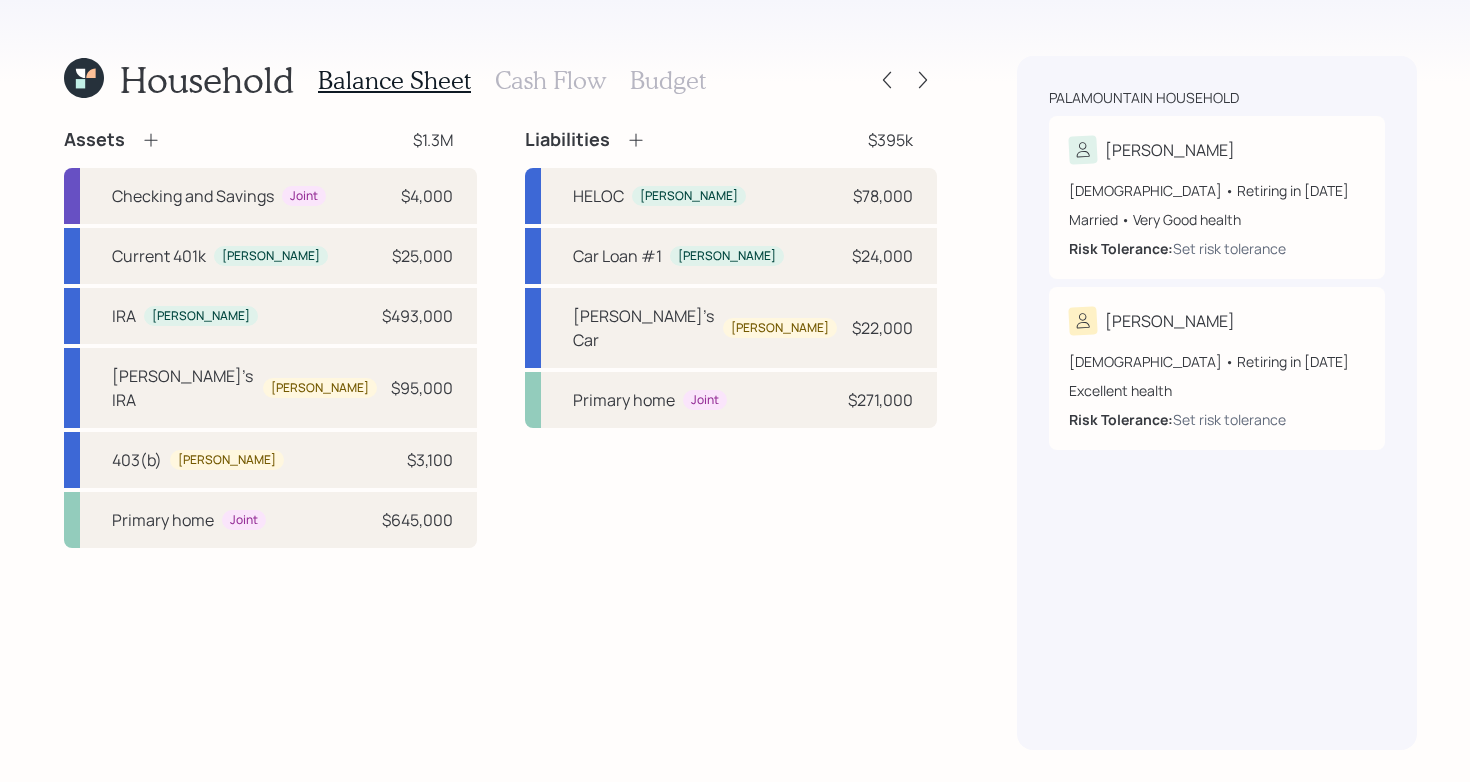 click 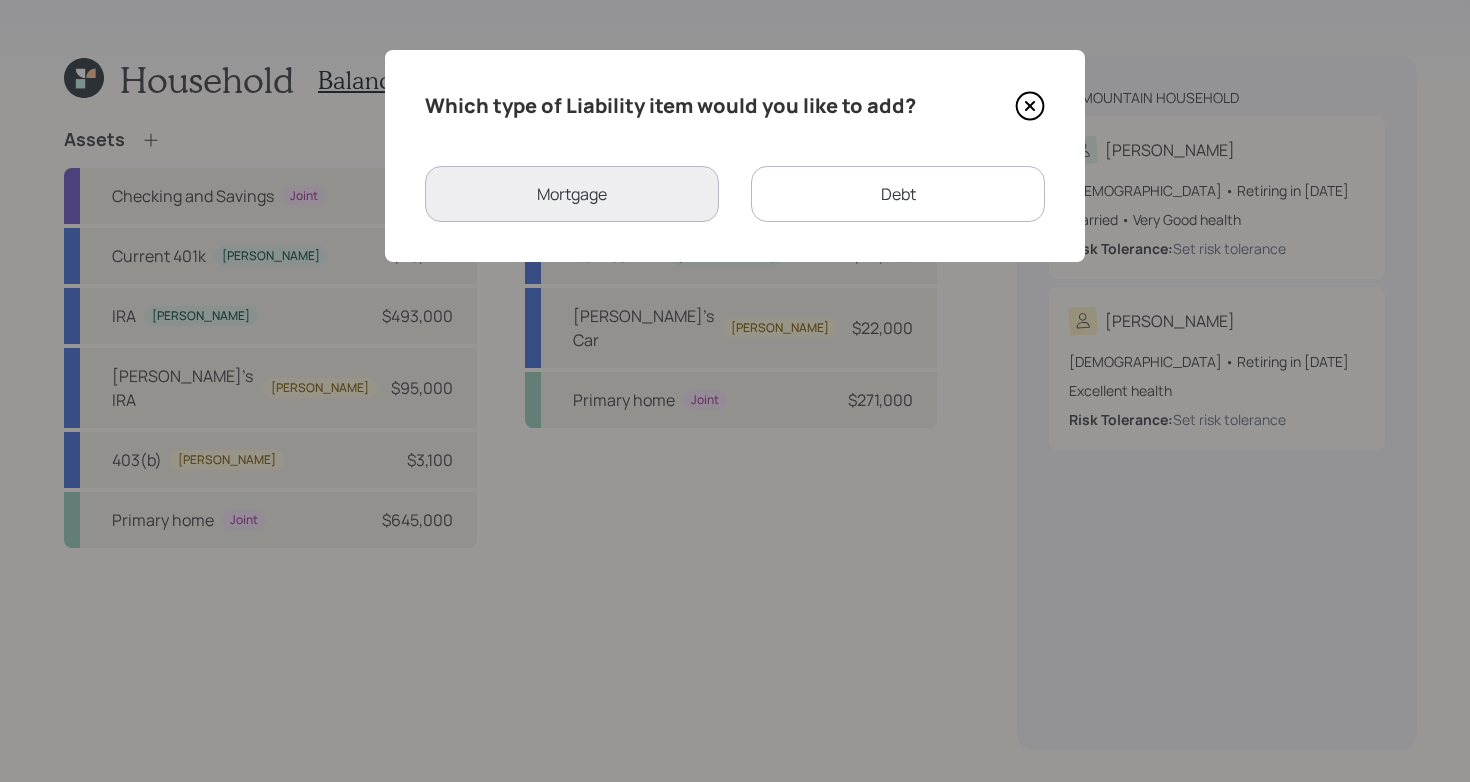 click on "Debt" at bounding box center [898, 194] 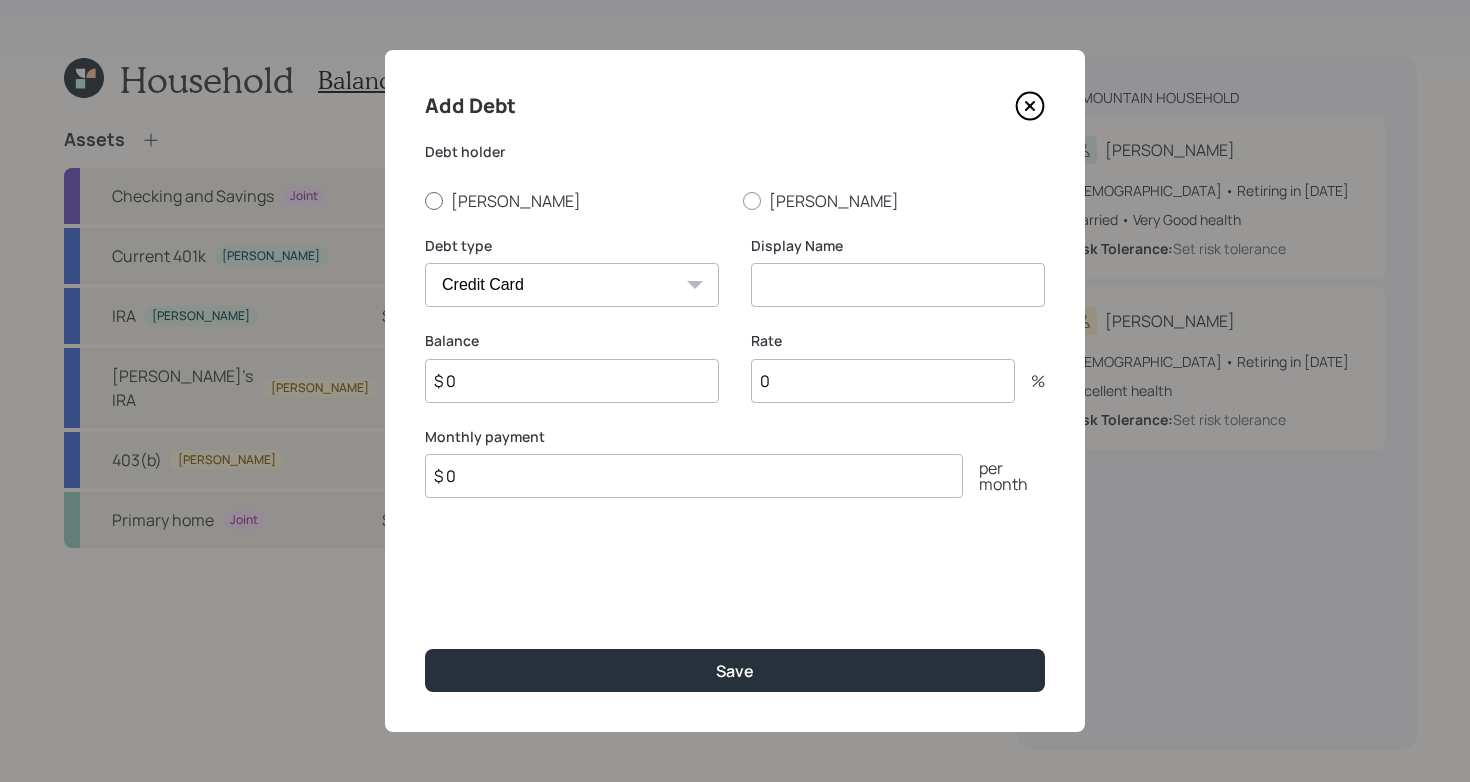 click on "[PERSON_NAME]" at bounding box center [576, 201] 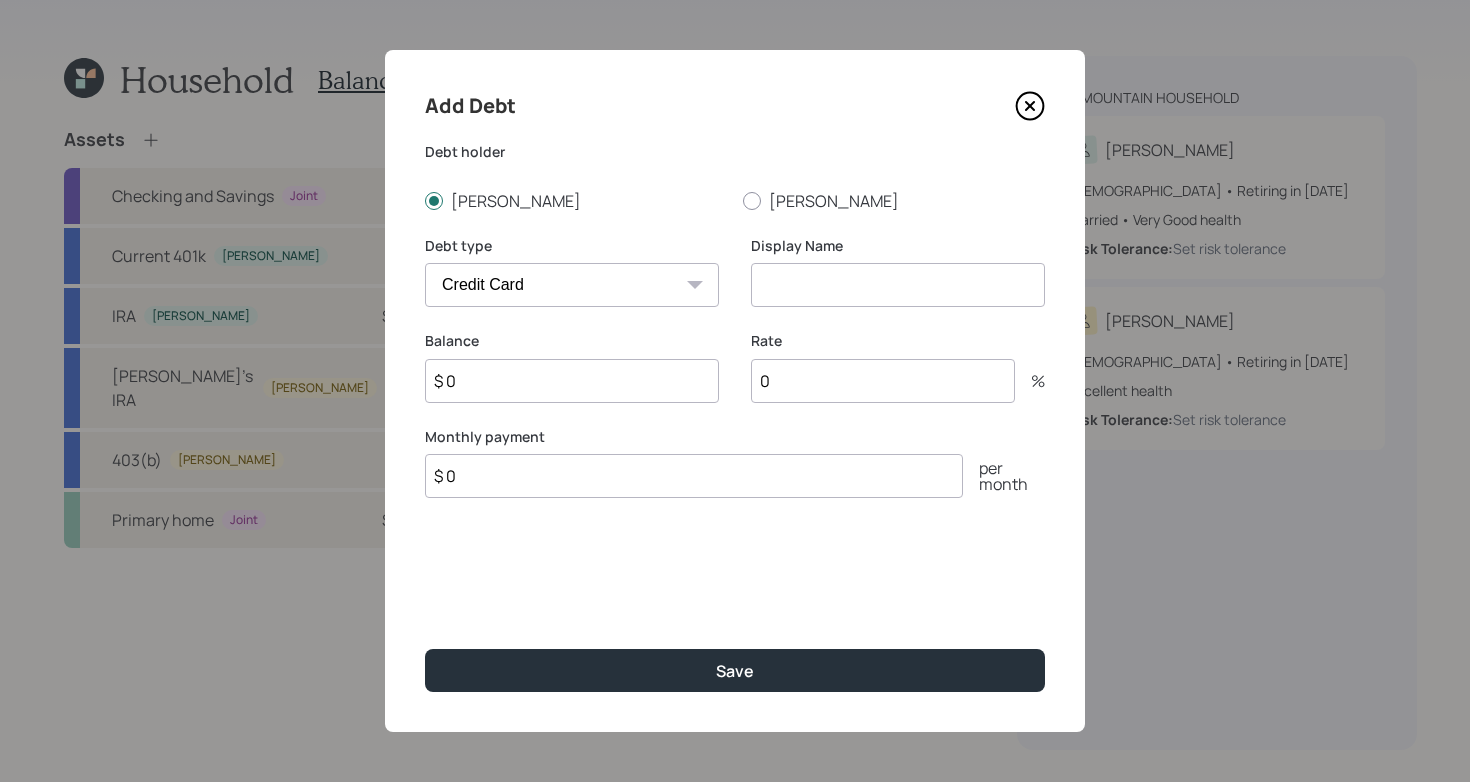 click on "Car Credit Card Medical Student Other" at bounding box center (572, 285) 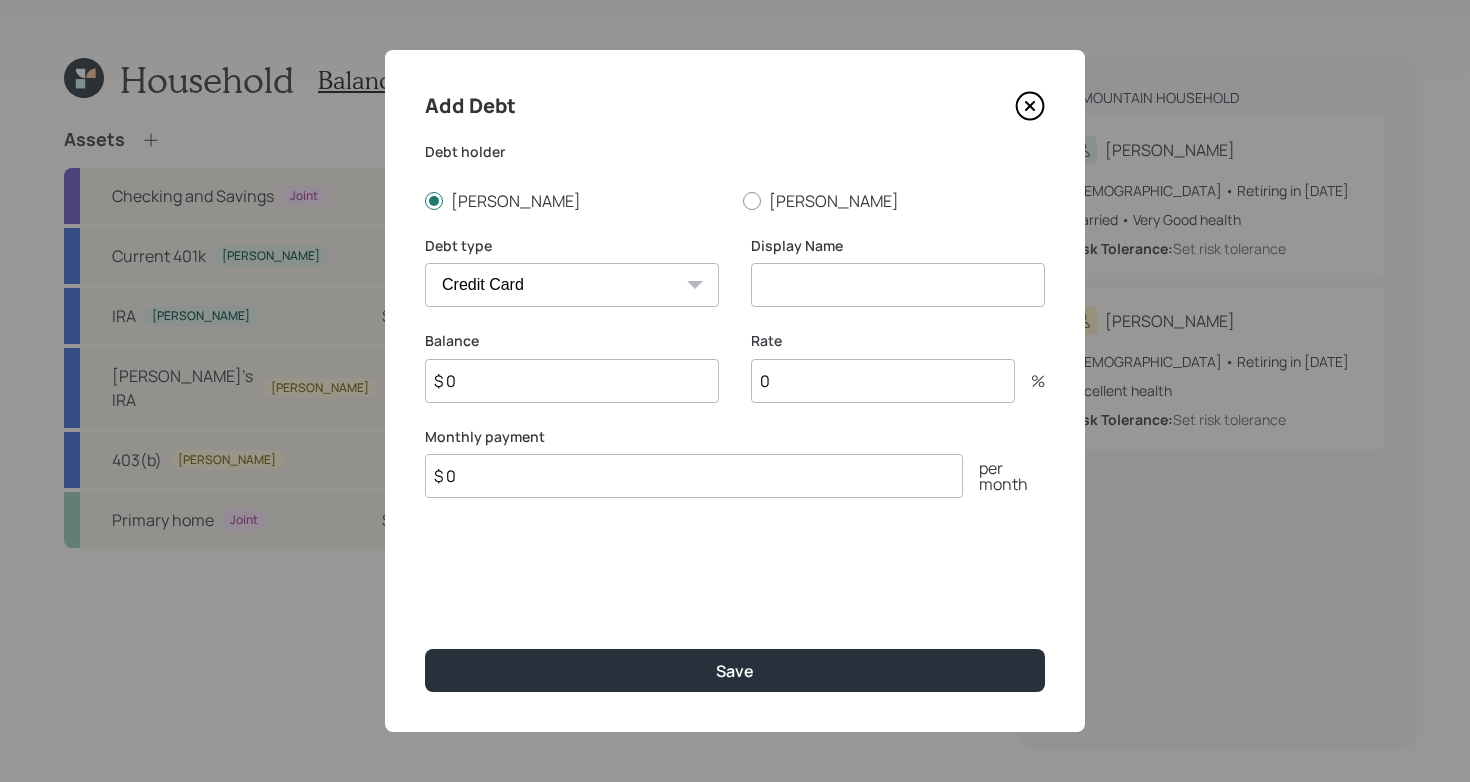click at bounding box center [898, 285] 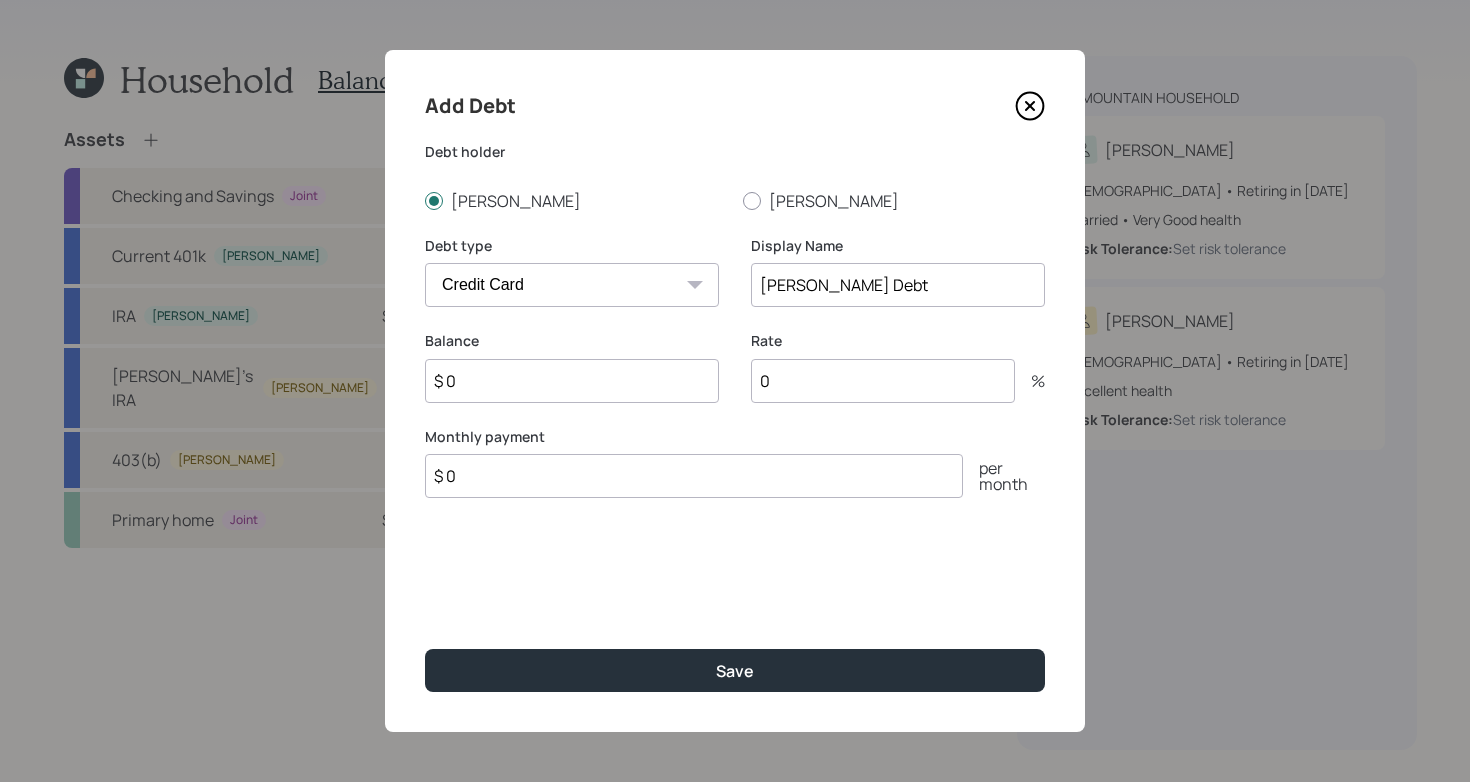 type on "[PERSON_NAME] Debt" 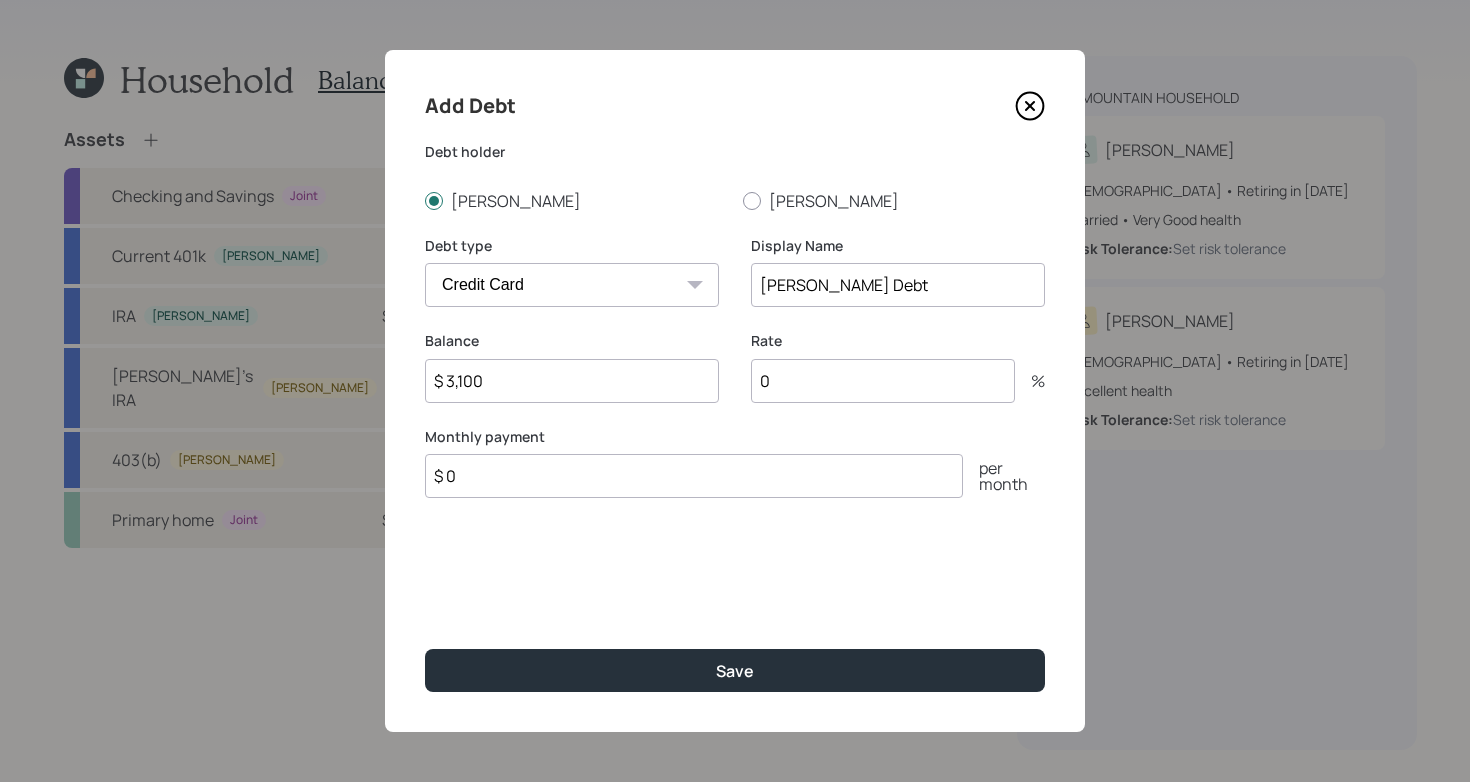 type on "$ 3,100" 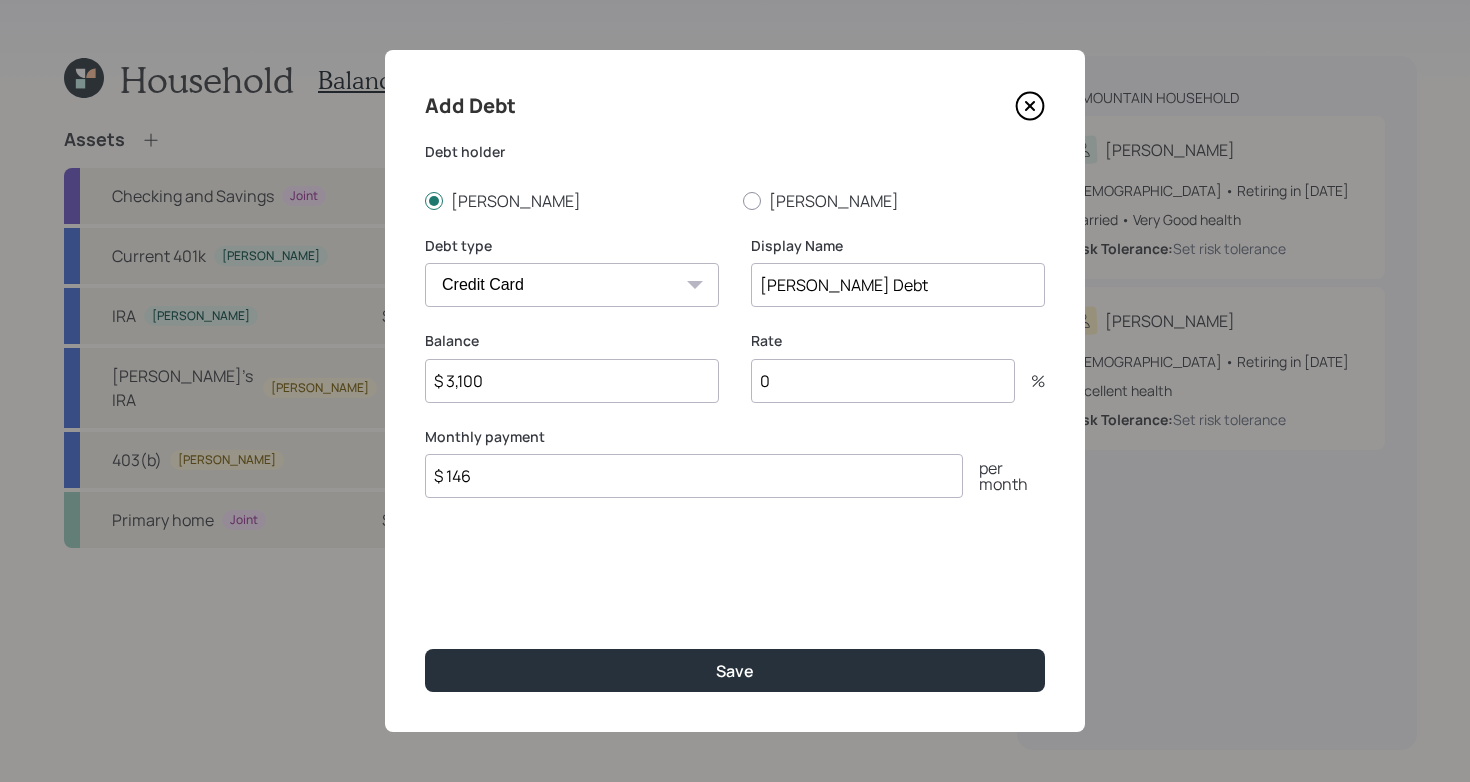 type on "$ 146" 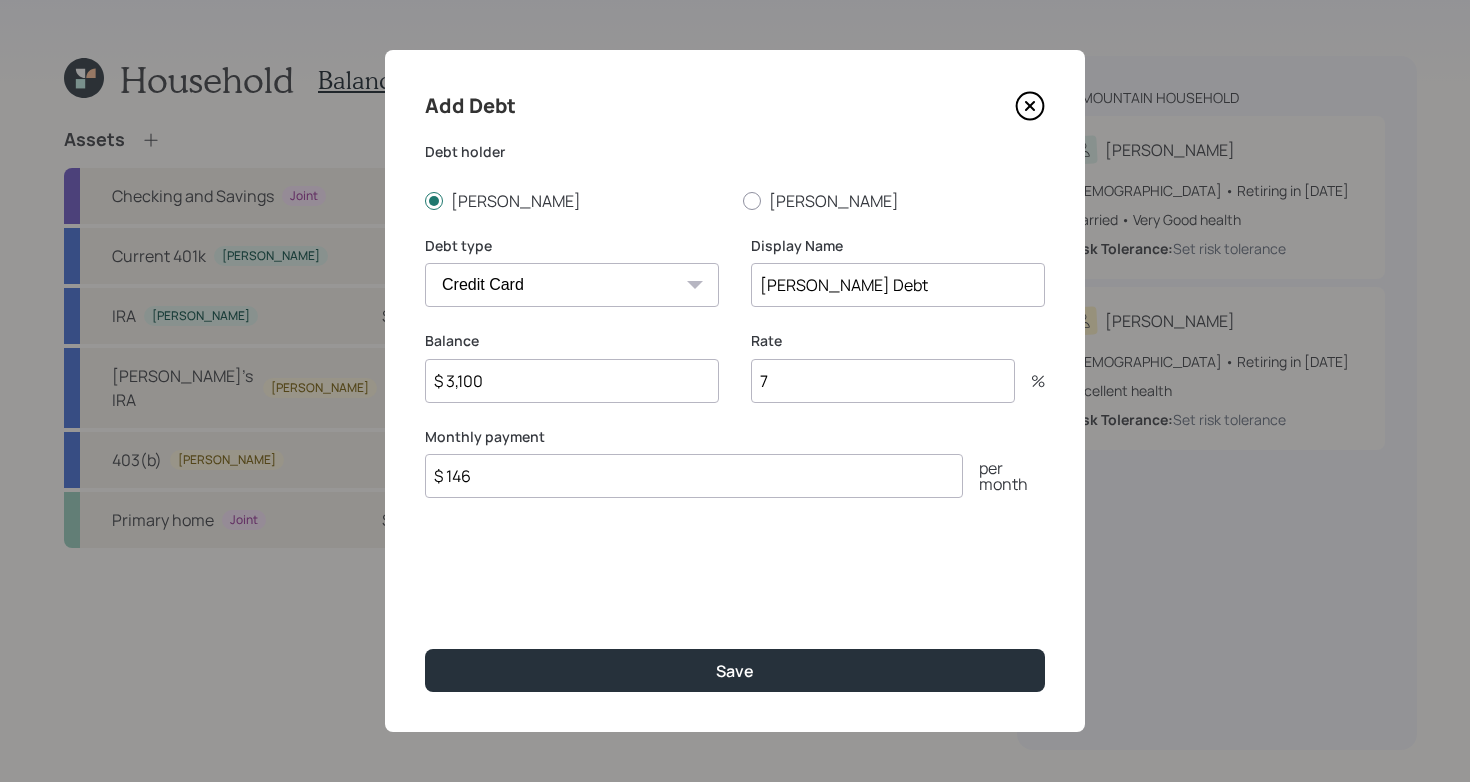 type on "7" 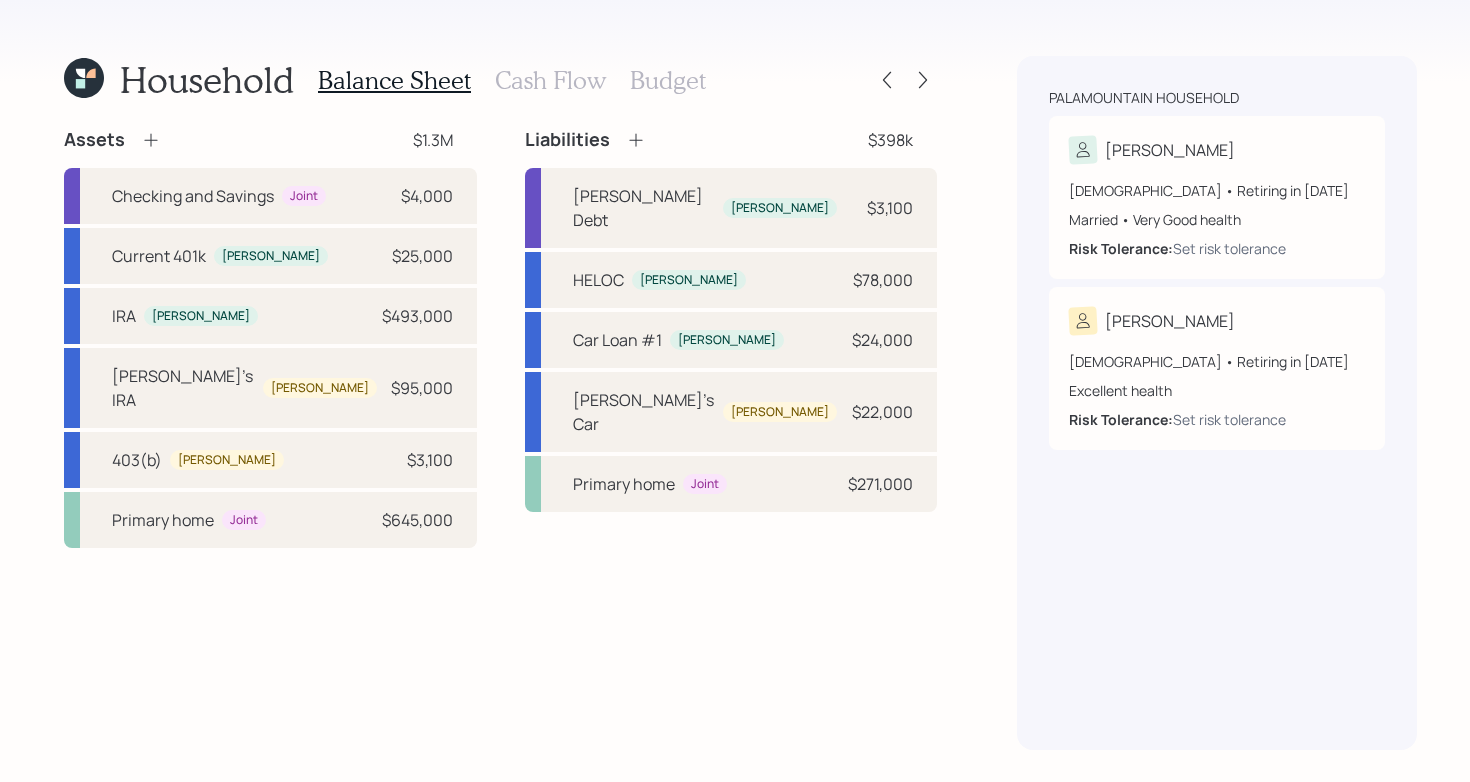 click on "Assets $1.3M Checking and Savings Joint $4,000 Current 401k [PERSON_NAME] $25,000 [PERSON_NAME] $493,000 [PERSON_NAME]'s IRA [PERSON_NAME] $95,000 403(b) [PERSON_NAME] $3,100 Primary home Joint $645,000 Liabilities $398[PERSON_NAME] Debt [PERSON_NAME] $3,100 HELOC [PERSON_NAME] $78,000 Car Loan #1 [PERSON_NAME] $24,000 [PERSON_NAME]'s Car [PERSON_NAME] $22,000 Primary home Joint $271,000" at bounding box center [500, 439] 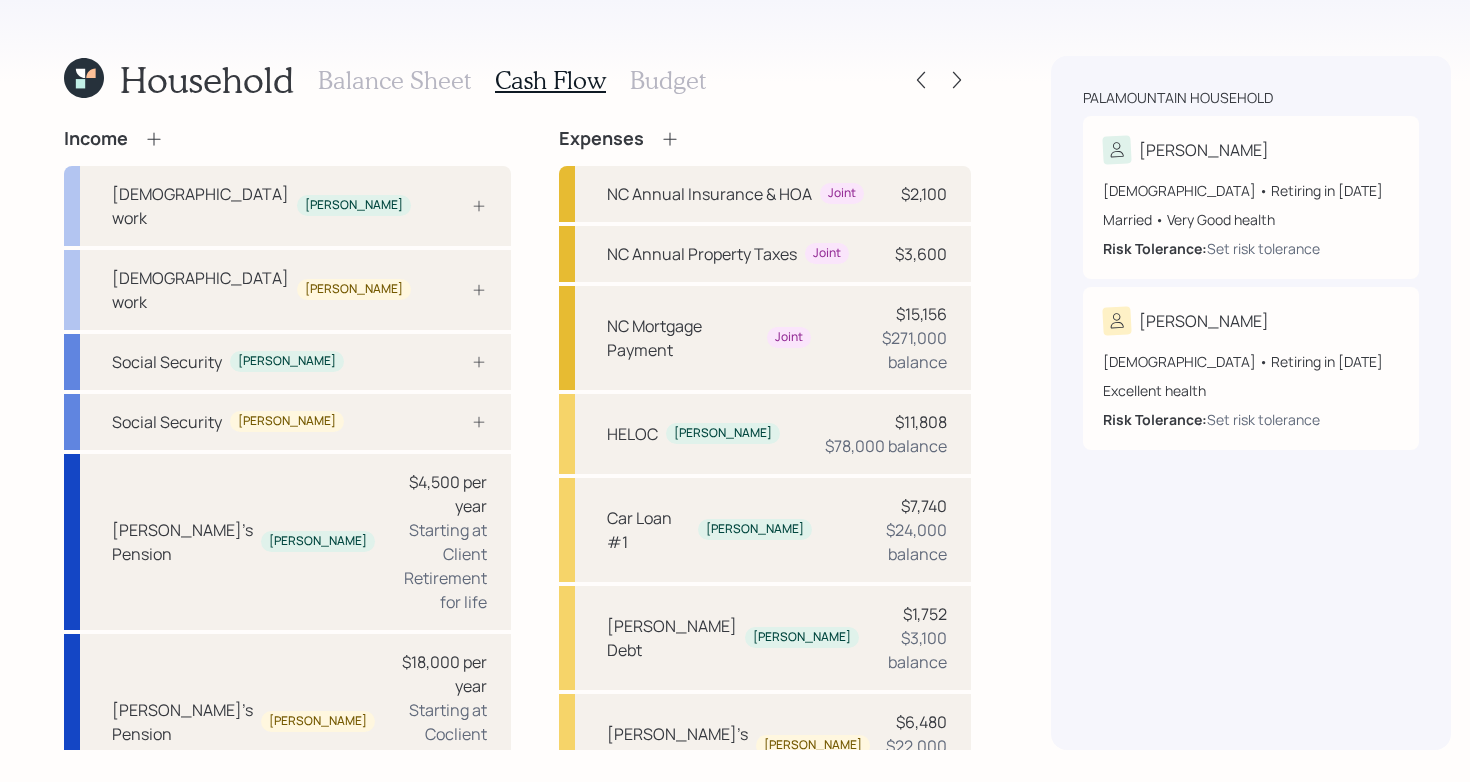 click on "Income [DEMOGRAPHIC_DATA] work [PERSON_NAME] [DEMOGRAPHIC_DATA] work [PERSON_NAME] Social Security [PERSON_NAME] Social Security [PERSON_NAME] Pension [PERSON_NAME] $4,500 per year Starting at Client Retirement for life [PERSON_NAME]'s Pension [PERSON_NAME] $18,000 per year Starting at Coclient Retirement for life Expenses NC Annual Insurance & HOA Joint $2,100 NC Annual Property Taxes Joint $3,600 NC Mortgage Payment Joint $15,156 $271,000 balance HELOC [PERSON_NAME] $11,808 $78,000 balance Car Loan #1 [PERSON_NAME] $7,740 $24,000 balance [PERSON_NAME] Debt [PERSON_NAME] $1,752 $3,100 balance [PERSON_NAME]'s Car [PERSON_NAME] $6,480 $22,000 balance Post Retirement Healthcare Cost [PERSON_NAME] Retirement Healthcare Cost [PERSON_NAME] Pre Retirement Living Expense Post Retirement Living Expense" at bounding box center [517, 607] 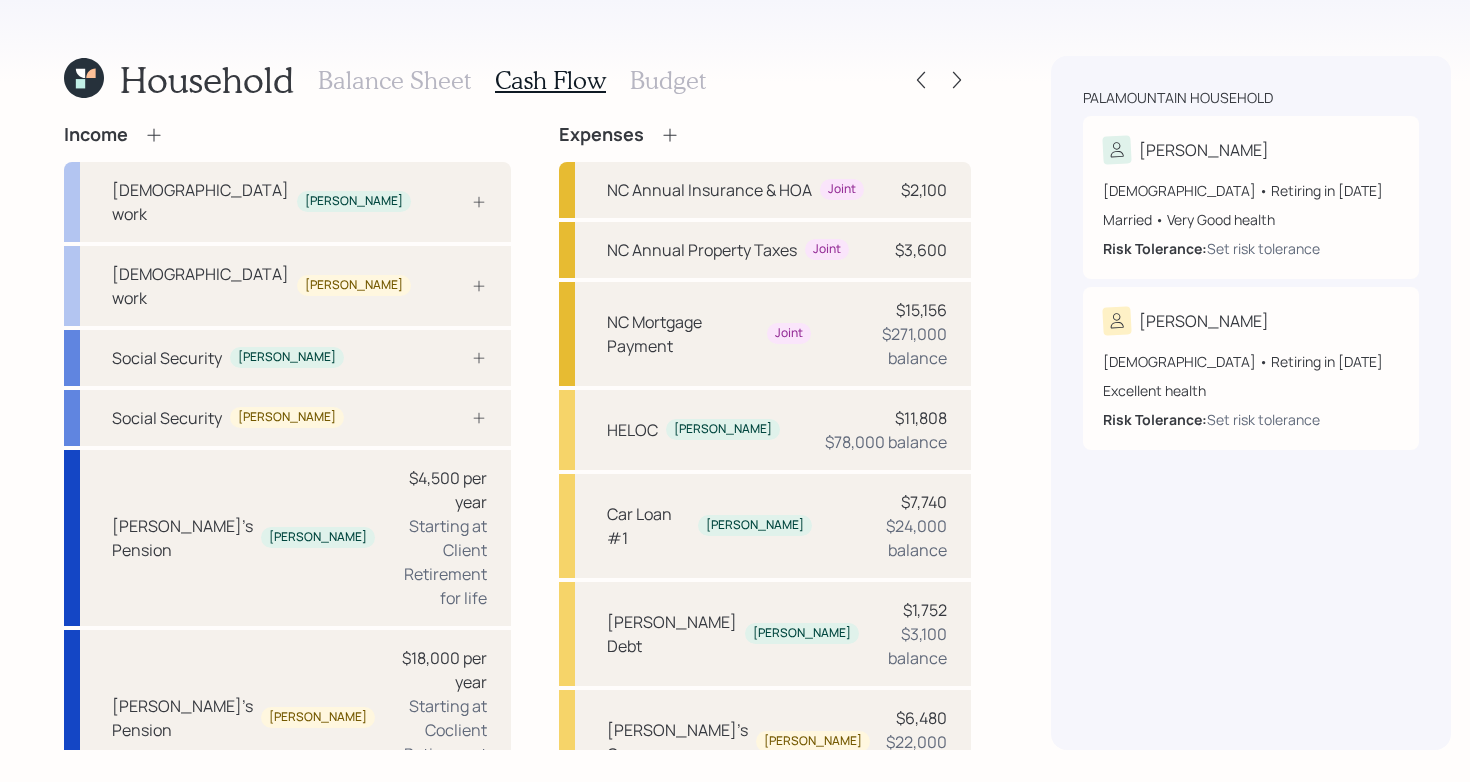 scroll, scrollTop: 7, scrollLeft: 0, axis: vertical 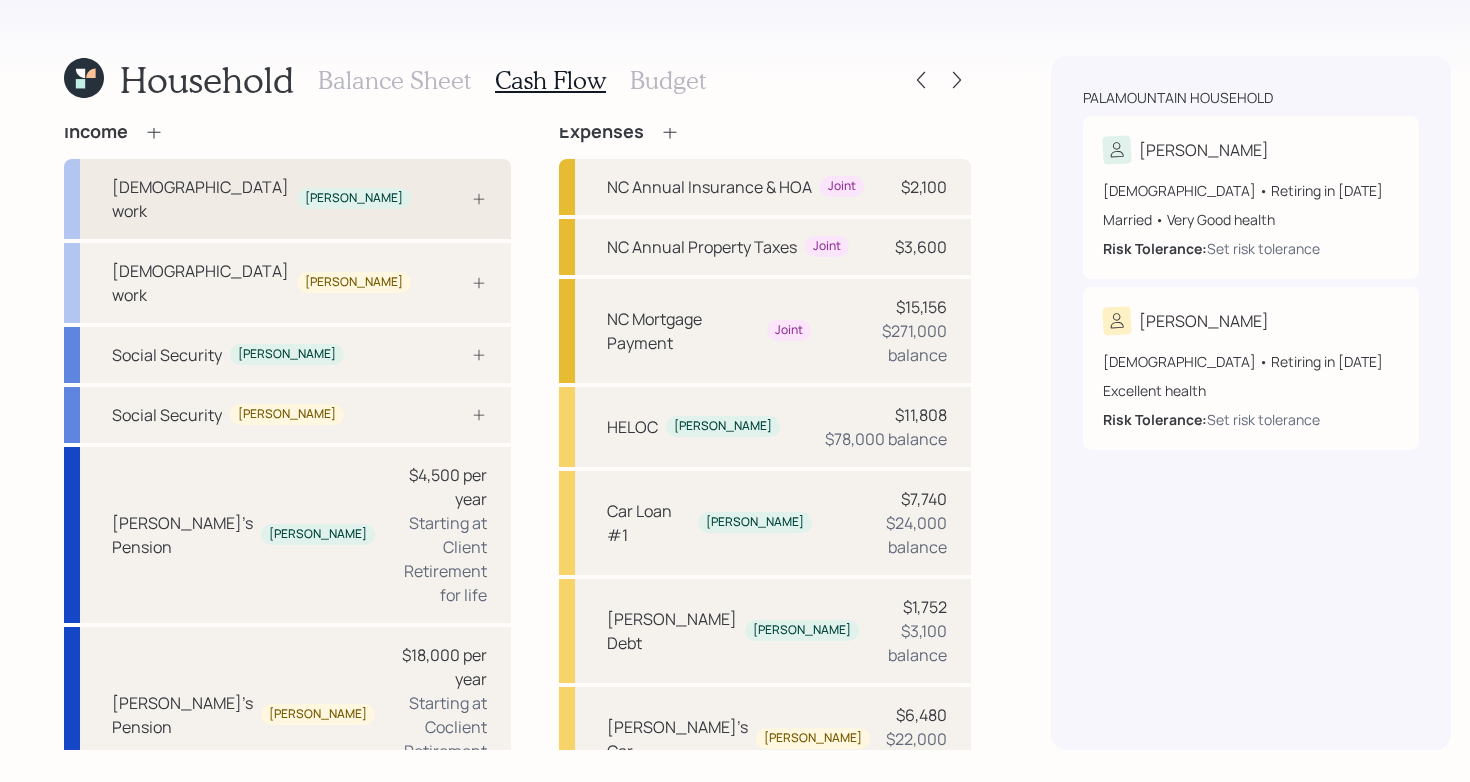 click at bounding box center [457, 199] 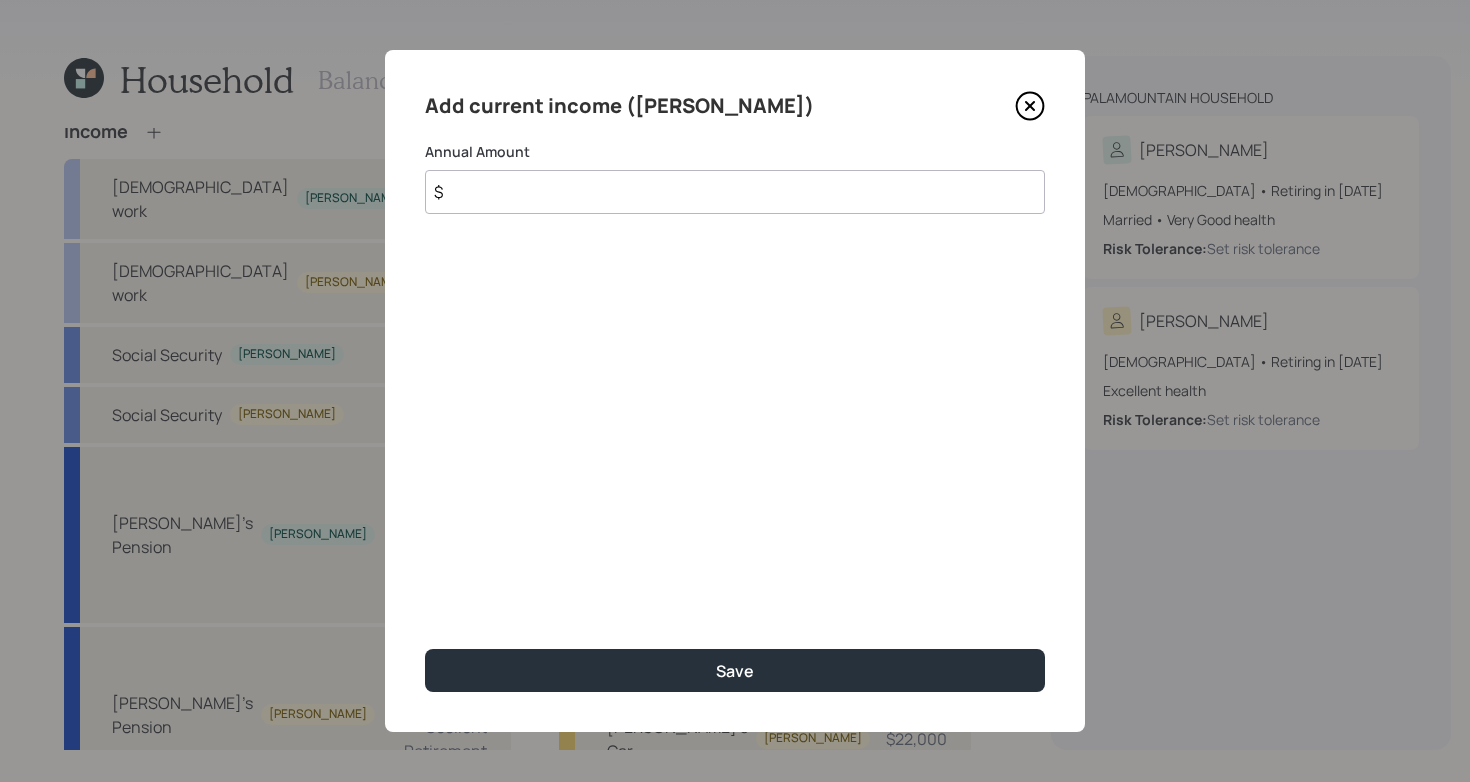 click on "$" at bounding box center (735, 192) 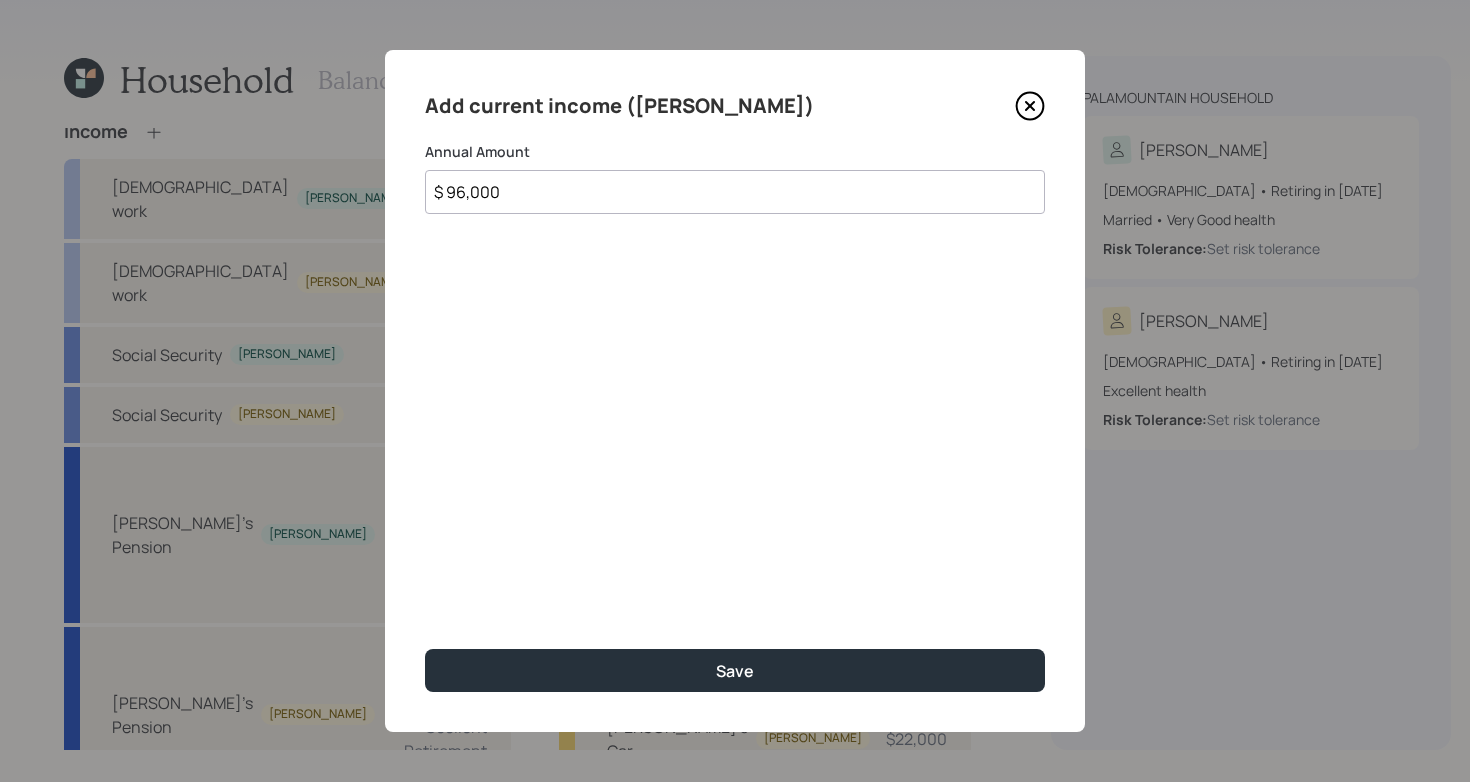 type on "$ 96,000" 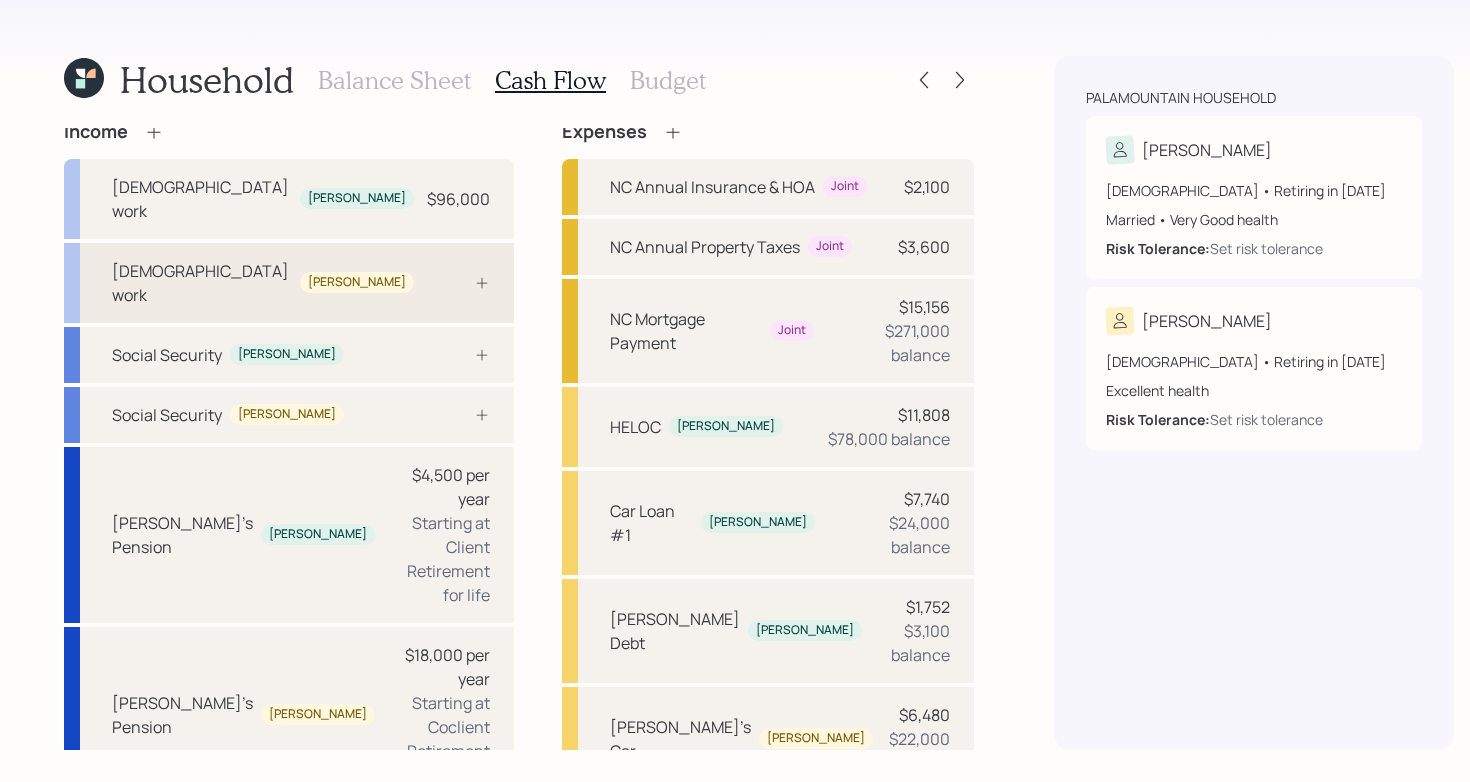 click on "[DEMOGRAPHIC_DATA] work [PERSON_NAME]" at bounding box center [289, 283] 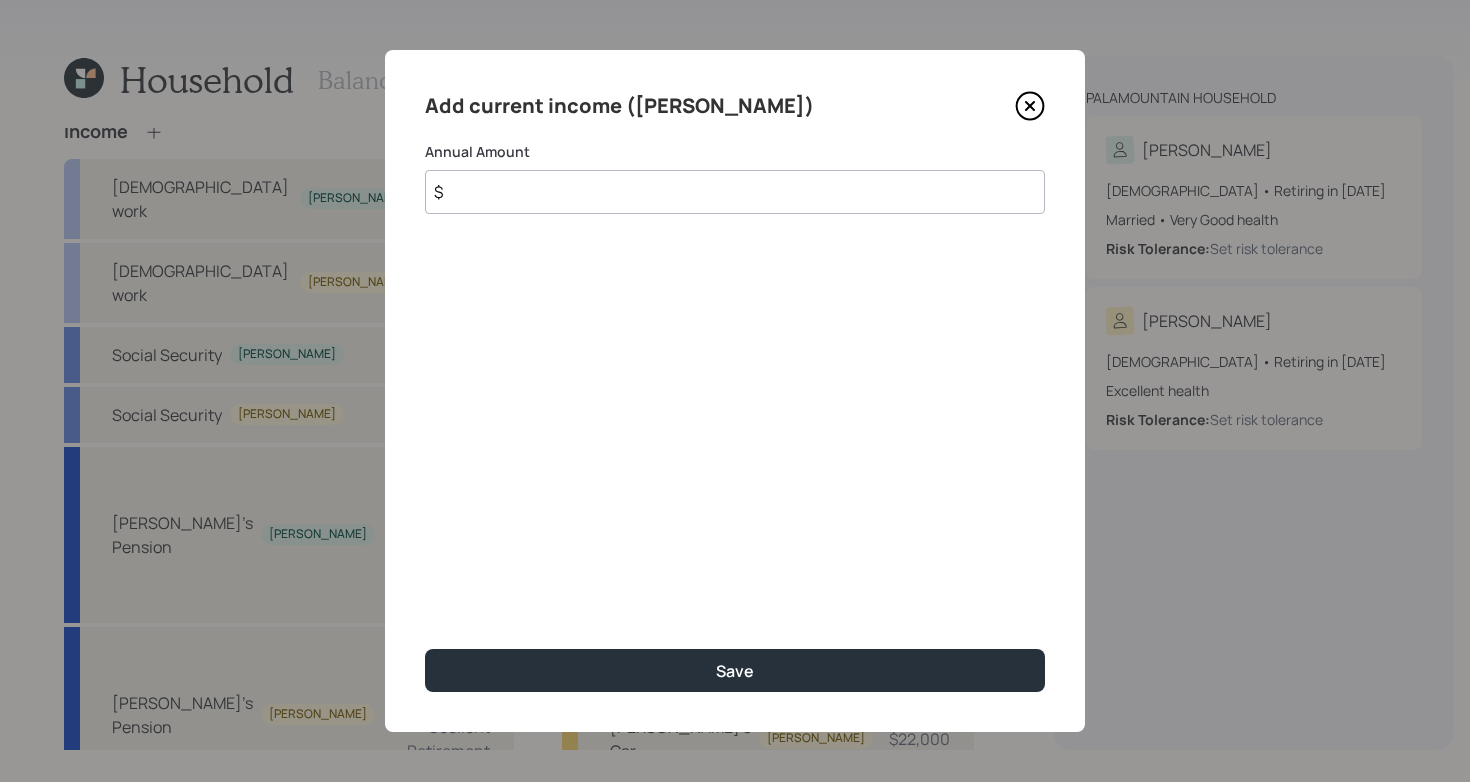 click on "$" at bounding box center (735, 192) 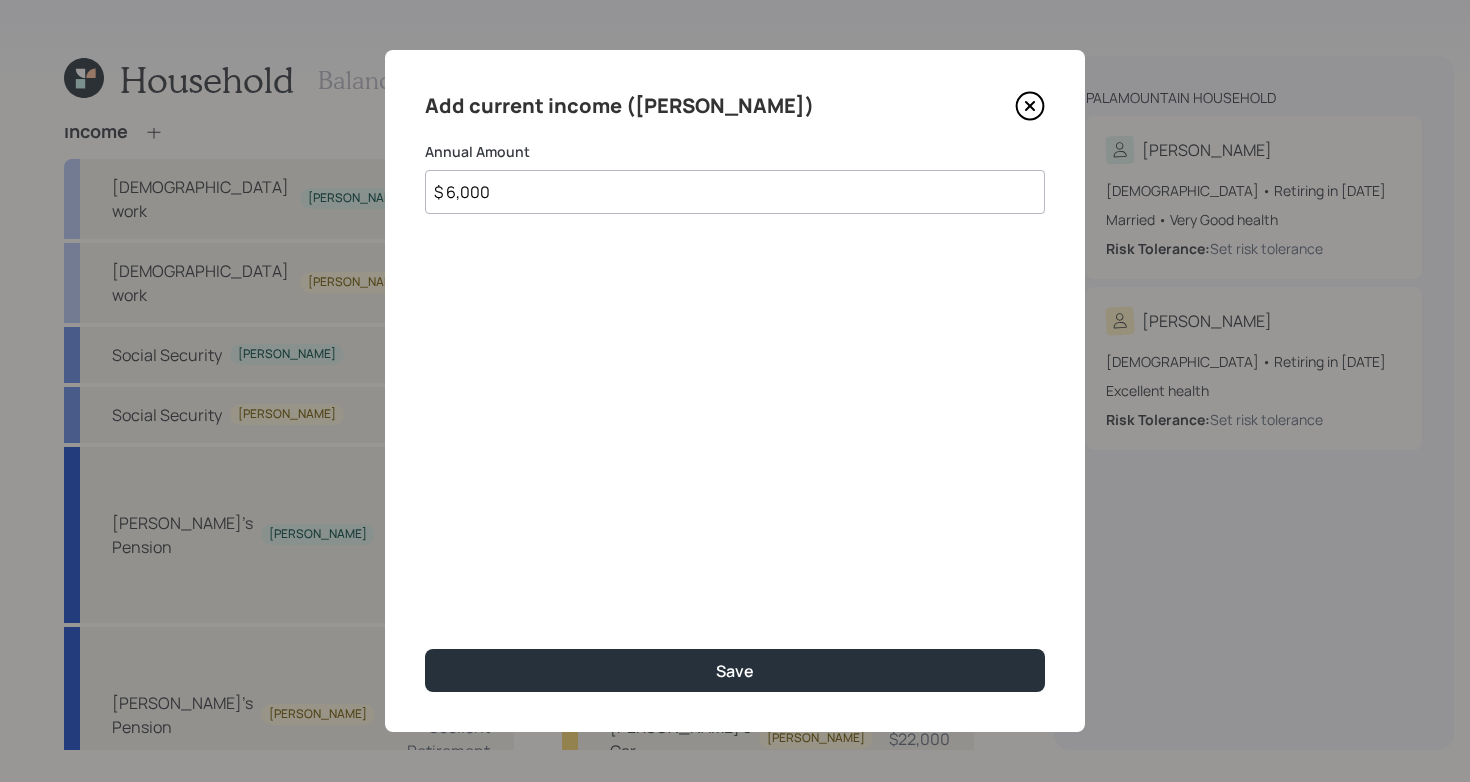 type on "$ 6,000" 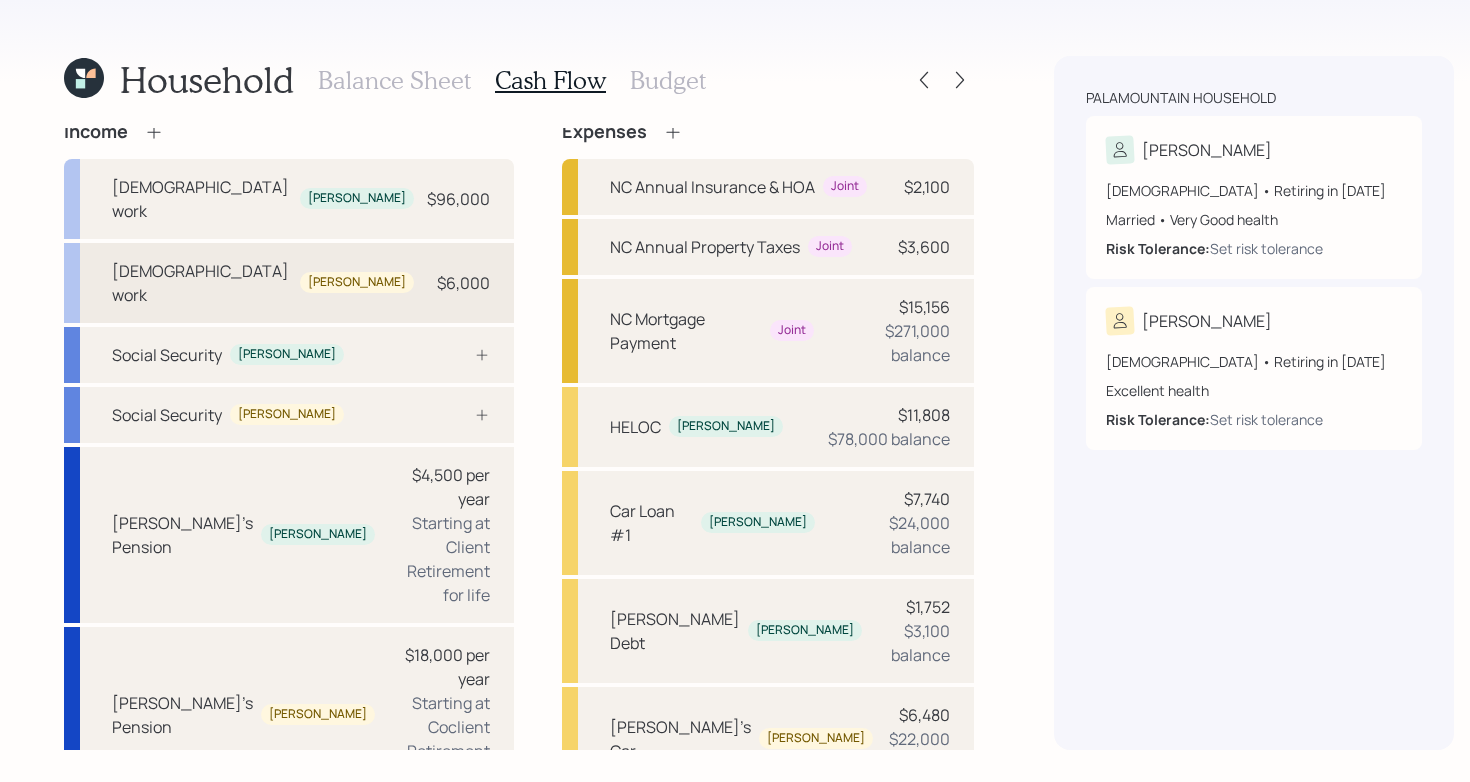 click on "[DEMOGRAPHIC_DATA] work [PERSON_NAME] $6,000" at bounding box center [289, 283] 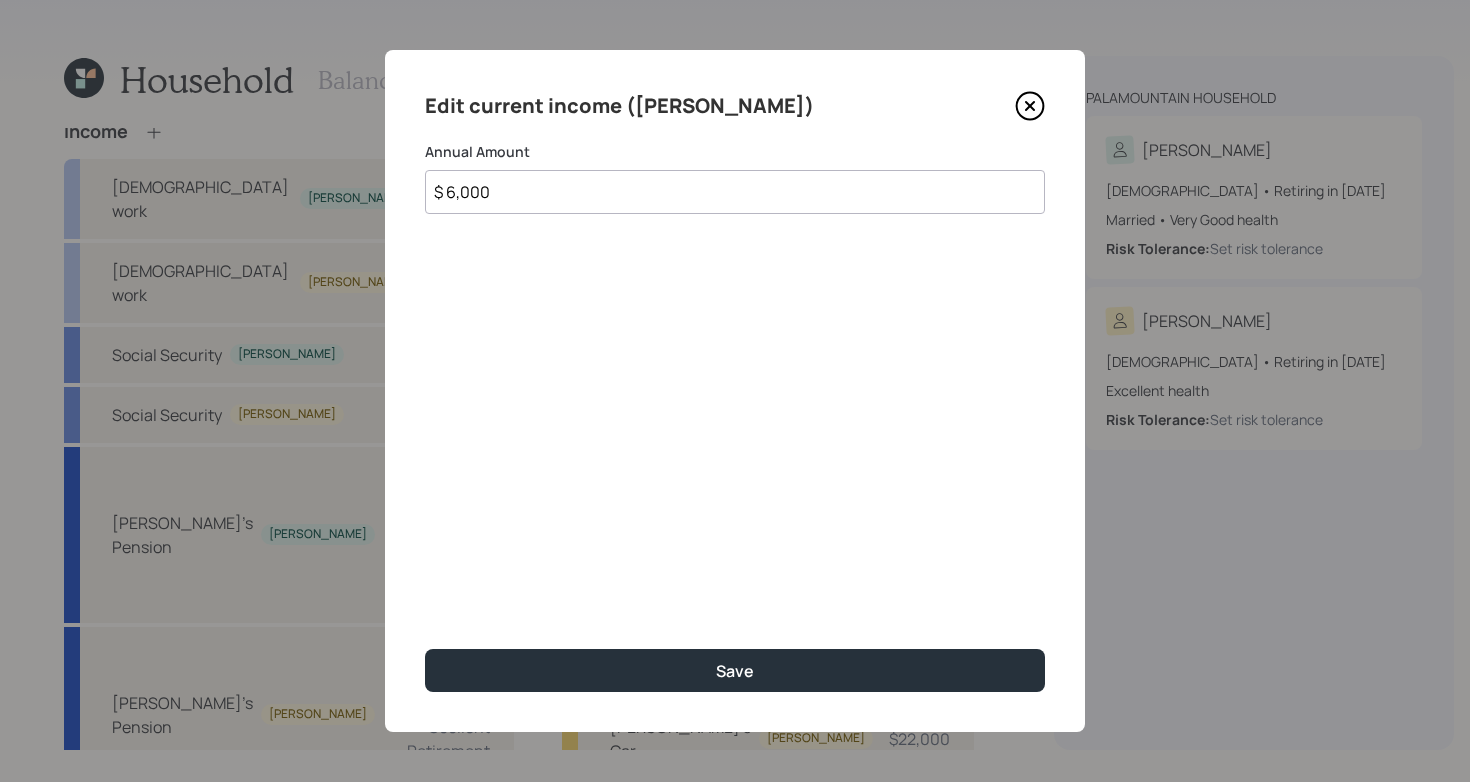 click on "$ 6,000" at bounding box center (735, 192) 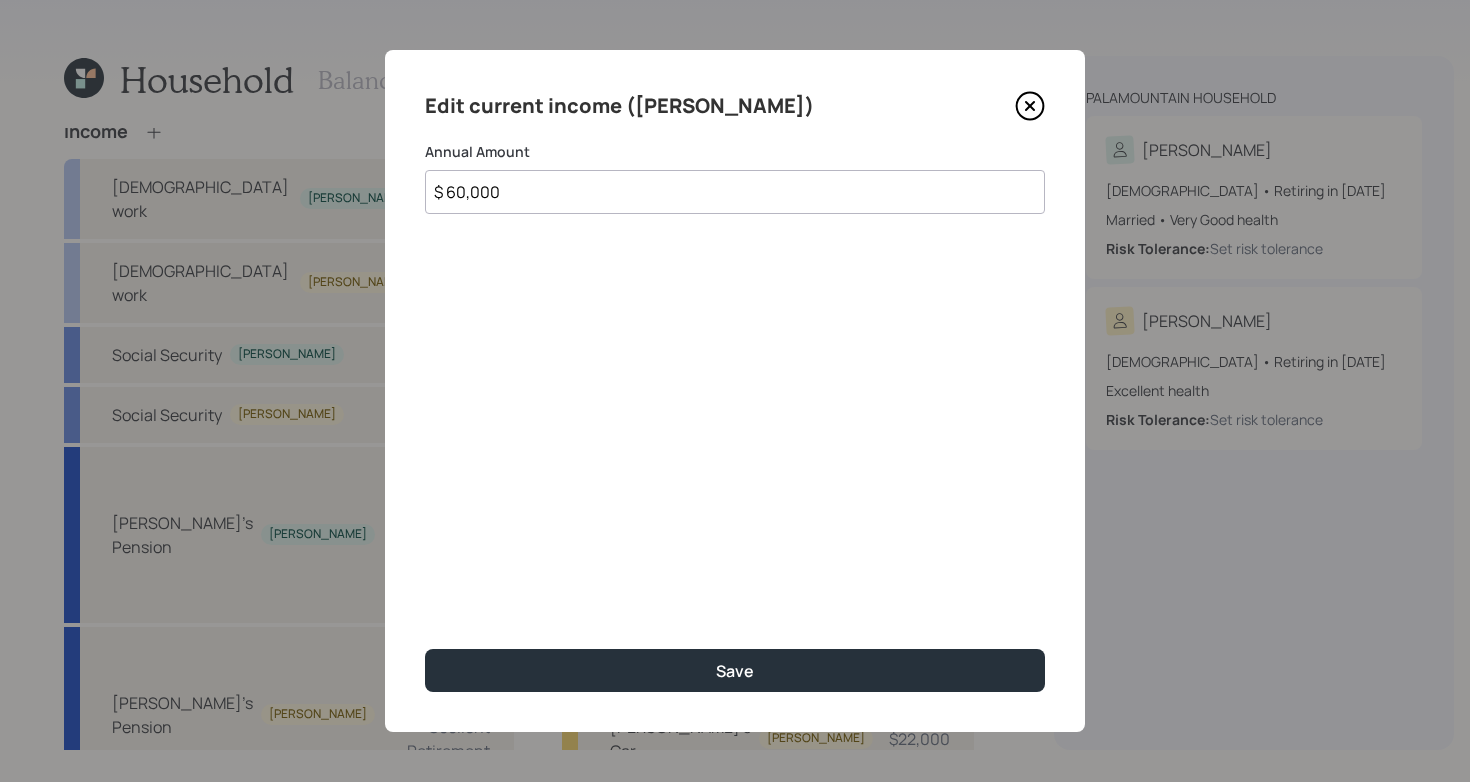 type on "$ 60,000" 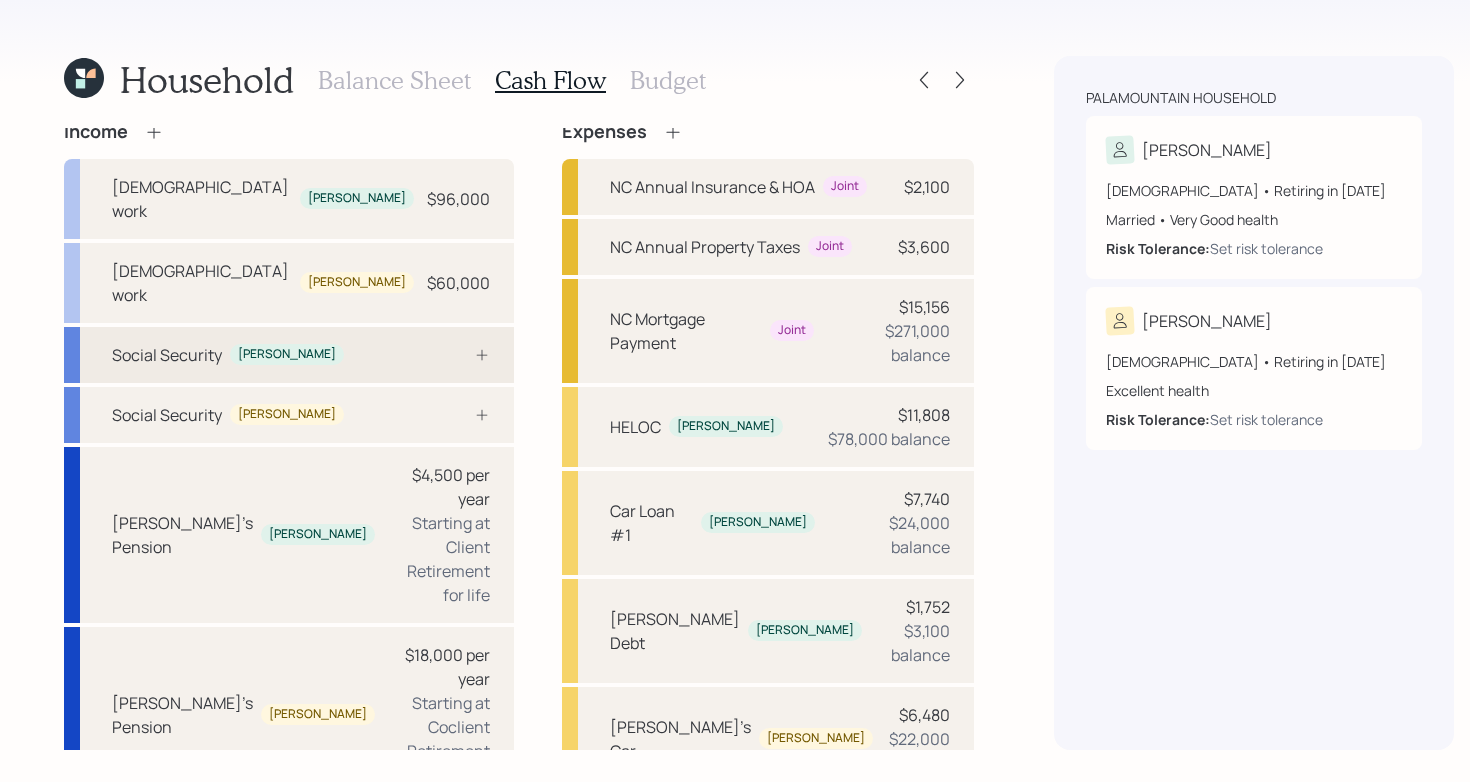 click on "Social Security [PERSON_NAME]" at bounding box center [289, 355] 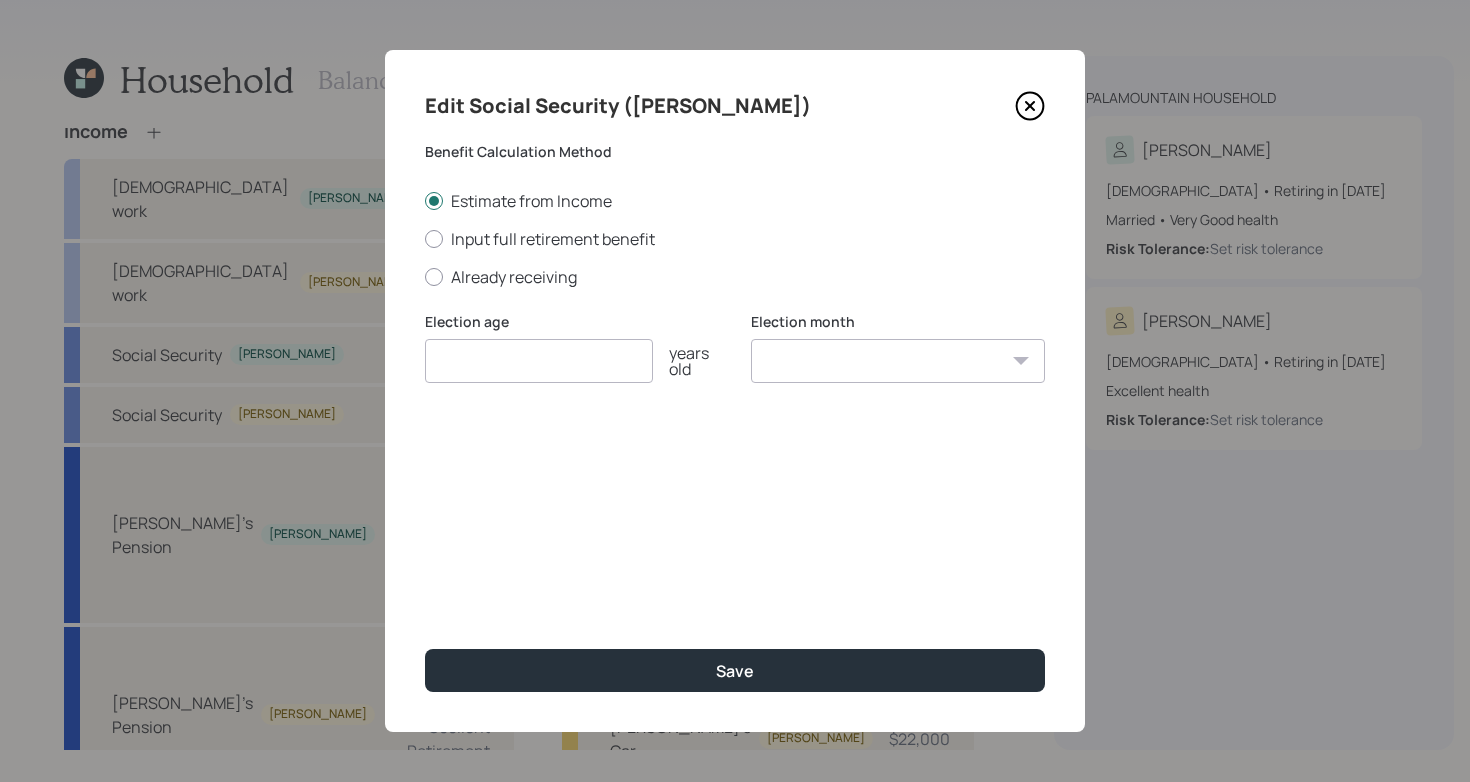 click on "Estimate from Income Input full retirement benefit Already receiving" at bounding box center [735, 239] 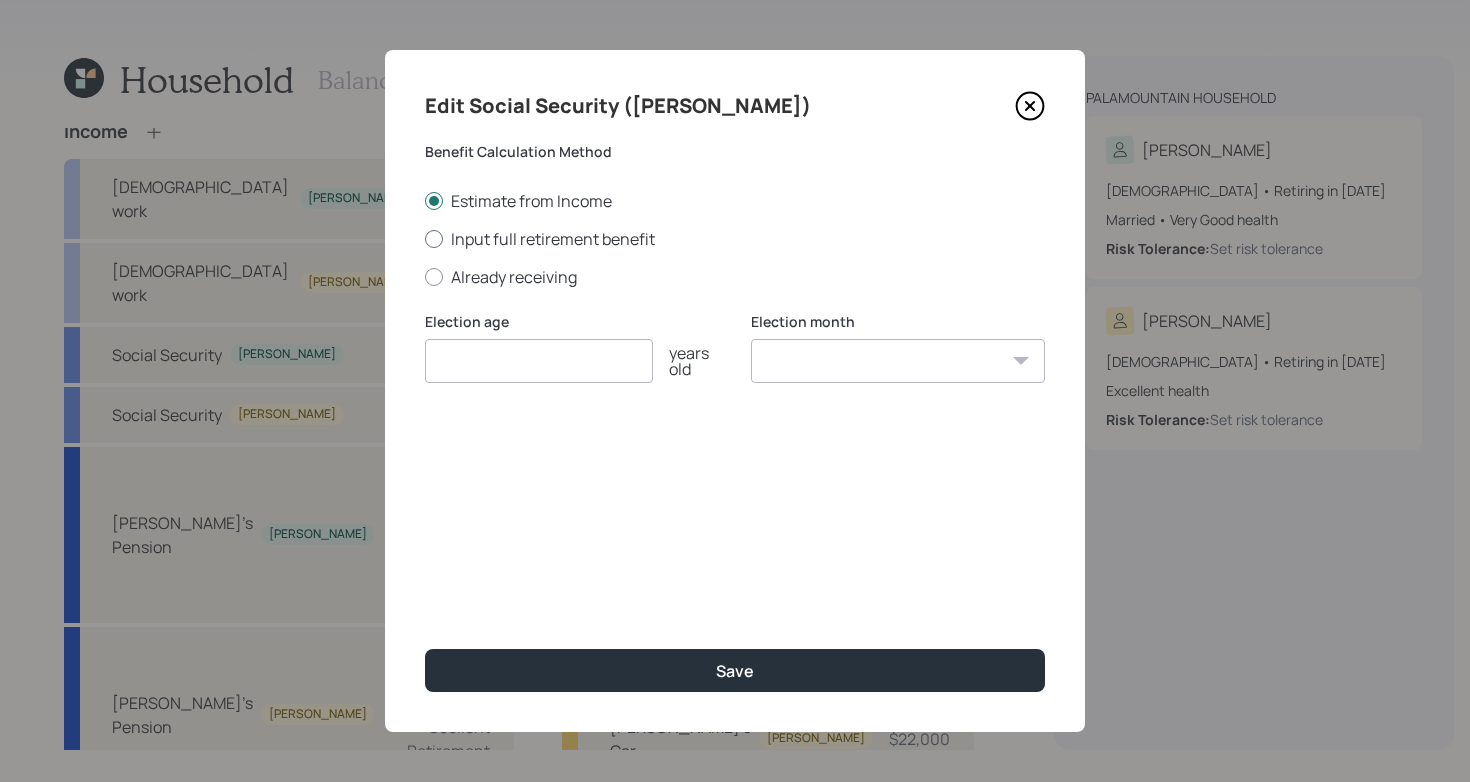 click on "Input full retirement benefit" at bounding box center (735, 239) 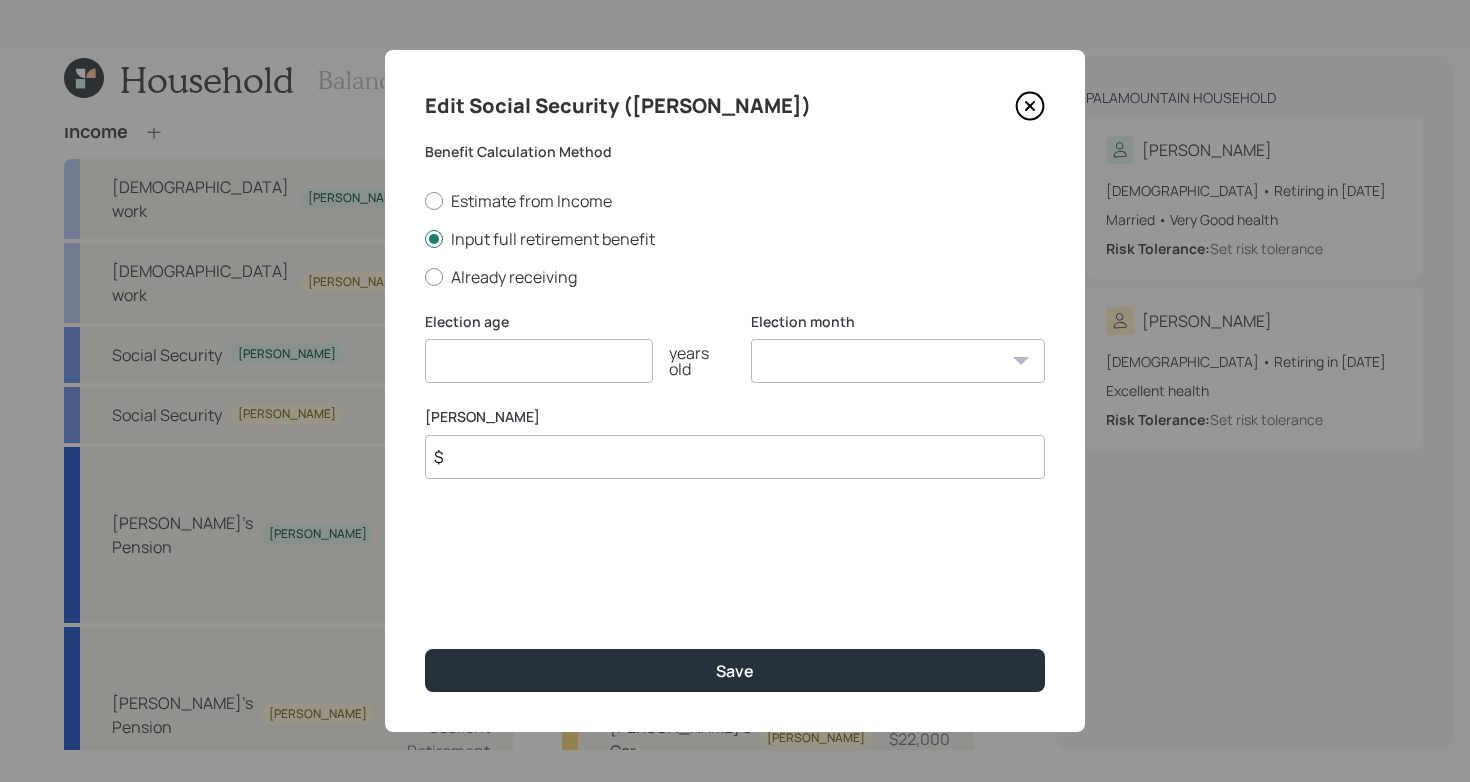 click at bounding box center (539, 361) 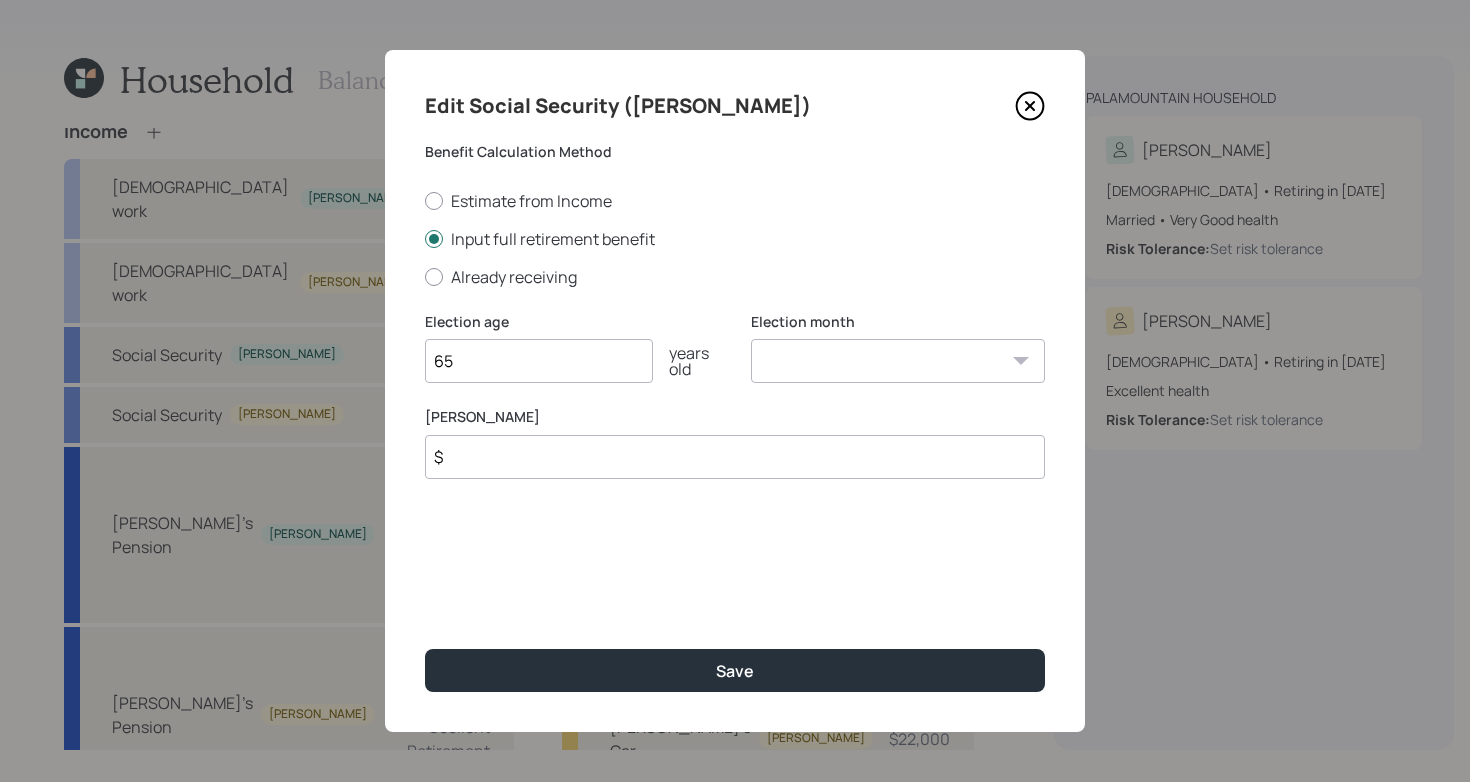 type on "65" 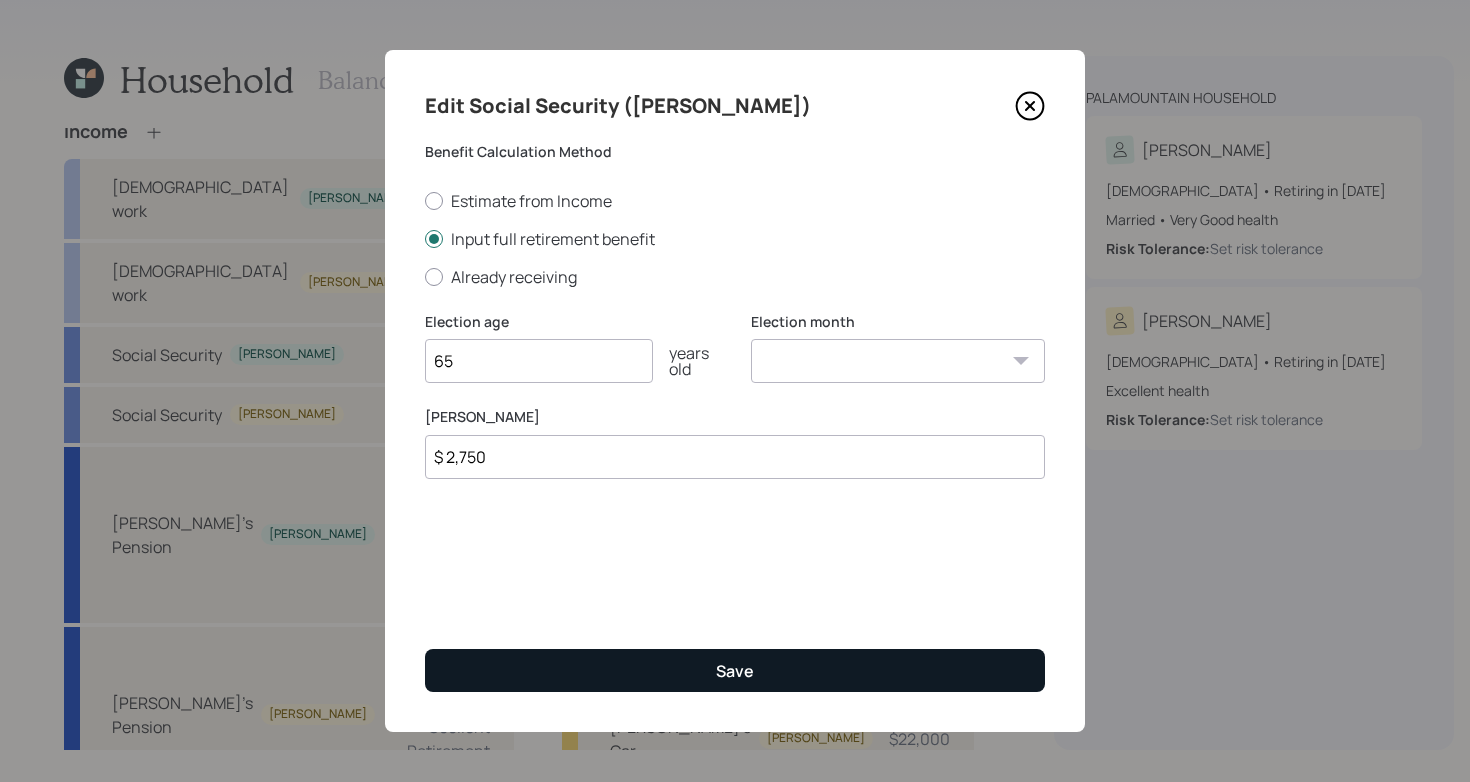 type on "$ 2,750" 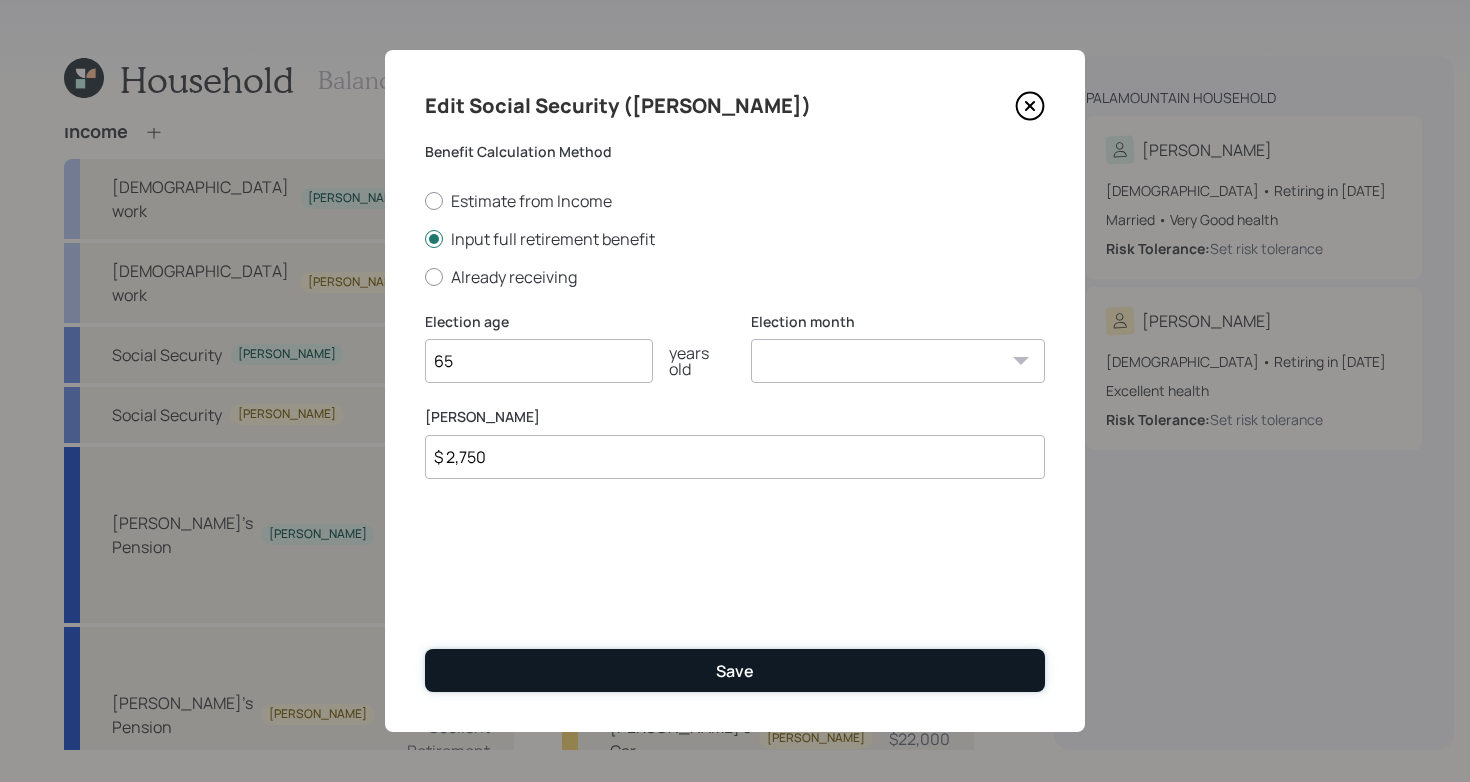click on "Save" at bounding box center [735, 670] 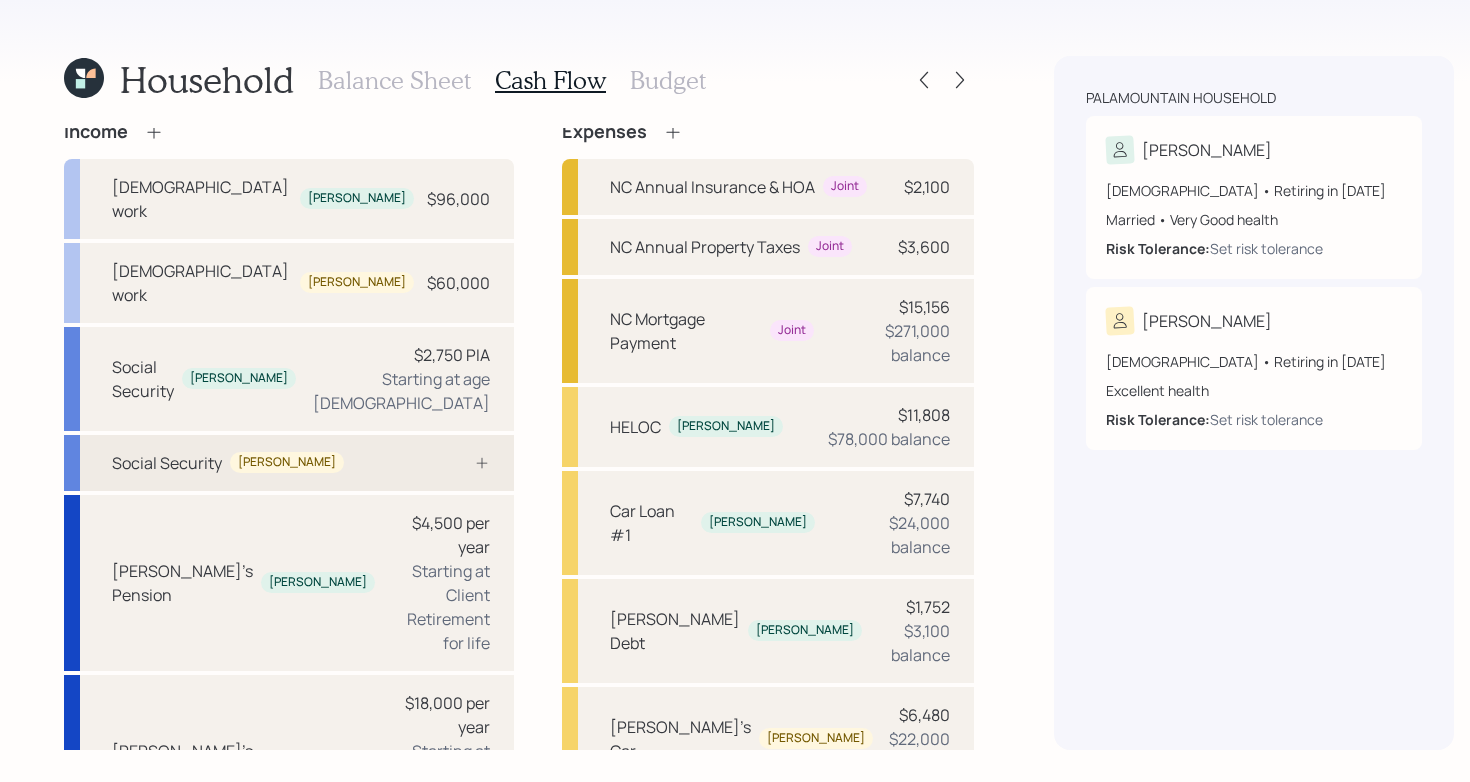 click on "Social Security [PERSON_NAME]" at bounding box center (289, 463) 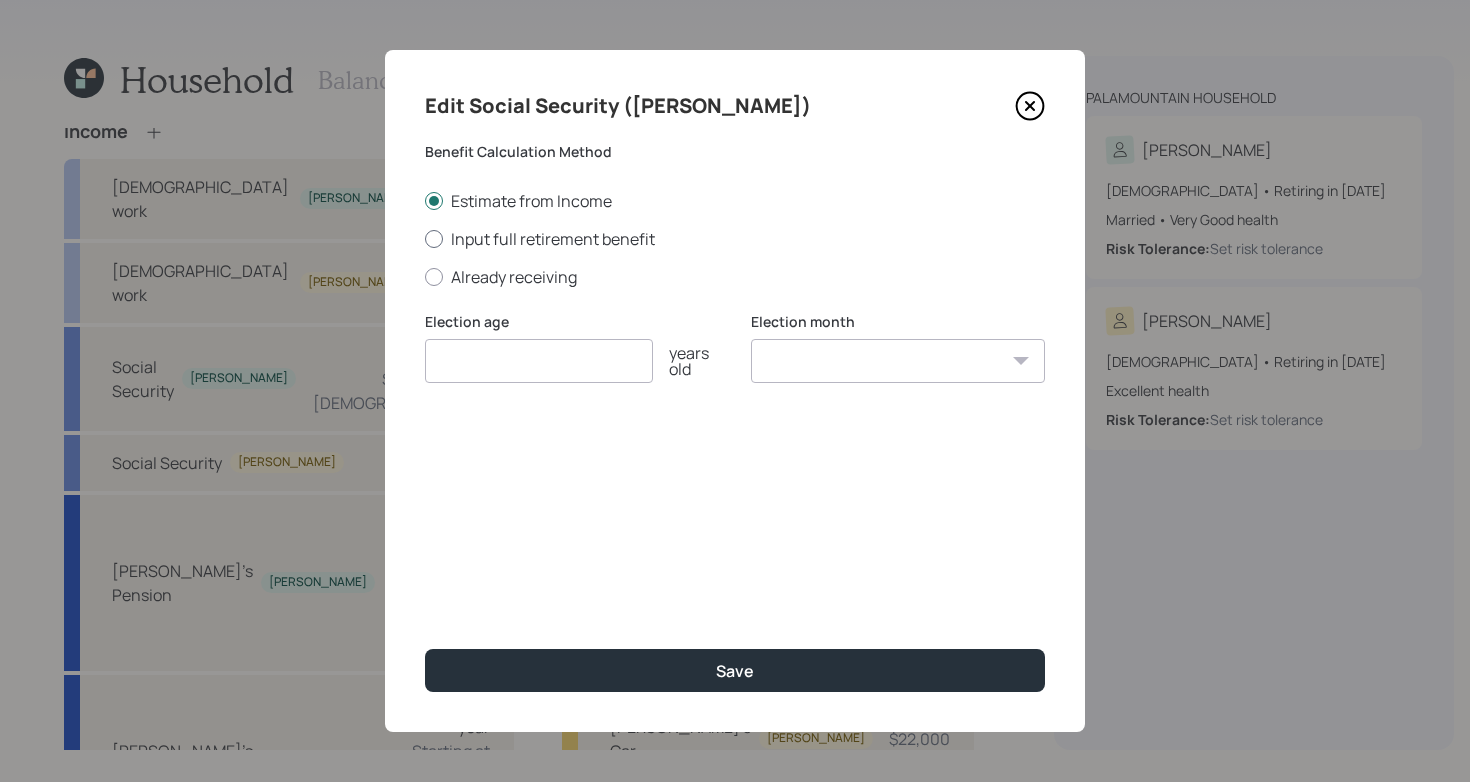 click on "Input full retirement benefit" at bounding box center (735, 239) 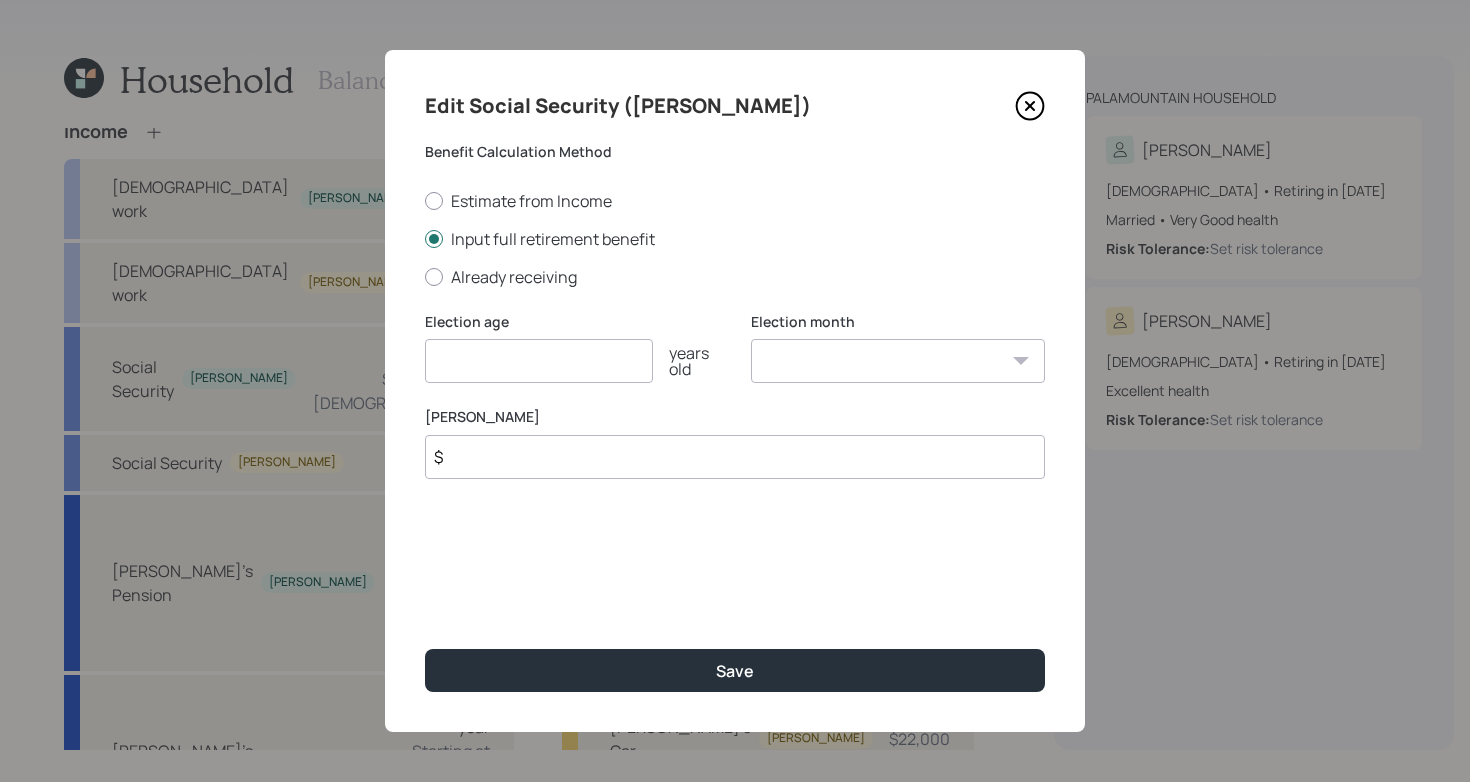 click at bounding box center [539, 361] 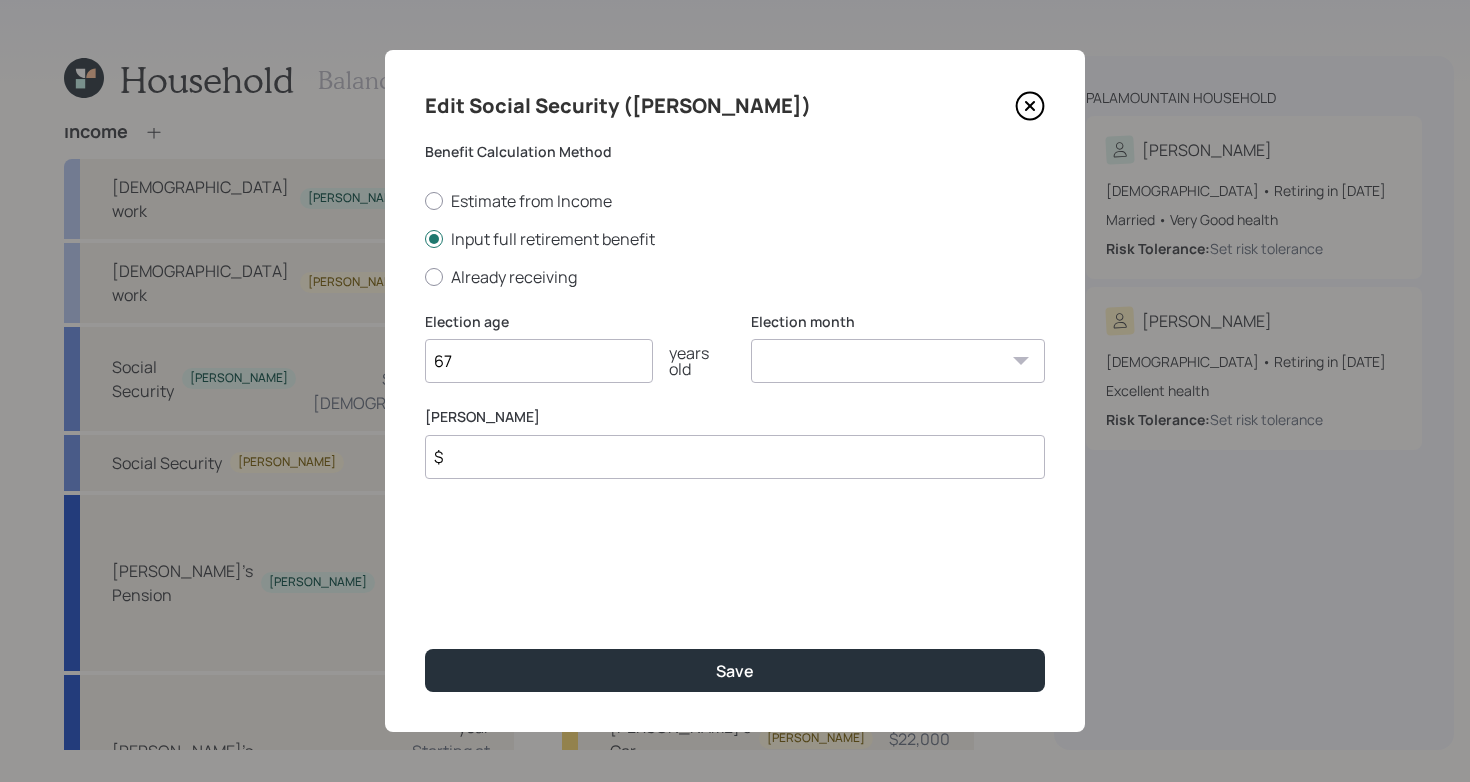 type on "67" 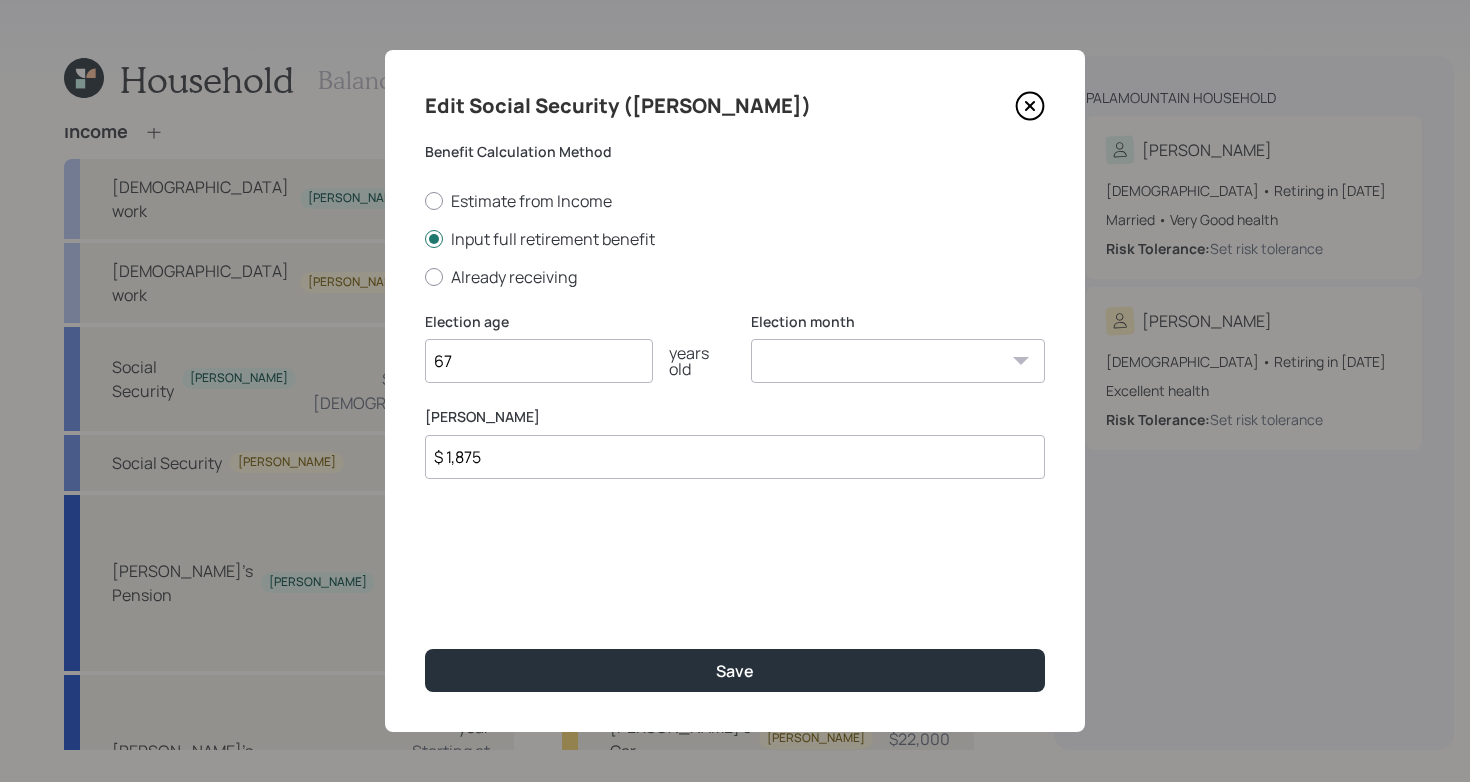 type on "$ 1,875" 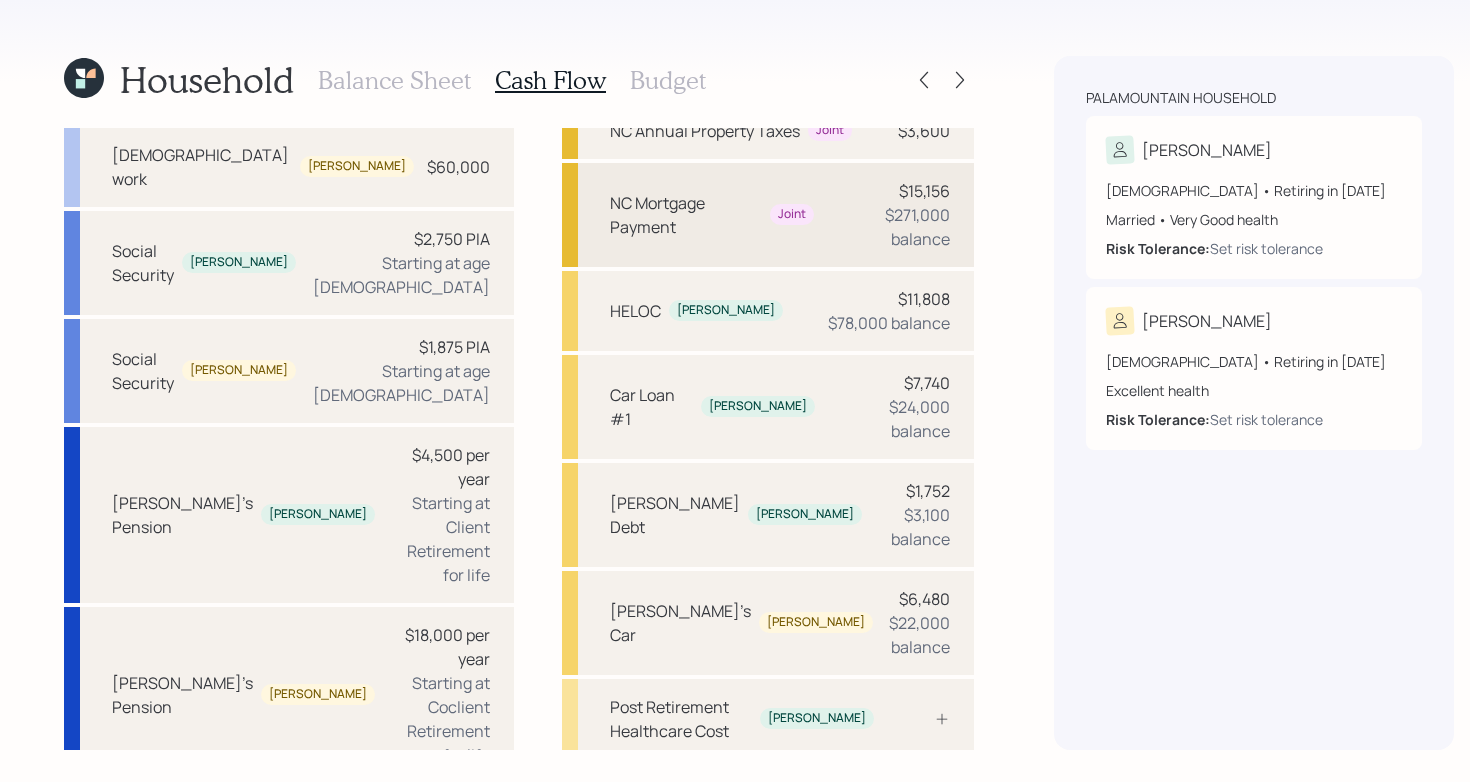 scroll, scrollTop: 0, scrollLeft: 0, axis: both 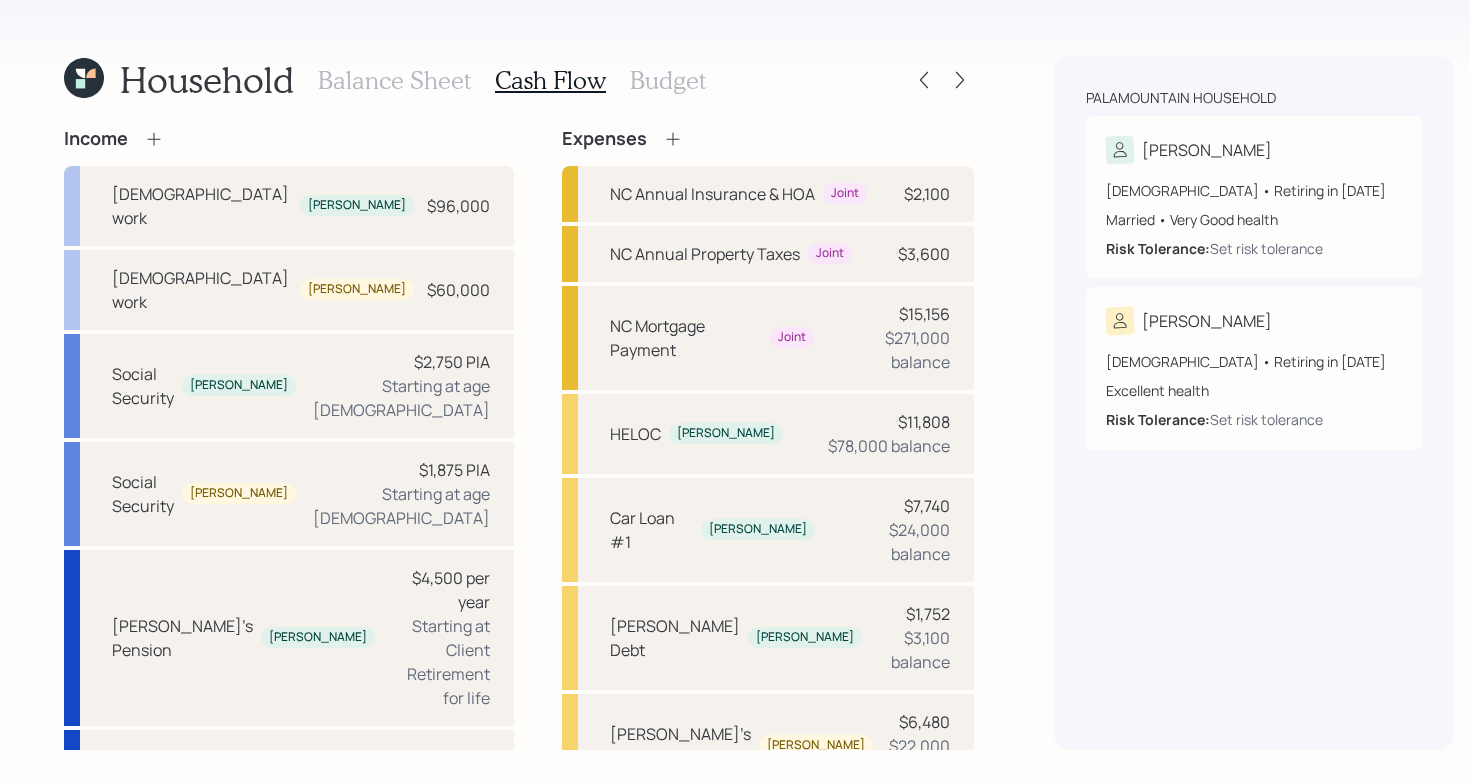 click 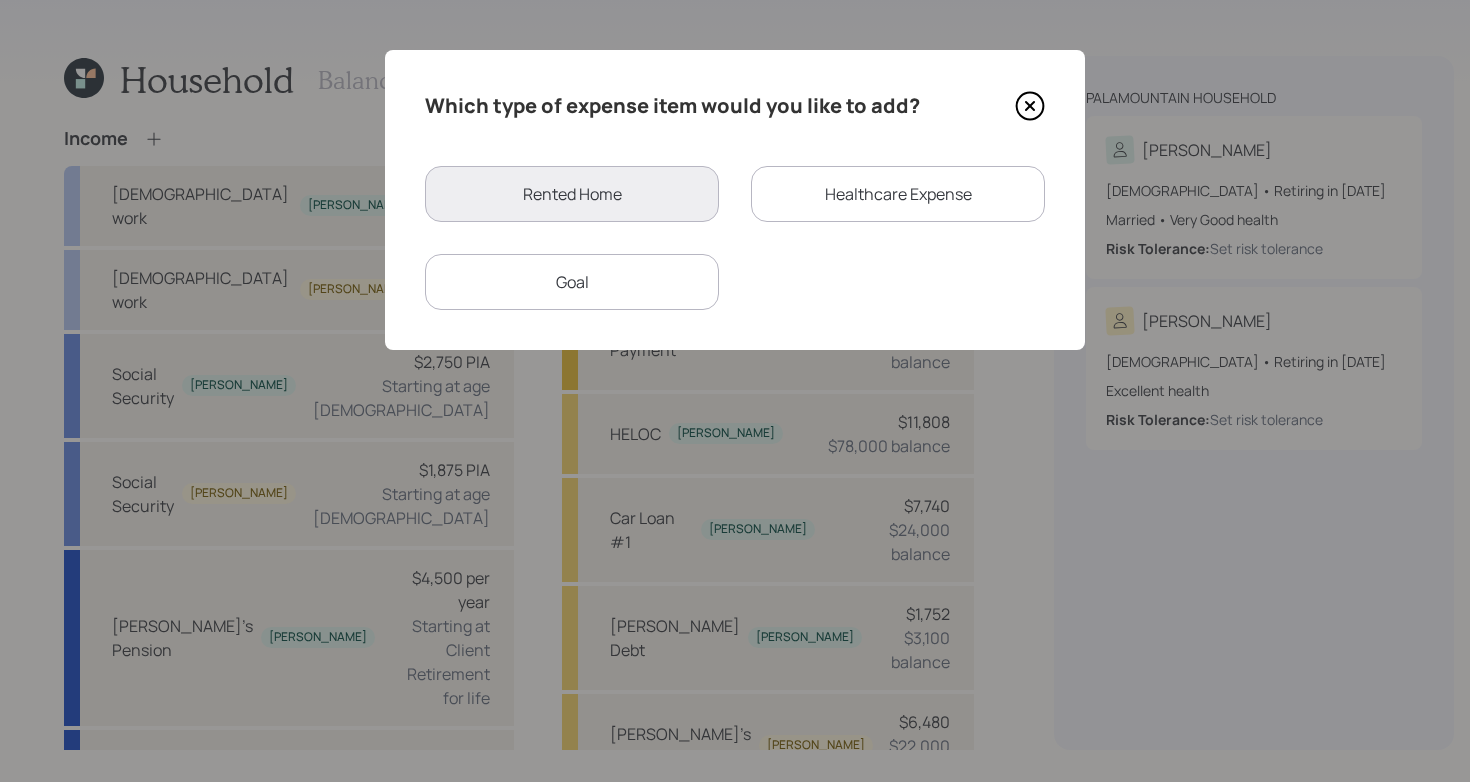 click on "Healthcare Expense" at bounding box center (898, 194) 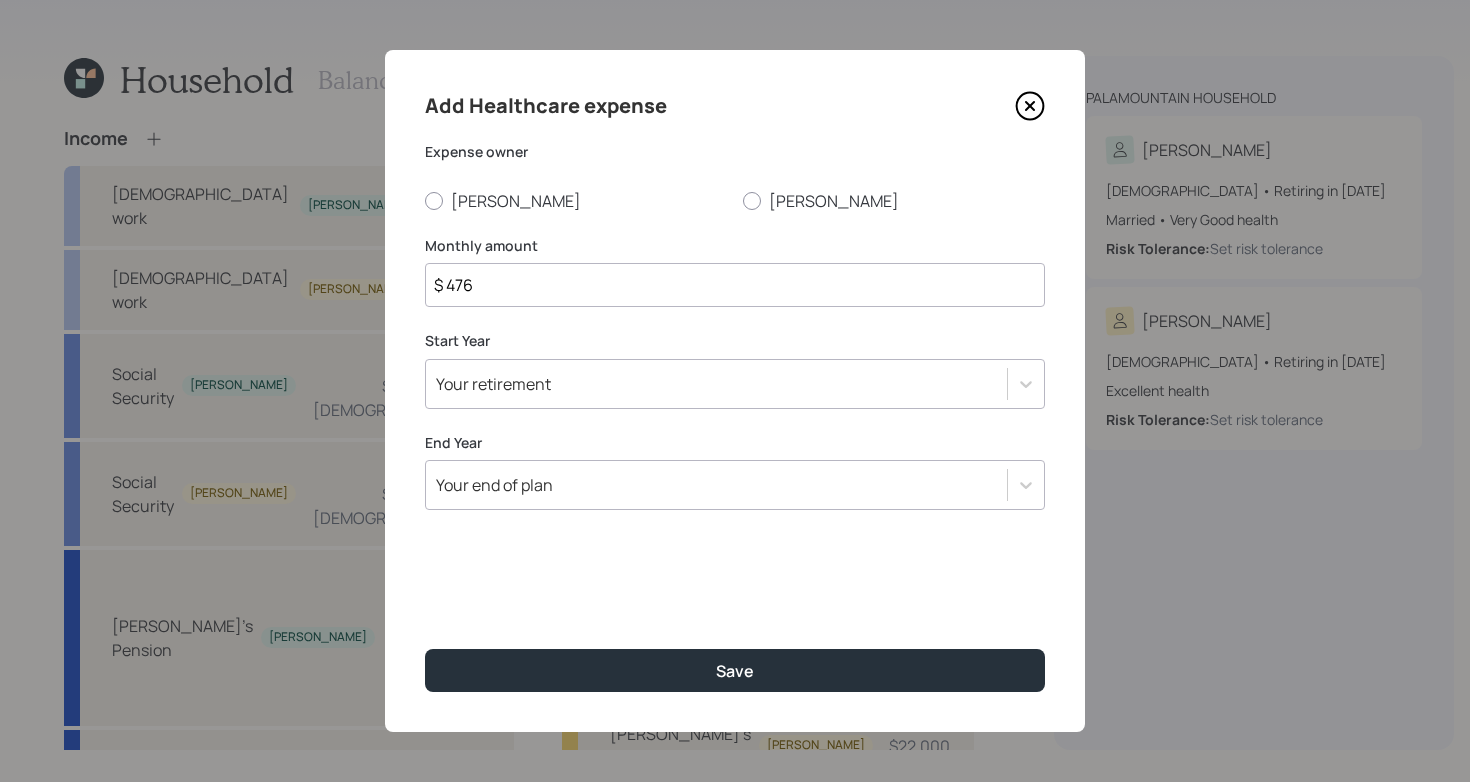 click on "$ 476" at bounding box center [735, 285] 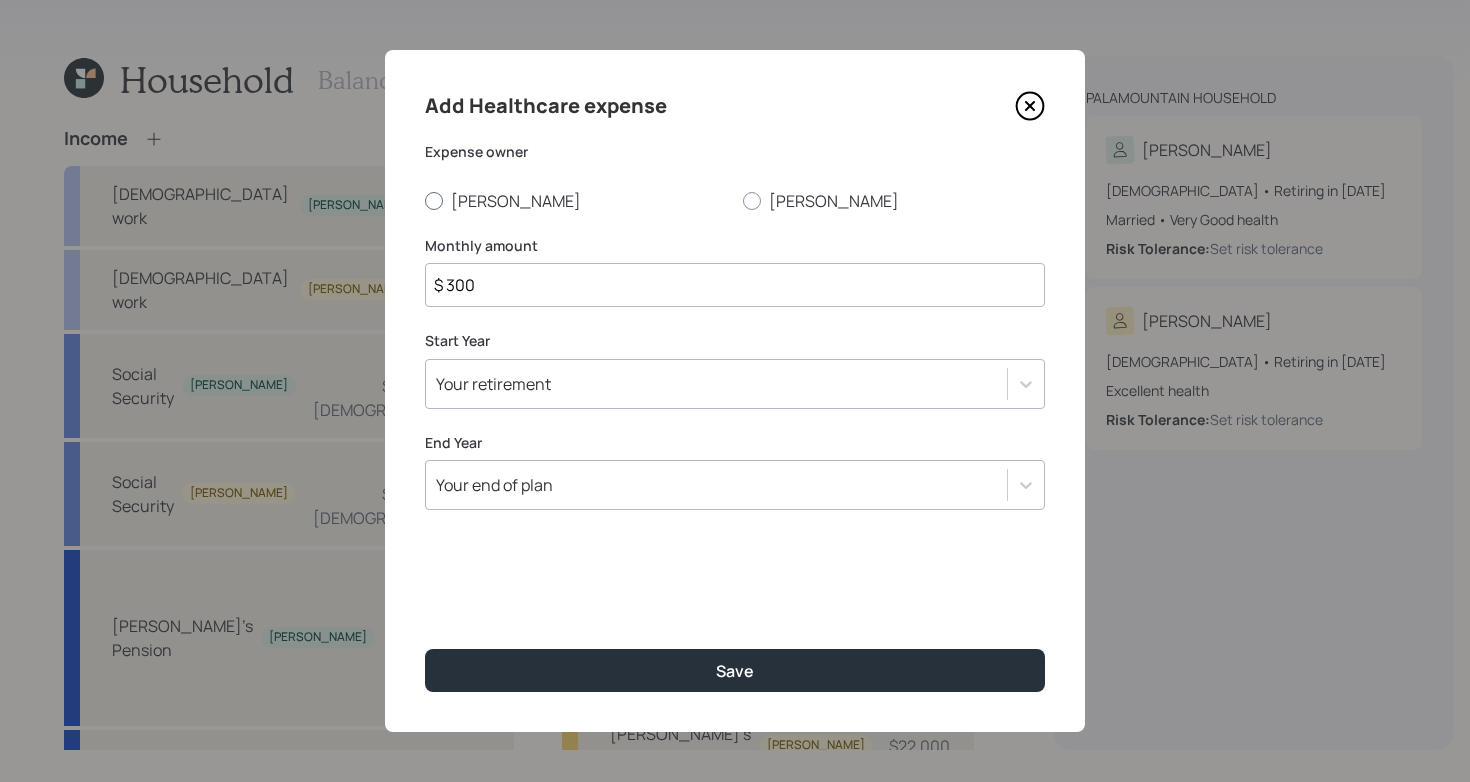 type on "$ 300" 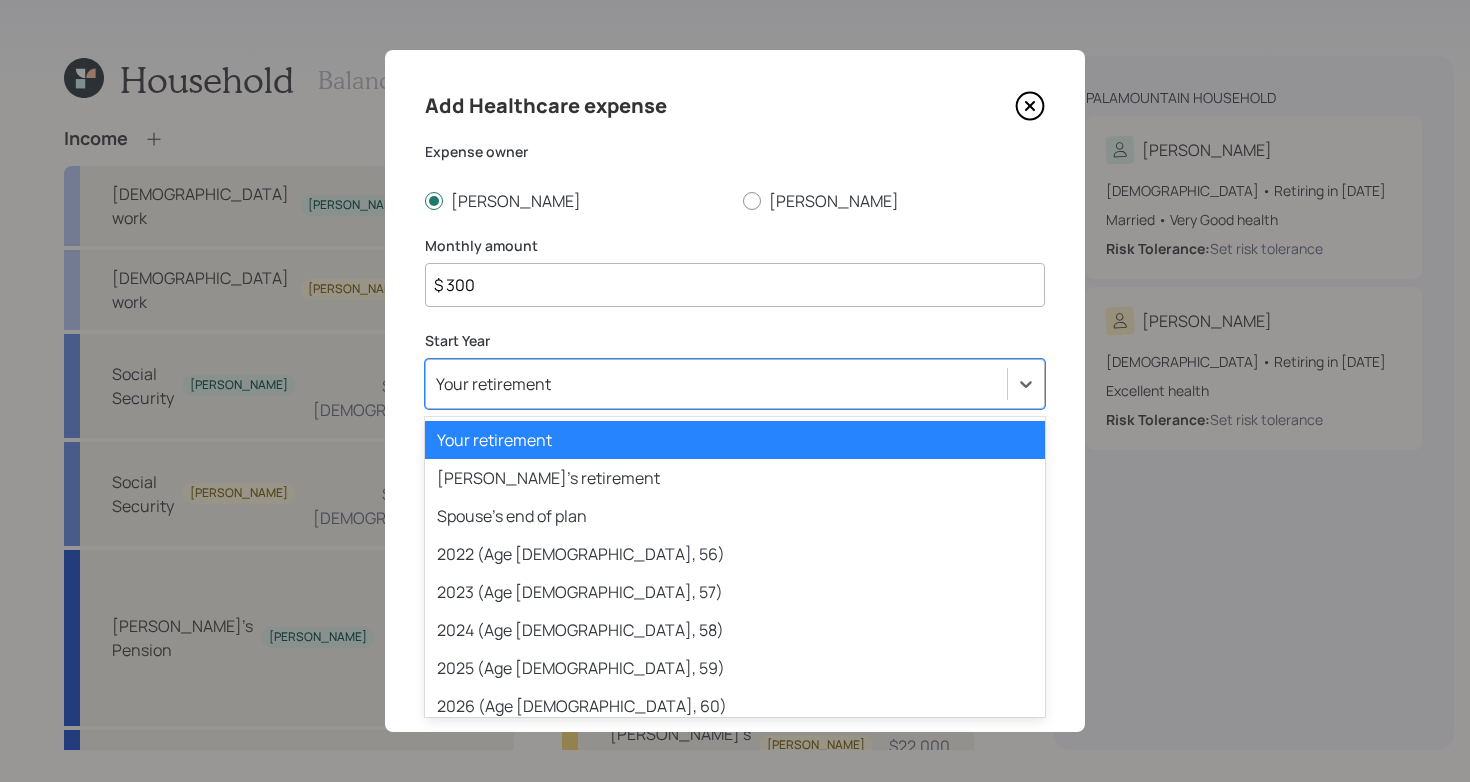 click on "Your retirement" at bounding box center (716, 384) 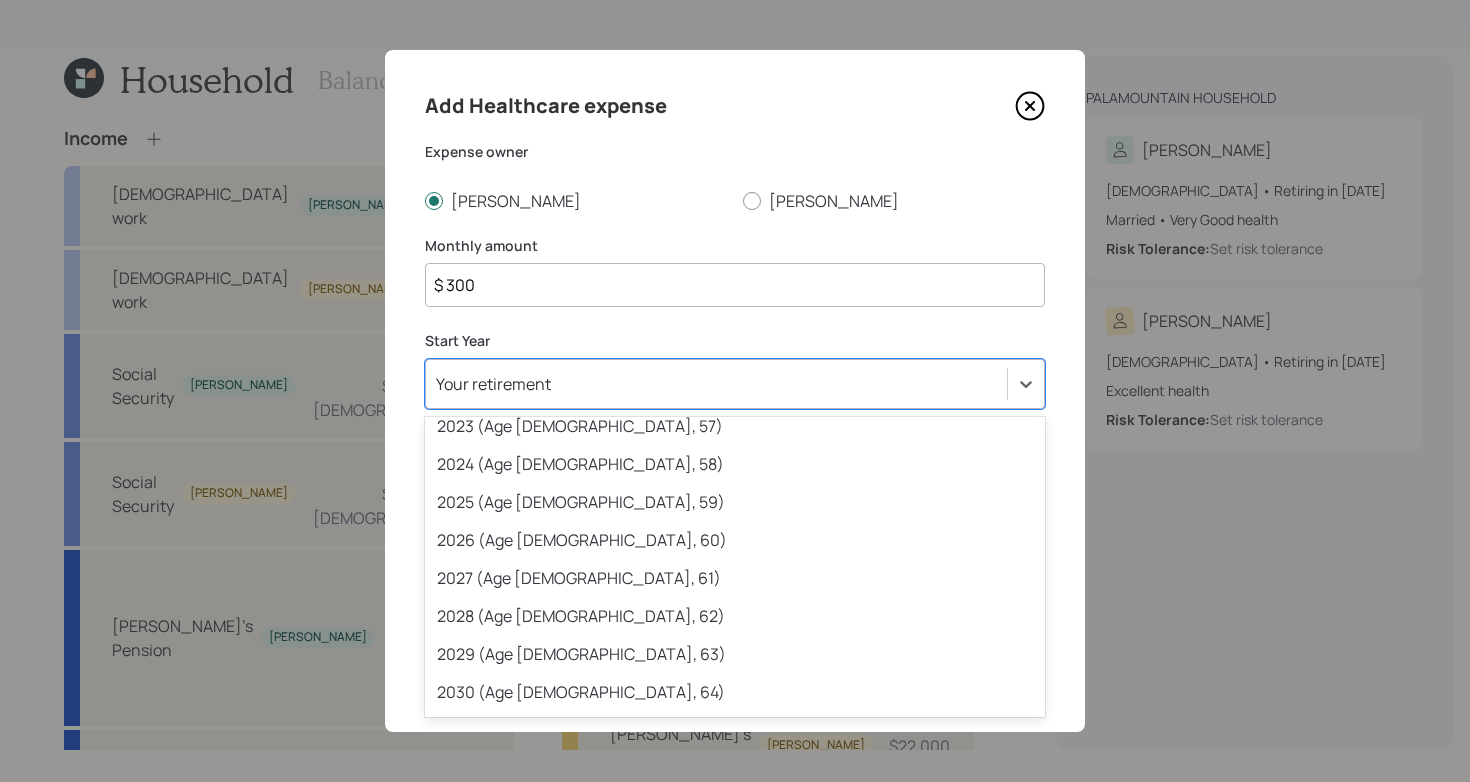 scroll, scrollTop: 363, scrollLeft: 0, axis: vertical 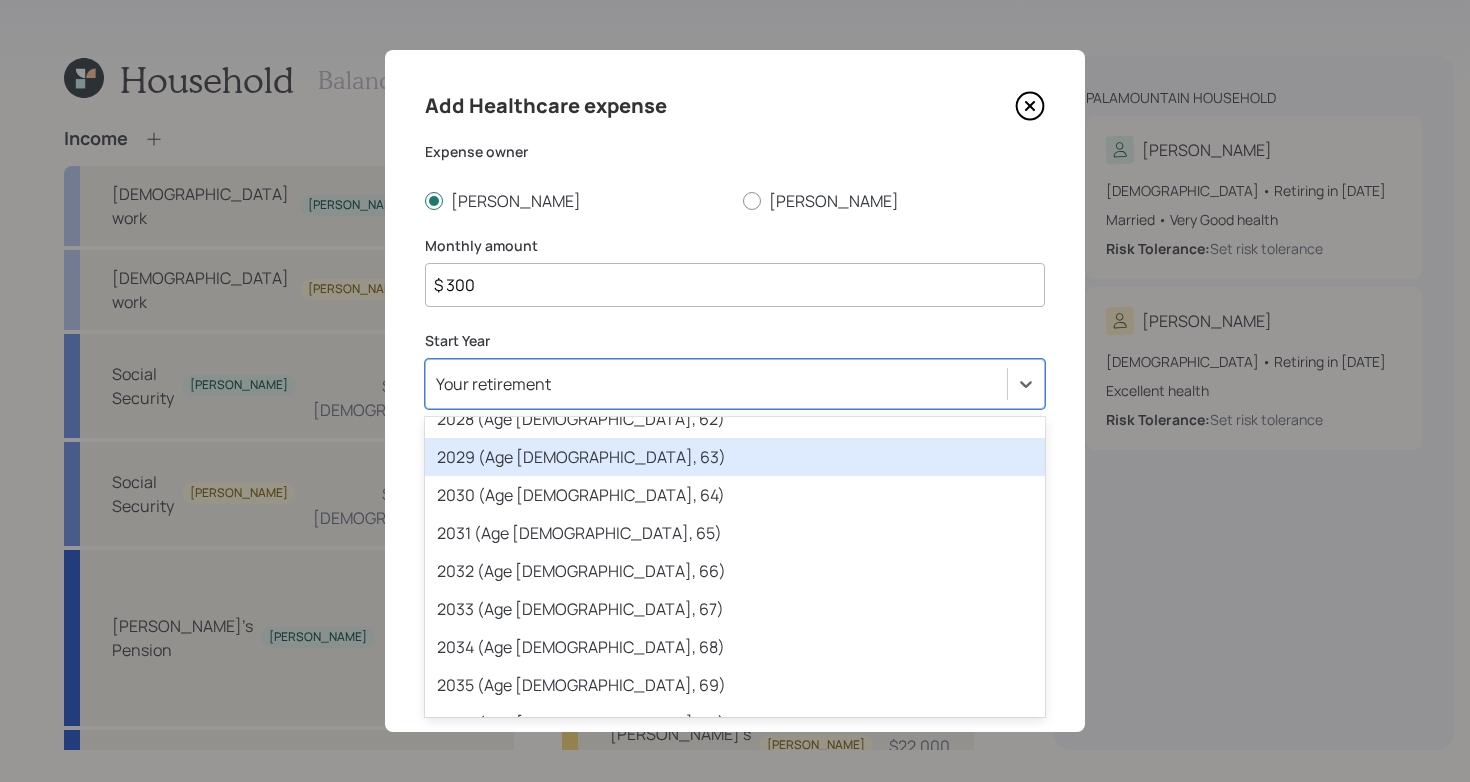 click on "Monthly amount" at bounding box center [735, 246] 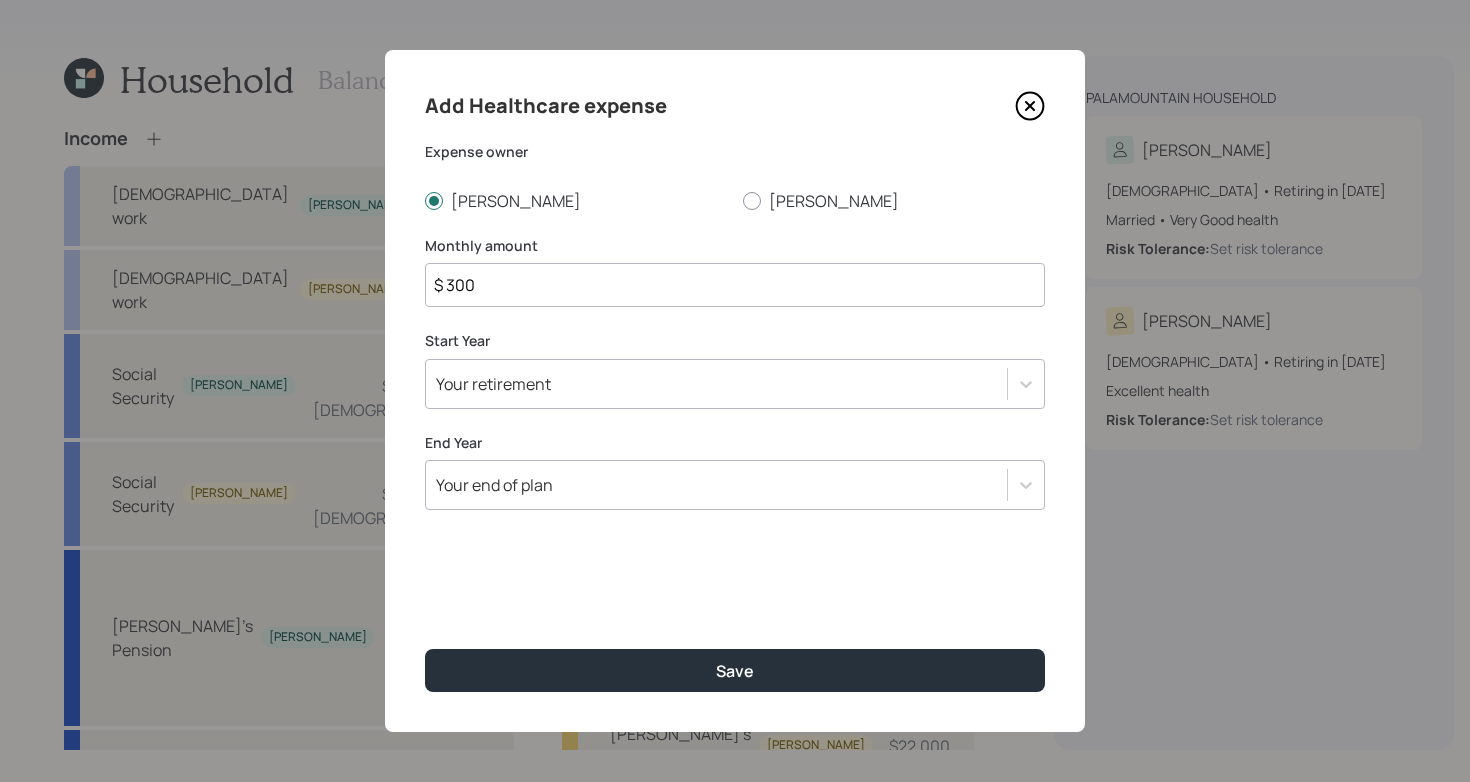 click on "Your retirement" at bounding box center [716, 384] 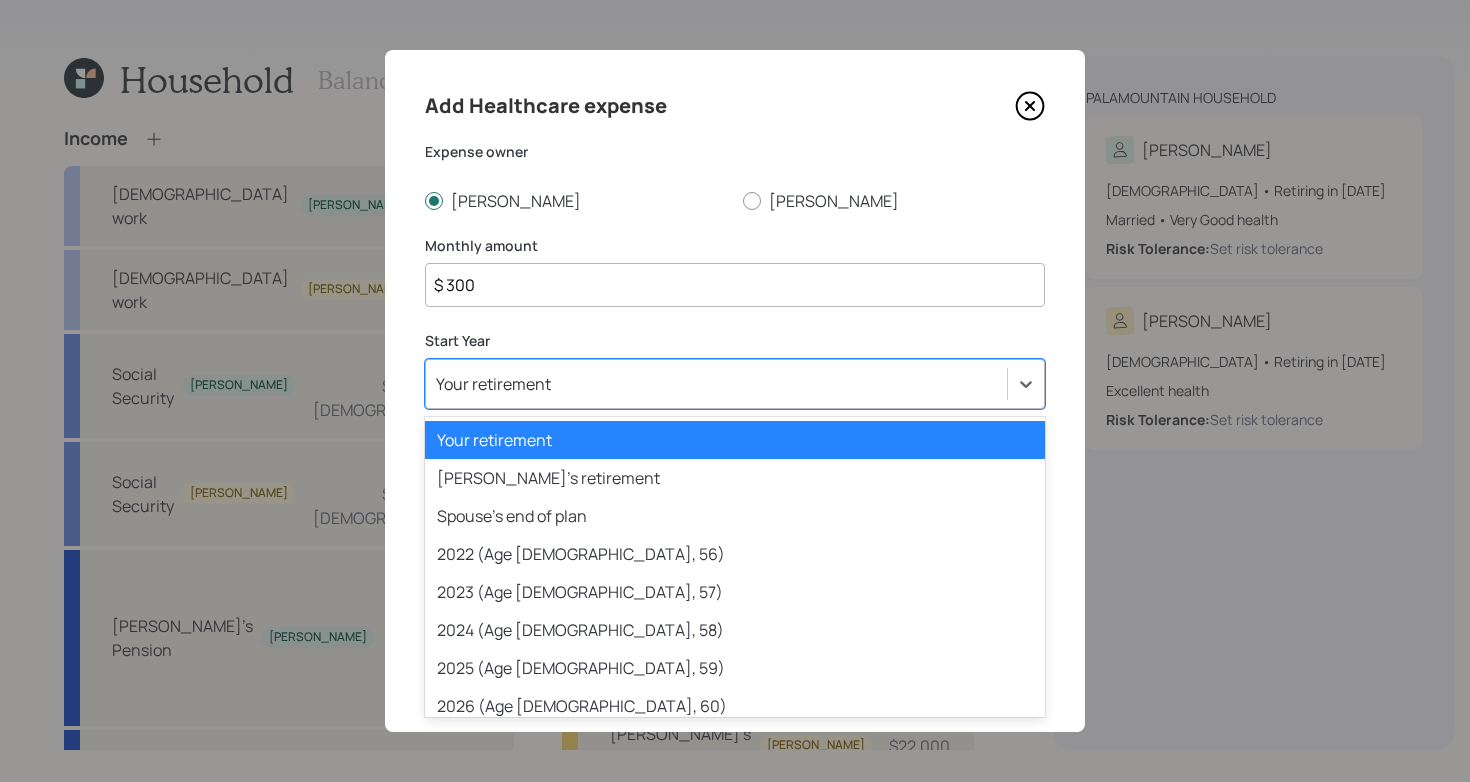 click on "Your retirement" at bounding box center [716, 384] 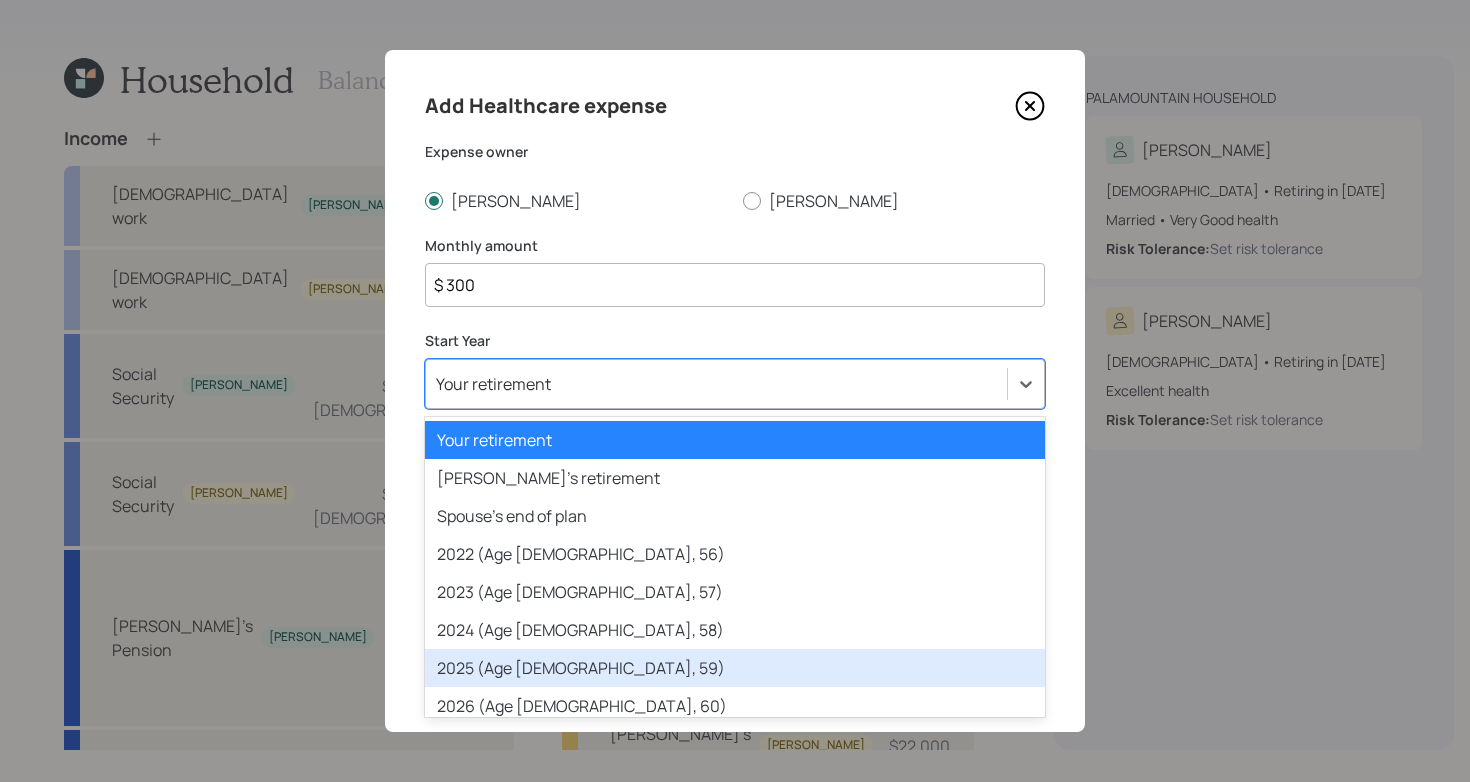 click on "2025 (Age [DEMOGRAPHIC_DATA], 59)" at bounding box center (735, 668) 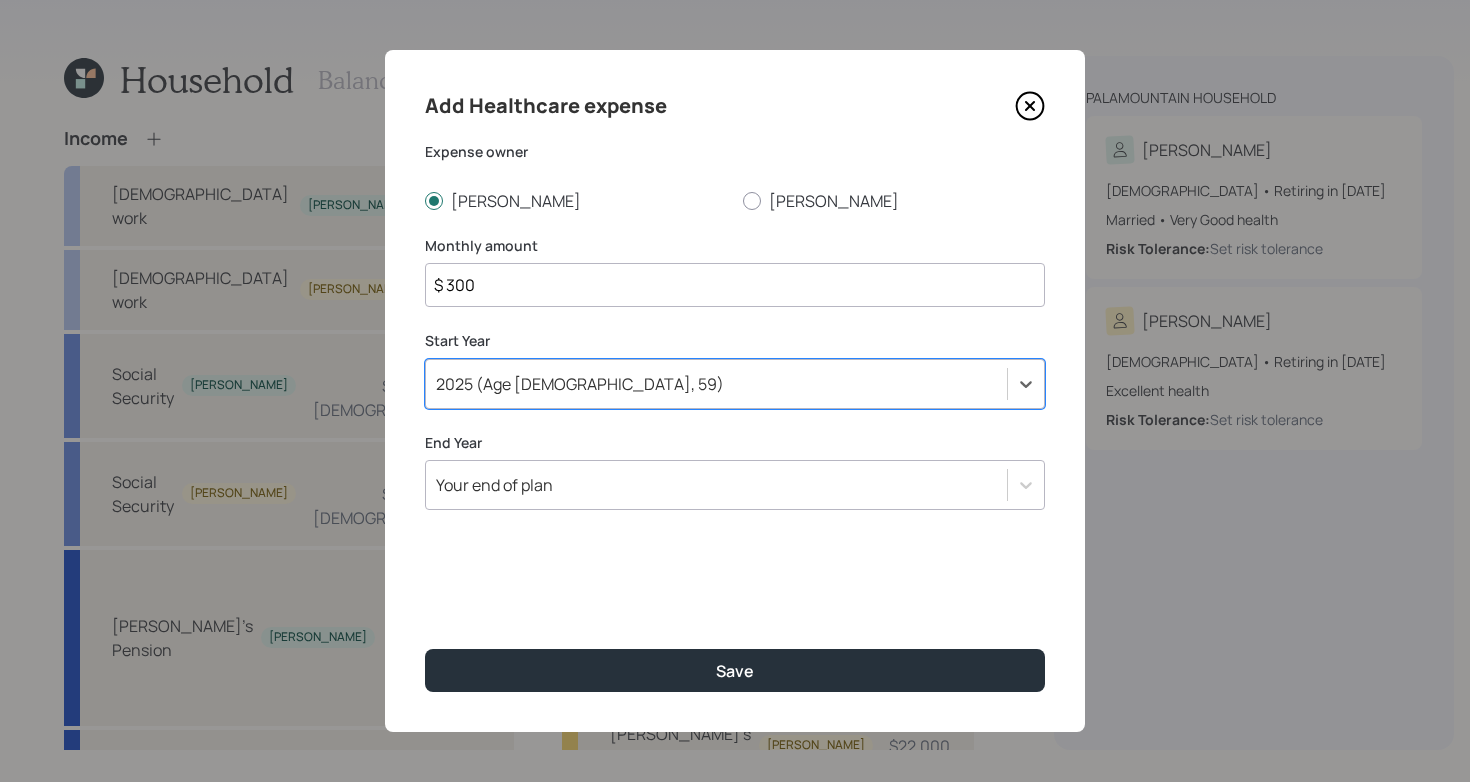 click on "Your end of plan" at bounding box center (716, 485) 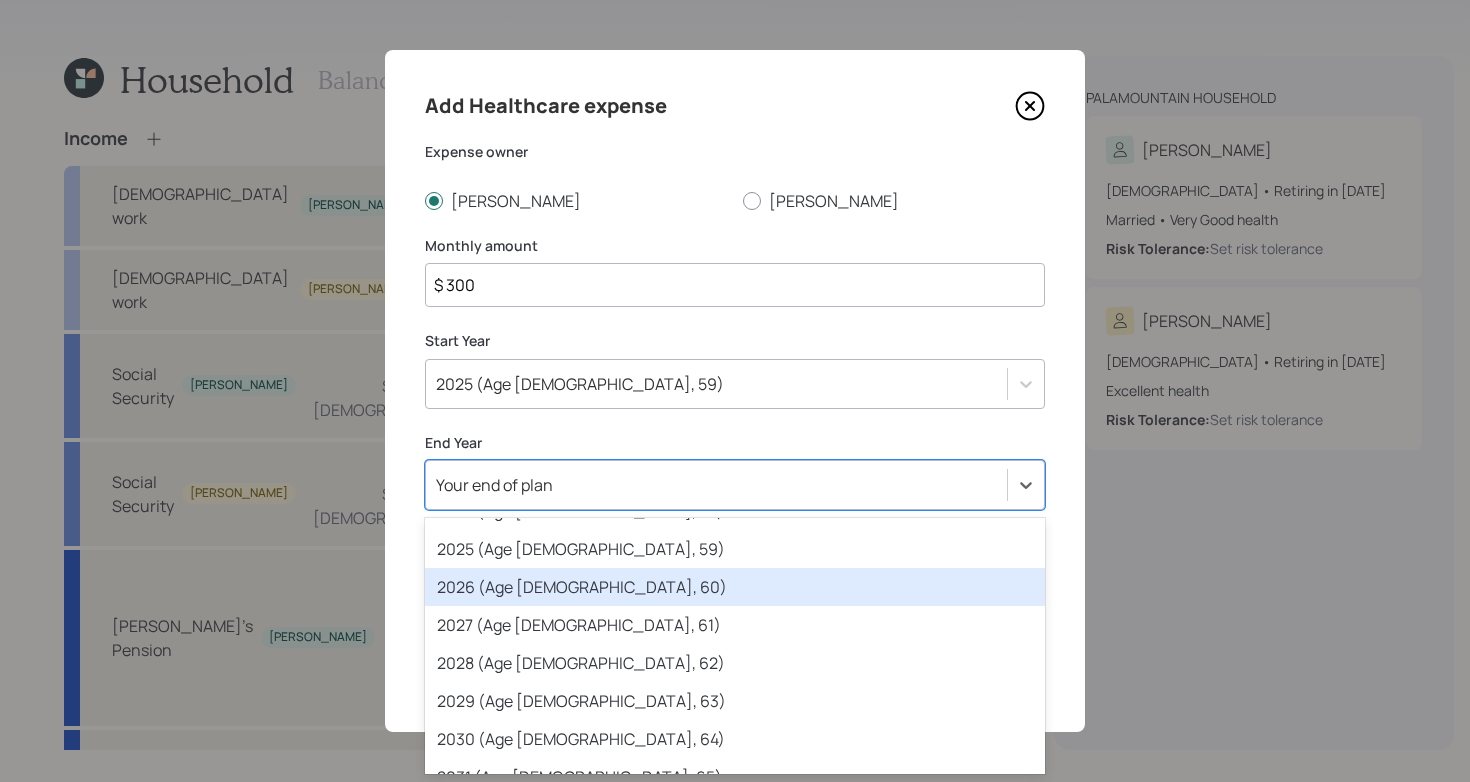 scroll, scrollTop: 267, scrollLeft: 0, axis: vertical 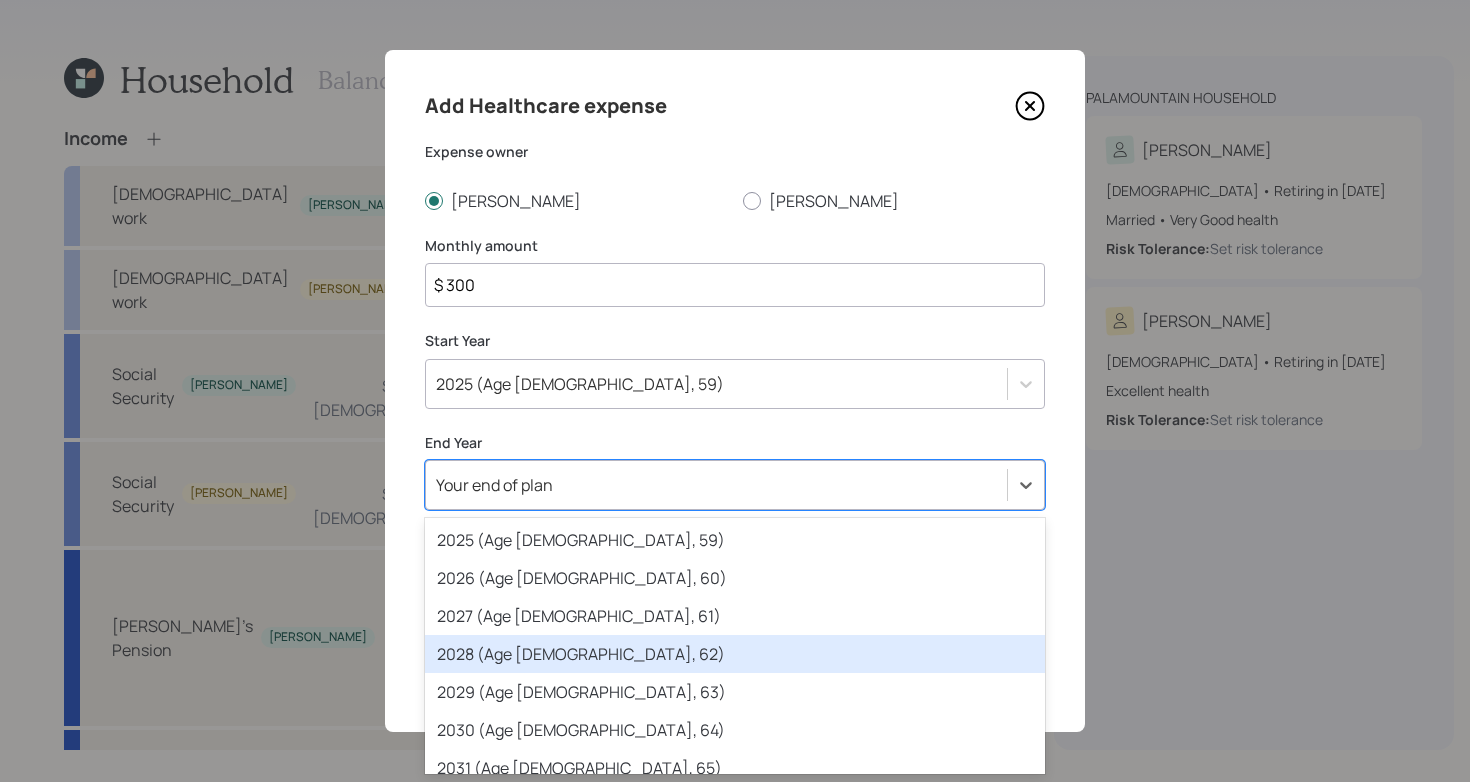 click on "2028 (Age [DEMOGRAPHIC_DATA], 62)" at bounding box center [735, 654] 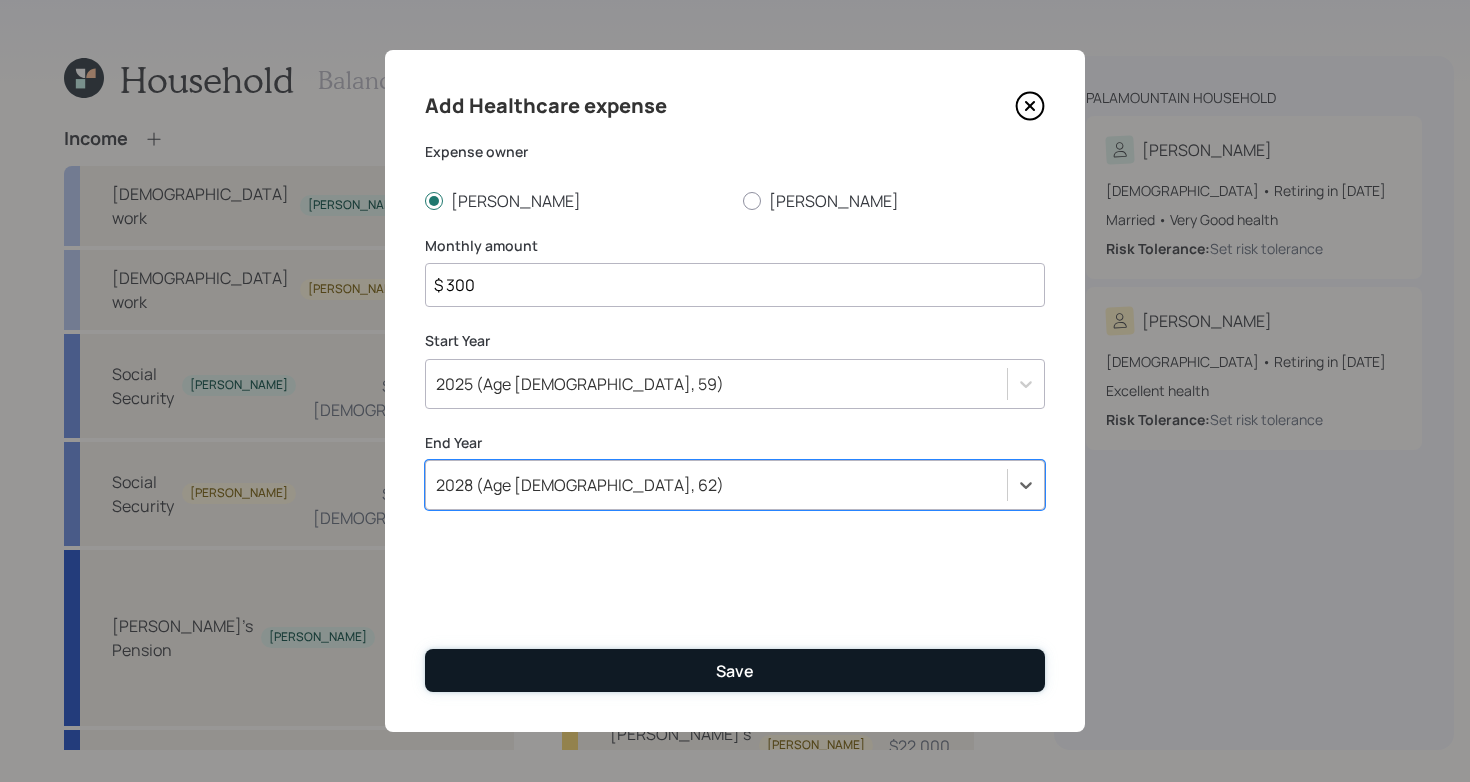 click on "Save" at bounding box center (735, 670) 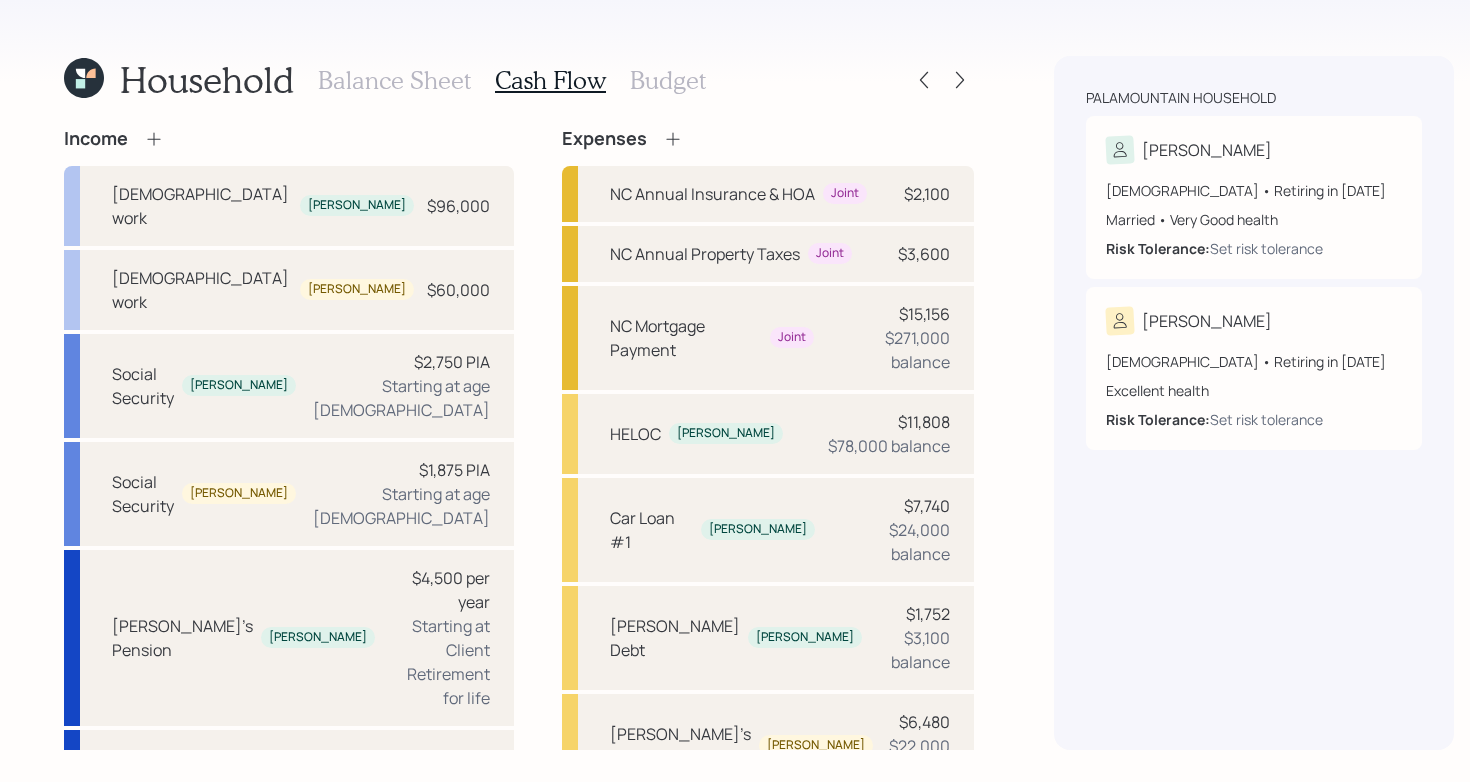 click on "Income [DEMOGRAPHIC_DATA] work [PERSON_NAME] $96,000 [DEMOGRAPHIC_DATA] work [PERSON_NAME] $60,000 Social Security [PERSON_NAME] $2,750 PIA Starting at age [DEMOGRAPHIC_DATA] Social Security [PERSON_NAME] $1,875 PIA Starting at age [DEMOGRAPHIC_DATA] [PERSON_NAME]'s Pension [PERSON_NAME] $4,500 per year Starting at Client Retirement for life [PERSON_NAME]'s Pension [PERSON_NAME] $18,000 per year Starting at Coclient Retirement for life" at bounding box center [289, 649] 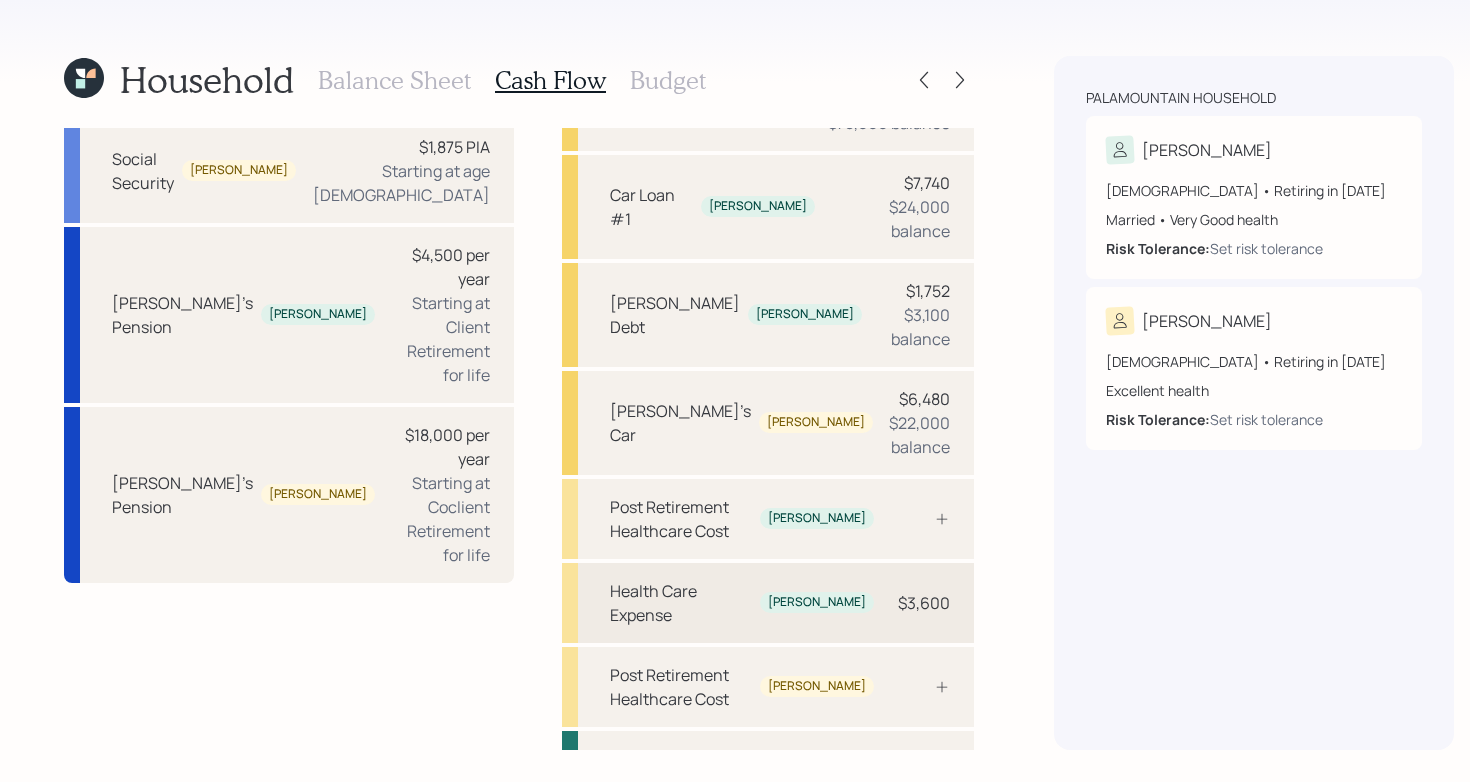 click on "Health Care Expense [PERSON_NAME] $3,600" at bounding box center (768, 603) 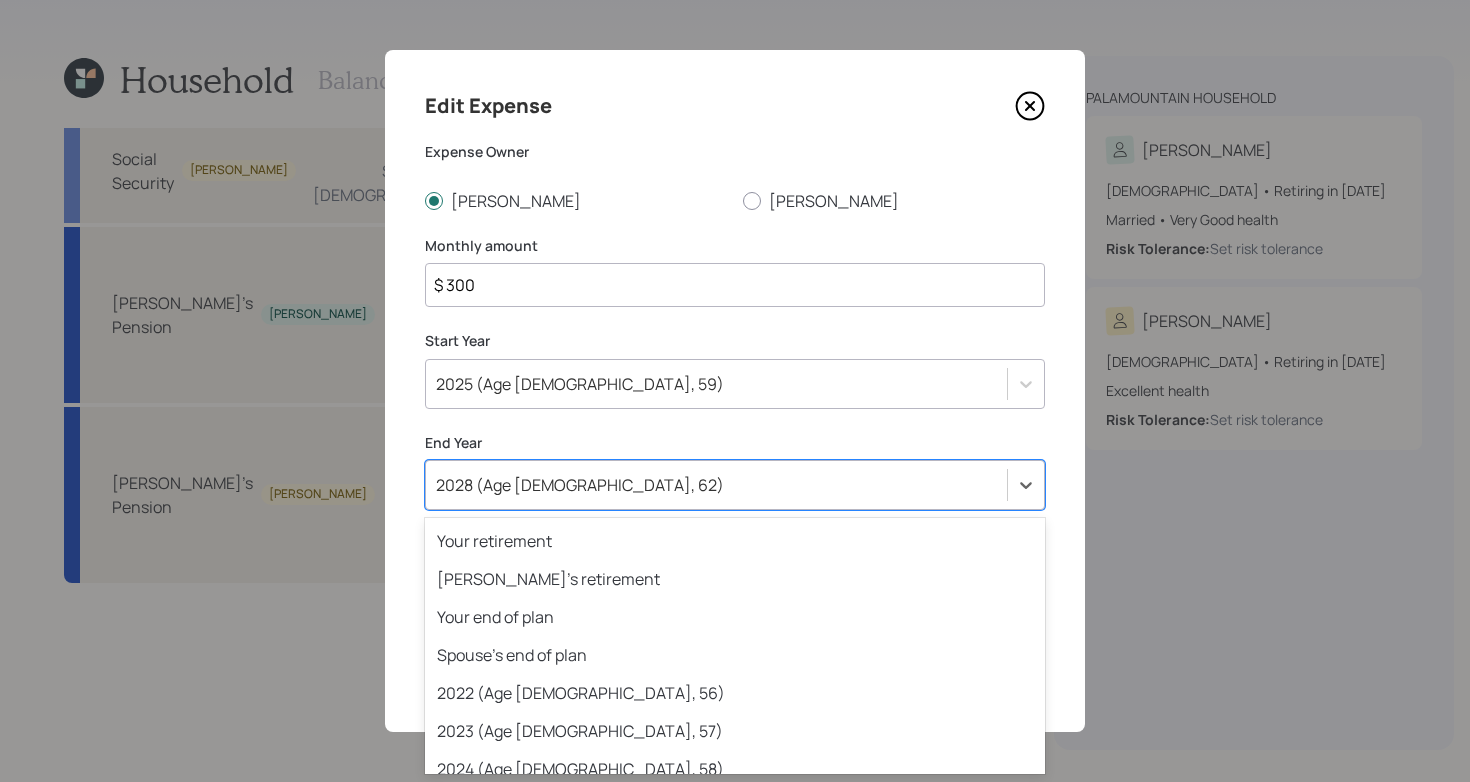 click on "2028 (Age [DEMOGRAPHIC_DATA], 62)" at bounding box center (716, 485) 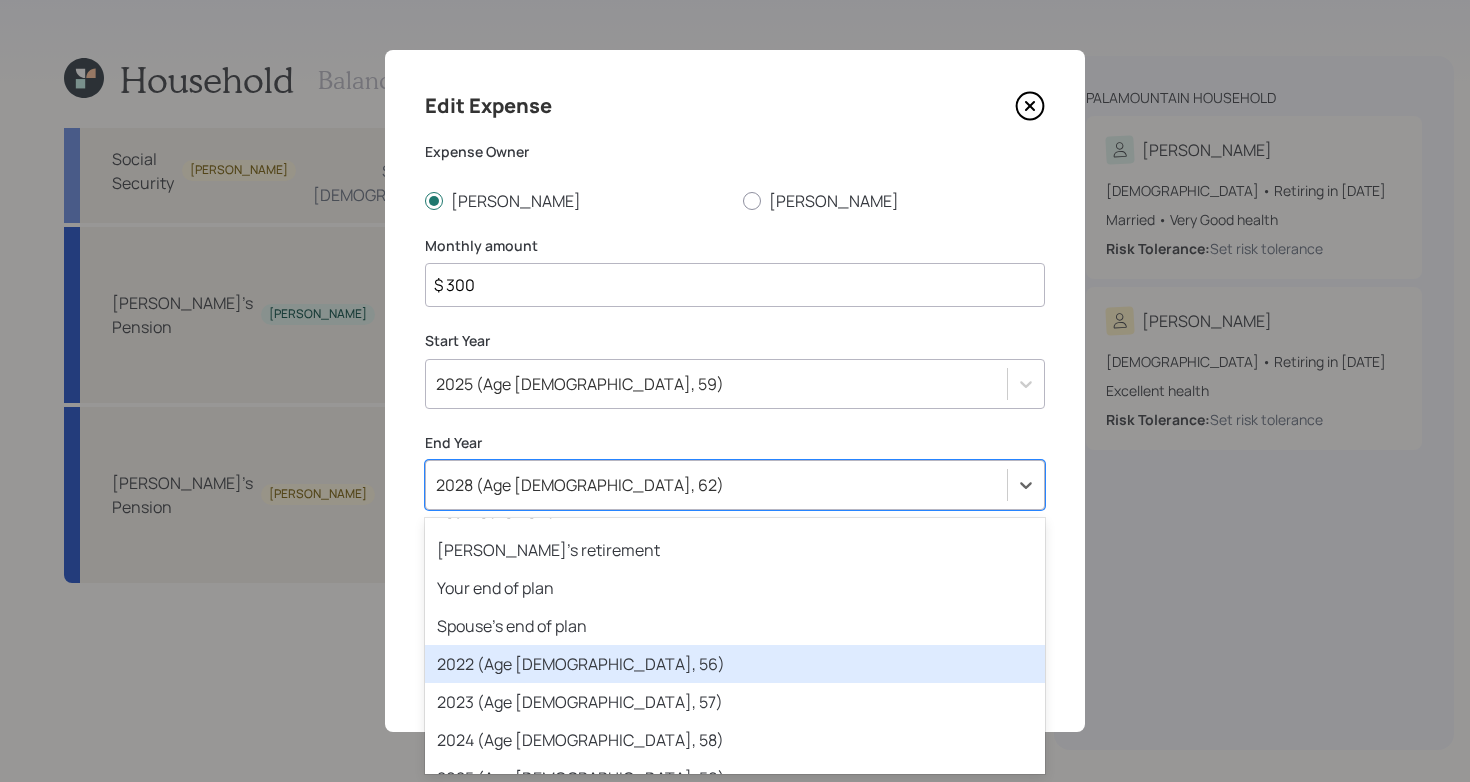 scroll, scrollTop: 22, scrollLeft: 0, axis: vertical 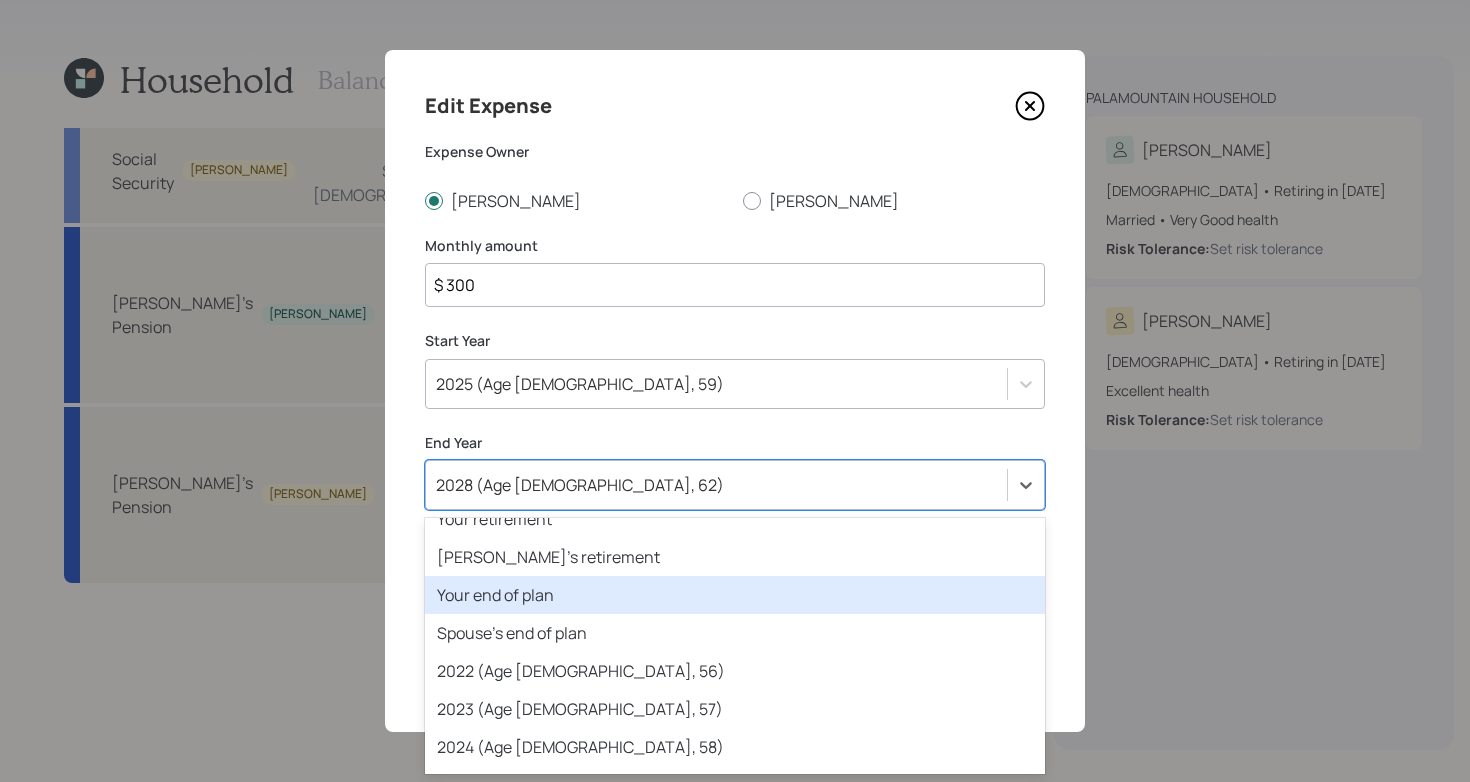 click on "Your end of plan" at bounding box center (735, 595) 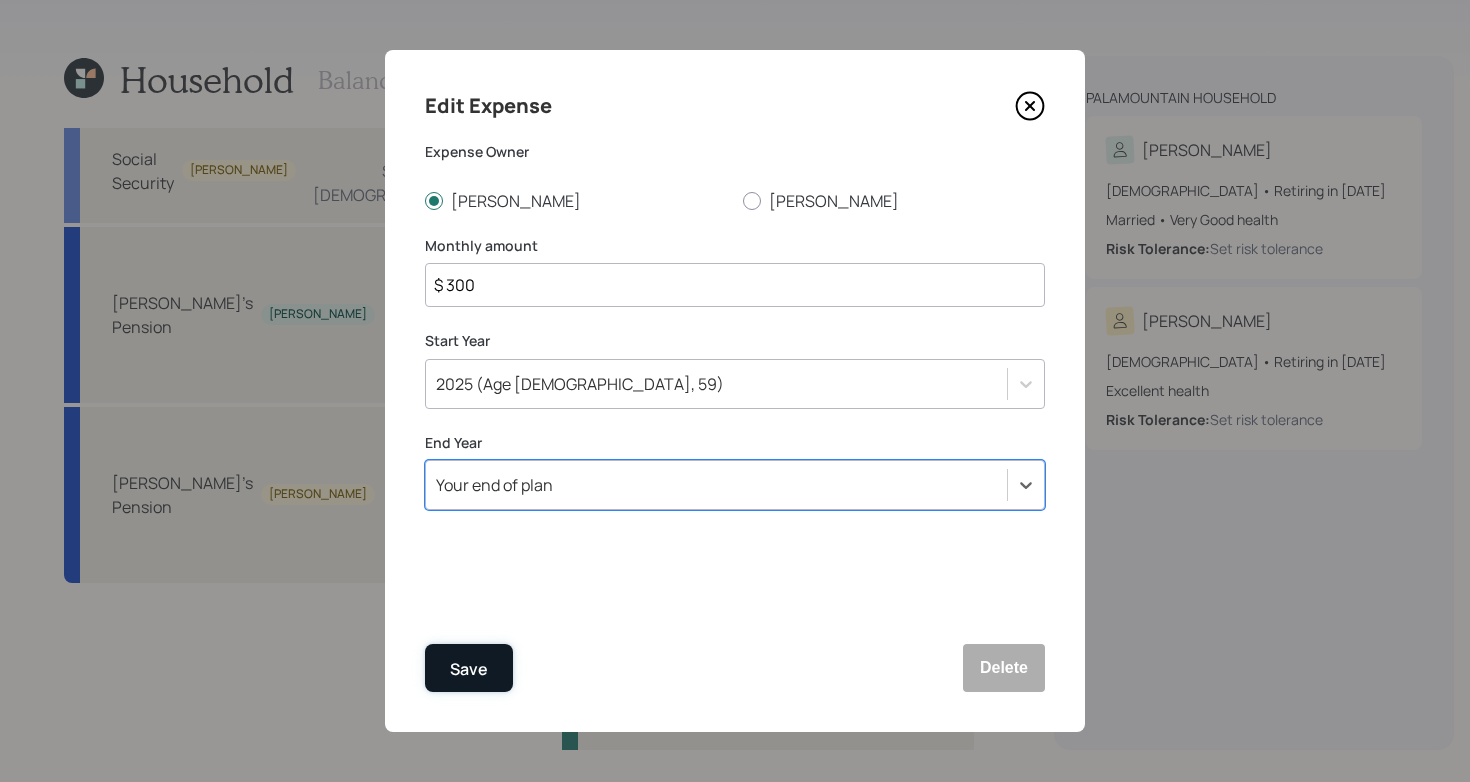 click on "Save" at bounding box center (469, 669) 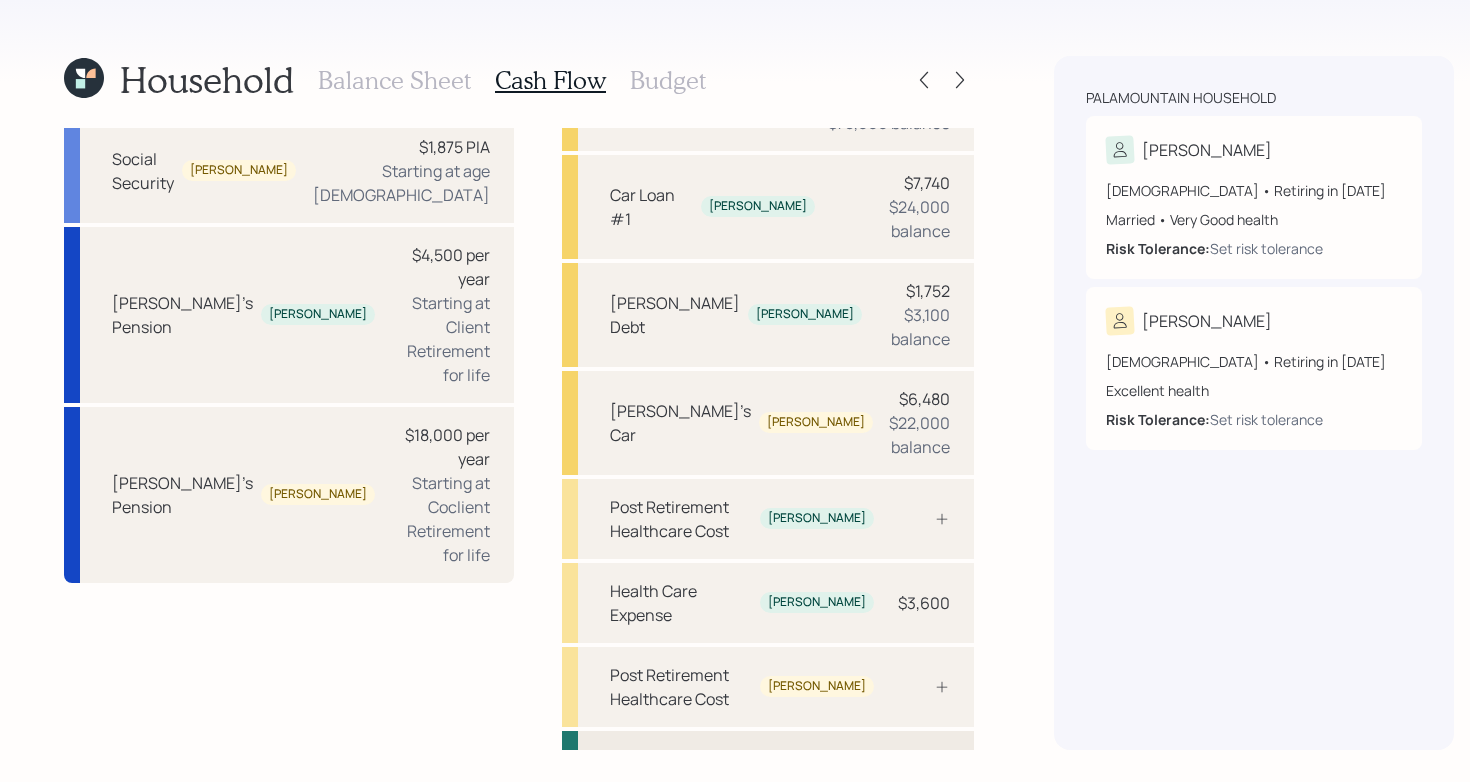 click on "Pre Retirement Living Expense" at bounding box center [768, 759] 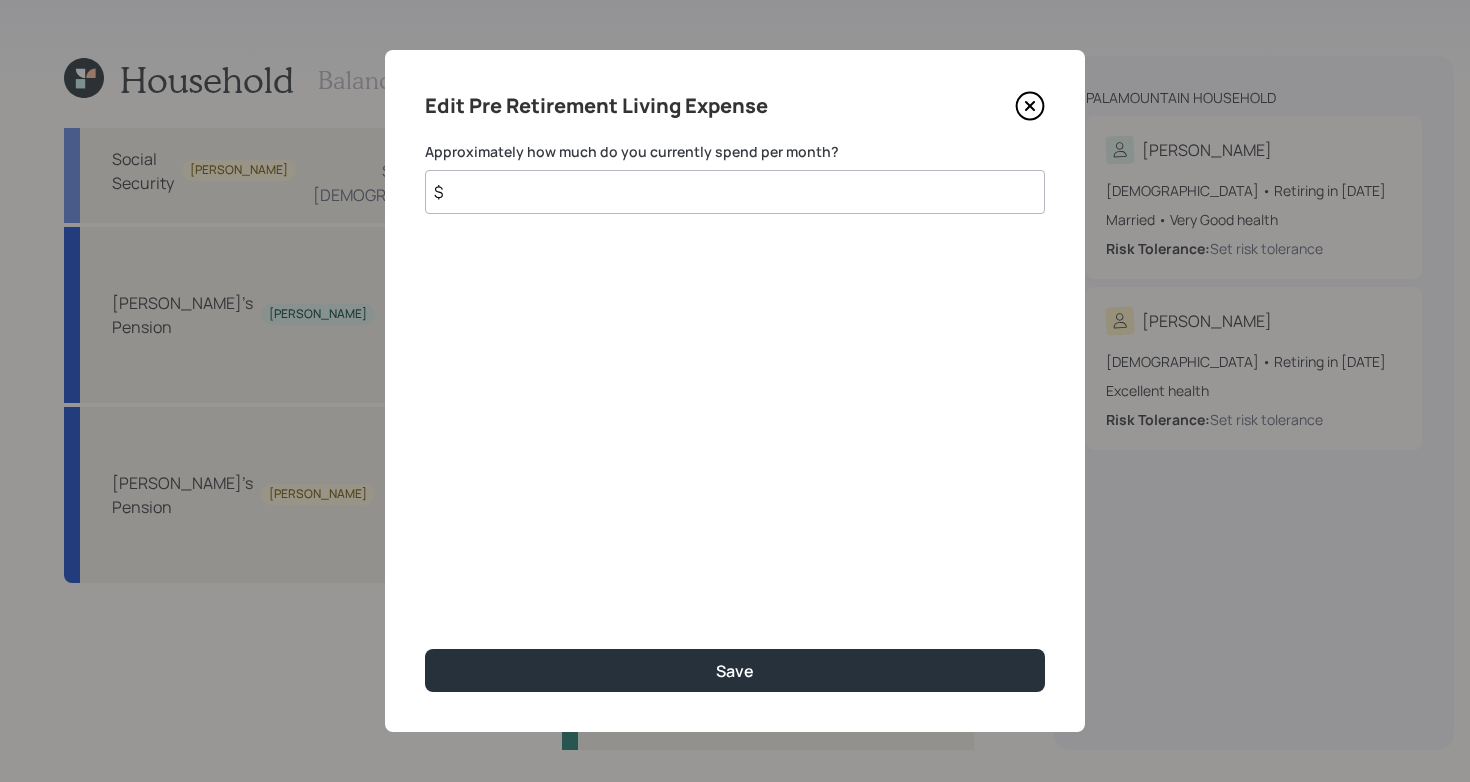 click on "$" at bounding box center [735, 192] 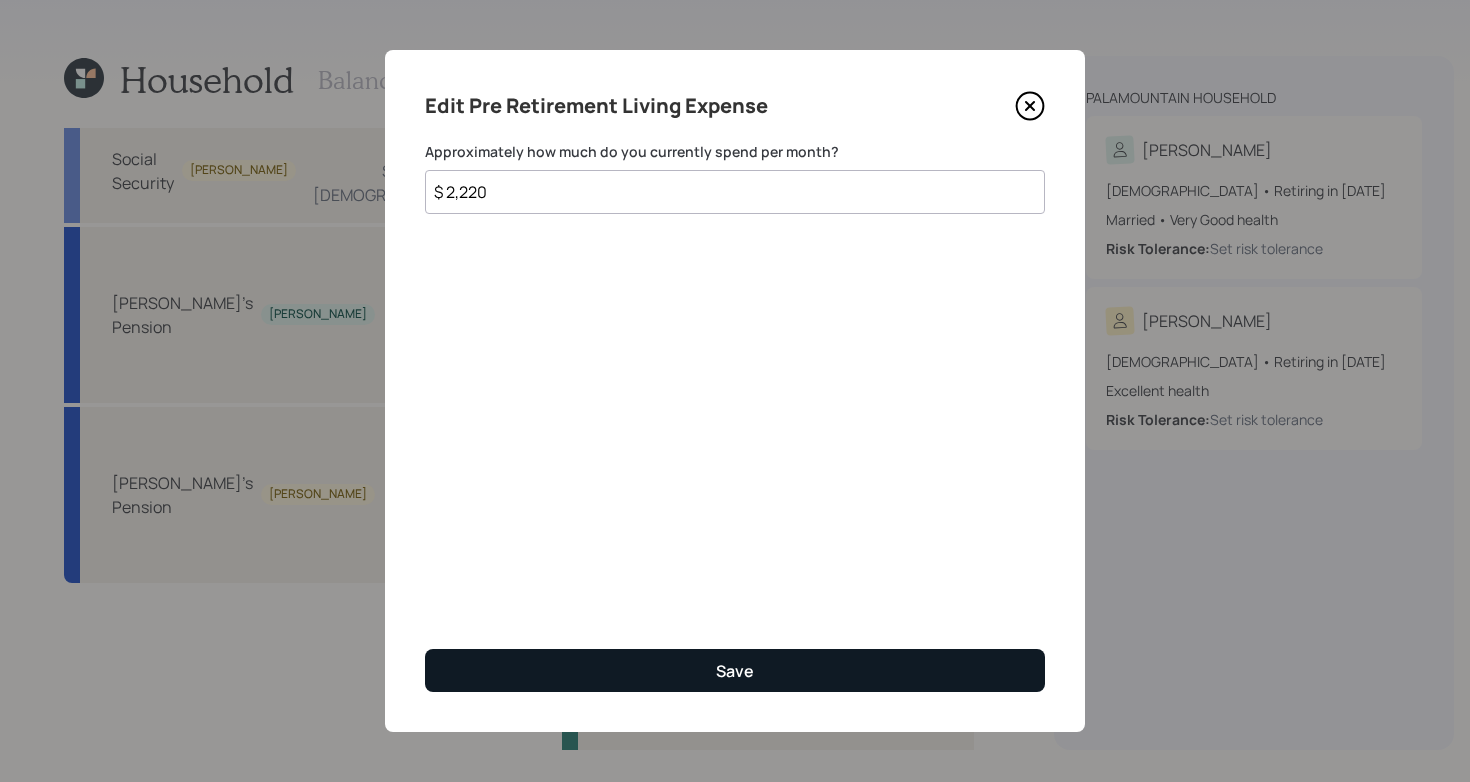 type on "$ 2,220" 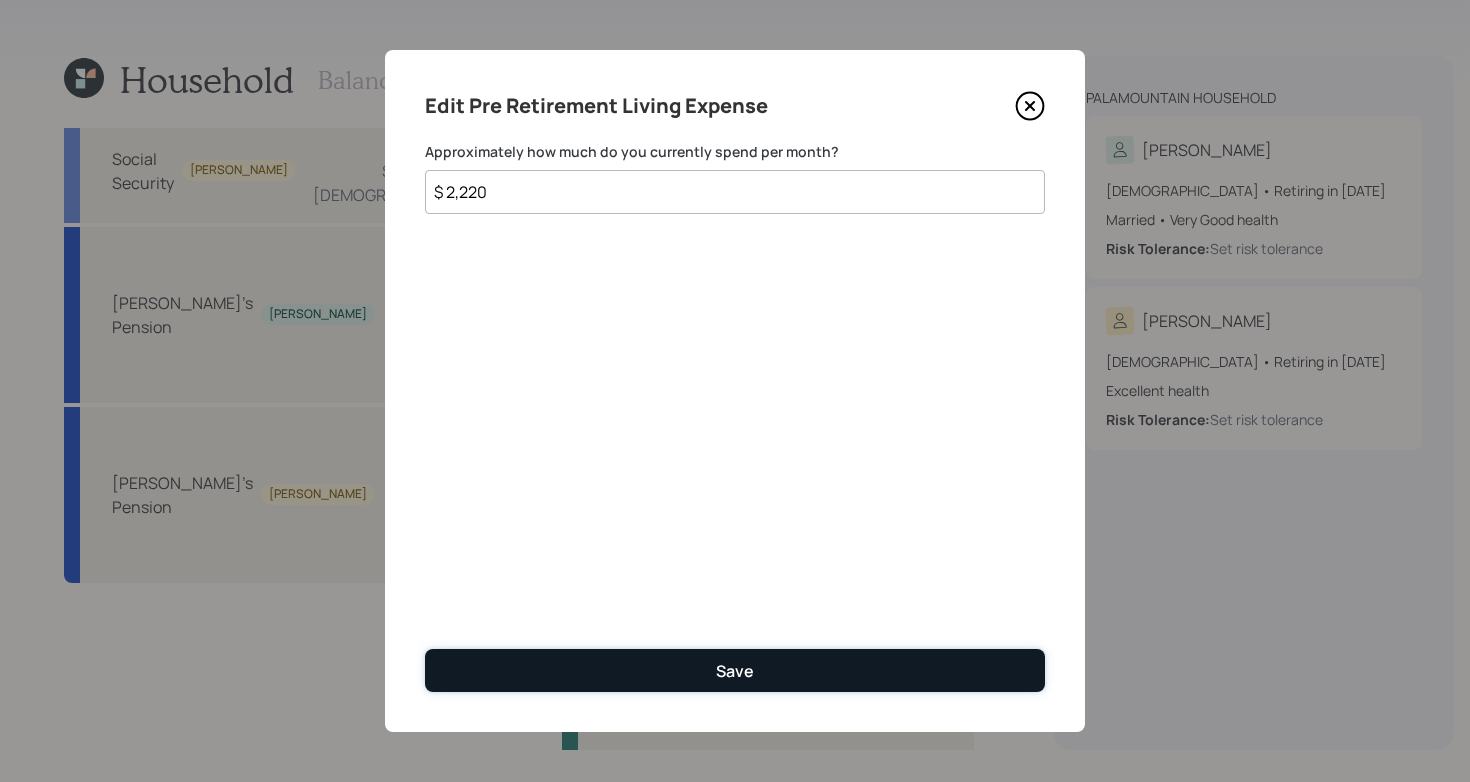 click on "Save" at bounding box center (735, 670) 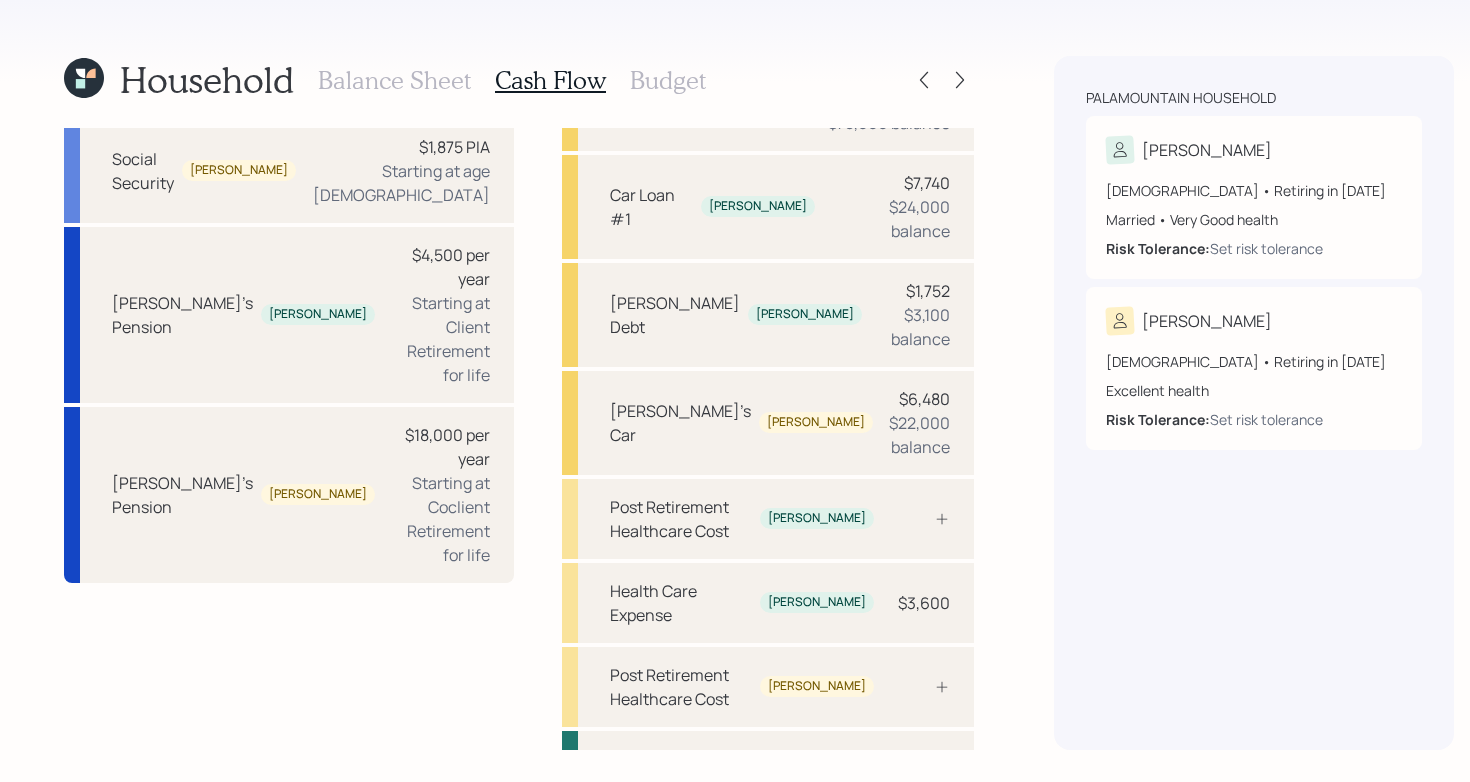 click on "Post Retirement Living Expense" at bounding box center [725, 819] 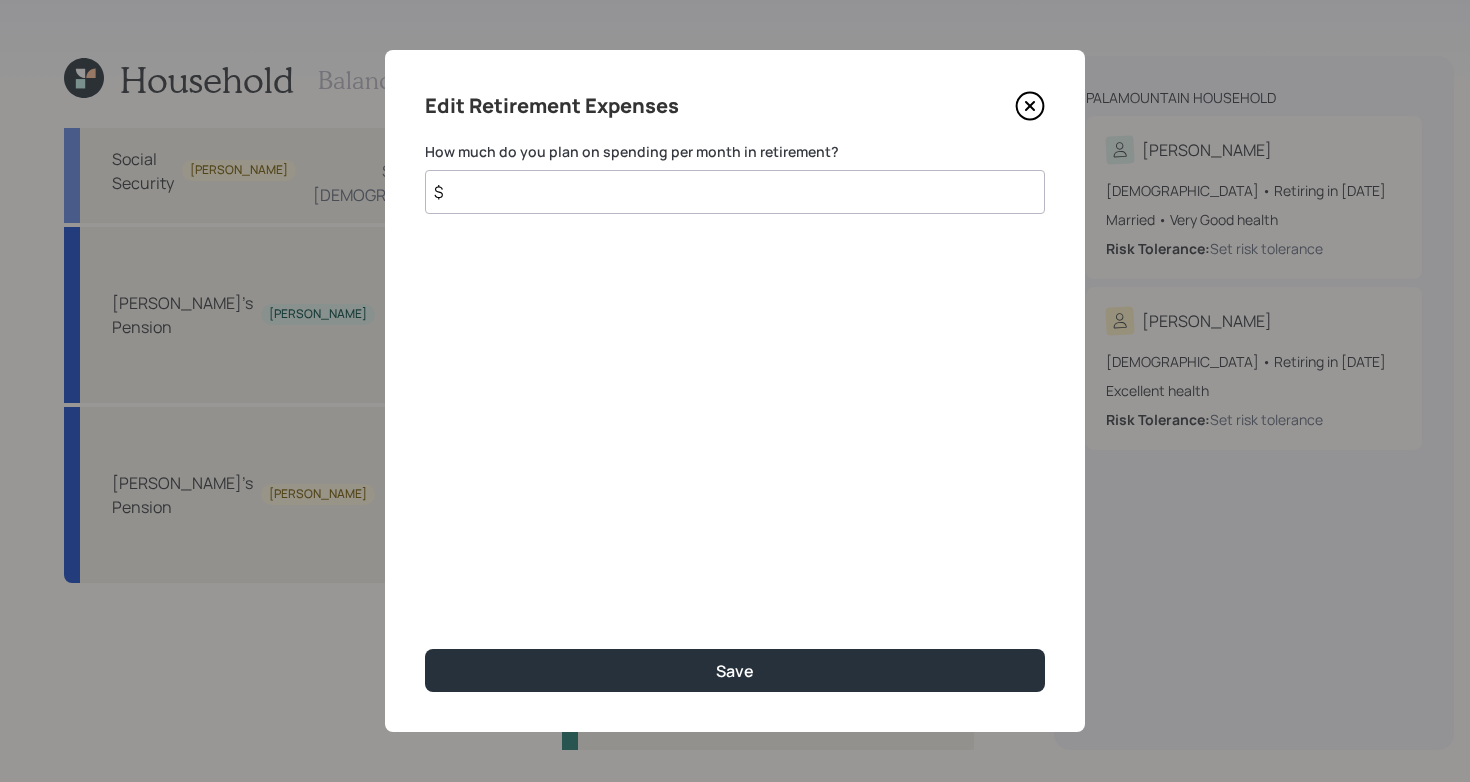 click on "$" at bounding box center (735, 192) 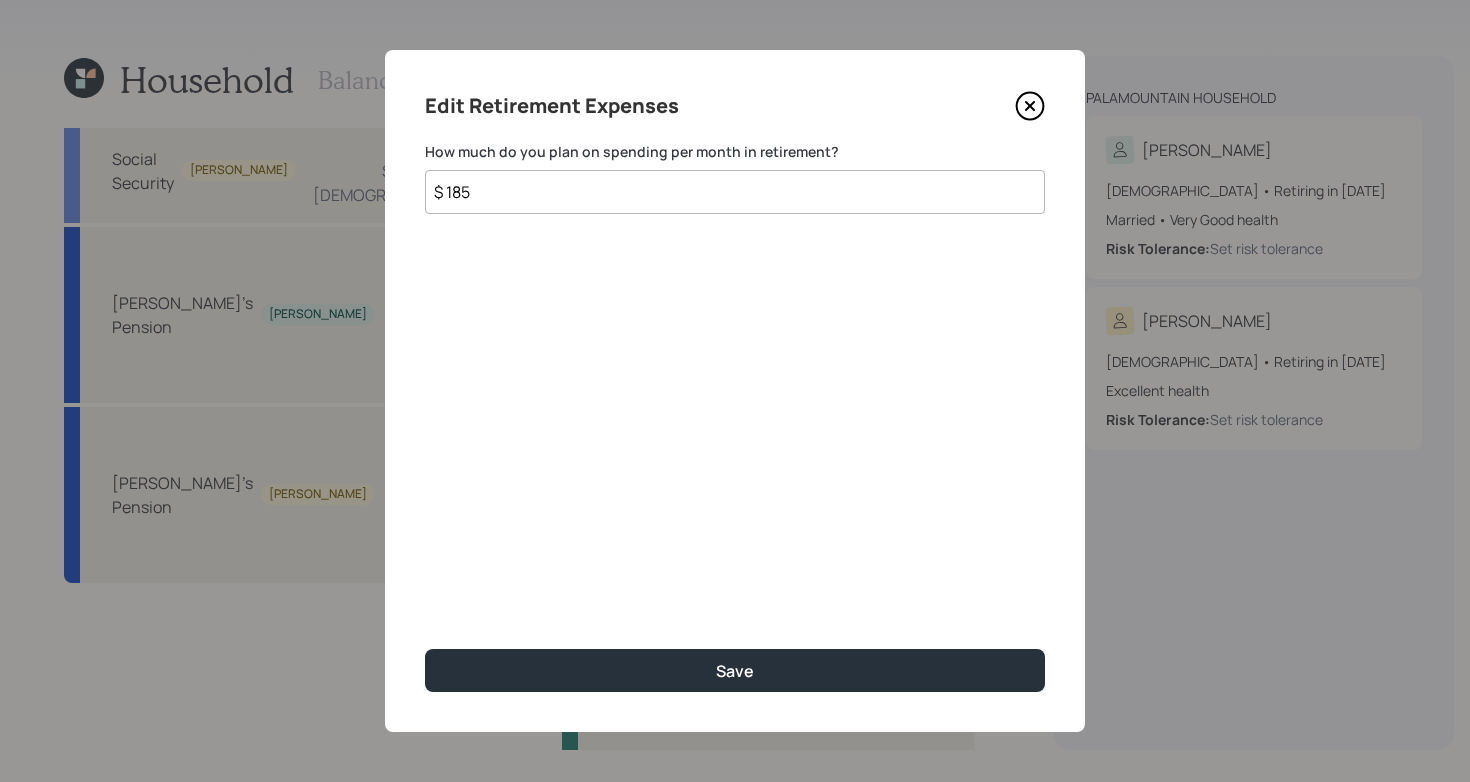 type on "$ 185" 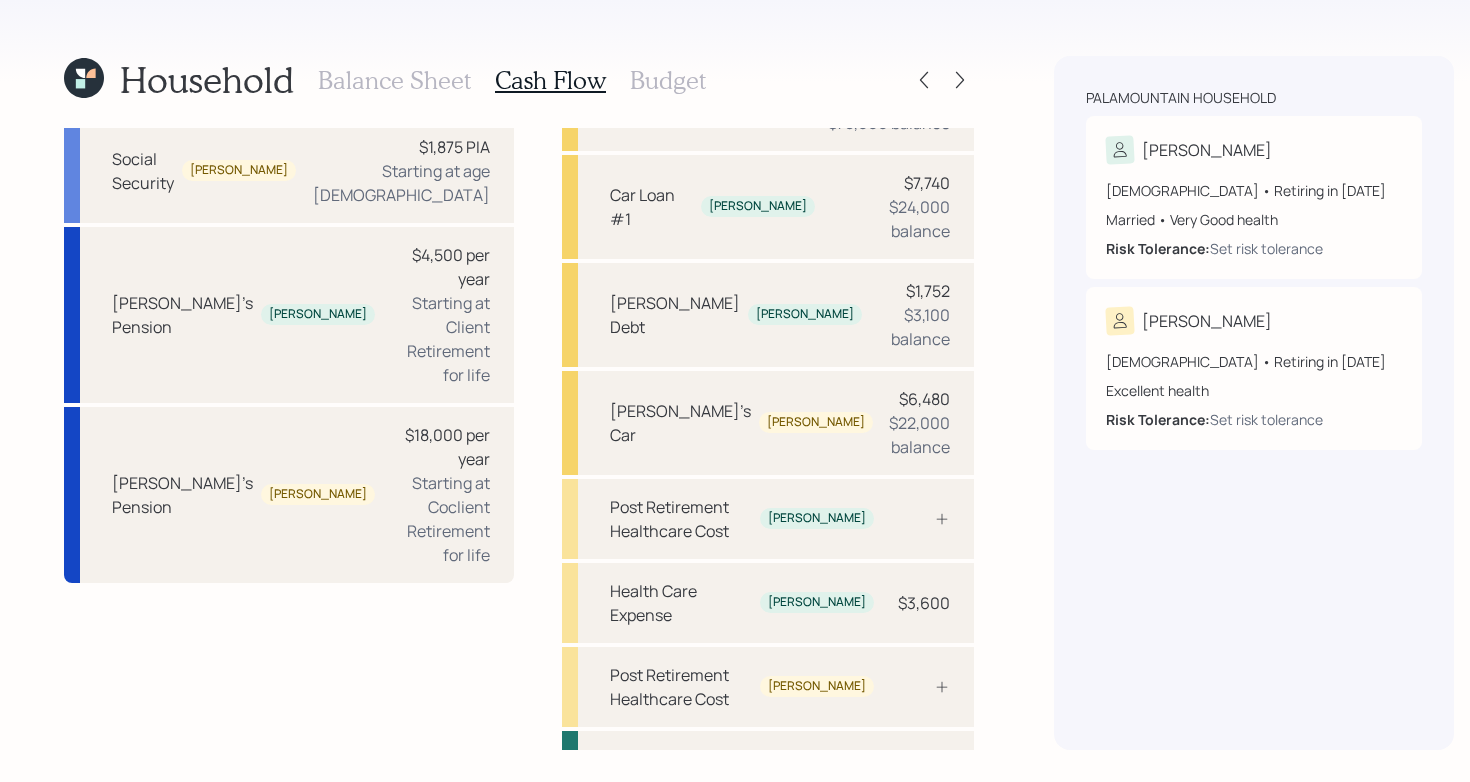 click on "Income [DEMOGRAPHIC_DATA] work [PERSON_NAME] $96,000 [DEMOGRAPHIC_DATA] work [PERSON_NAME] $60,000 Social Security [PERSON_NAME] $2,750 PIA Starting at age [DEMOGRAPHIC_DATA] Social Security [PERSON_NAME] $1,875 PIA Starting at age [DEMOGRAPHIC_DATA] [PERSON_NAME]'s Pension [PERSON_NAME] $4,500 per year Starting at Client Retirement for life [PERSON_NAME]'s Pension [PERSON_NAME] $18,000 per year Starting at Coclient Retirement for life" at bounding box center (289, 326) 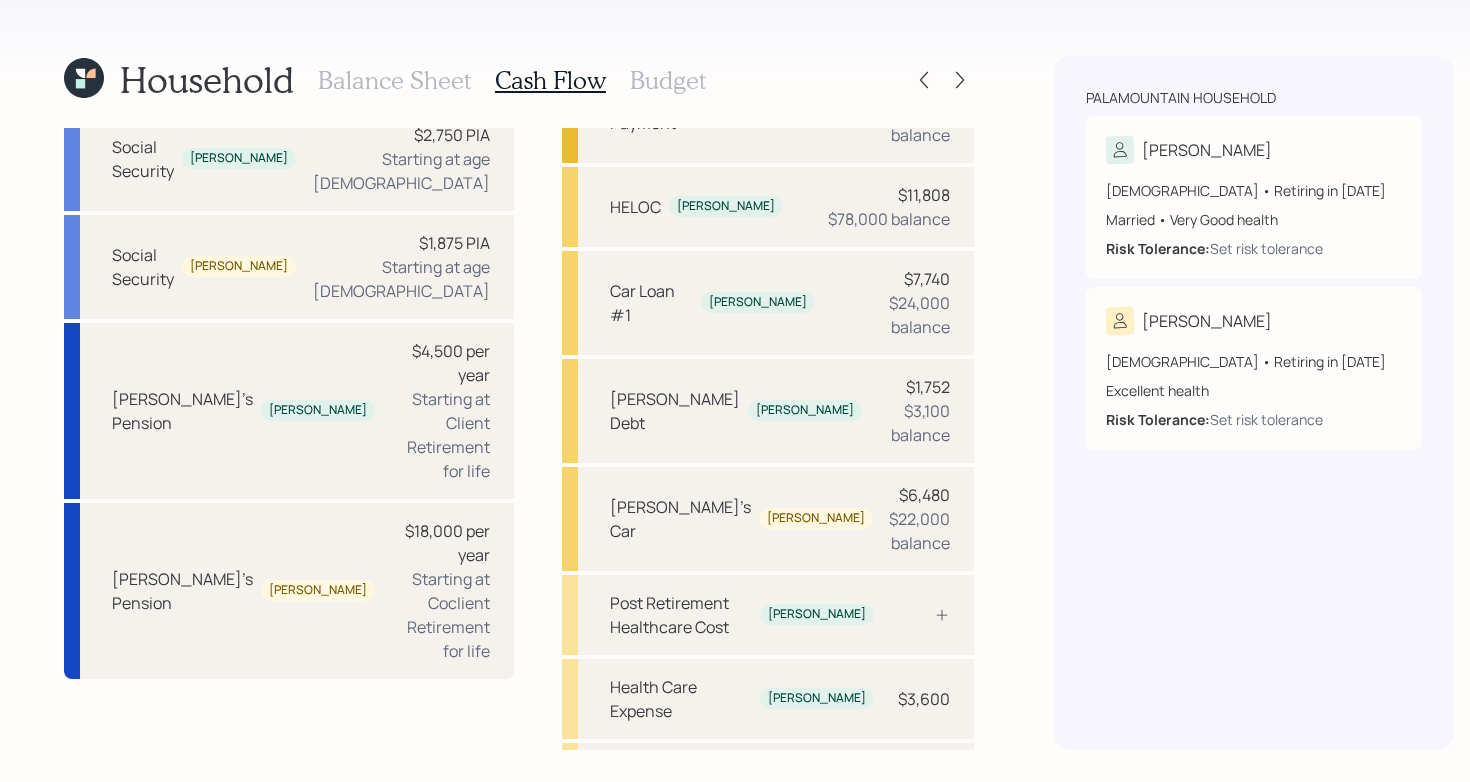 click on "Budget" at bounding box center (668, 80) 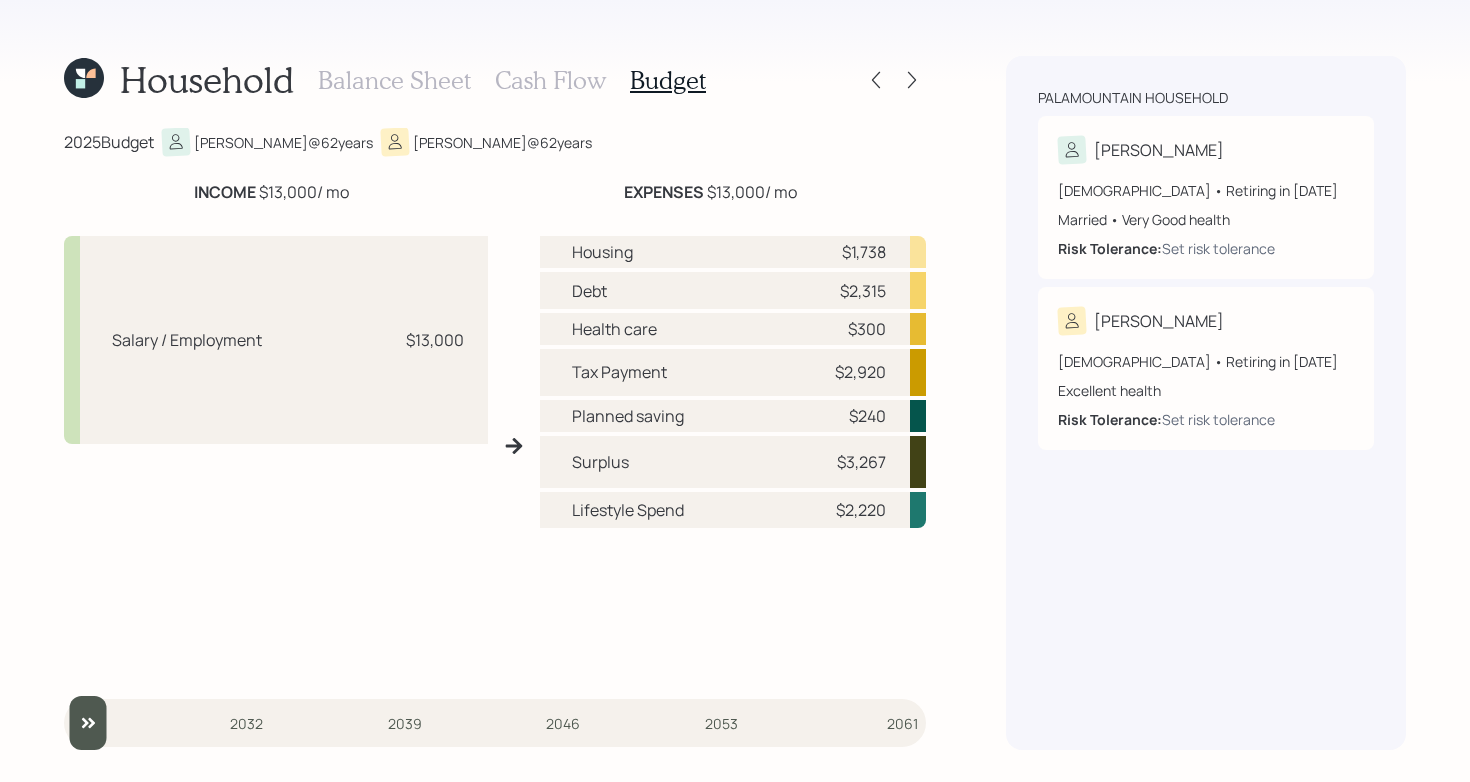 click on "Cash Flow" at bounding box center [550, 80] 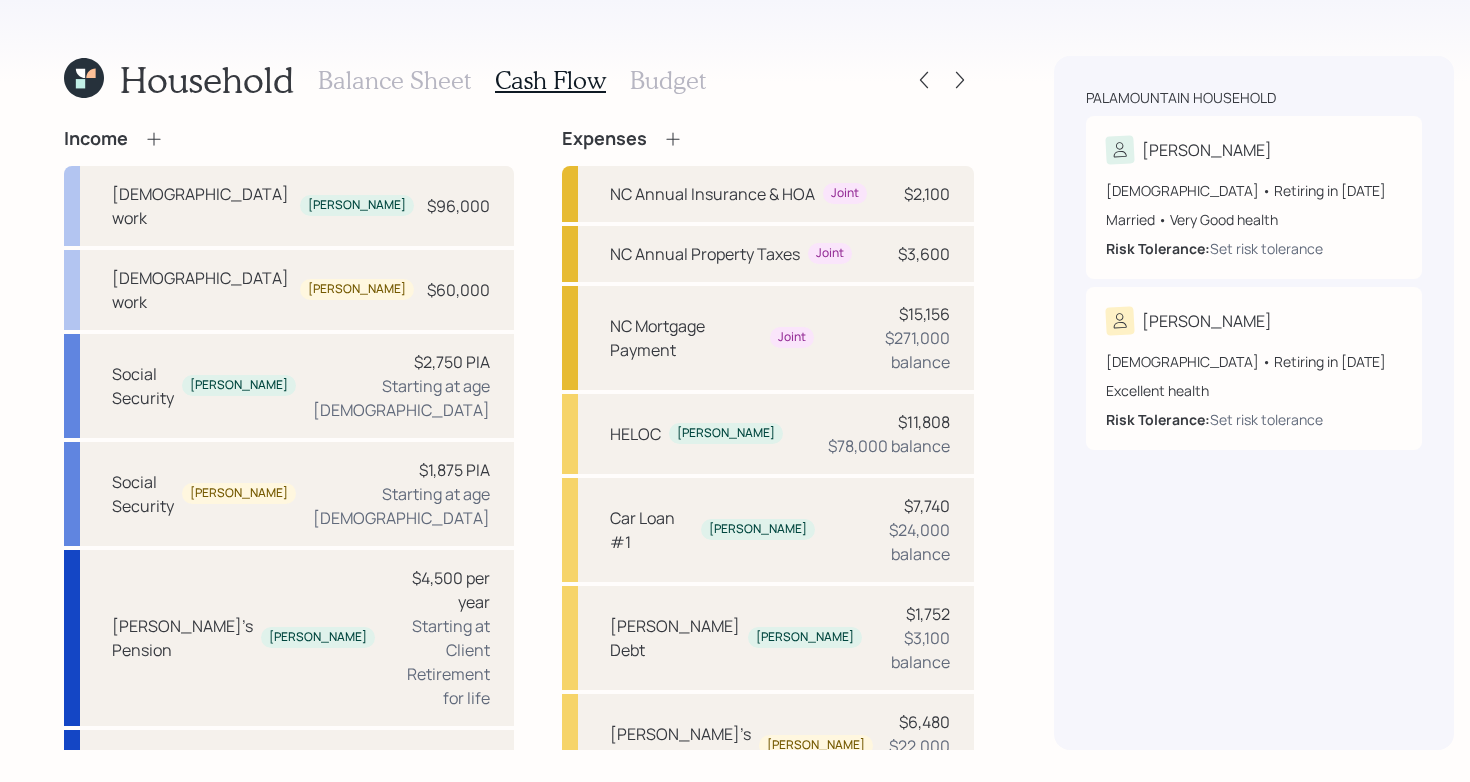 click 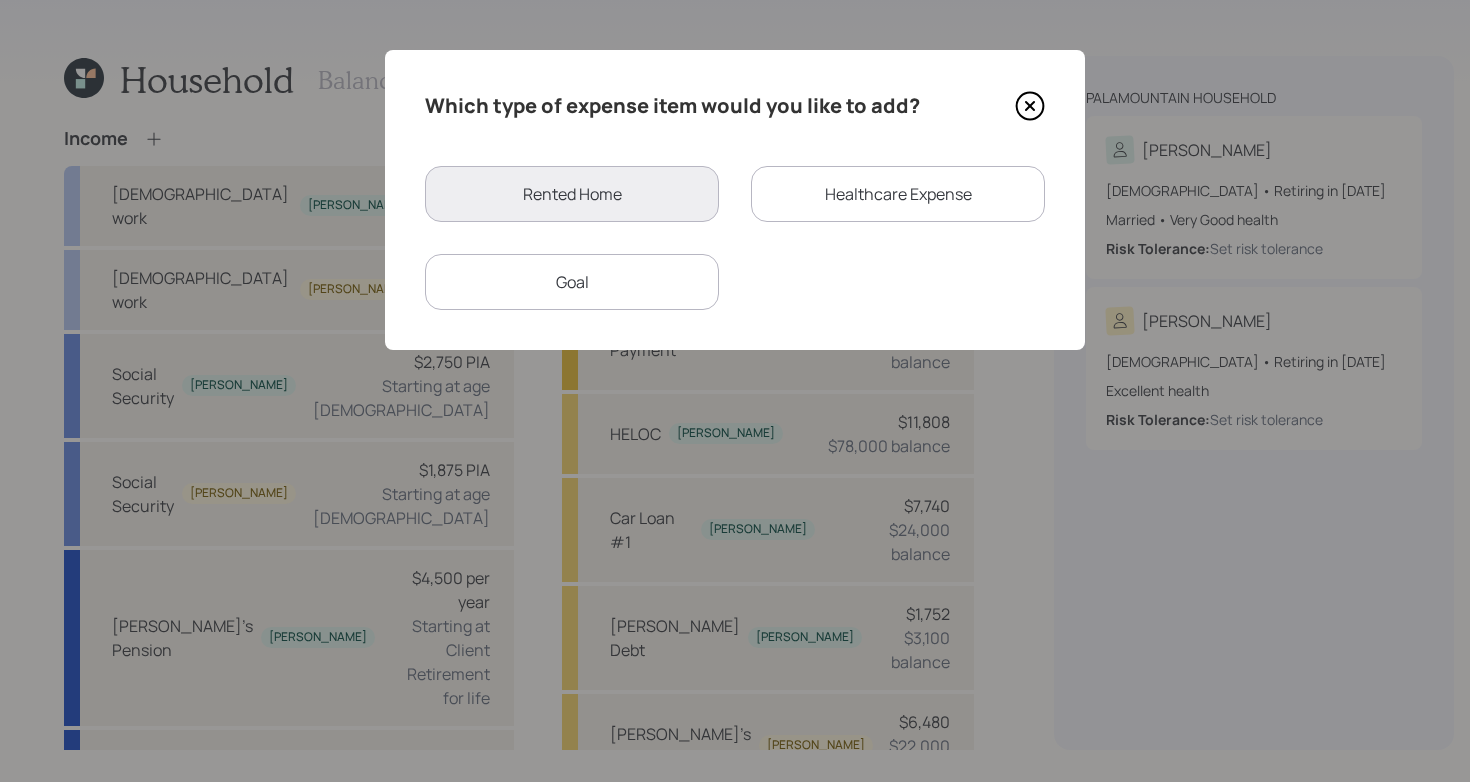 click on "Goal" at bounding box center (572, 282) 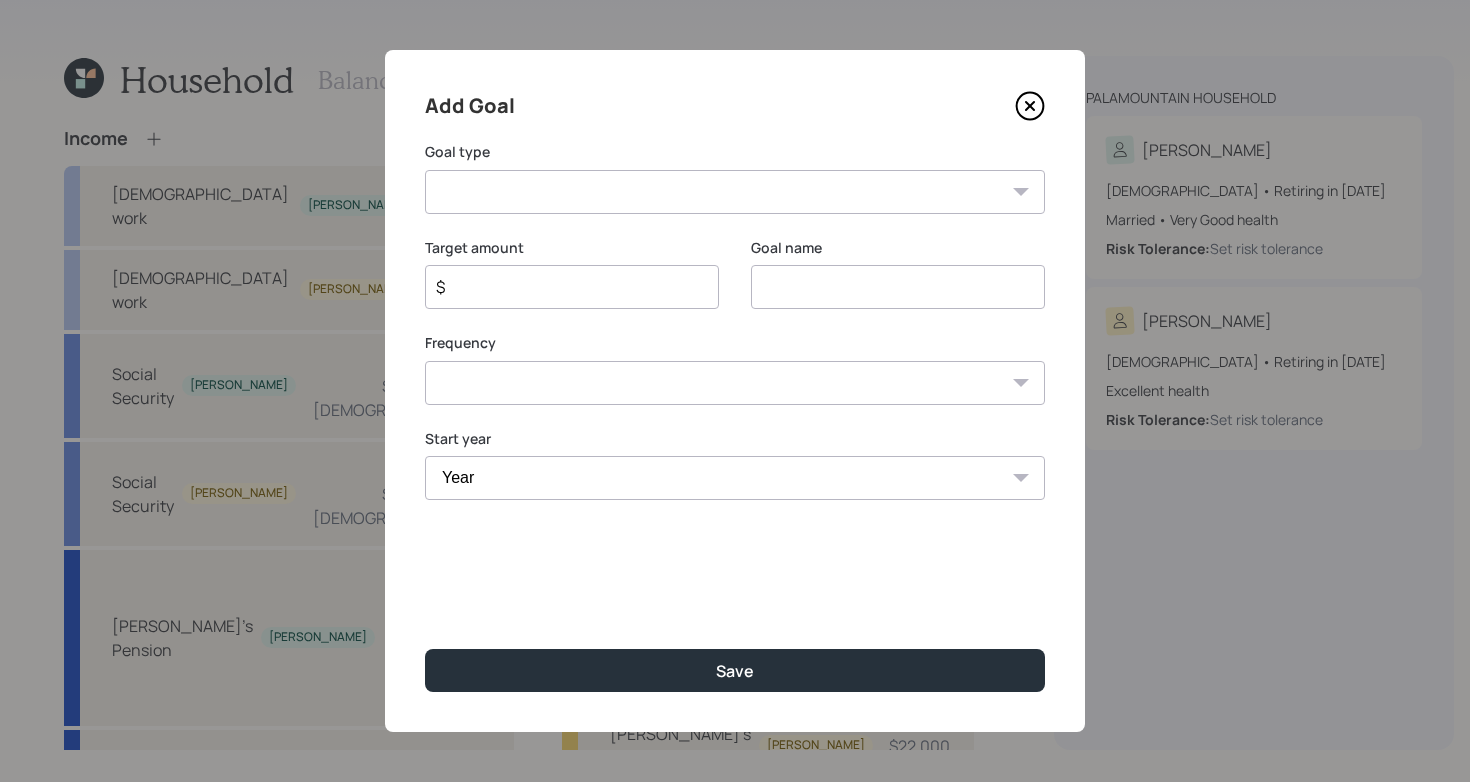 click on "Create an emergency fund Donate to charity Purchase a home Make a purchase Support a dependent Plan for travel Purchase a car Leave an inheritance Other" at bounding box center [735, 192] 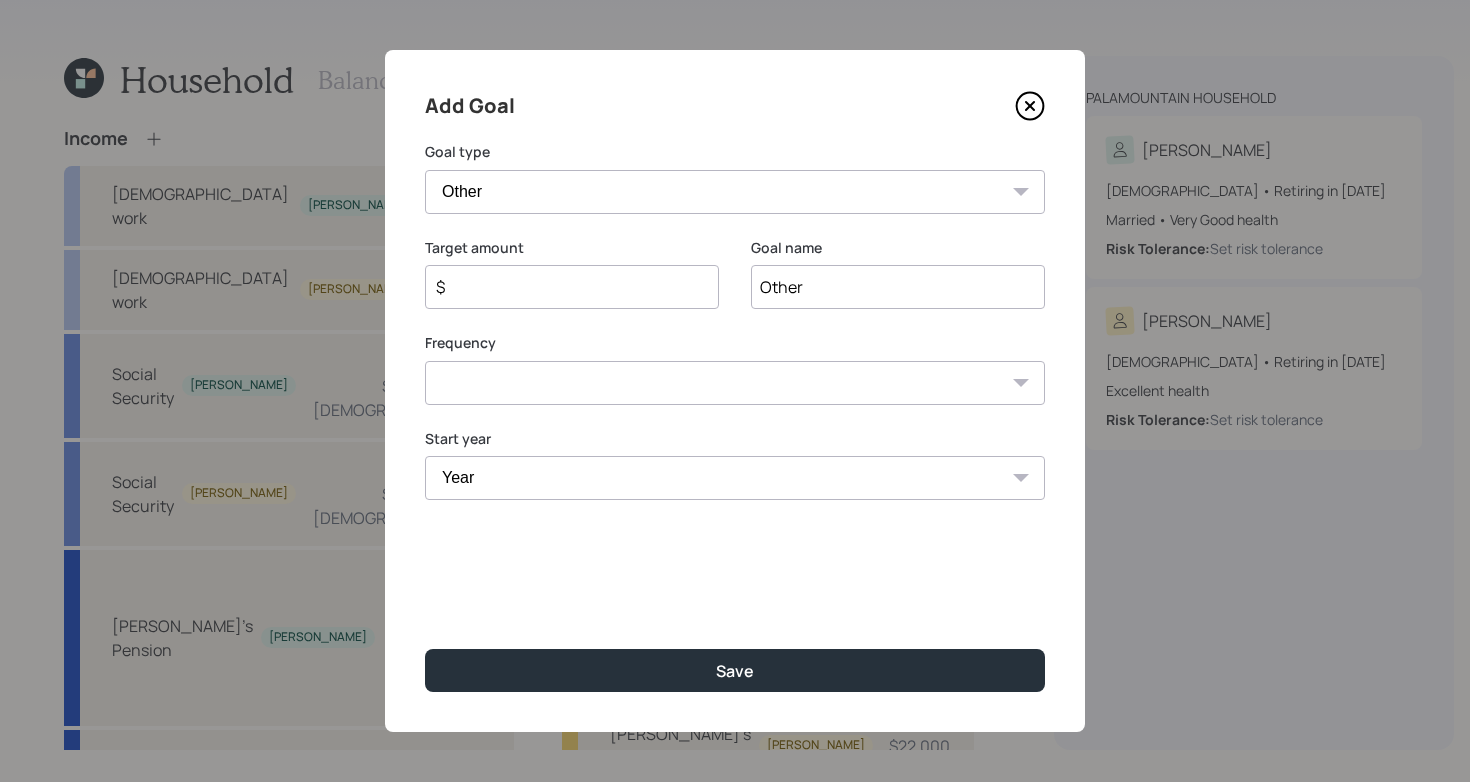click on "Other" at bounding box center (898, 287) 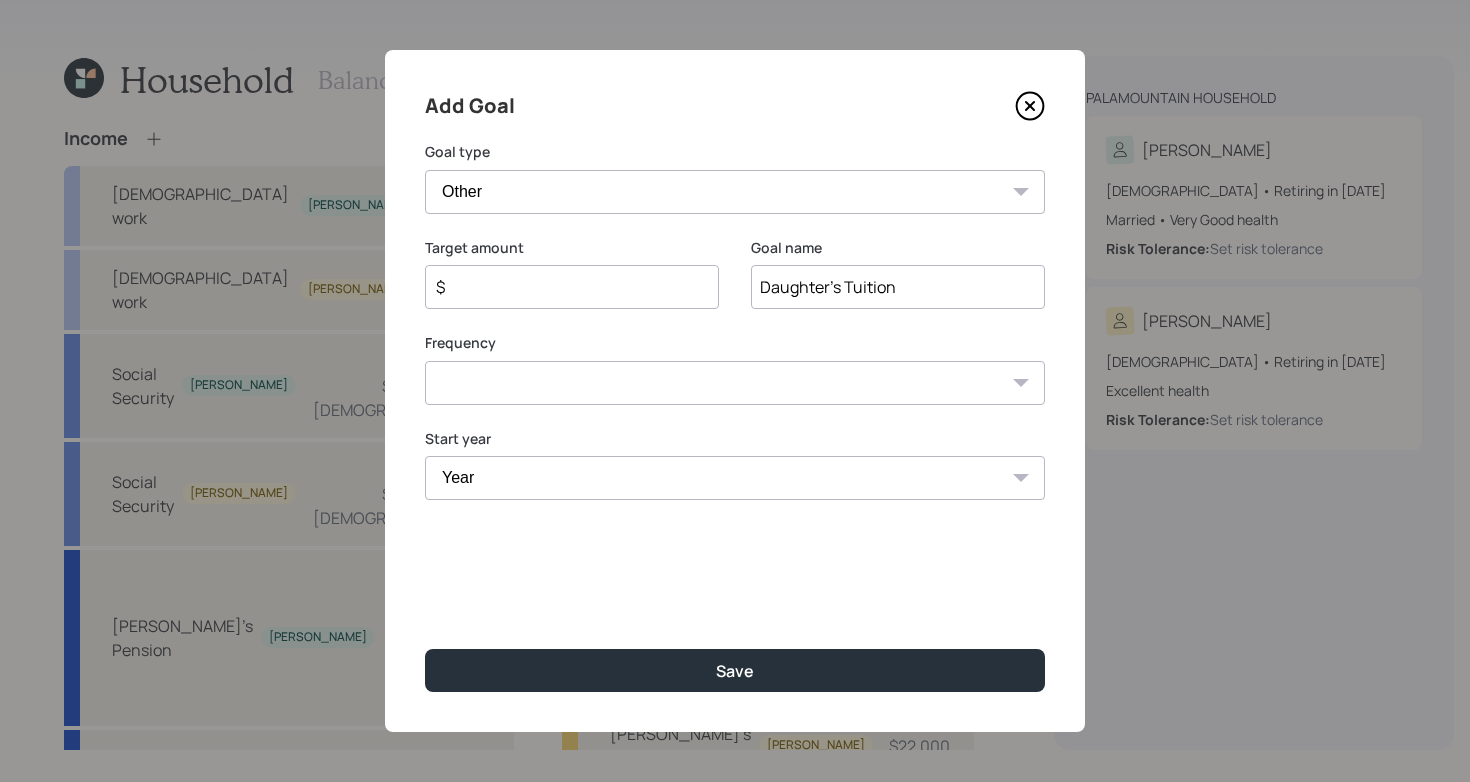 type on "Daughter's Tuition" 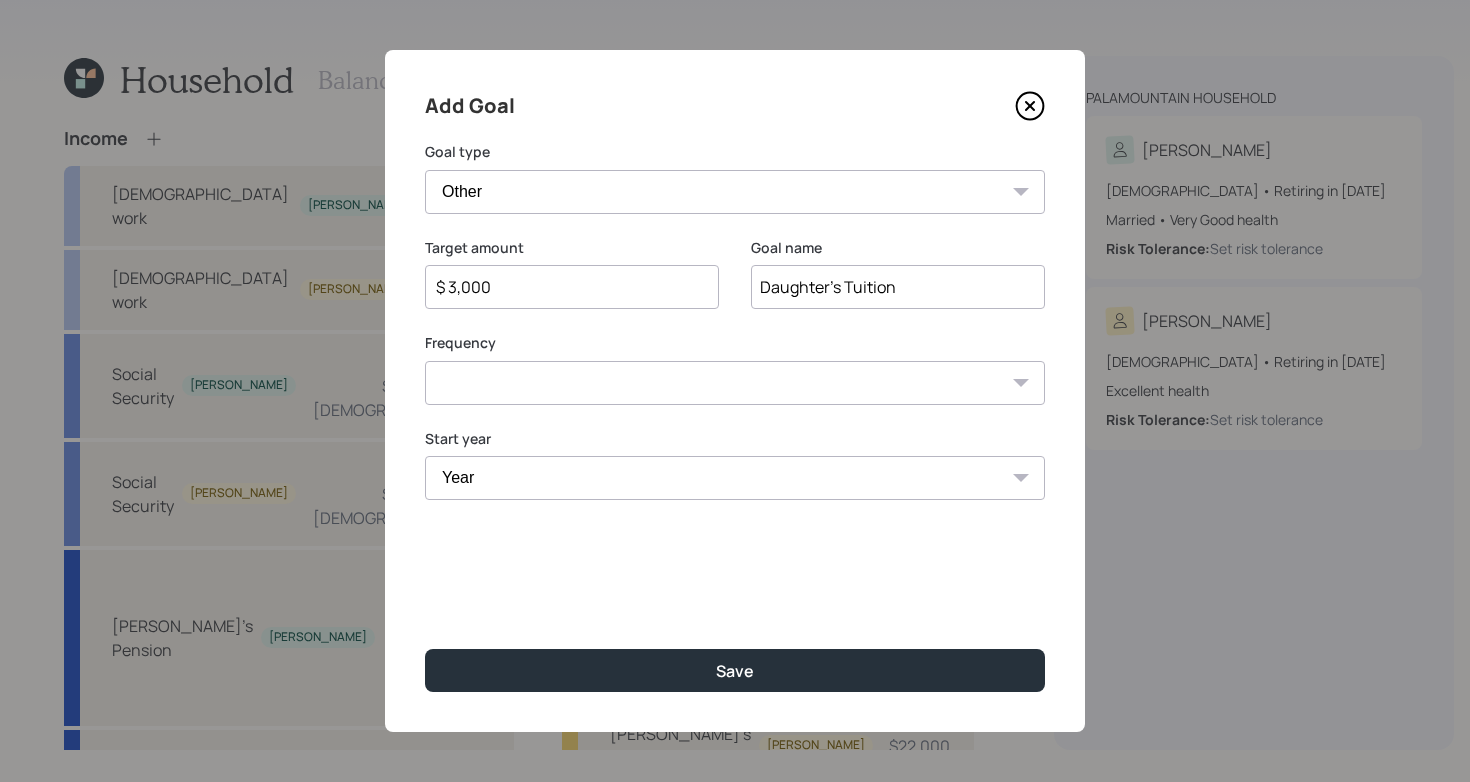 type on "$ 3,000" 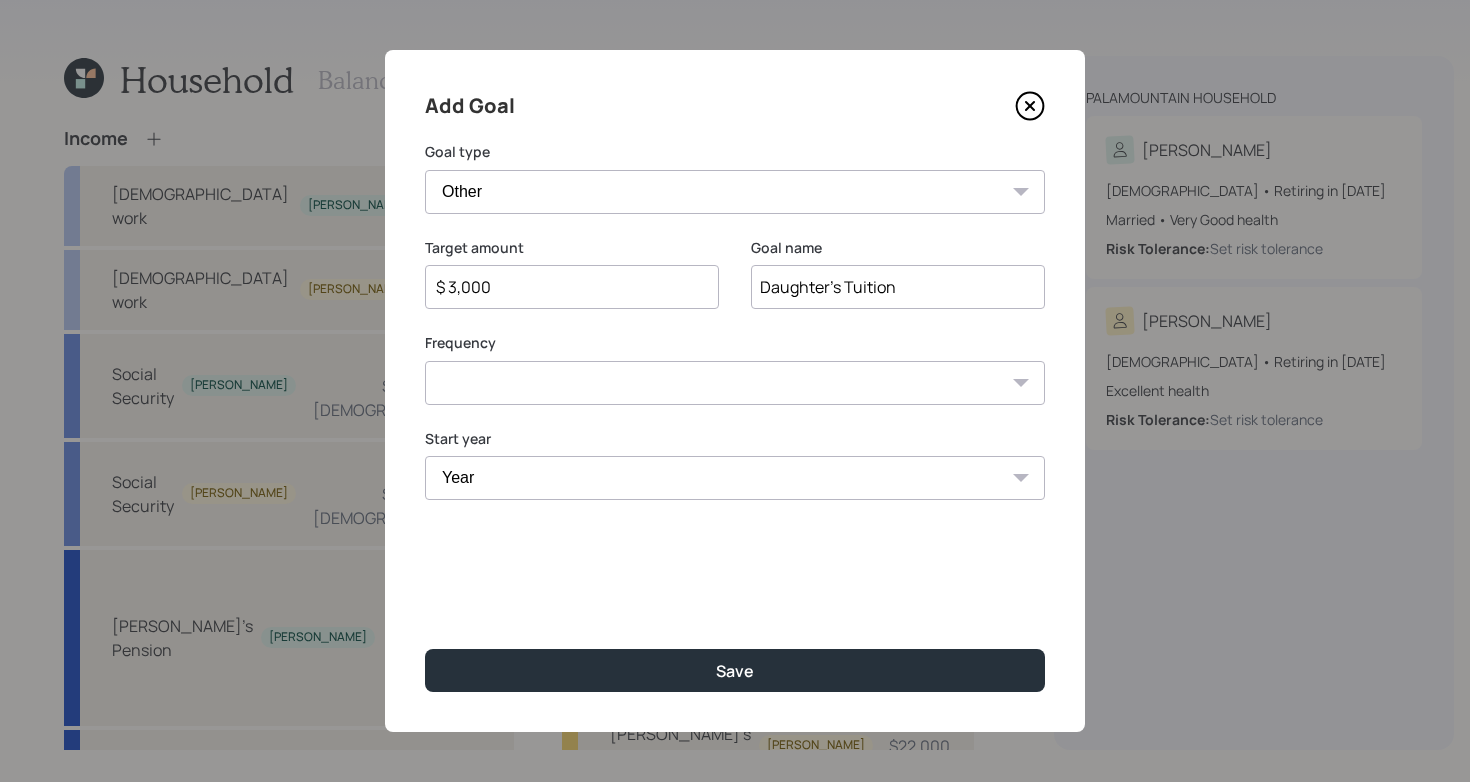 click on "One time Every 1 year Every 2 years Every 3 years Every 4 years Every 5 years Every 6 years Every 7 years Every 8 years Every 9 years" at bounding box center [735, 383] 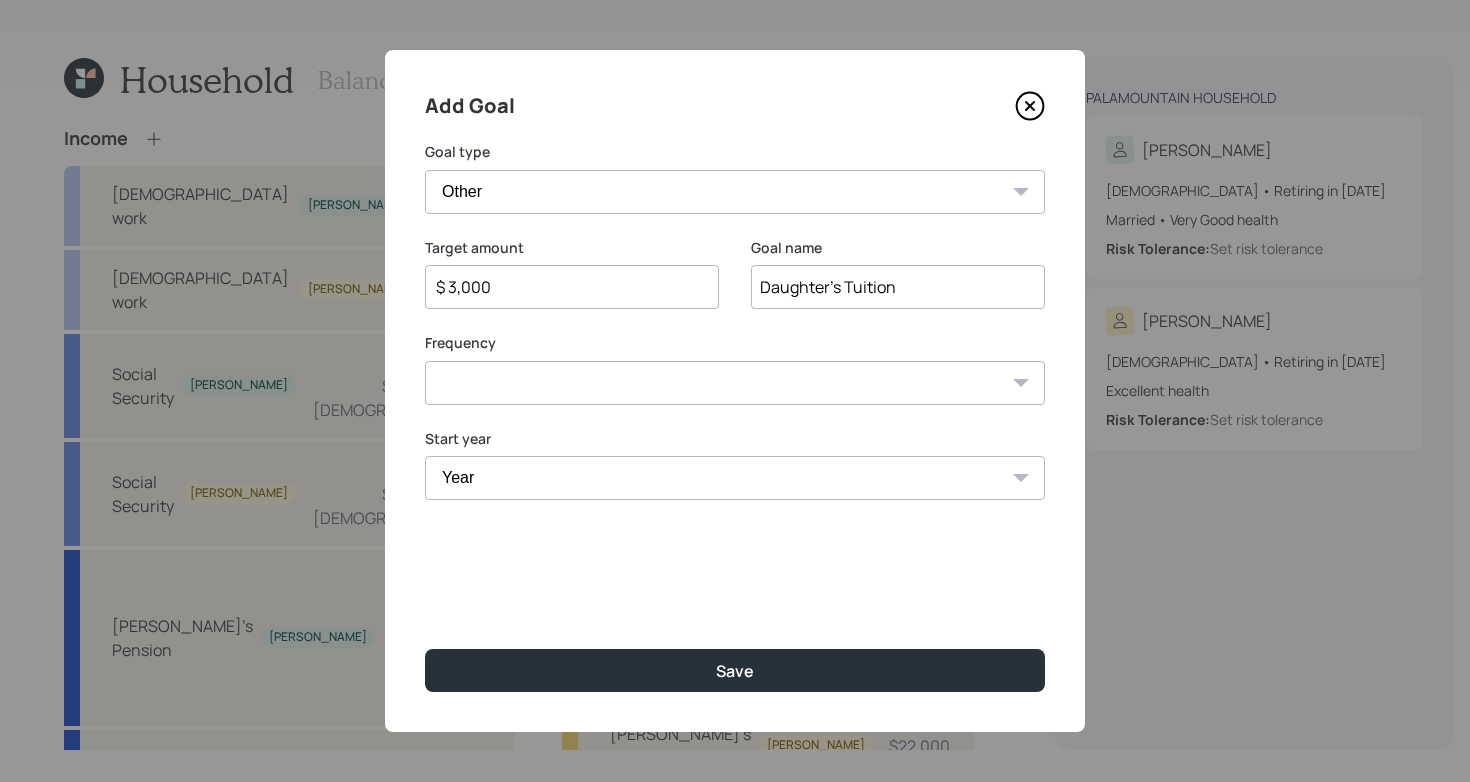 select on "1" 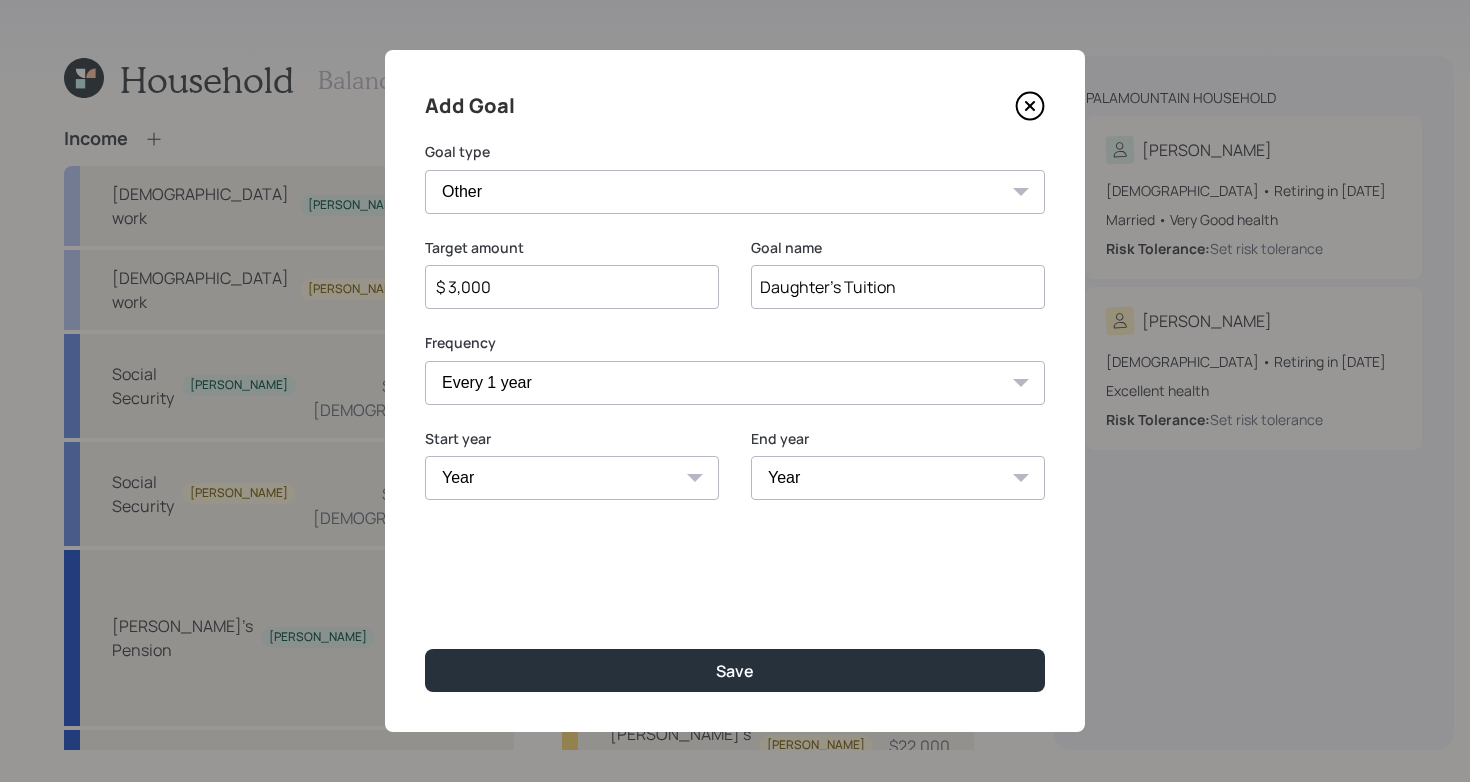 click on "Year [DATE] 2026 2027 2028 2029 2030 2031 2032 2033 2034 2035 2036 2037 2038 2039 2040 2041 2042 2043 2044 2045 2046 2047 2048 2049 2050 2051 2052 2053 2054 2055 2056 2057" at bounding box center [572, 478] 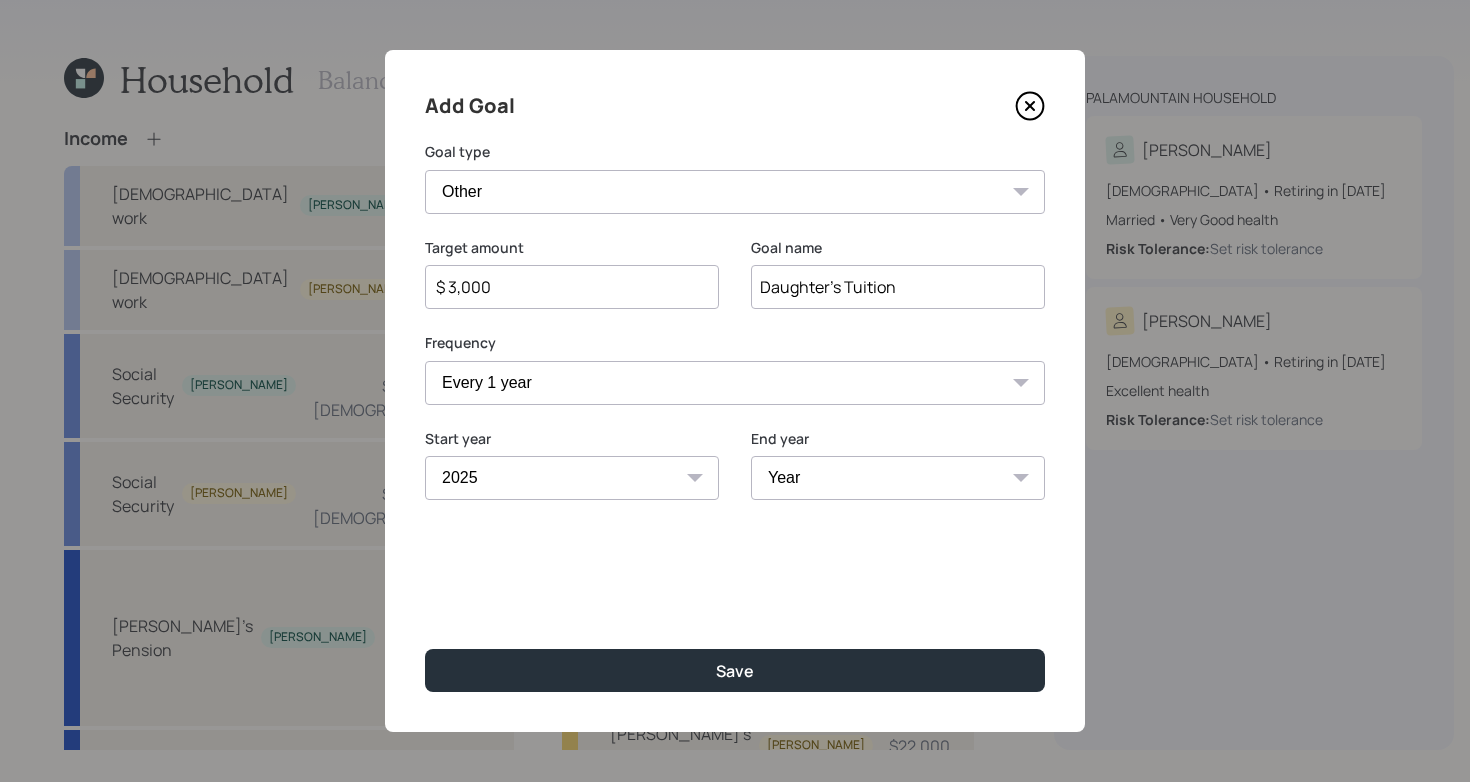 click on "Year [DATE] 2026 2027 2028 2029 2030 2031 2032 2033 2034 2035 2036 2037 2038 2039 2040 2041 2042 2043 2044 2045 2046 2047 2048 2049 2050 2051 2052 2053 2054 2055 2056 2057" at bounding box center [898, 478] 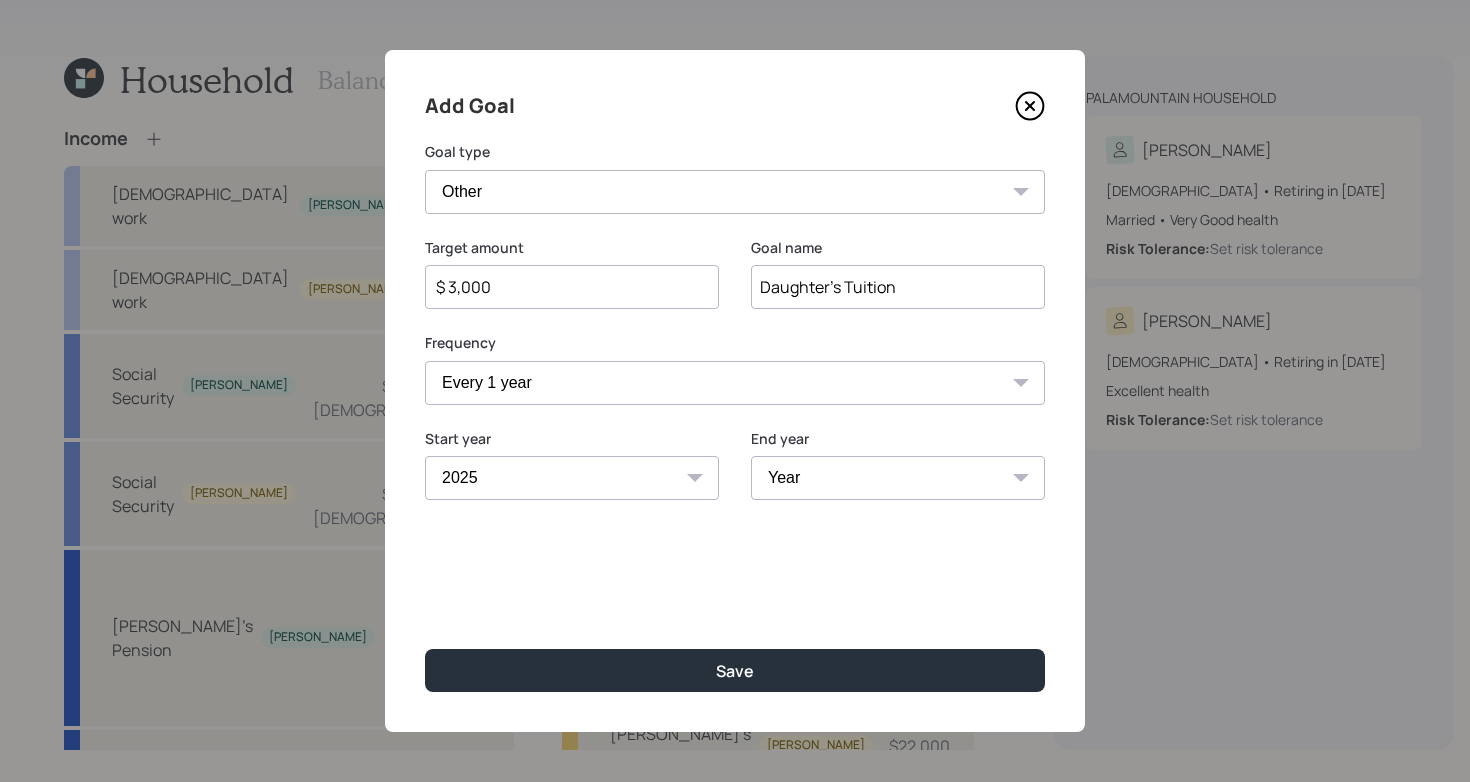 select on "2026" 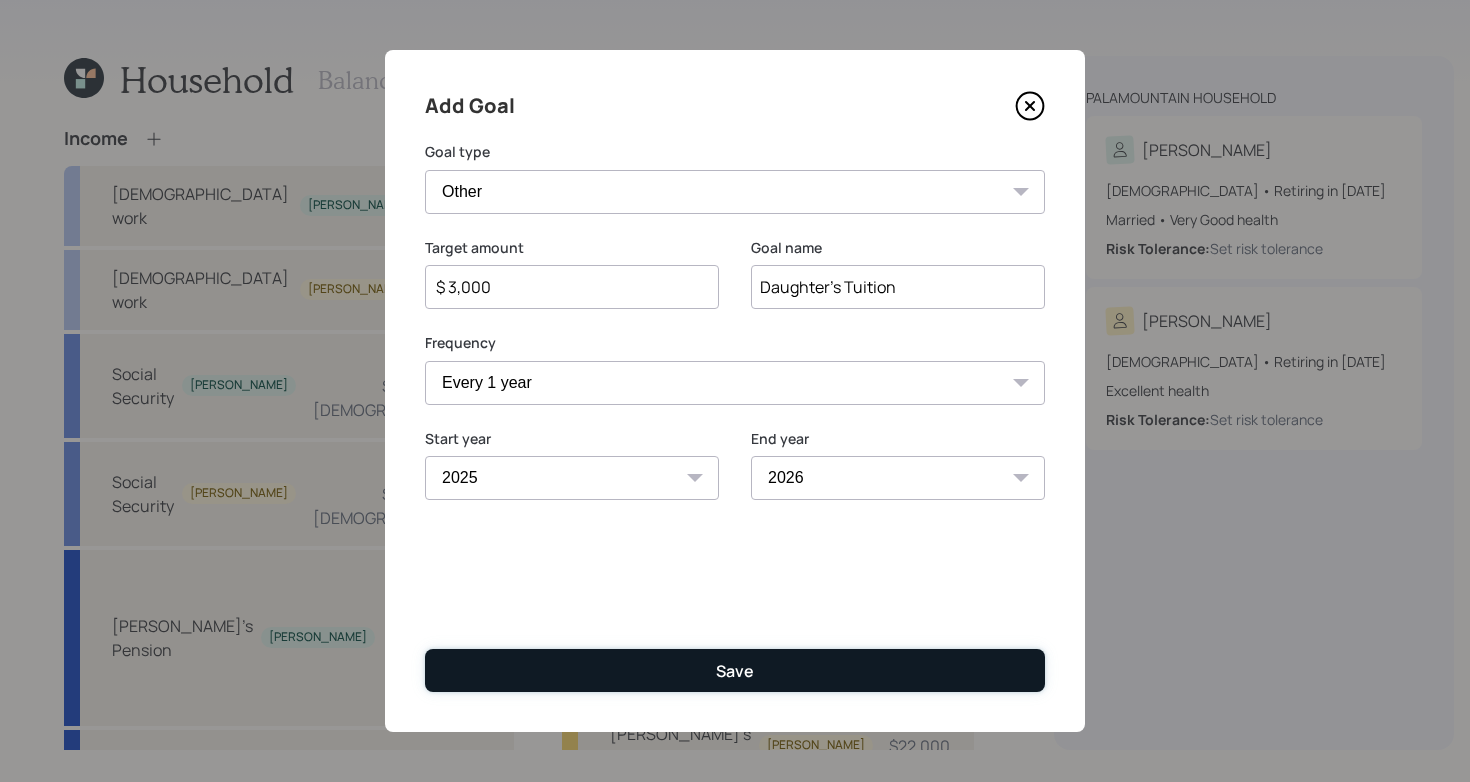 click on "Save" at bounding box center [735, 671] 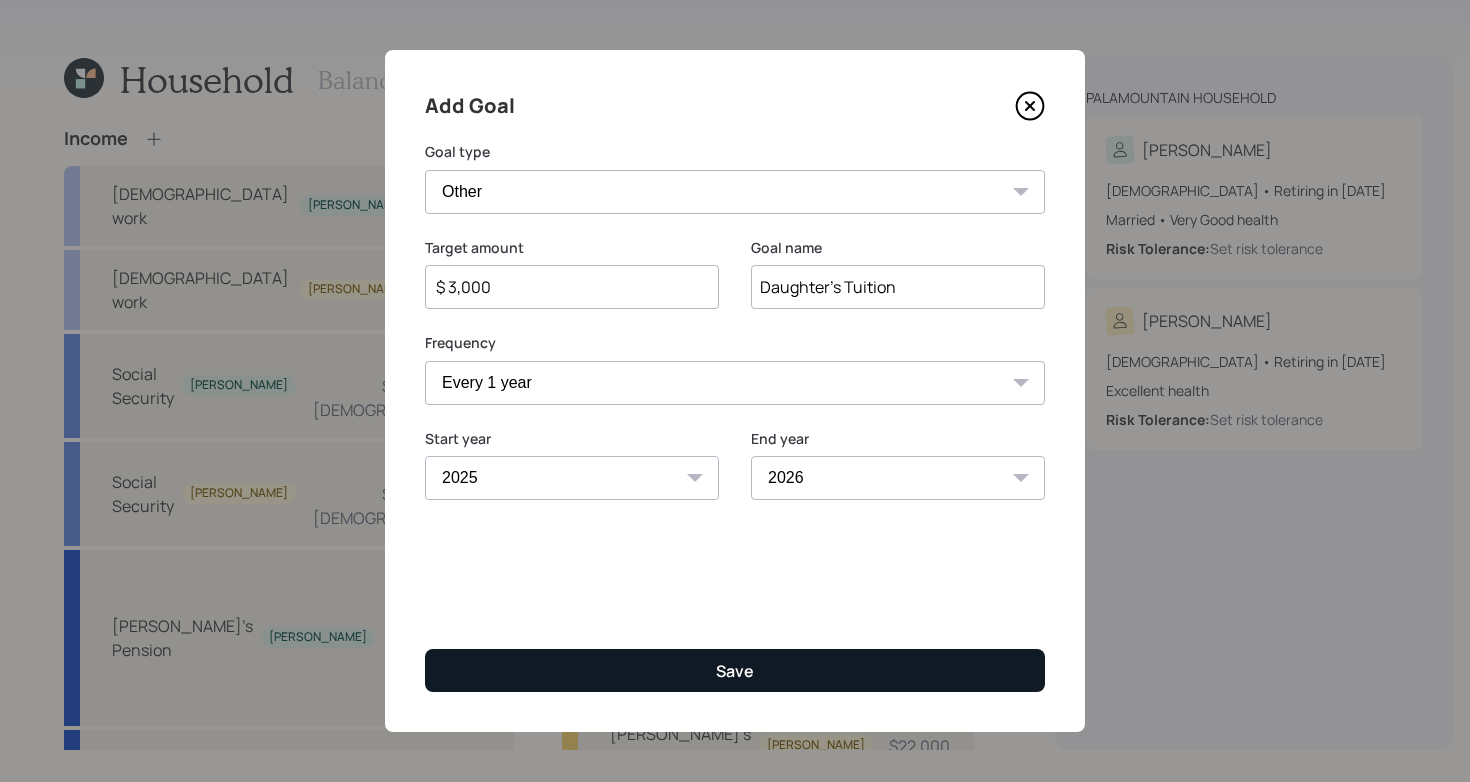 type on "$" 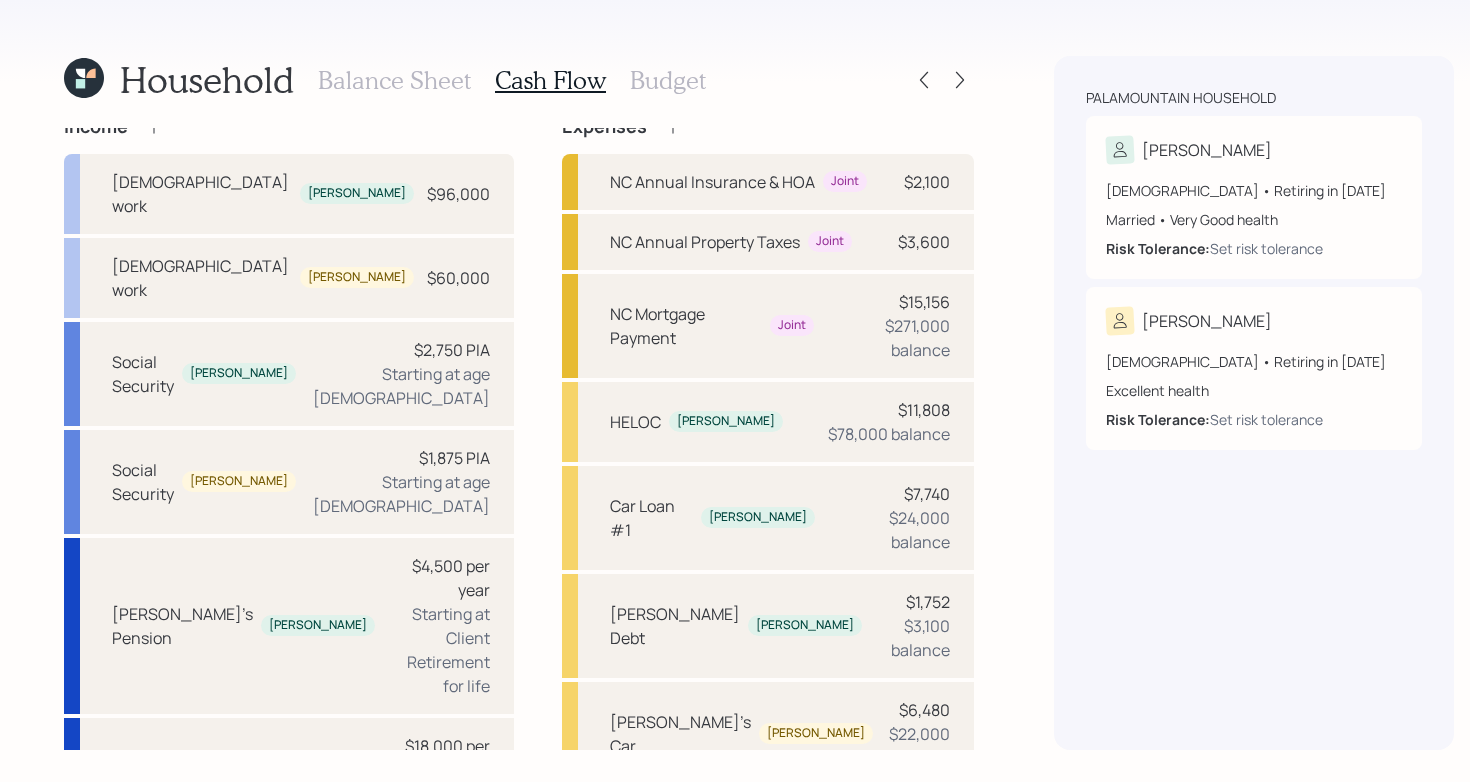 scroll, scrollTop: 0, scrollLeft: 0, axis: both 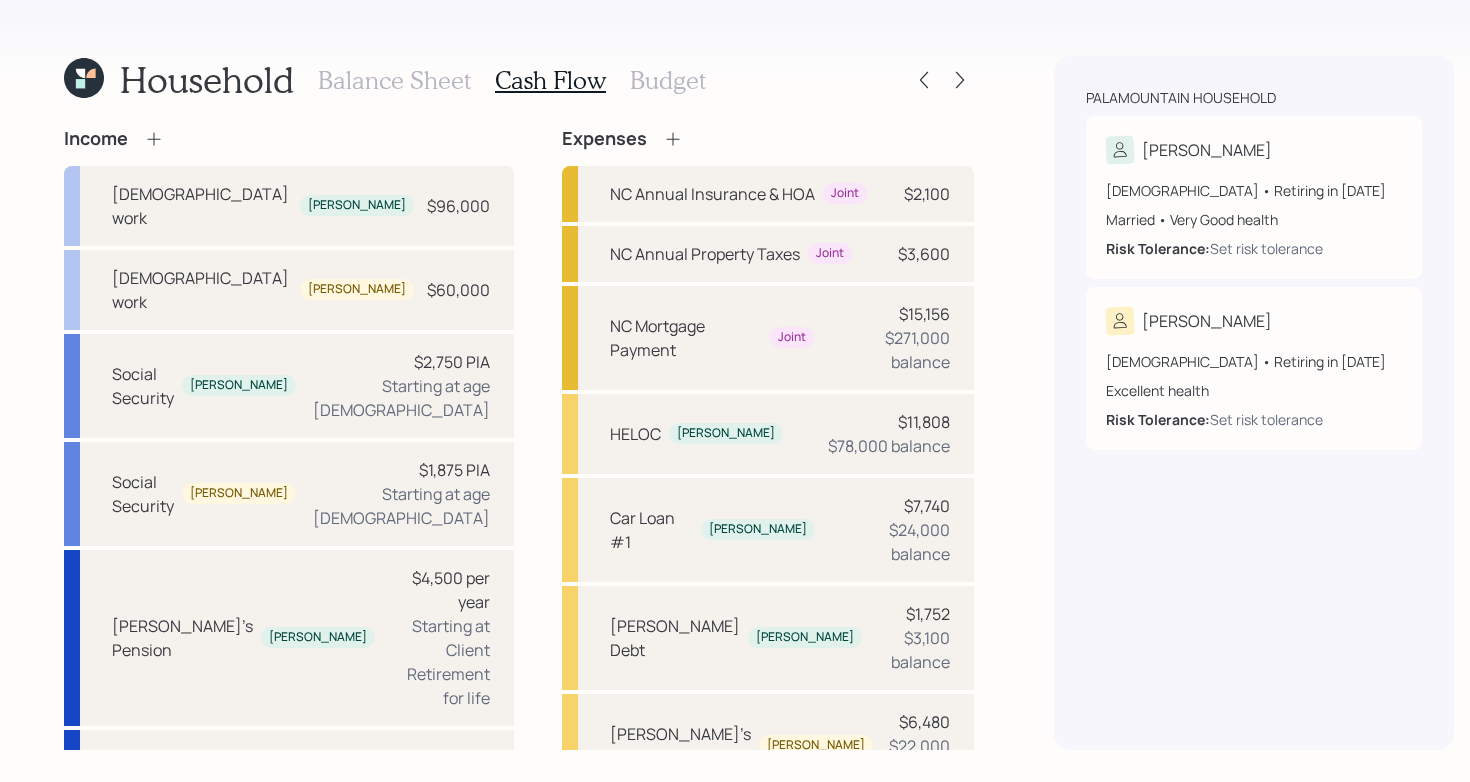 click 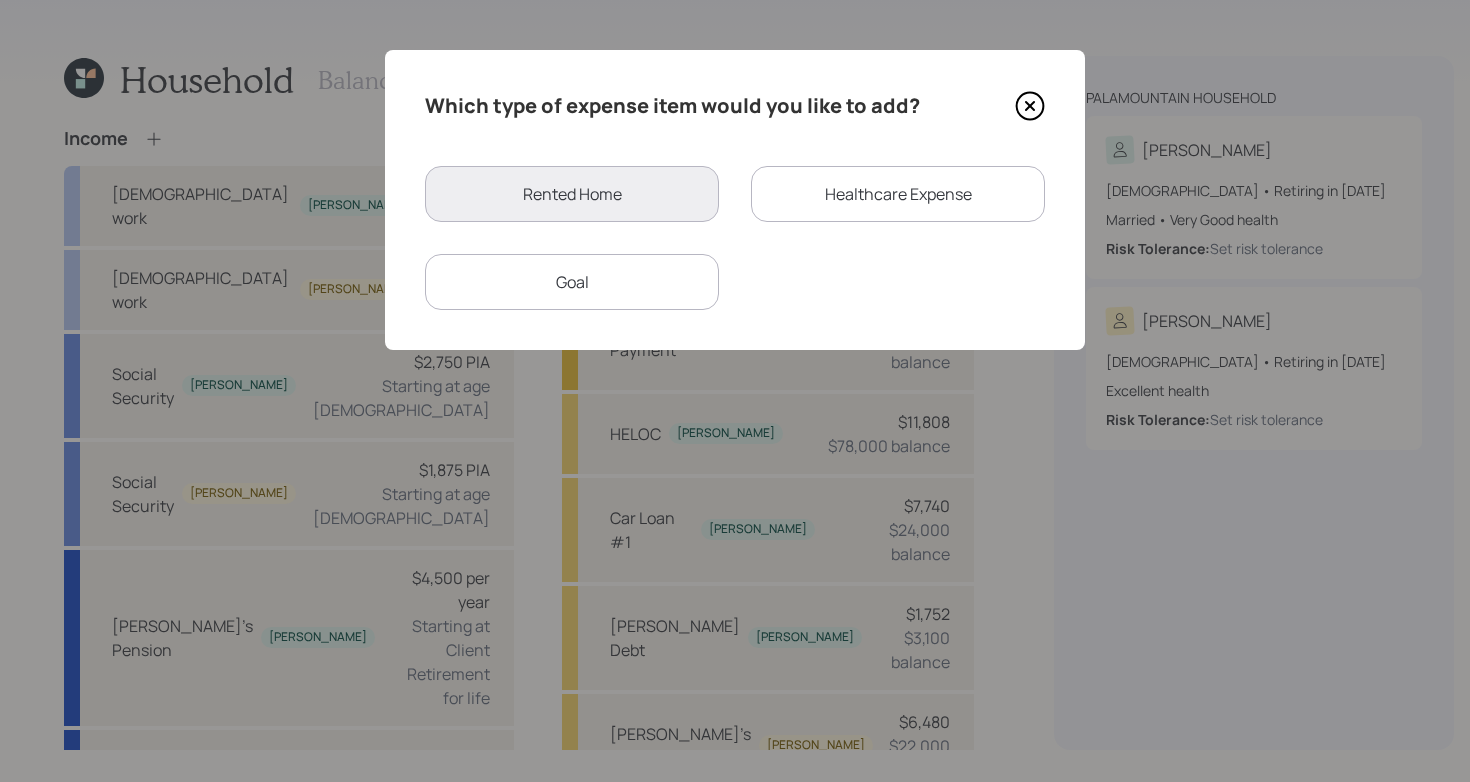 click on "Goal" at bounding box center [572, 282] 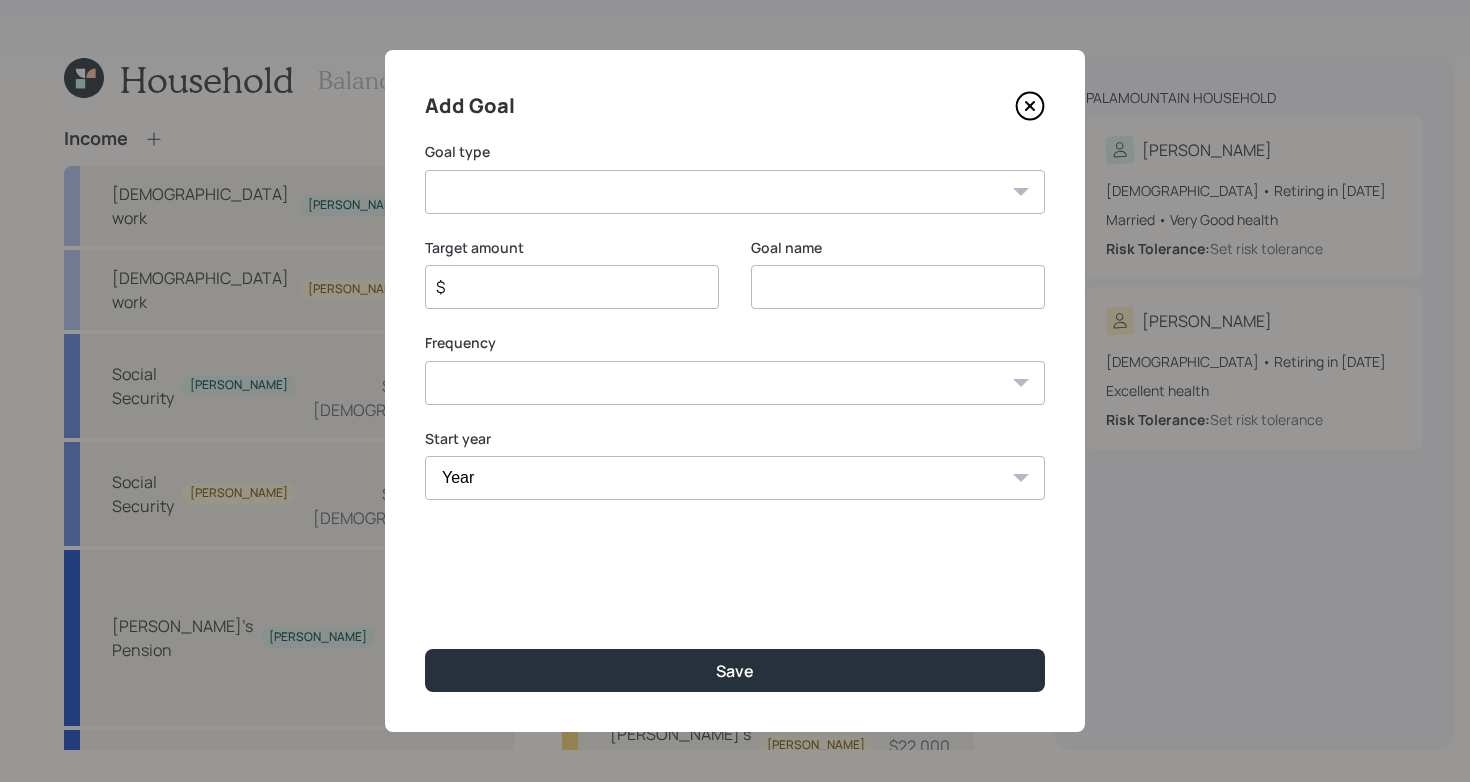 click on "Create an emergency fund Donate to charity Purchase a home Make a purchase Support a dependent Plan for travel Purchase a car Leave an inheritance Other" at bounding box center (735, 192) 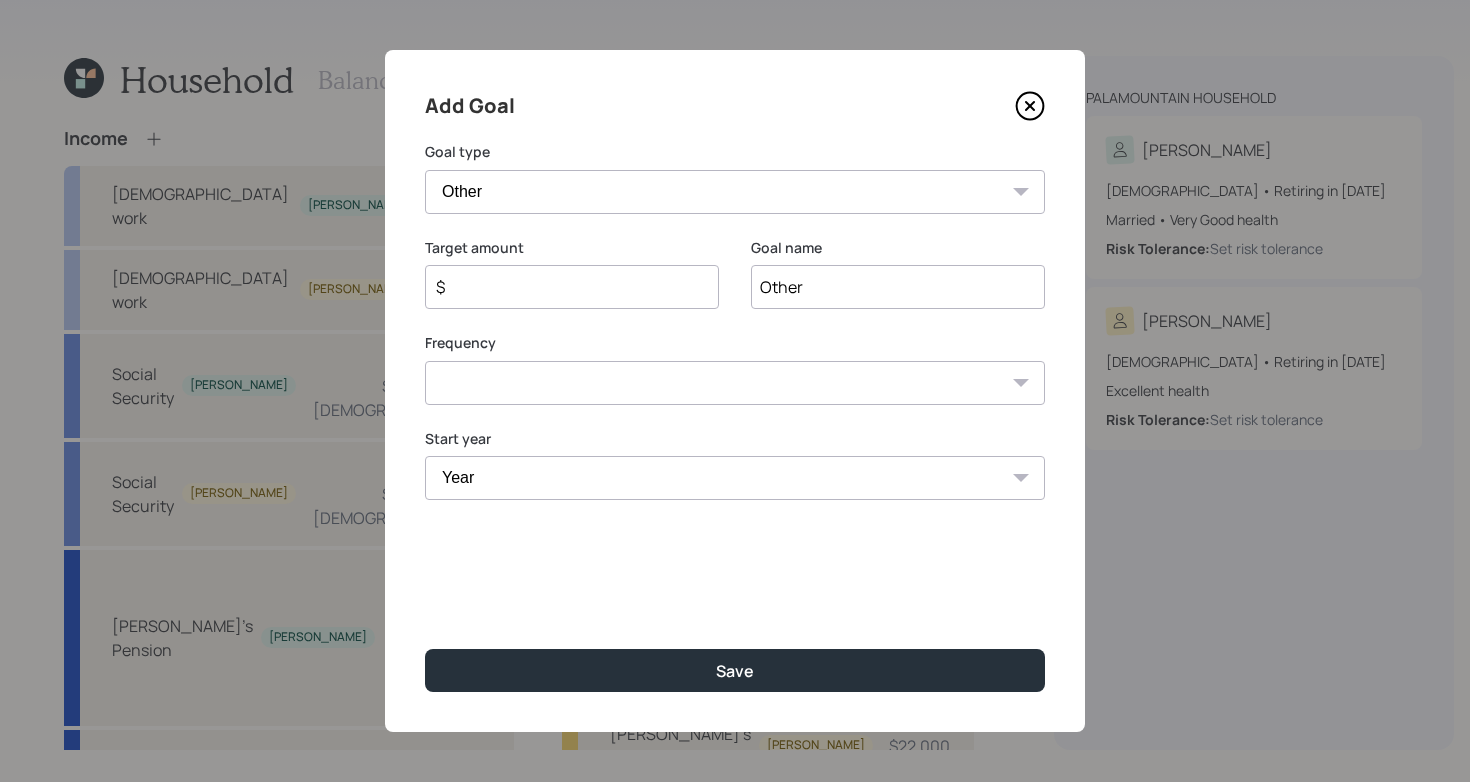 click on "Other" at bounding box center (898, 287) 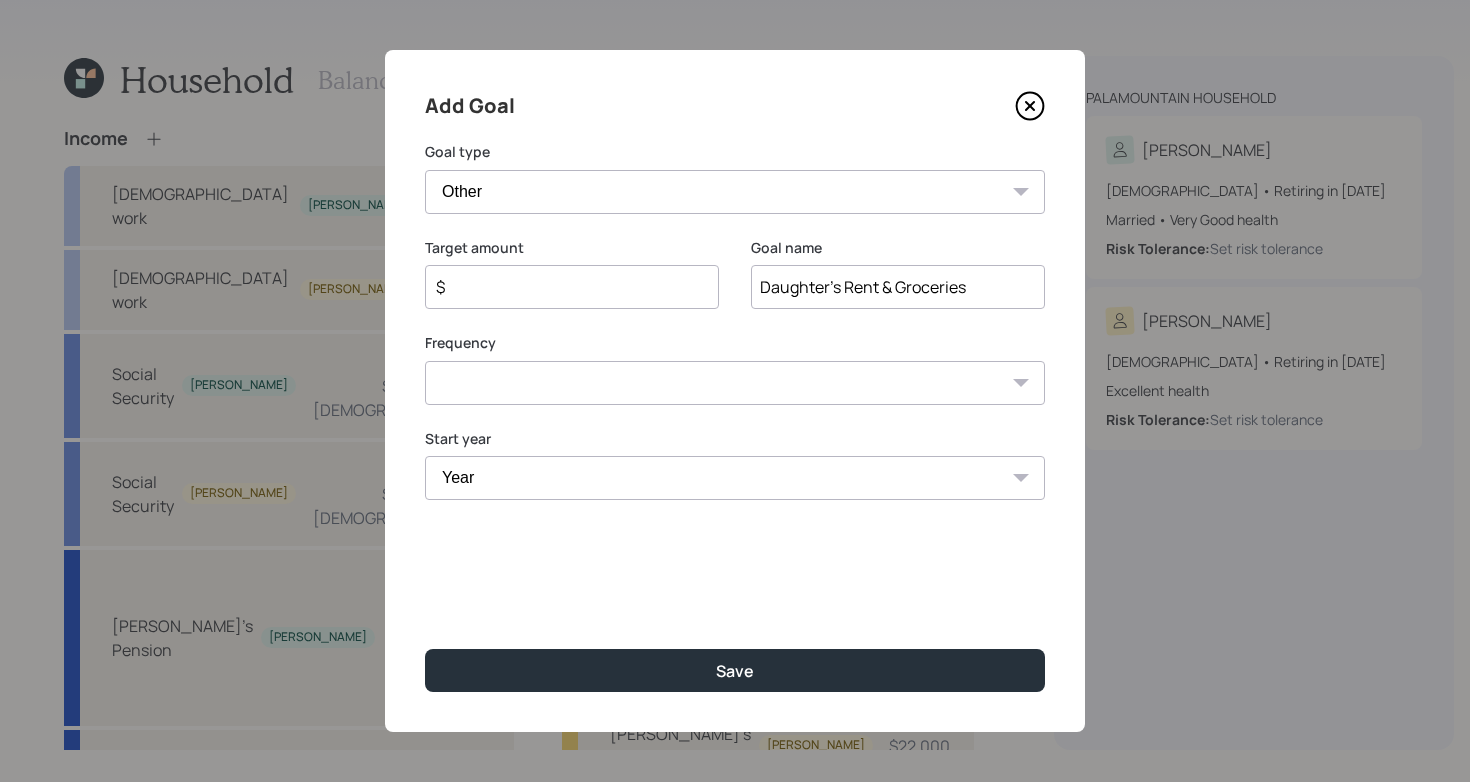 type on "Daughter's Rent & Groceries" 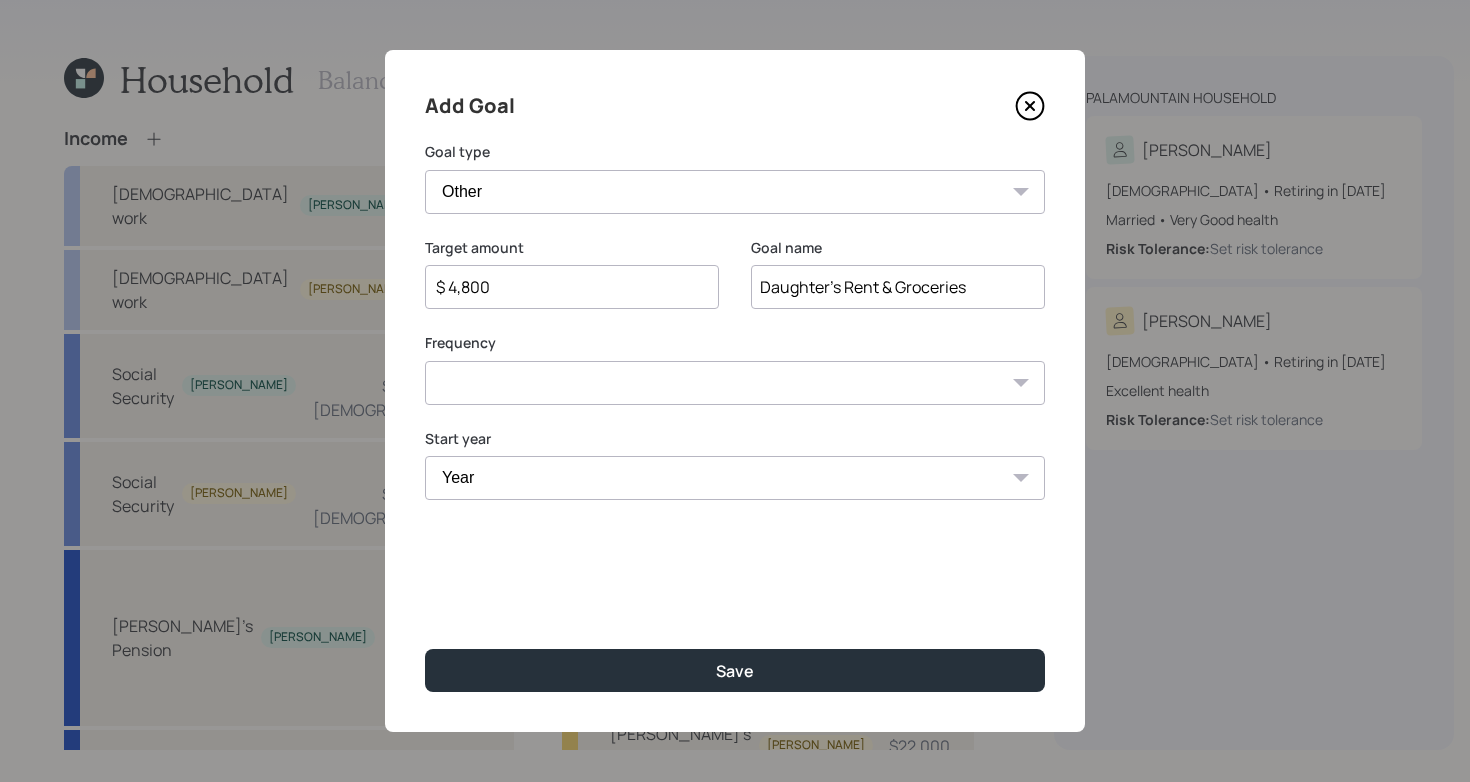 type on "$ 4,800" 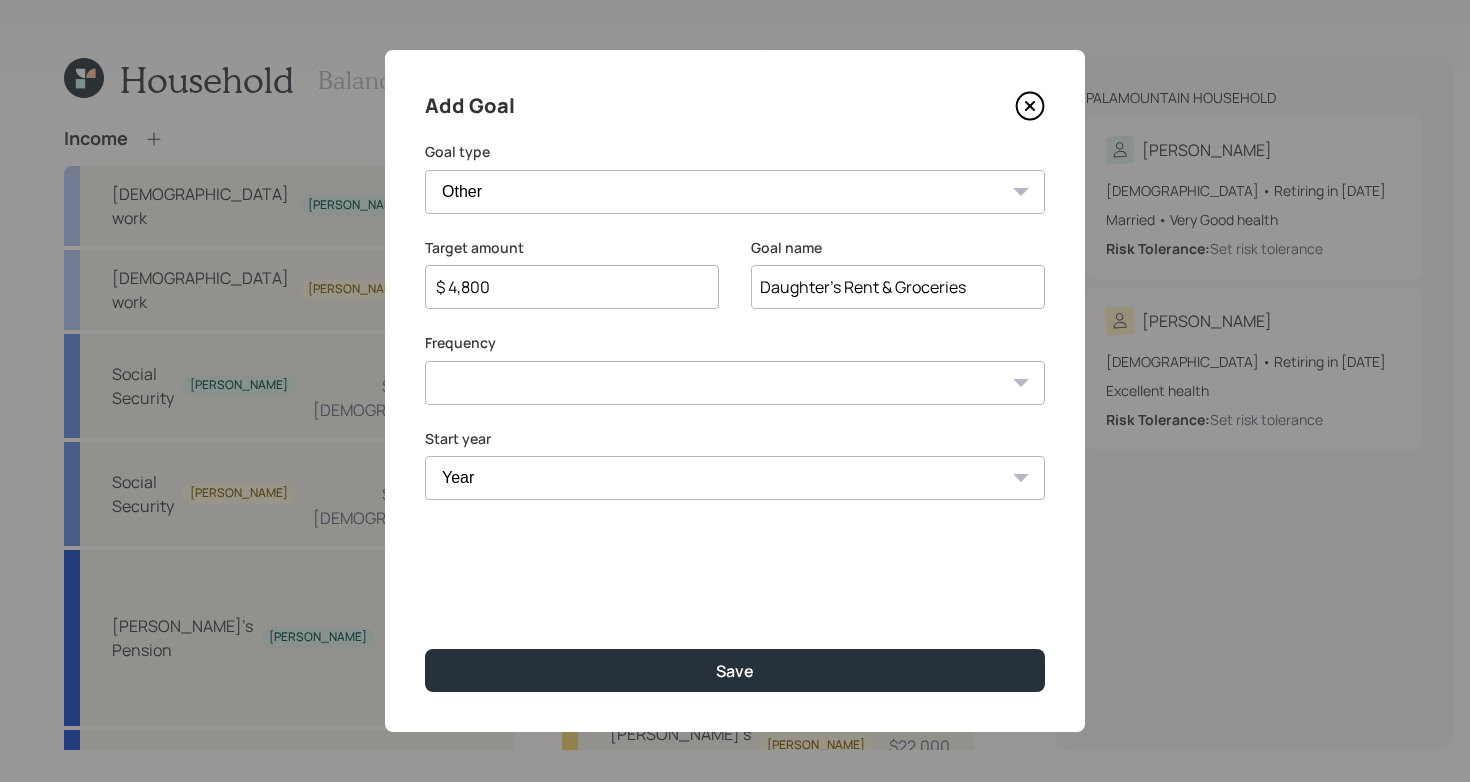 click on "One time Every 1 year Every 2 years Every 3 years Every 4 years Every 5 years Every 6 years Every 7 years Every 8 years Every 9 years" at bounding box center [735, 383] 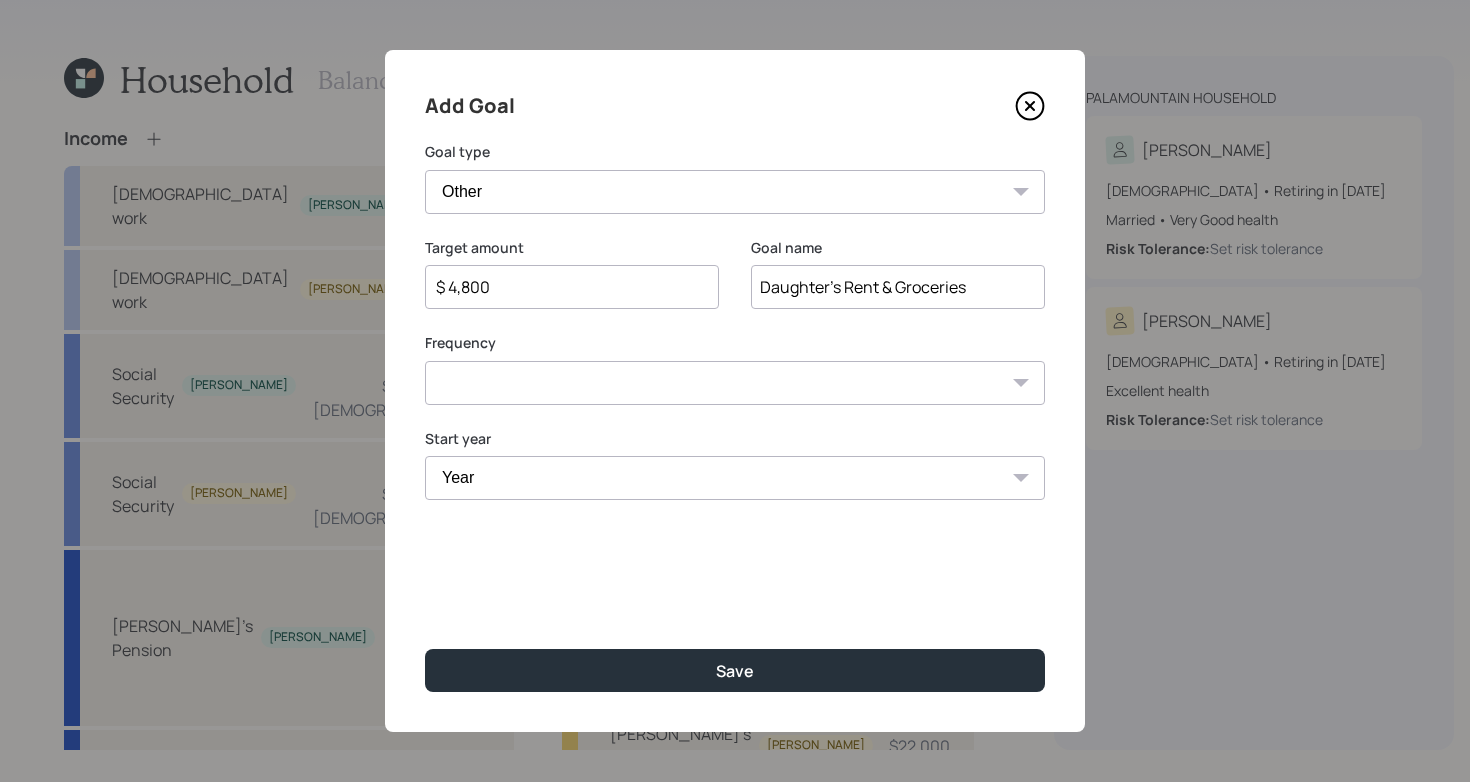 select on "0" 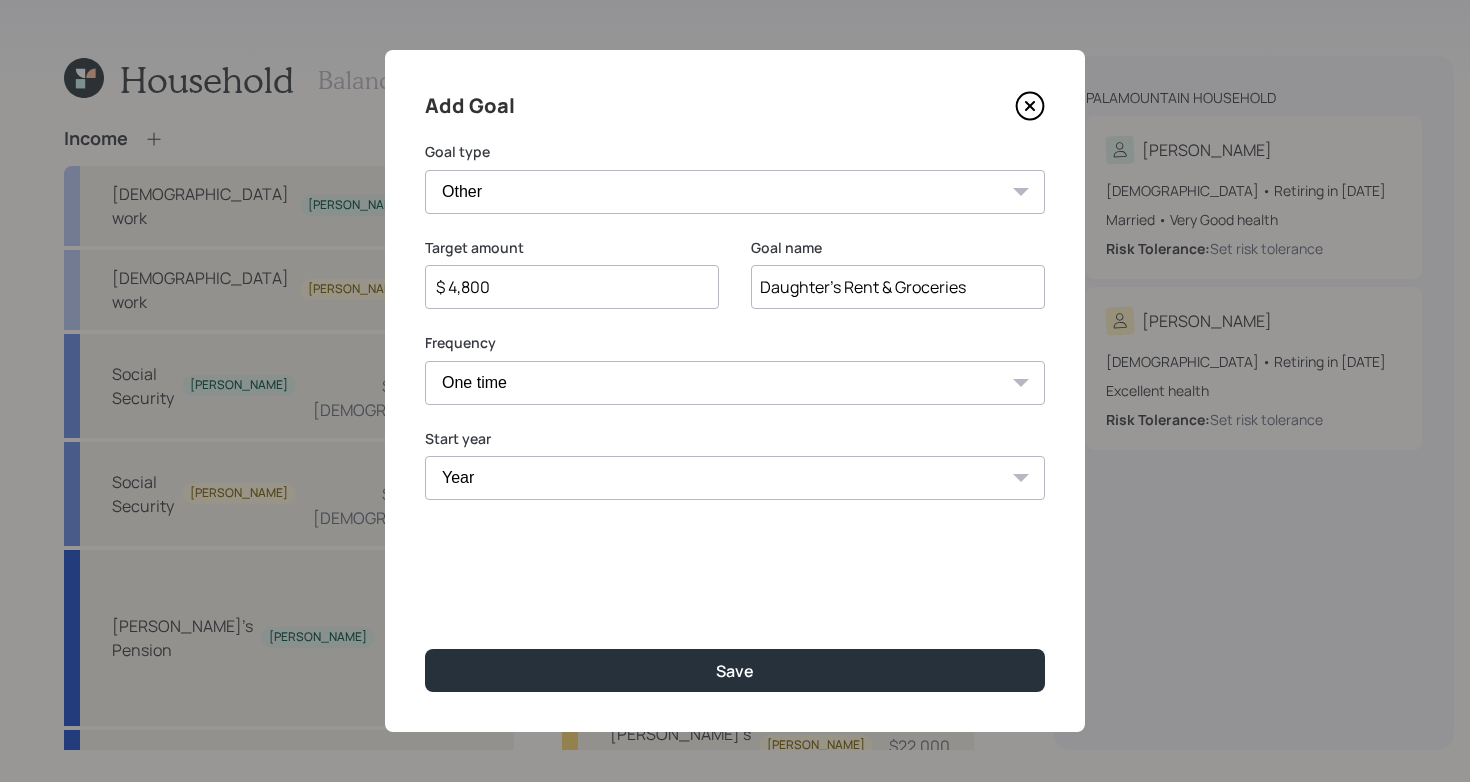 click on "Year [DATE] 2026 2027 2028 2029 2030 2031 2032 2033 2034 2035 2036 2037 2038 2039 2040 2041 2042 2043 2044 2045 2046 2047 2048 2049 2050 2051 2052 2053 2054 2055 2056 2057" at bounding box center [735, 478] 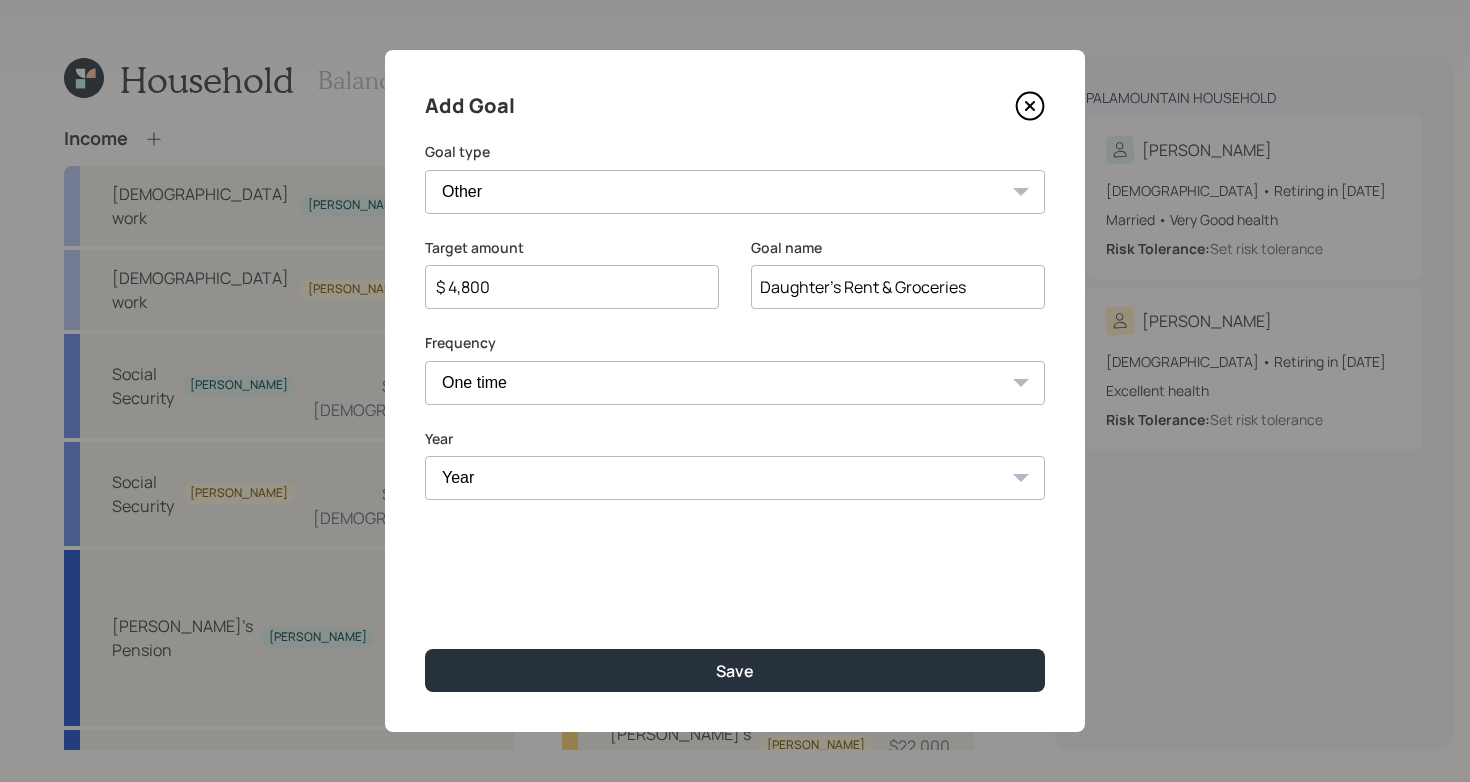 select on "2025" 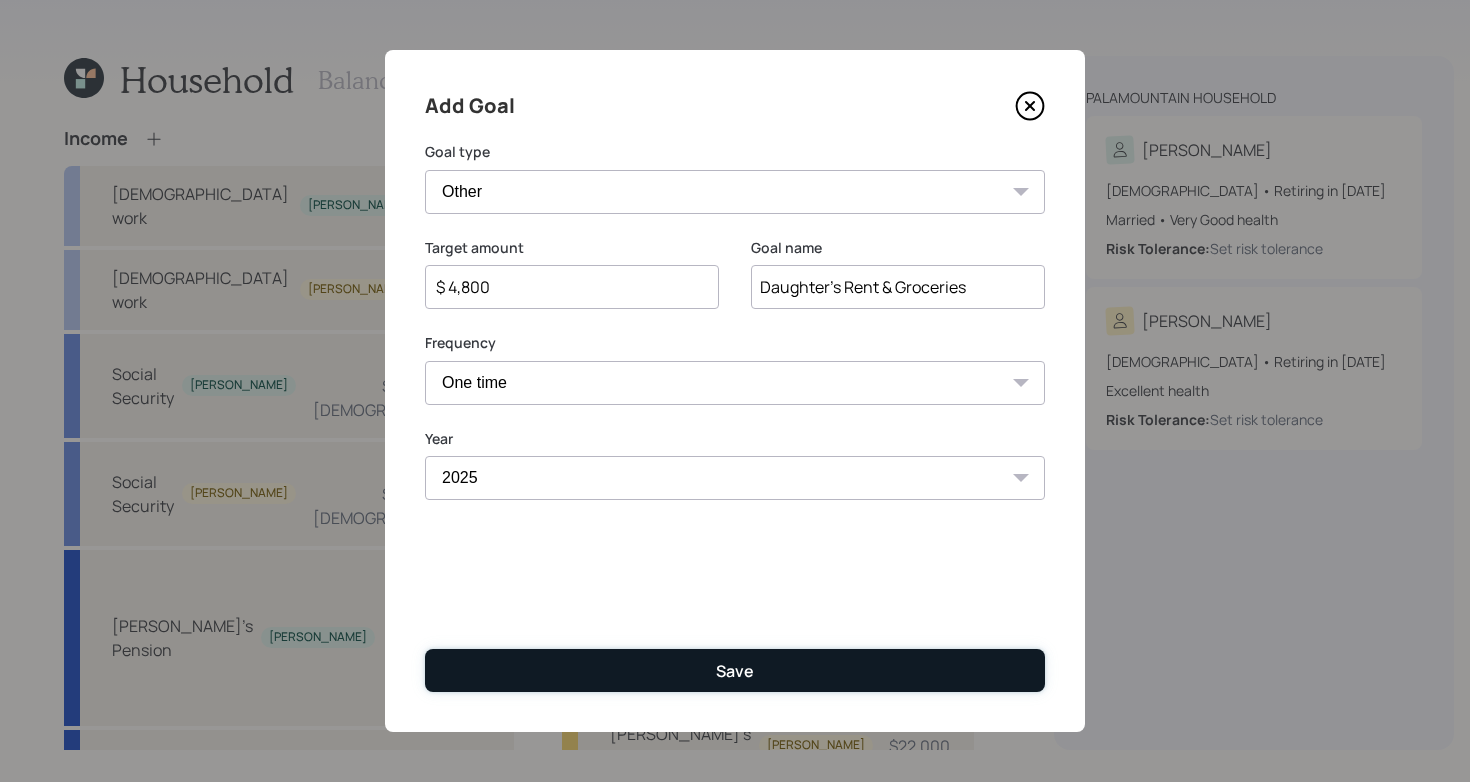 click on "Save" at bounding box center (735, 670) 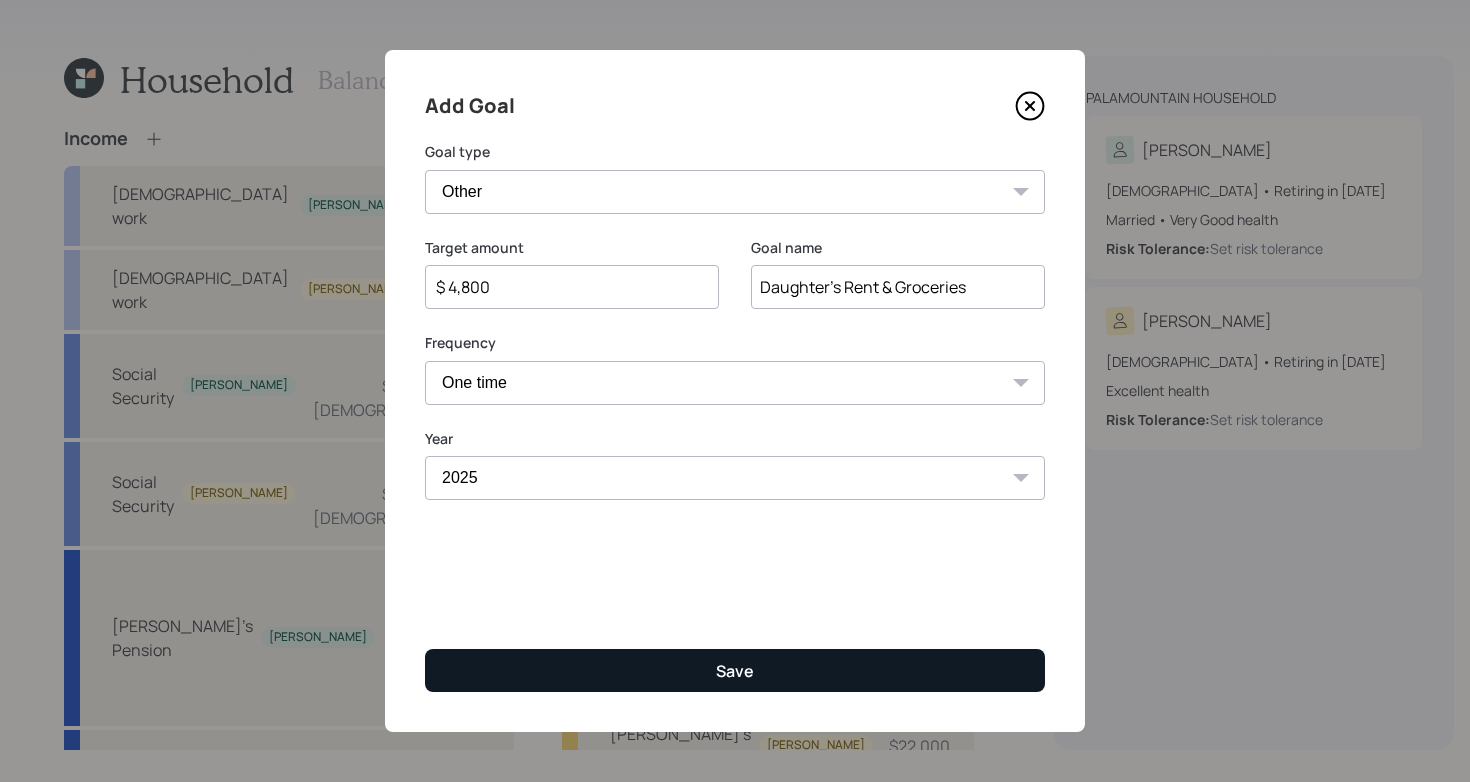 type on "$" 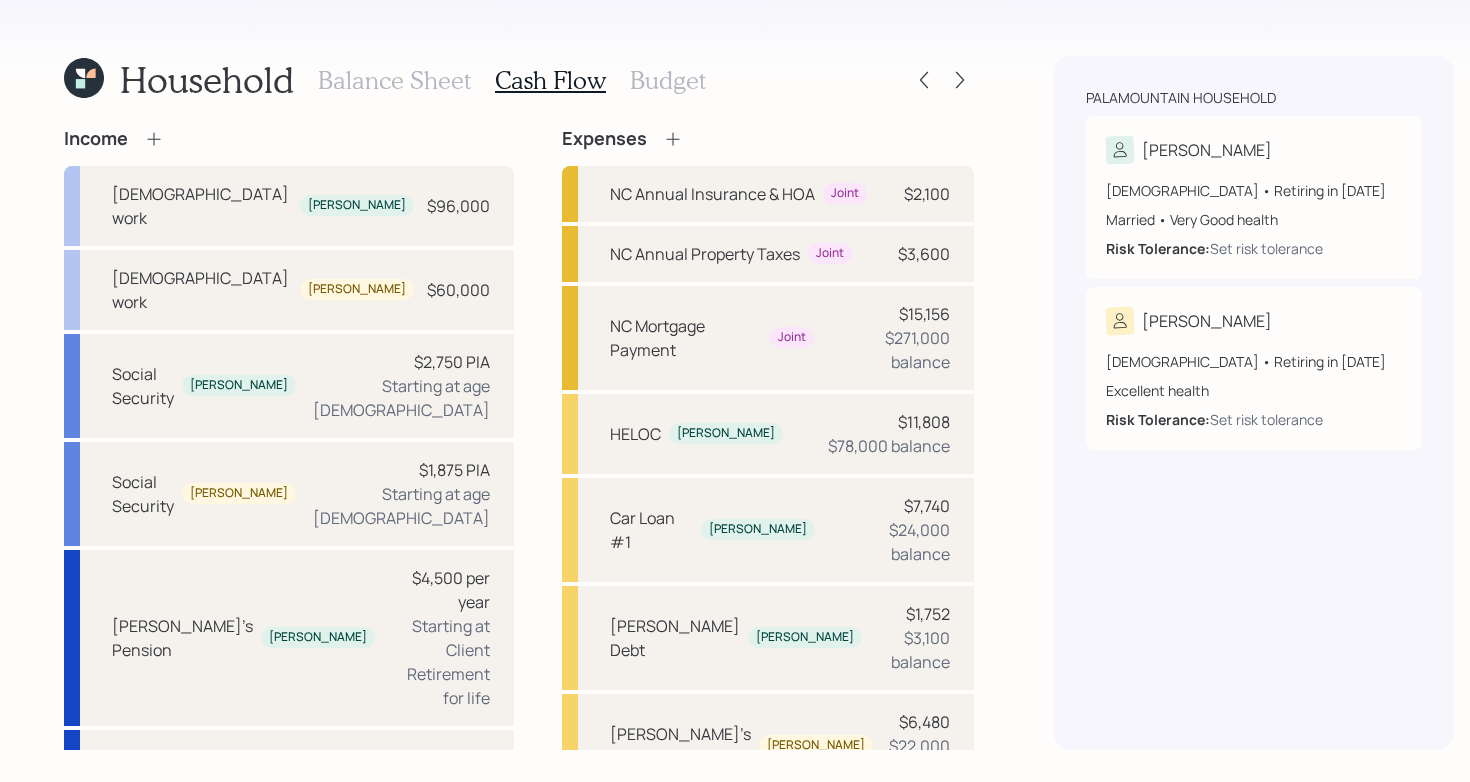 click 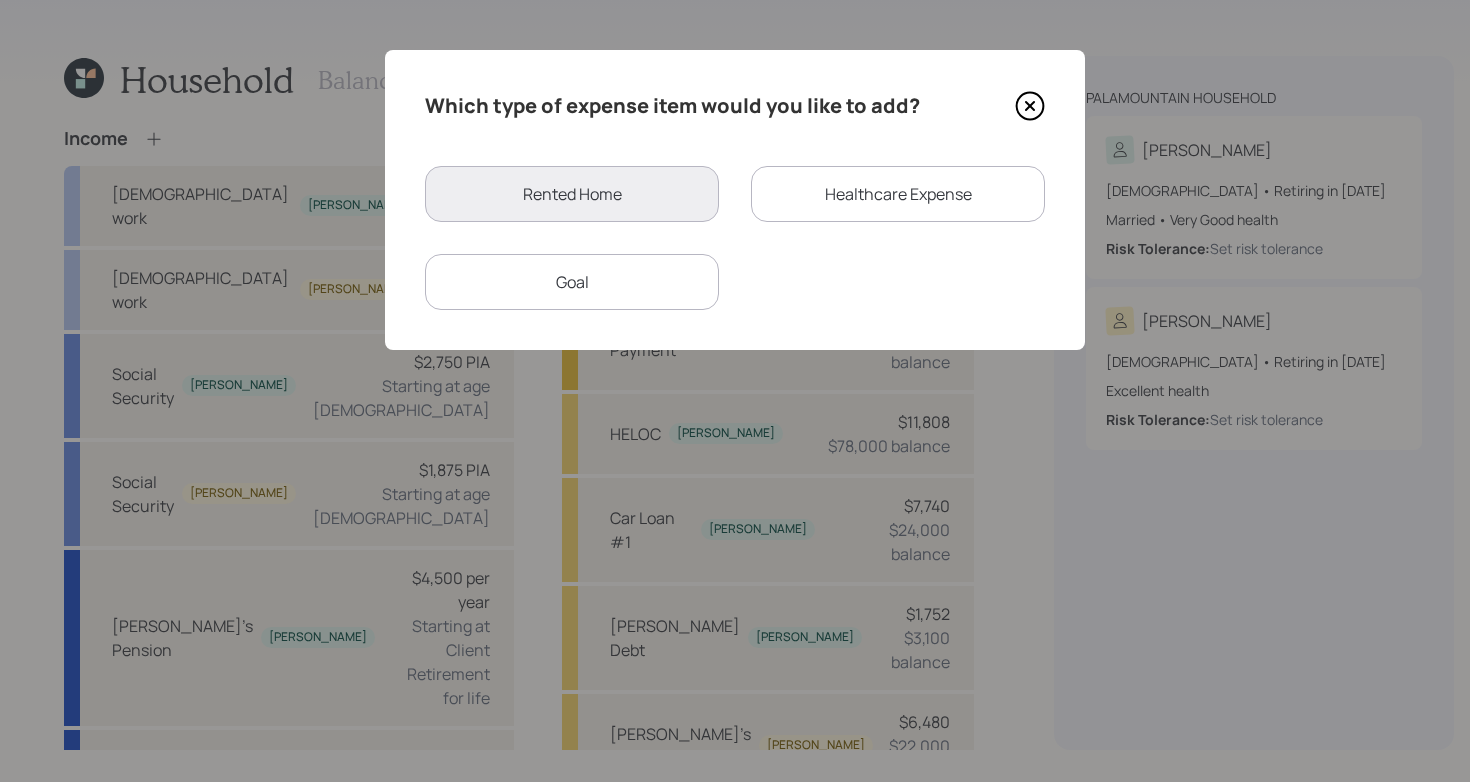click on "Goal" at bounding box center (572, 282) 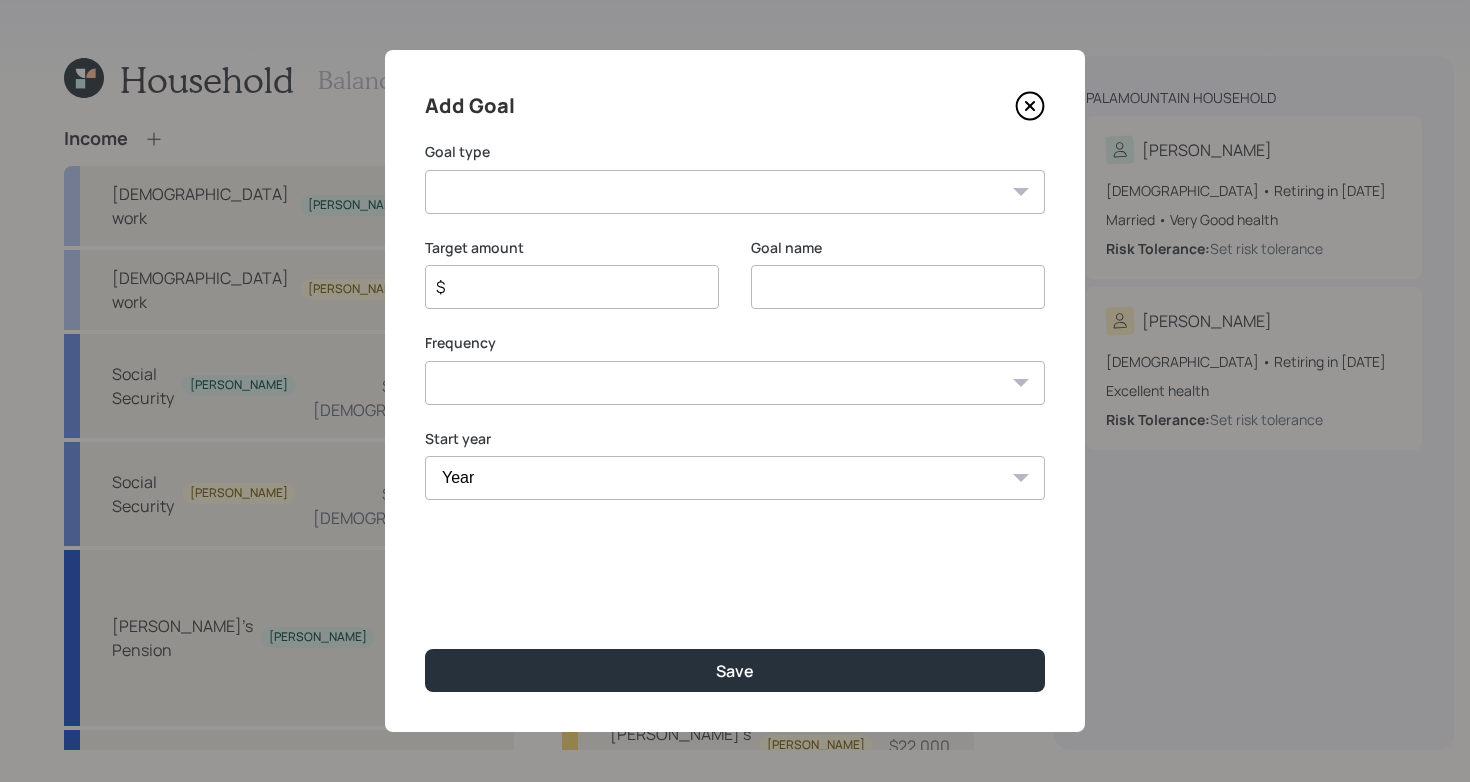 click on "$" at bounding box center [564, 287] 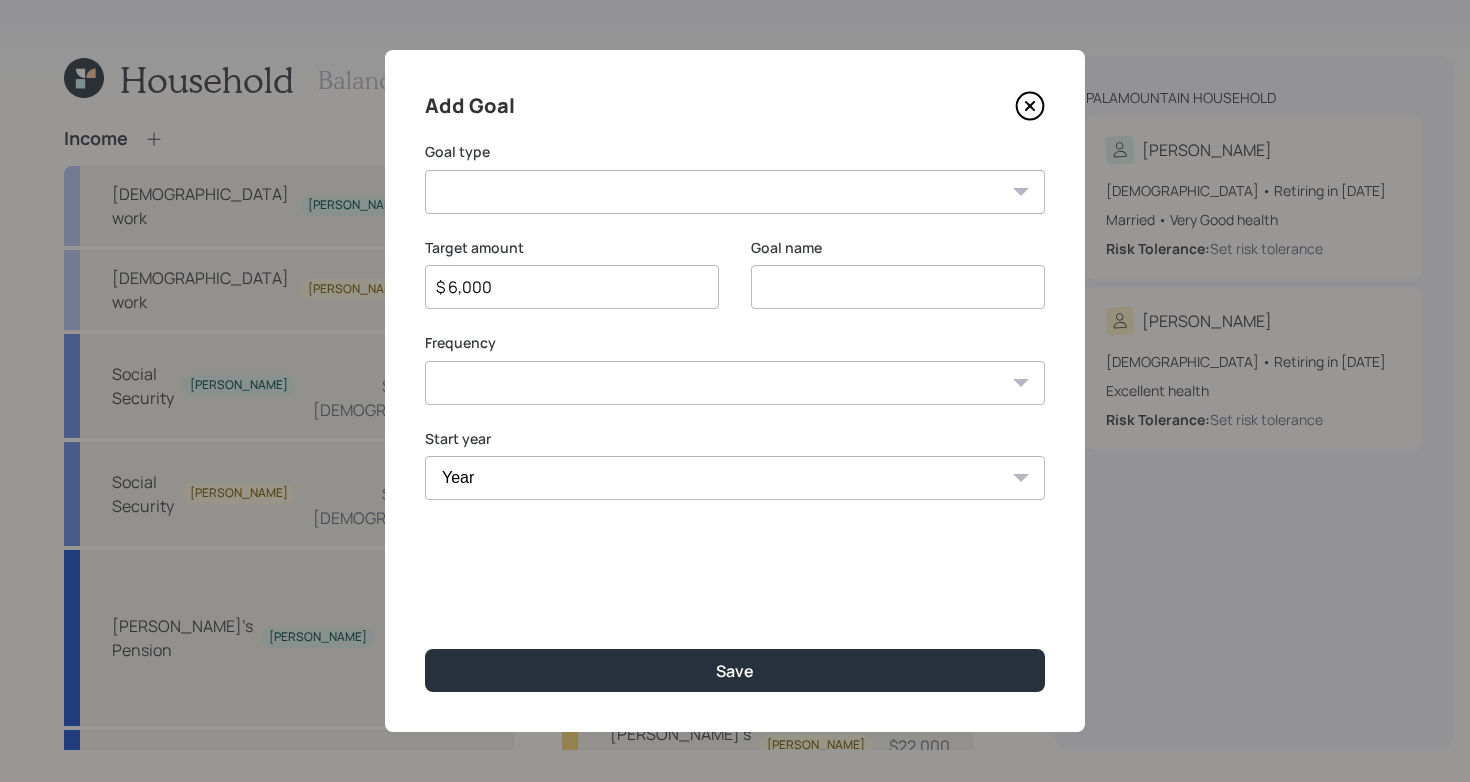 type on "$ 6,000" 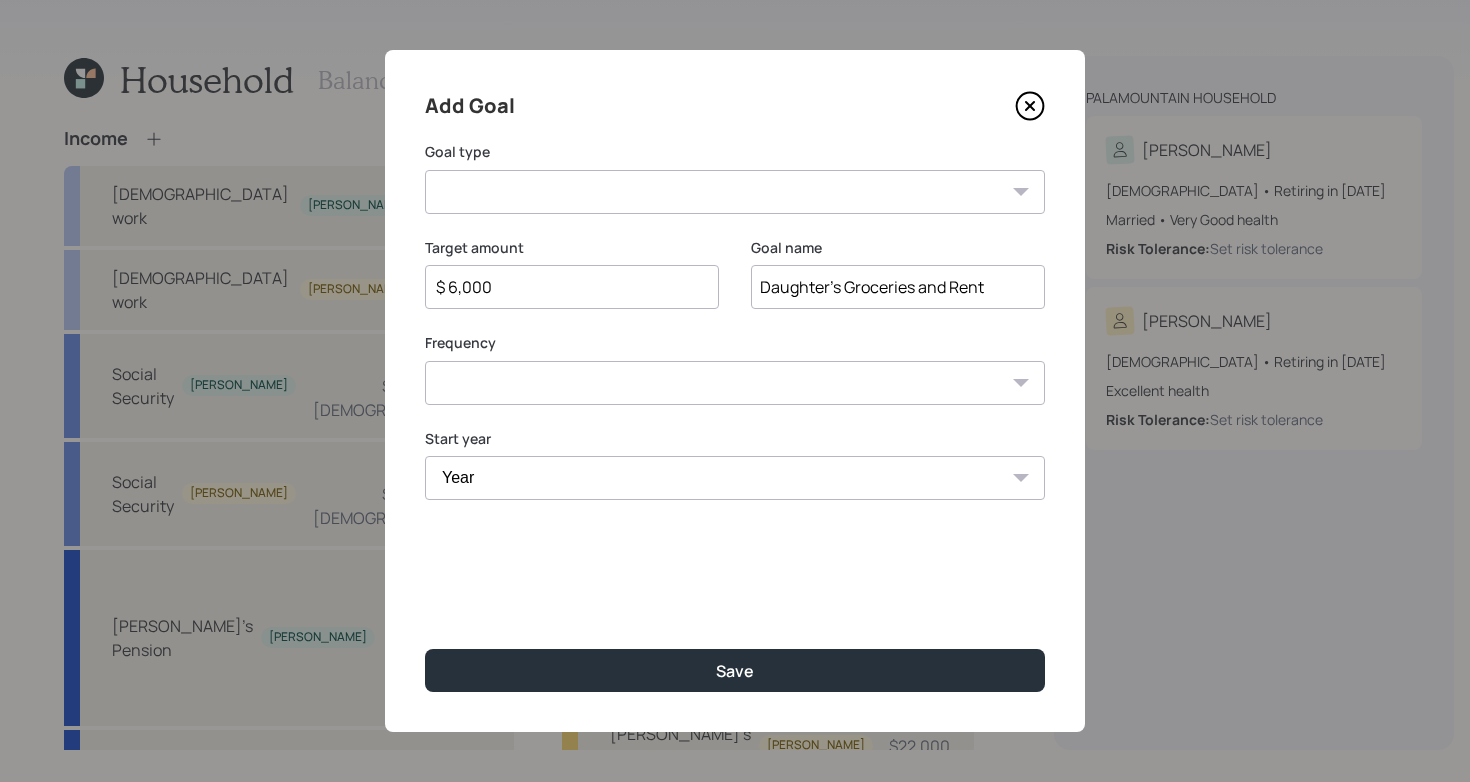 type on "Daughter's Groceries and Rent" 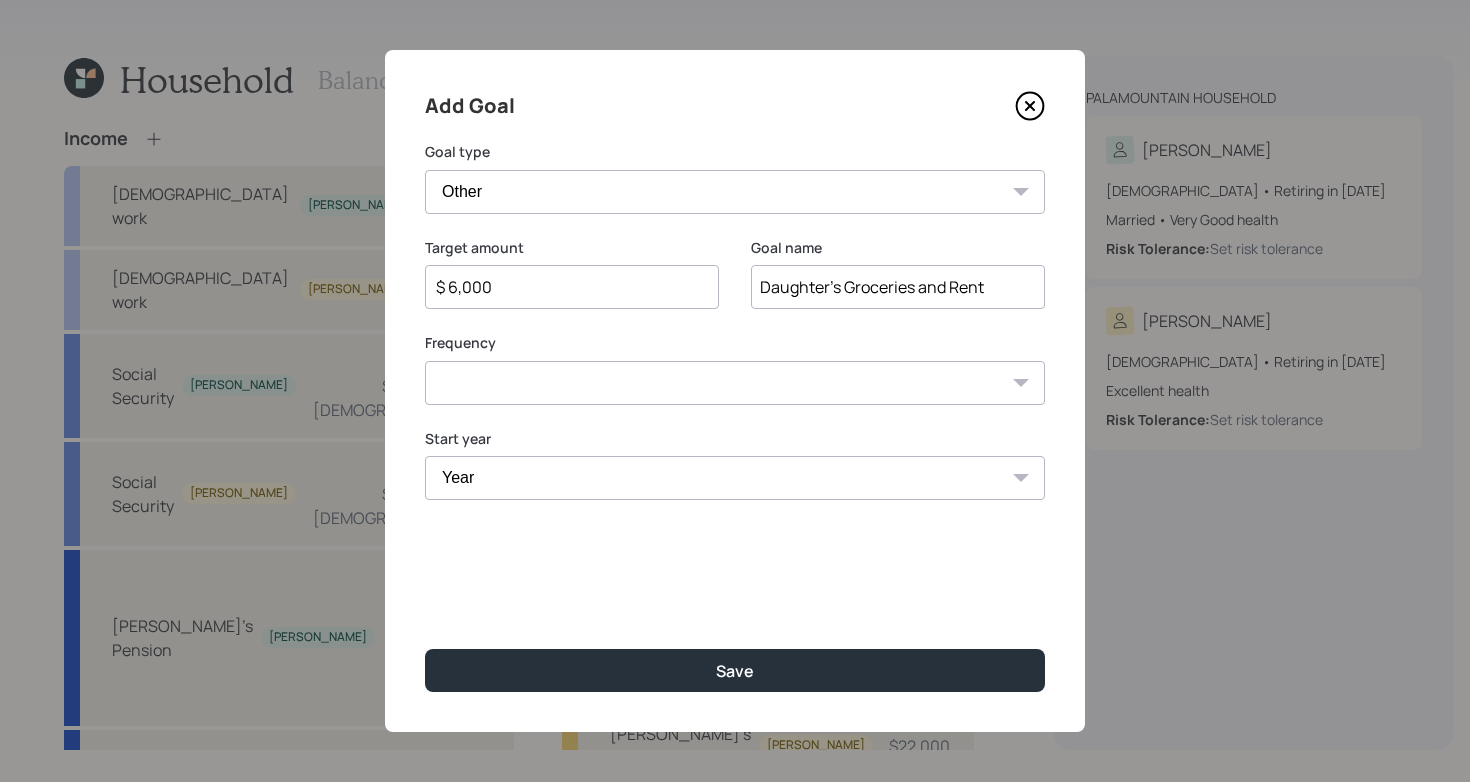 click on "One time Every 1 year Every 2 years Every 3 years Every 4 years Every 5 years Every 6 years Every 7 years Every 8 years Every 9 years" at bounding box center [735, 383] 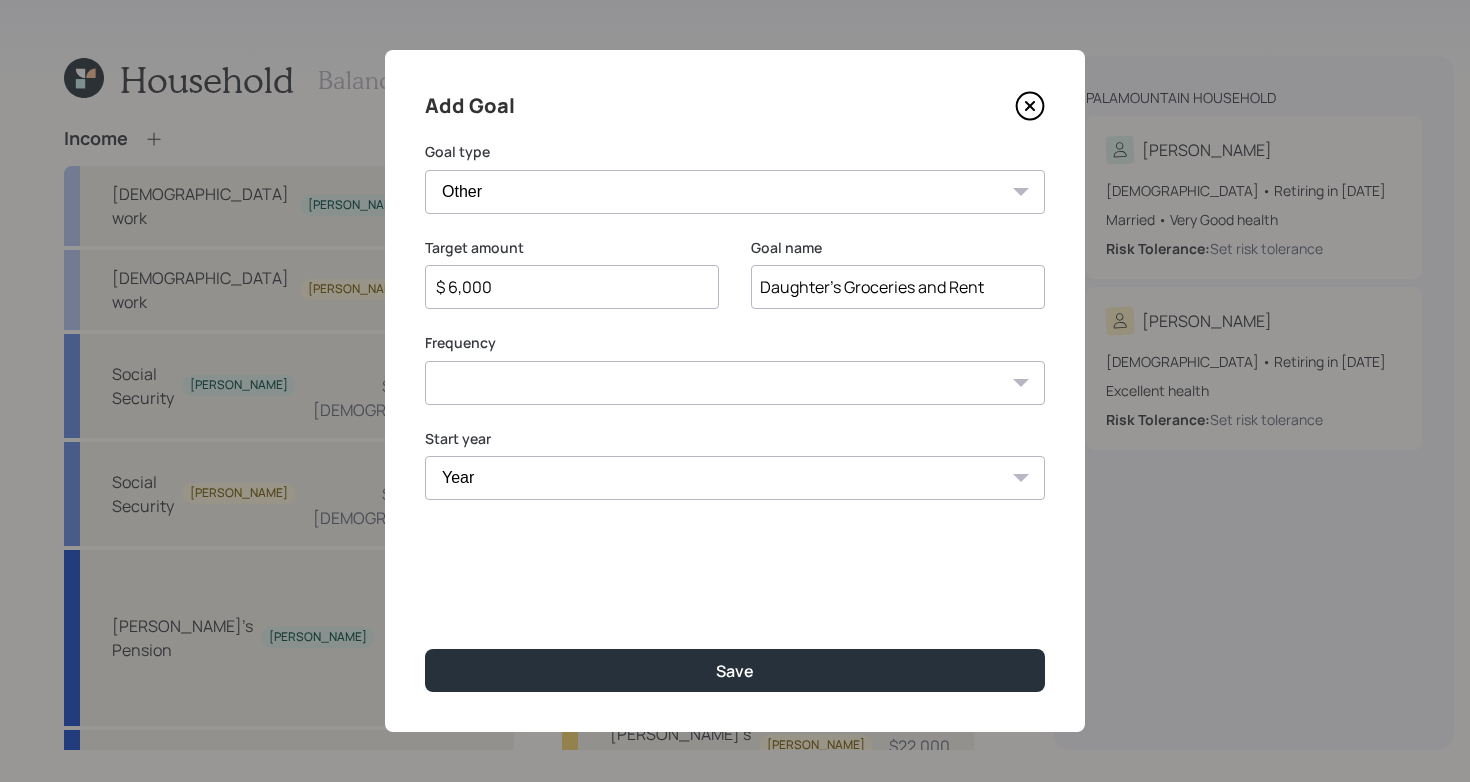 select on "0" 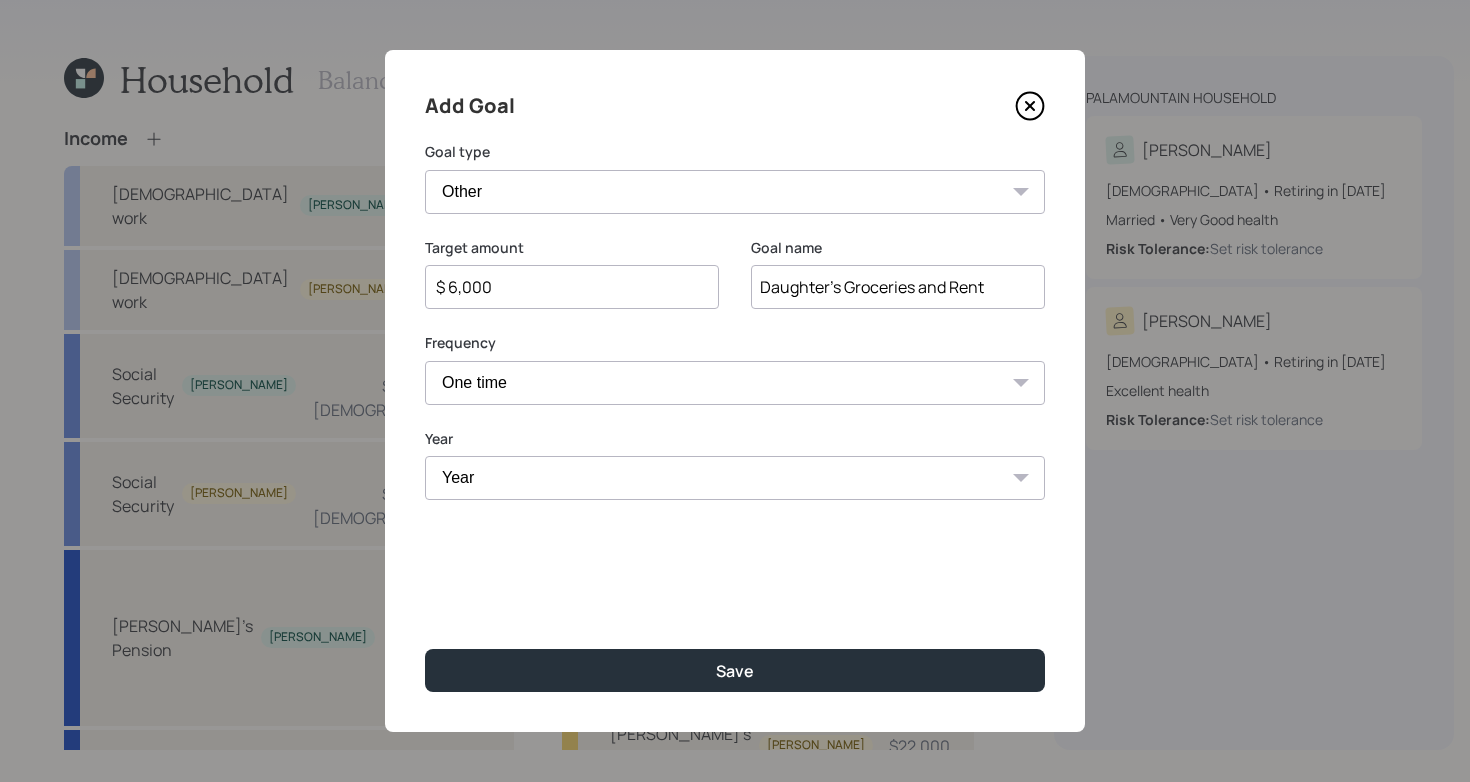 click on "Year [DATE] 2026 2027 2028 2029 2030 2031 2032 2033 2034 2035 2036 2037 2038 2039 2040 2041 2042 2043 2044 2045 2046 2047 2048 2049 2050 2051 2052 2053 2054 2055 2056 2057" at bounding box center (735, 478) 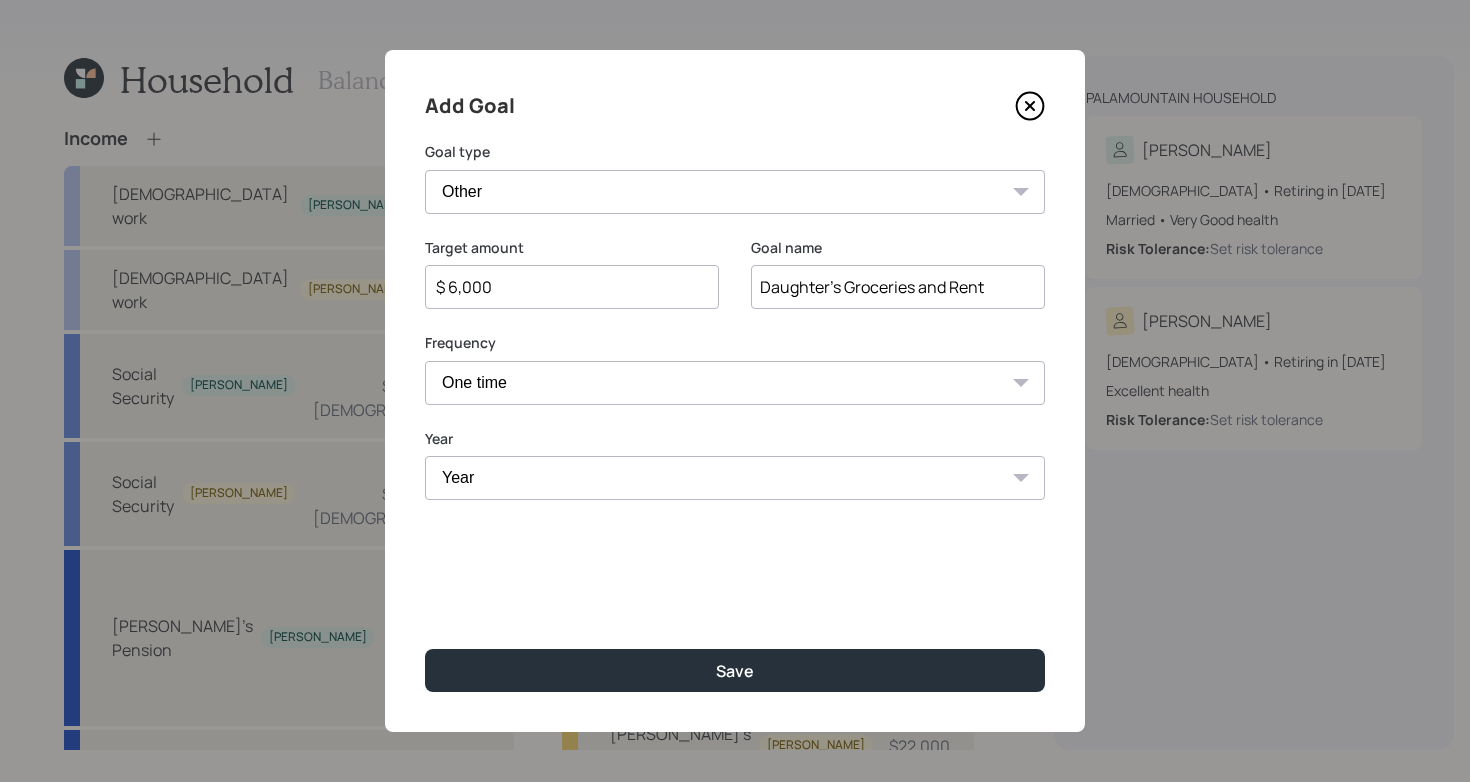 select on "2026" 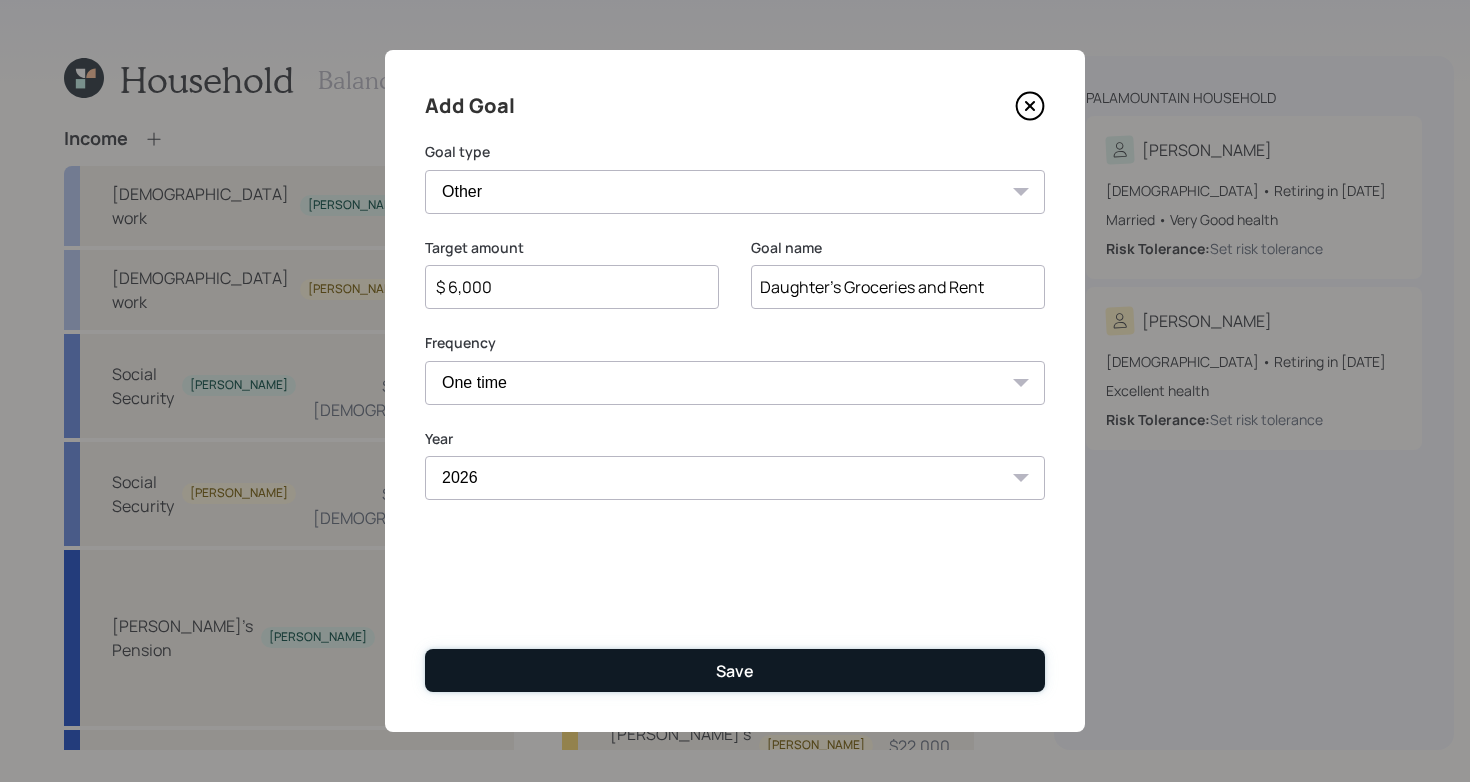 click on "Save" at bounding box center (735, 670) 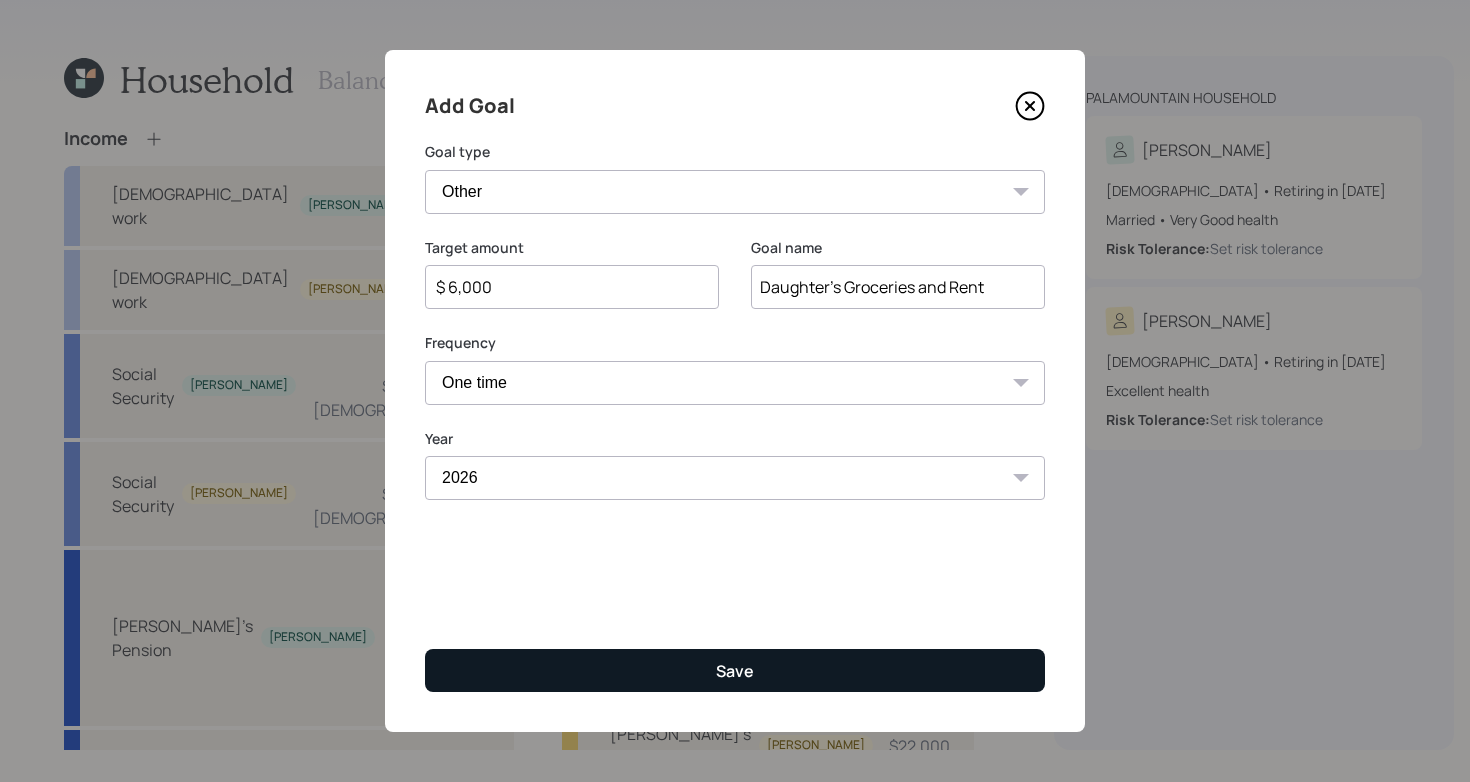 type on "$" 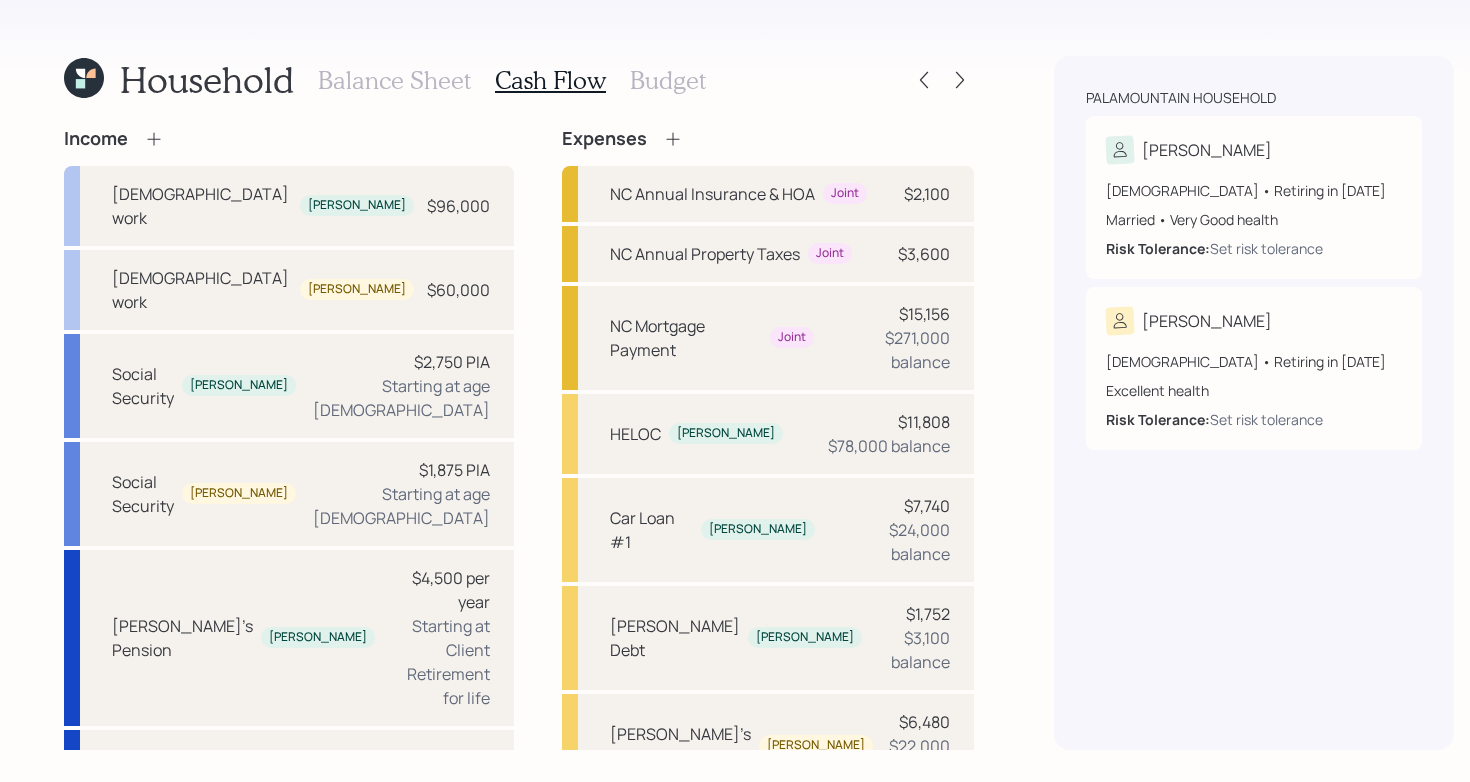 click on "Budget" at bounding box center [668, 80] 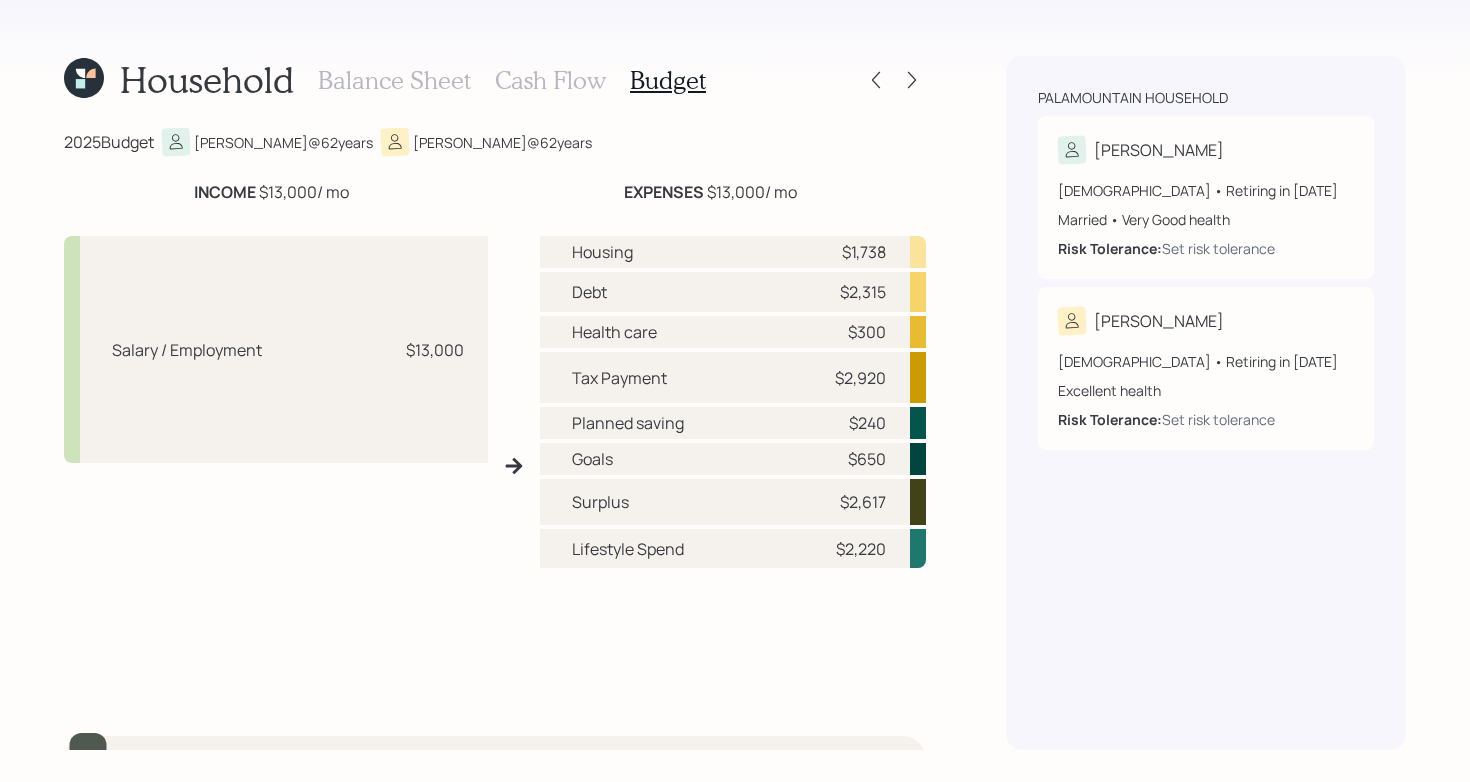 click on "Cash Flow" at bounding box center [550, 80] 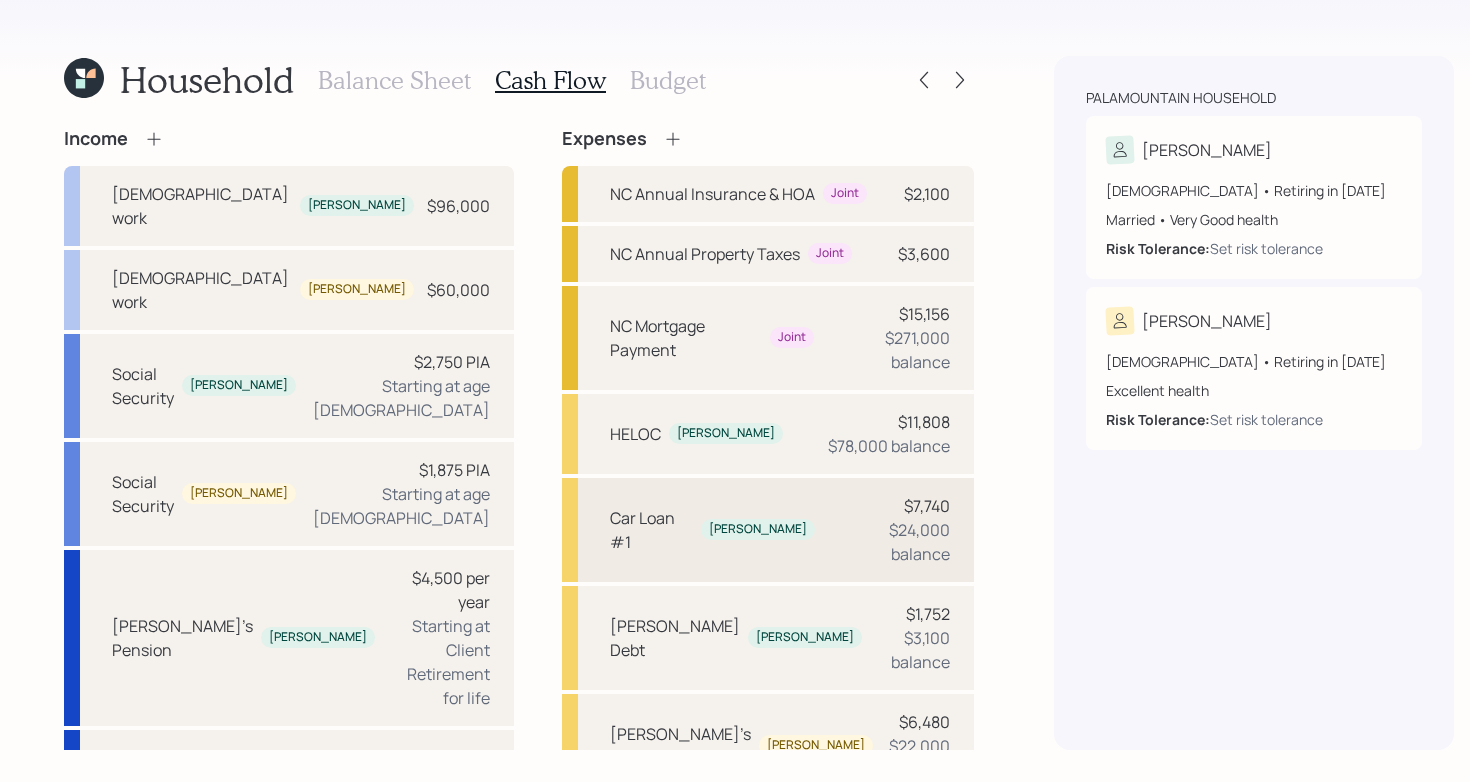 scroll, scrollTop: 647, scrollLeft: 0, axis: vertical 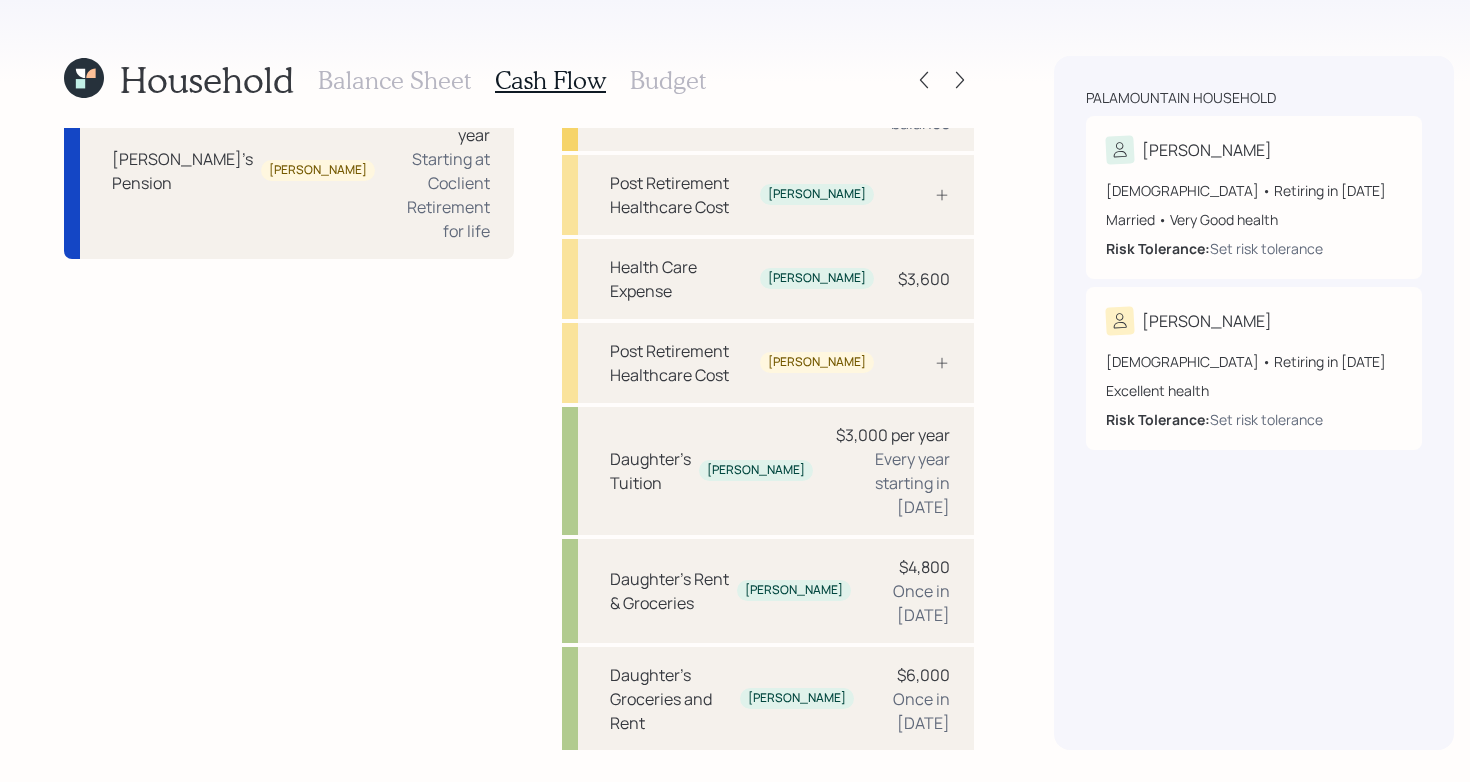 click on "Pre Retirement Living Expense" at bounding box center (721, 783) 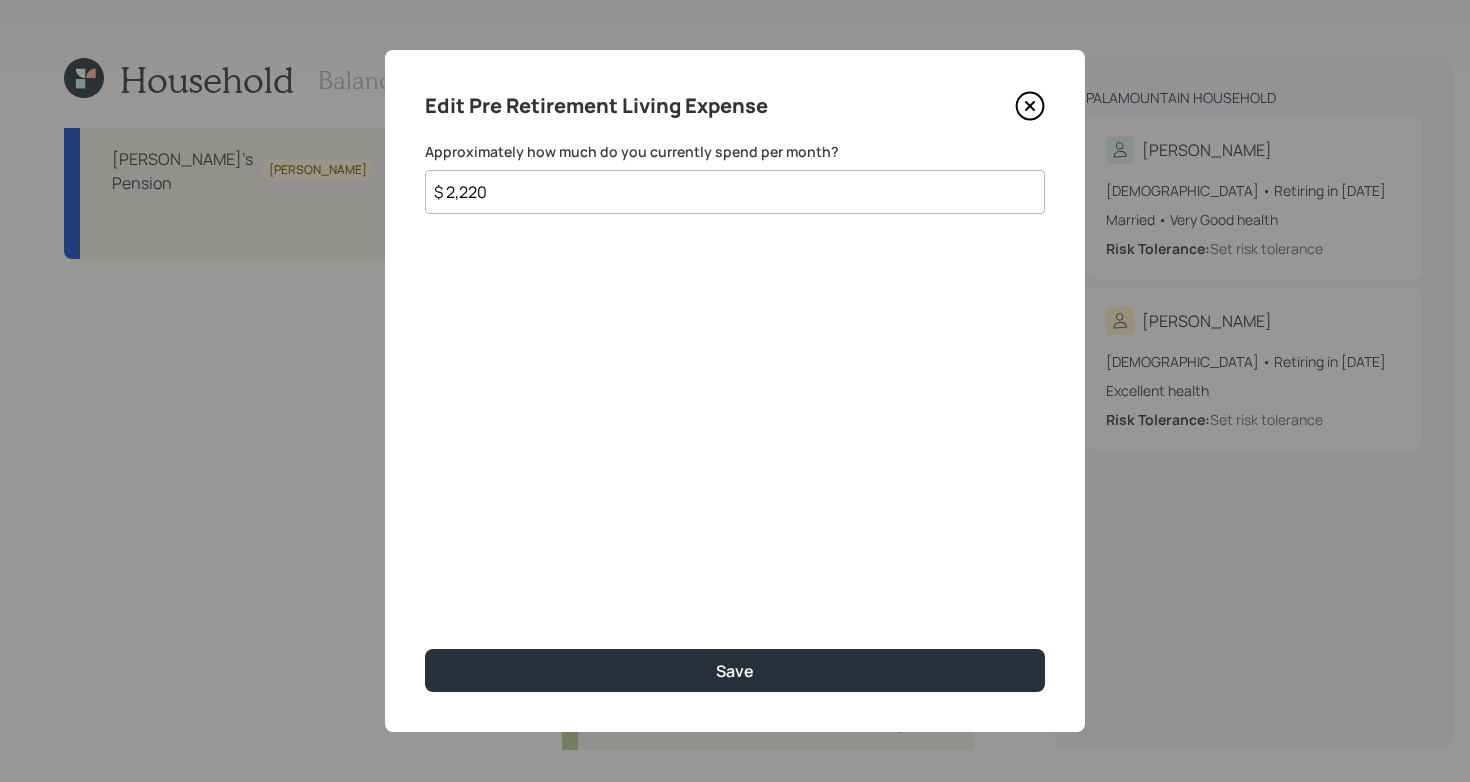 click on "$ 2,220" at bounding box center (735, 192) 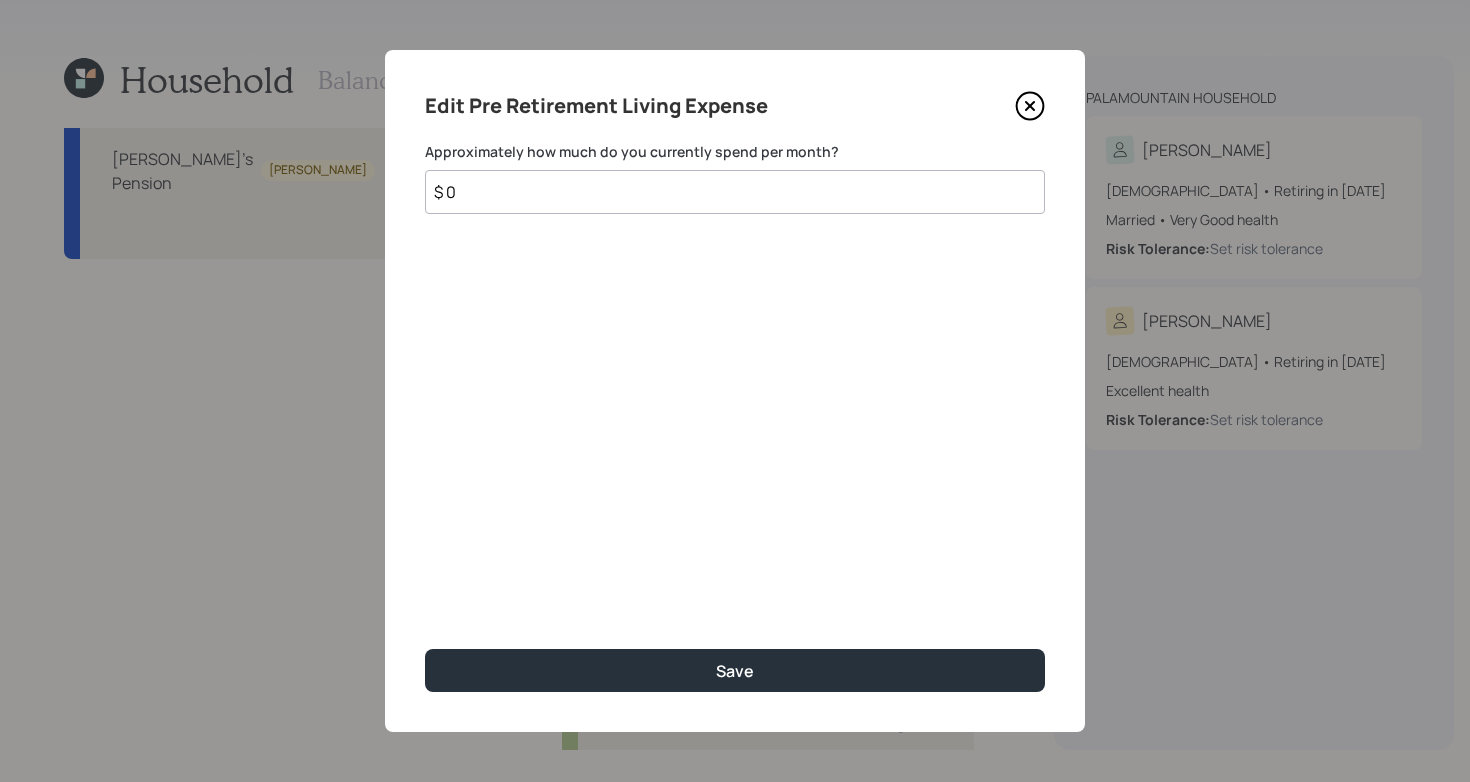 click on "Save" at bounding box center (735, 670) 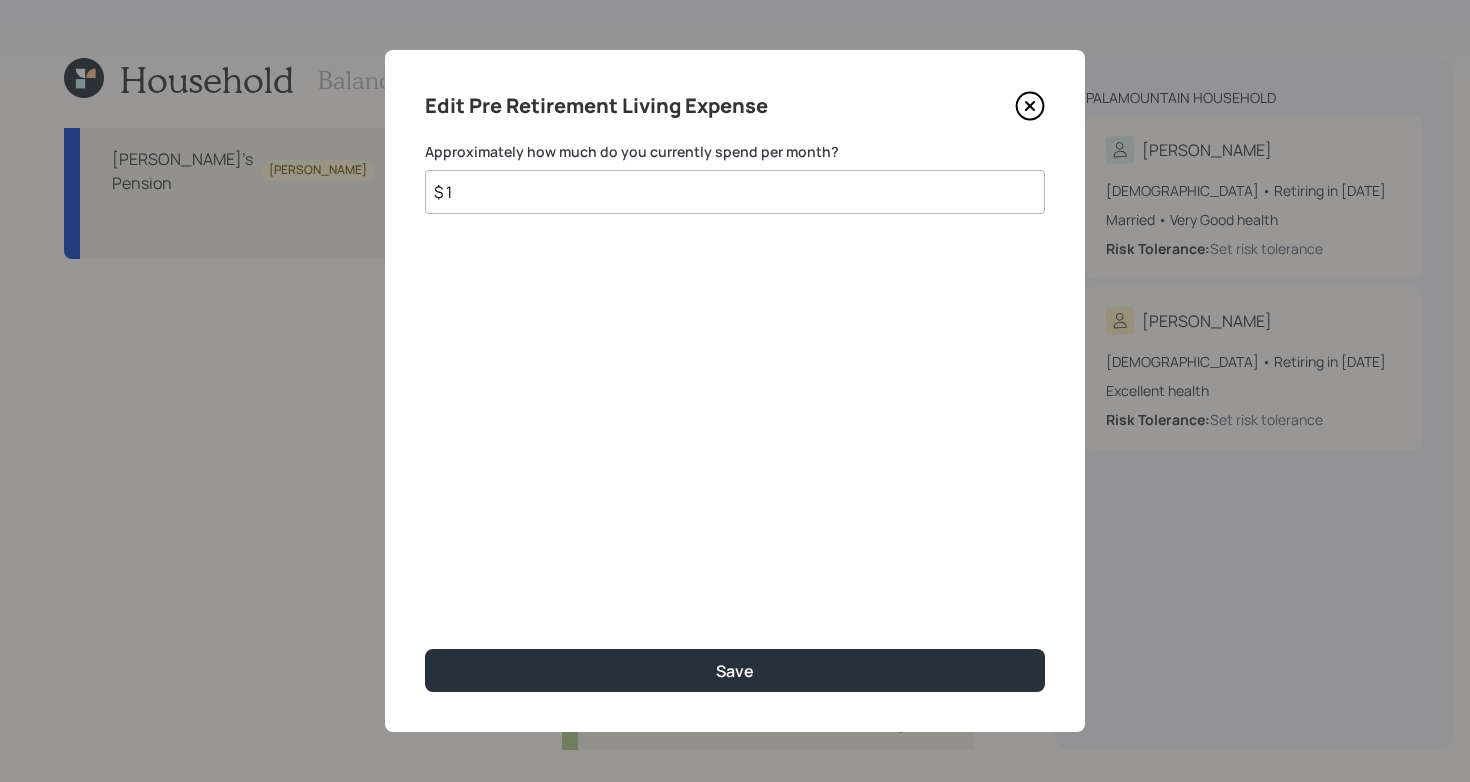 type on "$ 1" 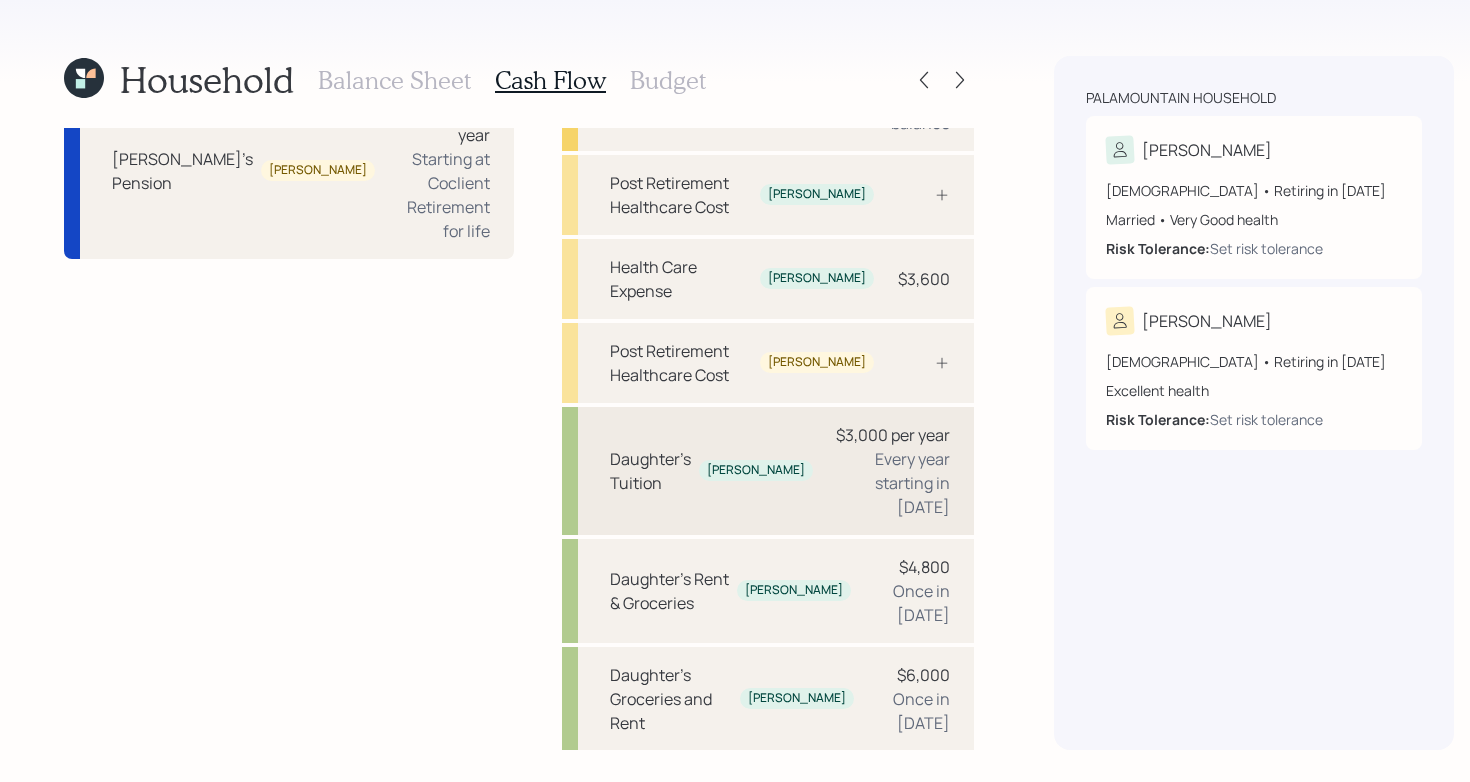 drag, startPoint x: 665, startPoint y: 373, endPoint x: 665, endPoint y: 387, distance: 14 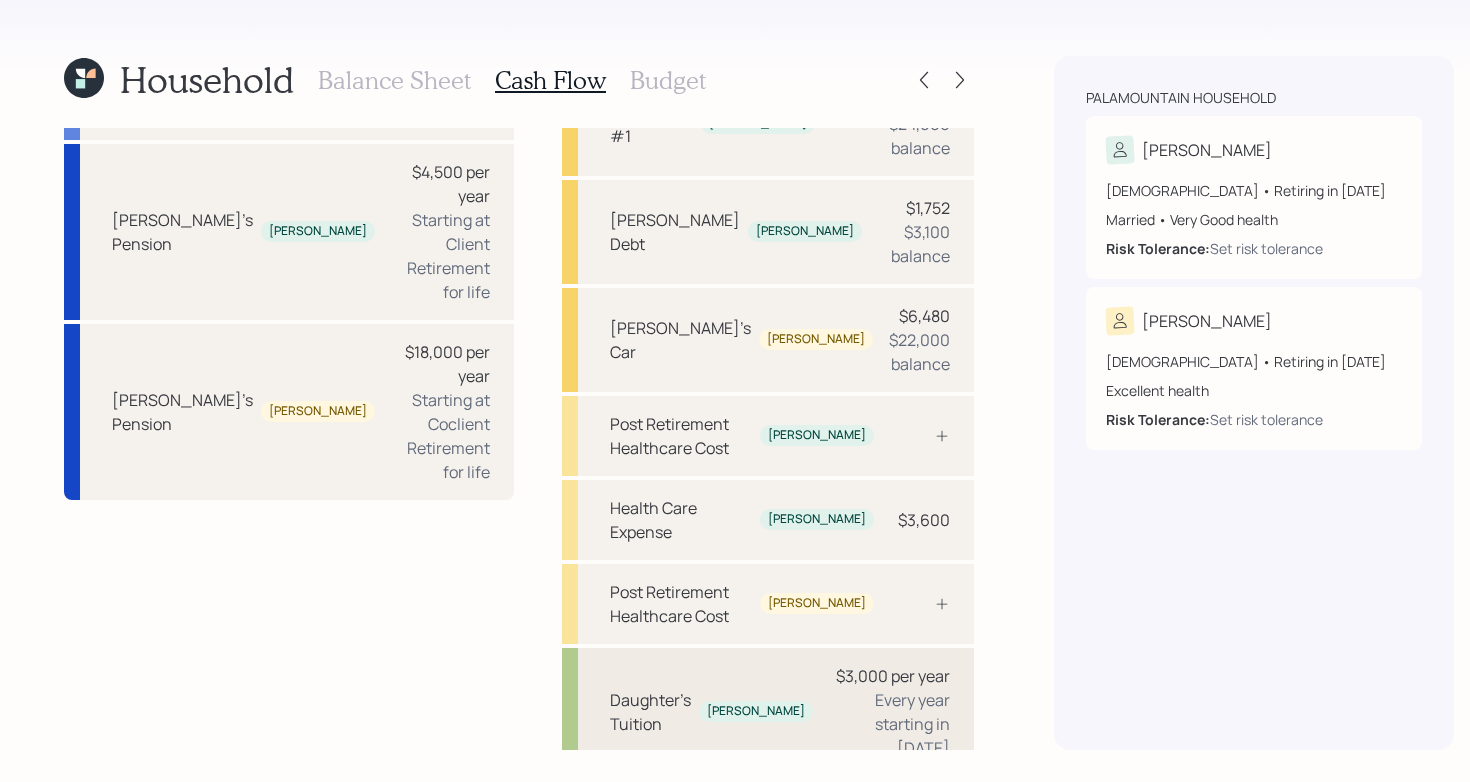 select on "1" 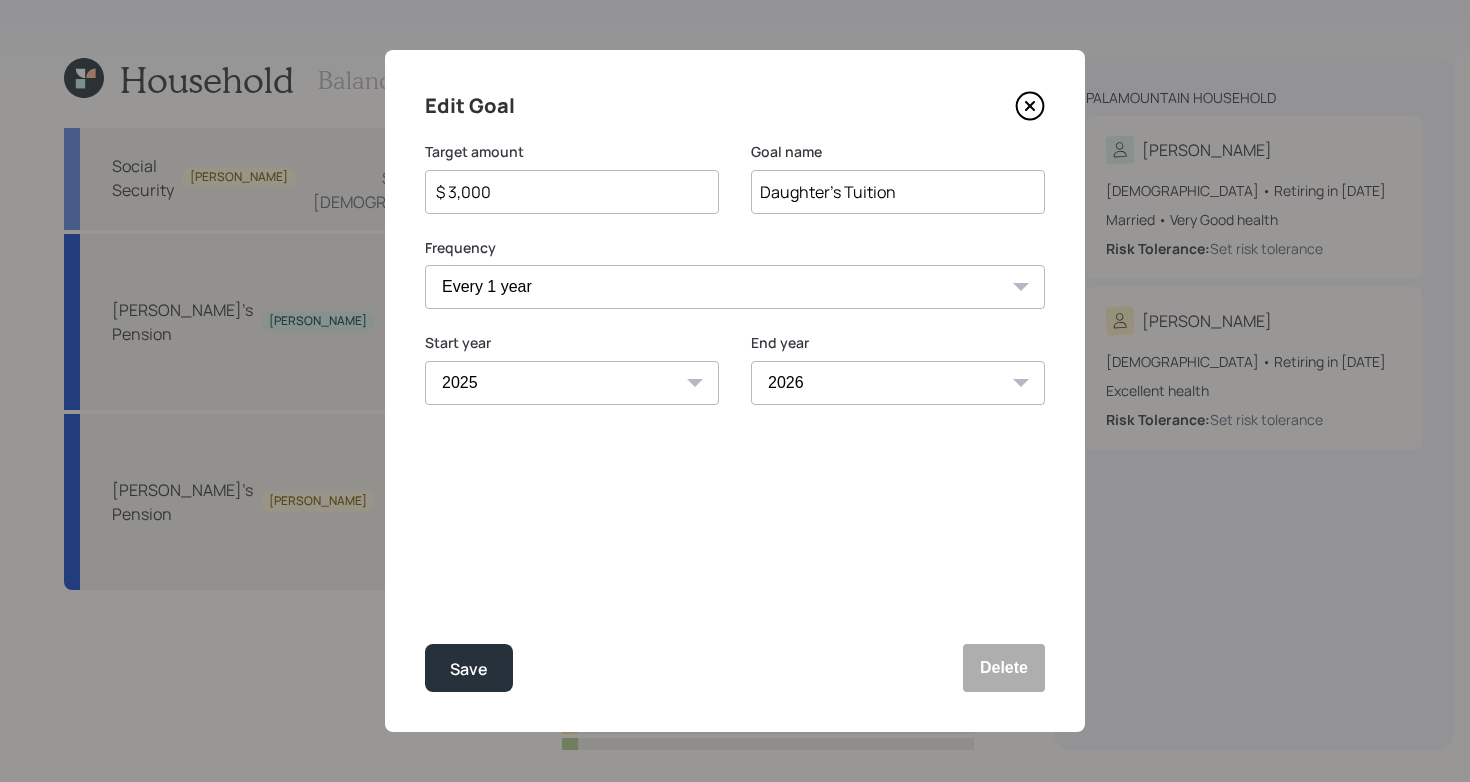 scroll, scrollTop: 305, scrollLeft: 0, axis: vertical 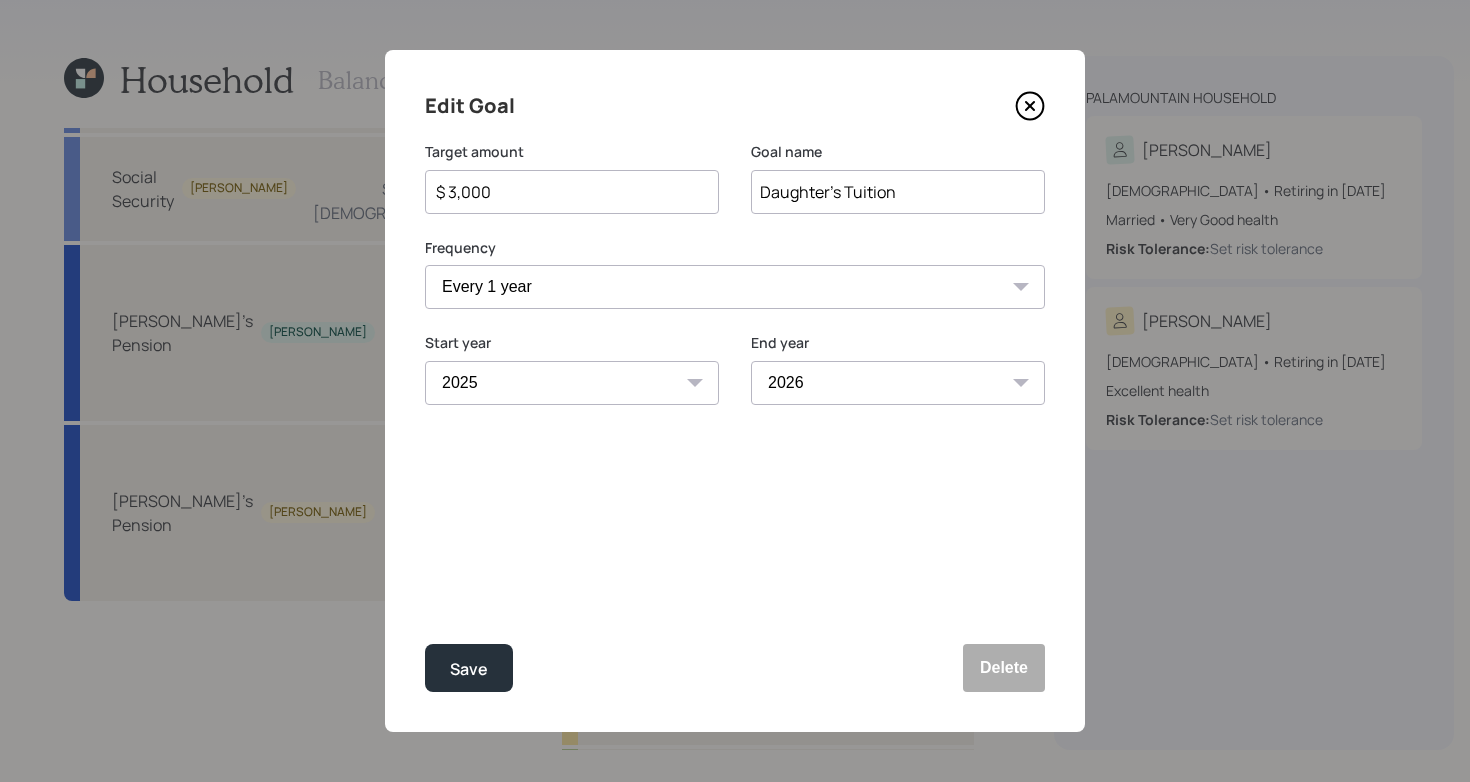 click 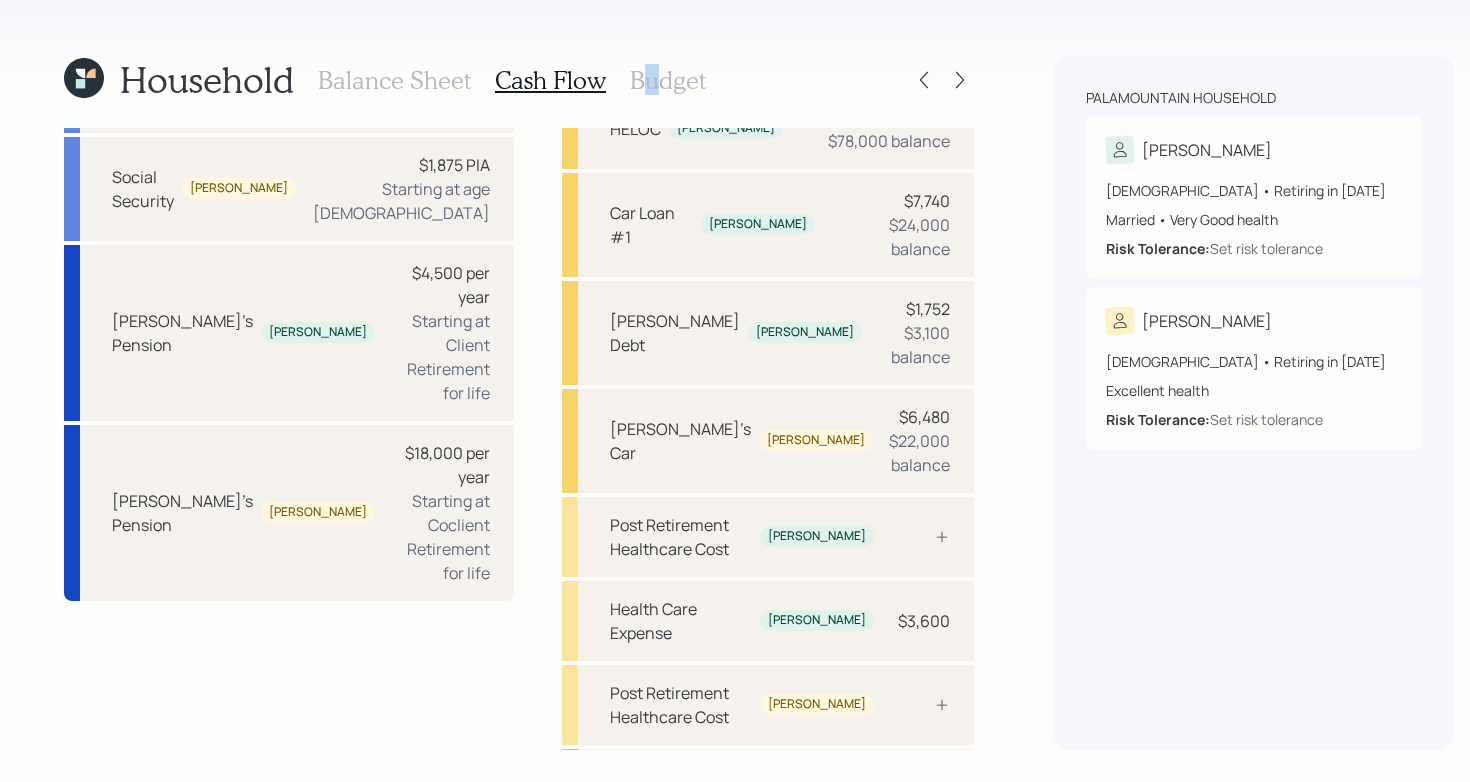 click on "Budget" at bounding box center (668, 80) 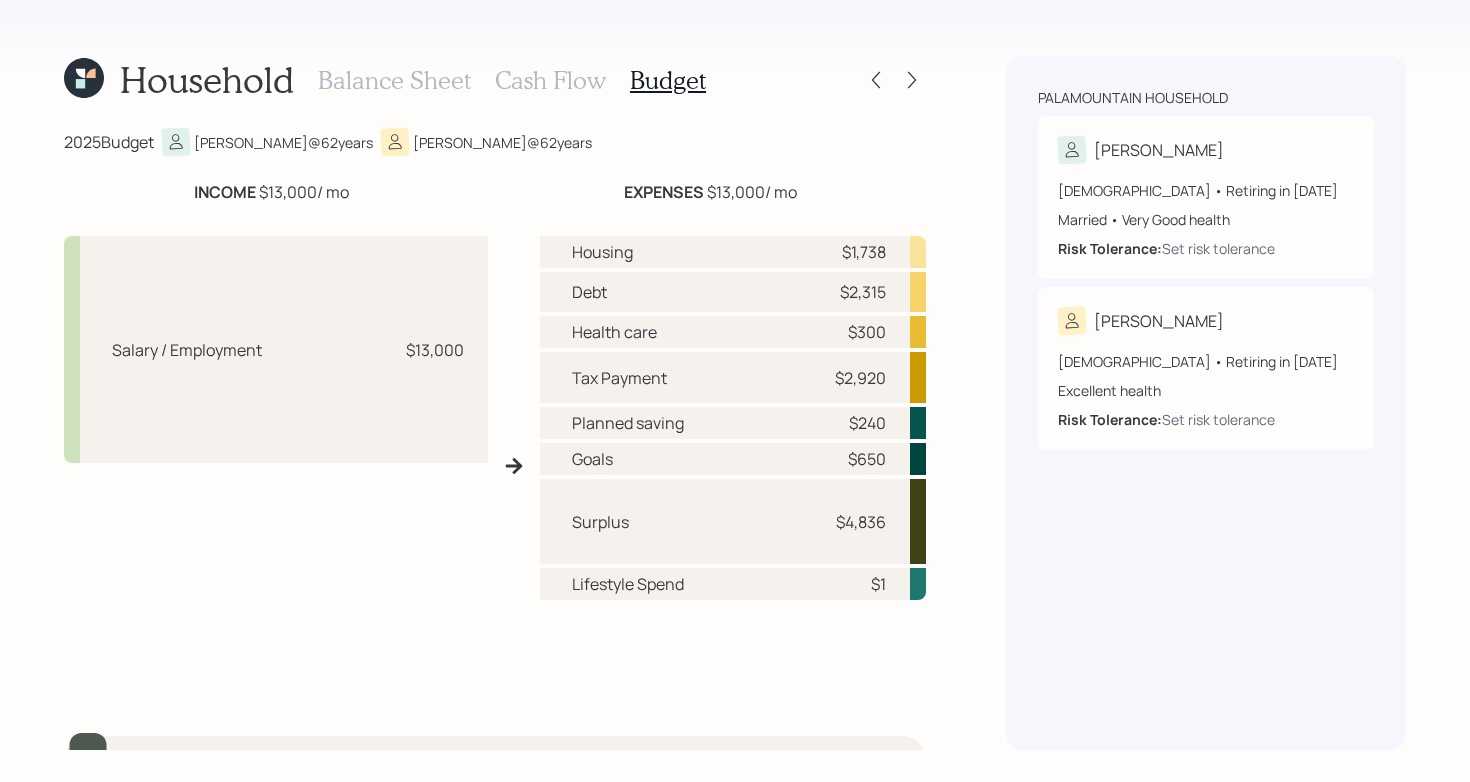 click on "Salary / Employment $13,000" at bounding box center [276, 474] 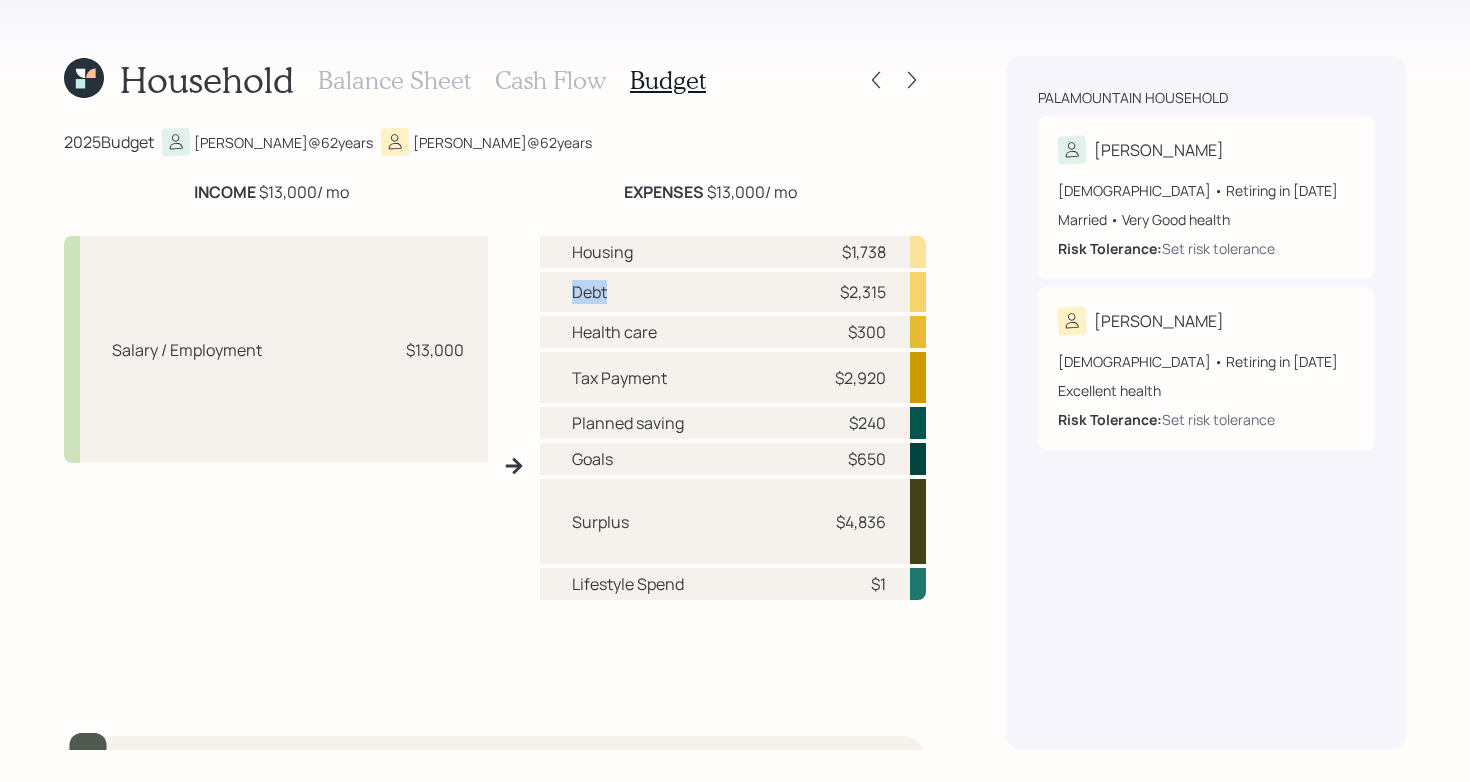 drag, startPoint x: 573, startPoint y: 286, endPoint x: 662, endPoint y: 287, distance: 89.005615 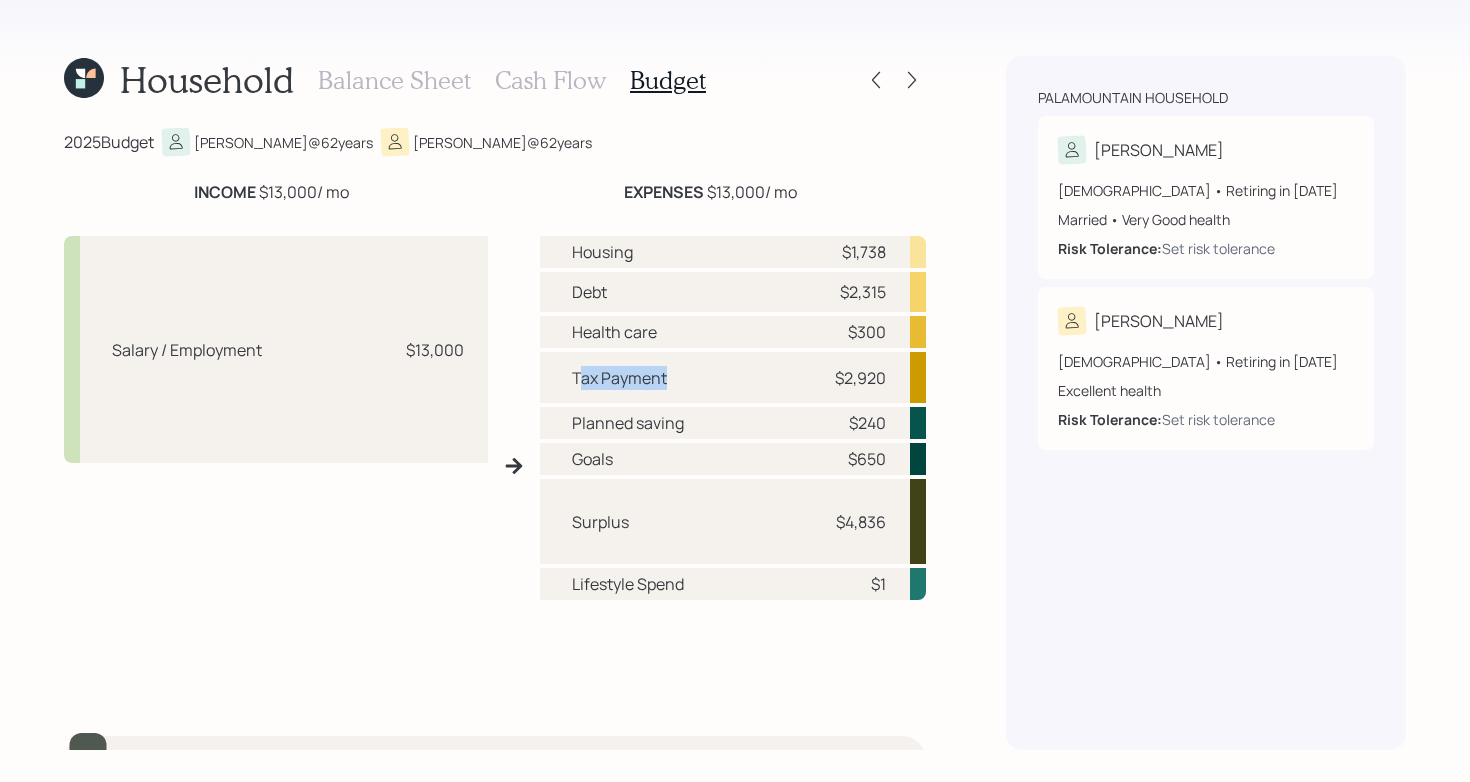 drag, startPoint x: 578, startPoint y: 379, endPoint x: 692, endPoint y: 379, distance: 114 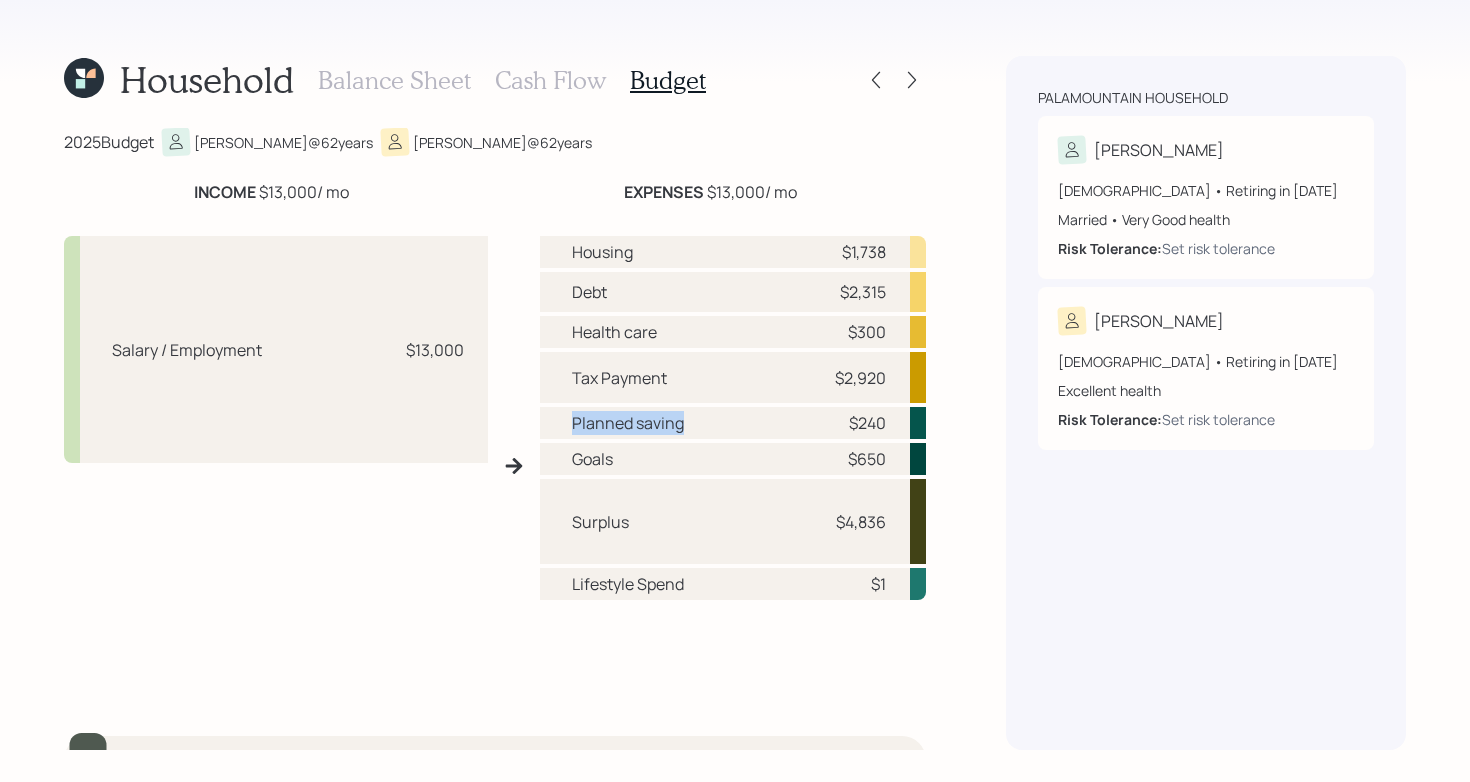 drag, startPoint x: 572, startPoint y: 420, endPoint x: 745, endPoint y: 420, distance: 173 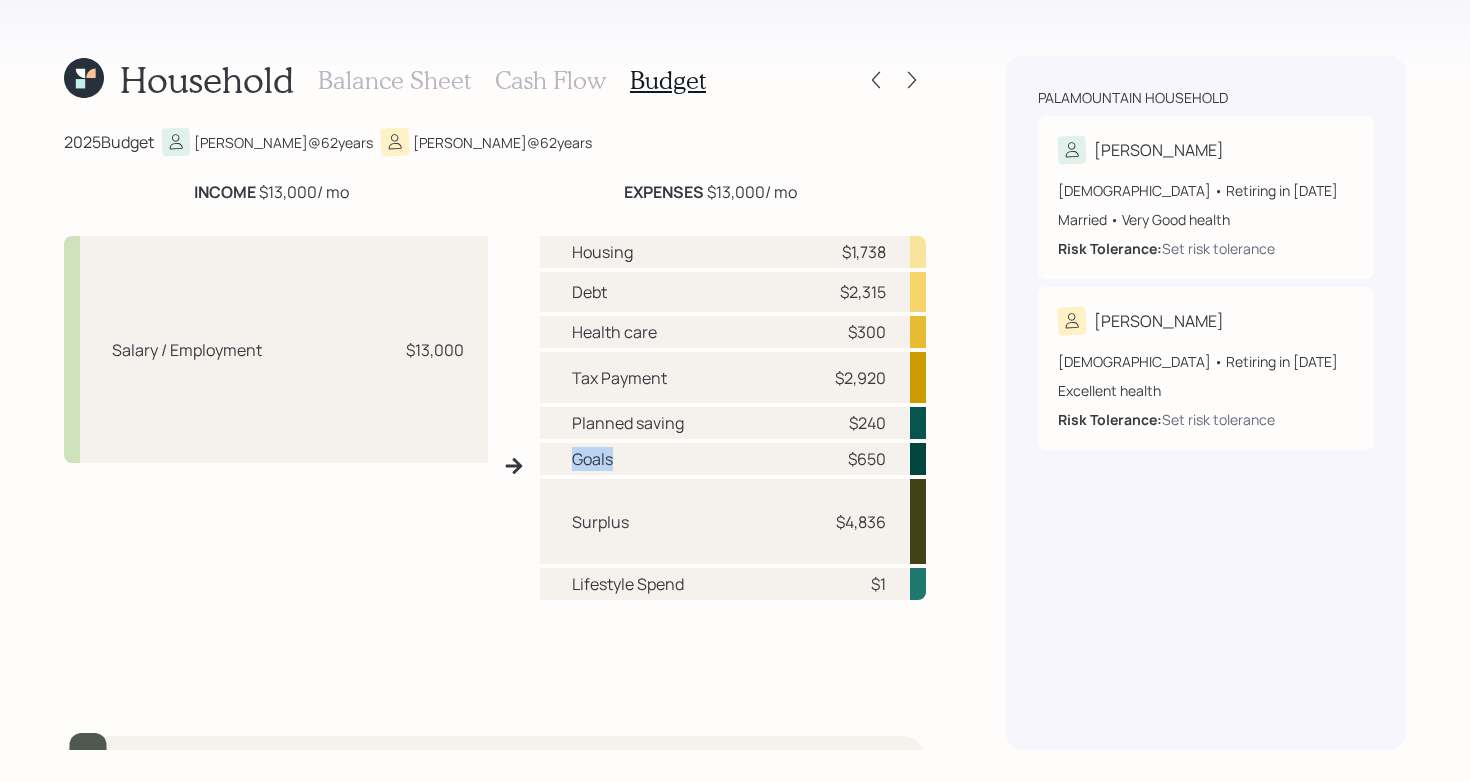 drag, startPoint x: 574, startPoint y: 462, endPoint x: 623, endPoint y: 462, distance: 49 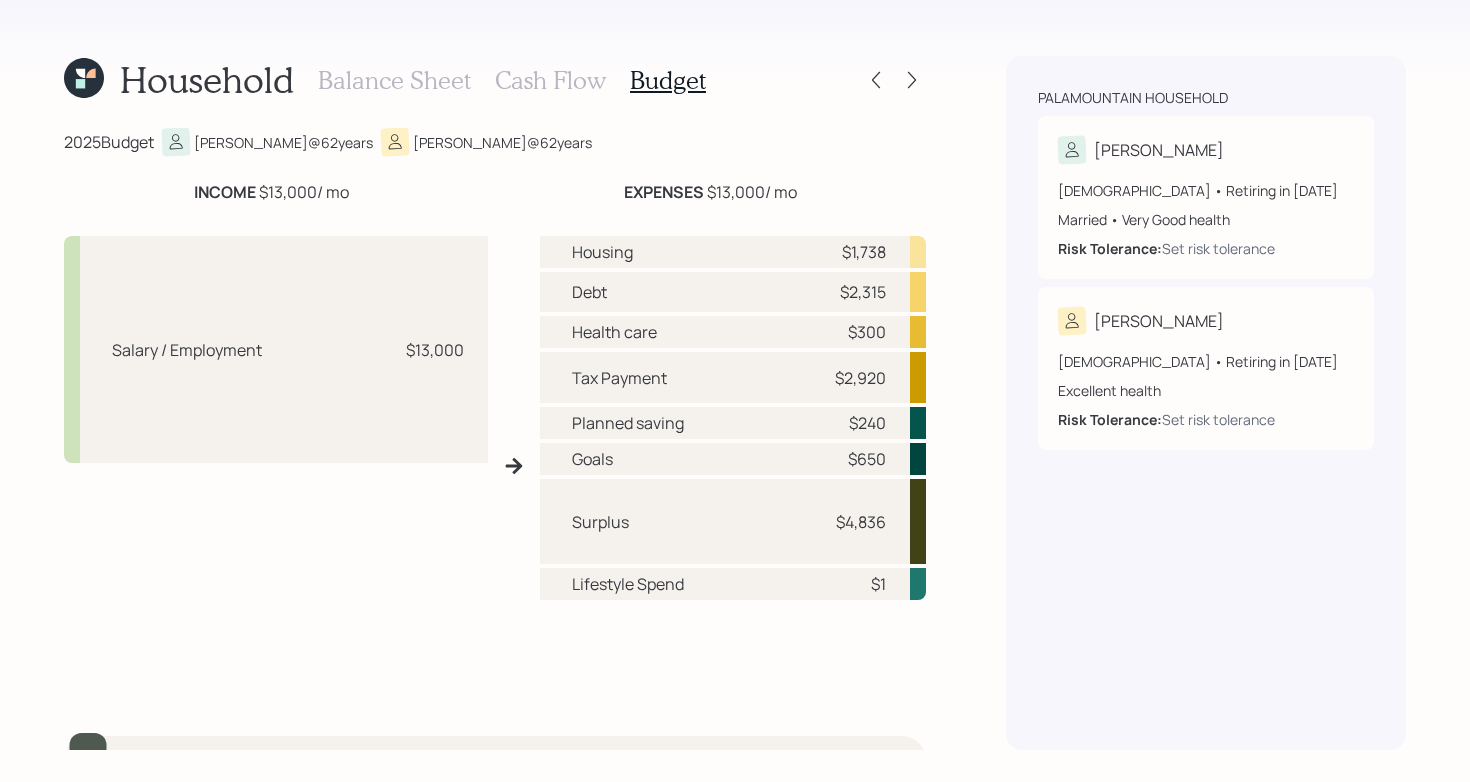 click on "Planned saving $240" at bounding box center [733, 423] 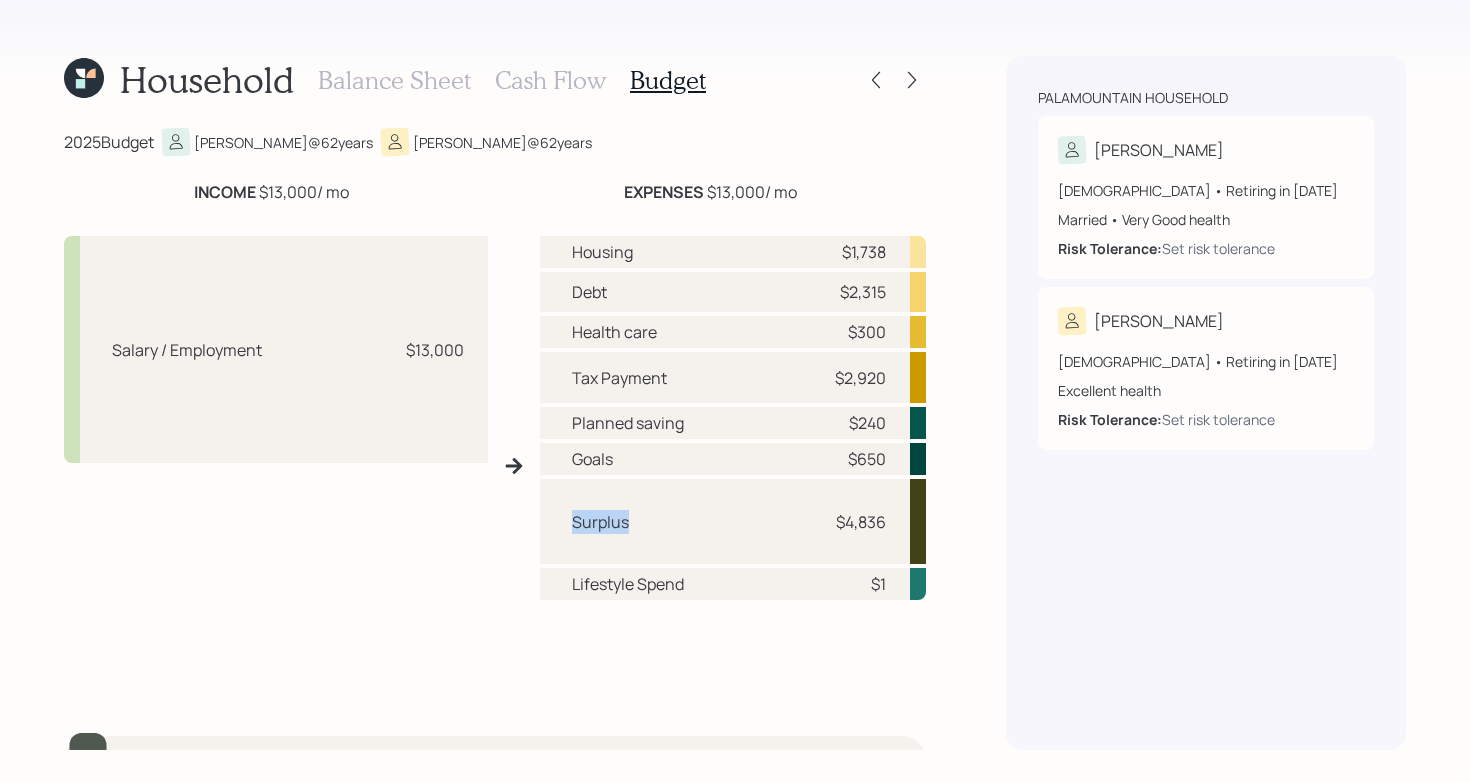 drag, startPoint x: 572, startPoint y: 523, endPoint x: 674, endPoint y: 522, distance: 102.0049 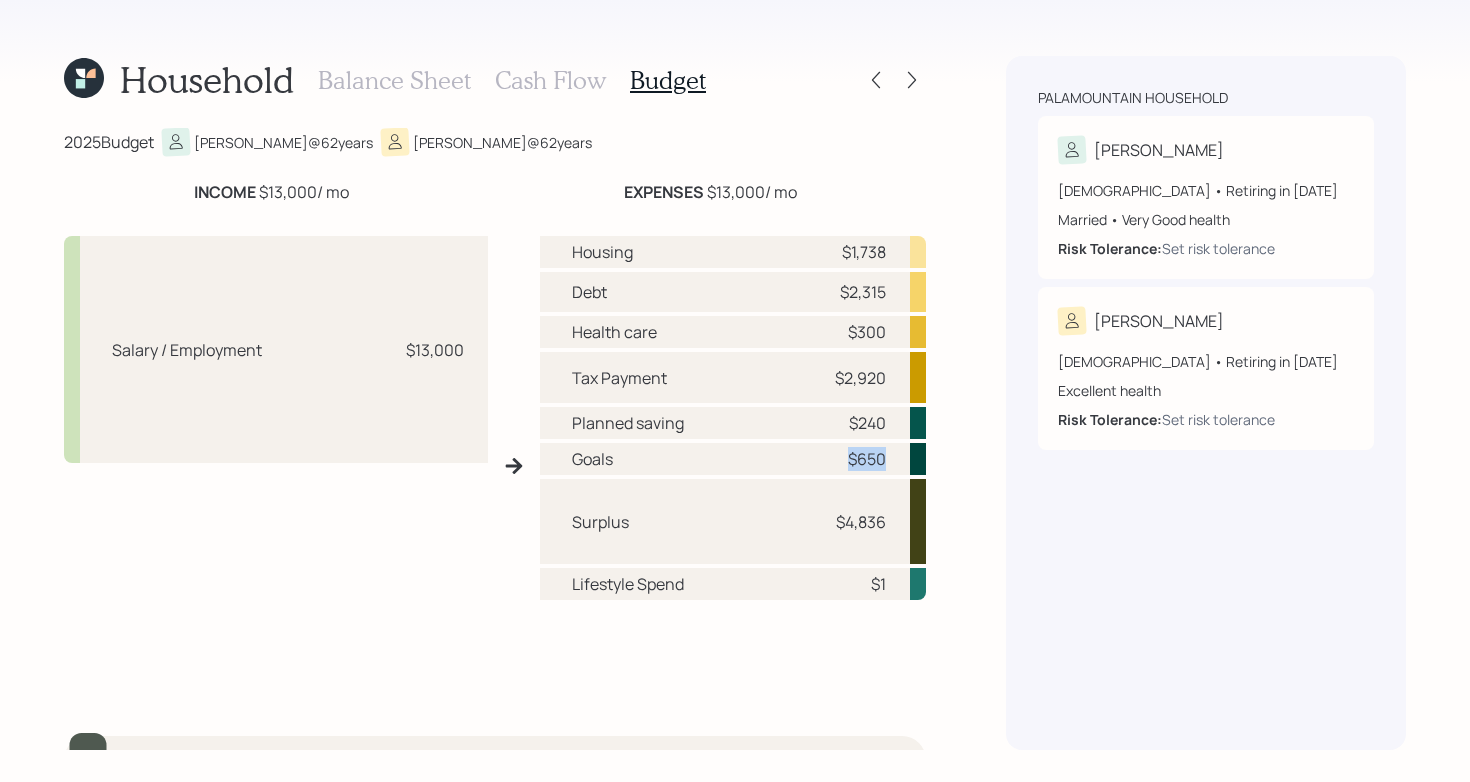 drag, startPoint x: 892, startPoint y: 460, endPoint x: 848, endPoint y: 461, distance: 44.011364 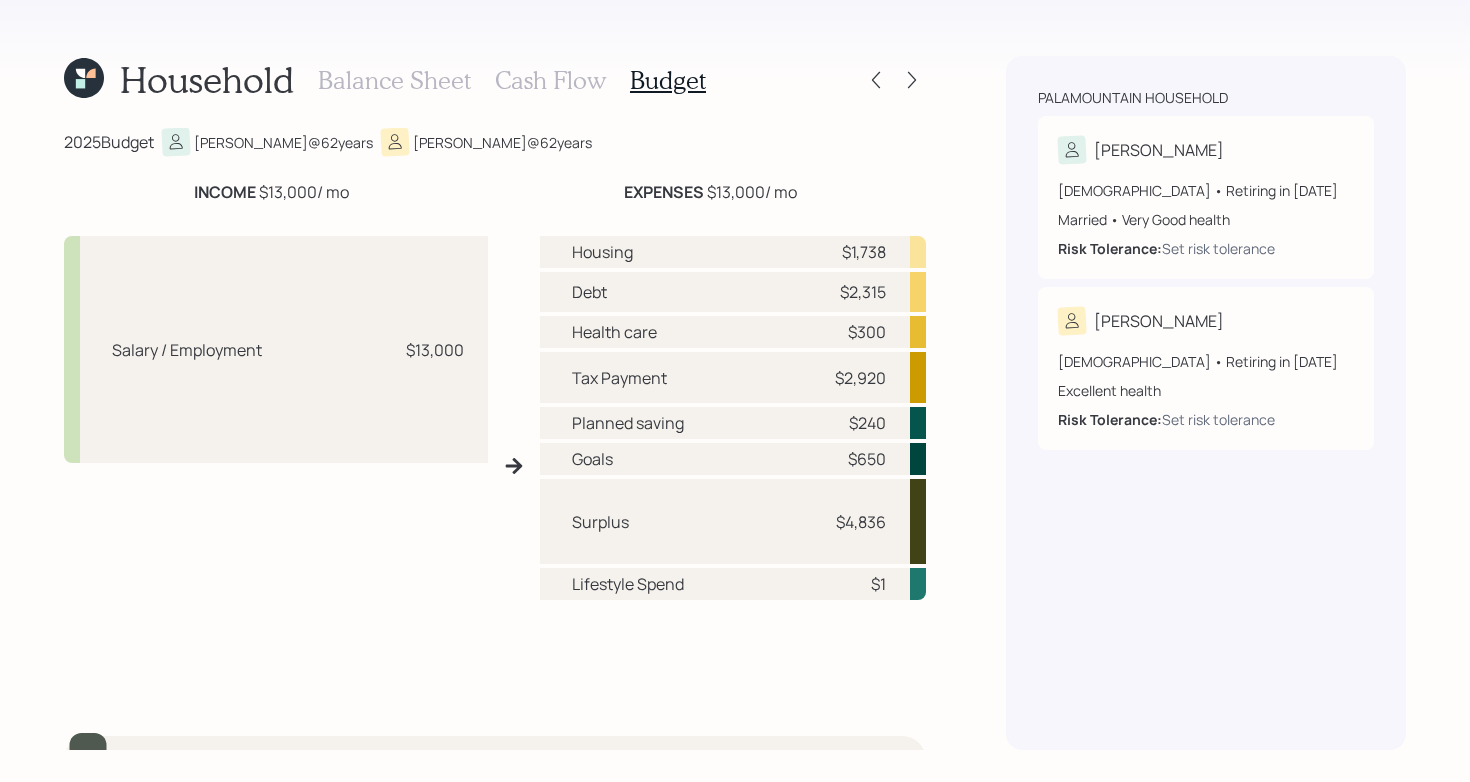 click on "$650" at bounding box center (856, 459) 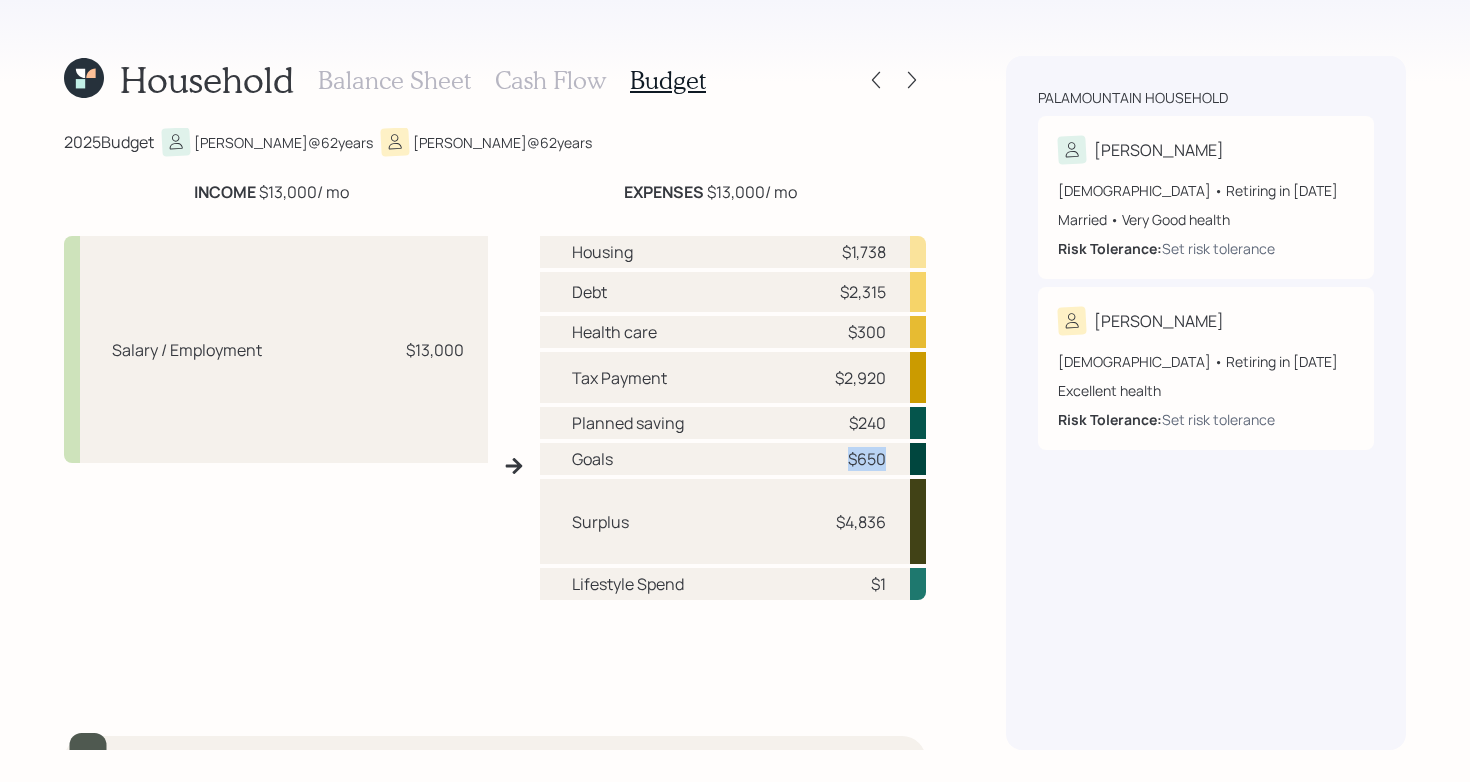 drag, startPoint x: 829, startPoint y: 457, endPoint x: 890, endPoint y: 456, distance: 61.008198 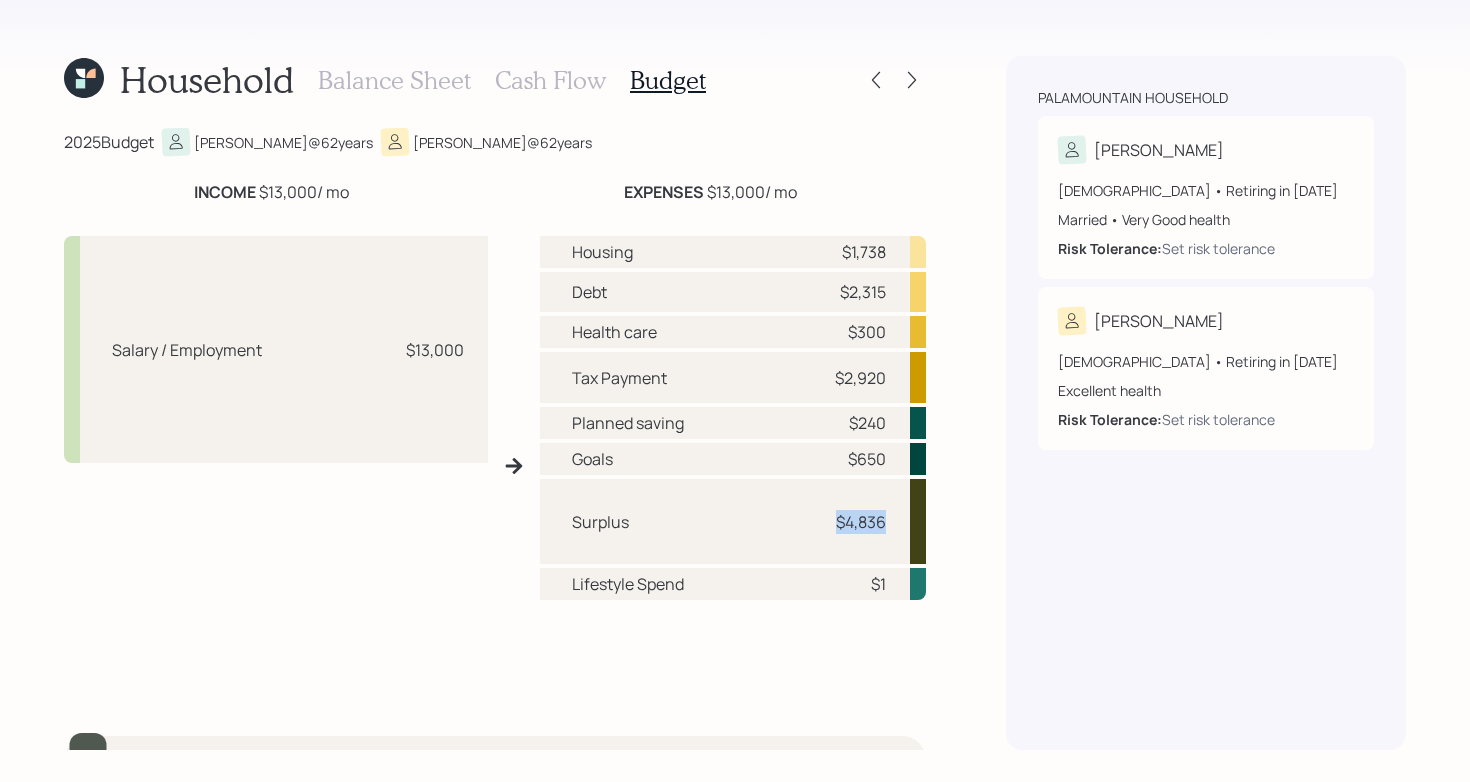 drag, startPoint x: 824, startPoint y: 533, endPoint x: 888, endPoint y: 527, distance: 64.28063 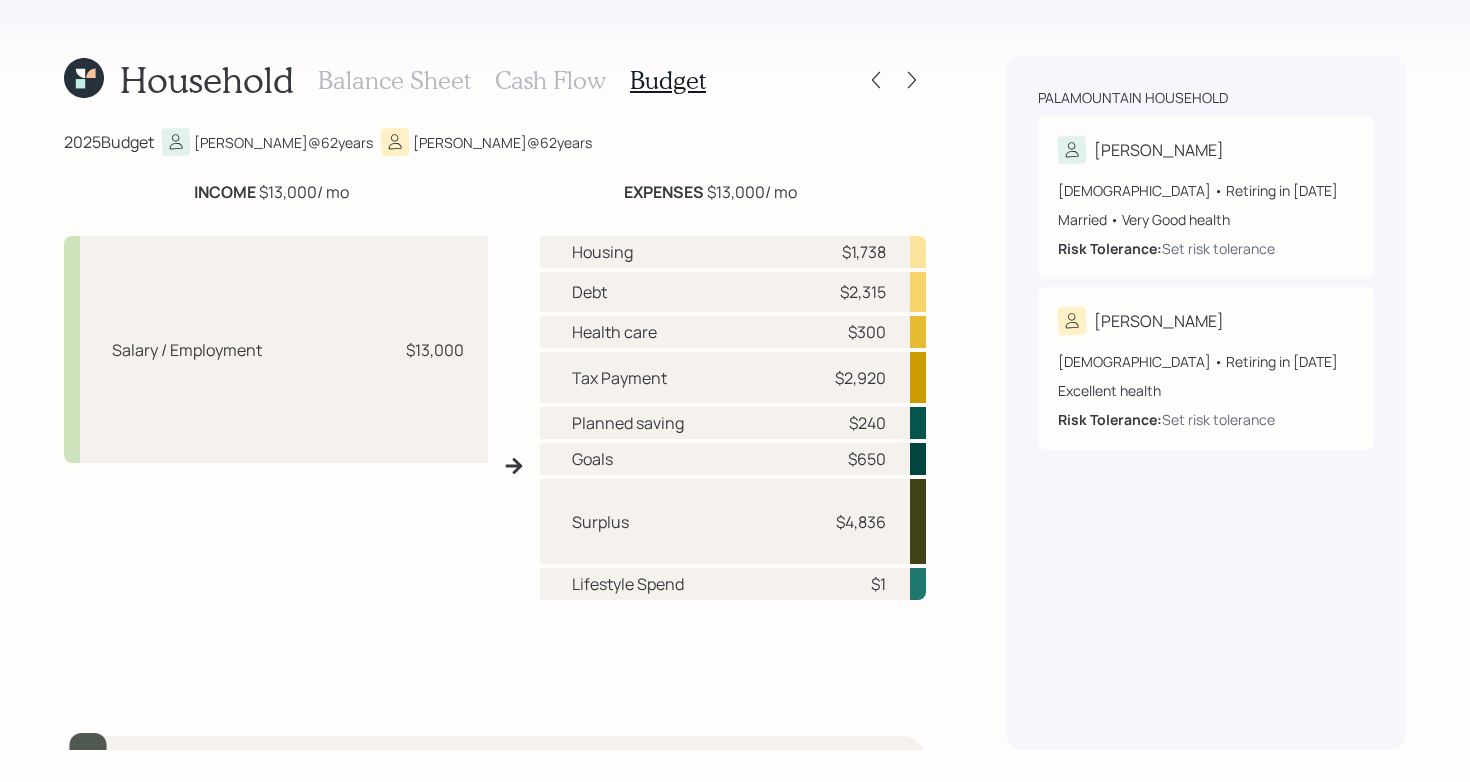 click on "Cash Flow" at bounding box center [550, 80] 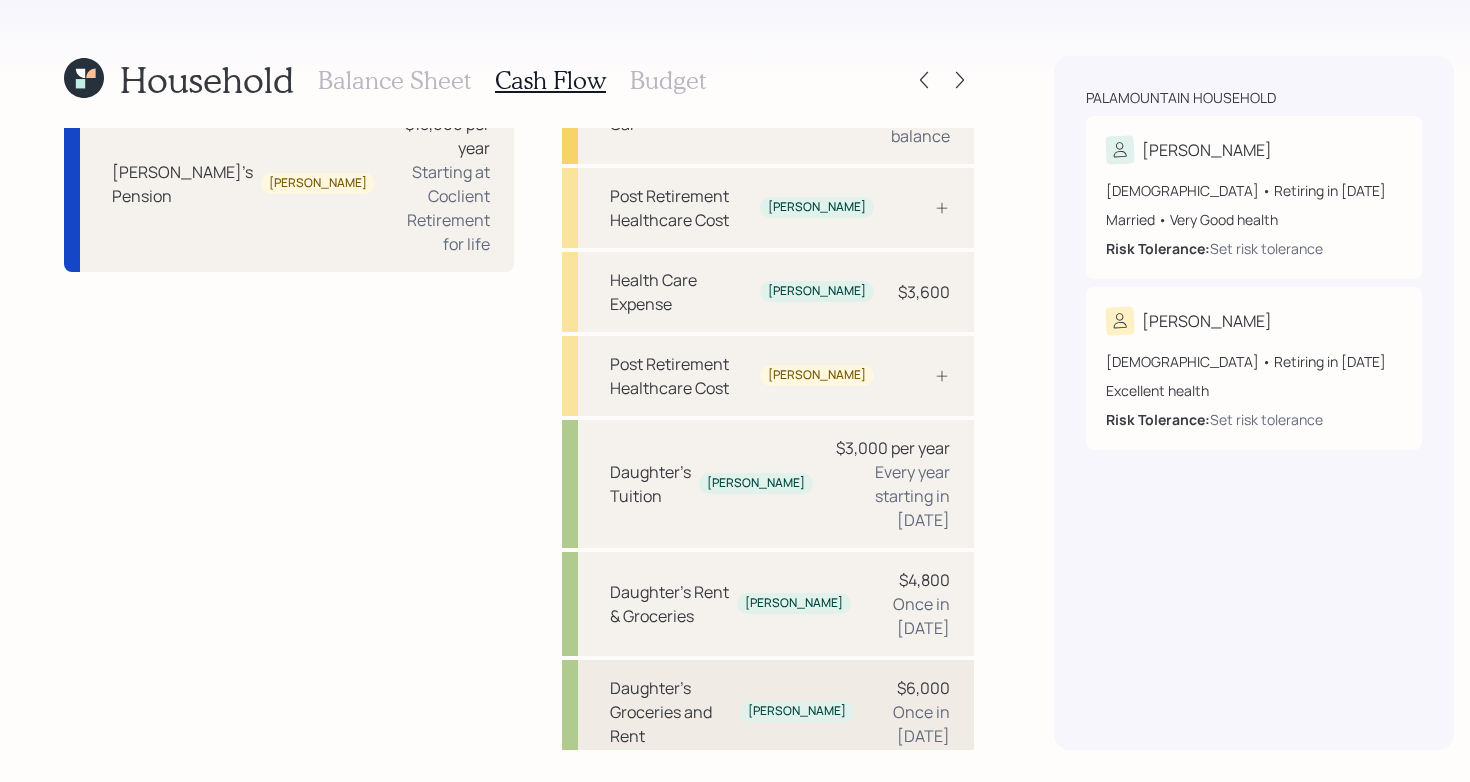 scroll, scrollTop: 647, scrollLeft: 0, axis: vertical 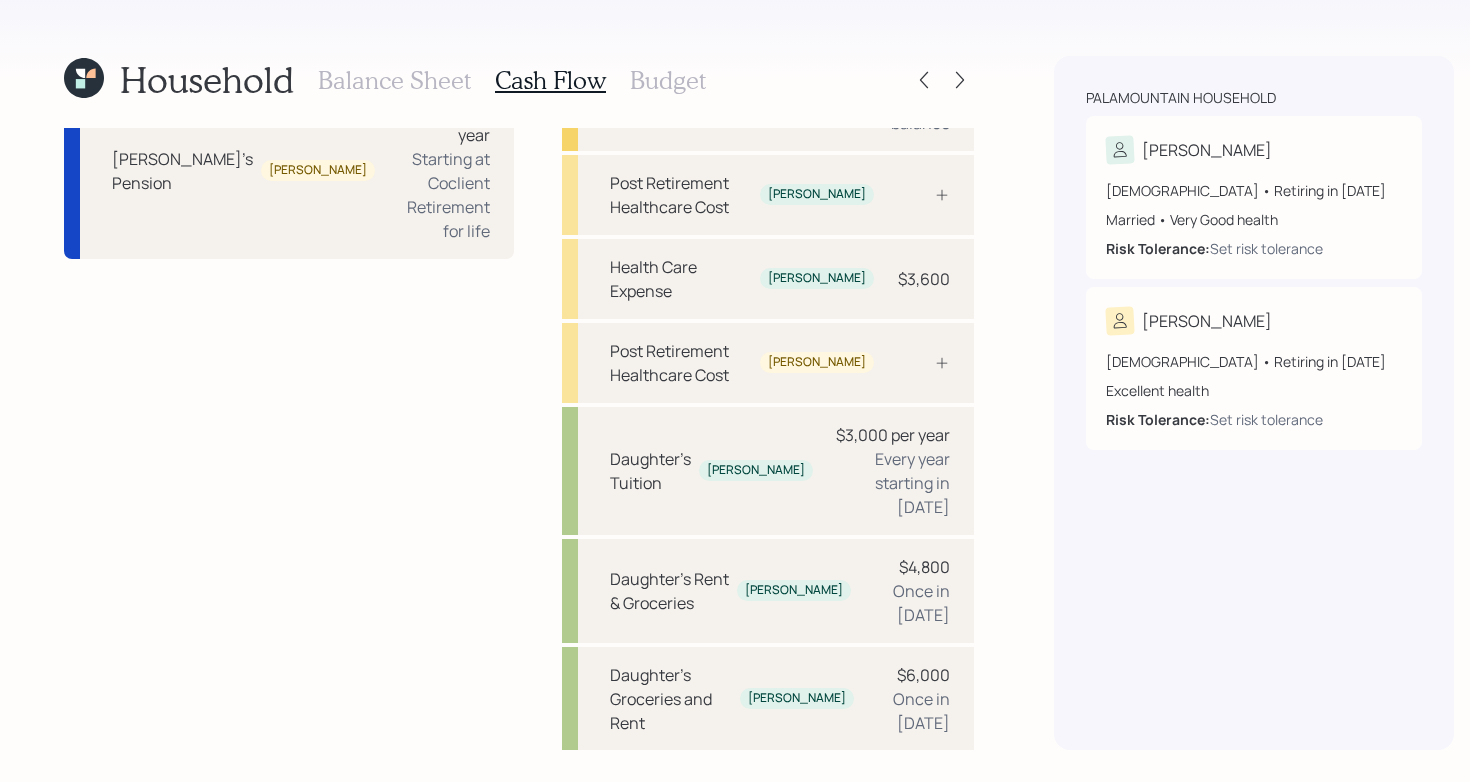 click on "Pre Retirement Living Expense $12" at bounding box center (768, 783) 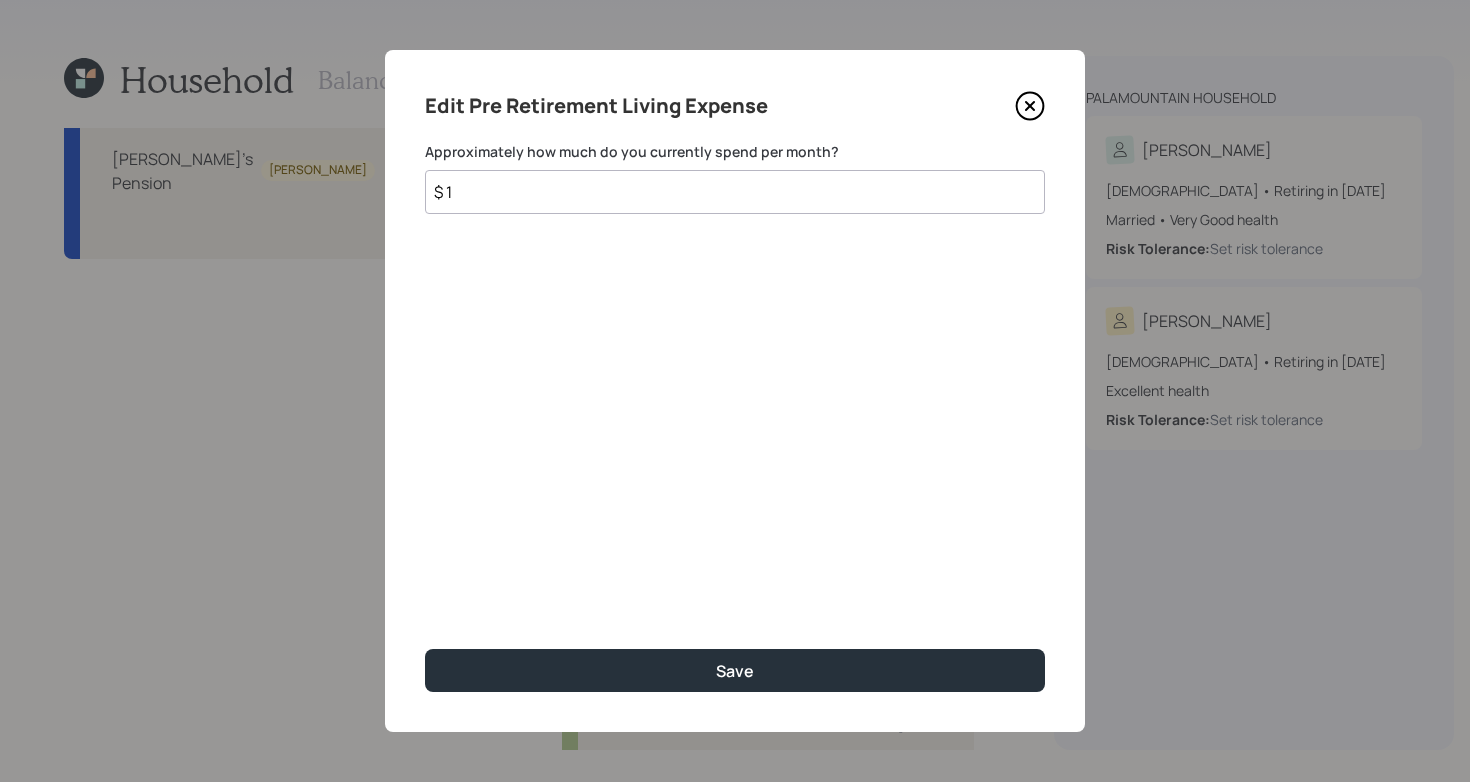 click on "$ 1" at bounding box center (735, 192) 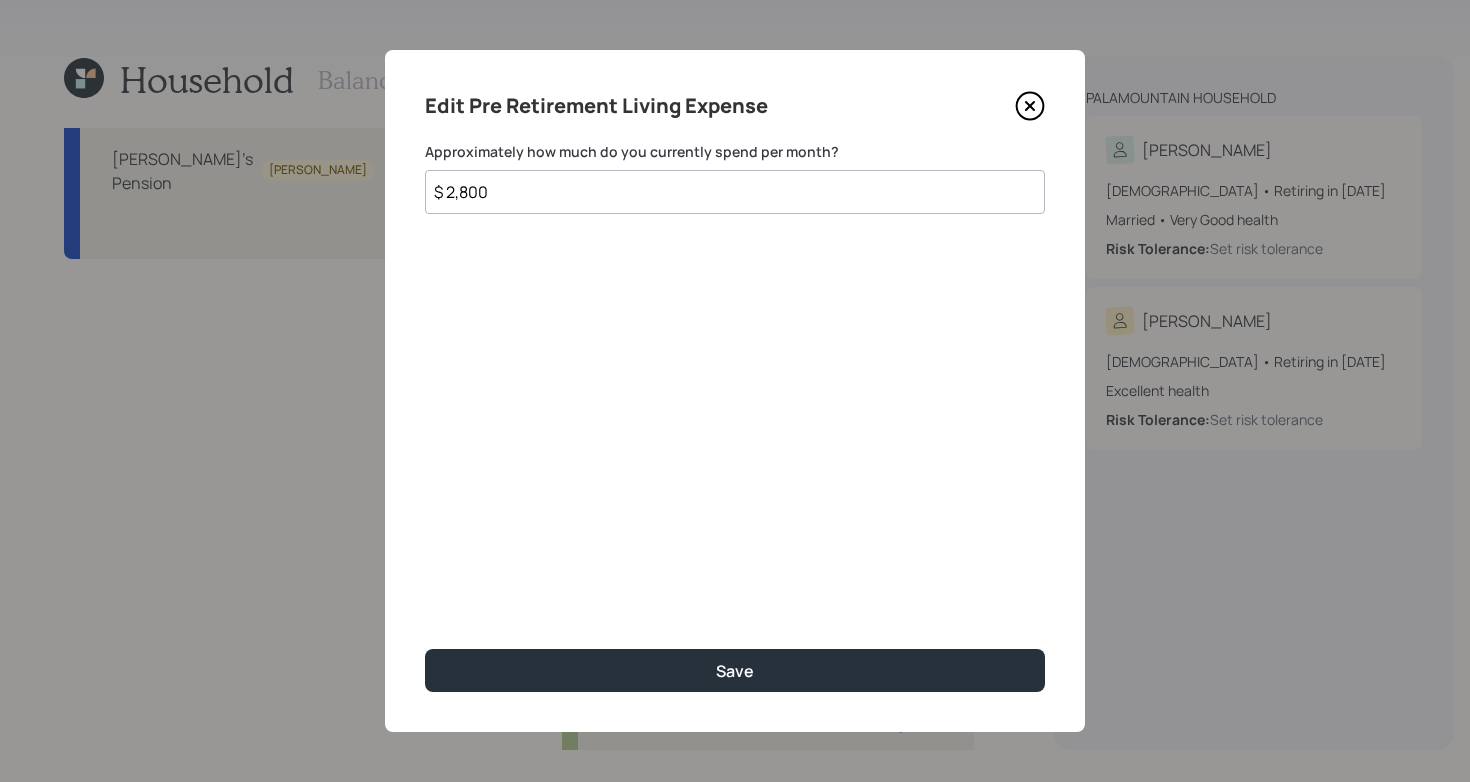 type on "$ 2,800" 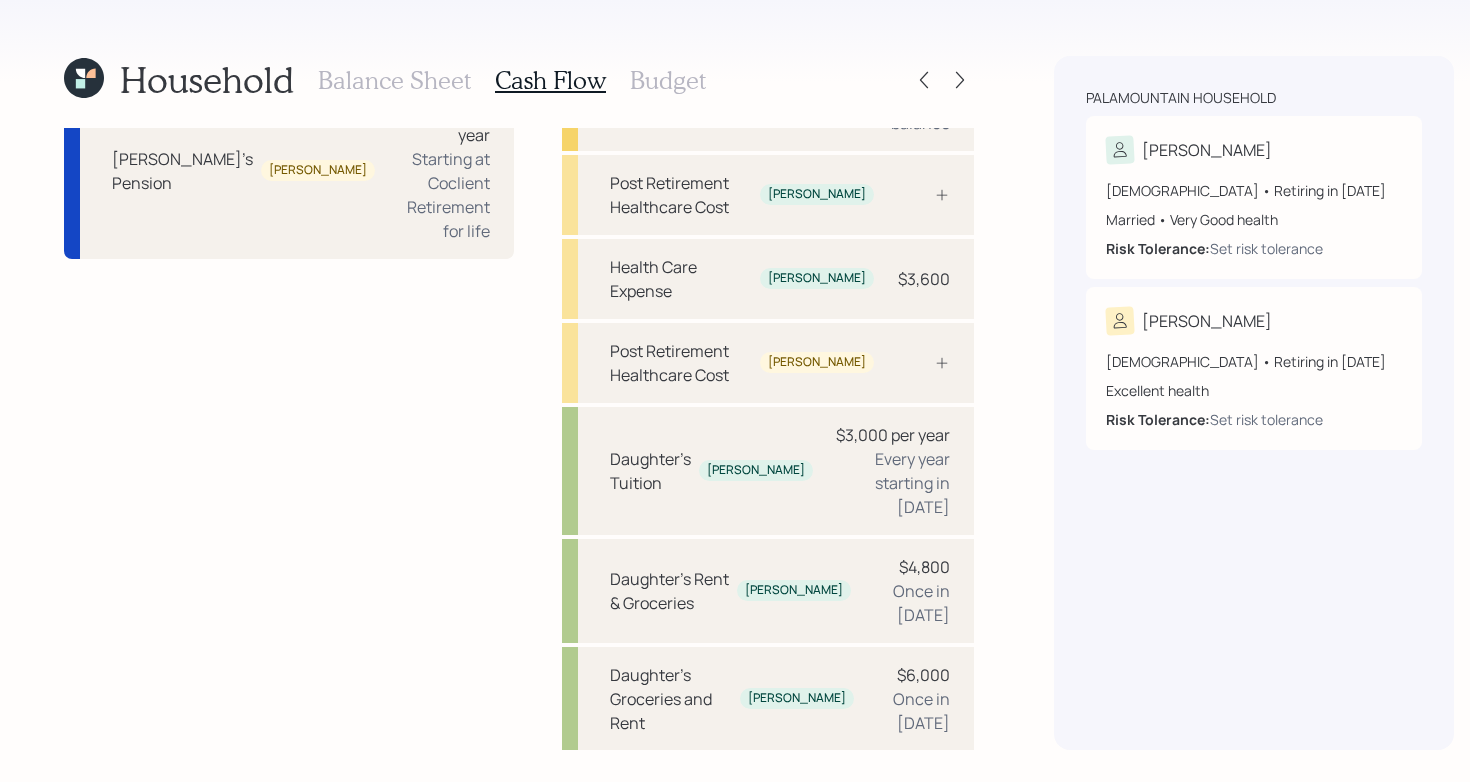 click on "Post Retirement Living Expense" at bounding box center (725, 843) 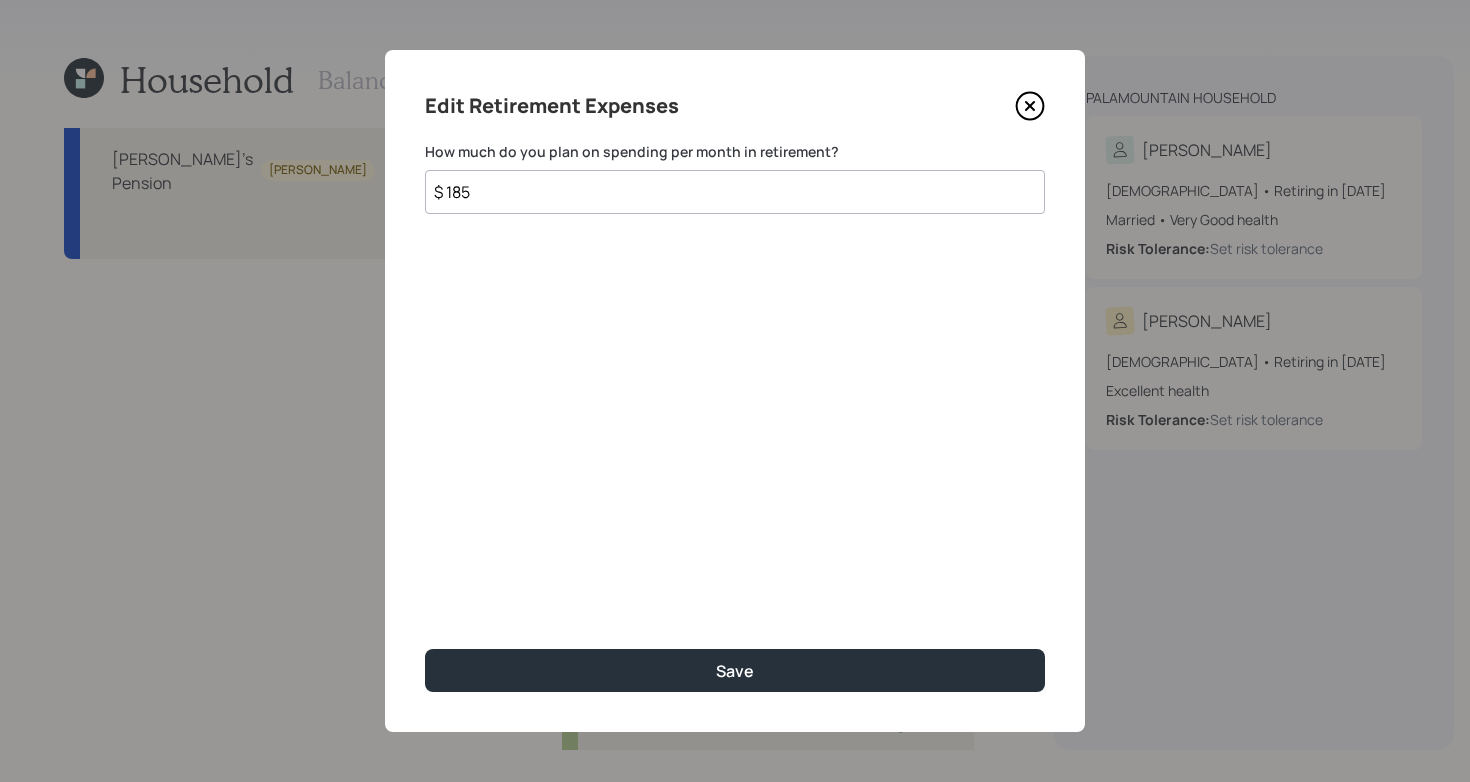 click on "$ 185" at bounding box center [735, 192] 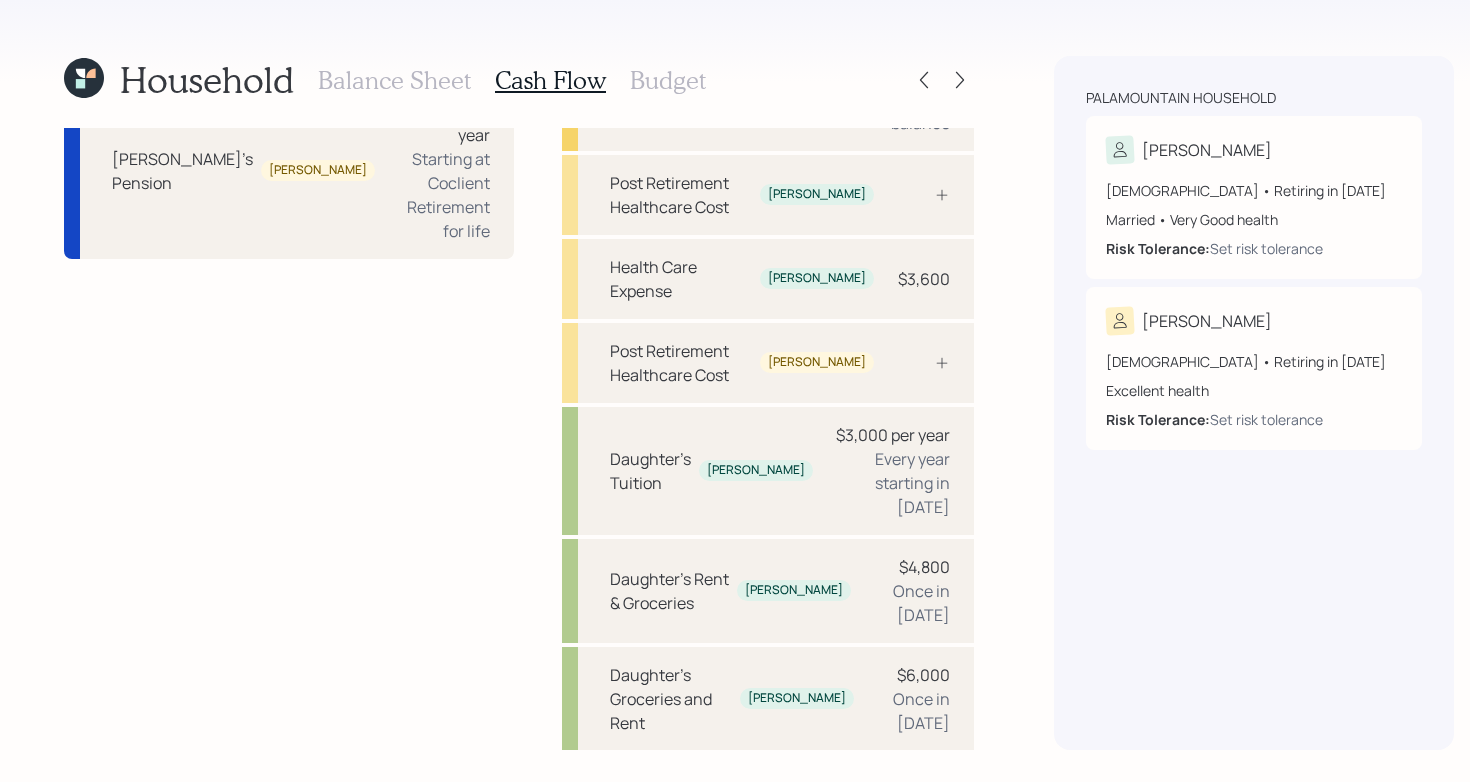 click on "Post Retirement Living Expense" at bounding box center (725, 843) 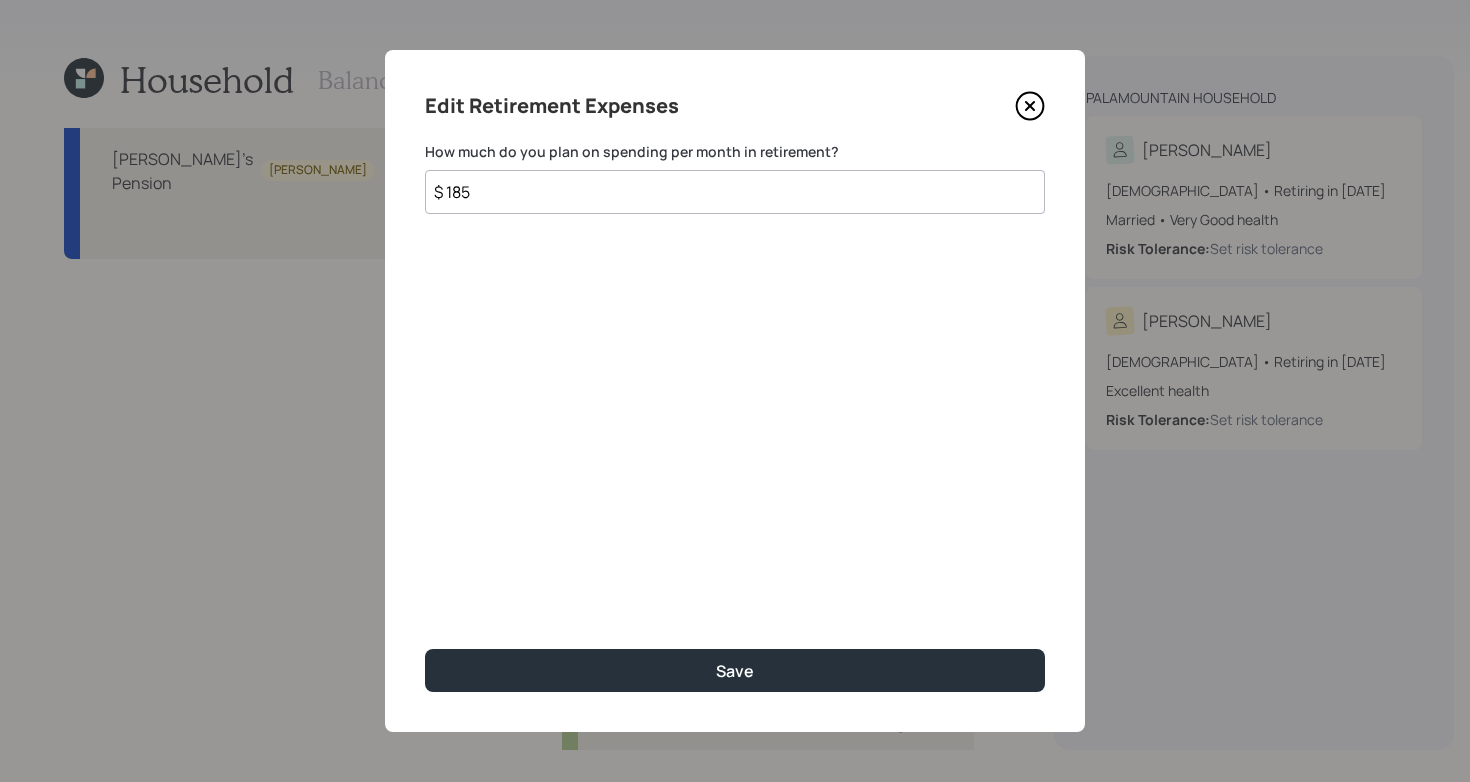 click on "$ 185" at bounding box center (735, 192) 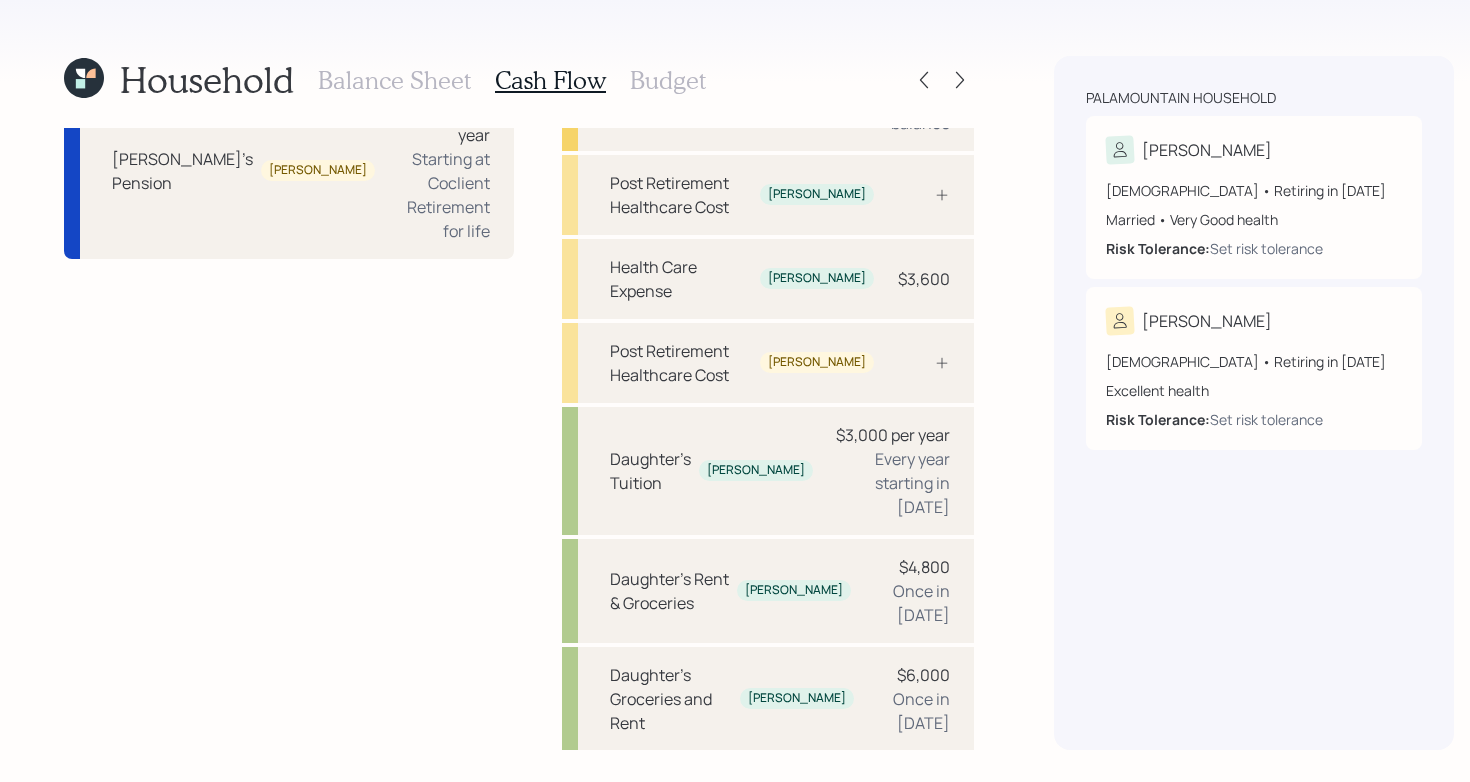 click on "Post Retirement Living Expense" at bounding box center (725, 843) 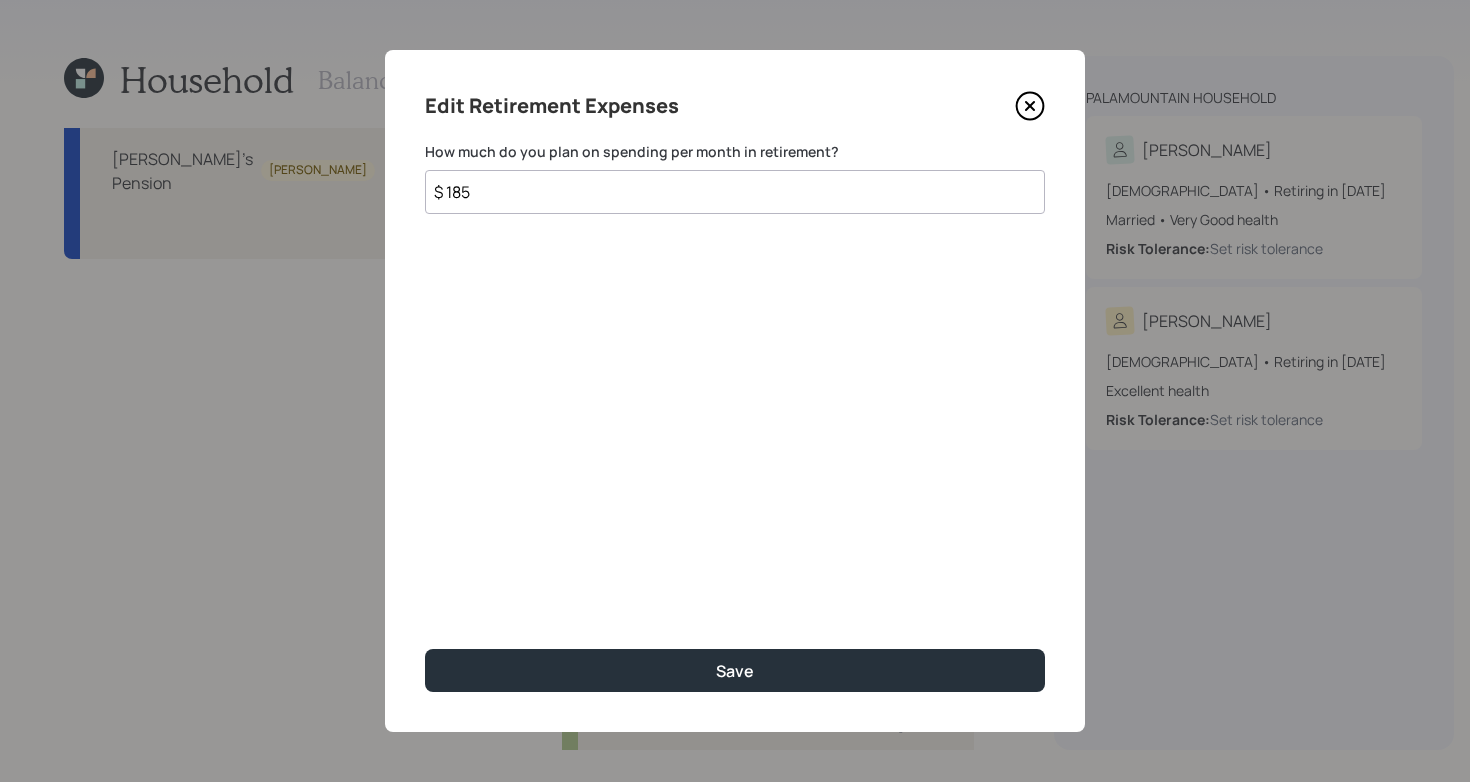 click on "$ 185" at bounding box center [735, 192] 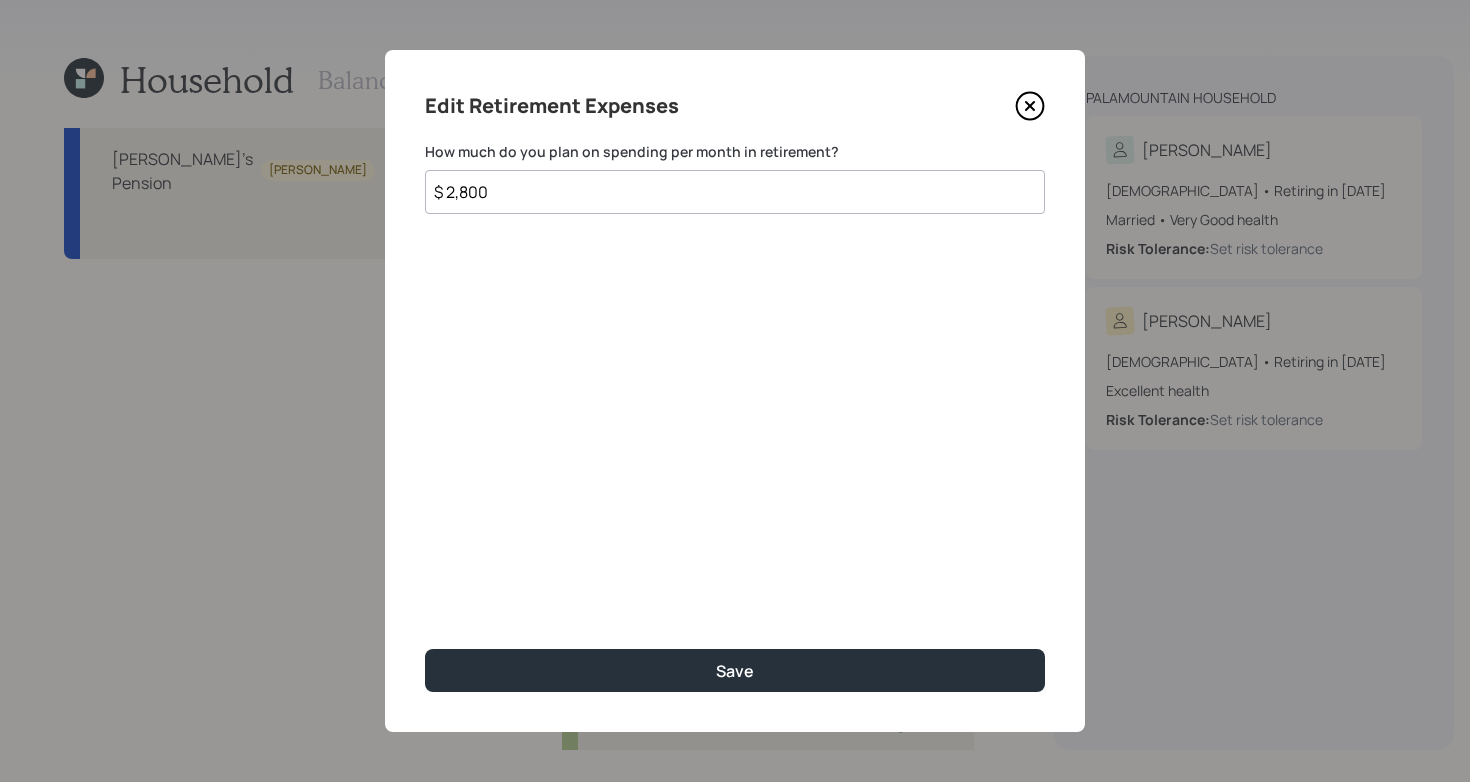 type on "$ 2,800" 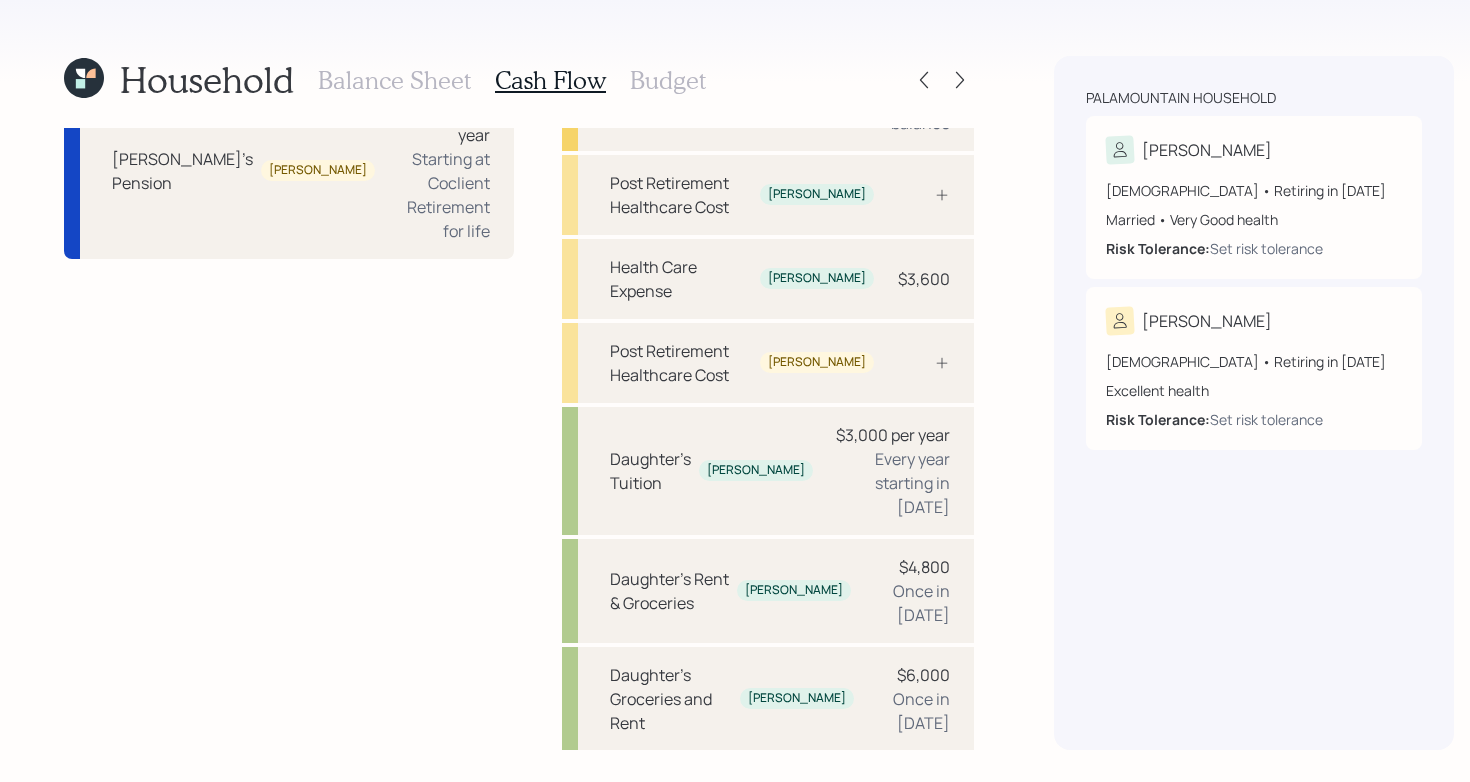 click on "Budget" at bounding box center (668, 80) 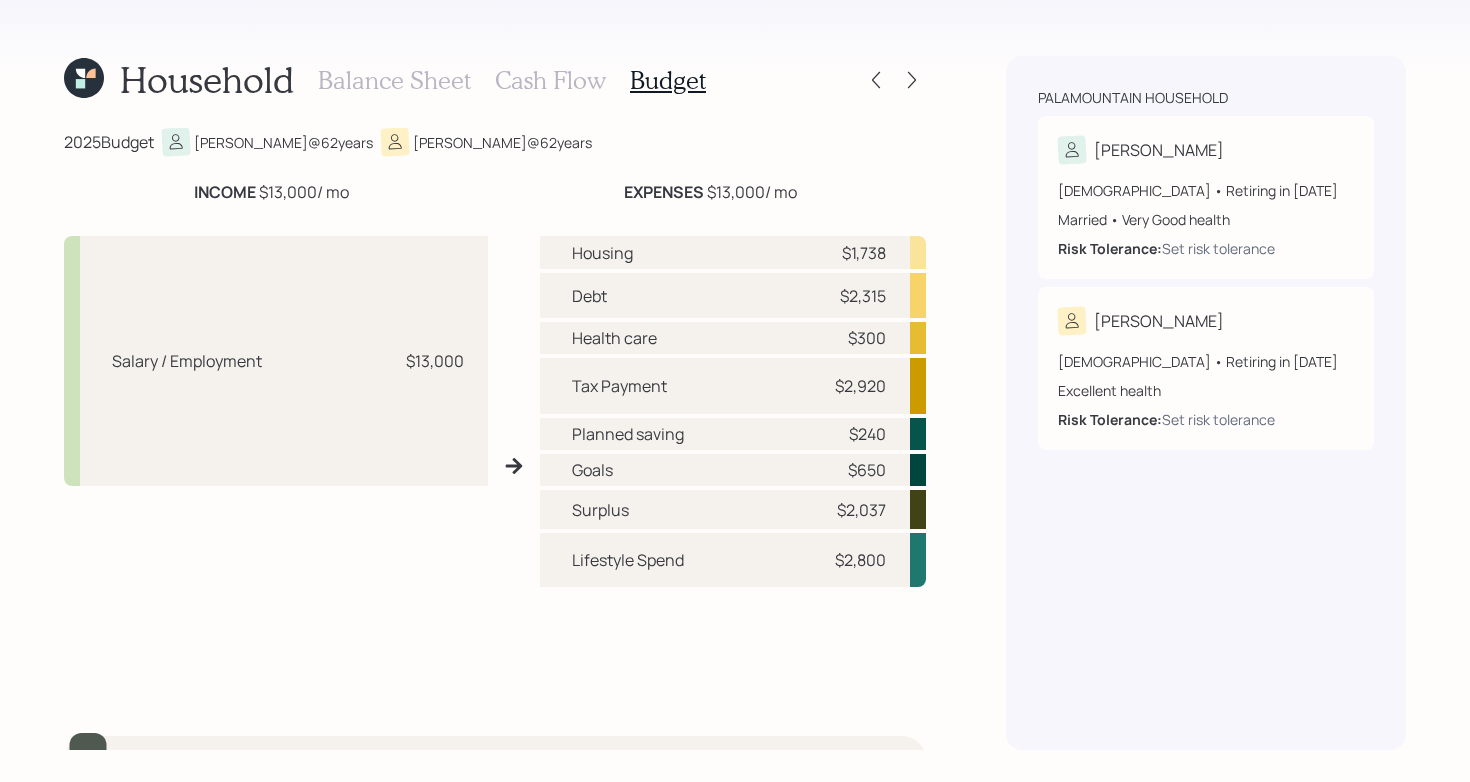 click on "Cash Flow" at bounding box center [550, 80] 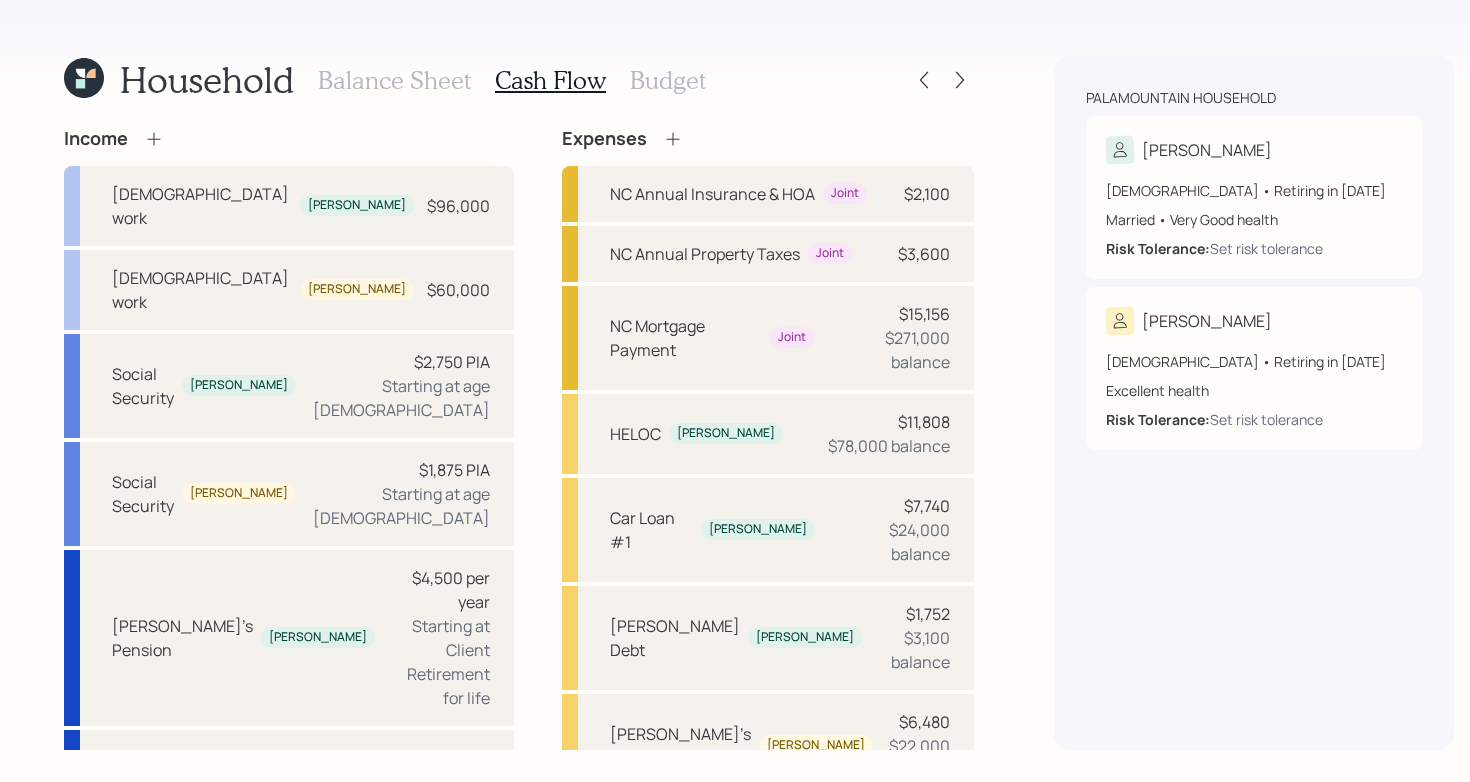 click on "Budget" at bounding box center (668, 80) 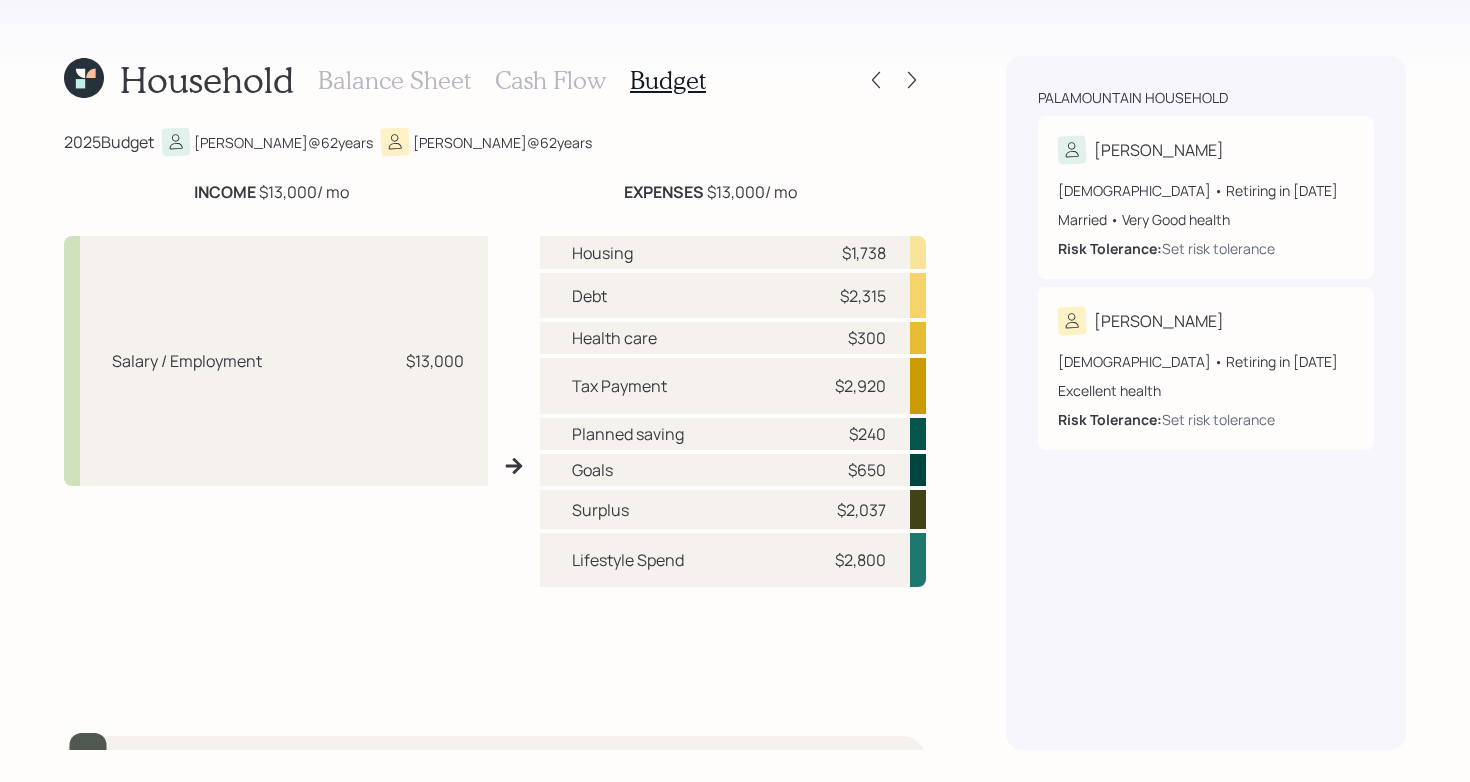 click on "Cash Flow" at bounding box center [550, 80] 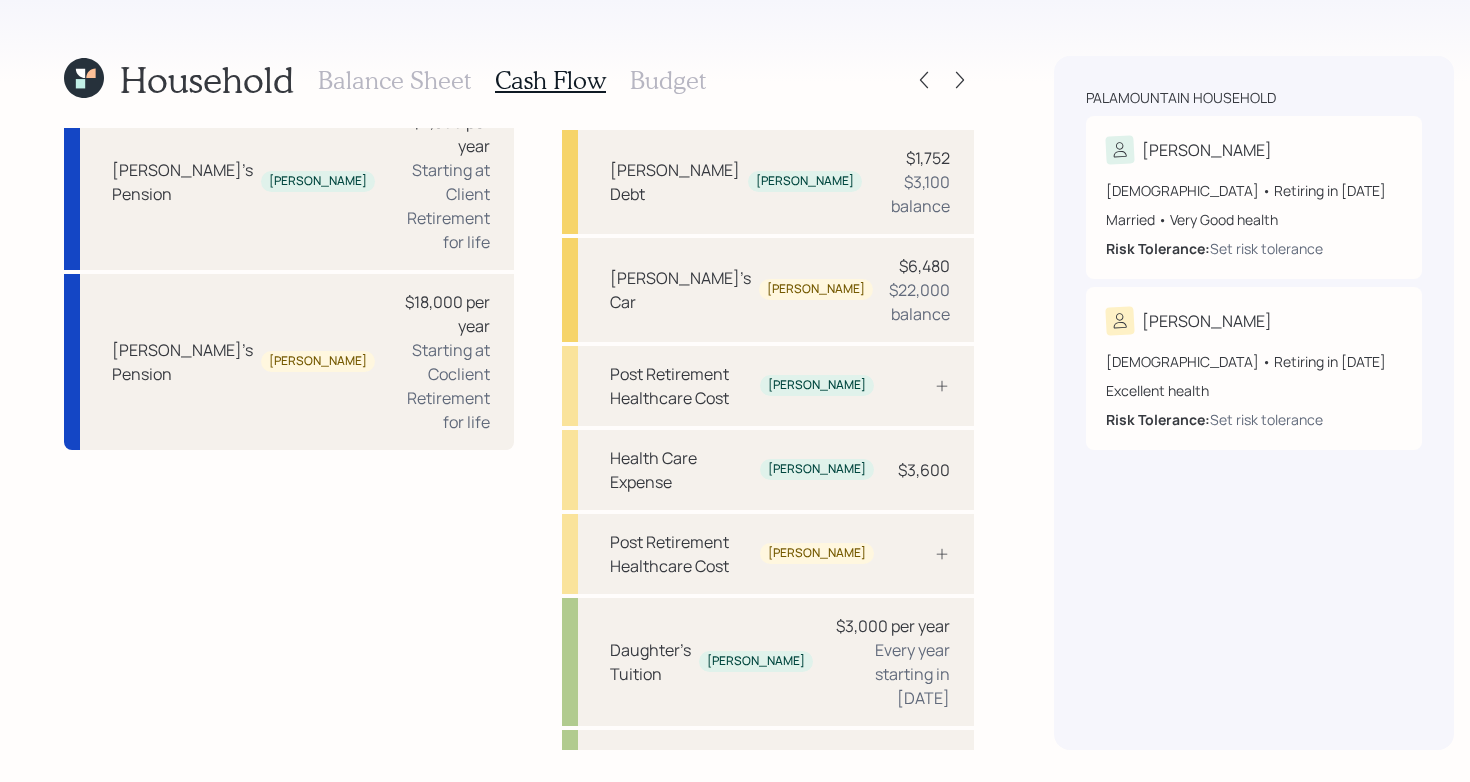 scroll, scrollTop: 463, scrollLeft: 0, axis: vertical 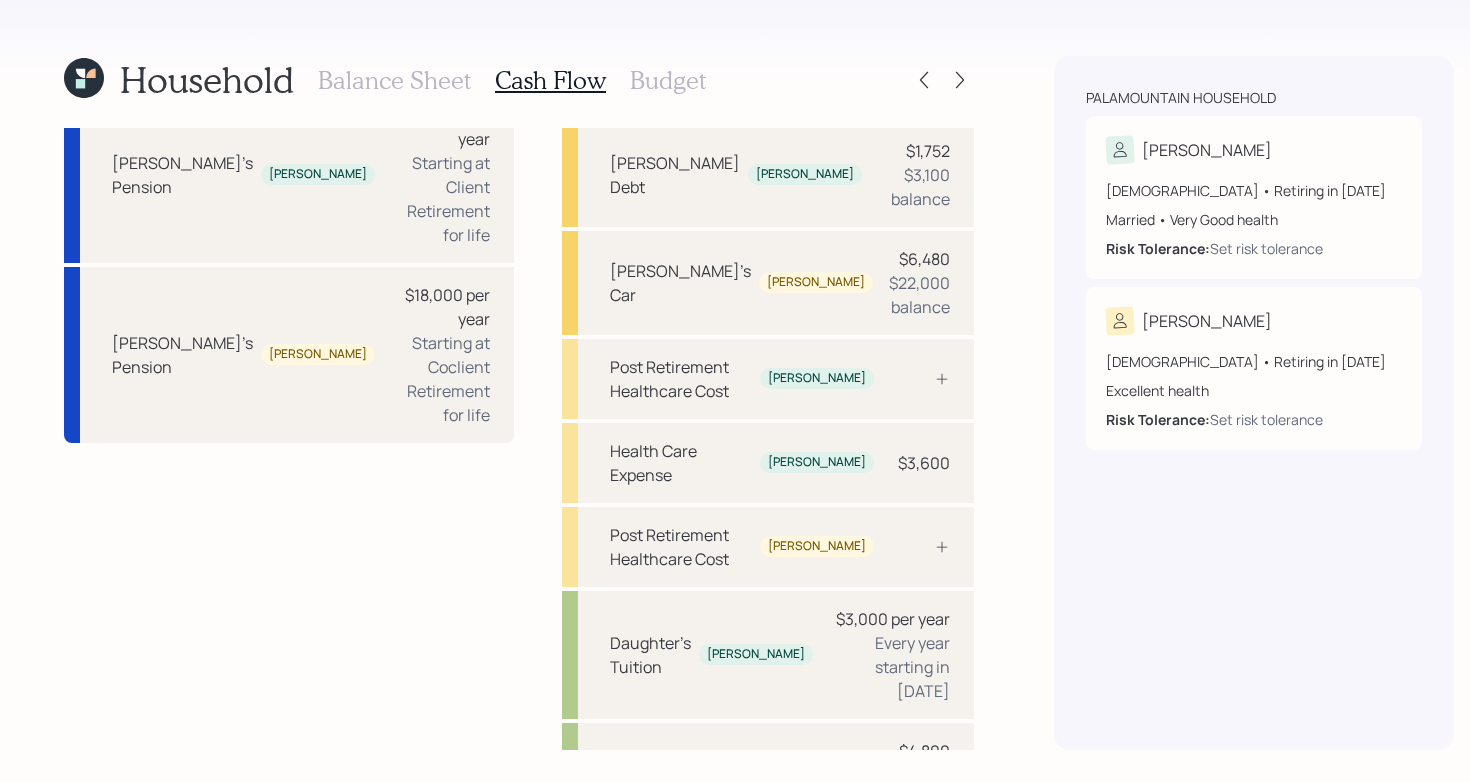 click on "Budget" at bounding box center (668, 80) 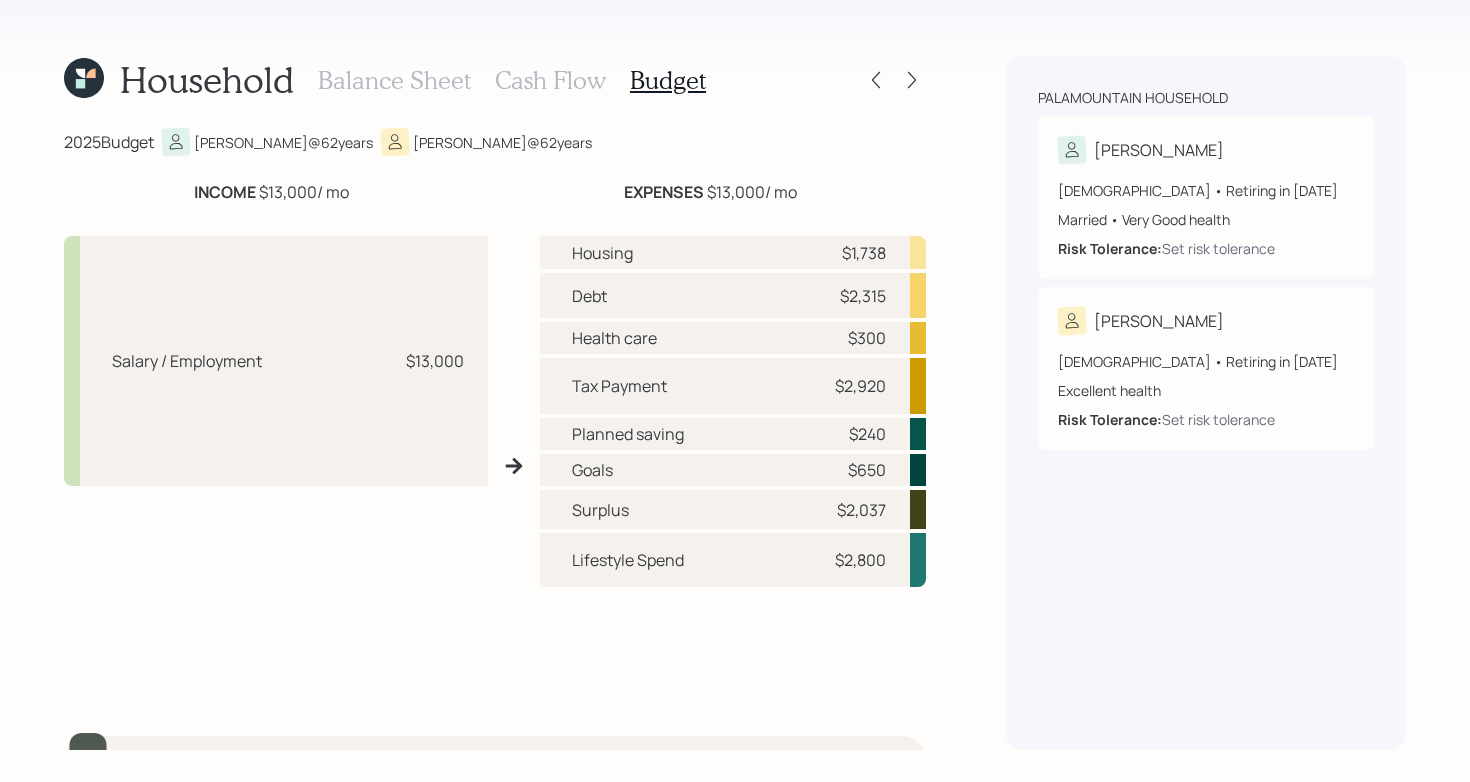 click on "Cash Flow" at bounding box center [550, 80] 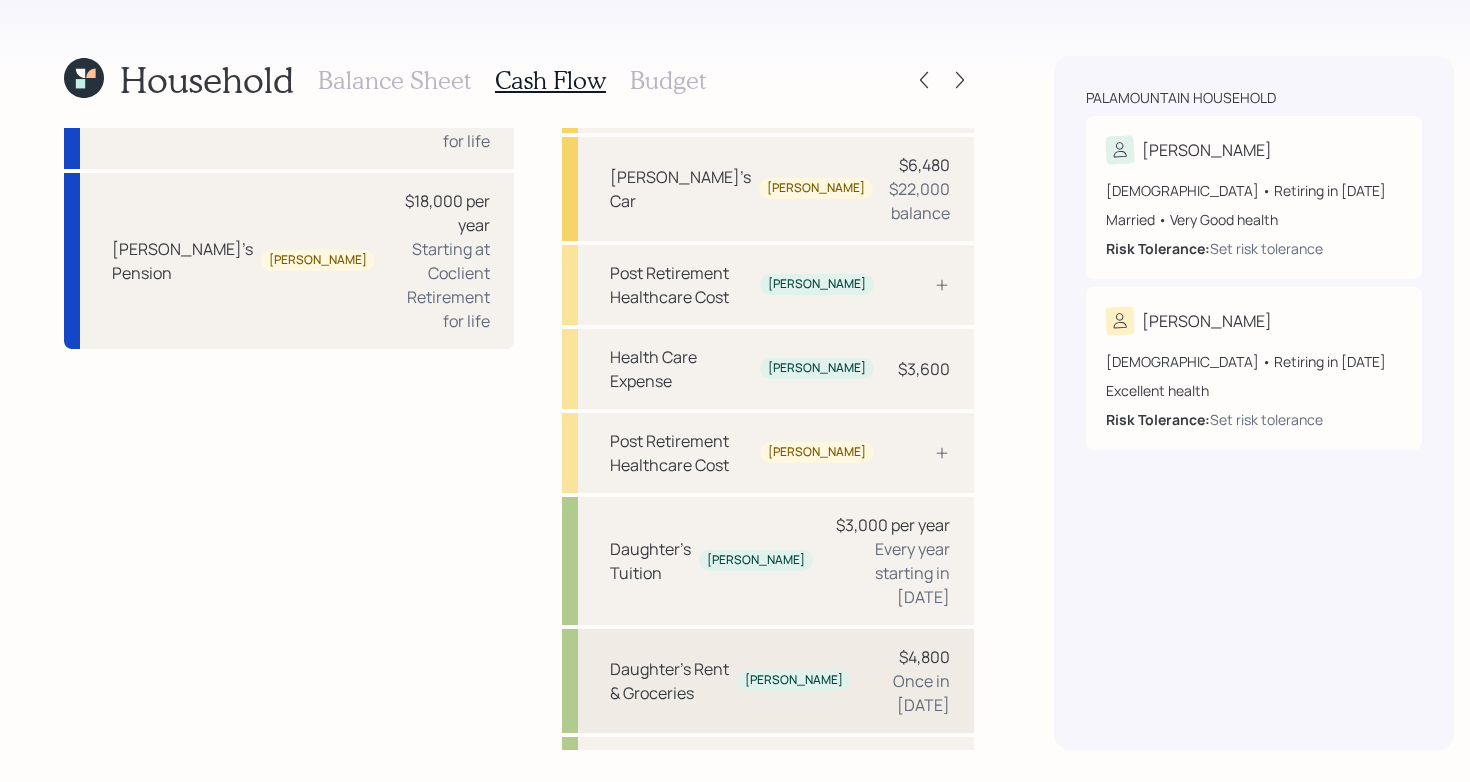 scroll, scrollTop: 647, scrollLeft: 0, axis: vertical 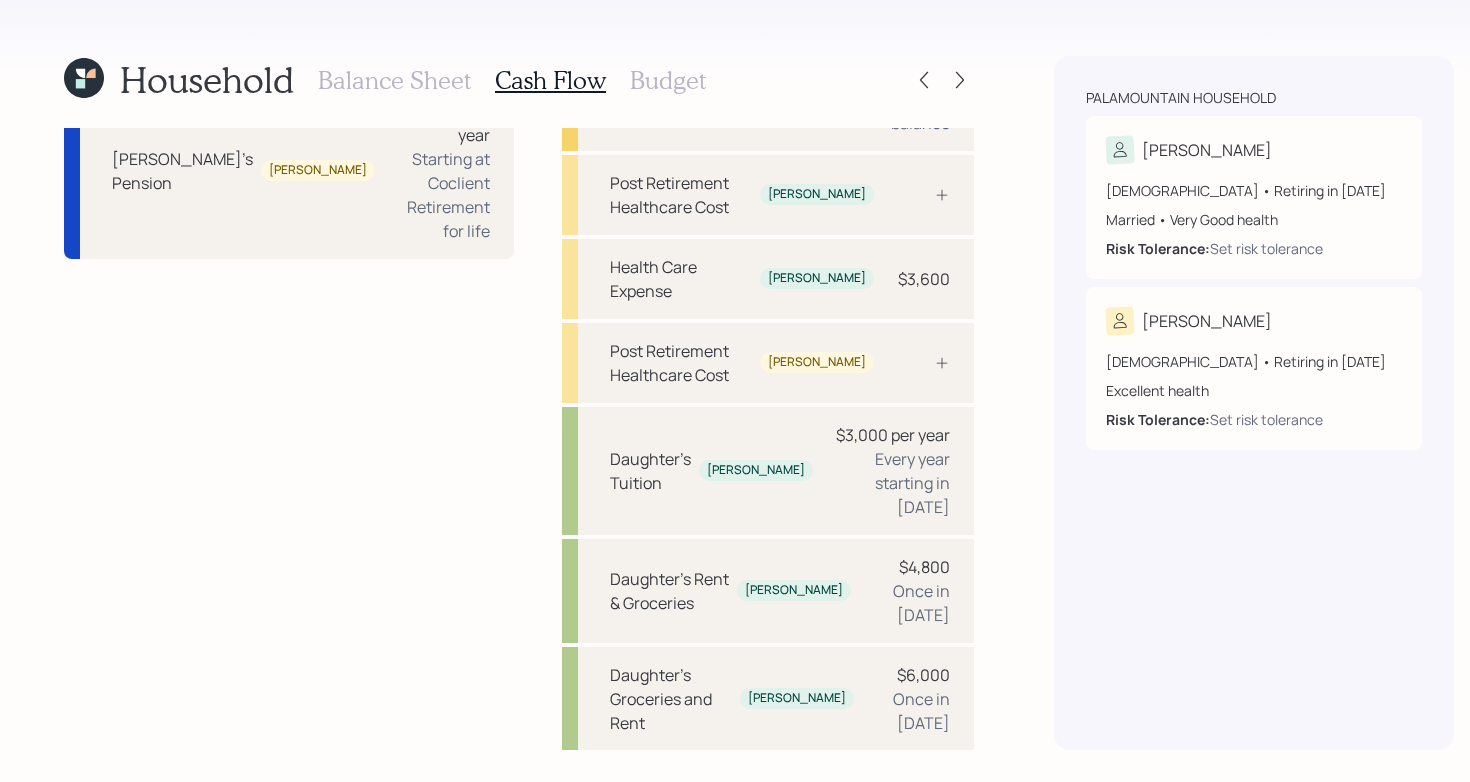 click on "Pre Retirement Living Expense $33,600" at bounding box center [768, 783] 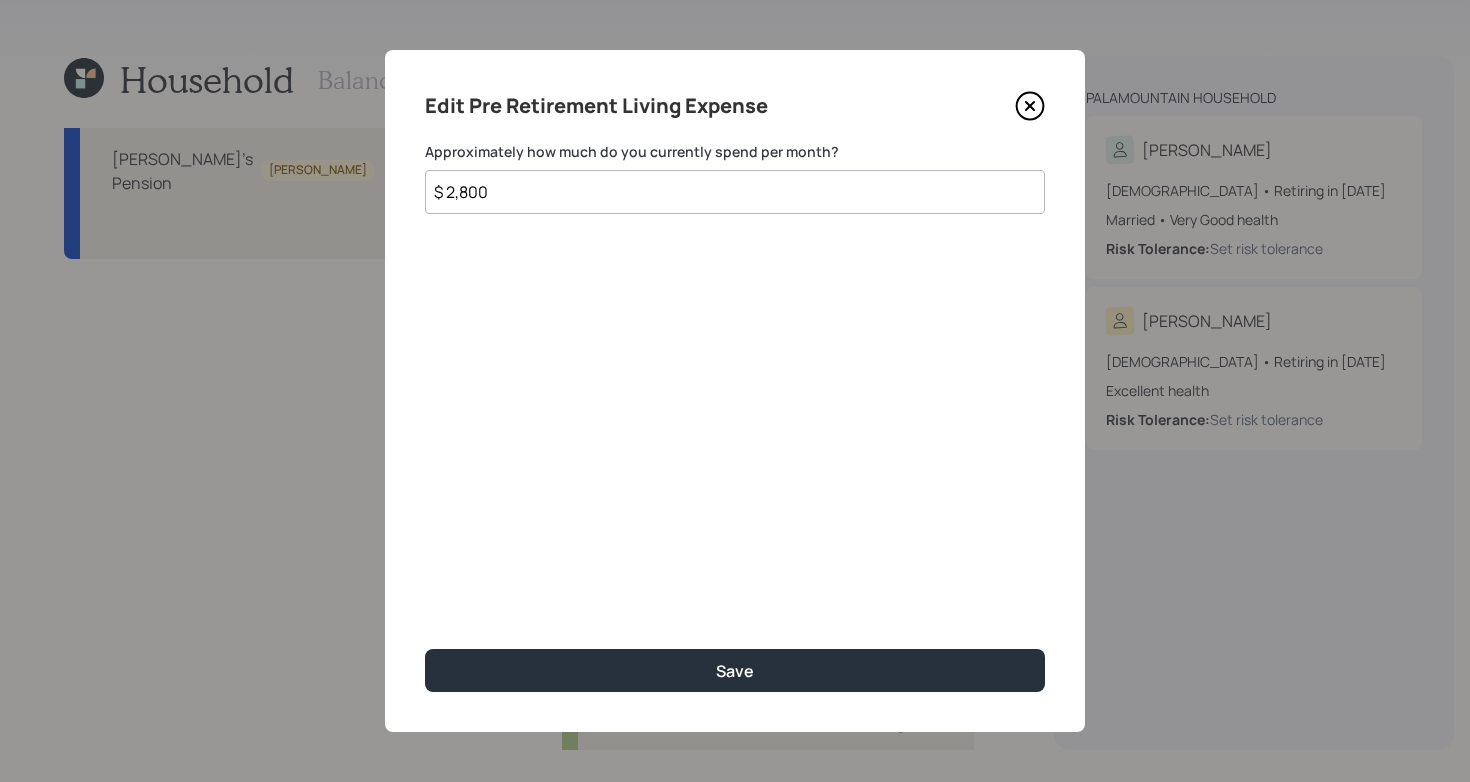 click on "$ 2,800" at bounding box center (735, 192) 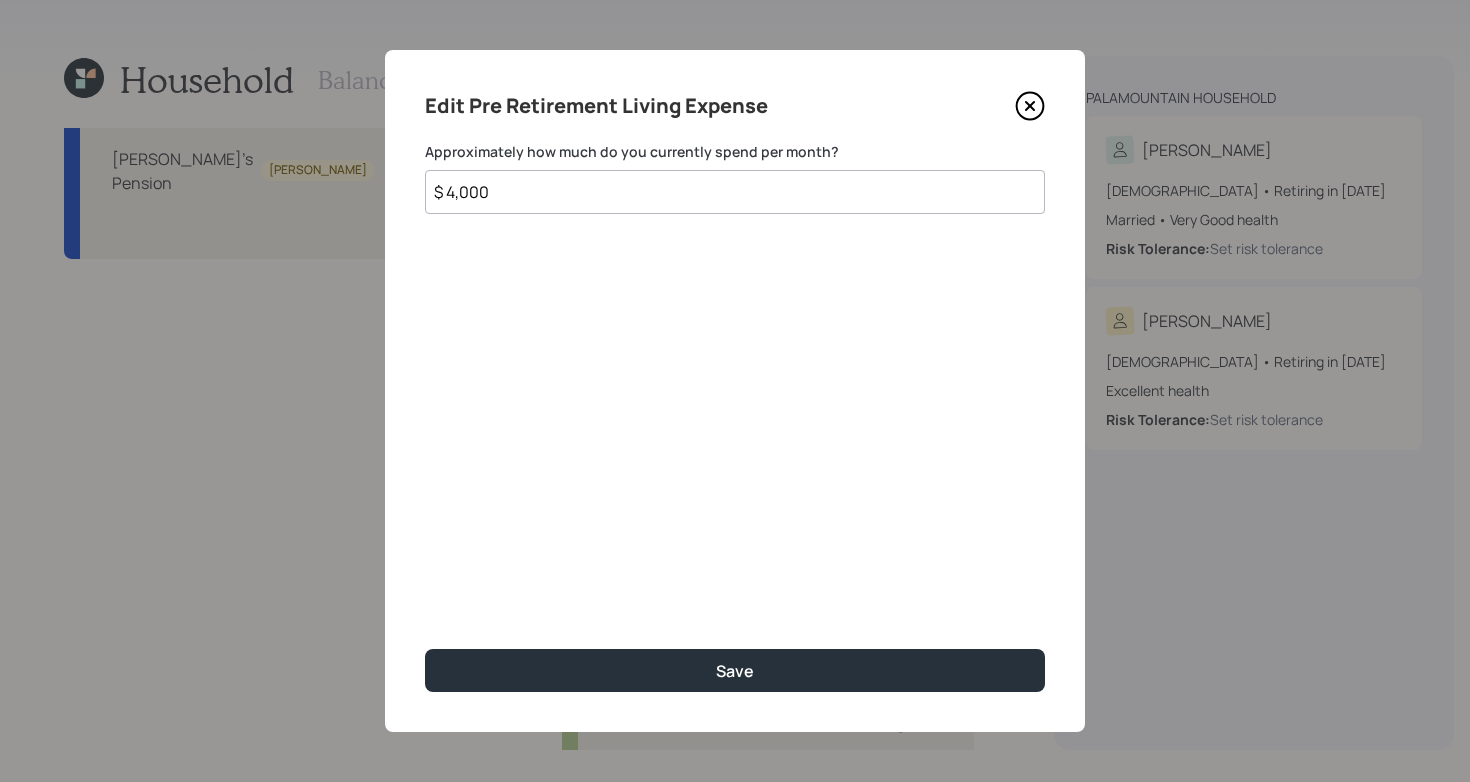 type on "$ 4,000" 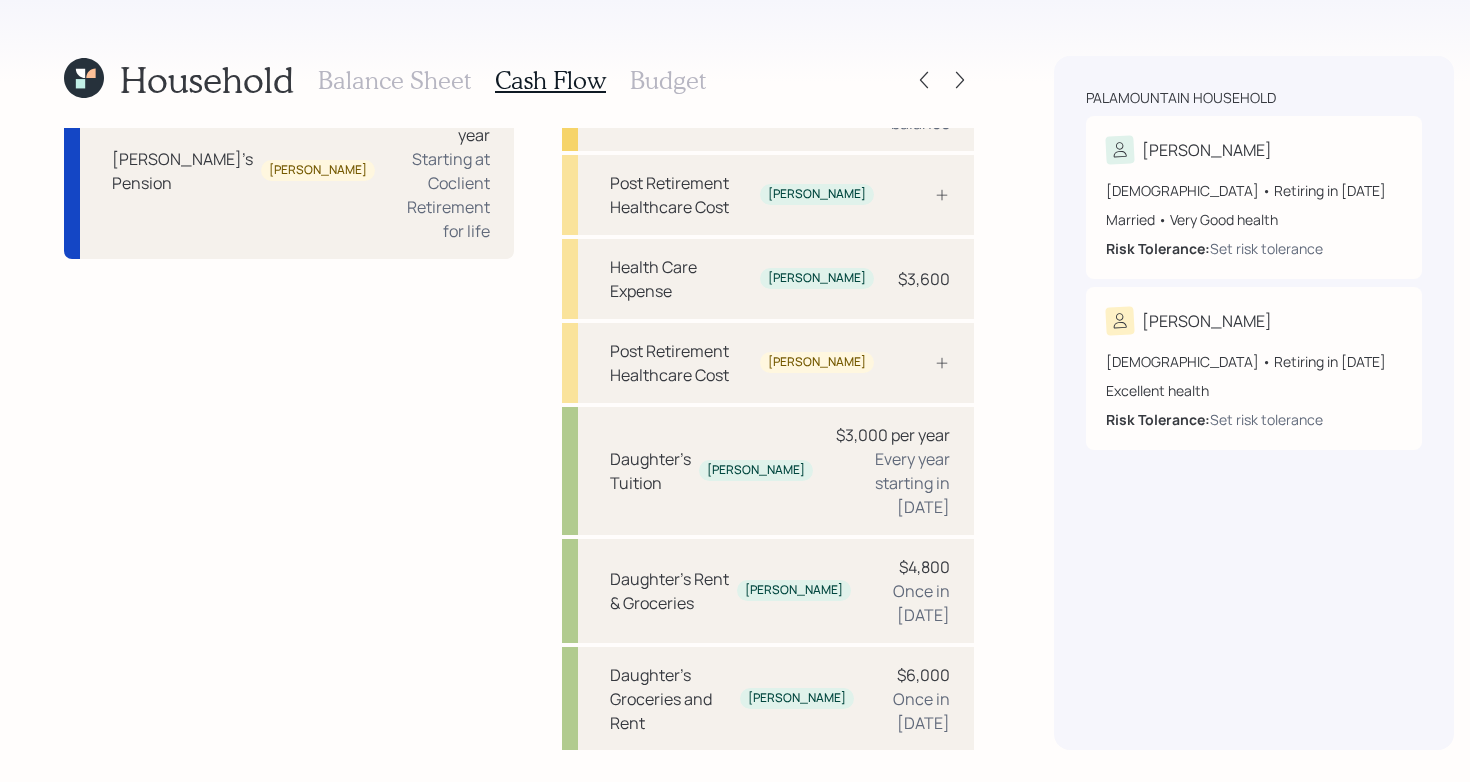 click on "Post Retirement Living Expense $33,600" at bounding box center (768, 843) 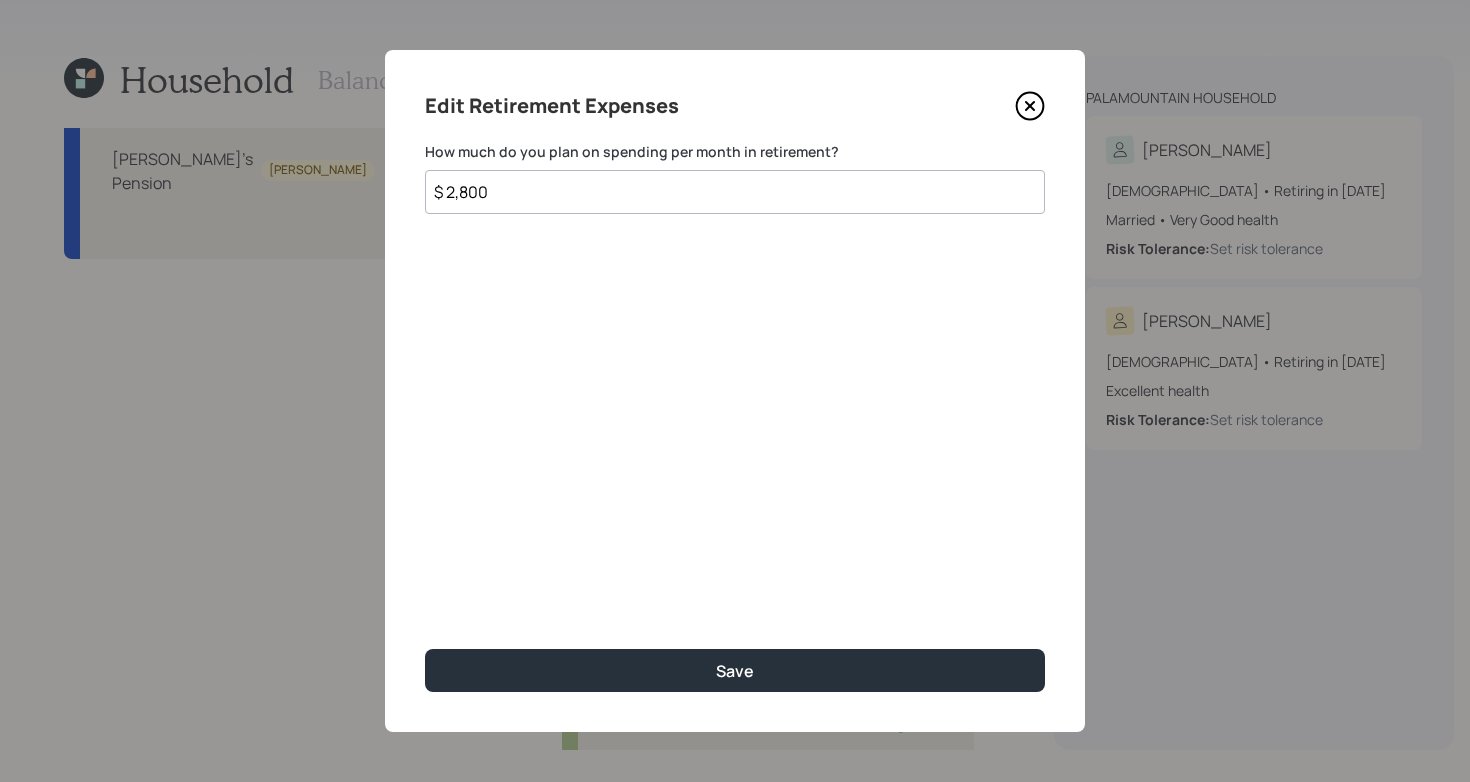 click on "$ 2,800" at bounding box center [735, 192] 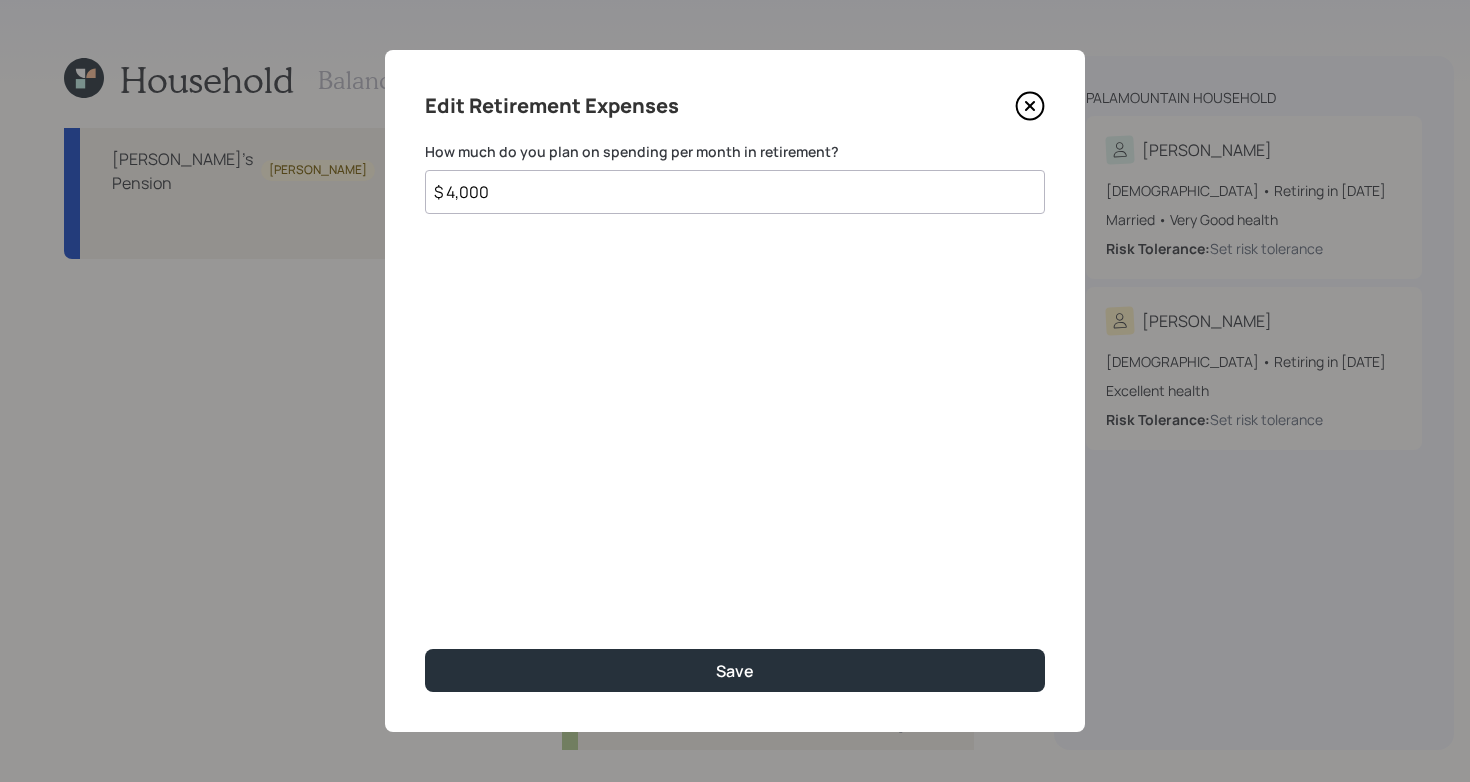 type on "$ 4,000" 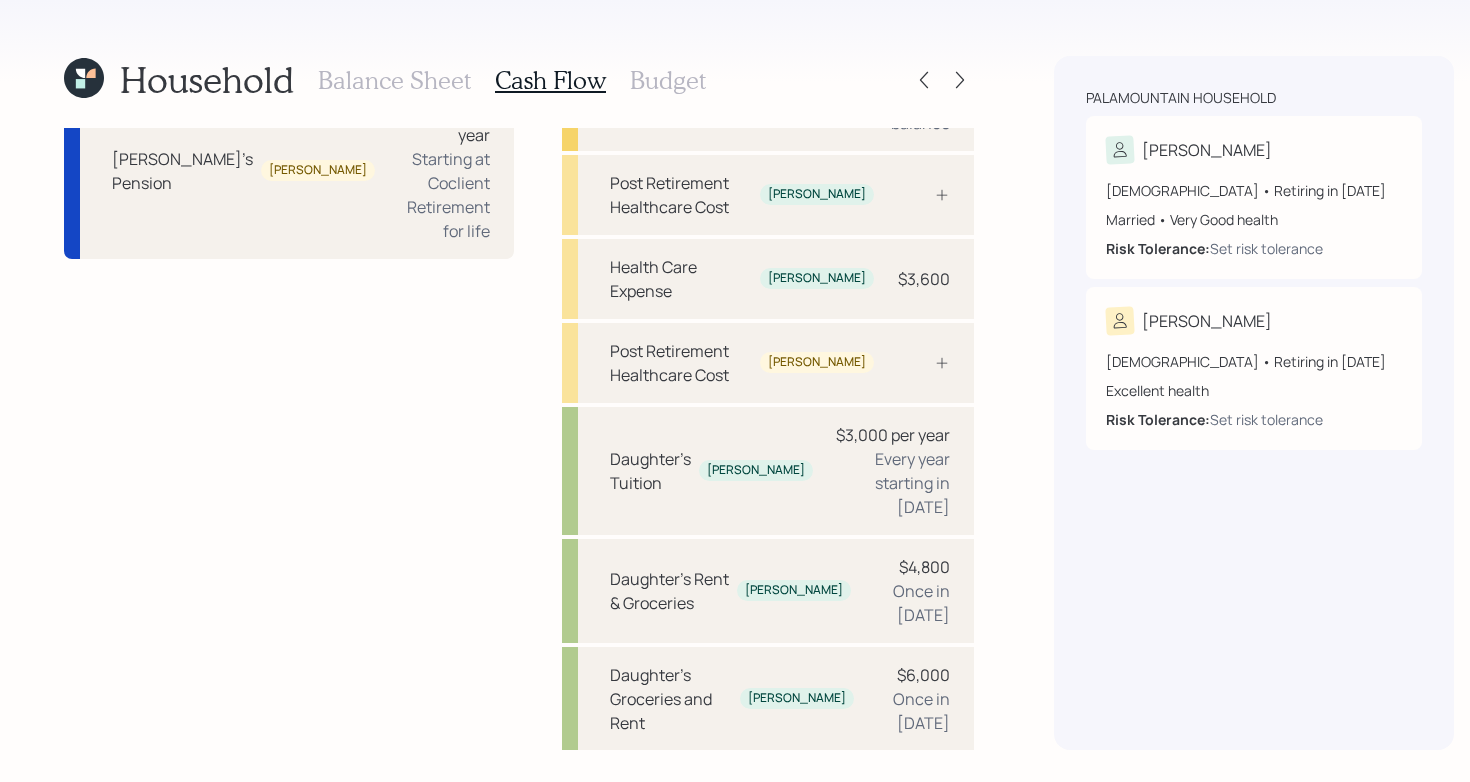 click on "Income [DEMOGRAPHIC_DATA] work [PERSON_NAME] $96,000 [DEMOGRAPHIC_DATA] work [PERSON_NAME] $60,000 Social Security [PERSON_NAME] $2,750 PIA Starting at age [DEMOGRAPHIC_DATA] Social Security [PERSON_NAME] $1,875 PIA Starting at age [DEMOGRAPHIC_DATA] [PERSON_NAME]'s Pension [PERSON_NAME] $4,500 per year Starting at Client Retirement for life [PERSON_NAME]'s Pension [PERSON_NAME] $18,000 per year Starting at Coclient Retirement for life" at bounding box center (289, 176) 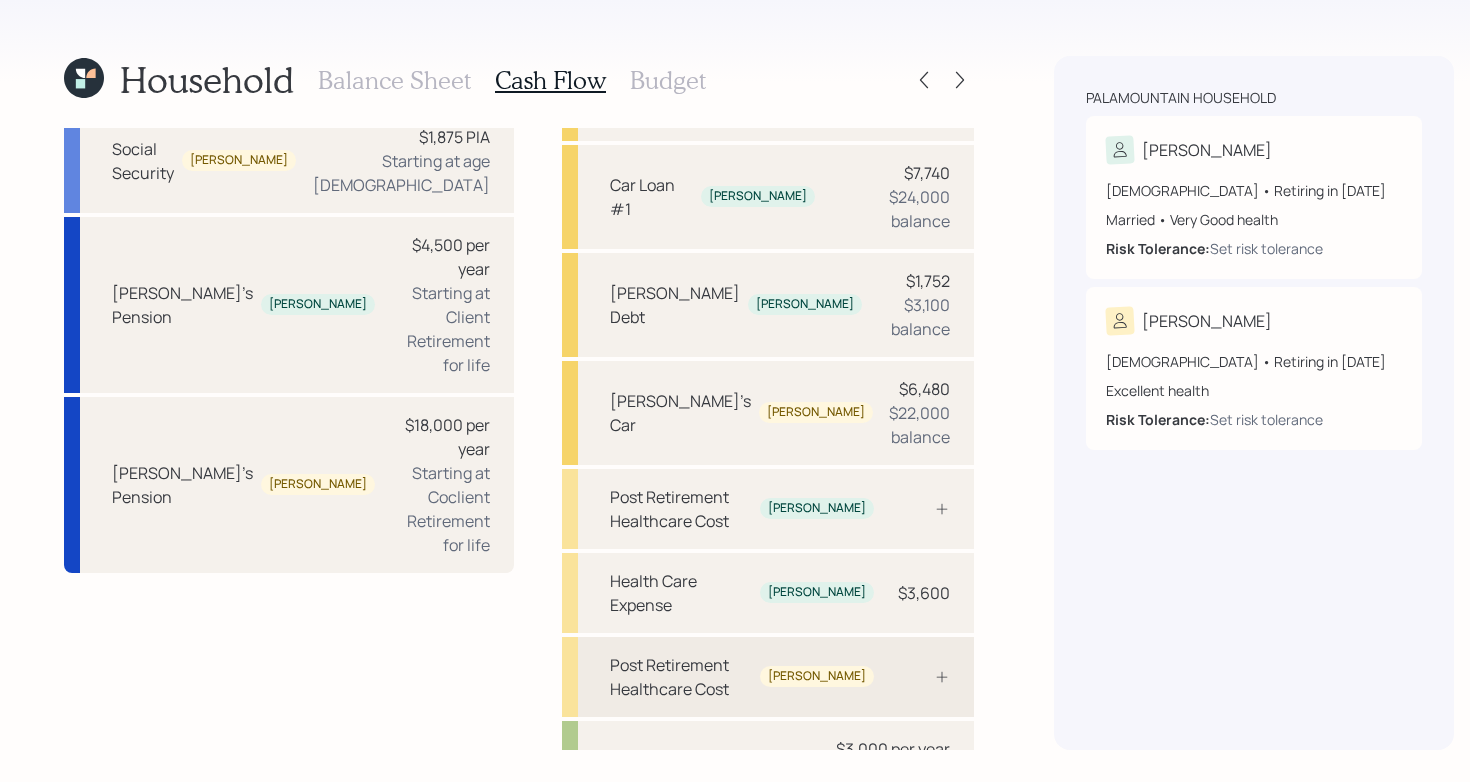 scroll, scrollTop: 0, scrollLeft: 0, axis: both 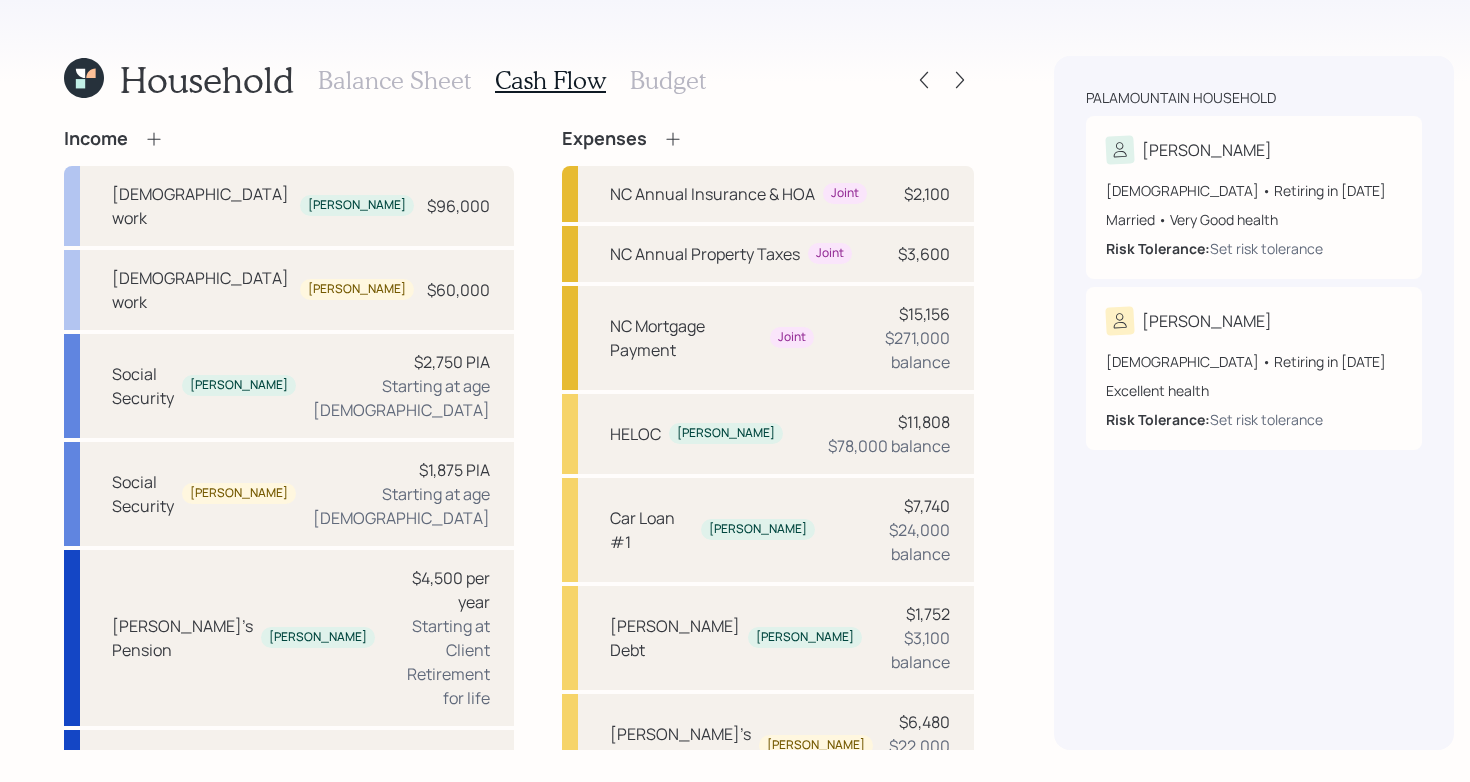 click 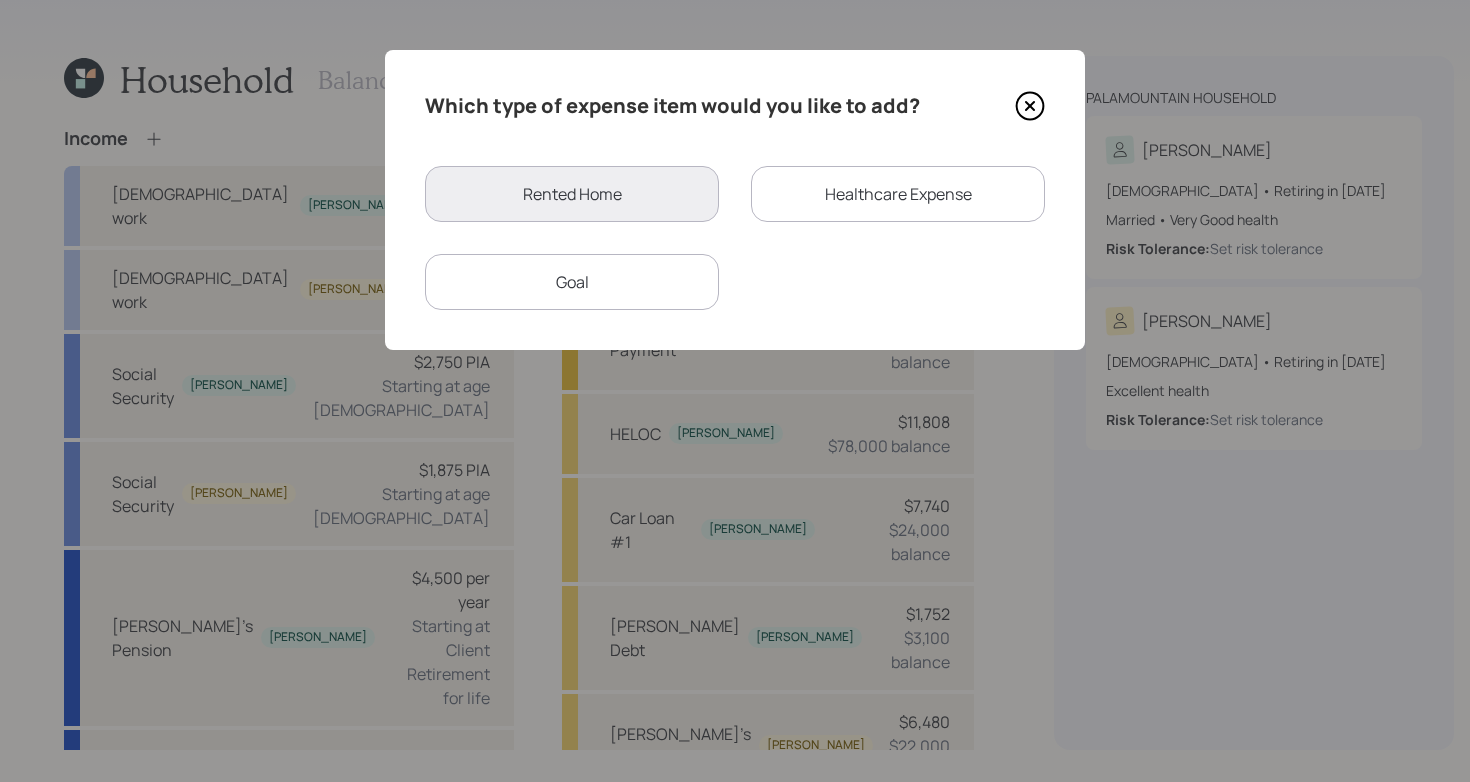 click on "Which type of expense item would you like to add? Rented Home Healthcare Expense Goal" at bounding box center [735, 200] 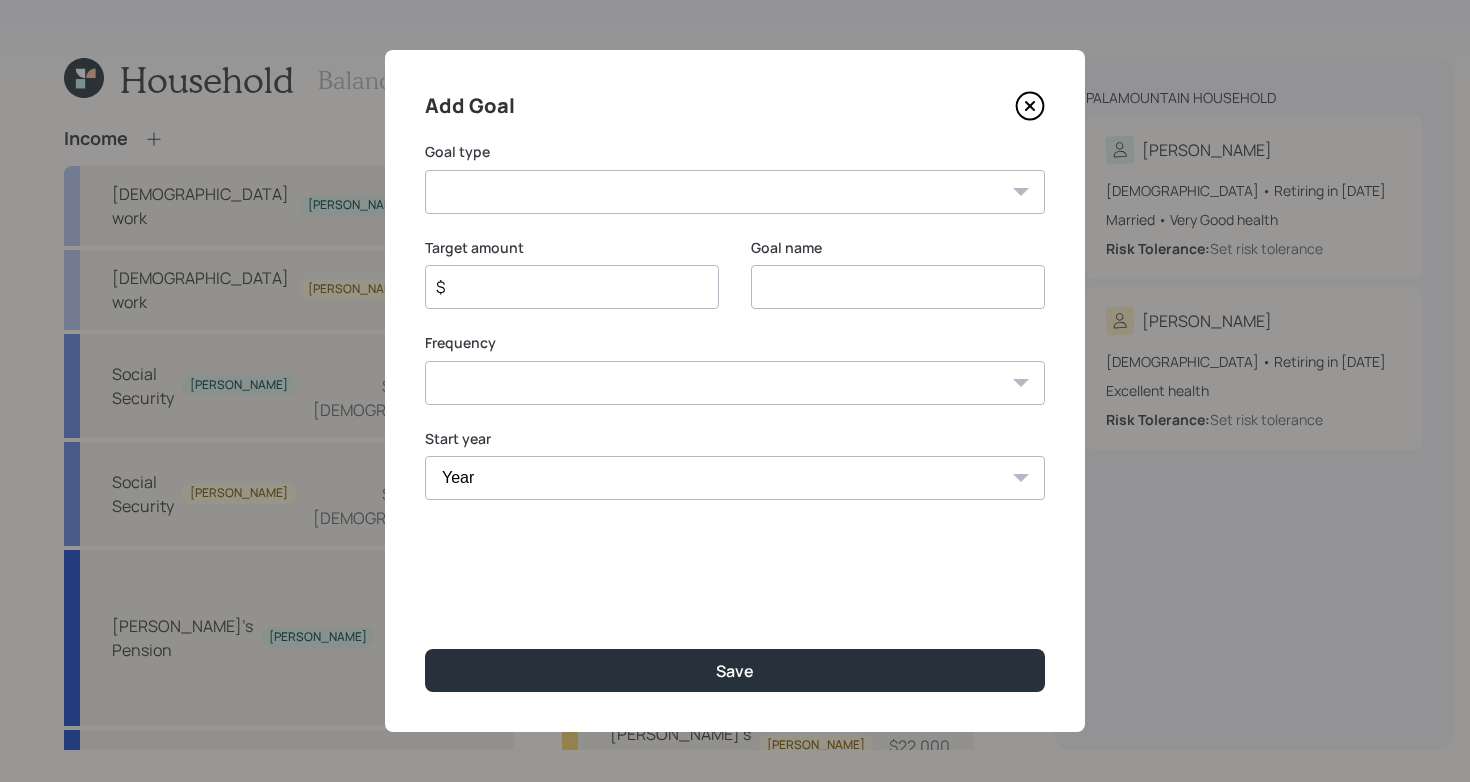 click on "Create an emergency fund Donate to charity Purchase a home Make a purchase Support a dependent Plan for travel Purchase a car Leave an inheritance Other" at bounding box center [735, 192] 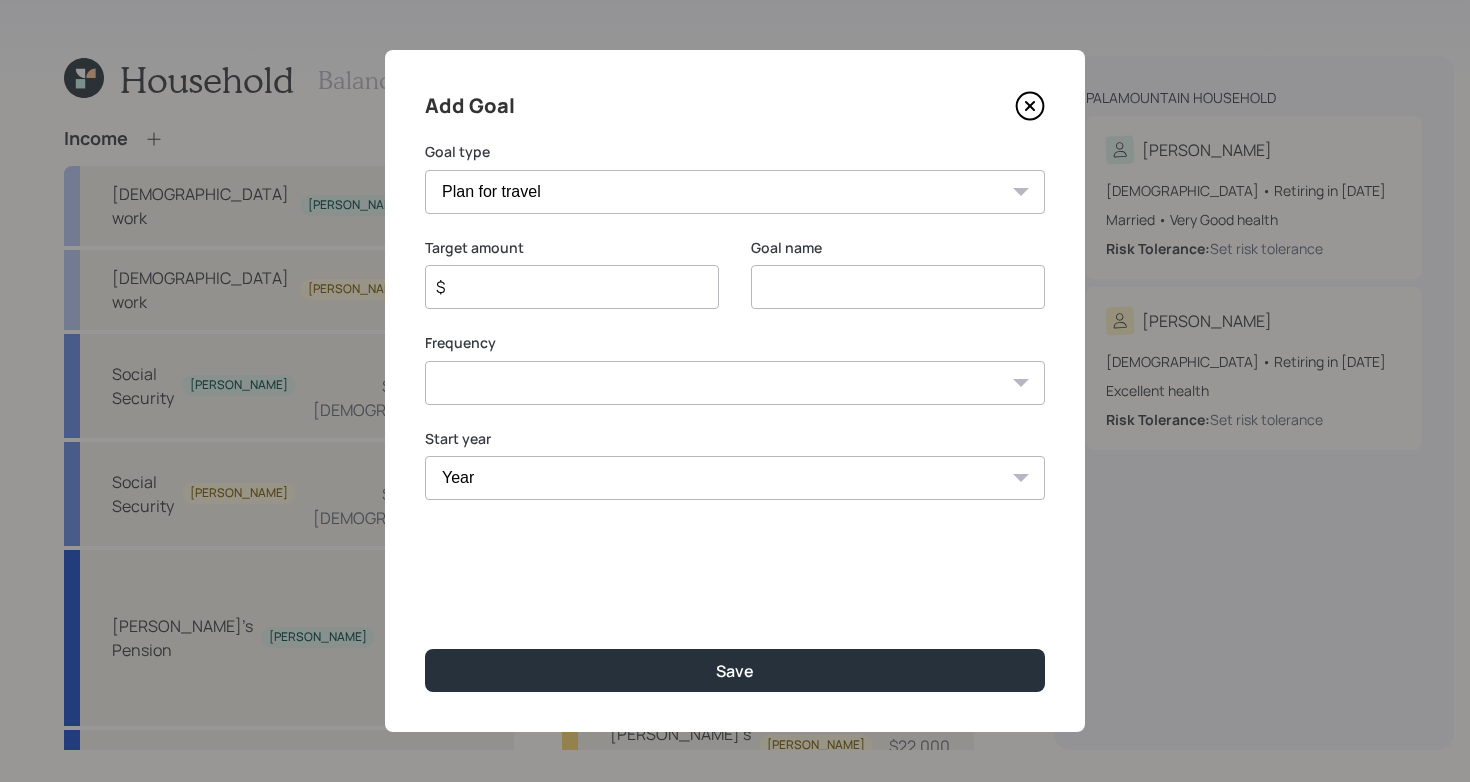 type on "Plan for travel" 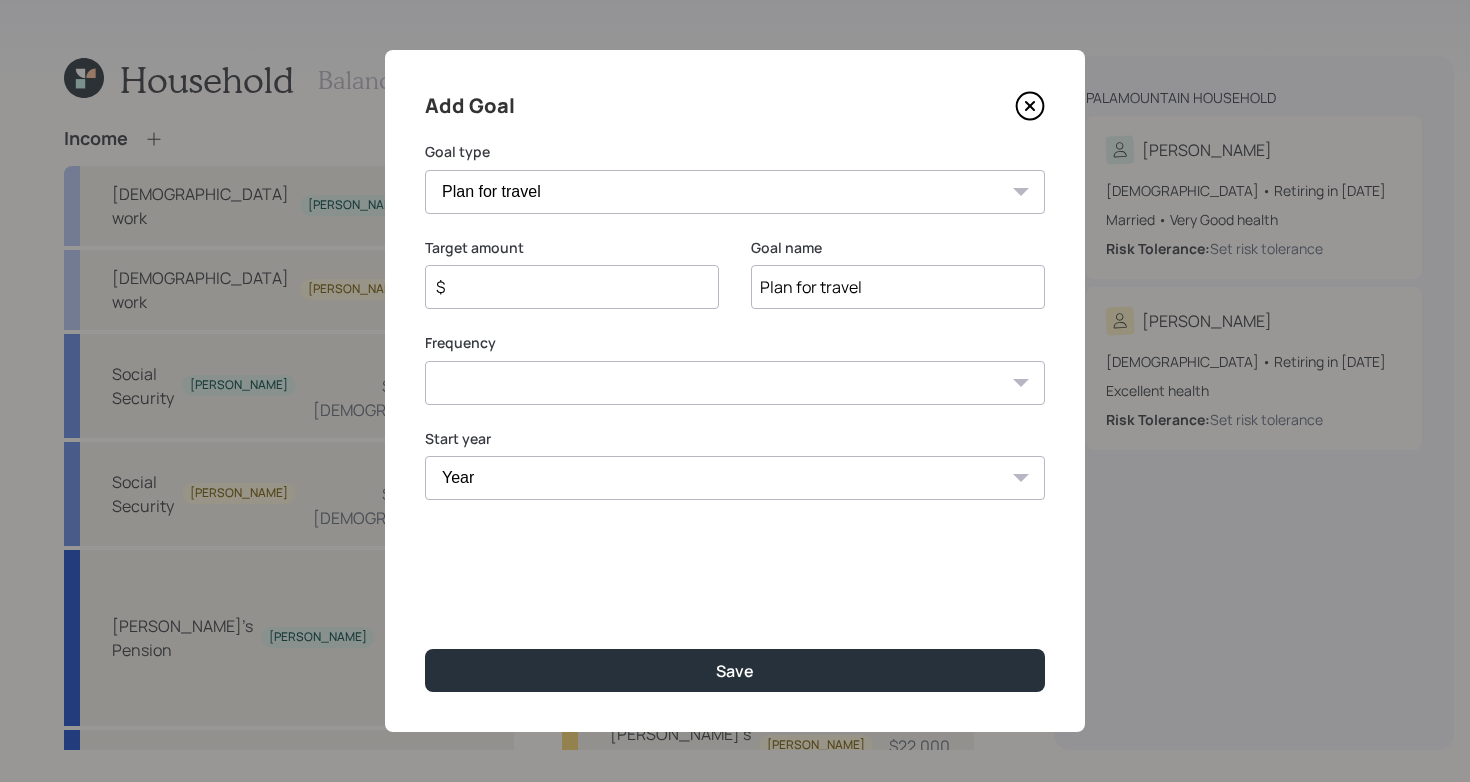 click on "$" at bounding box center (564, 287) 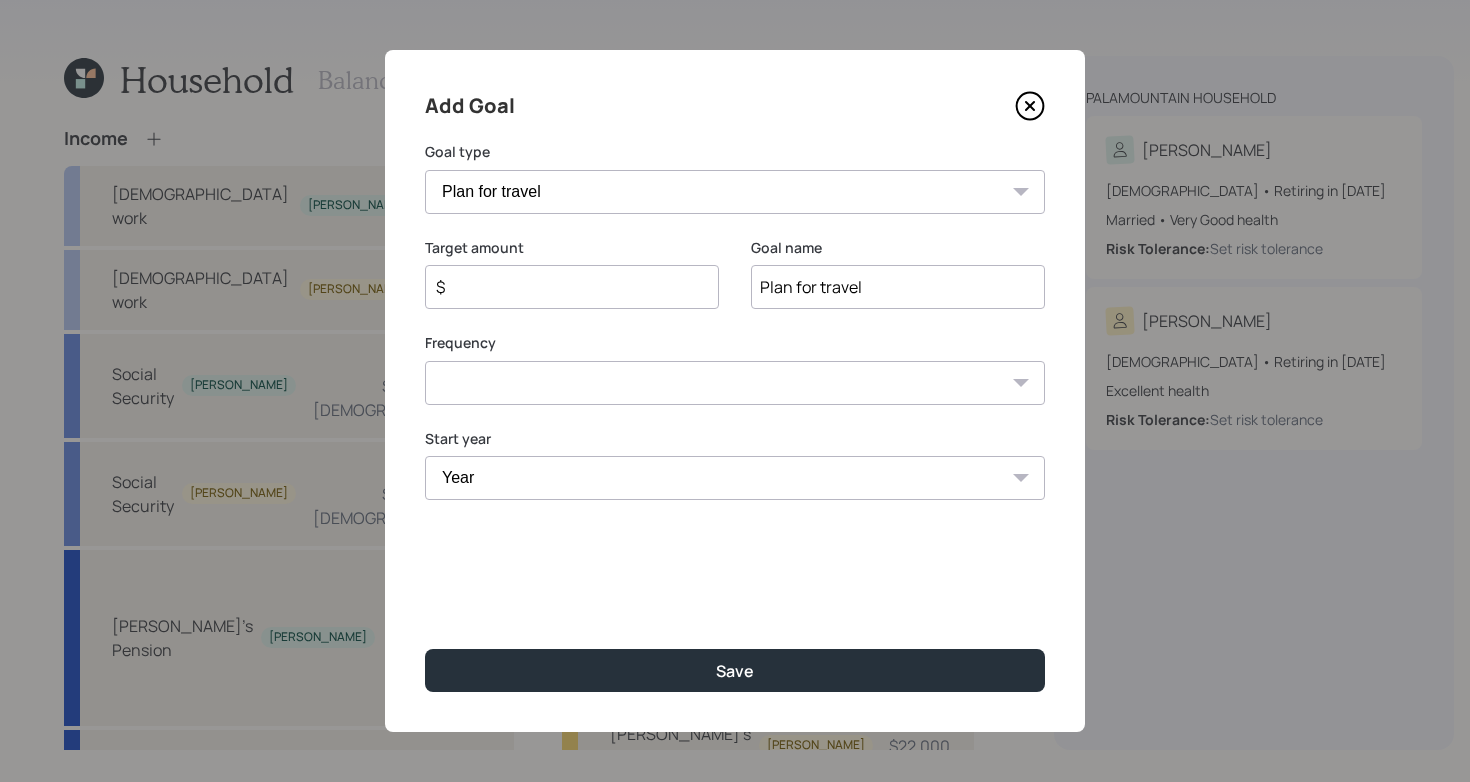 click on "One time Every 1 year Every 2 years Every 3 years Every 4 years Every 5 years Every 6 years Every 7 years Every 8 years Every 9 years" at bounding box center (735, 383) 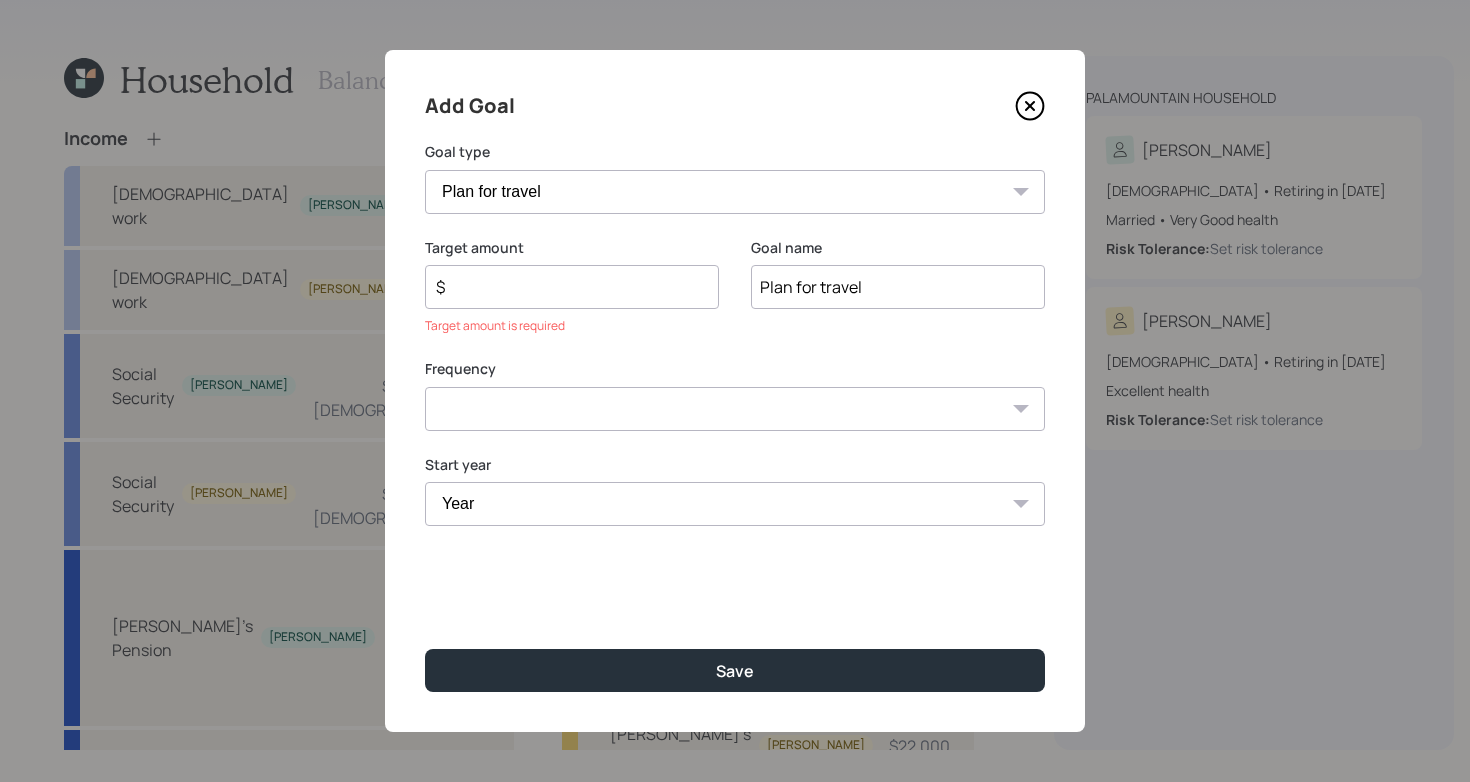 select on "2" 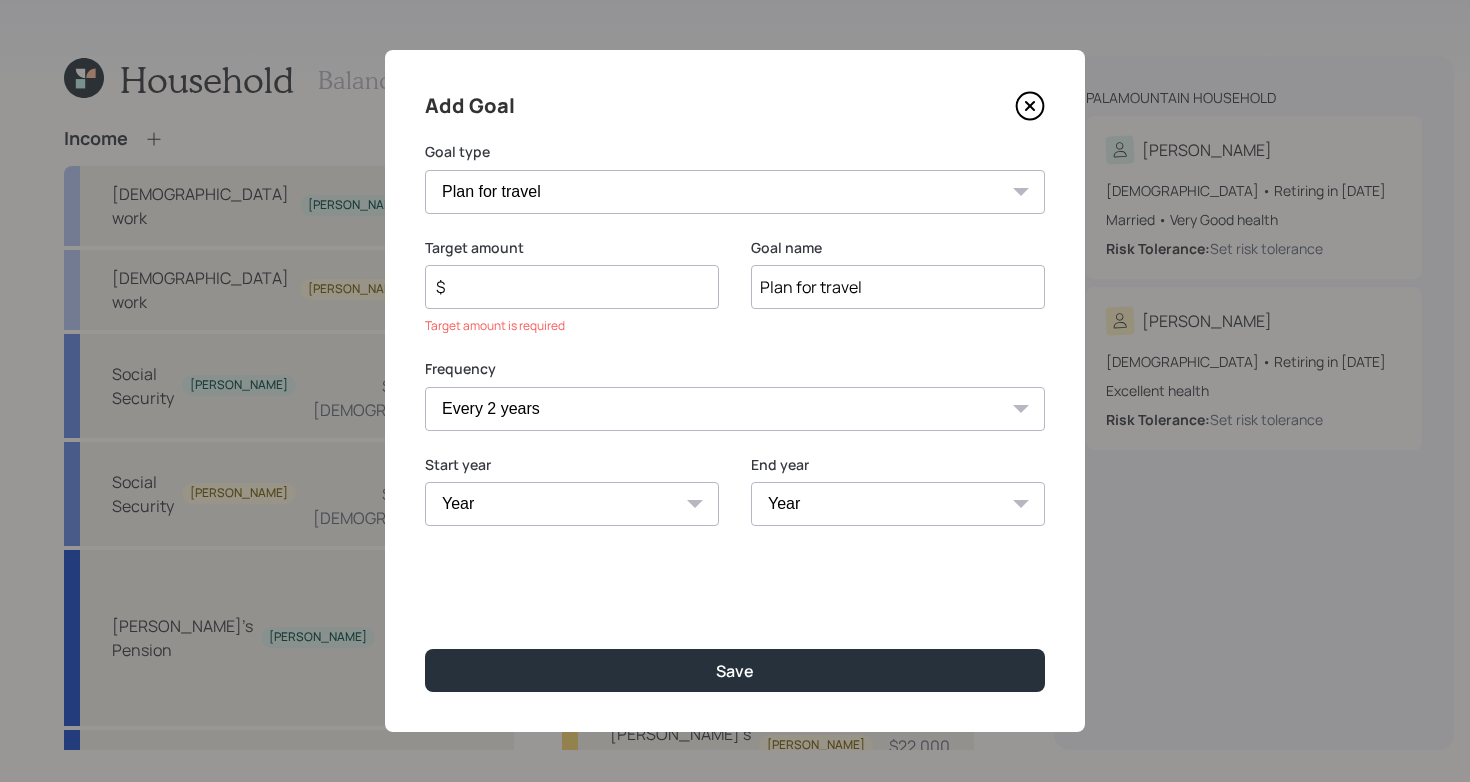 click on "Year [DATE] 2026 2027 2028 2029 2030 2031 2032 2033 2034 2035 2036 2037 2038 2039 2040 2041 2042 2043 2044 2045 2046 2047 2048 2049 2050 2051 2052 2053 2054 2055 2056 2057" at bounding box center (572, 504) 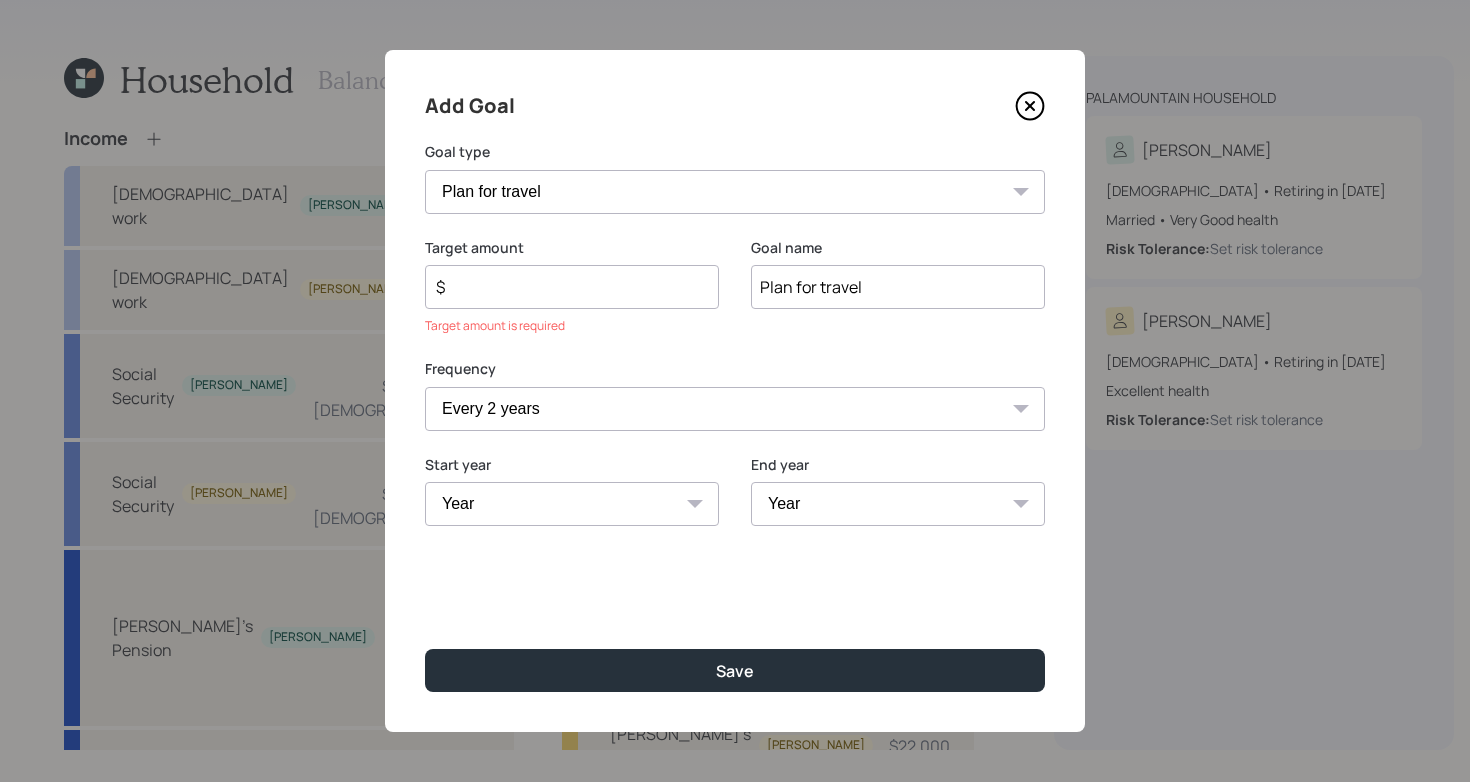 select on "2026" 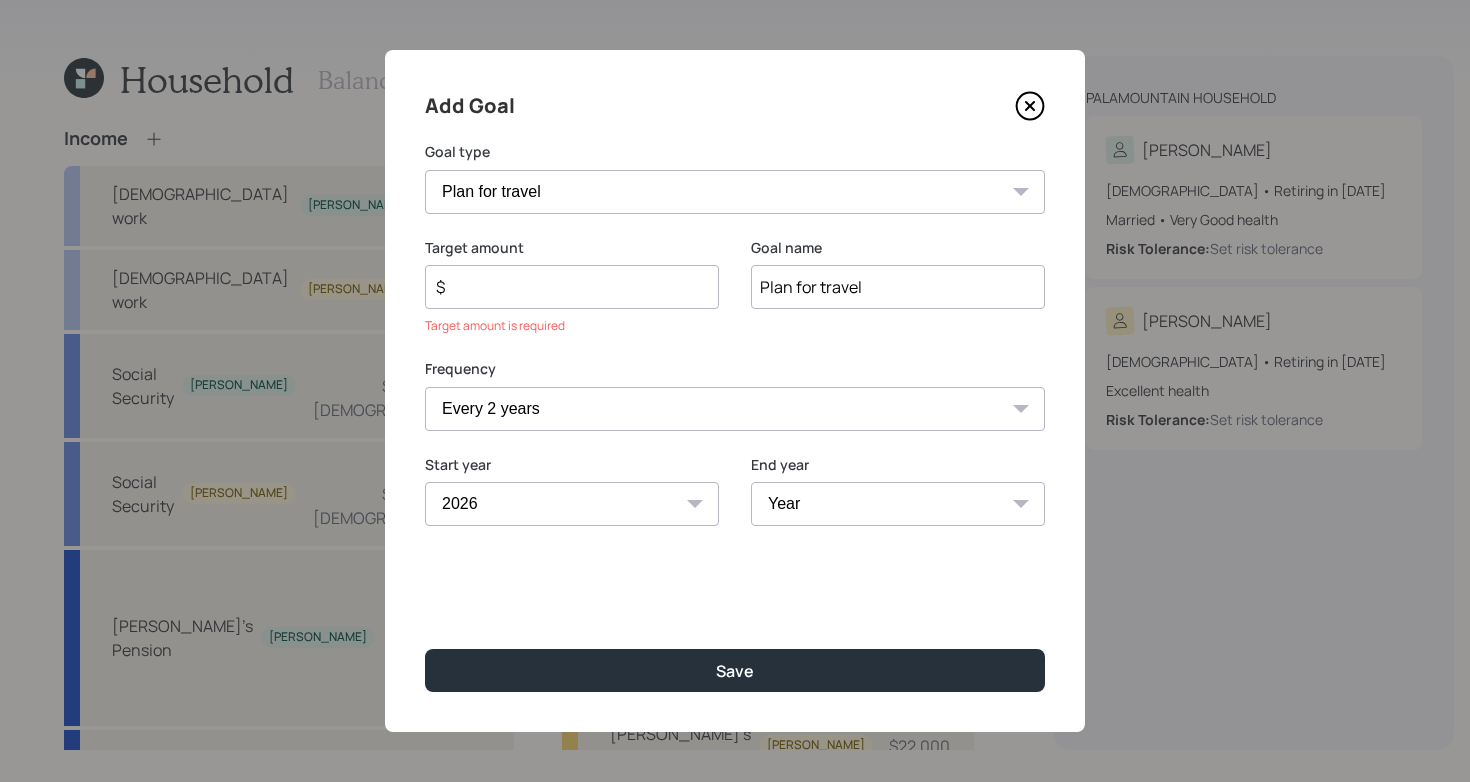 click on "$" at bounding box center [564, 287] 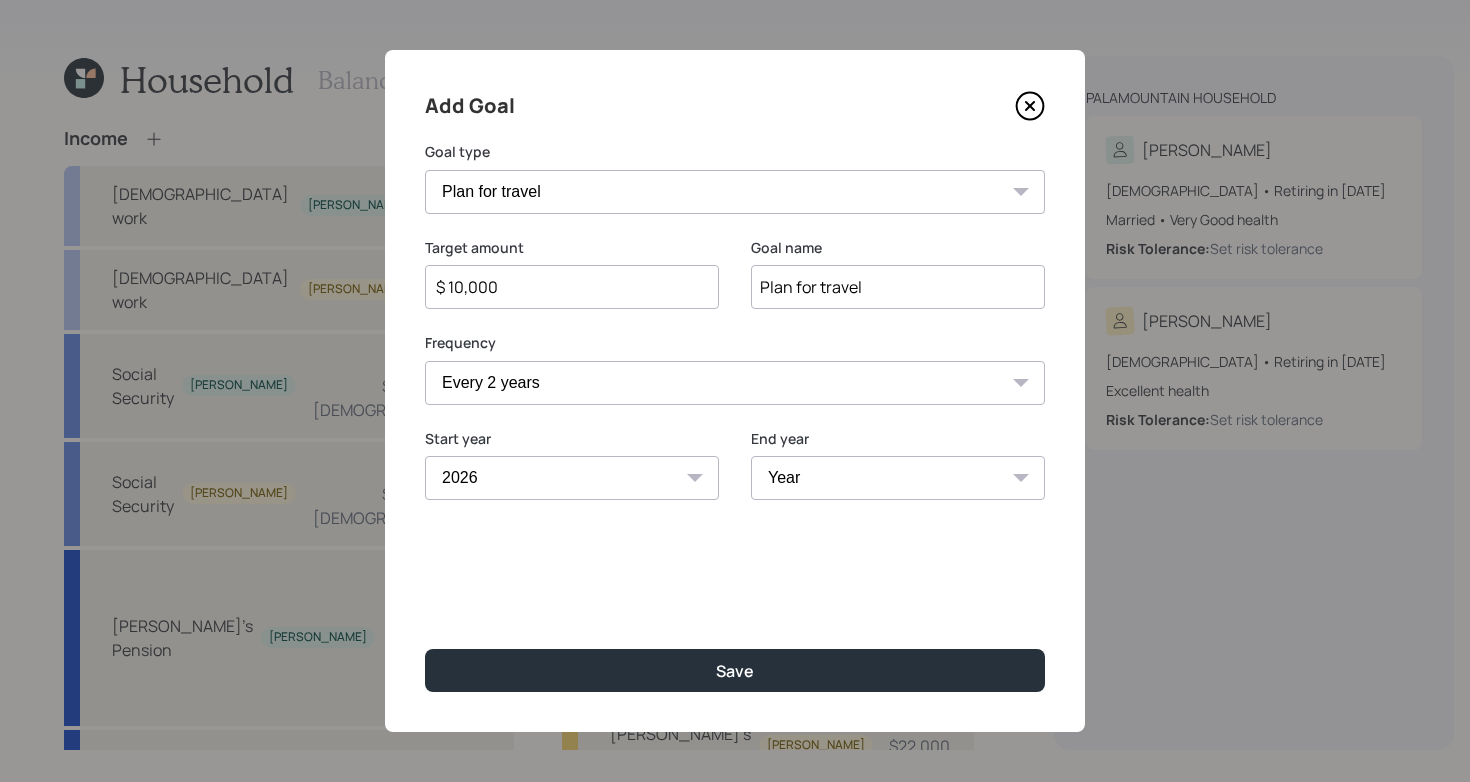click on "Add Goal Goal type Create an emergency fund Donate to charity Purchase a home Make a purchase Support a dependent Plan for travel Purchase a car Leave an inheritance Other Target amount $ 10,000 Goal name Plan for travel Frequency One time Every 1 year Every 2 years Every 3 years Every 4 years Every 5 years Every 6 years Every 7 years Every 8 years Every 9 years Start year [DATE] 2026 2027 2028 2029 2030 2031 2032 2033 2034 2035 2036 2037 2038 2039 2040 2041 2042 2043 2044 2045 2046 2047 2048 2049 2050 2051 2052 2053 2054 2055 2056 2057 End year Year [DATE] 2027 2028 2029 2030 2031 2032 2033 2034 2035 2036 2037 2038 2039 2040 2041 2042 2043 2044 2045 2046 2047 2048 2049 2050 2051 2052 2053 2054 2055 2056 2057 Save" at bounding box center [735, 391] 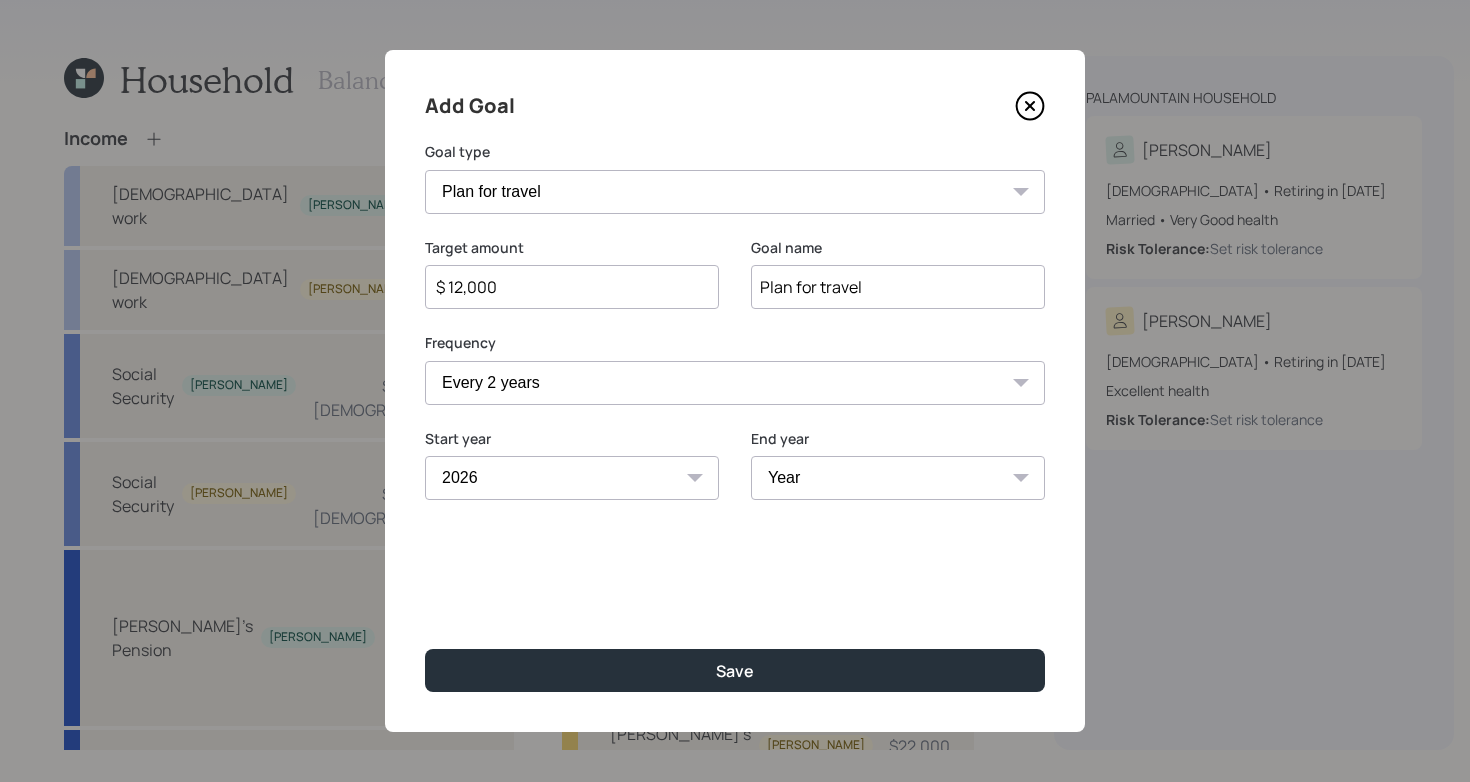 type on "$ 12,000" 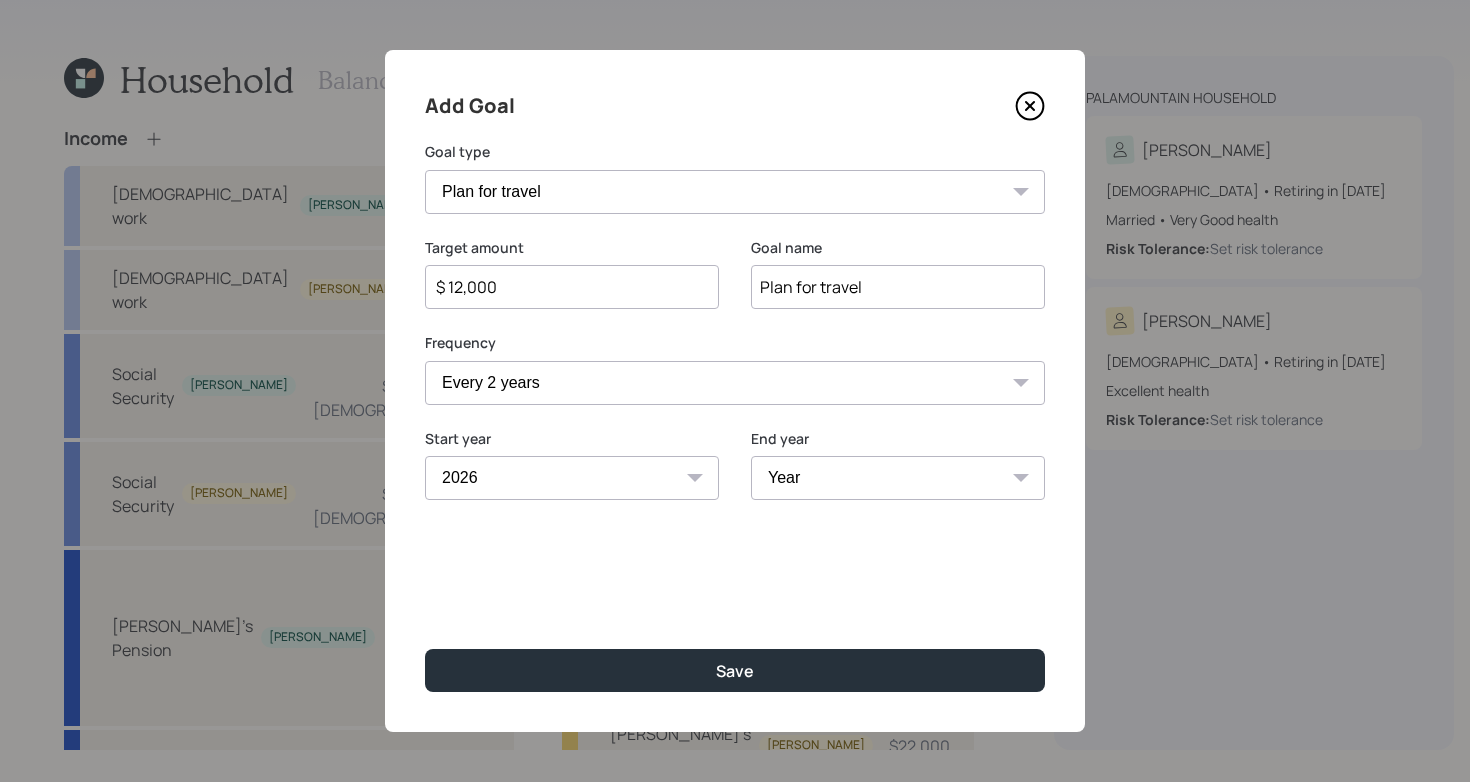 click on "Year [DATE] 2027 2028 2029 2030 2031 2032 2033 2034 2035 2036 2037 2038 2039 2040 2041 2042 2043 2044 2045 2046 2047 2048 2049 2050 2051 2052 2053 2054 2055 2056 2057" at bounding box center [898, 478] 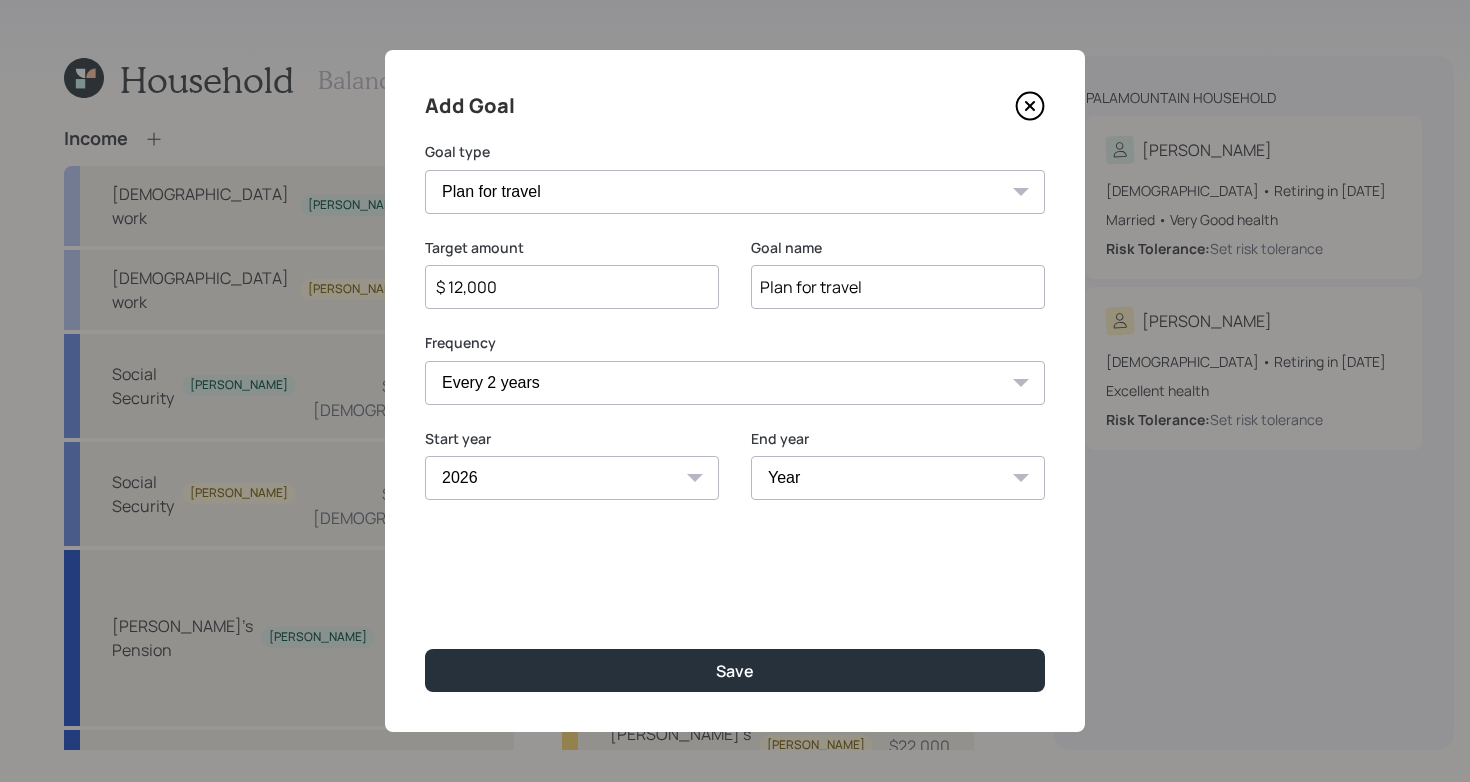 click on "Year [DATE] 2027 2028 2029 2030 2031 2032 2033 2034 2035 2036 2037 2038 2039 2040 2041 2042 2043 2044 2045 2046 2047 2048 2049 2050 2051 2052 2053 2054 2055 2056 2057" at bounding box center [898, 478] 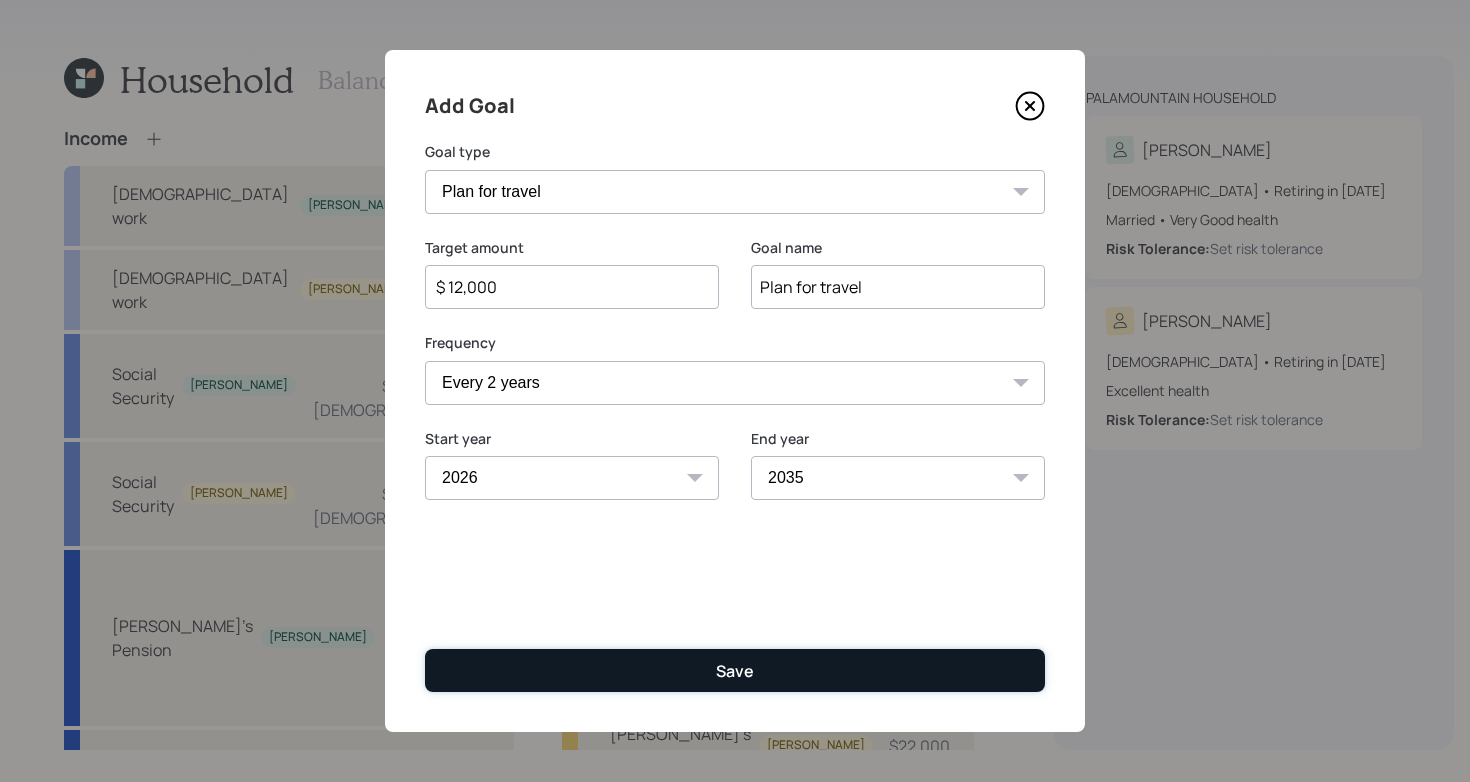 click on "Save" at bounding box center (735, 670) 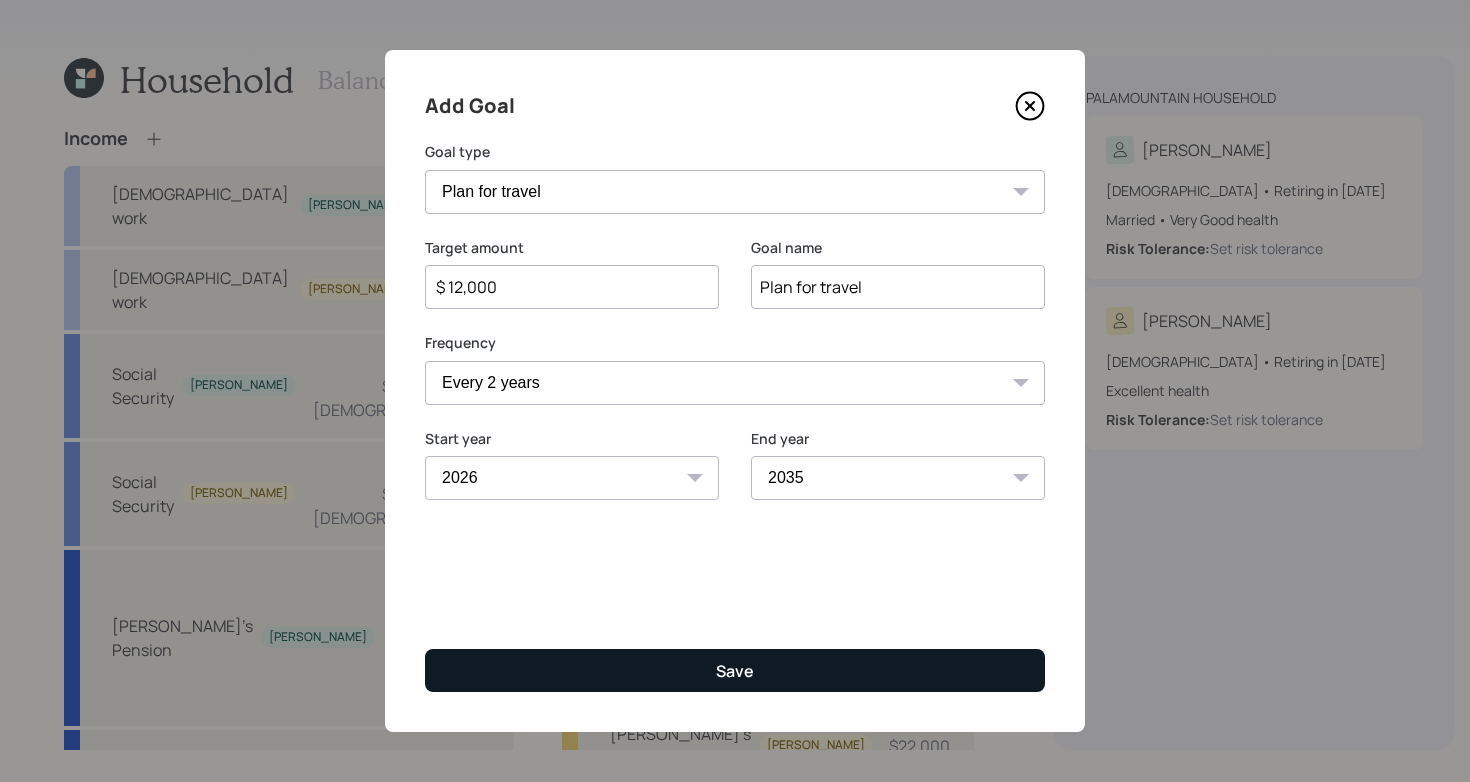type on "$" 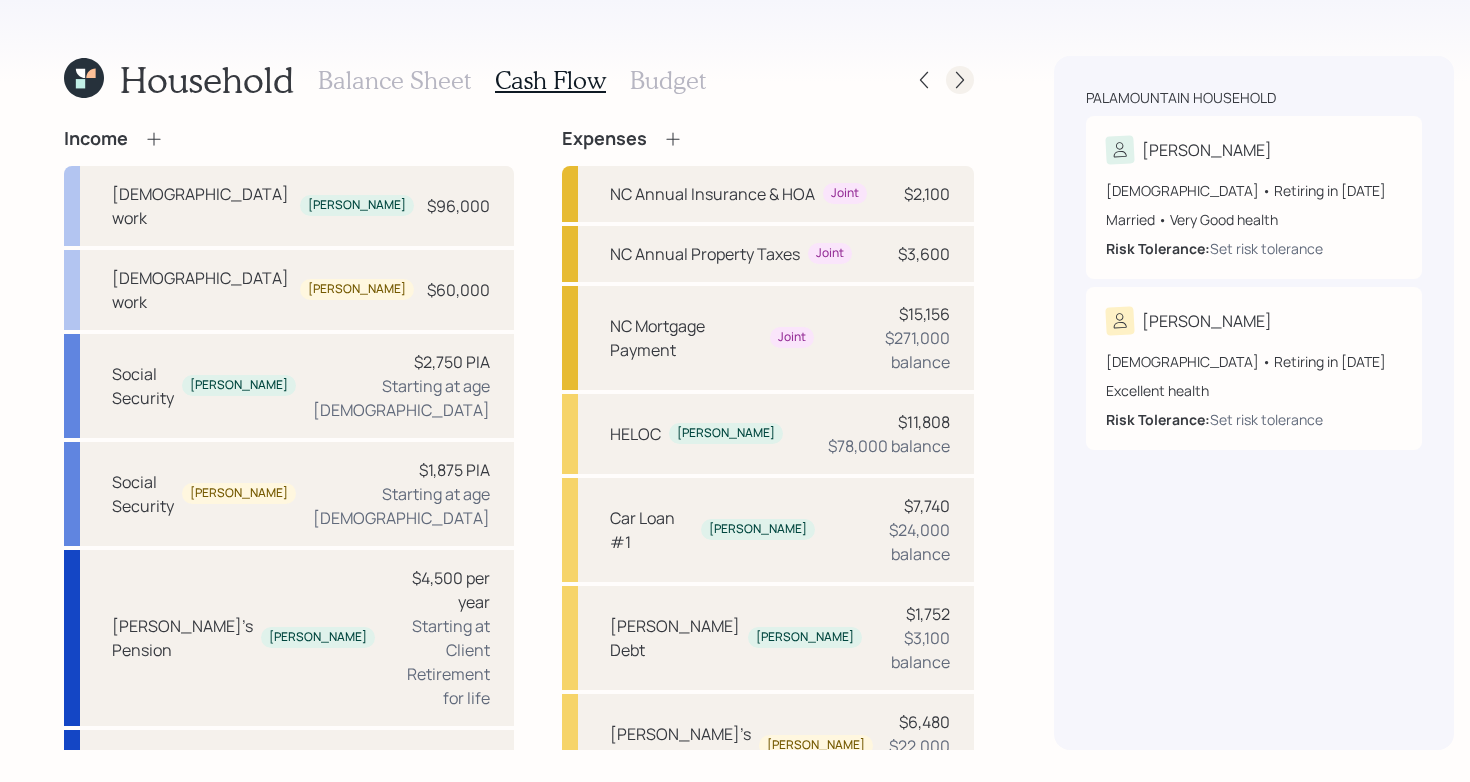 click 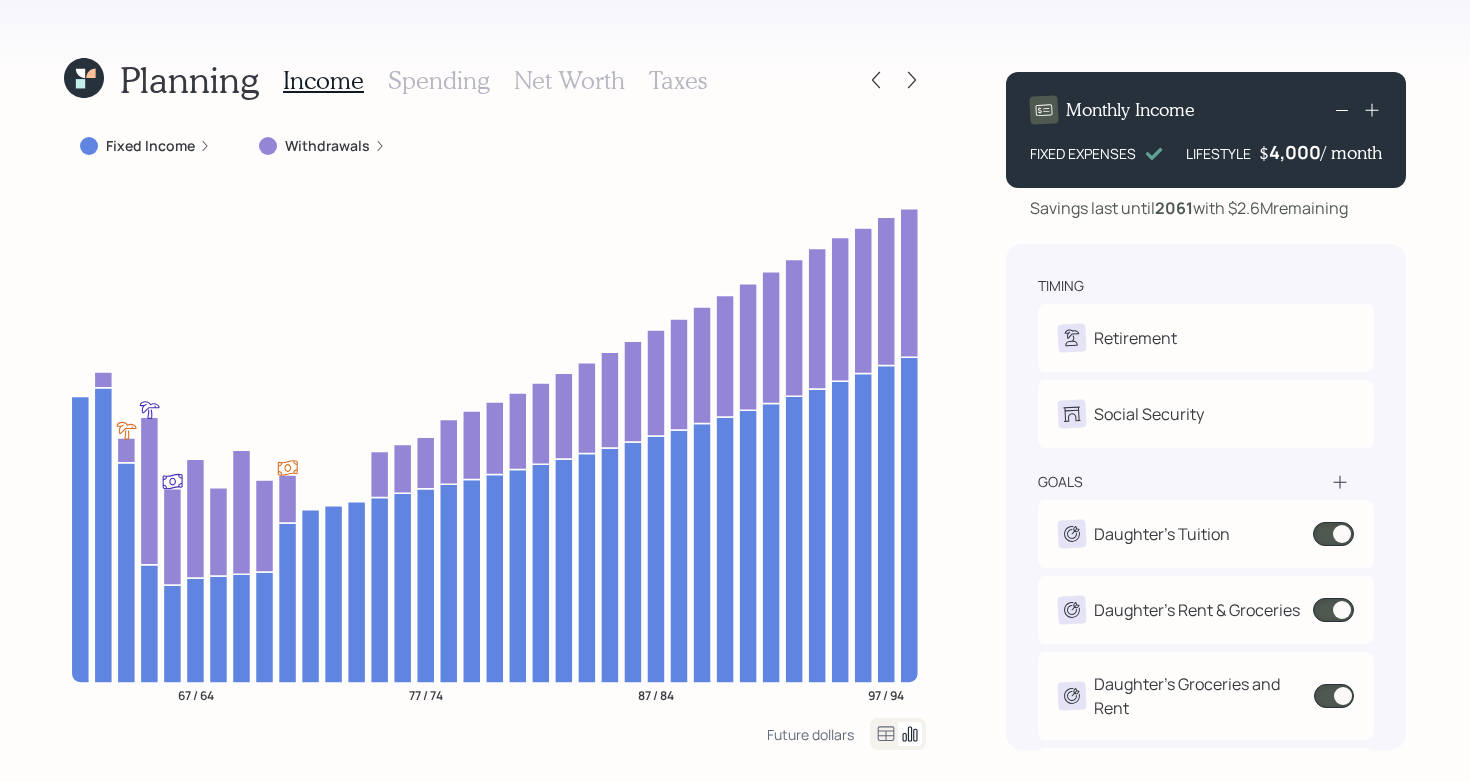 drag, startPoint x: 1239, startPoint y: 206, endPoint x: 1360, endPoint y: 212, distance: 121.14867 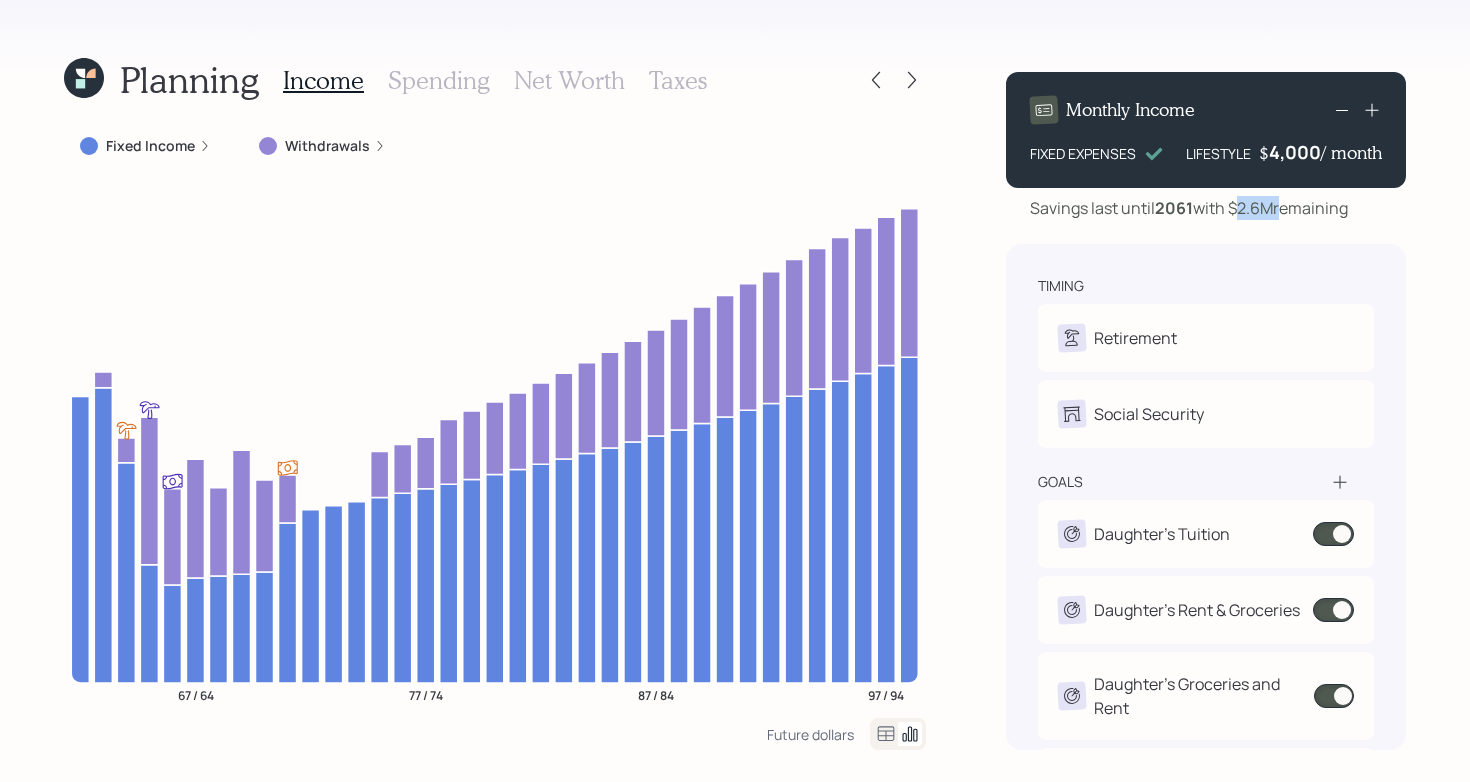 drag, startPoint x: 1239, startPoint y: 209, endPoint x: 1282, endPoint y: 209, distance: 43 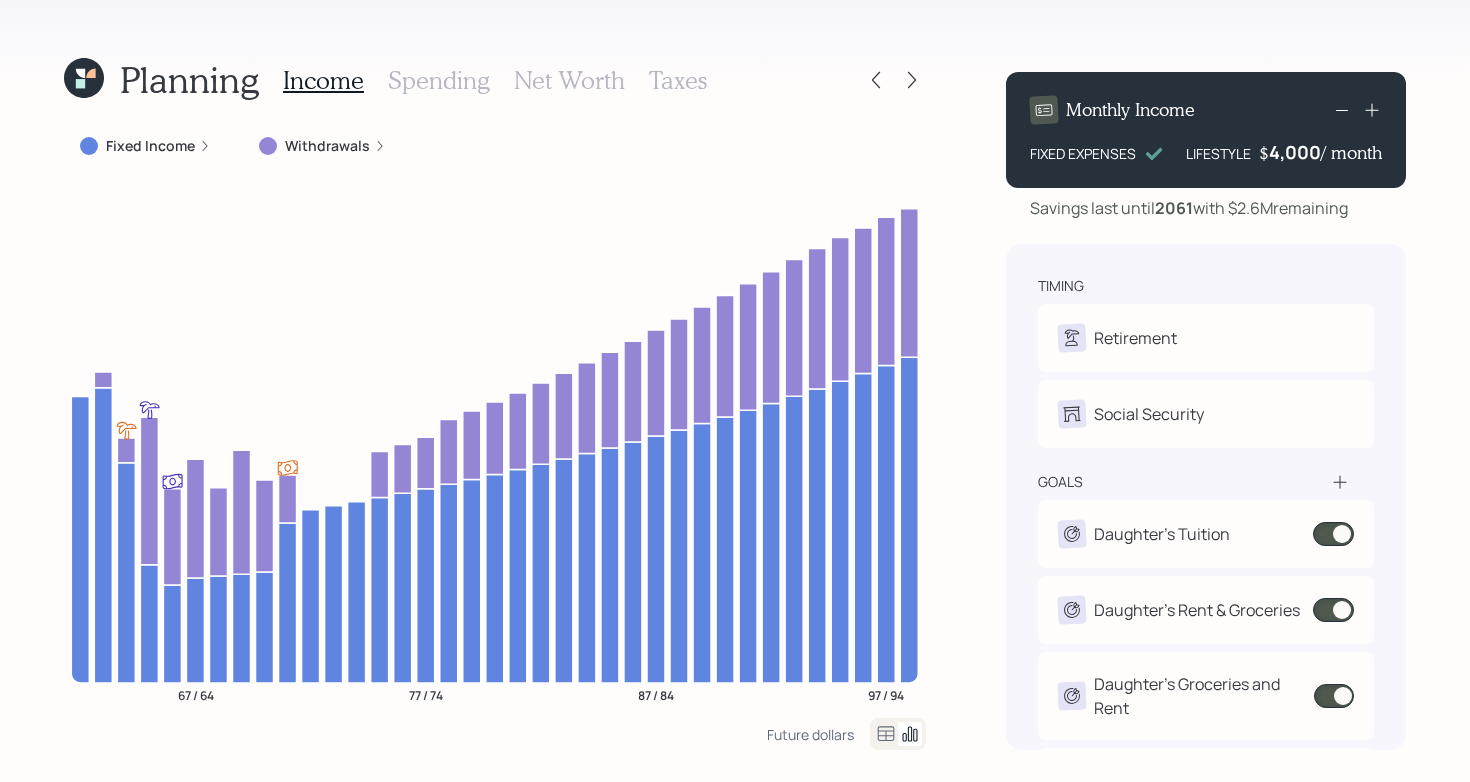 click on "Planning Income Spending Net Worth Taxes Fixed Income Withdrawals 67 / 64 77 / 74 87 / 84 97 / 94 Future dollars Monthly Income FIXED EXPENSES LIFESTYLE $ 4,000  / month Savings last until  [DATE]  with   $2.6M  remaining timing Retirement D Retire at 64y 6m E Retire at 60y 1m Social Security D Elect at 65y nullm E Elect at 67y nullm goals Daughter's Tuition  $3,000 • Once • In [DATE] Daughter's Rent & Groceries $4,800 • Once • In [DATE] Daughter's Groceries and Rent $6,000 • Once • In [DATE] Plan for travel $12,000 • Every 2 years • [DATE] - [DATE] strategies Bridge Annuity Recommended Lifetime Income Annuity" at bounding box center (735, 391) 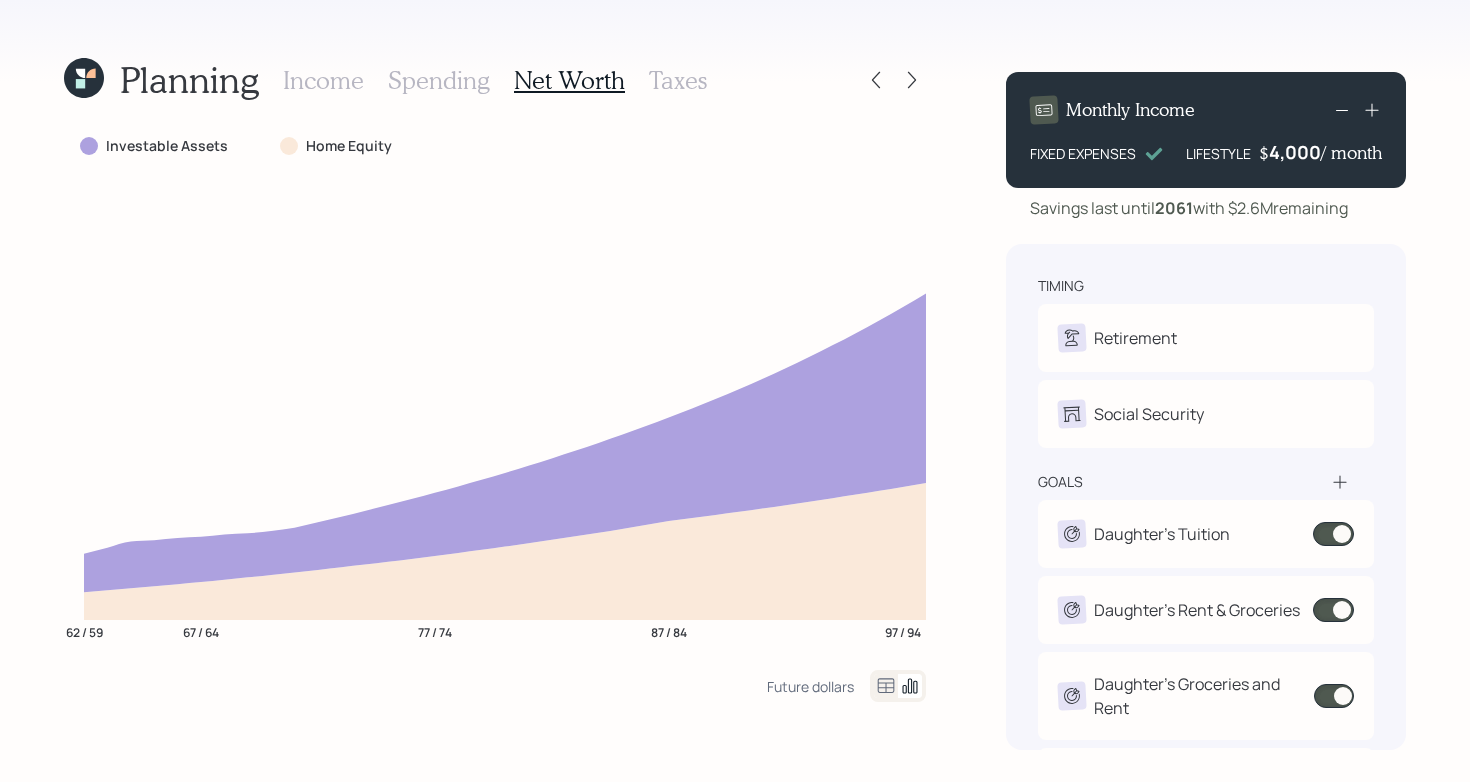 click on "Income" at bounding box center [323, 80] 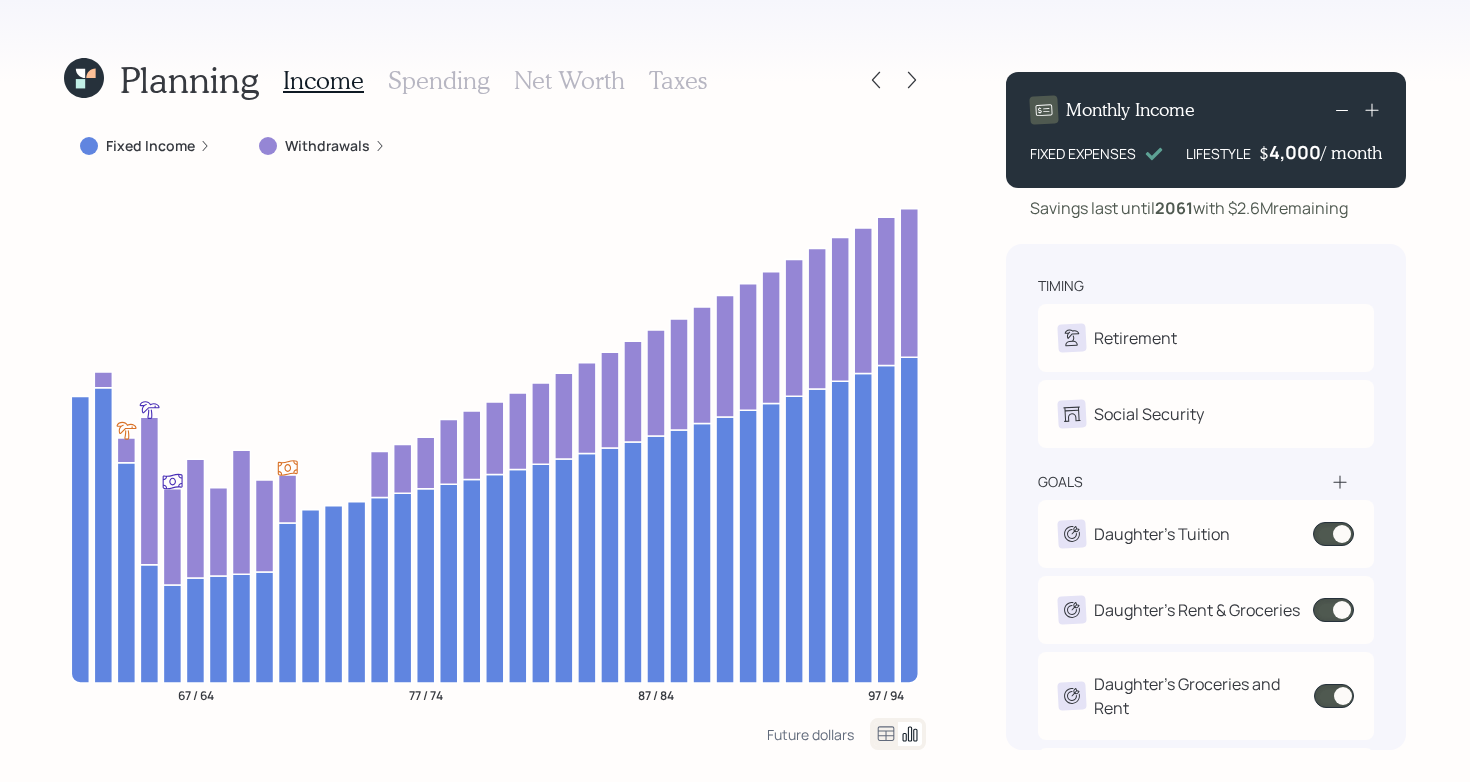 click 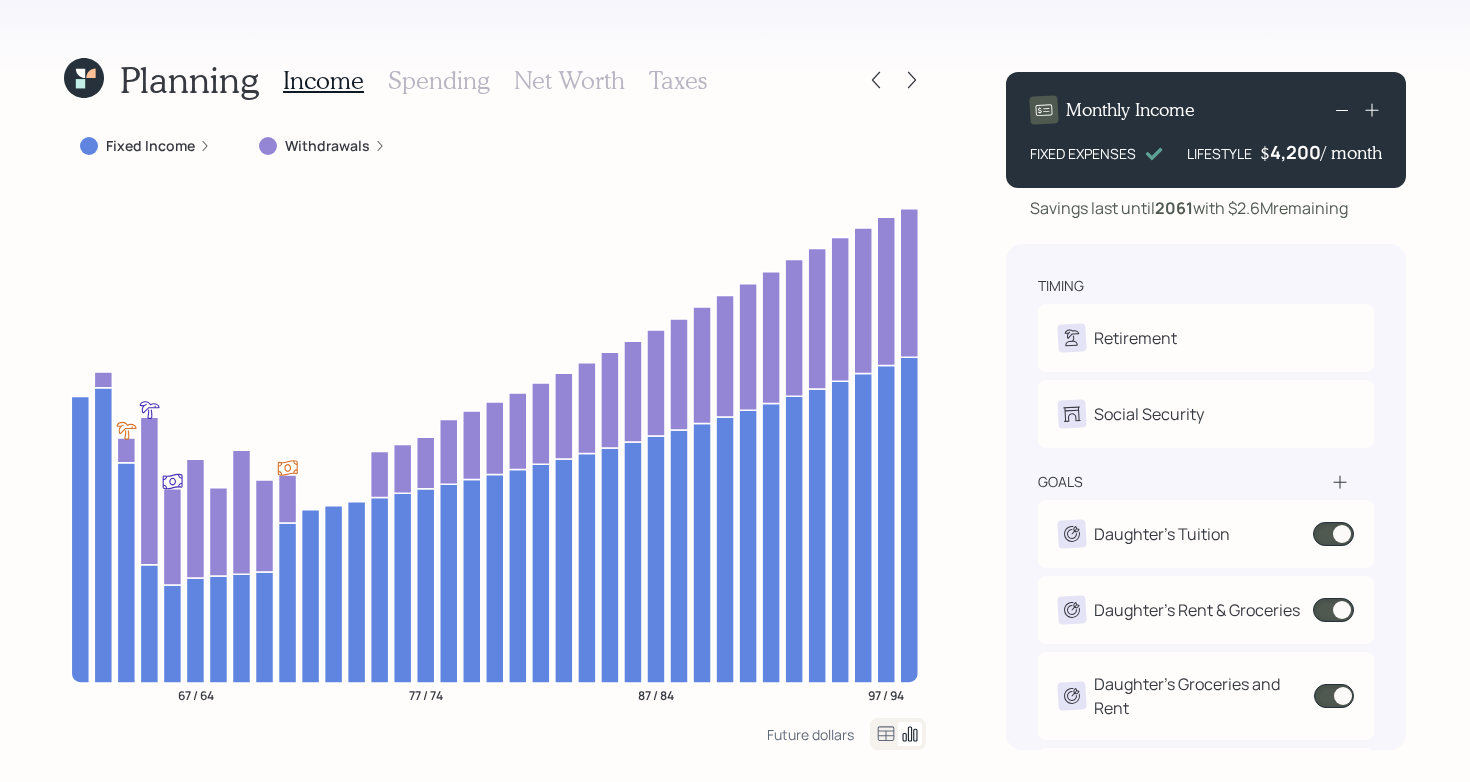 click 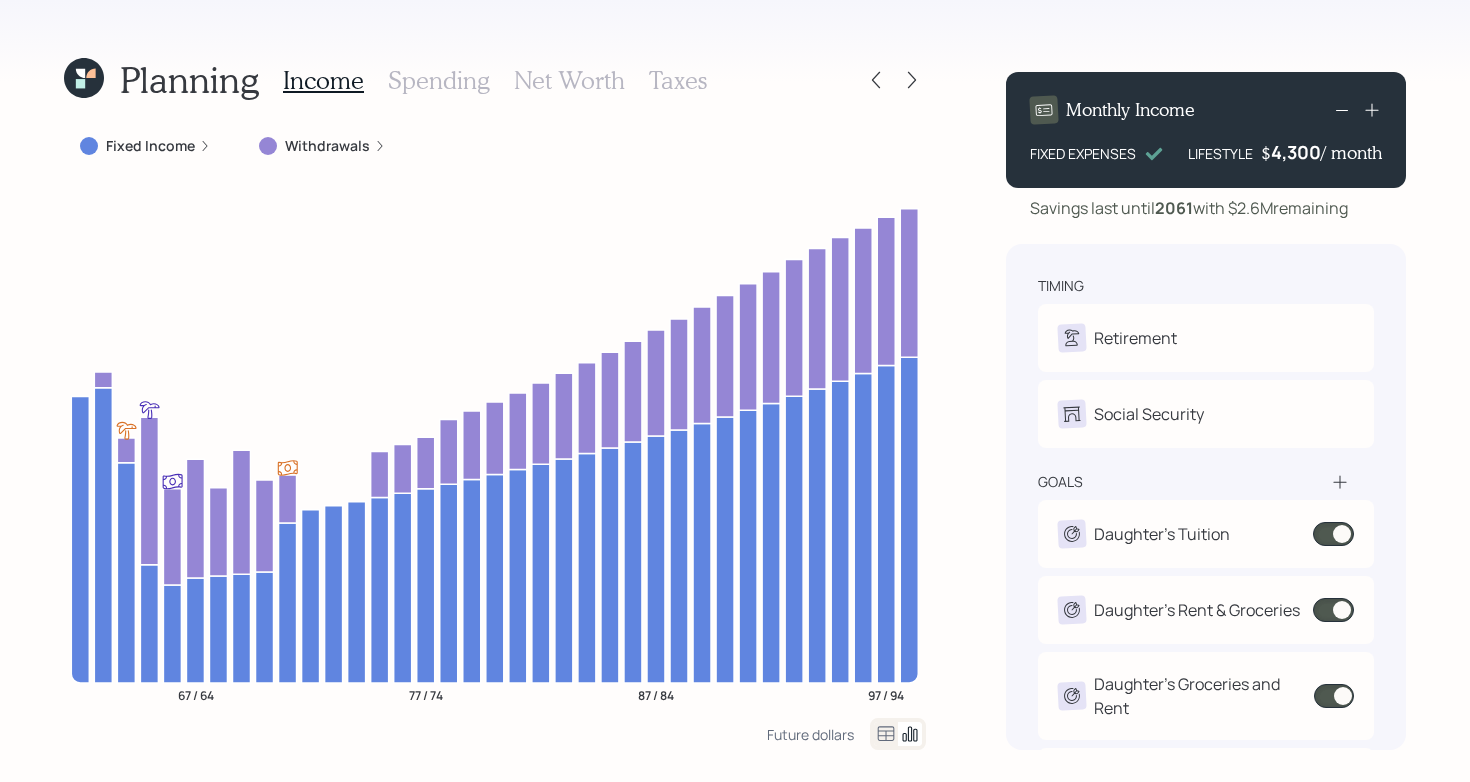 click 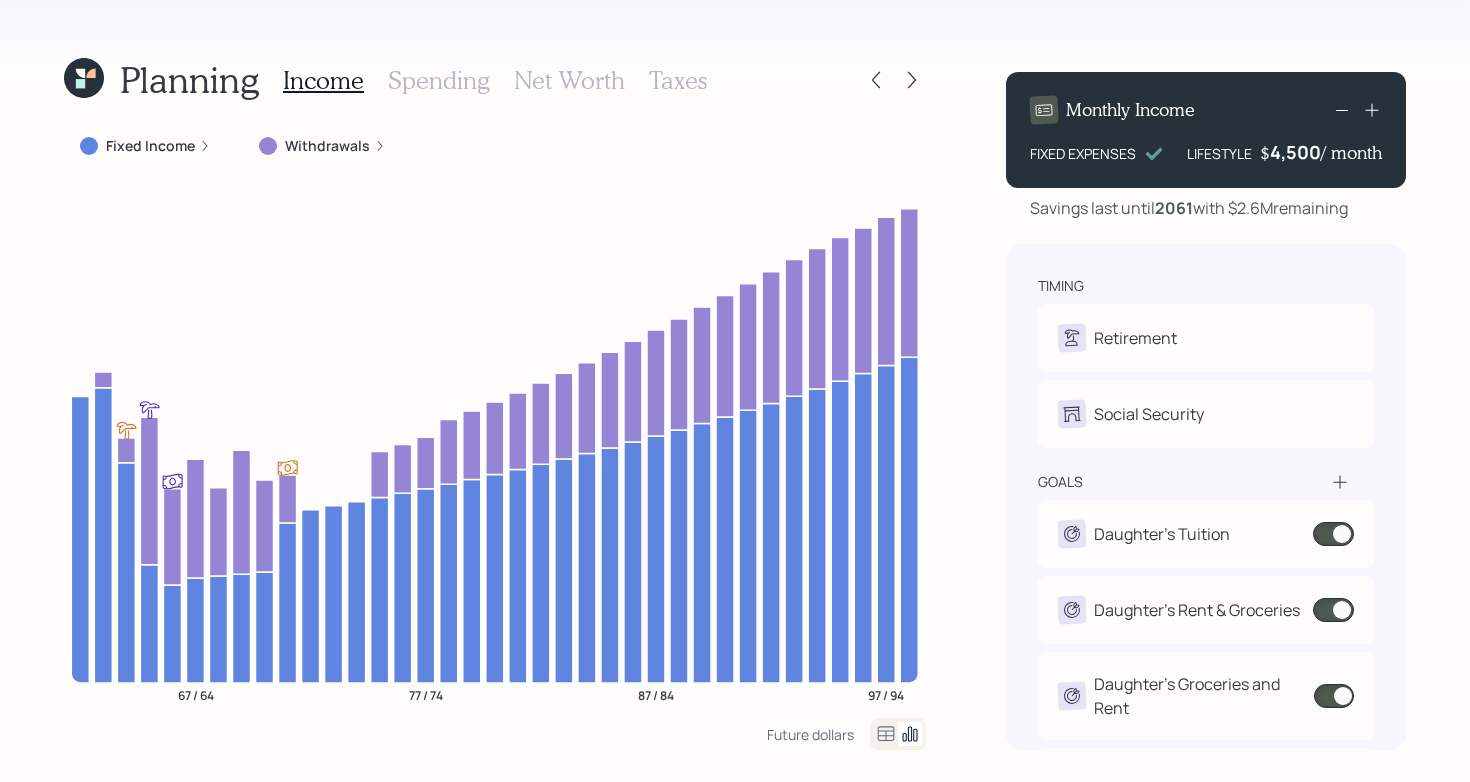 click 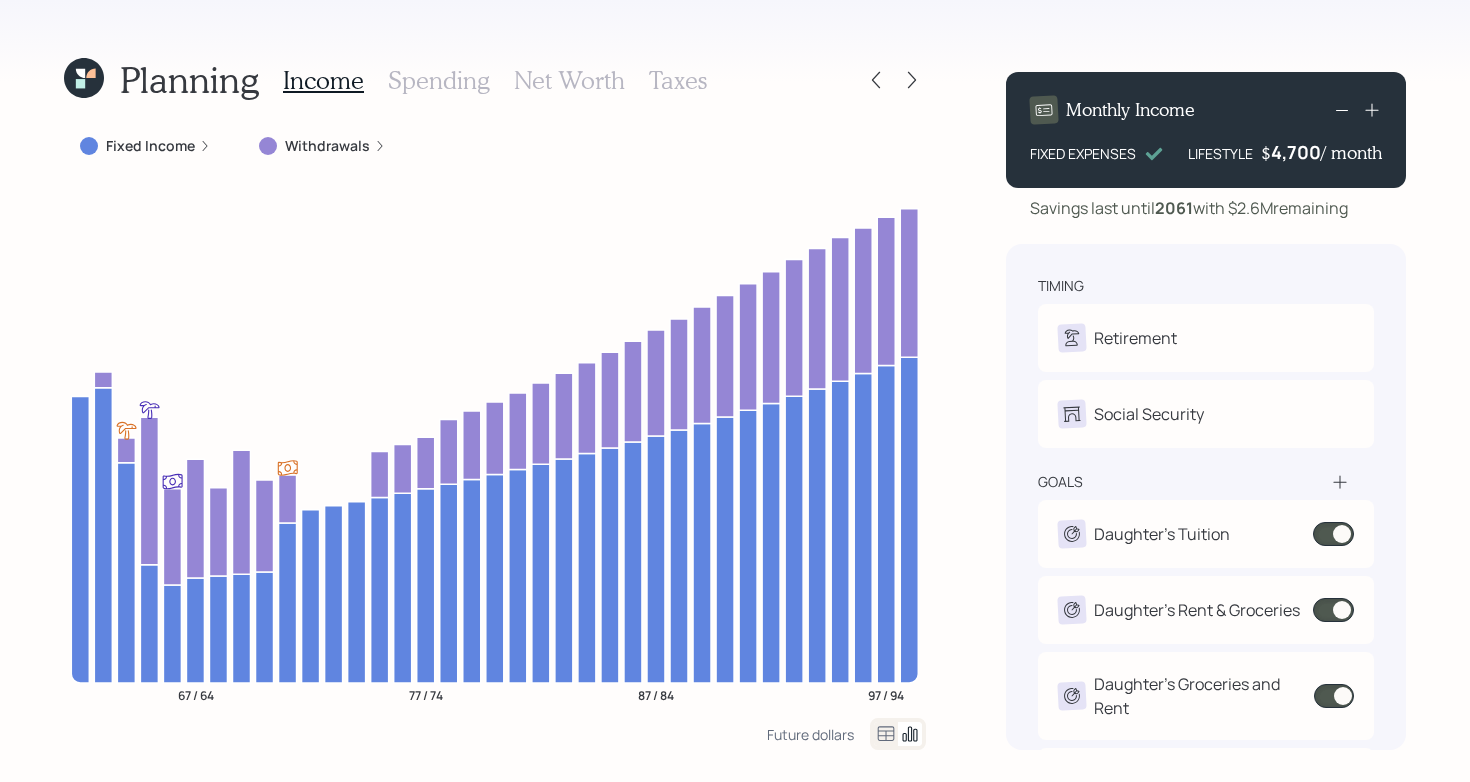 click 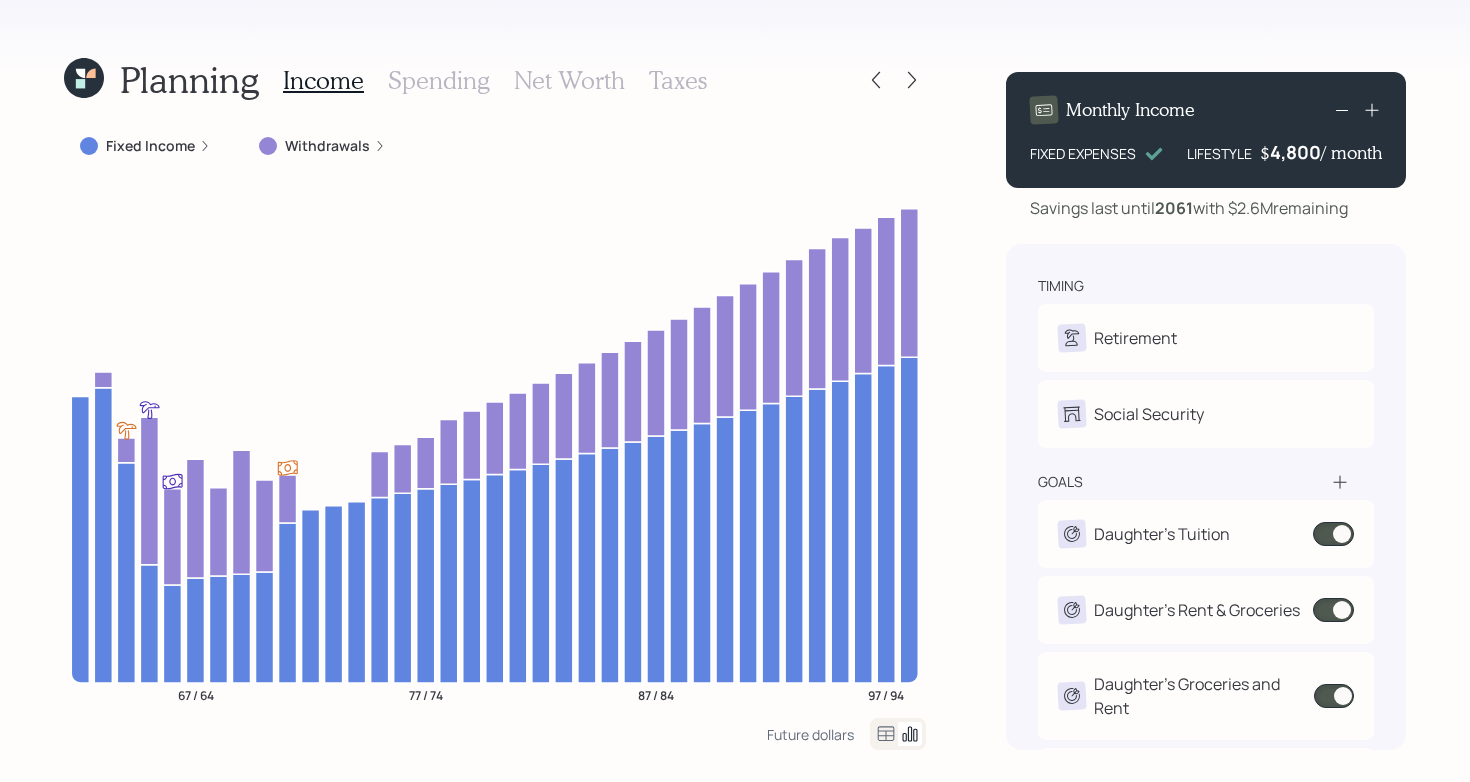 click 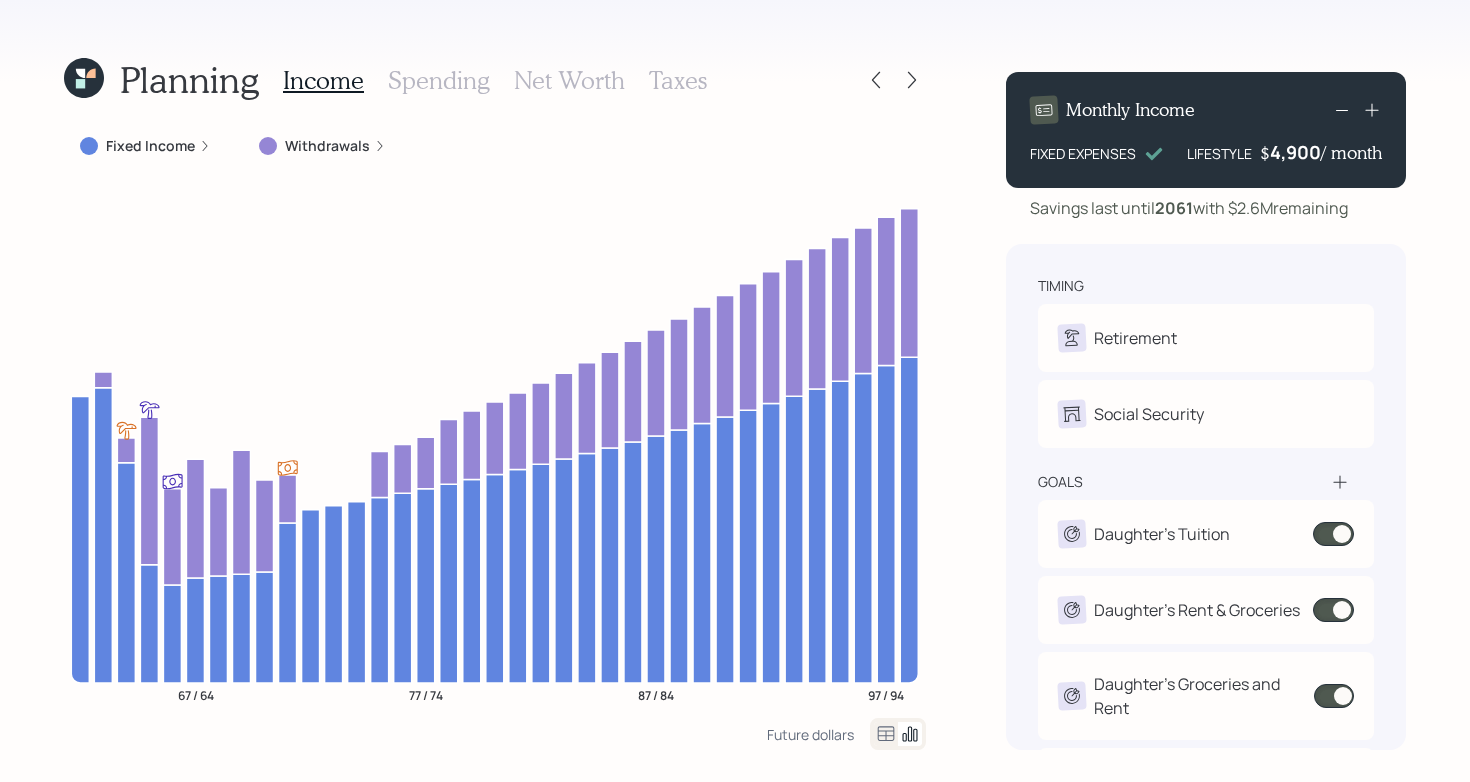 click 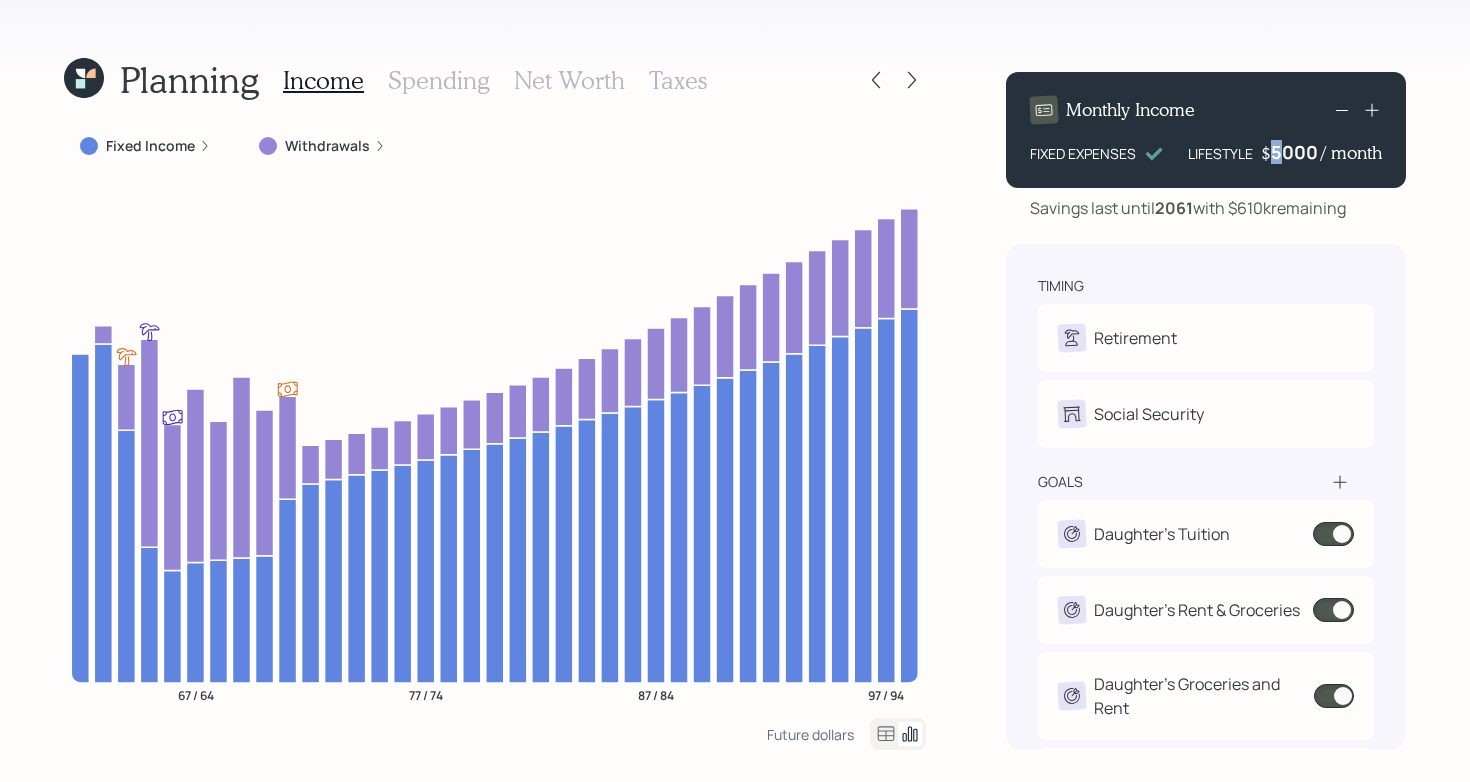 drag, startPoint x: 1281, startPoint y: 151, endPoint x: 1265, endPoint y: 151, distance: 16 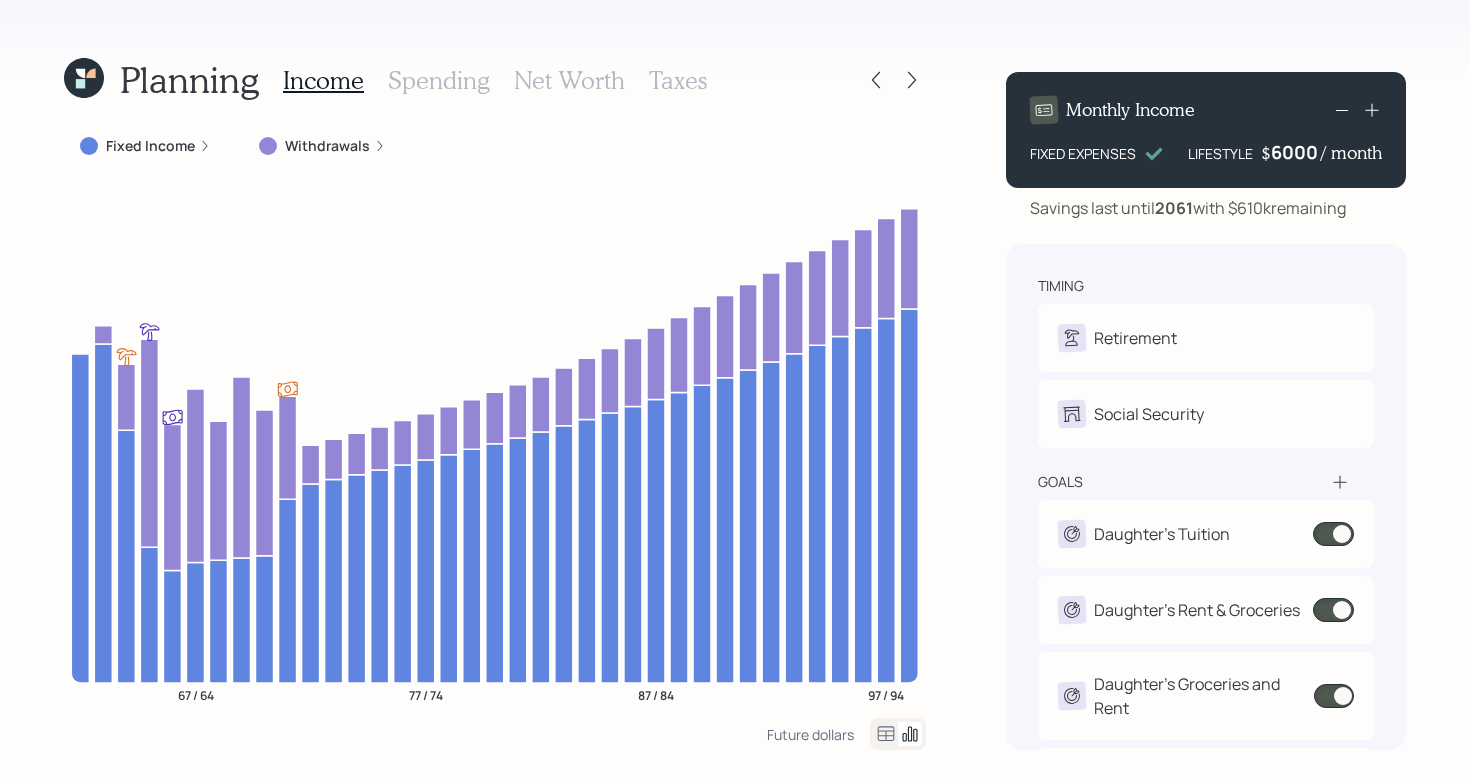 click on "Savings last until  [DATE]  with   $610k  remaining" at bounding box center [1206, 208] 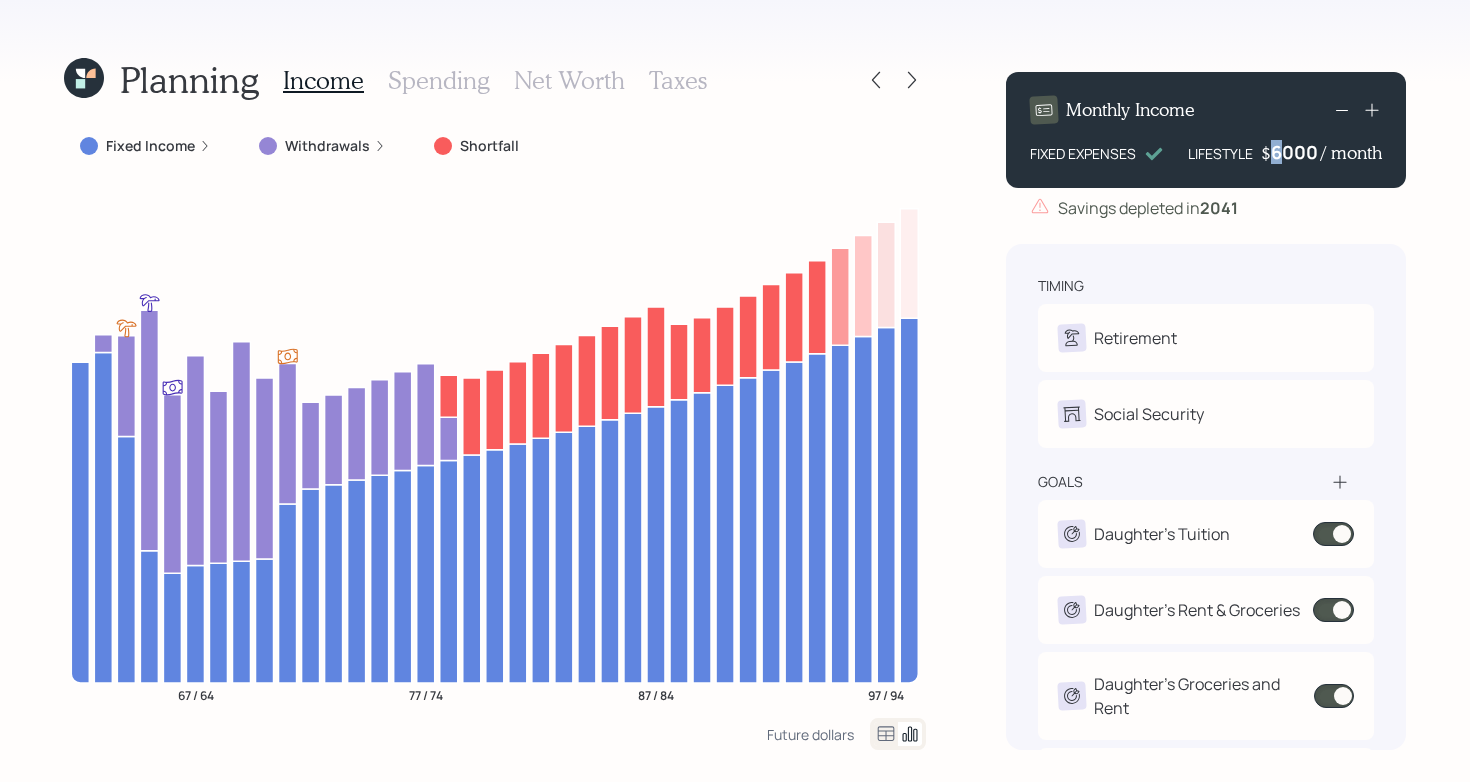 drag, startPoint x: 1276, startPoint y: 151, endPoint x: 1262, endPoint y: 151, distance: 14 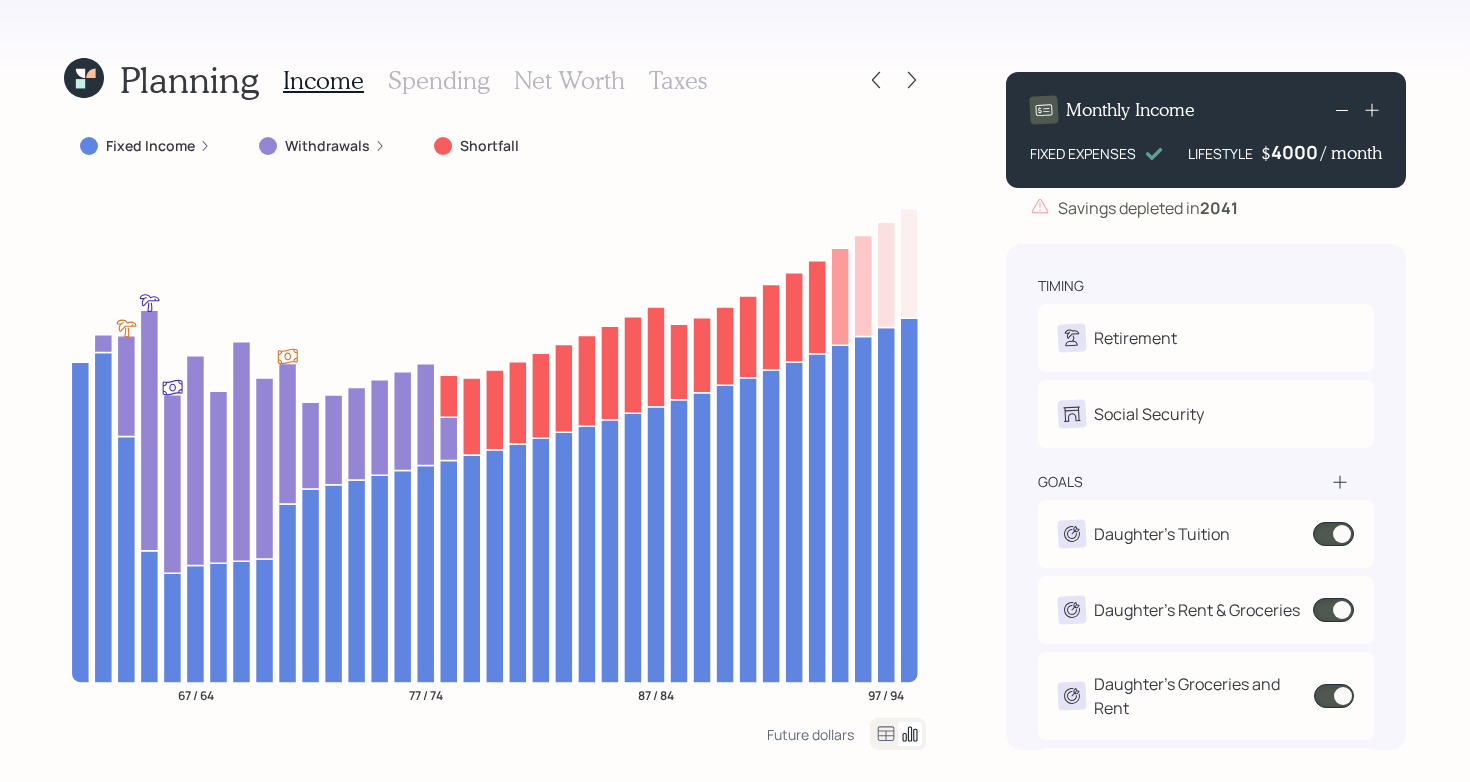 click on "Planning Income Spending Net Worth Taxes Fixed Income Withdrawals Shortfall 67 / 64 77 / 74 87 / 84 97 / 94 Future dollars Monthly Income FIXED EXPENSES LIFESTYLE $ 4000  / month Savings depleted in  [DATE] timing Retirement D Retire at 64y 6m E Retire at 60y 1m Social Security D Elect at 65y nullm E Elect at 67y nullm goals Daughter's Tuition  $3,000 • Once • In [DATE] Daughter's Rent & Groceries $4,800 • Once • In [DATE] Daughter's Groceries and Rent $6,000 • Once • In [DATE] Plan for travel $12,000 • Every 2 years • [DATE] - [DATE] strategies Bridge Annuity Recommended Lifetime Income Annuity Recommended" at bounding box center [735, 391] 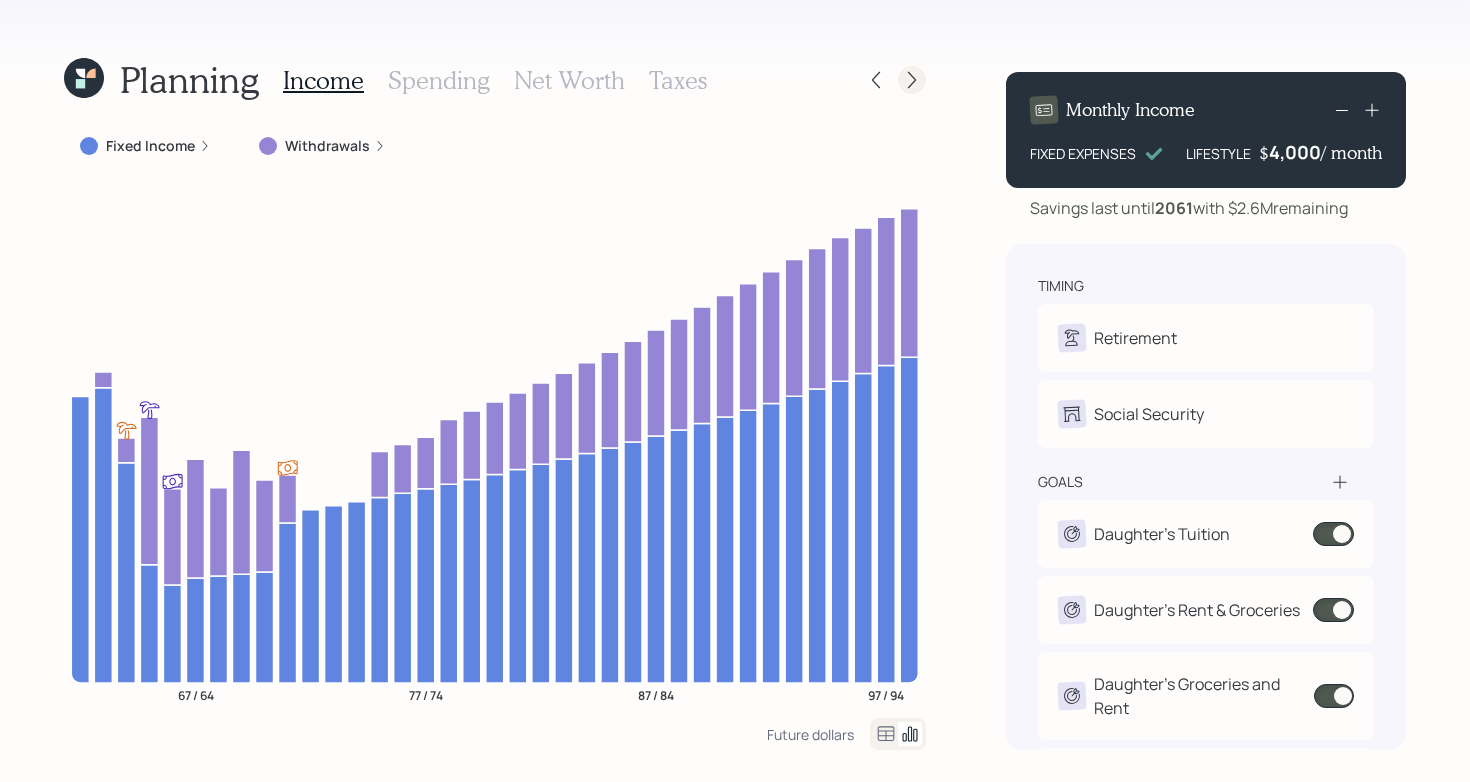 click 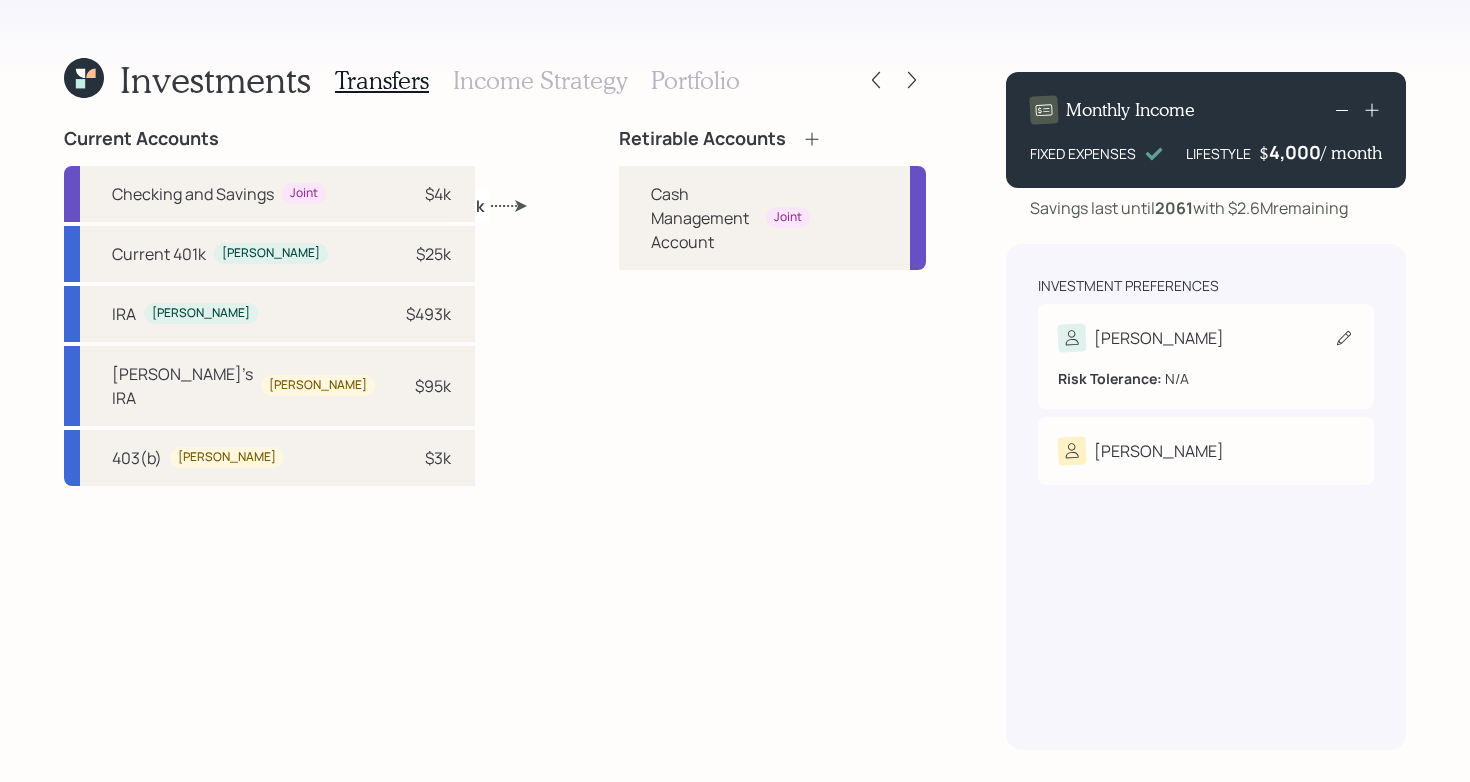 click on "[PERSON_NAME]" at bounding box center (1206, 338) 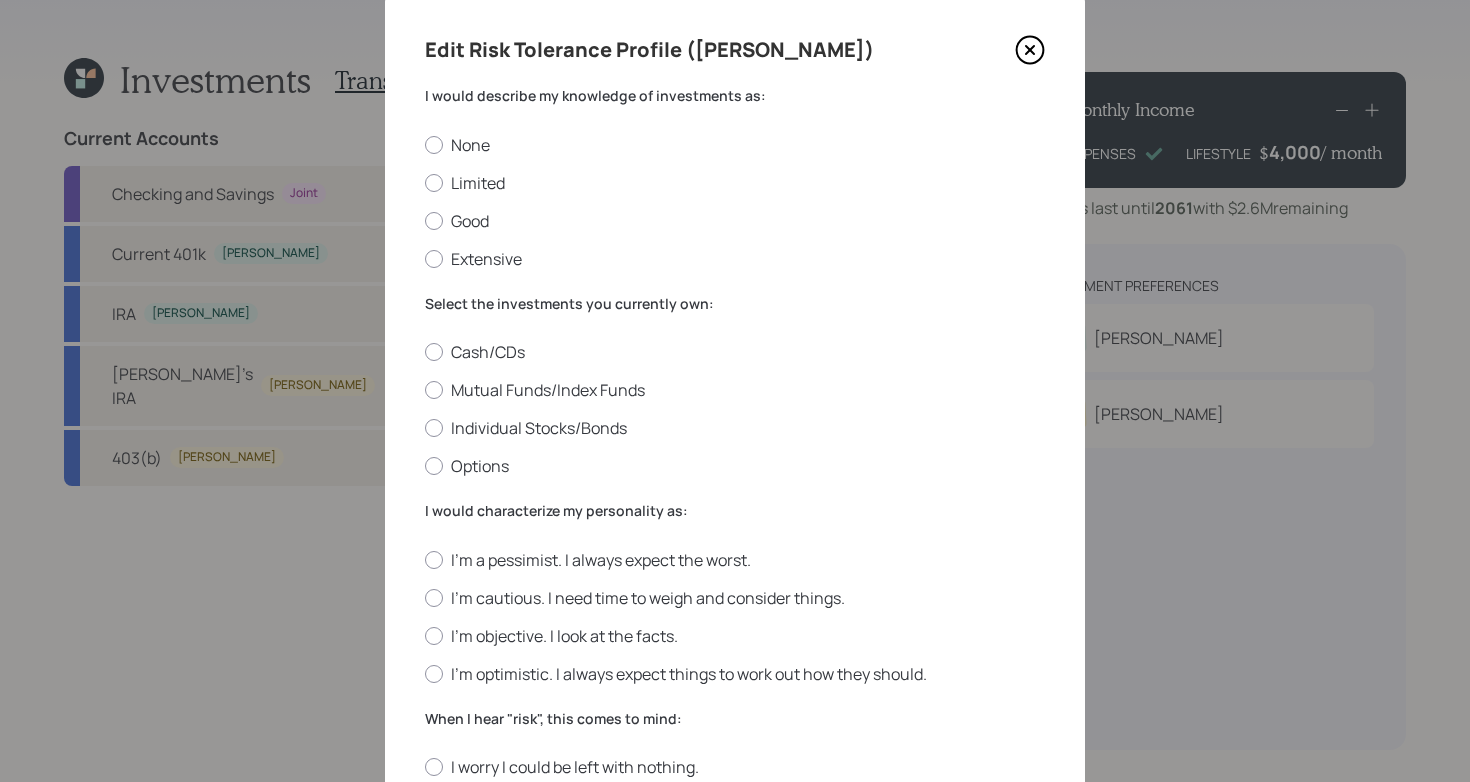 scroll, scrollTop: 62, scrollLeft: 0, axis: vertical 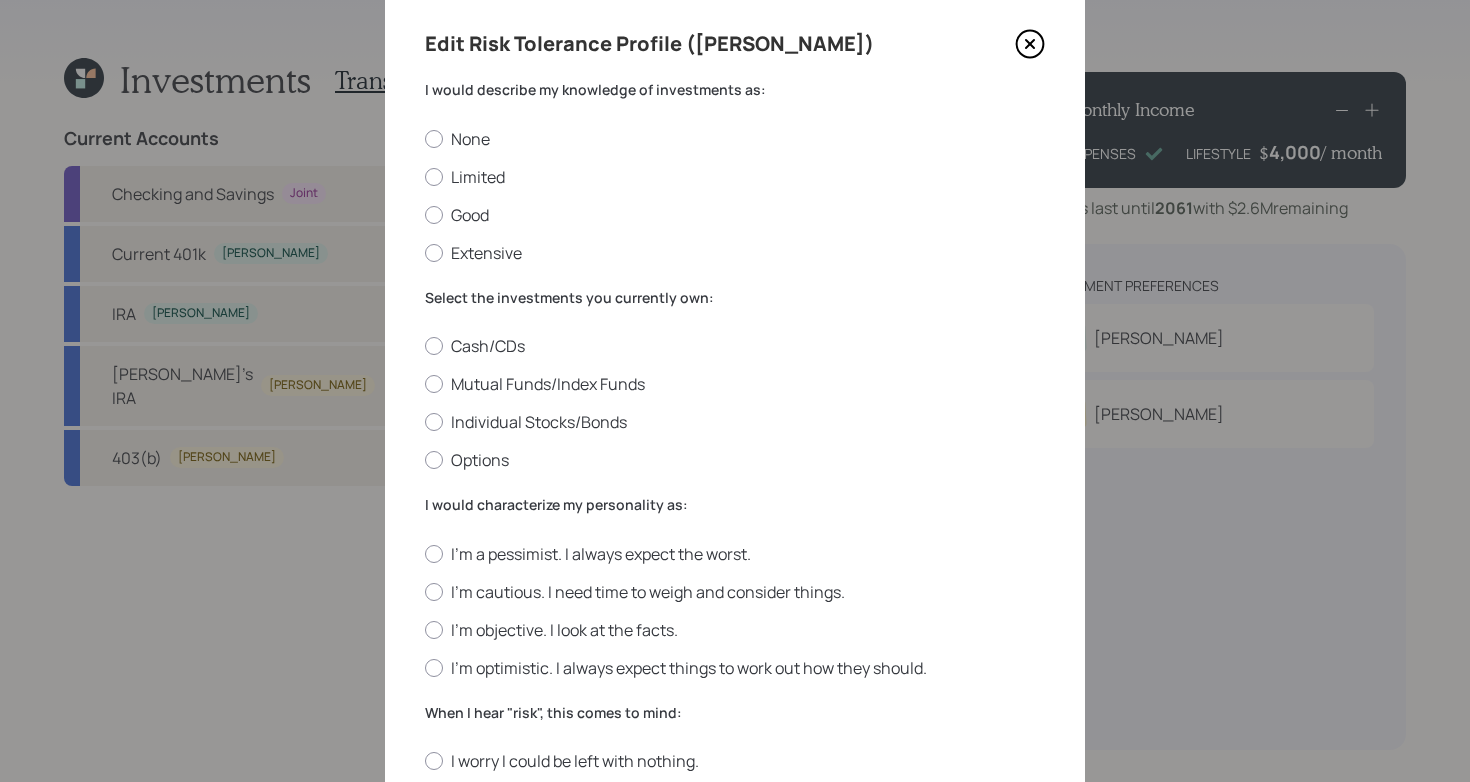 click on "Edit Risk Tolerance Profile ([PERSON_NAME]) I would describe my knowledge of investments as: None Limited Good Extensive Select the investments you currently own: Cash/CDs Mutual Funds/Index Funds Individual Stocks/Bonds Options I would characterize my personality as: I'm a pessimist. I always expect the worst. I'm cautious. I need time to weigh and consider things. I'm objective. I look at the facts. I'm optimistic. I always expect things to work out how they should. When I hear "risk", this comes to mind: I worry I could be left with nothing. I understand that it’s an inherent part of the investing process. I see an opportunity for great returns. If my entire investment portfolio lost 10% of its value in a month during a market decline, I would: Sell all of my shares Sell some of my shares Do nothing Buy more shares How would you describe your approach to making important financial decisions? I try to avoid making decisions I reluctantly make decisions I confidently make decisions and don’t look back Save" at bounding box center (735, 670) 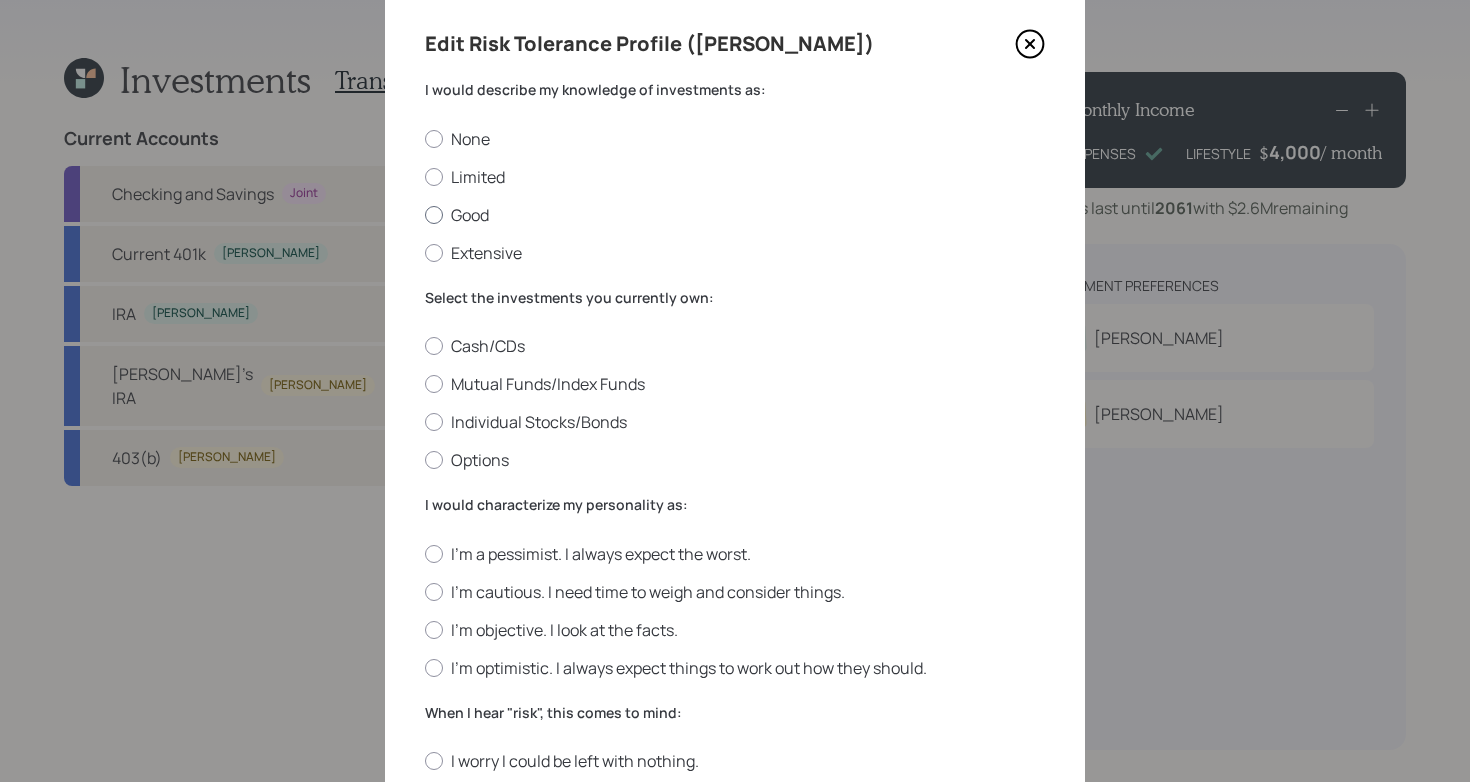 click on "Good" at bounding box center (735, 215) 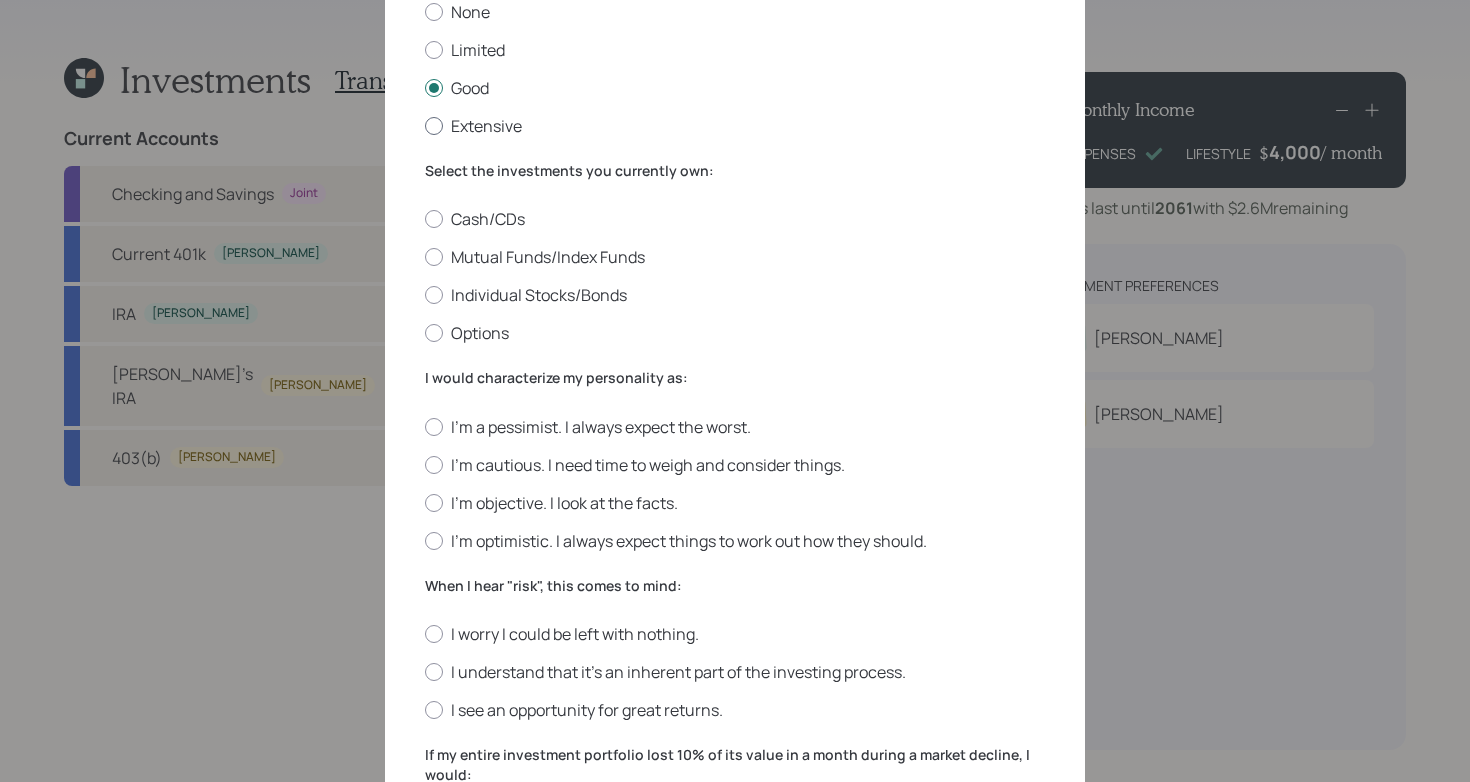 scroll, scrollTop: 191, scrollLeft: 0, axis: vertical 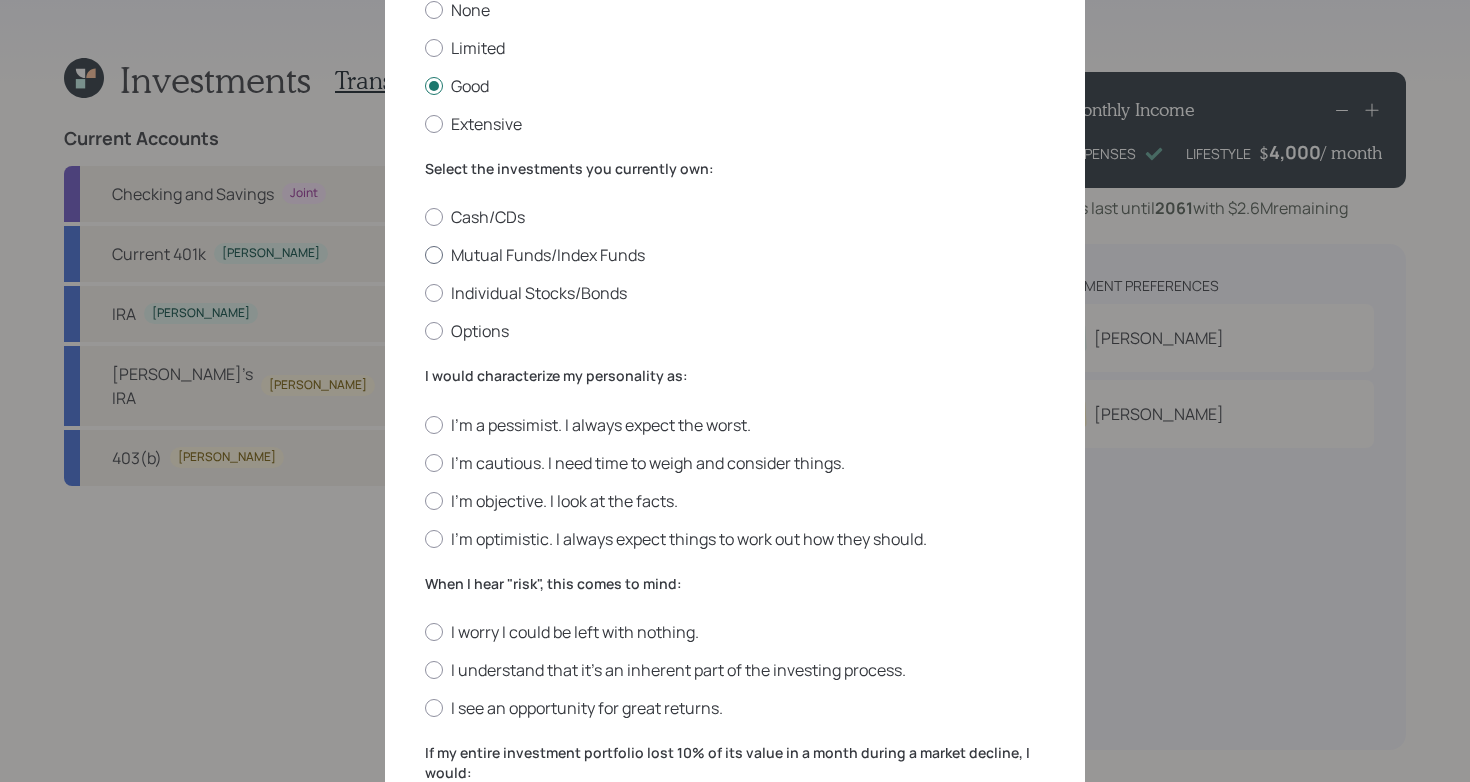 click on "Mutual Funds/Index Funds" at bounding box center [735, 255] 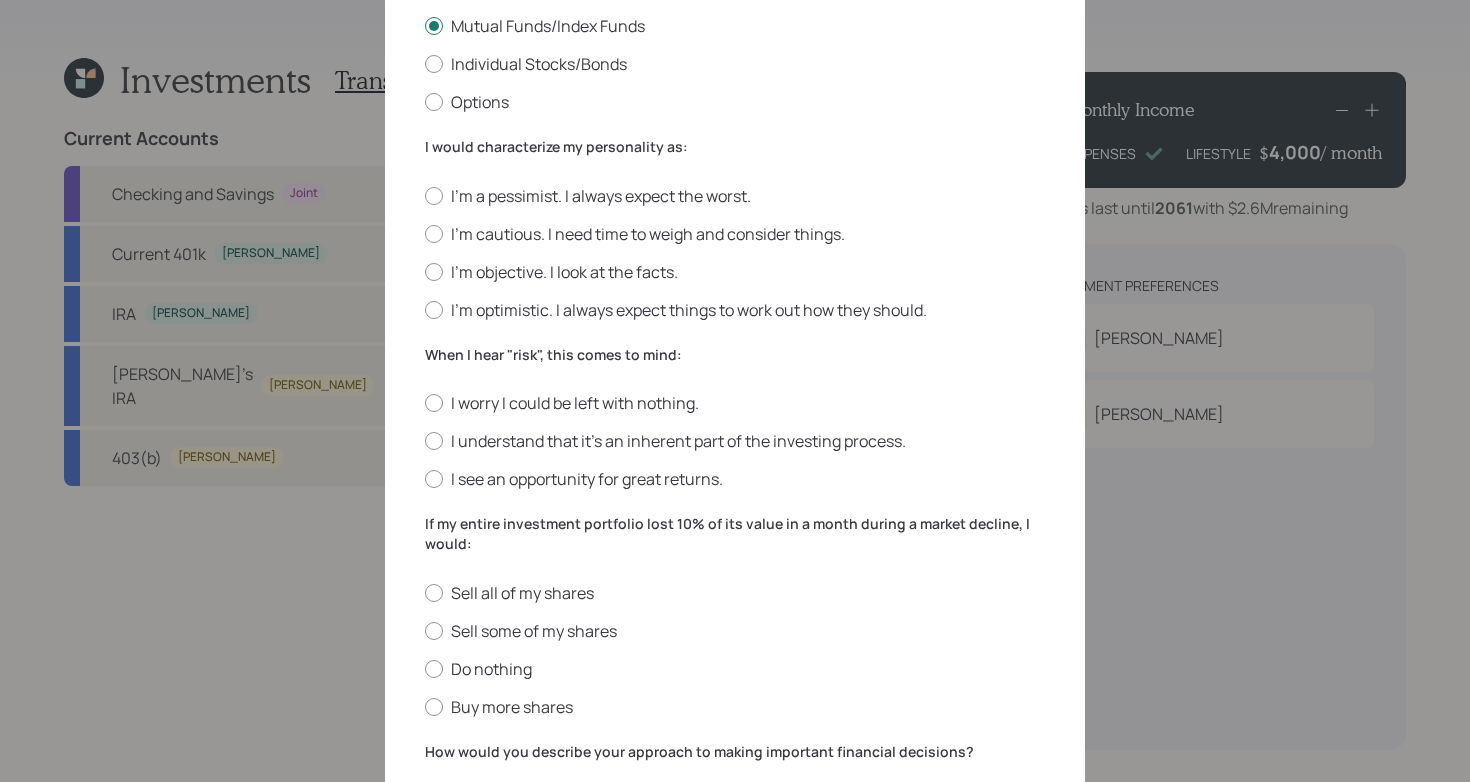 scroll, scrollTop: 421, scrollLeft: 0, axis: vertical 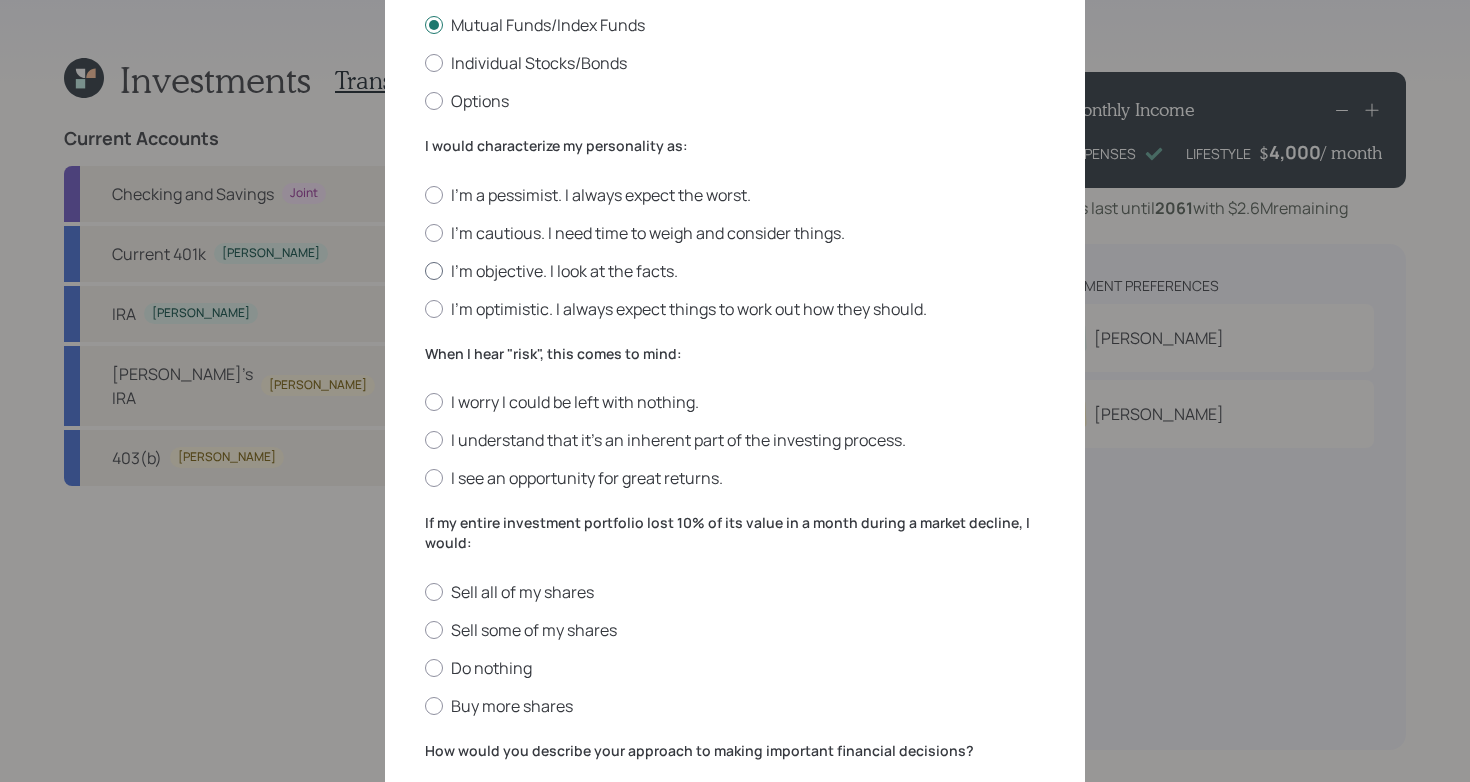 click on "I'm objective. I look at the facts." at bounding box center [735, 271] 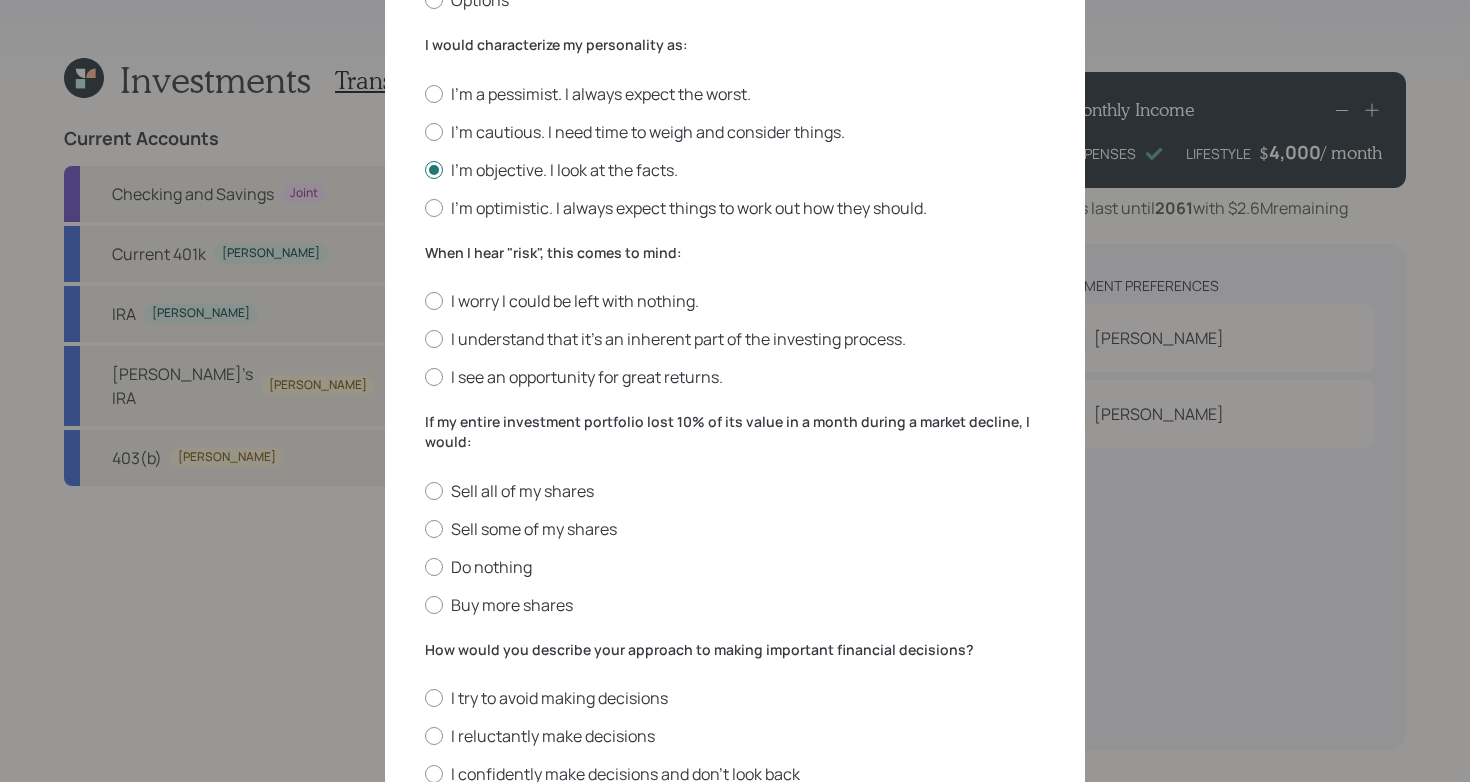 scroll, scrollTop: 521, scrollLeft: 0, axis: vertical 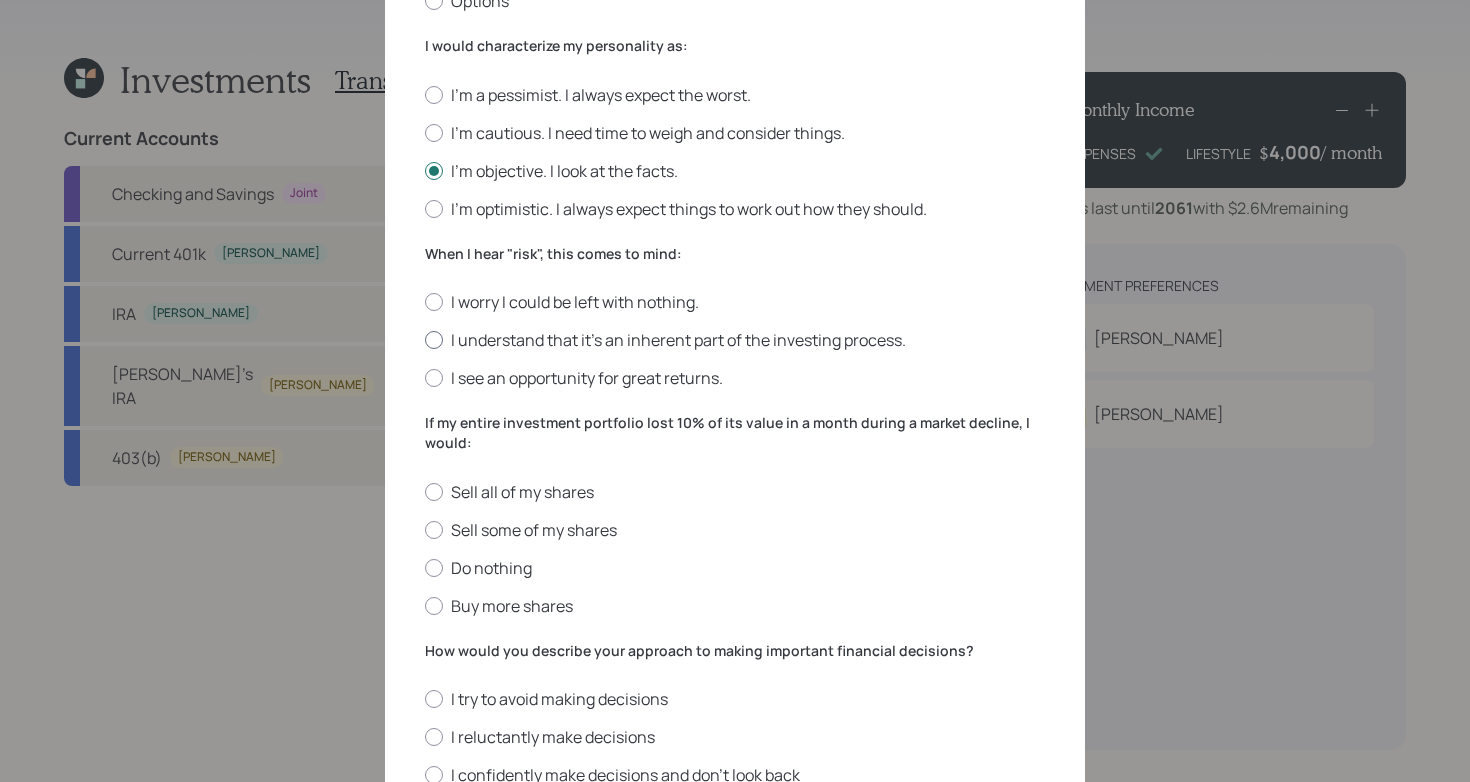 click on "I understand that it’s an inherent part of the investing process." at bounding box center [735, 340] 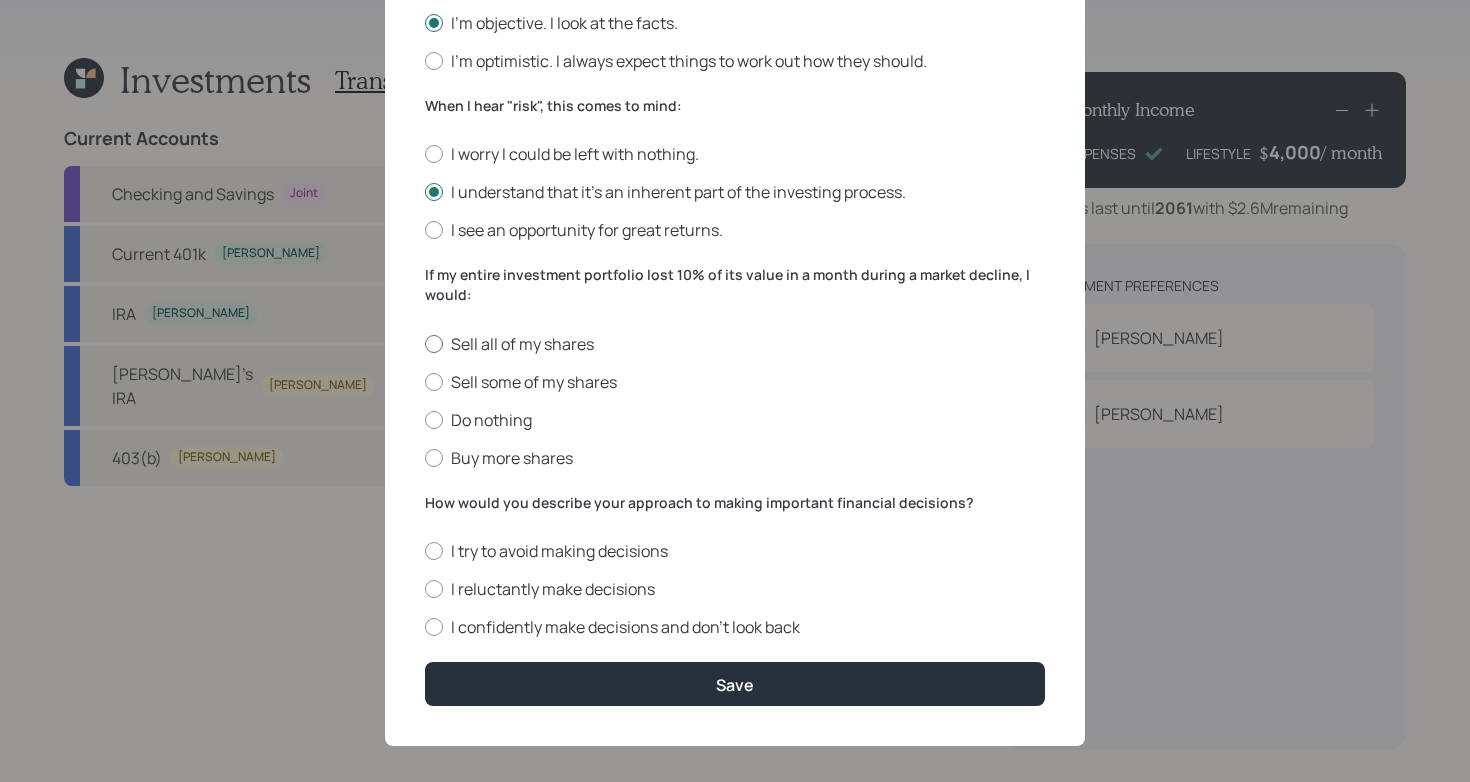 scroll, scrollTop: 683, scrollLeft: 0, axis: vertical 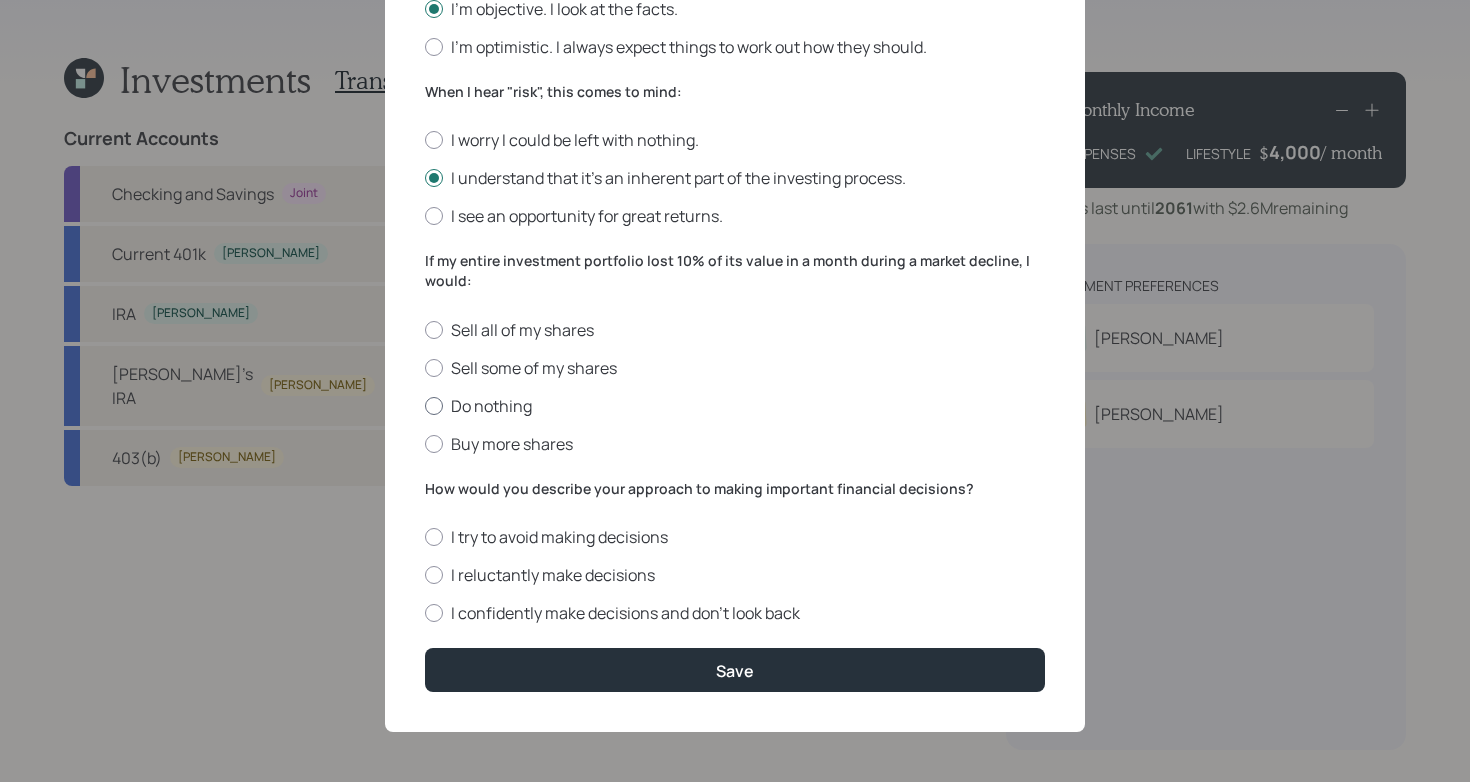 click on "Do nothing" at bounding box center [735, 406] 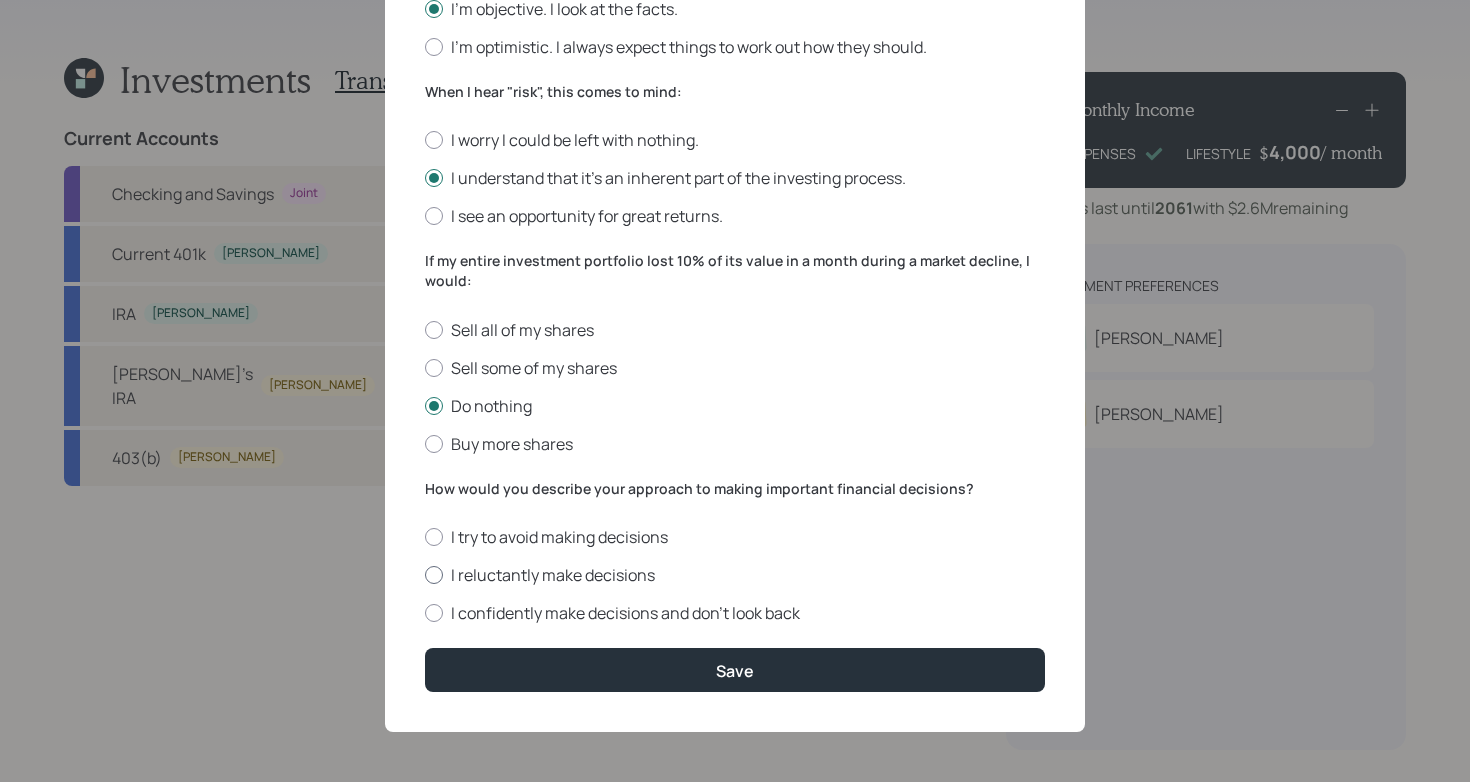 click on "I reluctantly make decisions" at bounding box center (735, 575) 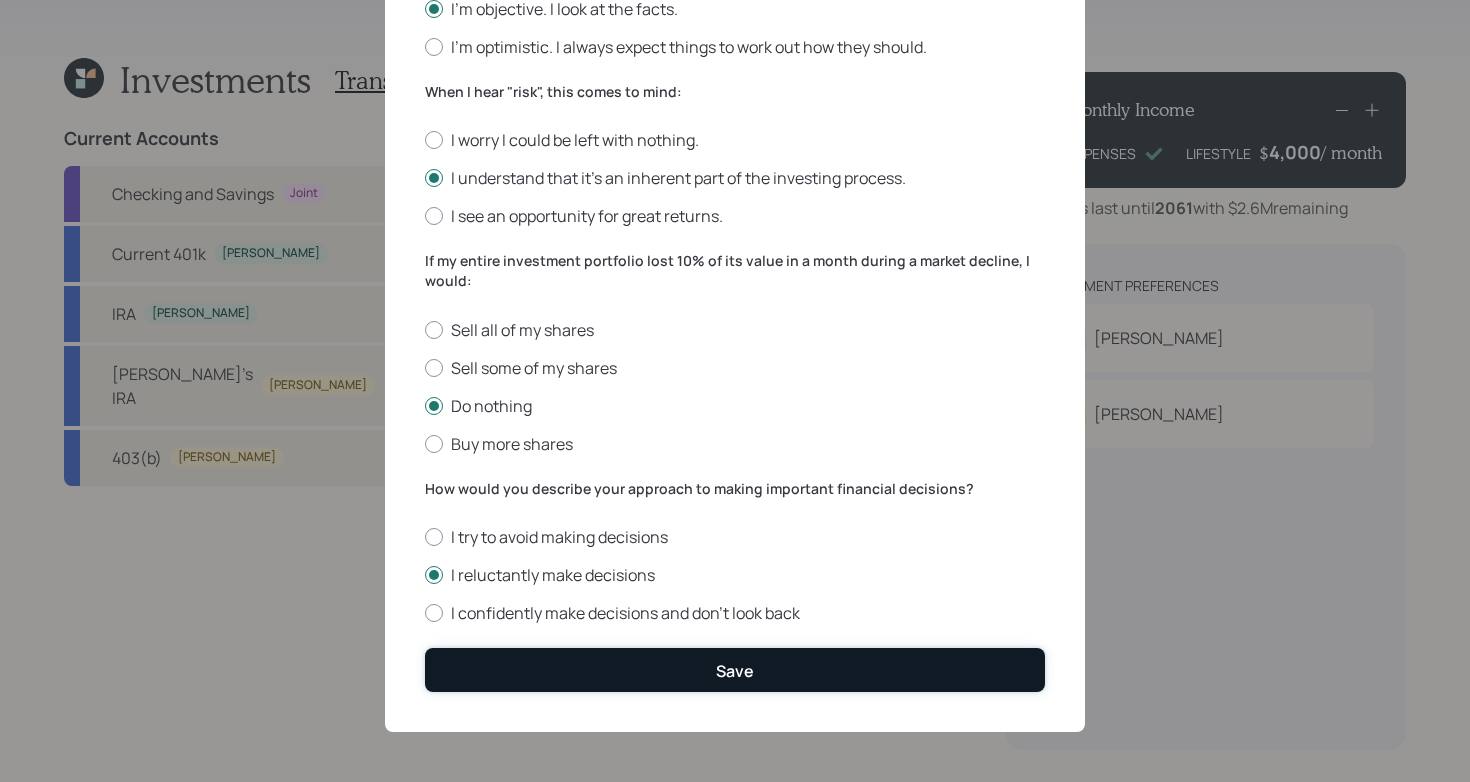 click on "Save" at bounding box center (735, 669) 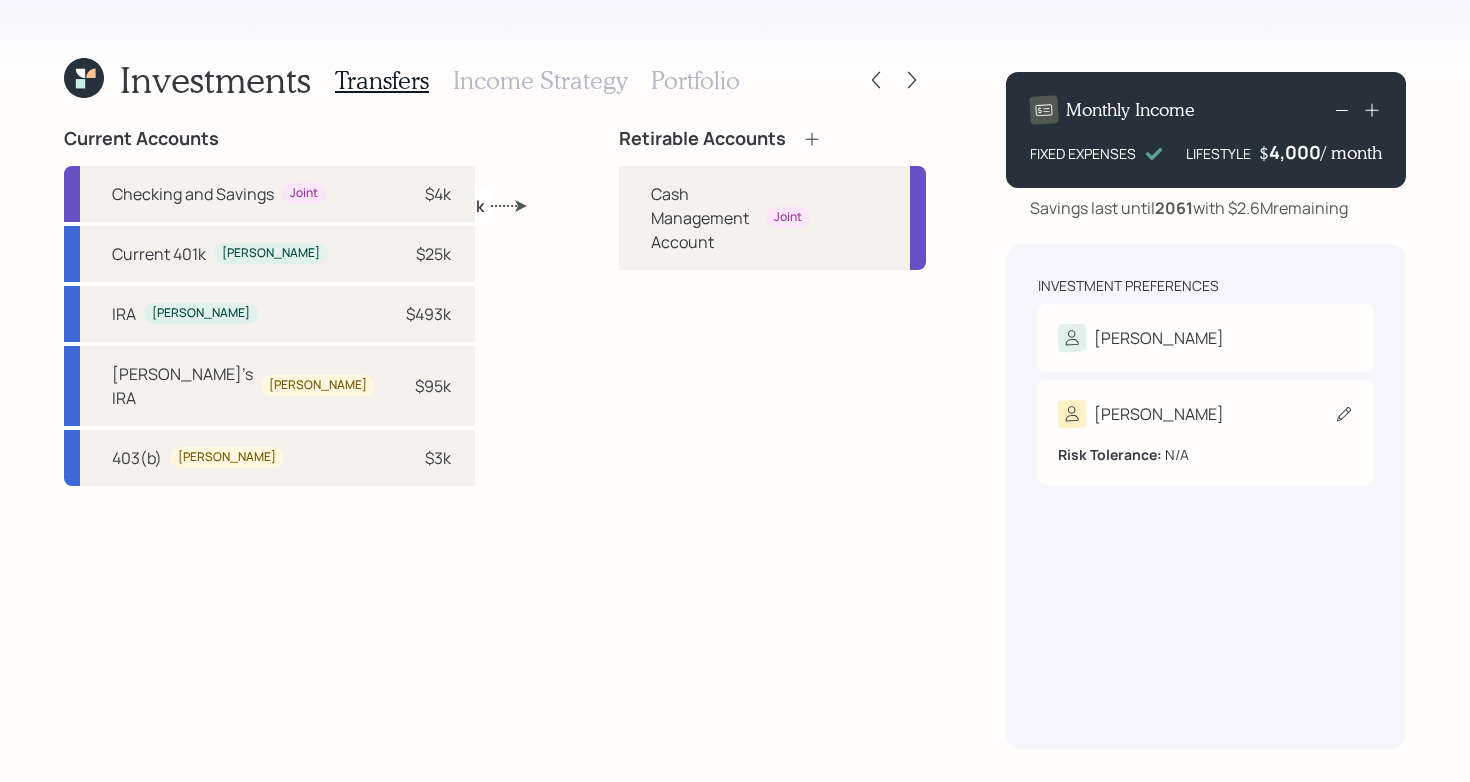 click on "[PERSON_NAME] Tolerance:   N/A" at bounding box center (1206, 432) 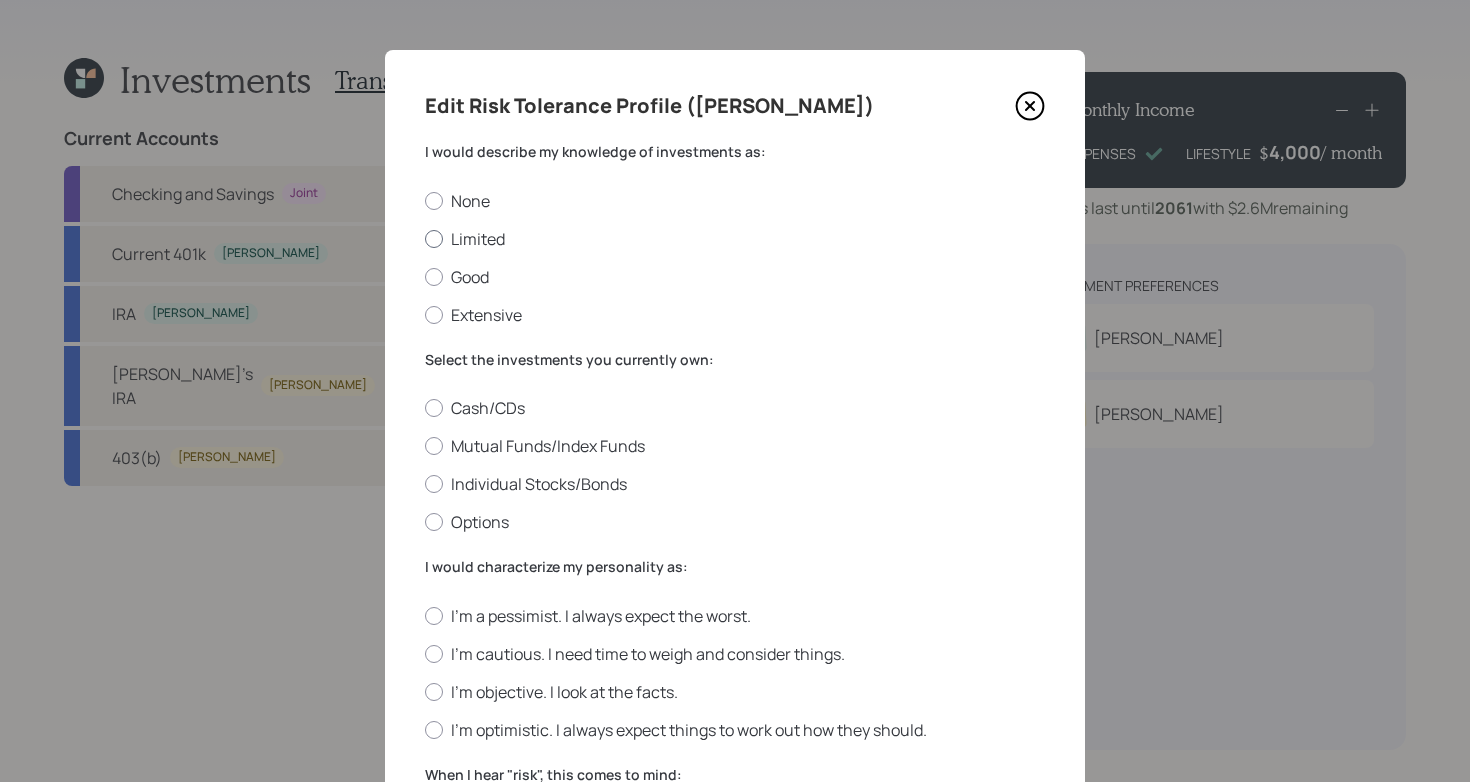 click on "Limited" at bounding box center [735, 239] 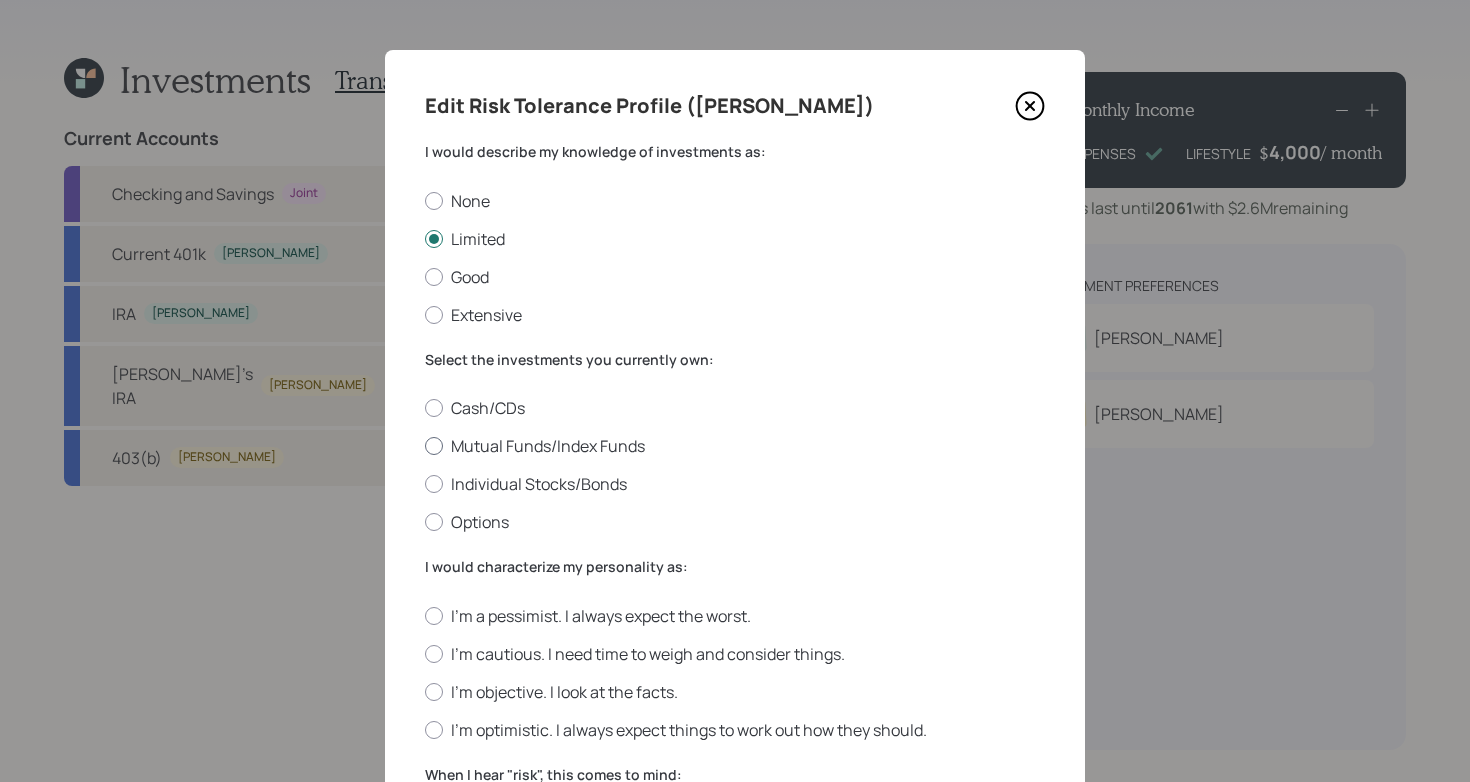 click on "Mutual Funds/Index Funds" at bounding box center (735, 446) 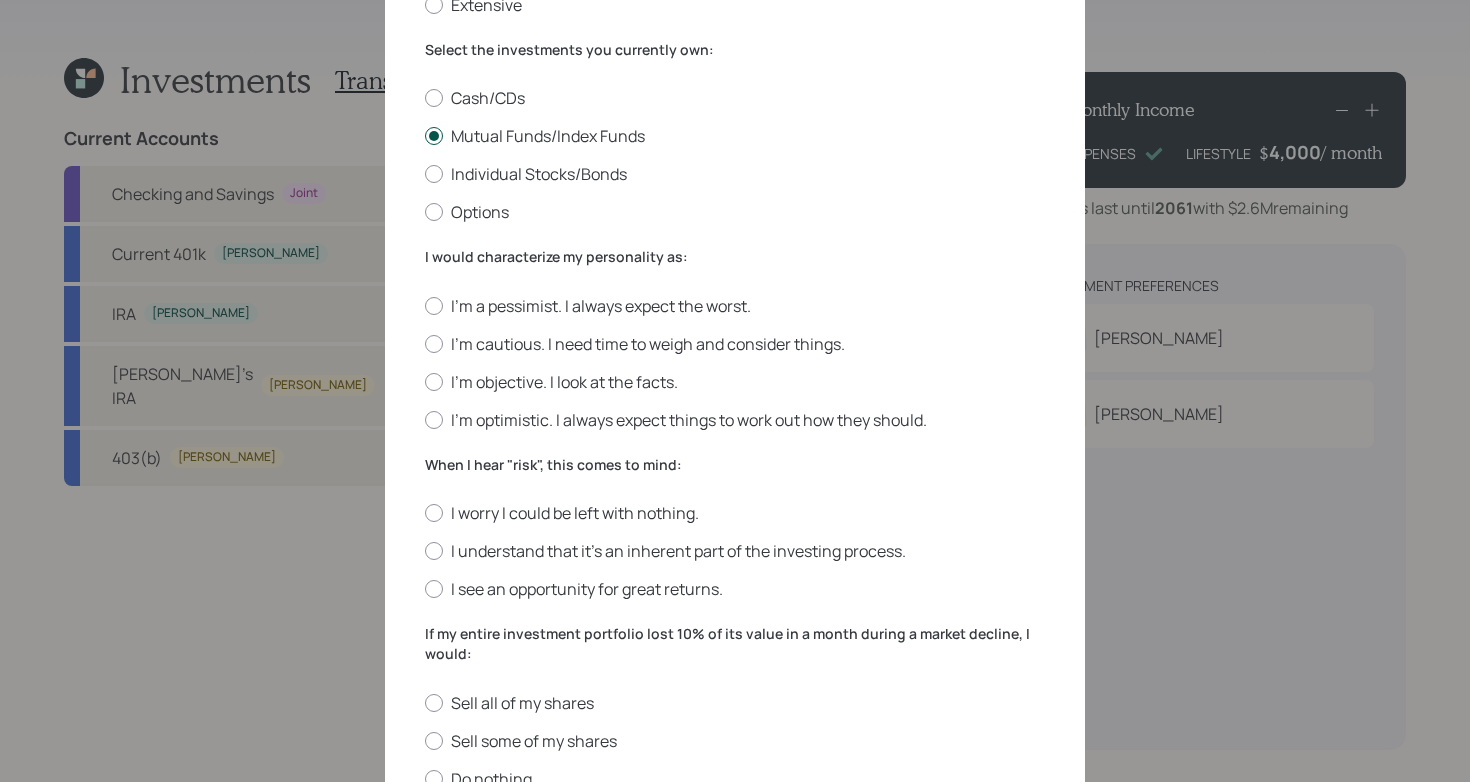 scroll, scrollTop: 316, scrollLeft: 0, axis: vertical 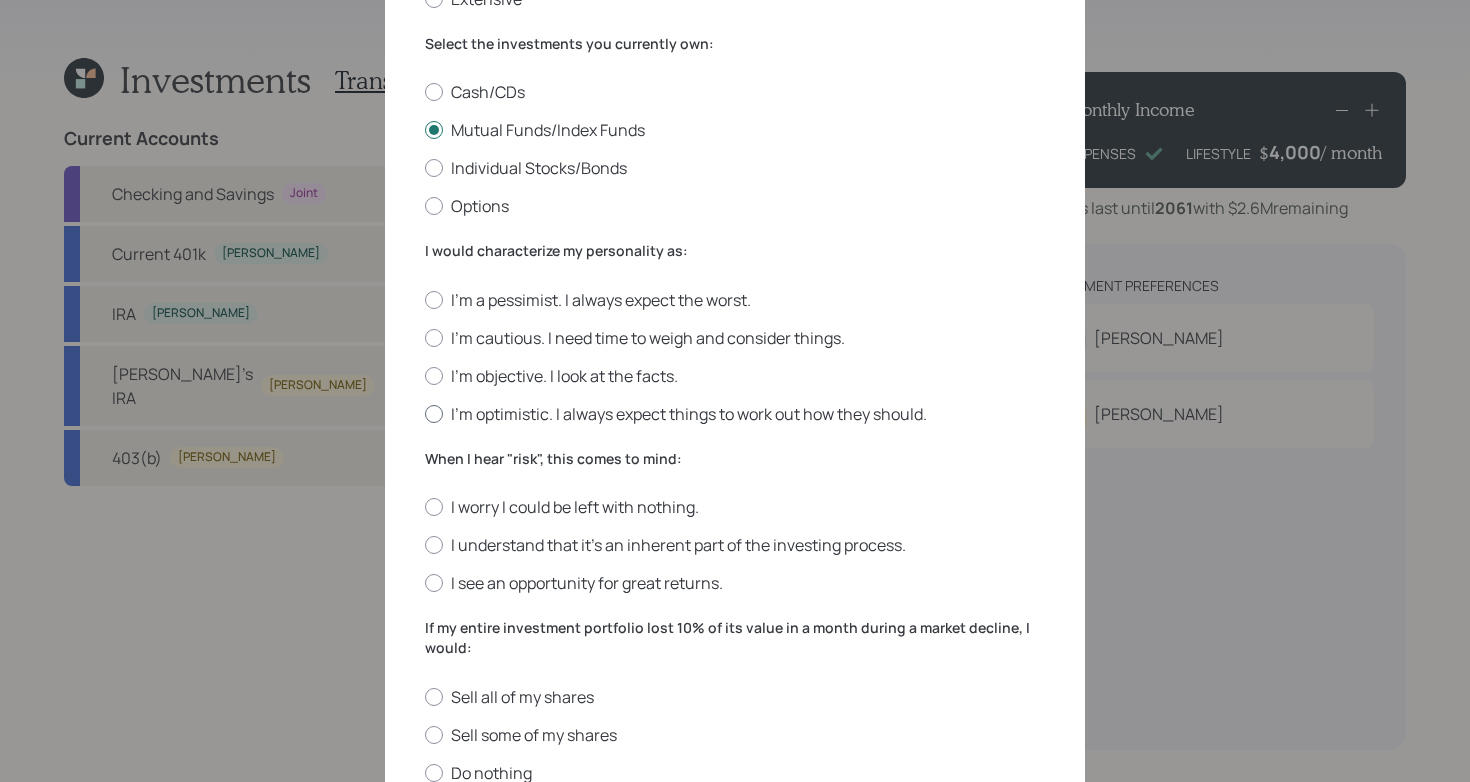 click on "I'm optimistic. I always expect things to work out how they should." at bounding box center [735, 414] 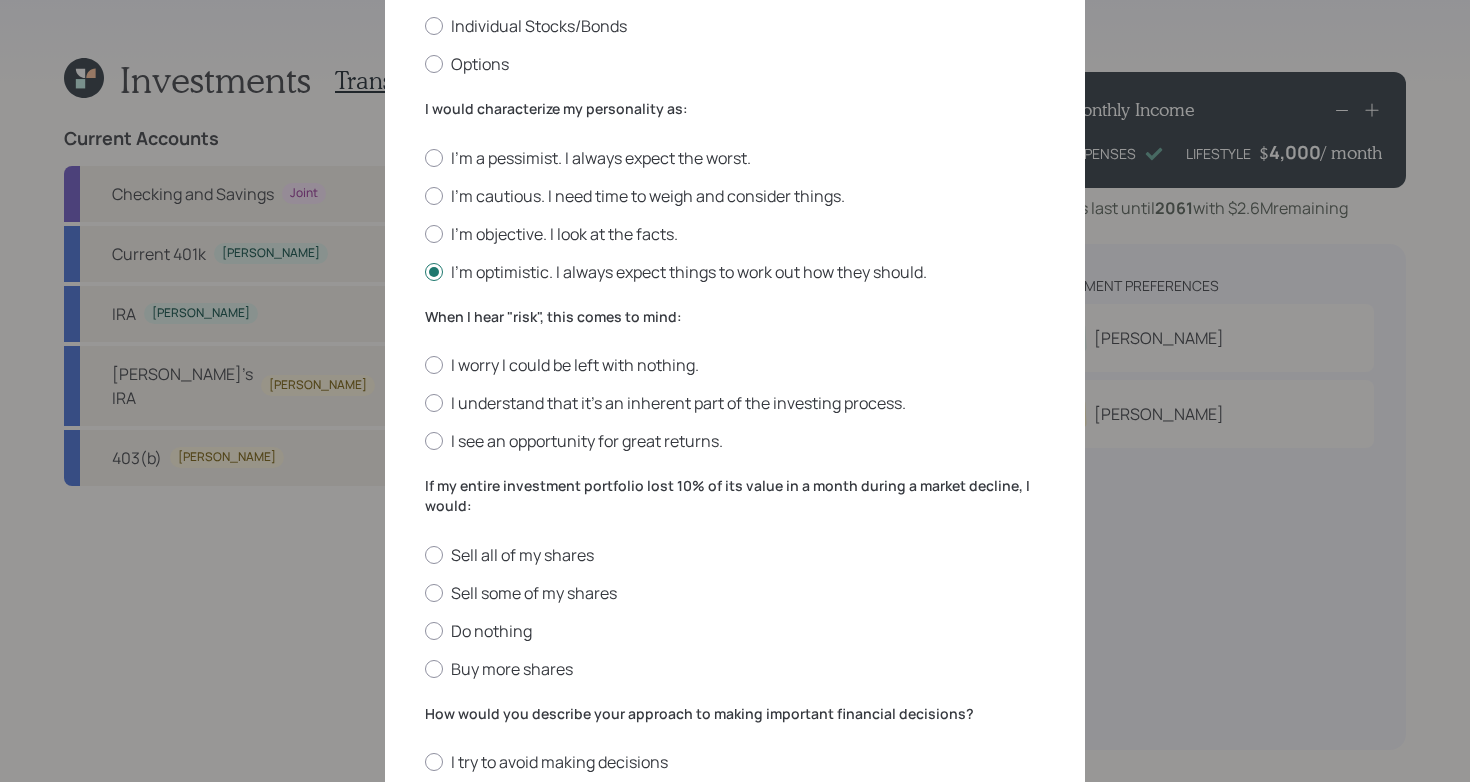 scroll, scrollTop: 460, scrollLeft: 0, axis: vertical 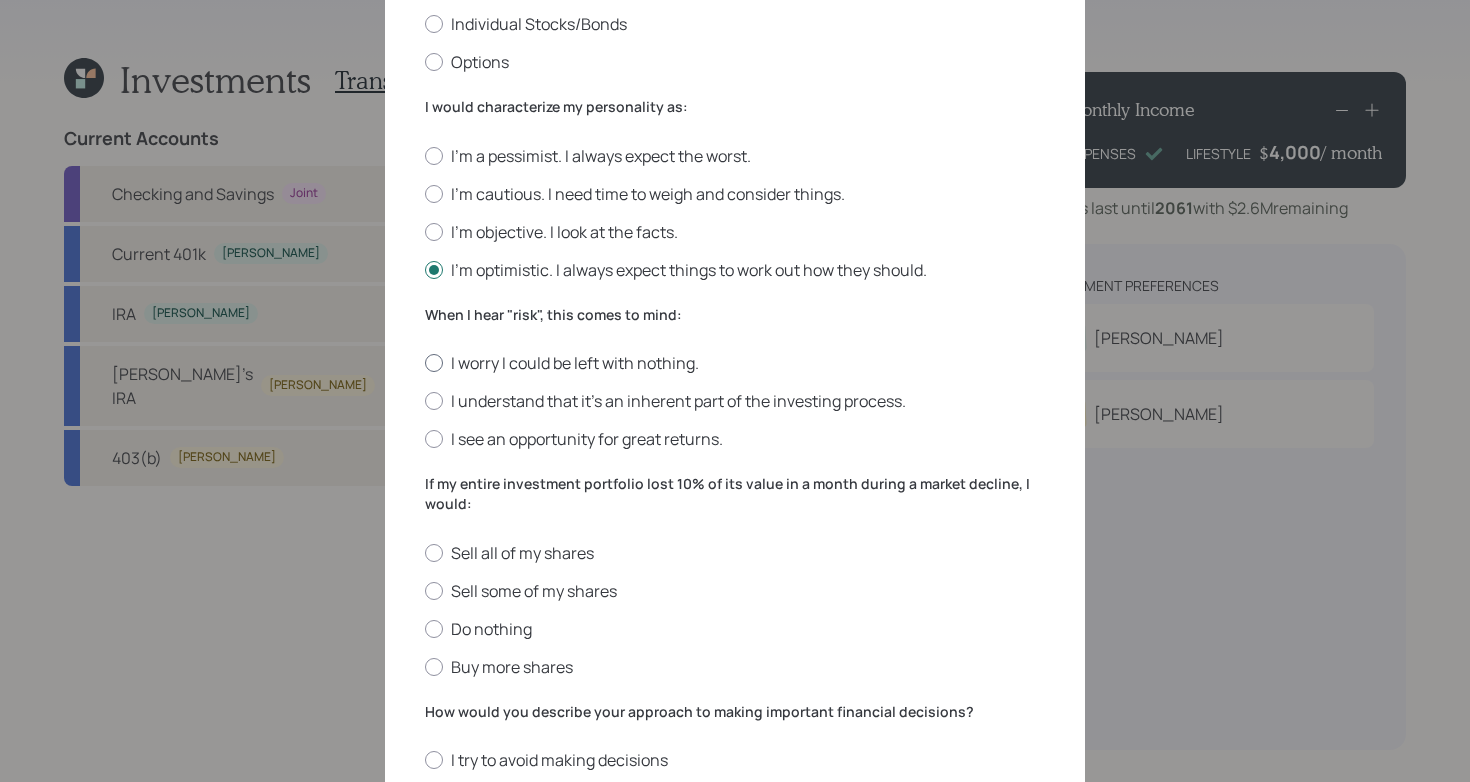 click on "I worry I could be left with nothing." at bounding box center [735, 363] 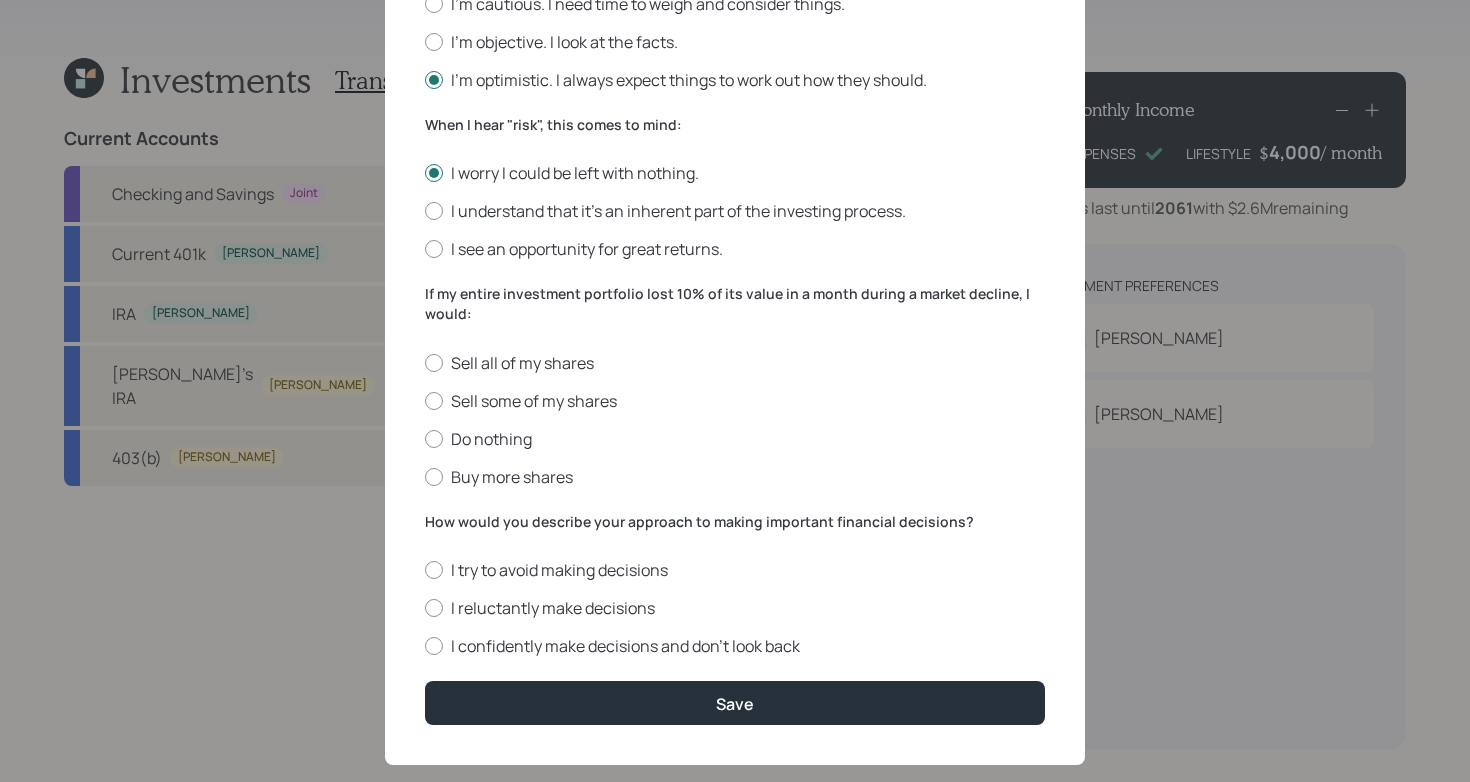 scroll, scrollTop: 679, scrollLeft: 0, axis: vertical 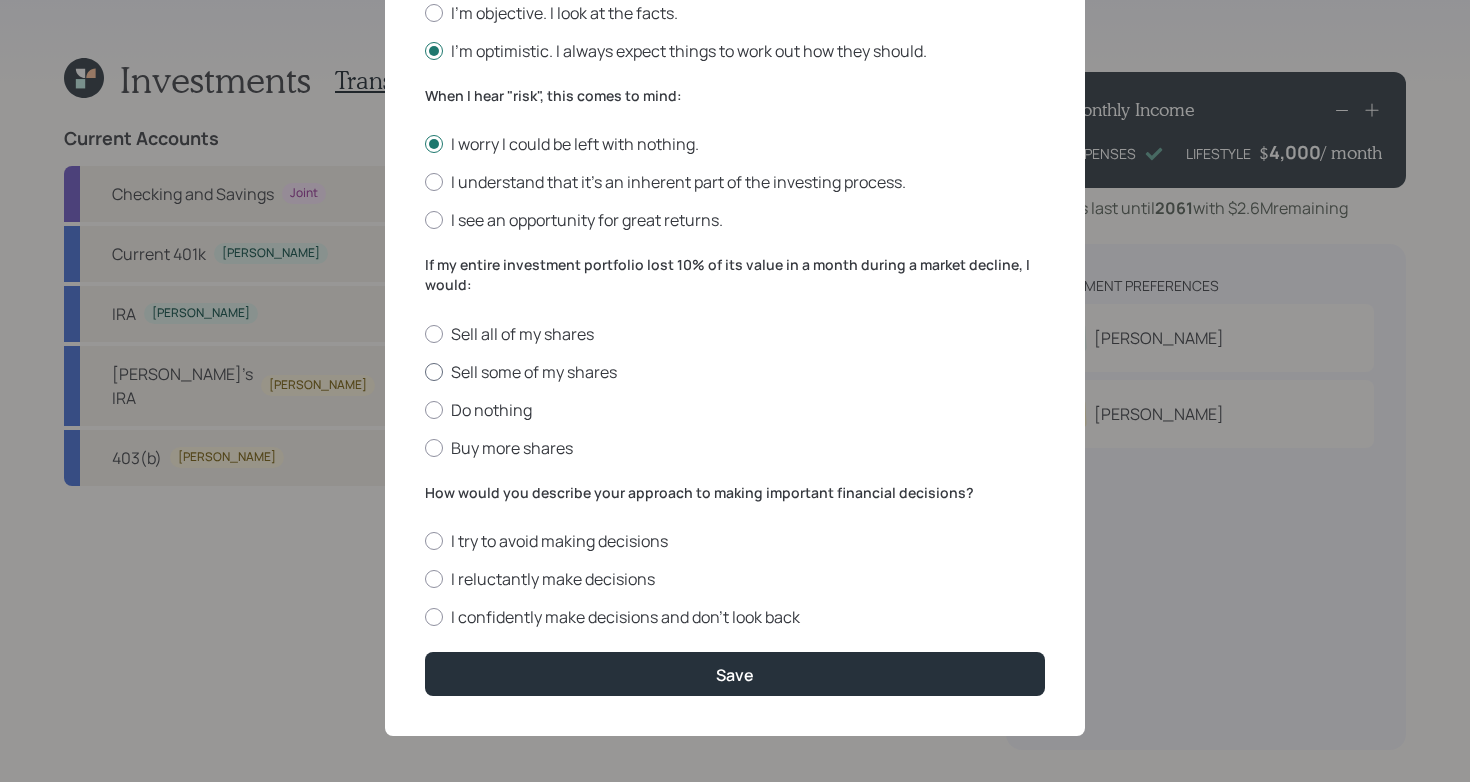 click on "Sell some of my shares" at bounding box center (735, 372) 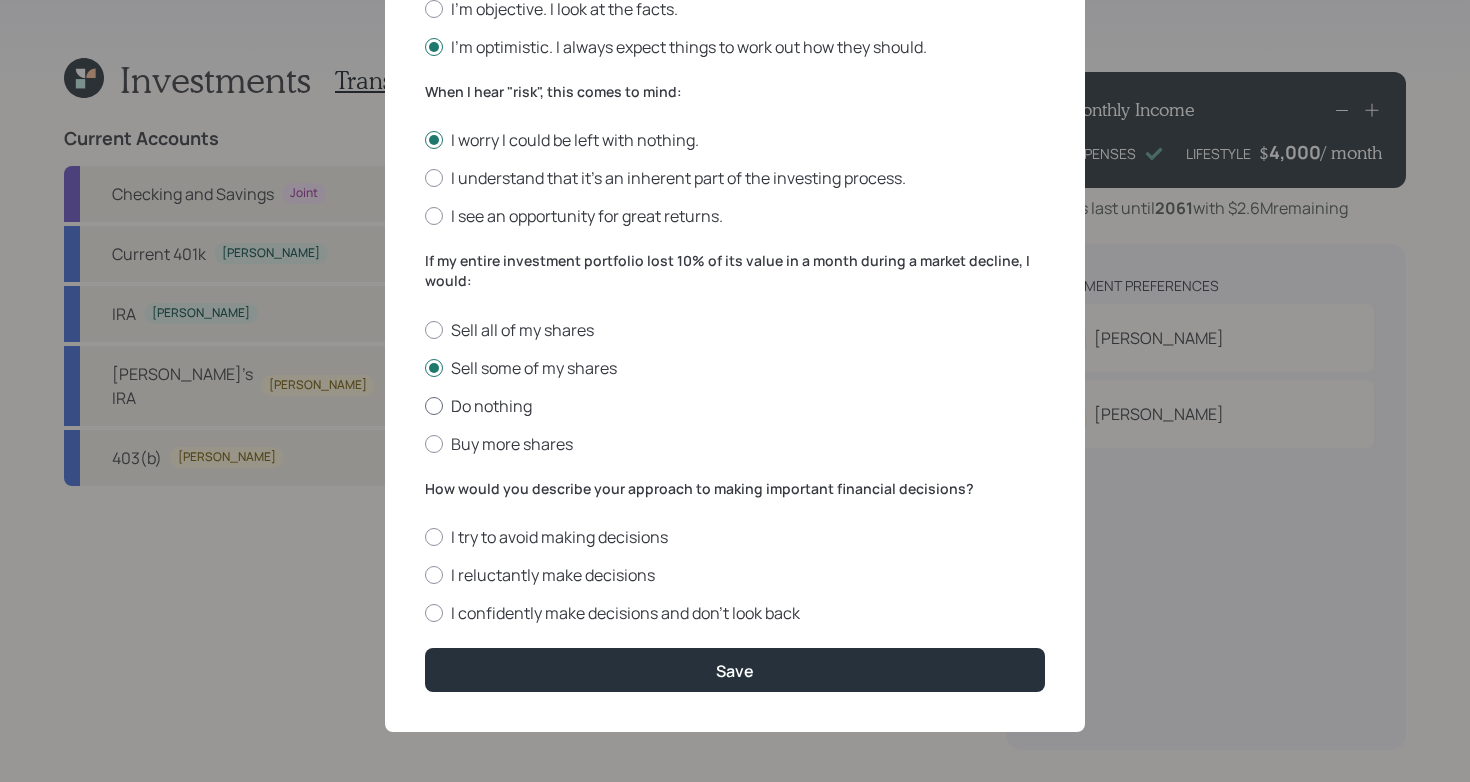 scroll, scrollTop: 682, scrollLeft: 0, axis: vertical 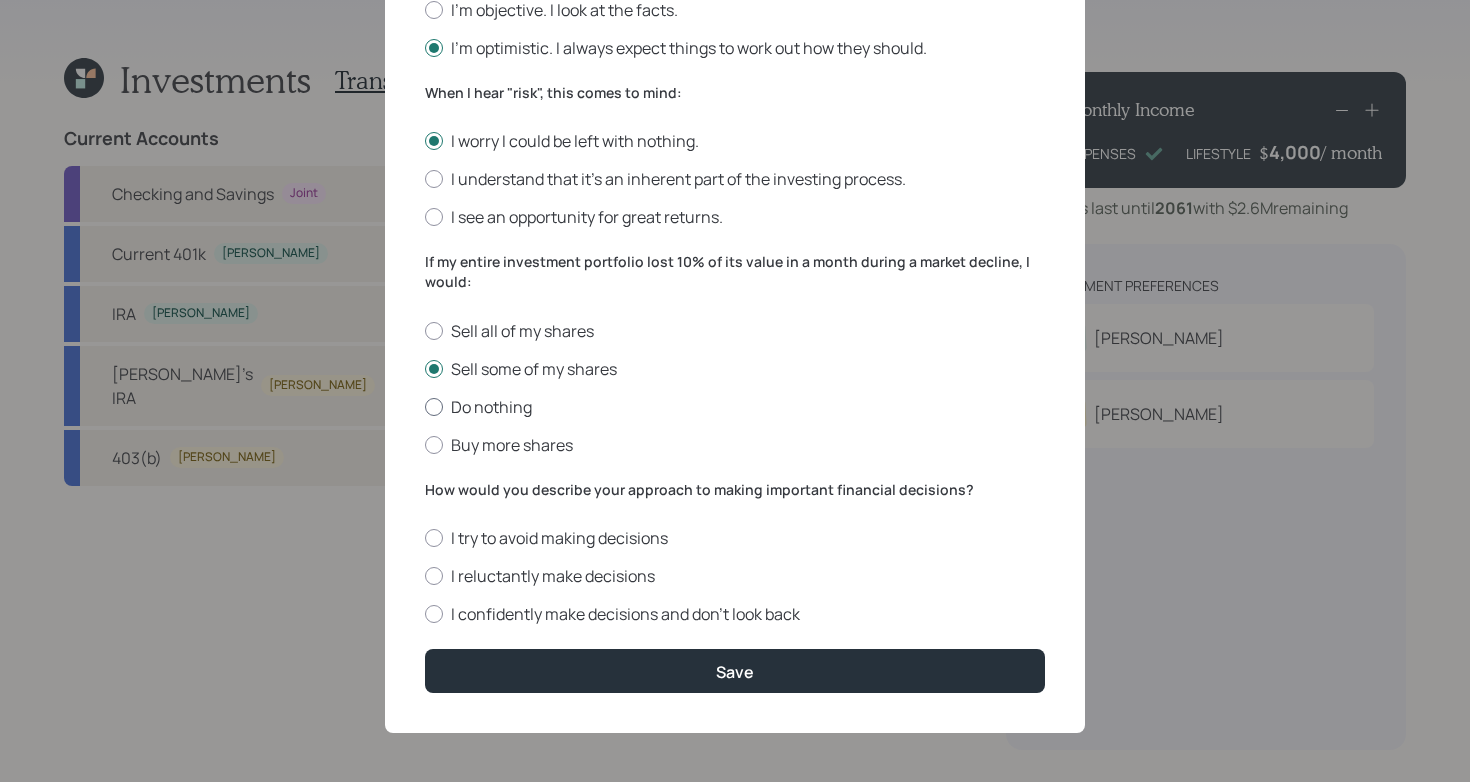 click on "Do nothing" at bounding box center (735, 407) 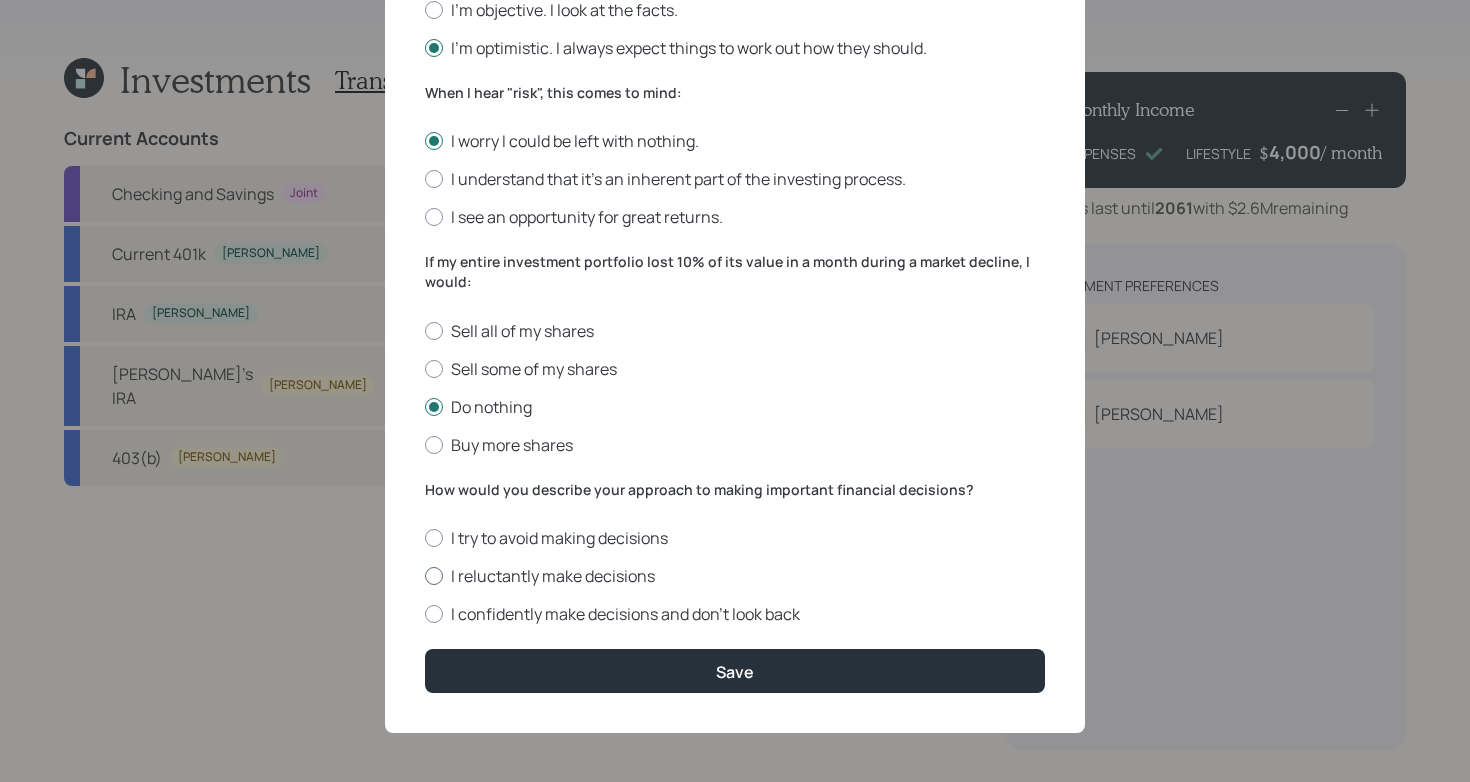 click on "I reluctantly make decisions" at bounding box center (735, 576) 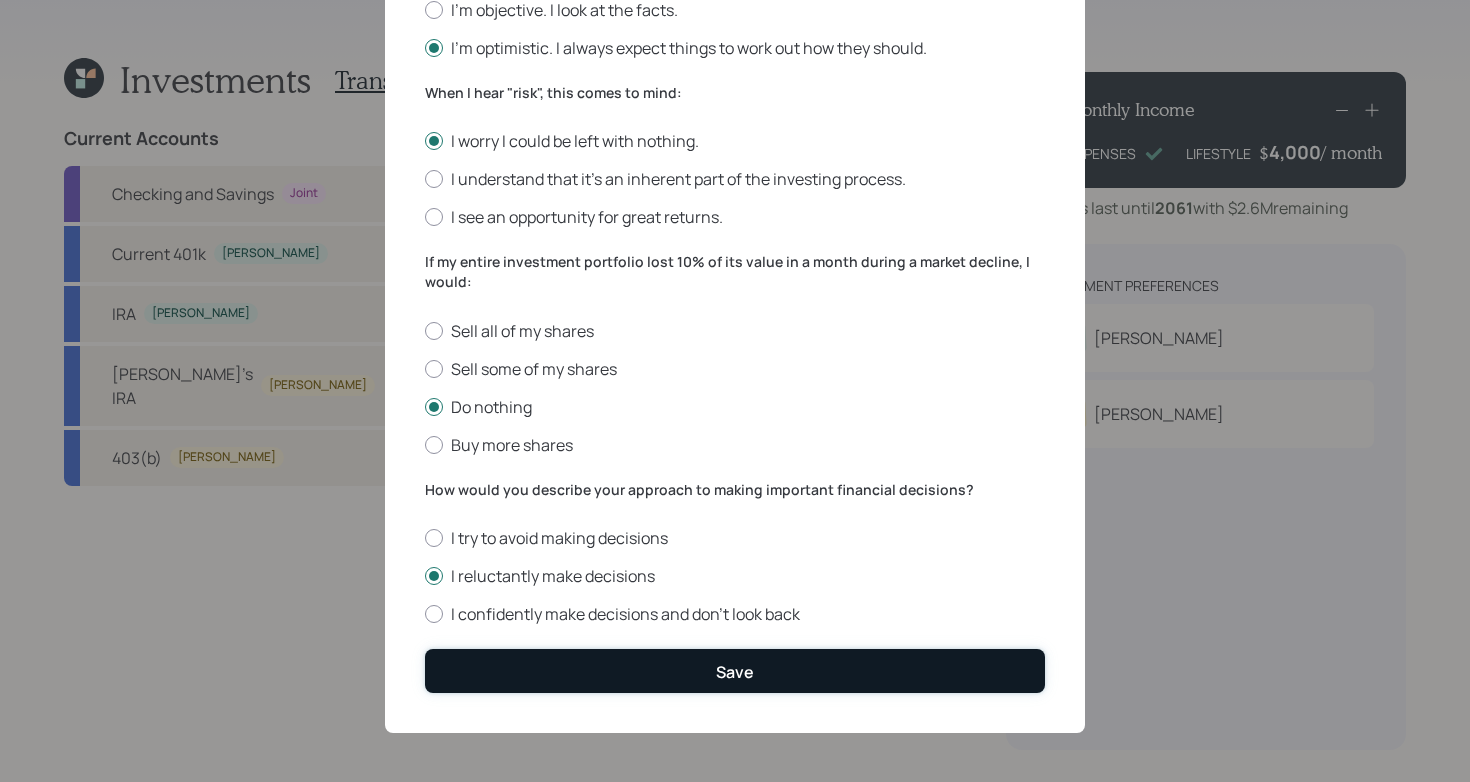 click on "Save" at bounding box center (735, 670) 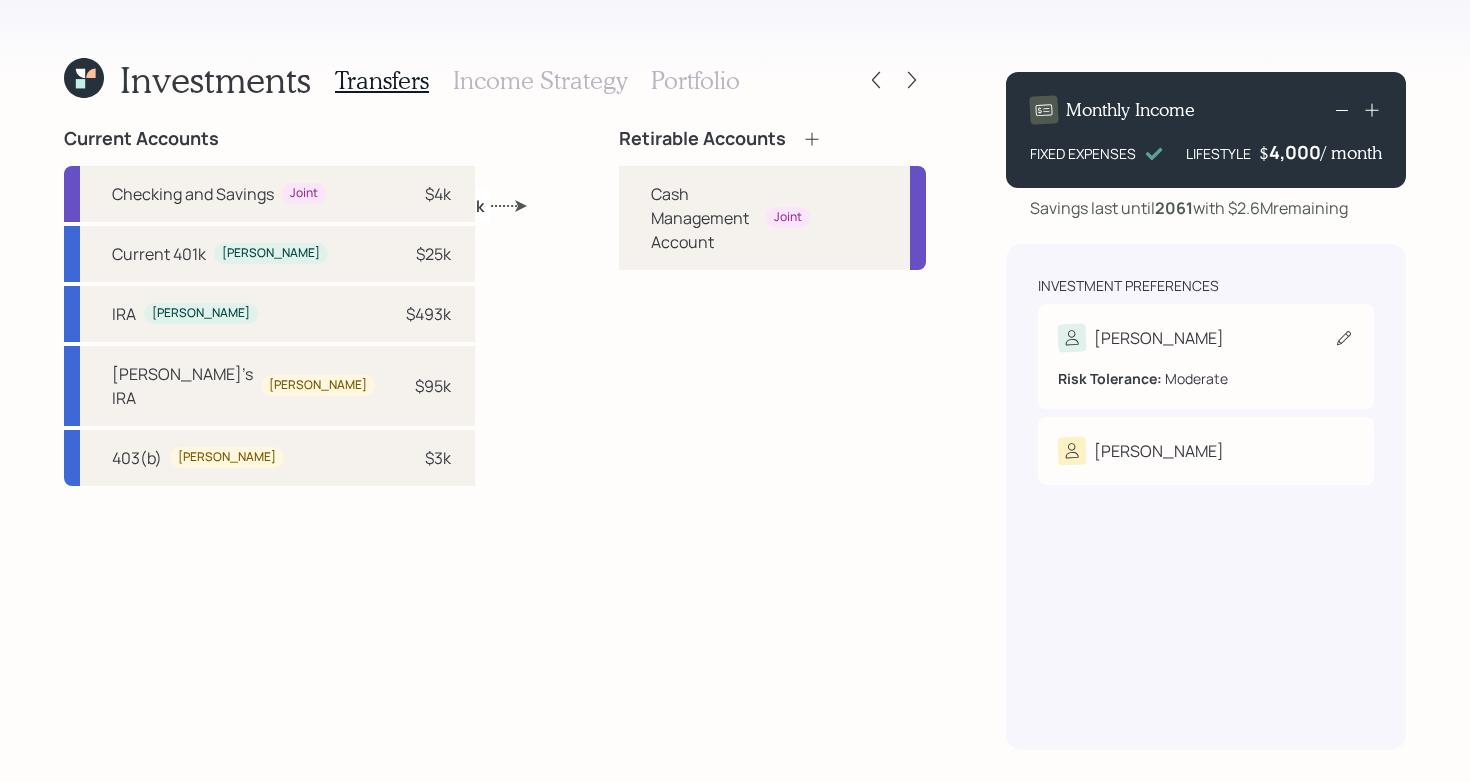 click on "[PERSON_NAME]" at bounding box center (1206, 338) 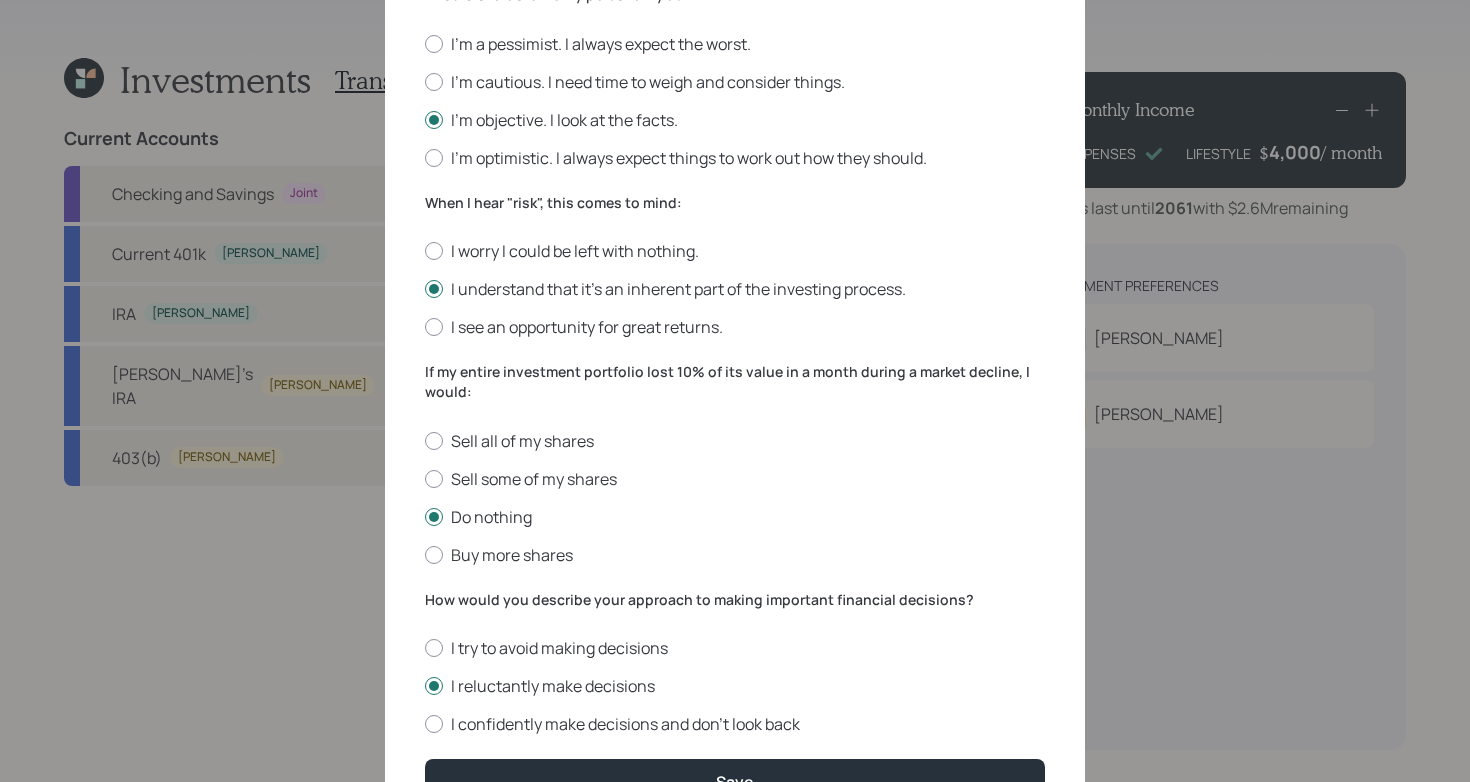 scroll, scrollTop: 683, scrollLeft: 0, axis: vertical 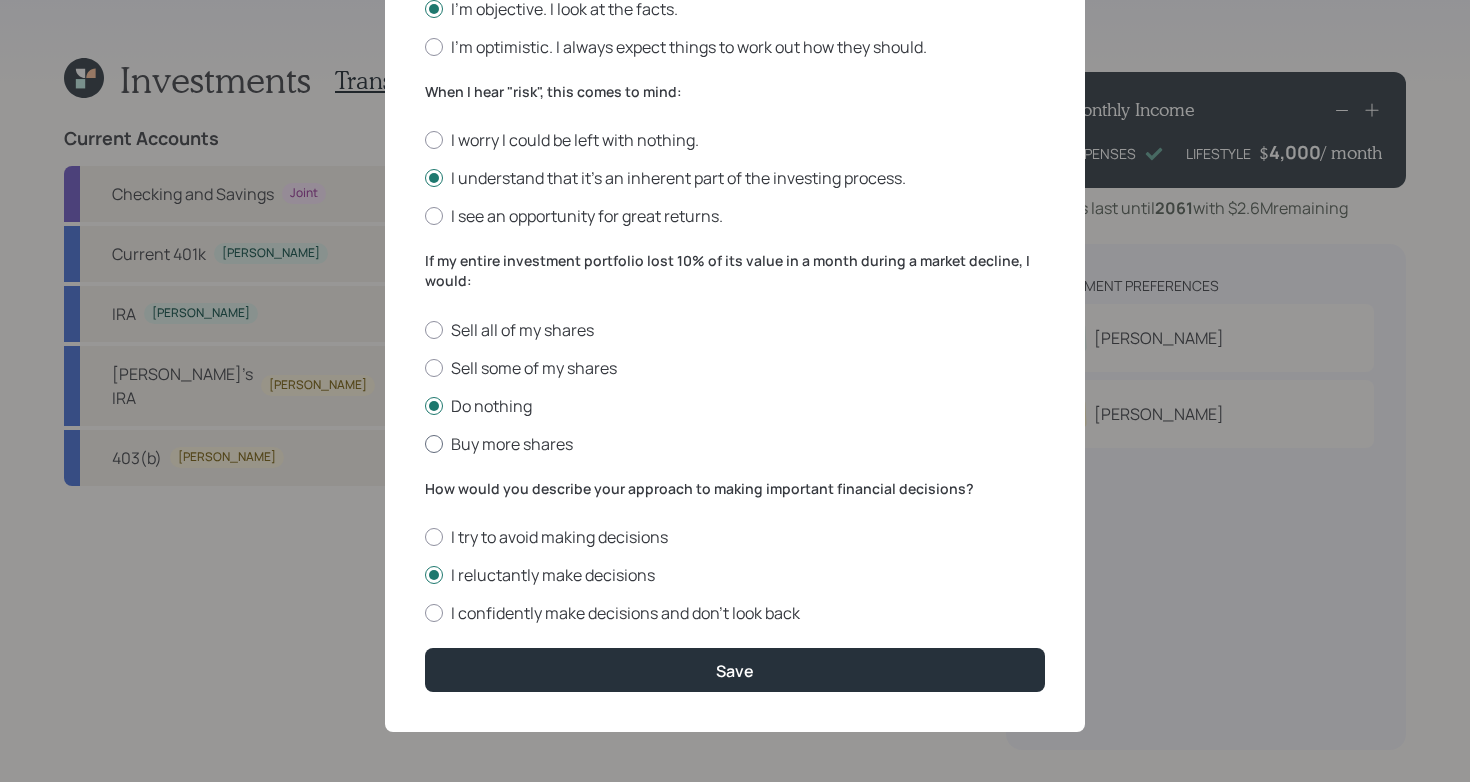 click on "Buy more shares" at bounding box center [735, 444] 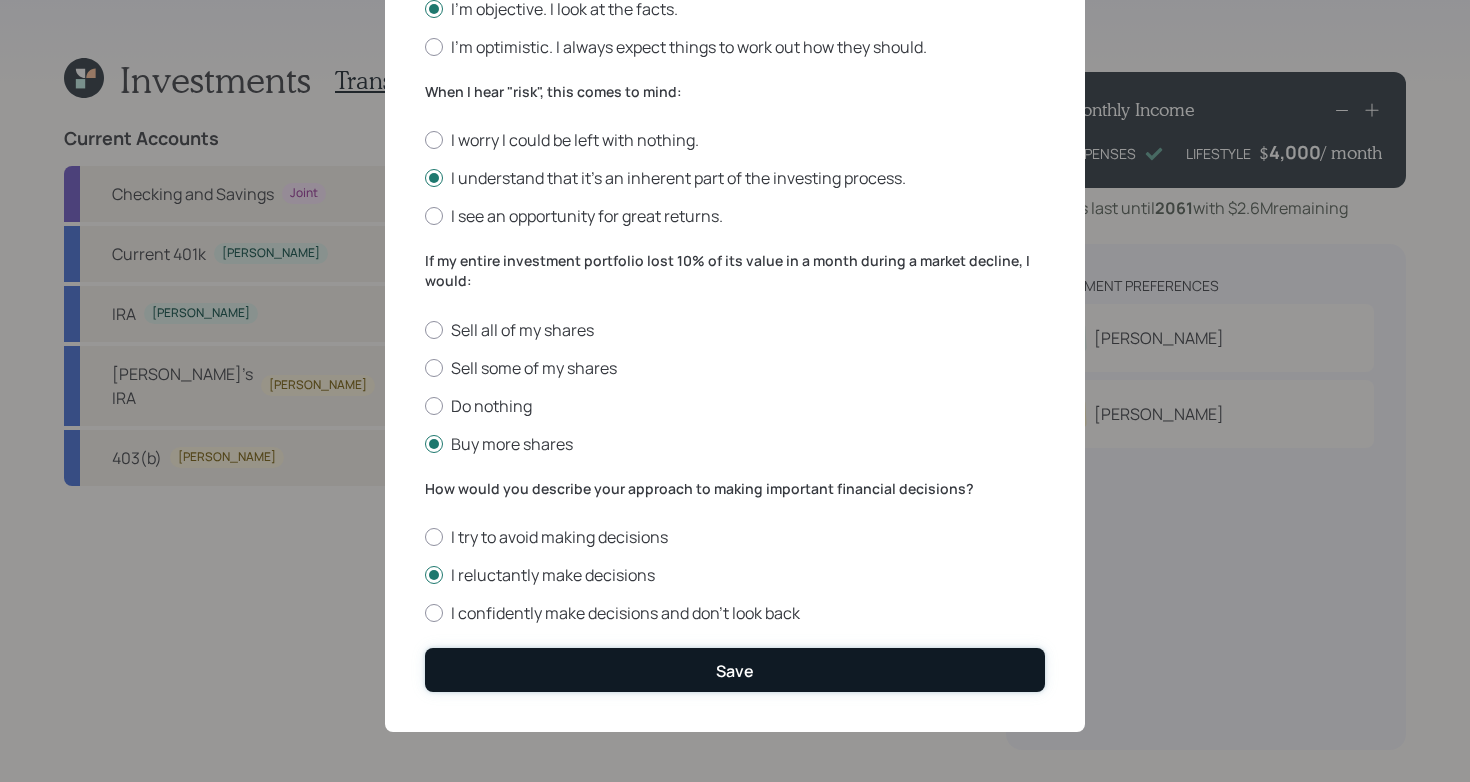 click on "Save" at bounding box center (735, 669) 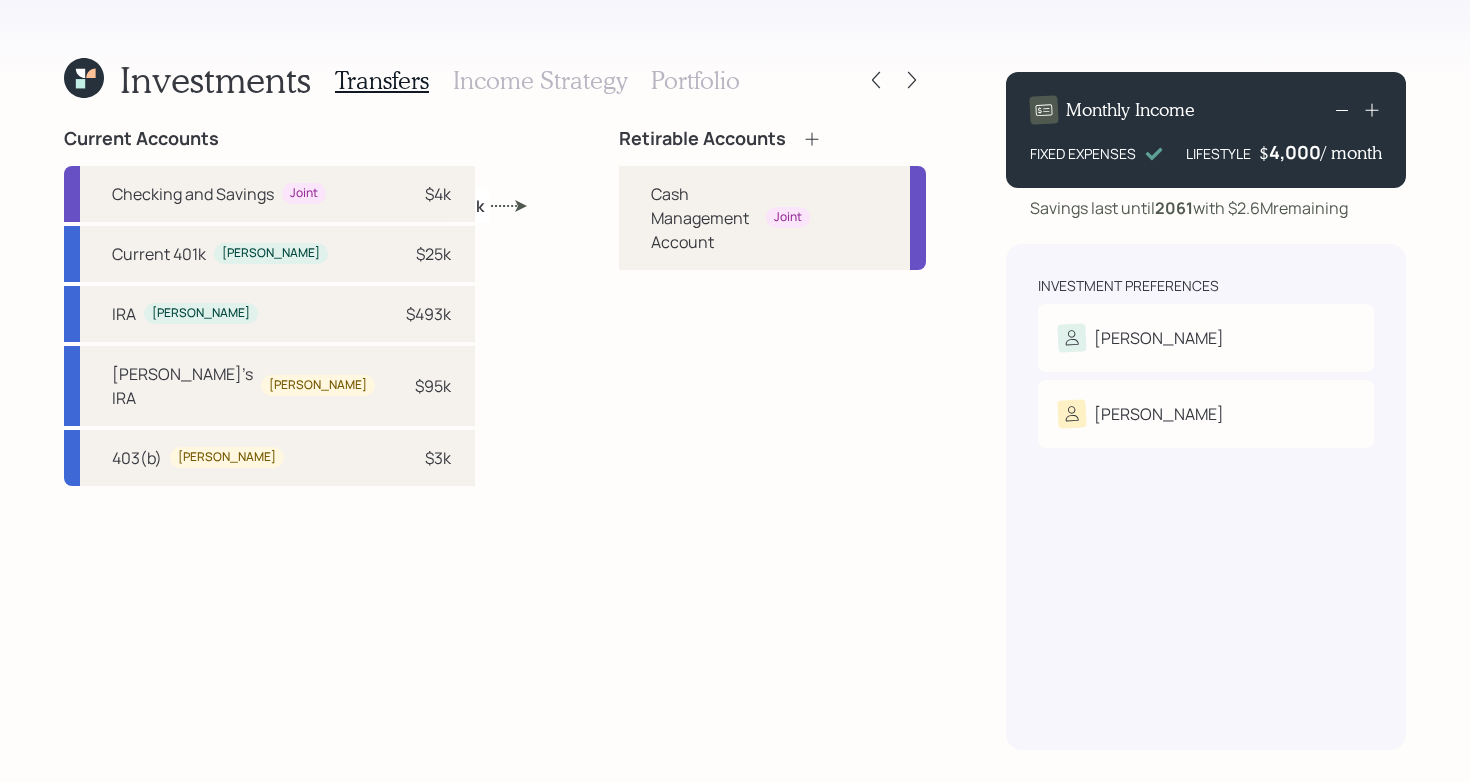 click 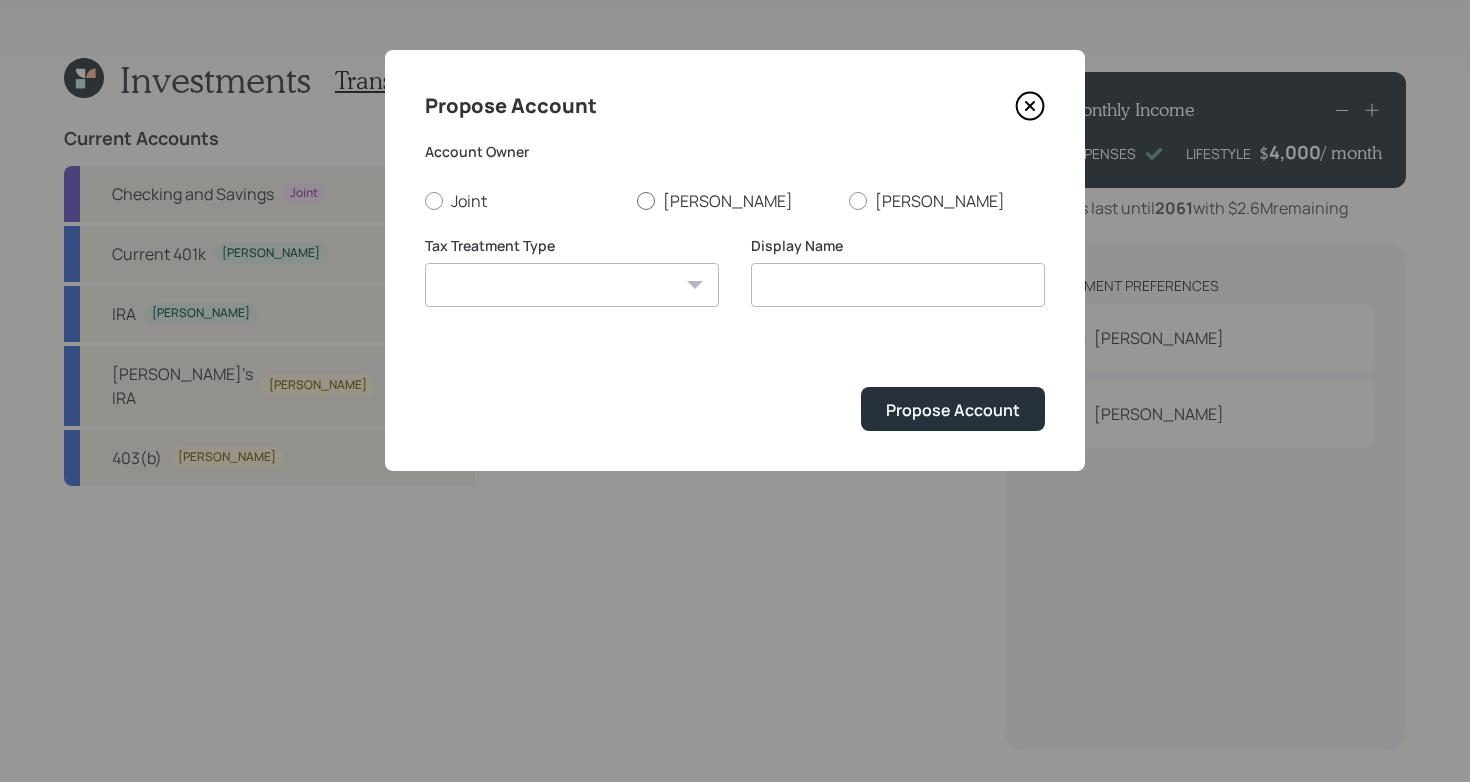 click on "[PERSON_NAME]" at bounding box center [735, 201] 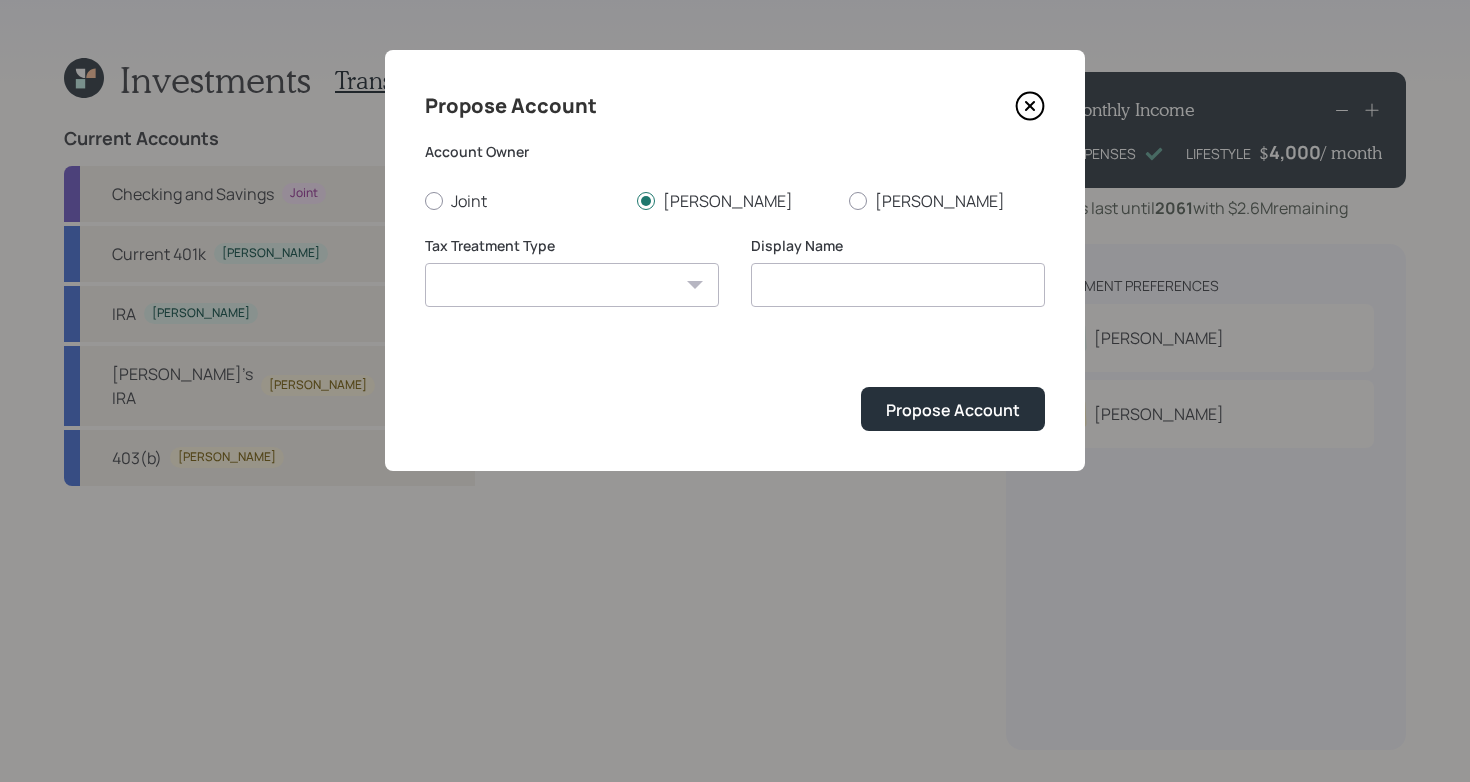 click on "[PERSON_NAME] Taxable Traditional" at bounding box center [572, 285] 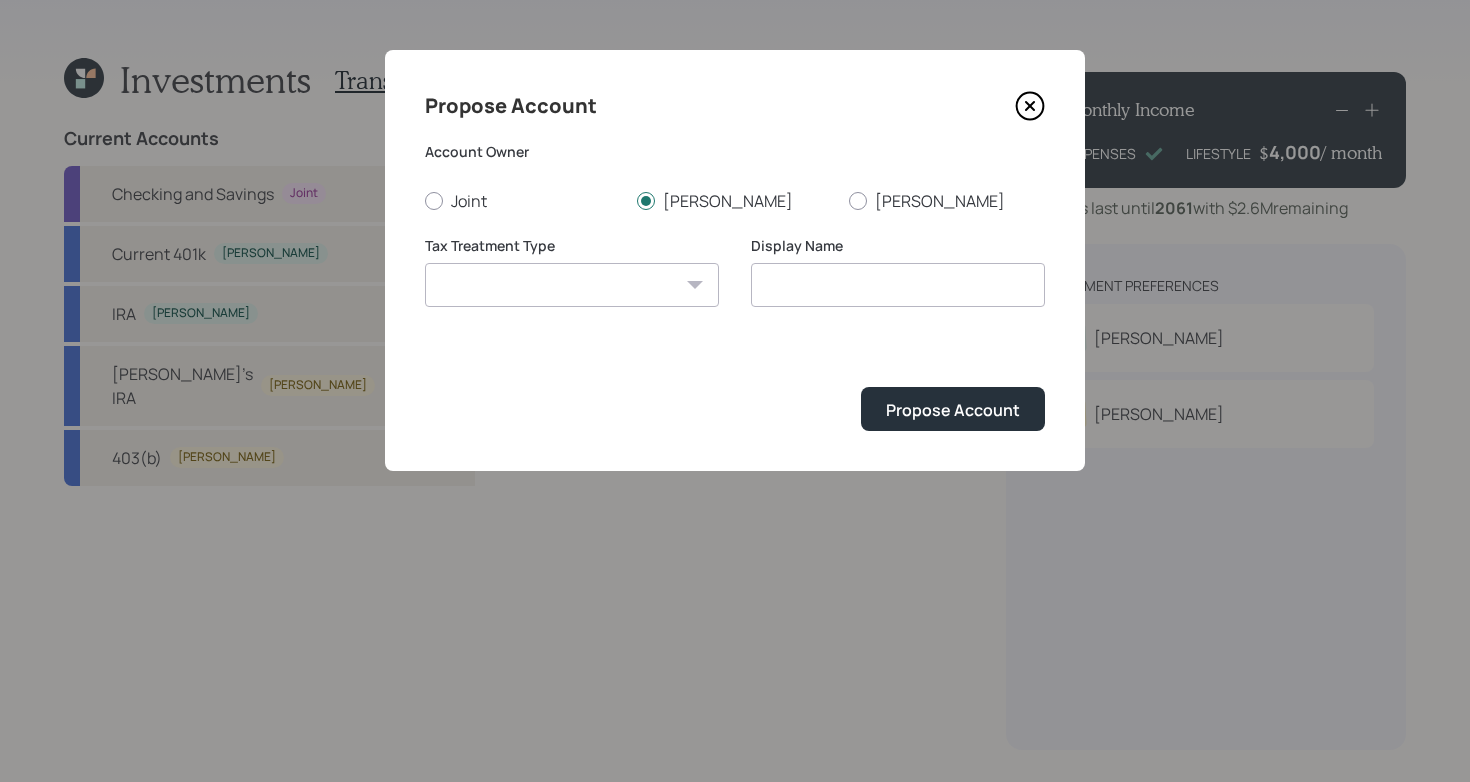 select on "traditional" 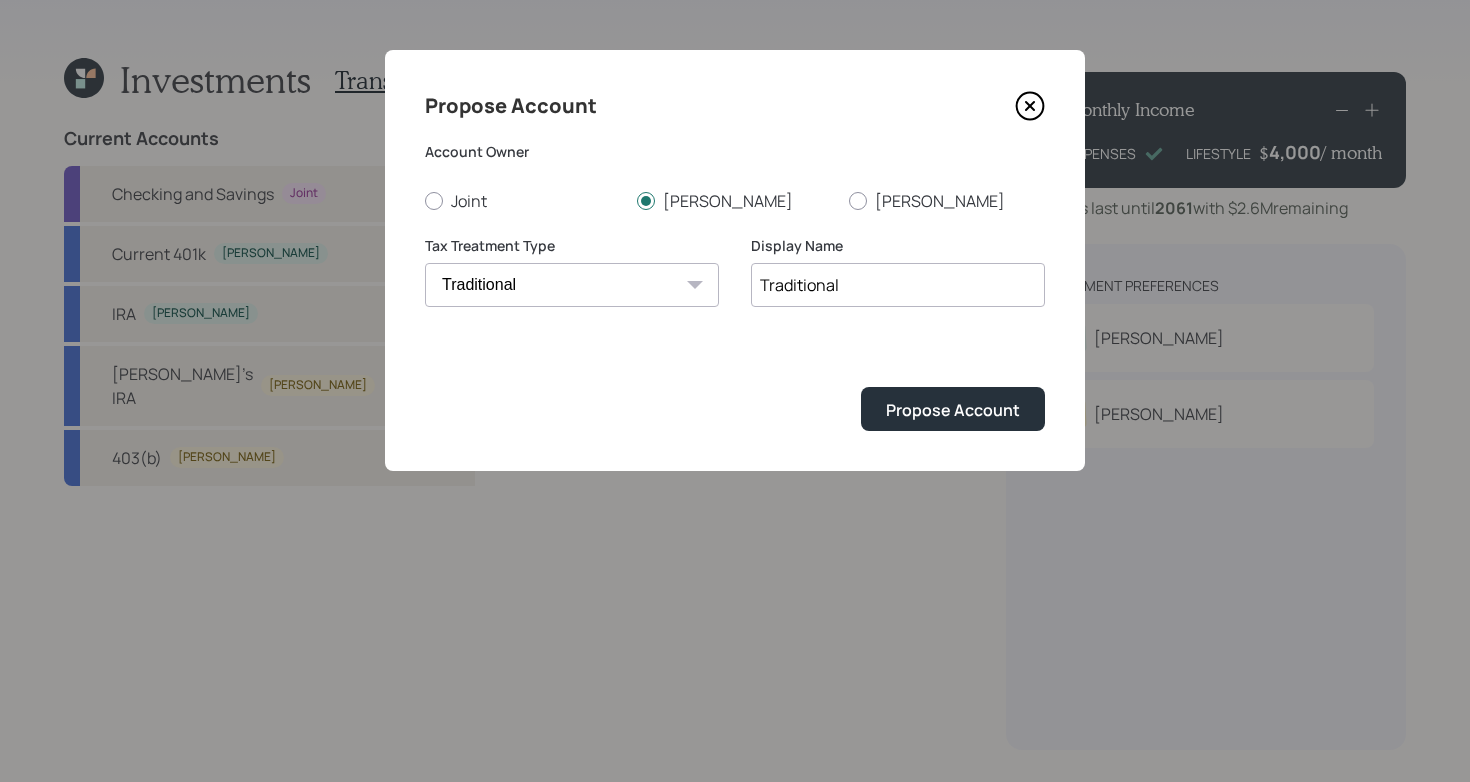 drag, startPoint x: 887, startPoint y: 280, endPoint x: 520, endPoint y: 280, distance: 367 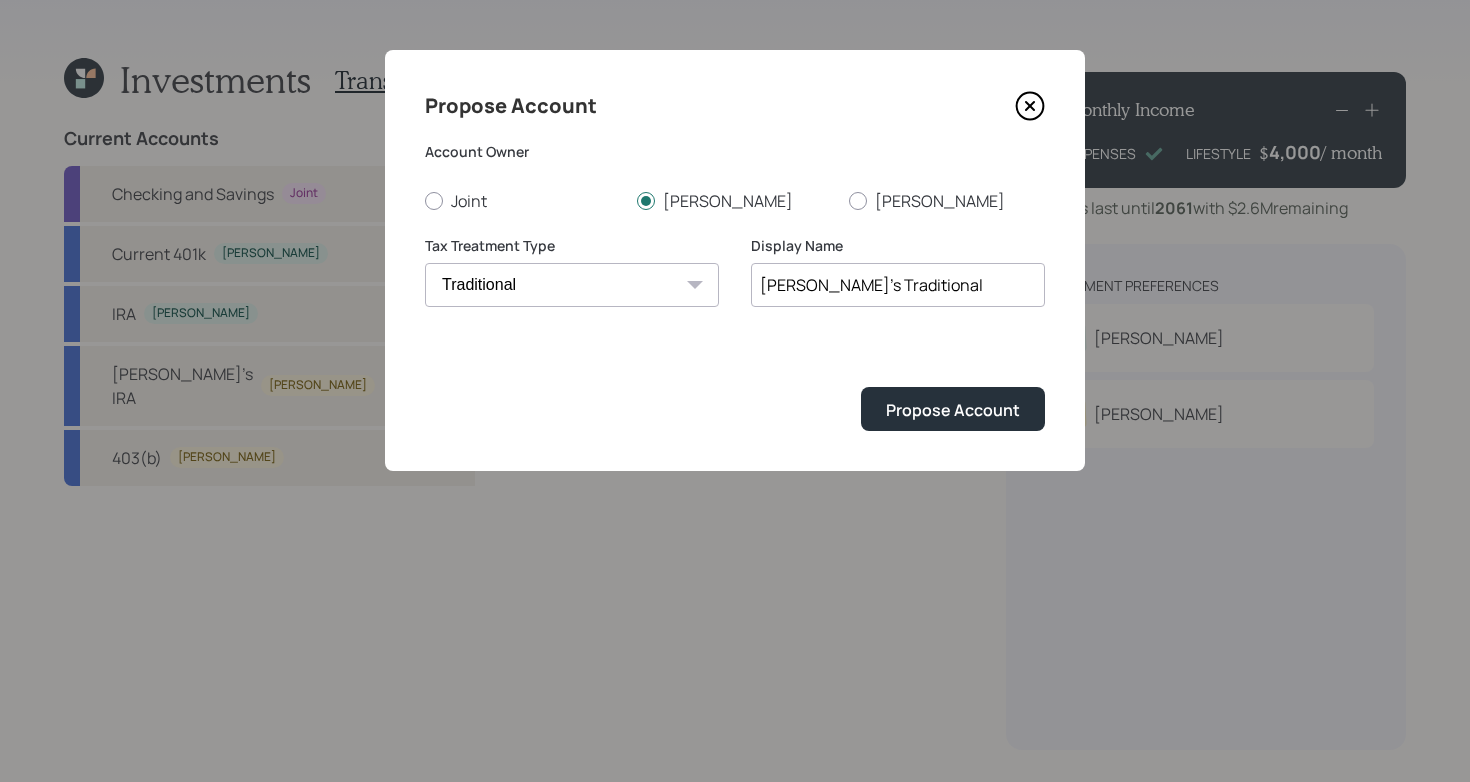 type on "[PERSON_NAME]'s Traditional" 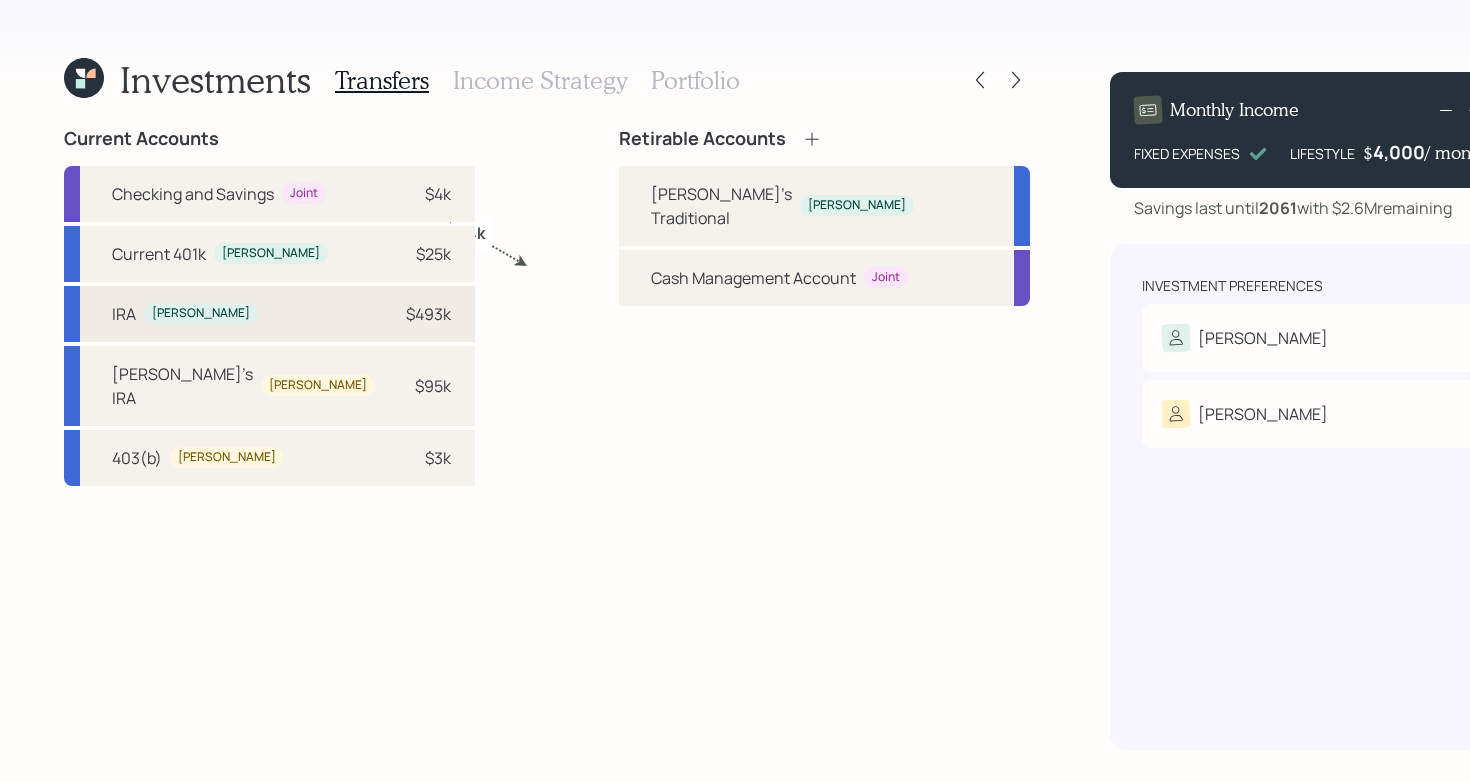 click on "[PERSON_NAME] $493k" at bounding box center (269, 314) 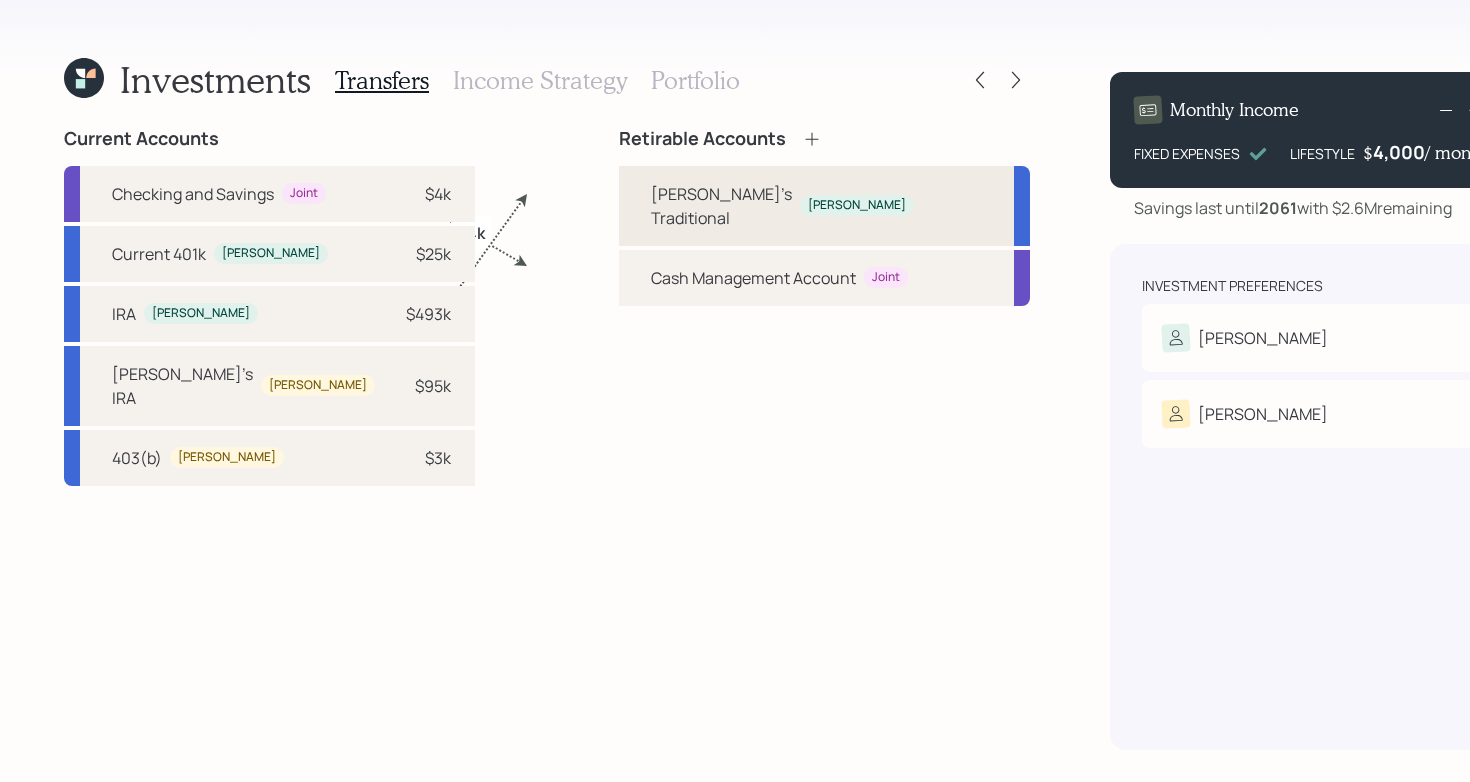 click on "[PERSON_NAME]'s Traditional" at bounding box center [721, 206] 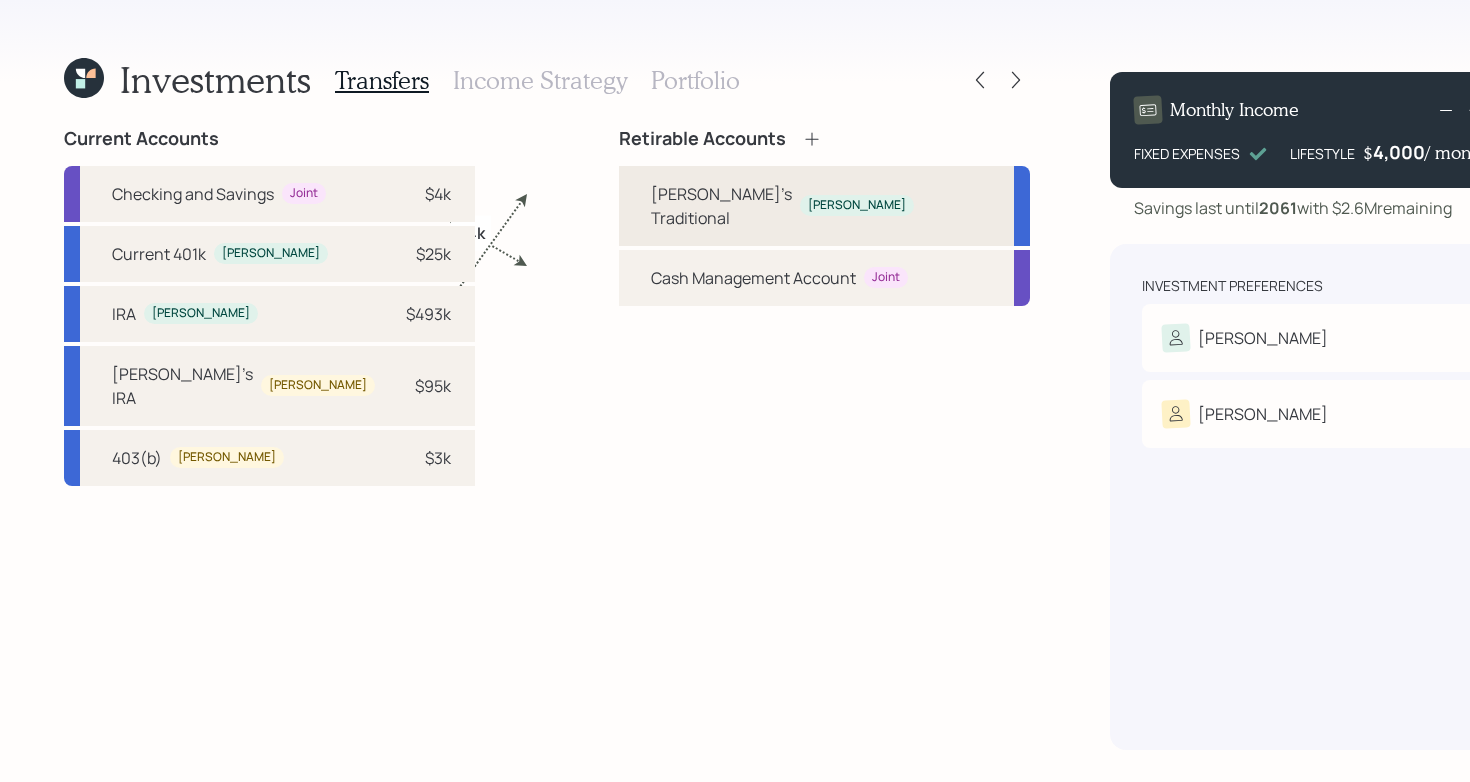 select on "6e28c476-8e00-4239-a528-17904167a037" 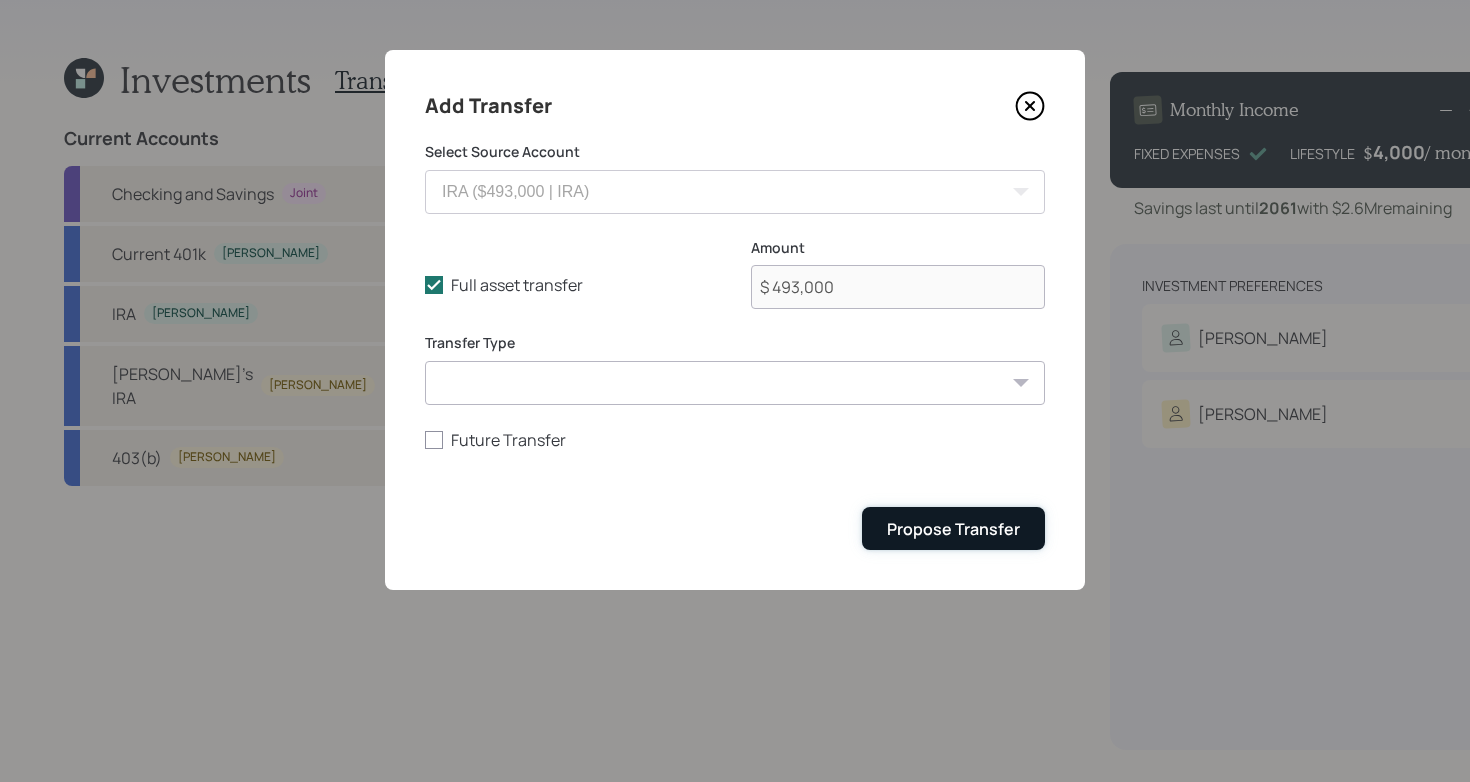 click on "Propose Transfer" at bounding box center [953, 529] 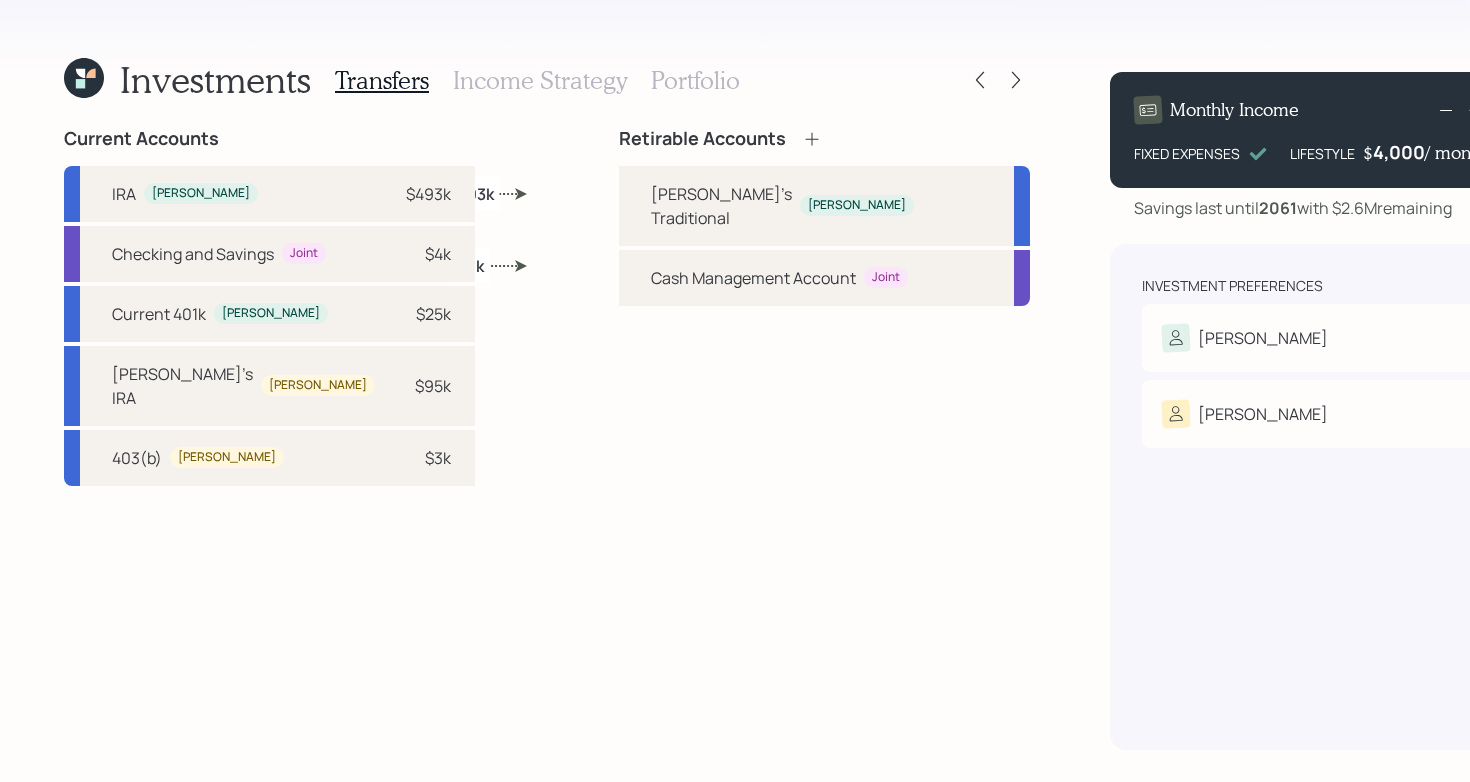 click 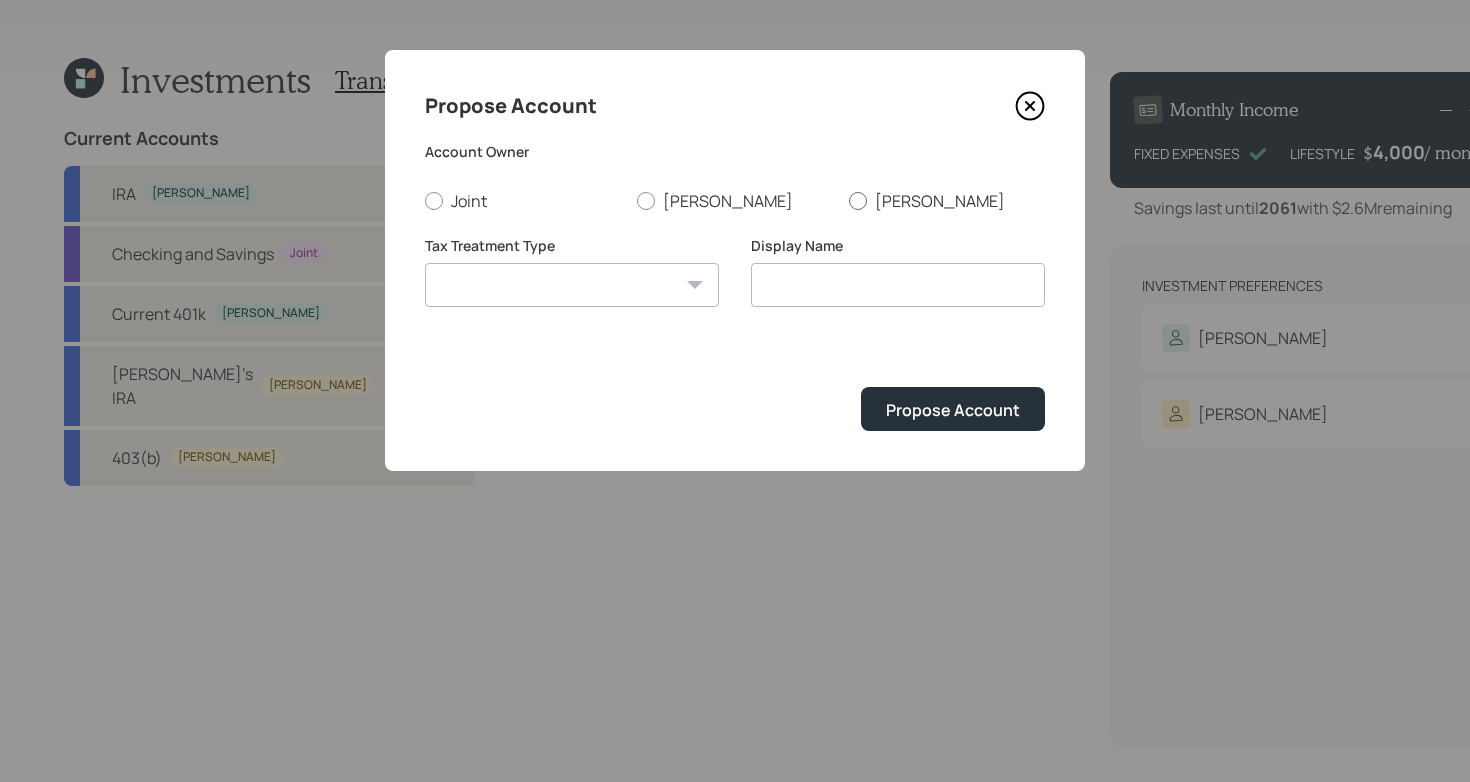 click on "[PERSON_NAME]" at bounding box center [947, 201] 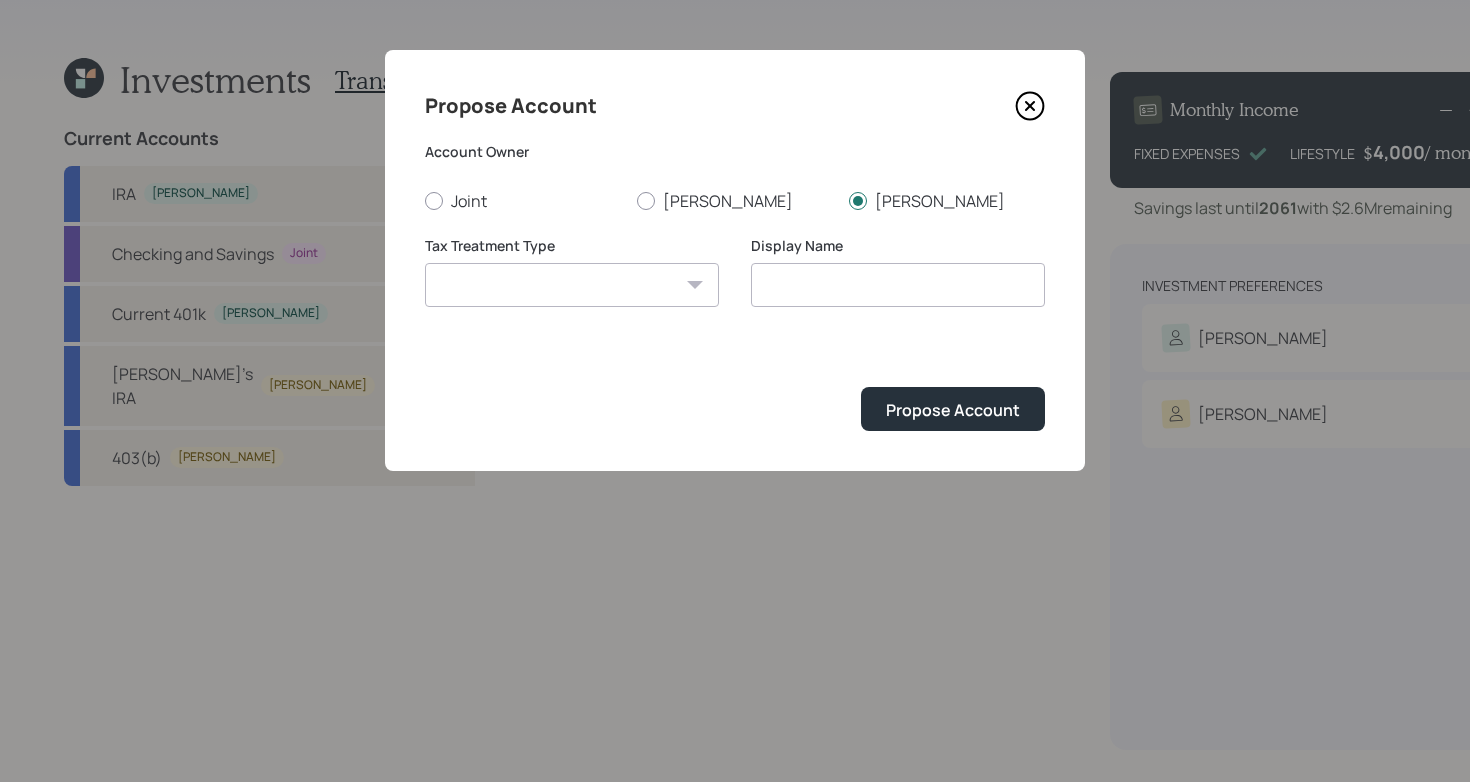 click on "[PERSON_NAME] Taxable Traditional" at bounding box center (572, 285) 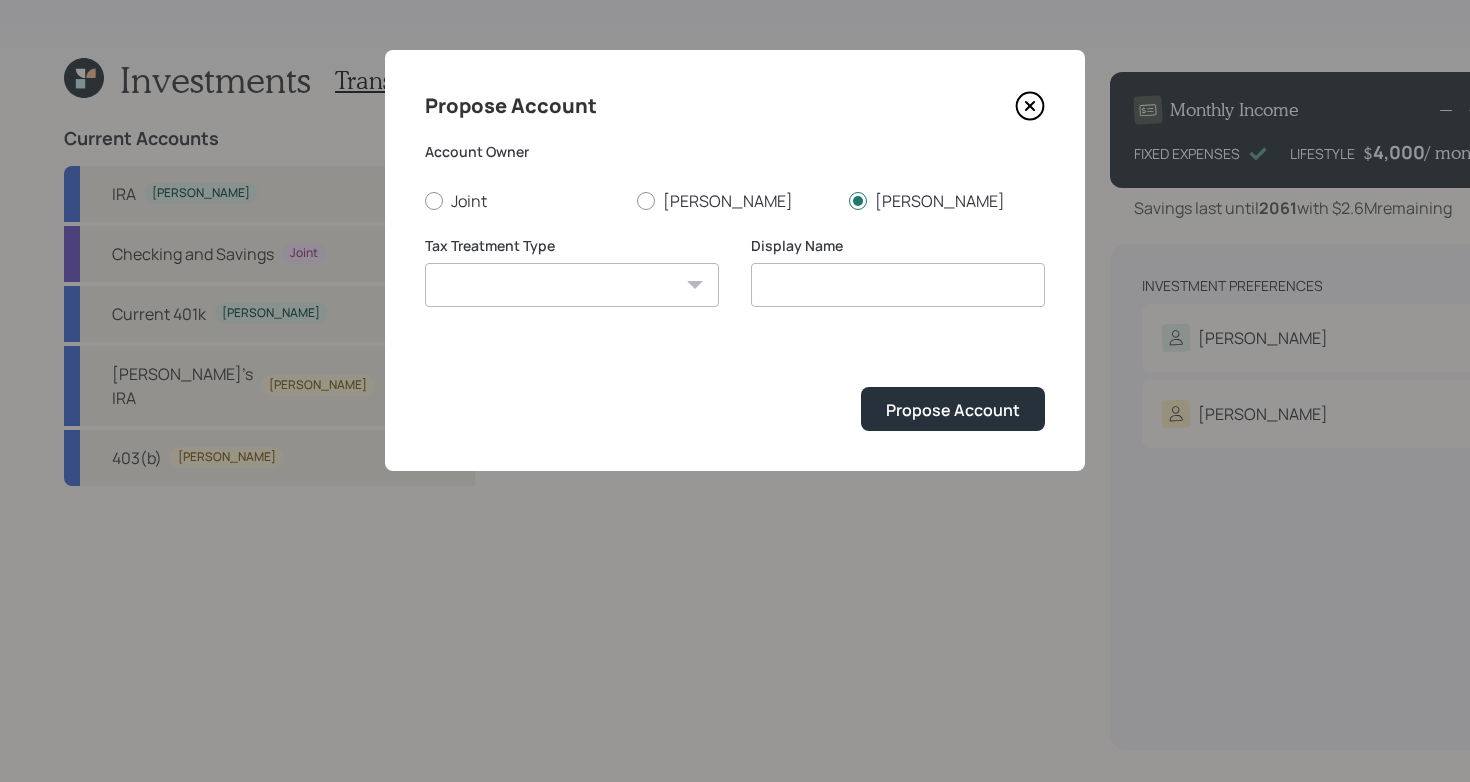 select on "traditional" 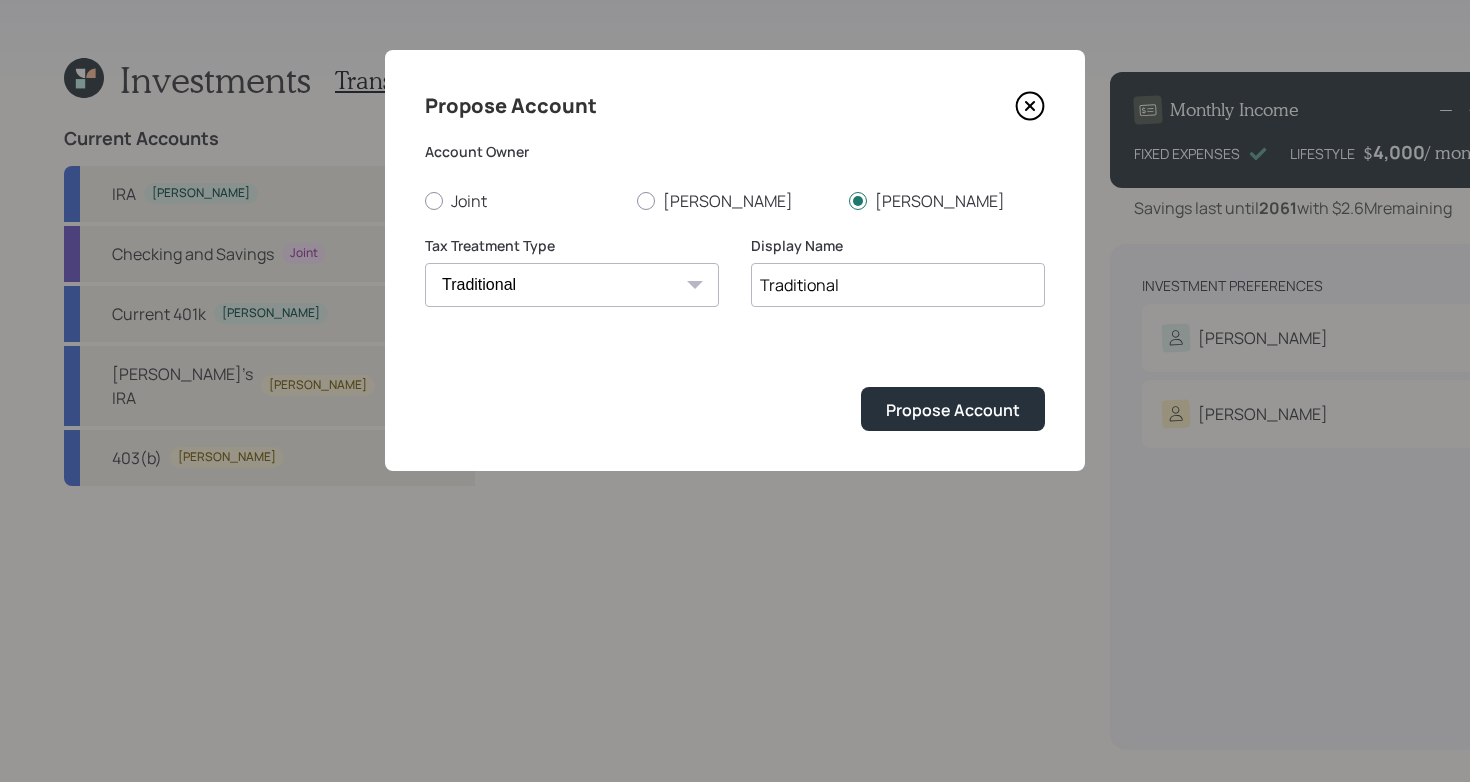 drag, startPoint x: 854, startPoint y: 281, endPoint x: 341, endPoint y: 281, distance: 513 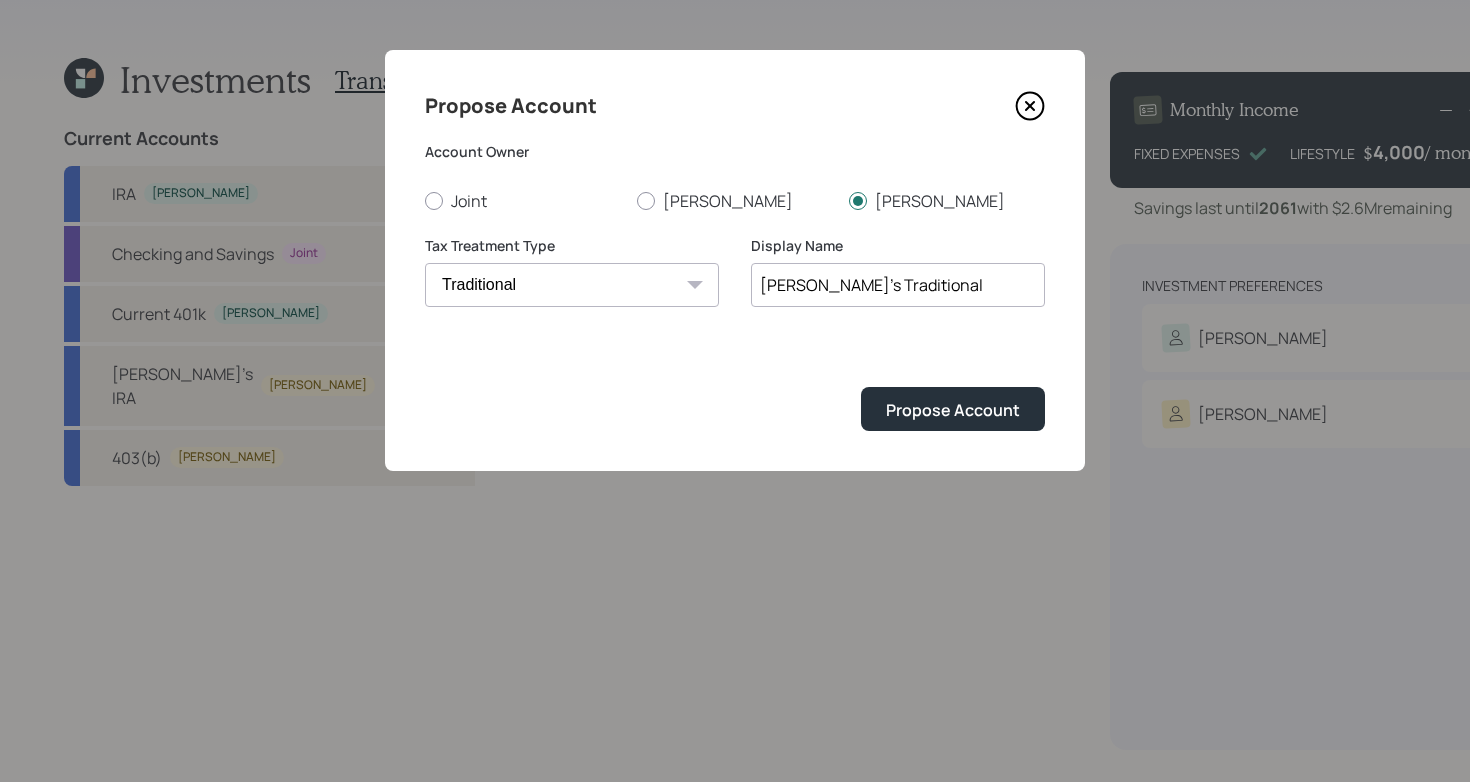 type on "[PERSON_NAME]'s Traditional" 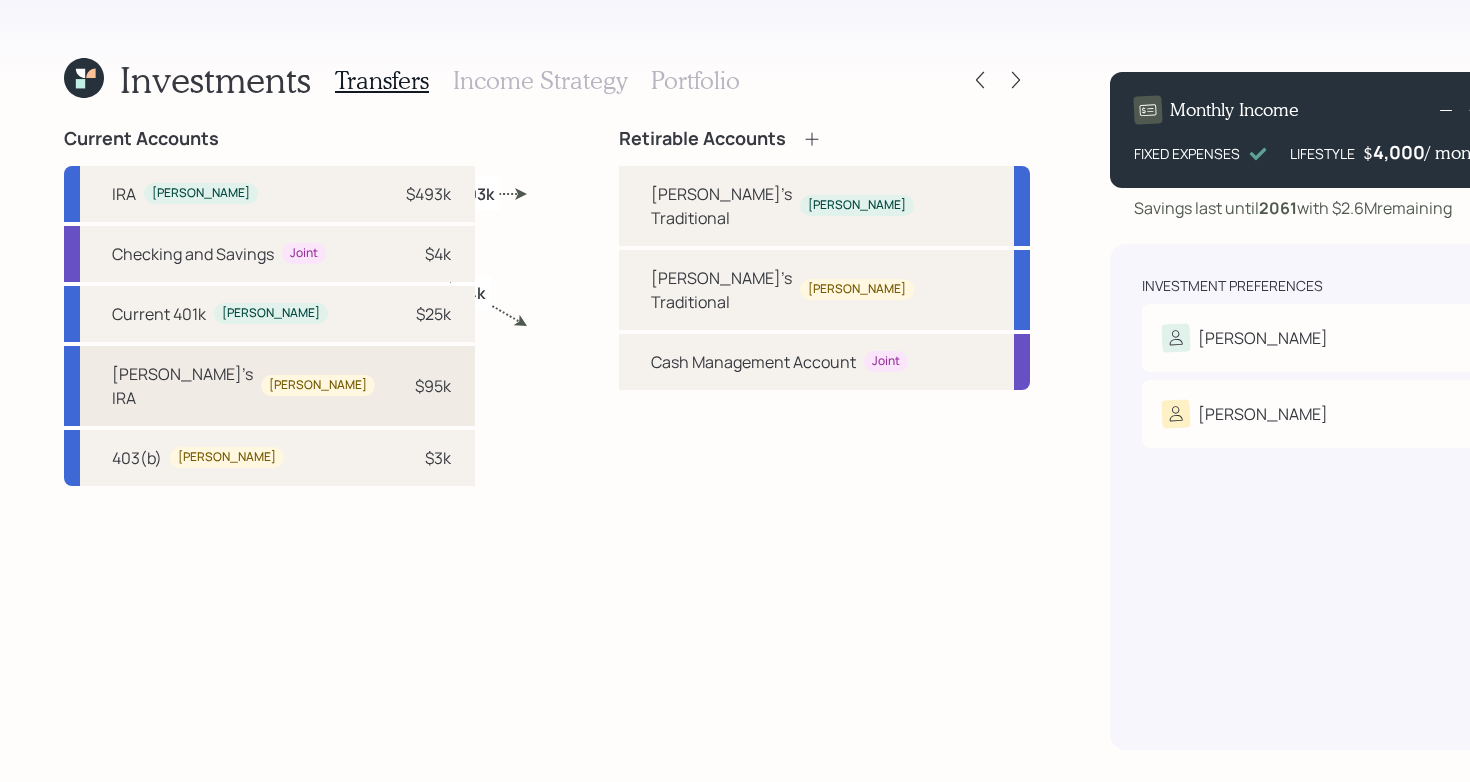 click on "[PERSON_NAME]'s IRA [PERSON_NAME] $95k" at bounding box center [269, 386] 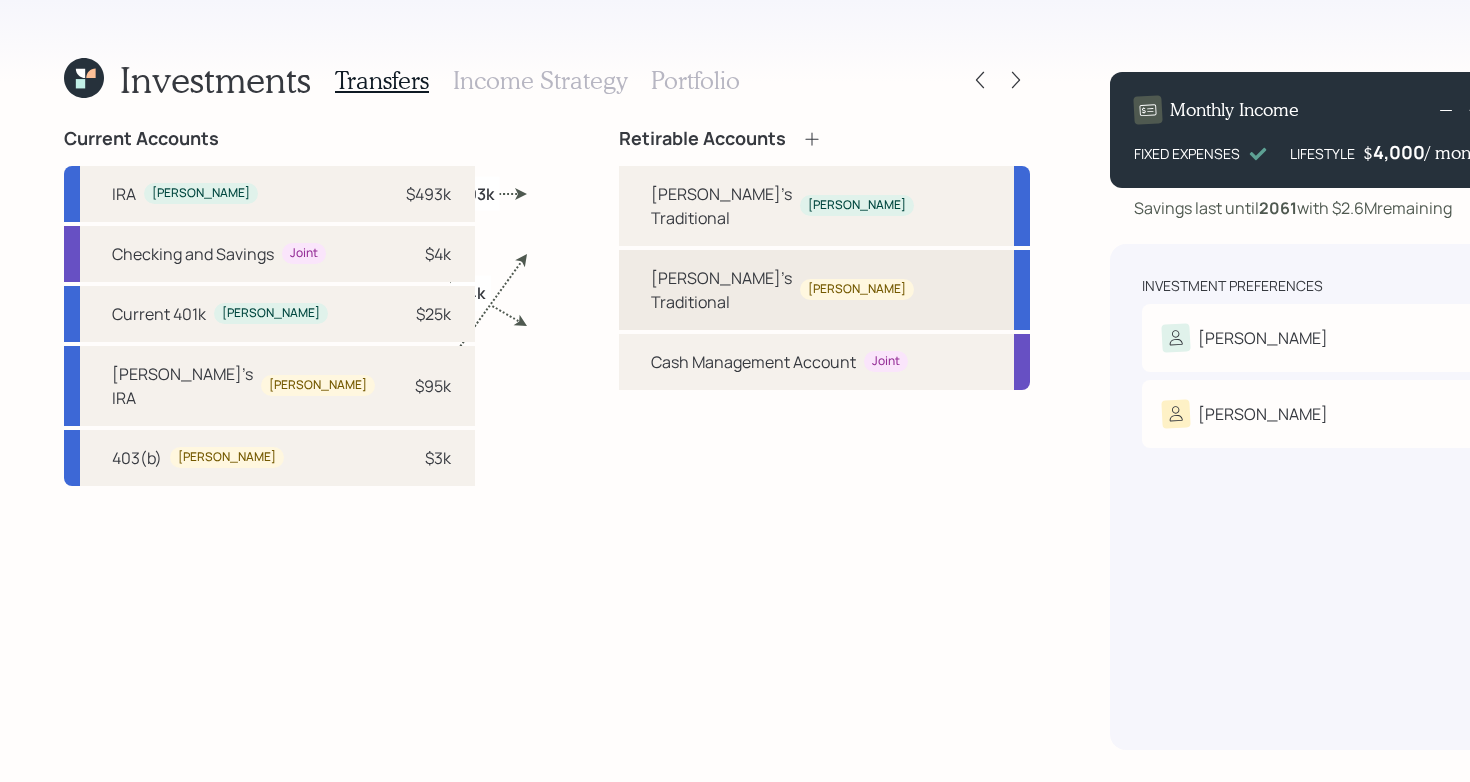 click on "[PERSON_NAME]'s Traditional" at bounding box center (721, 290) 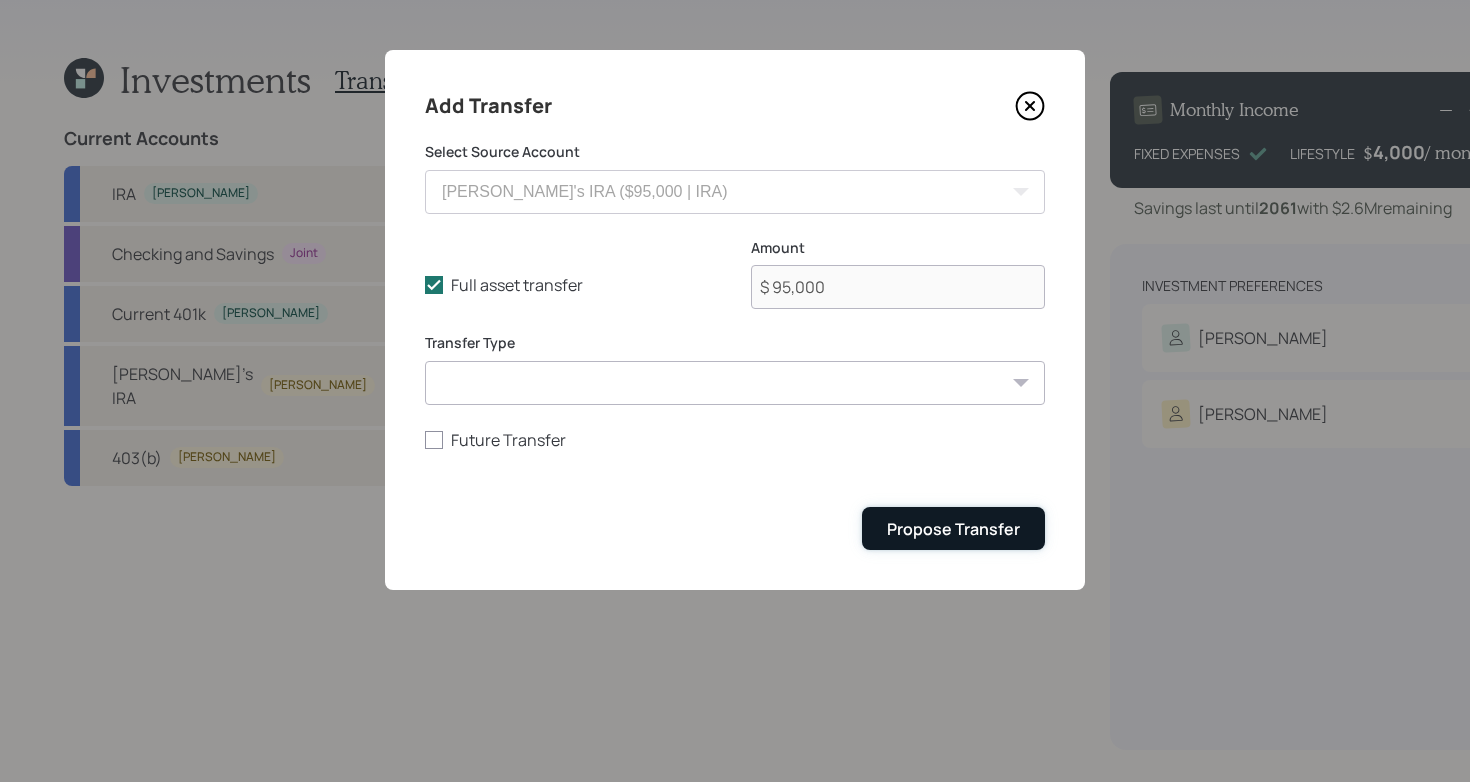 click on "Propose Transfer" at bounding box center (953, 529) 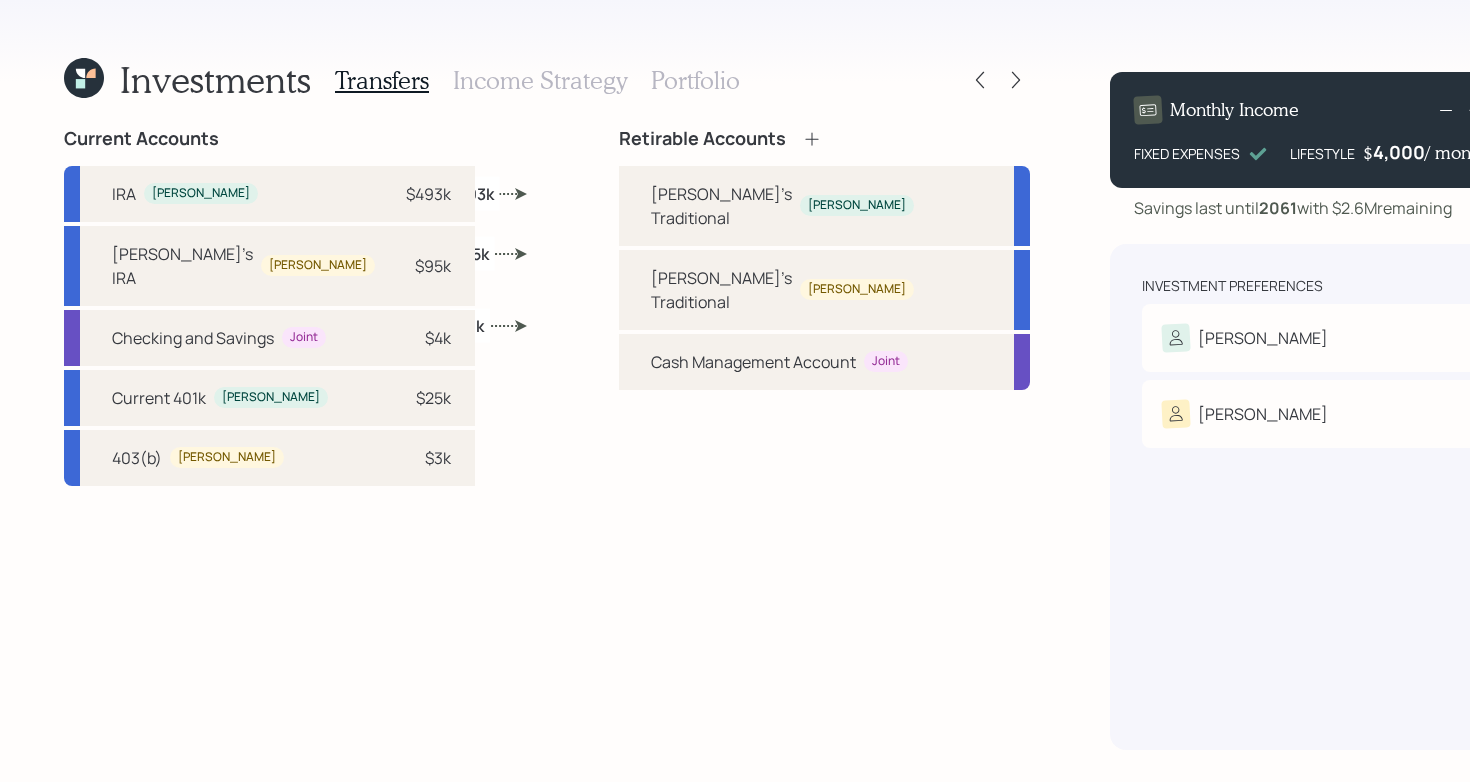 click on "Income Strategy" at bounding box center (540, 80) 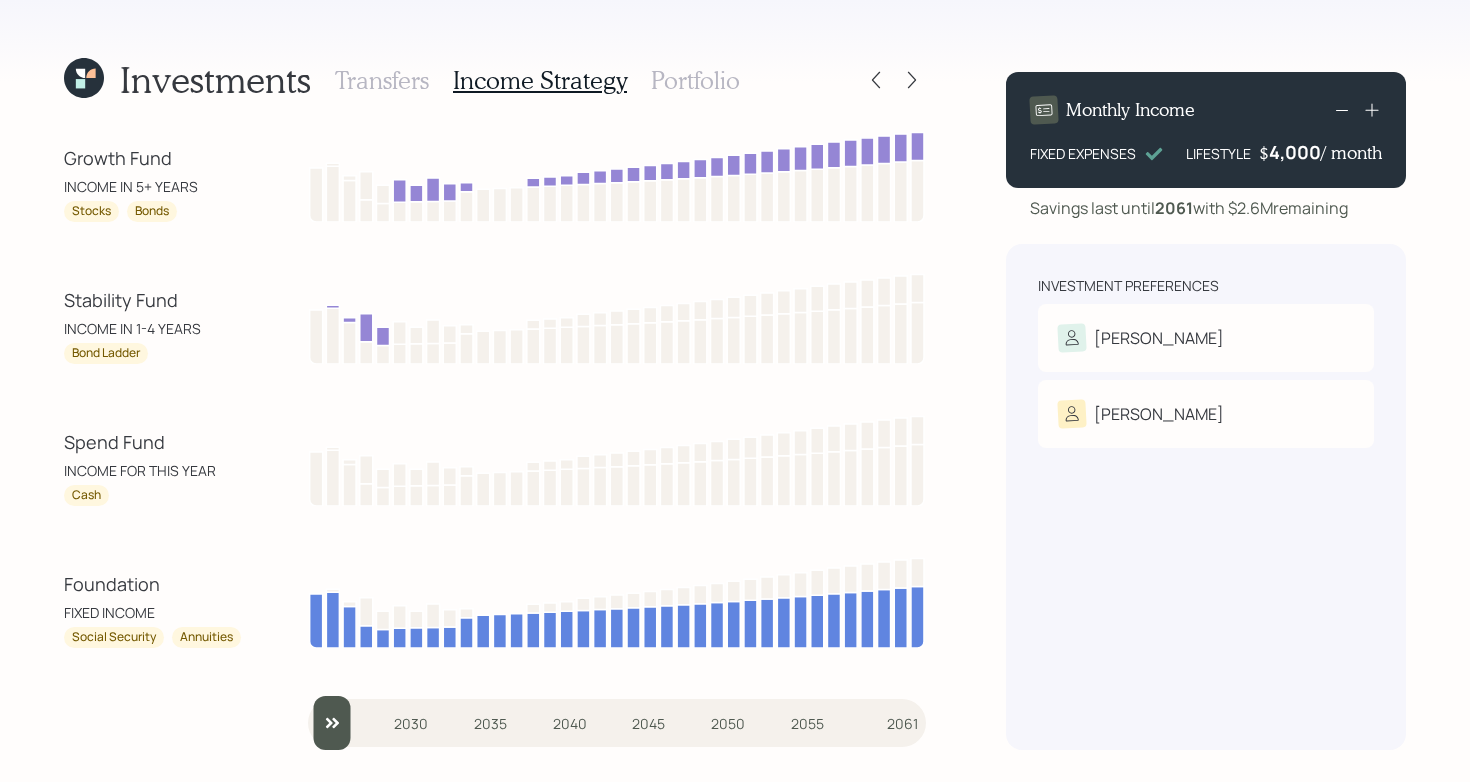 click on "Portfolio" at bounding box center (695, 80) 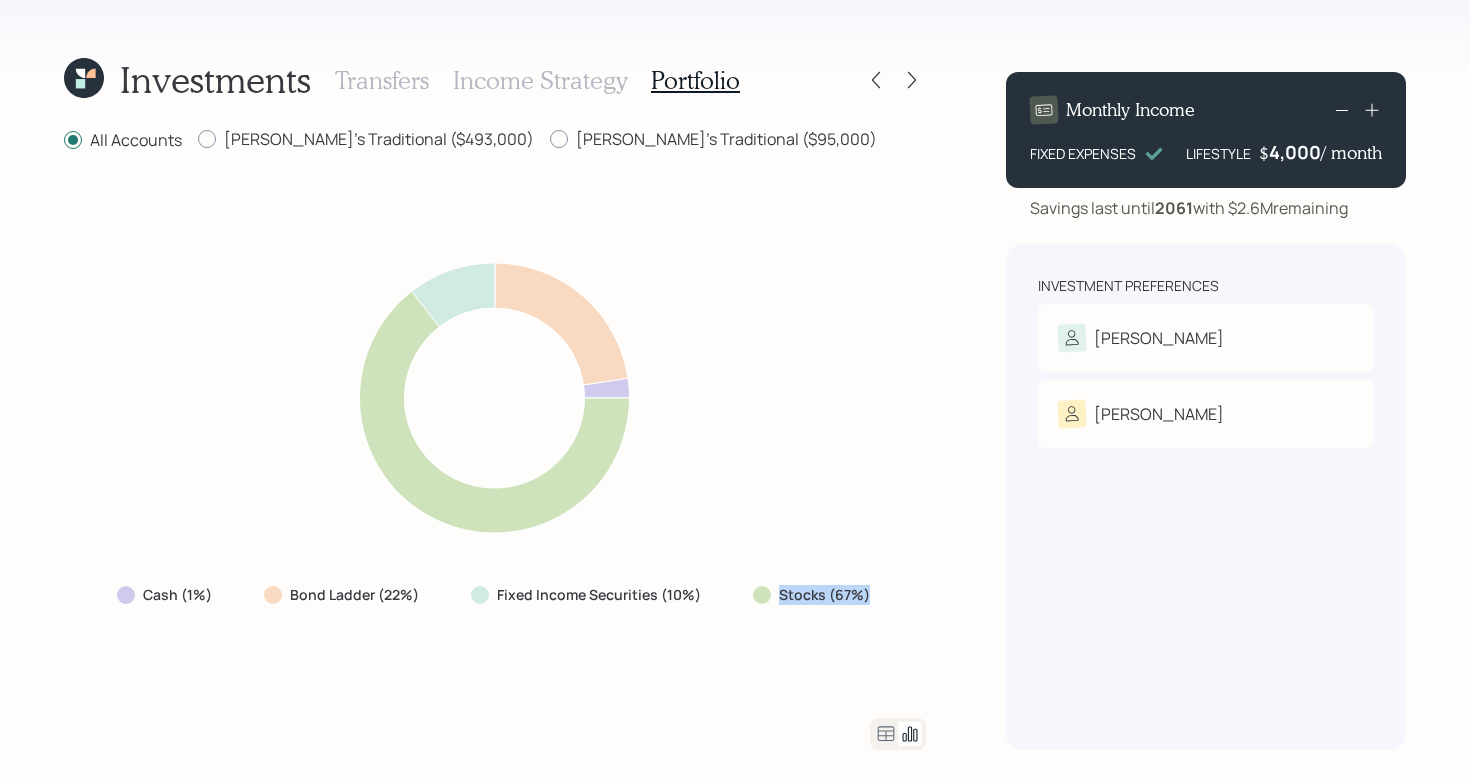 drag, startPoint x: 732, startPoint y: 591, endPoint x: 916, endPoint y: 599, distance: 184.17383 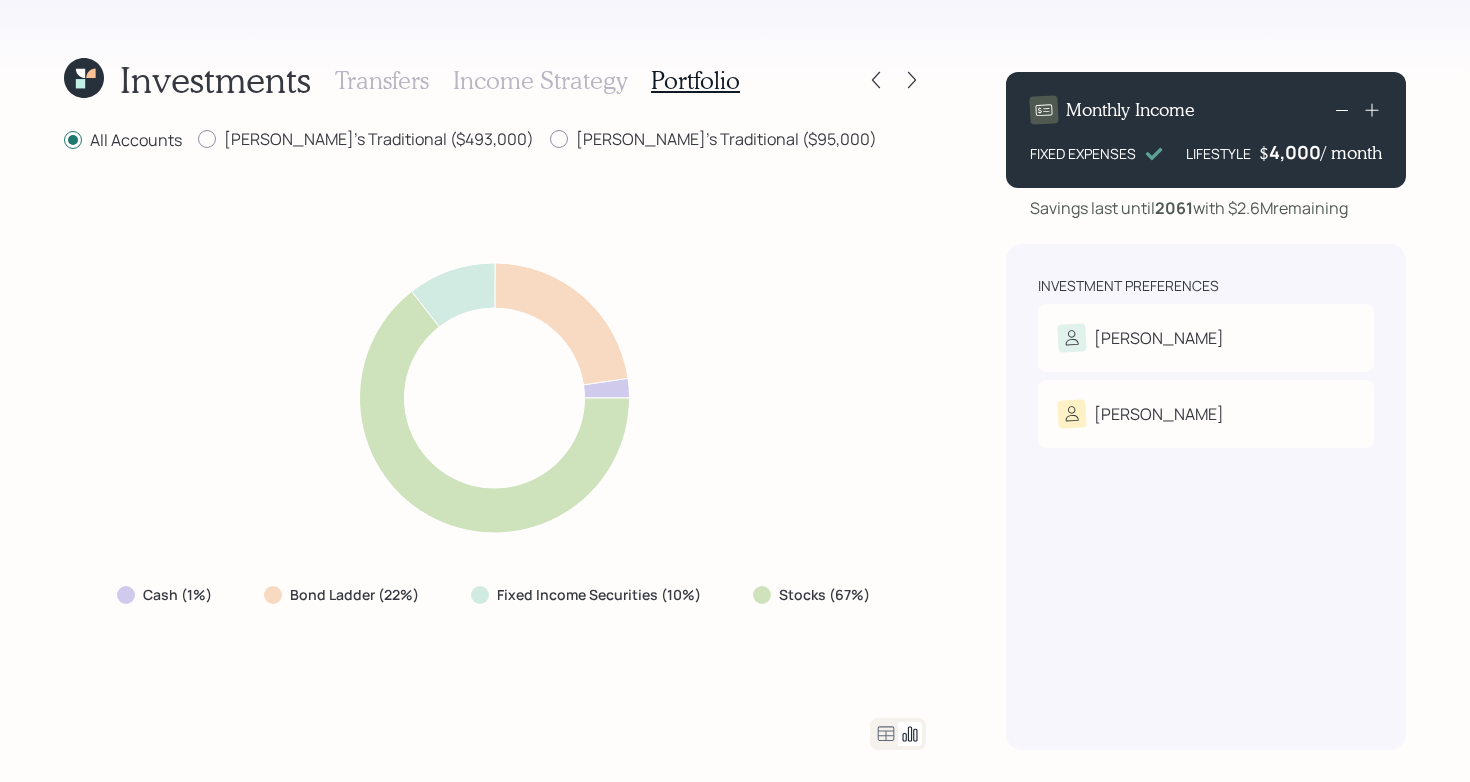 click on "Cash (1%) Bond Ladder (22%) Fixed Income Securities (10%) Stocks (67%)" at bounding box center (495, 435) 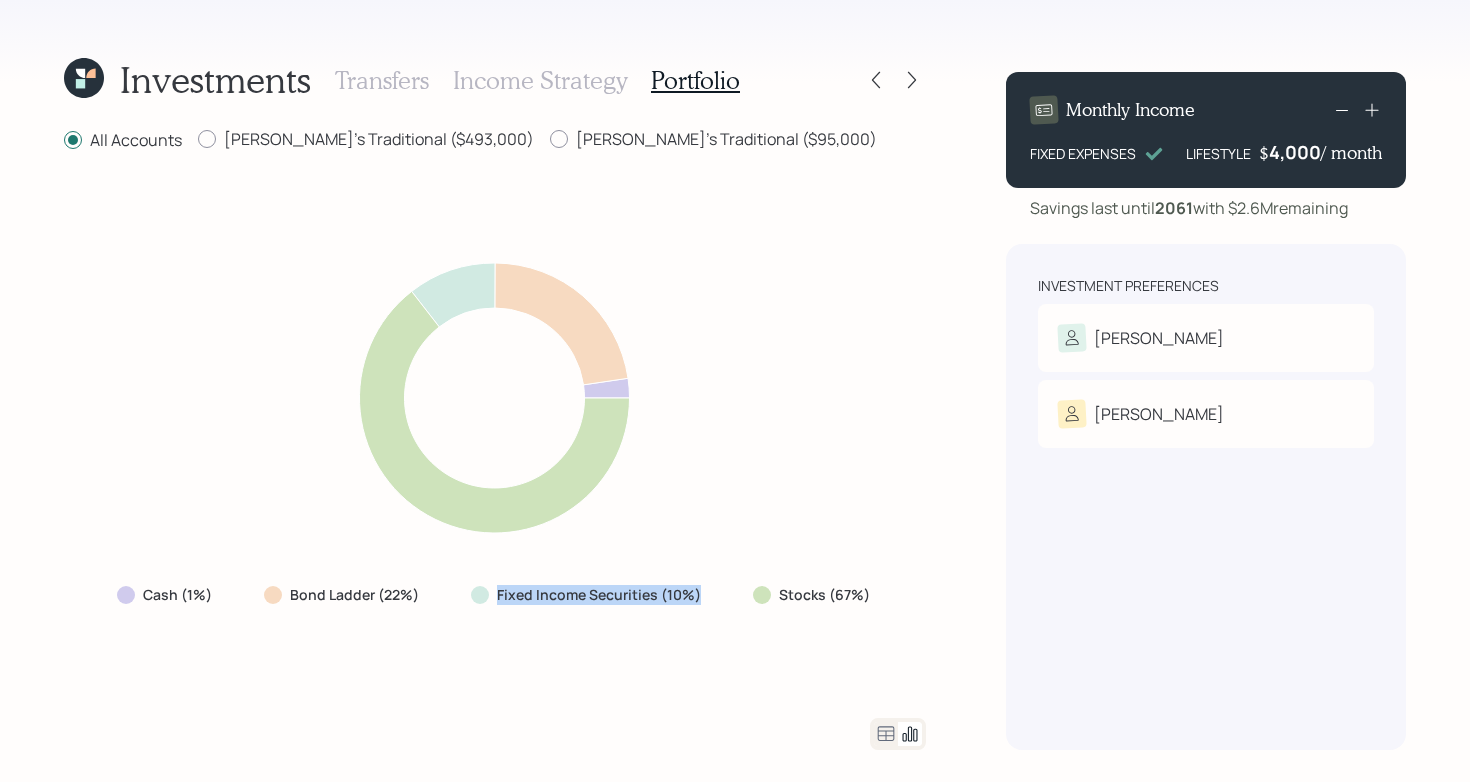drag, startPoint x: 717, startPoint y: 605, endPoint x: 460, endPoint y: 596, distance: 257.15753 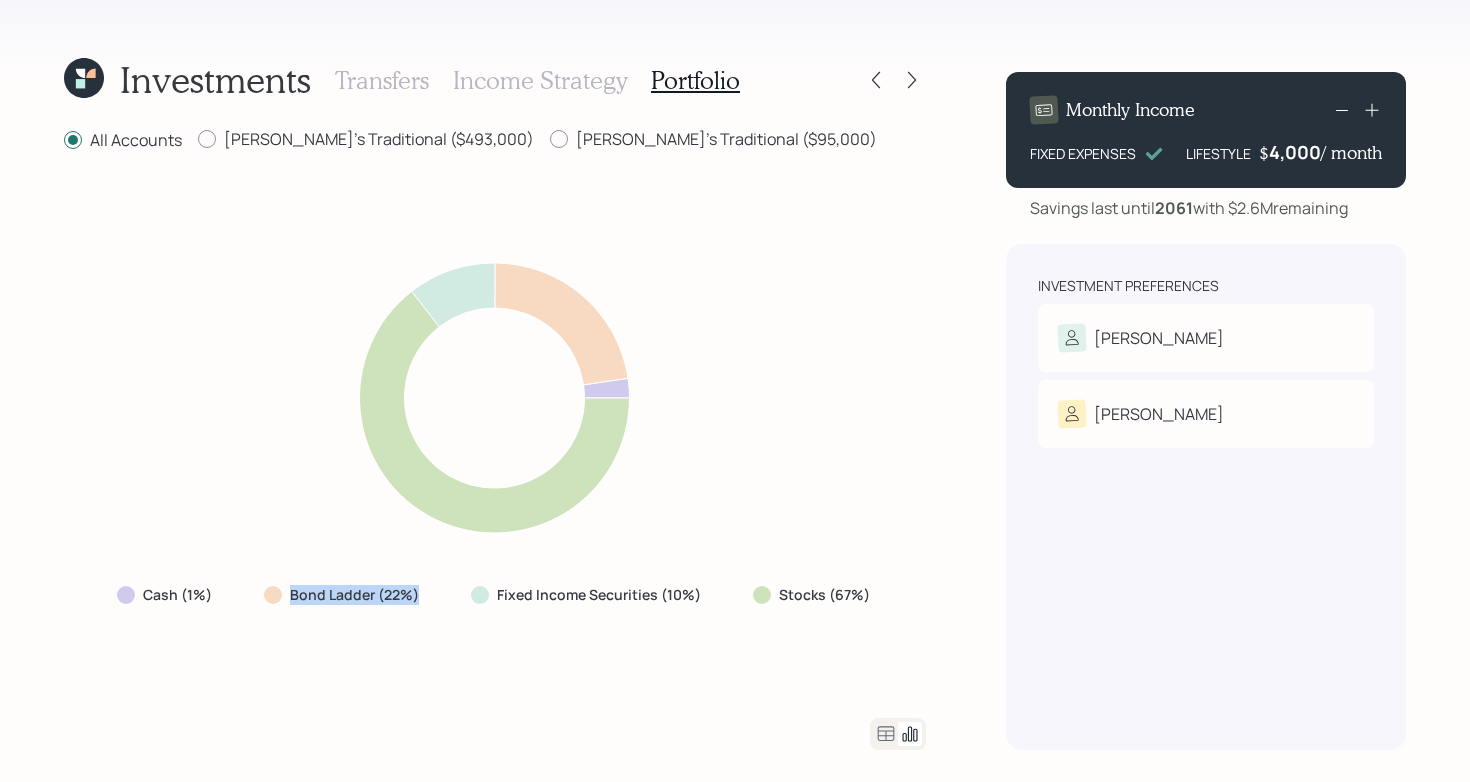 drag, startPoint x: 433, startPoint y: 596, endPoint x: 259, endPoint y: 596, distance: 174 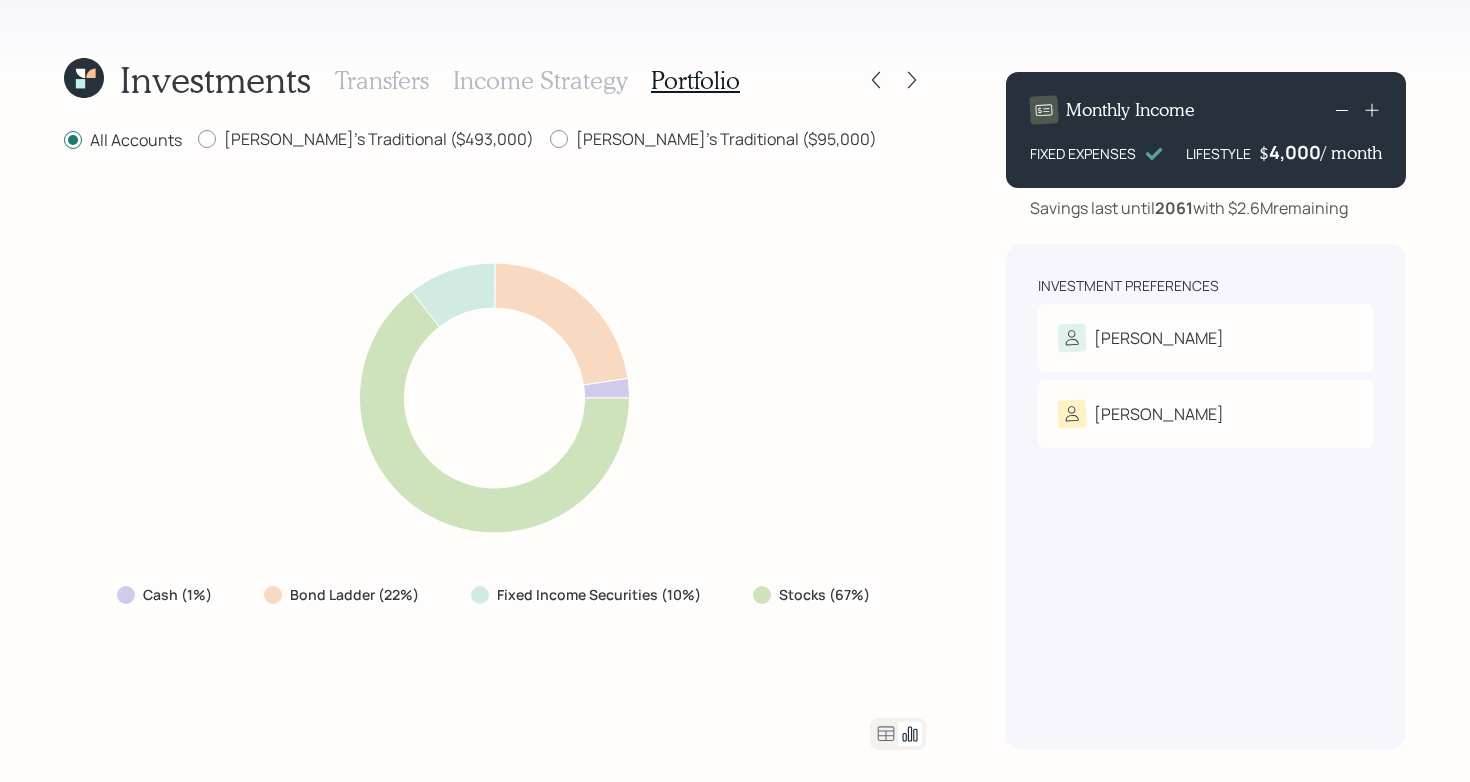 click on "Cash (1%) Bond Ladder (22%) Fixed Income Securities (10%) Stocks (67%)" at bounding box center [495, 435] 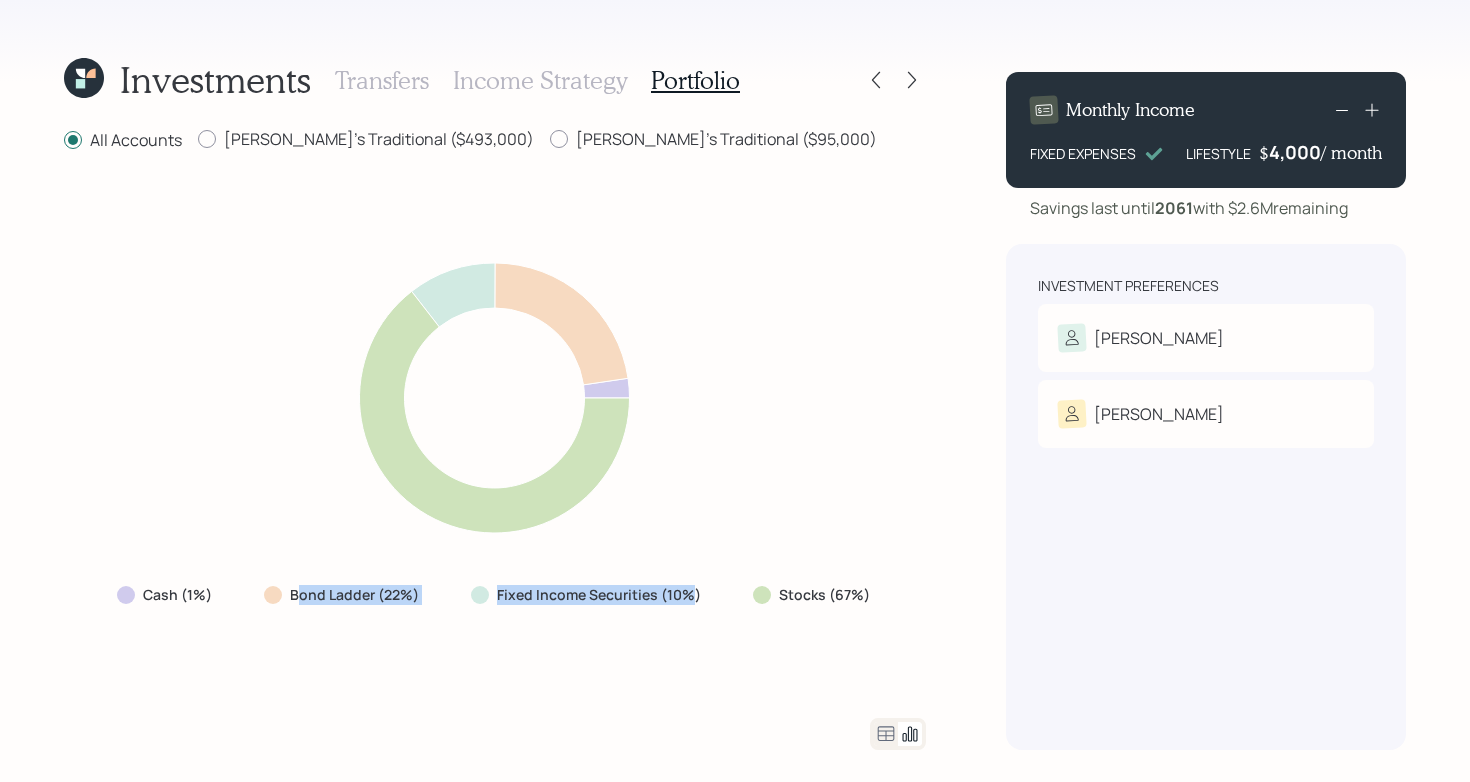 drag, startPoint x: 298, startPoint y: 597, endPoint x: 690, endPoint y: 599, distance: 392.0051 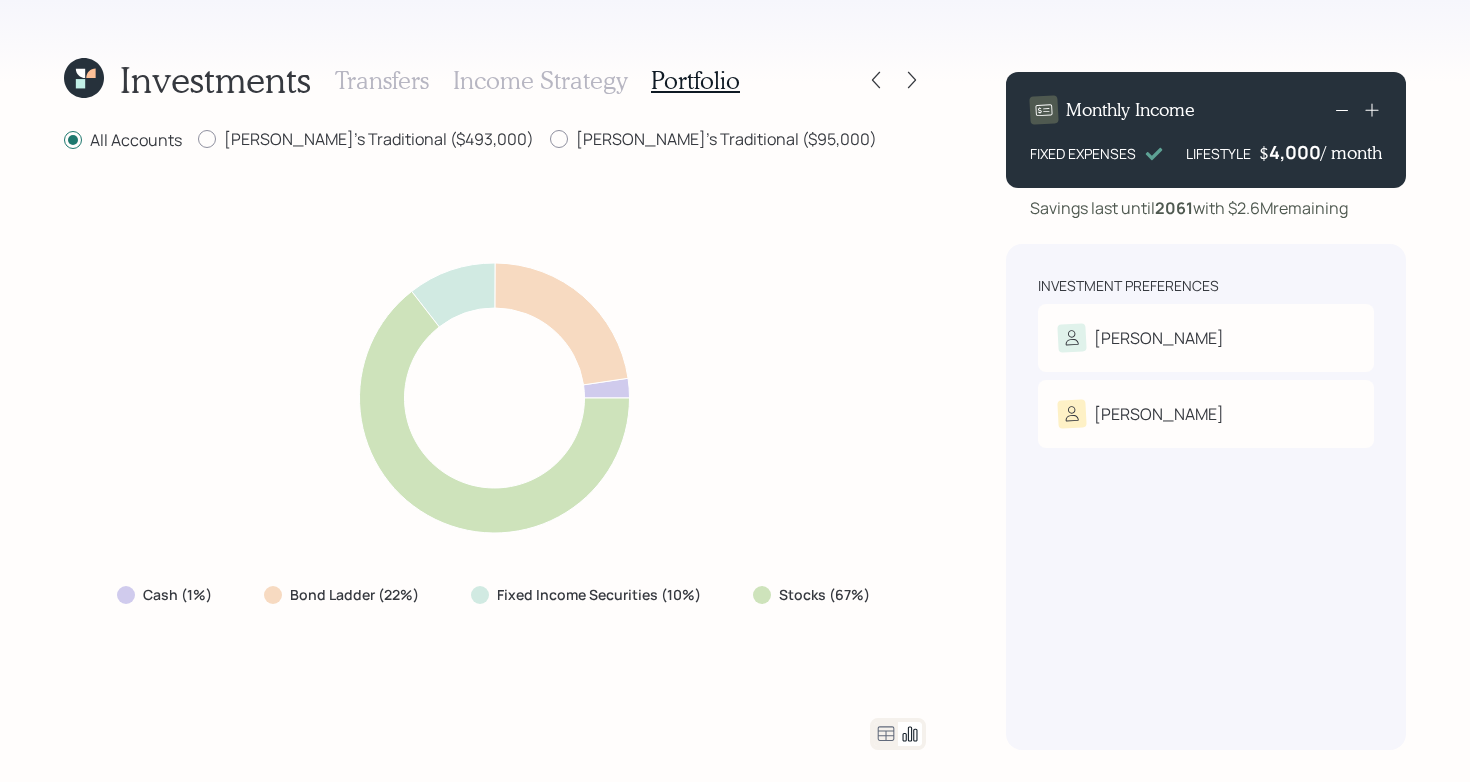 click on "Cash (1%)" at bounding box center (177, 595) 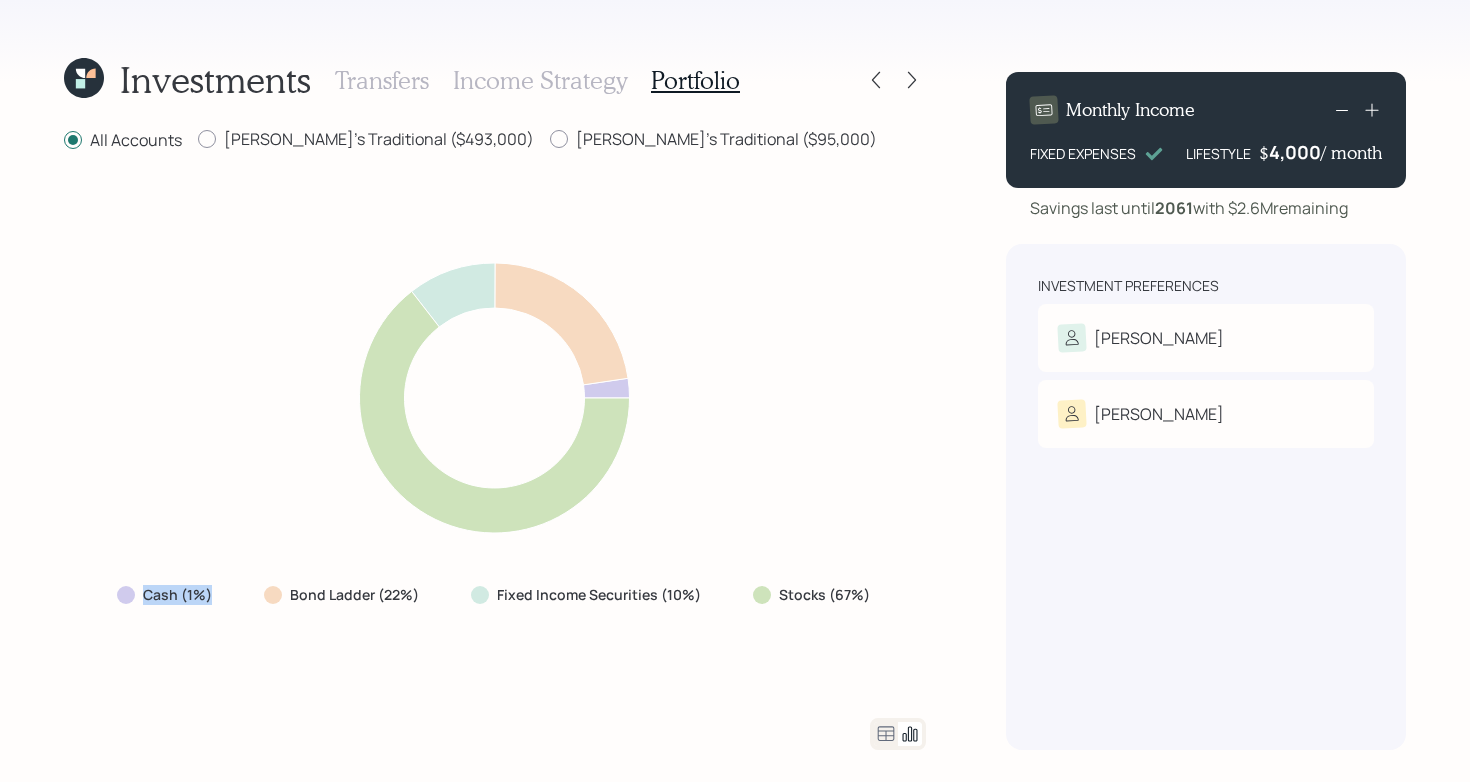 drag, startPoint x: 215, startPoint y: 596, endPoint x: 130, endPoint y: 595, distance: 85.00588 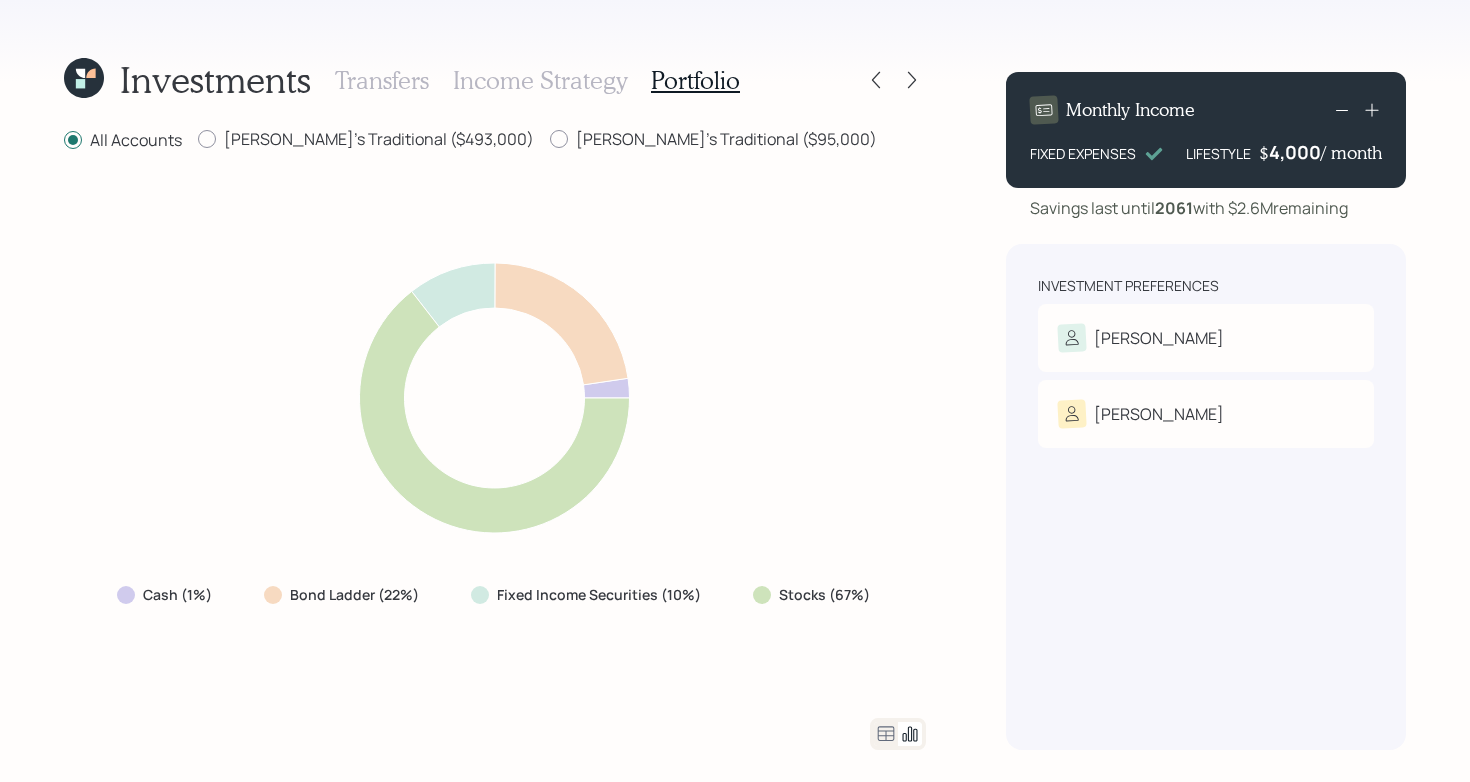 click on "Cash (1%) Bond Ladder (22%) Fixed Income Securities (10%) Stocks (67%)" at bounding box center (495, 435) 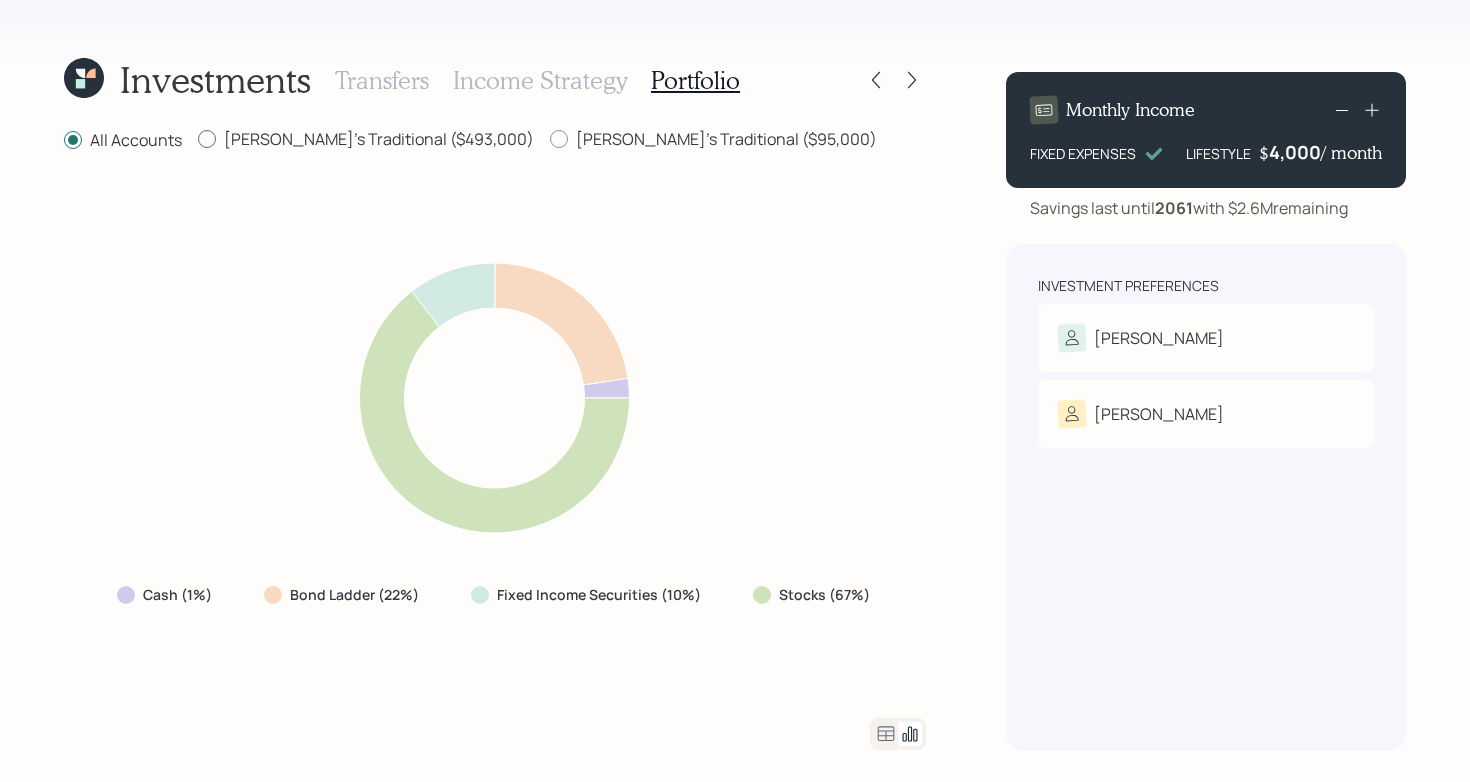 click on "[PERSON_NAME]'s Traditional ($493,000)" at bounding box center (366, 139) 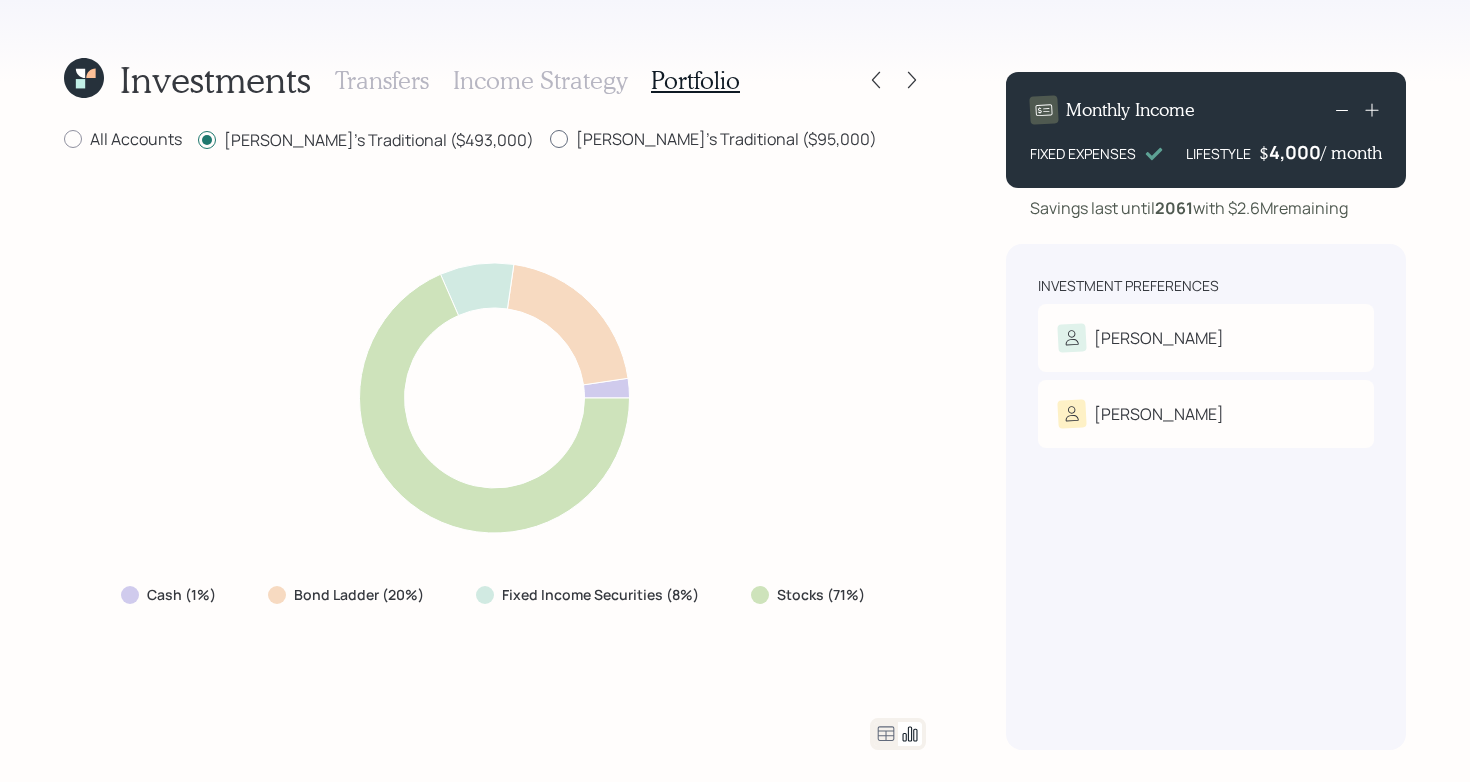 click on "[PERSON_NAME]'s Traditional ($95,000)" at bounding box center (713, 139) 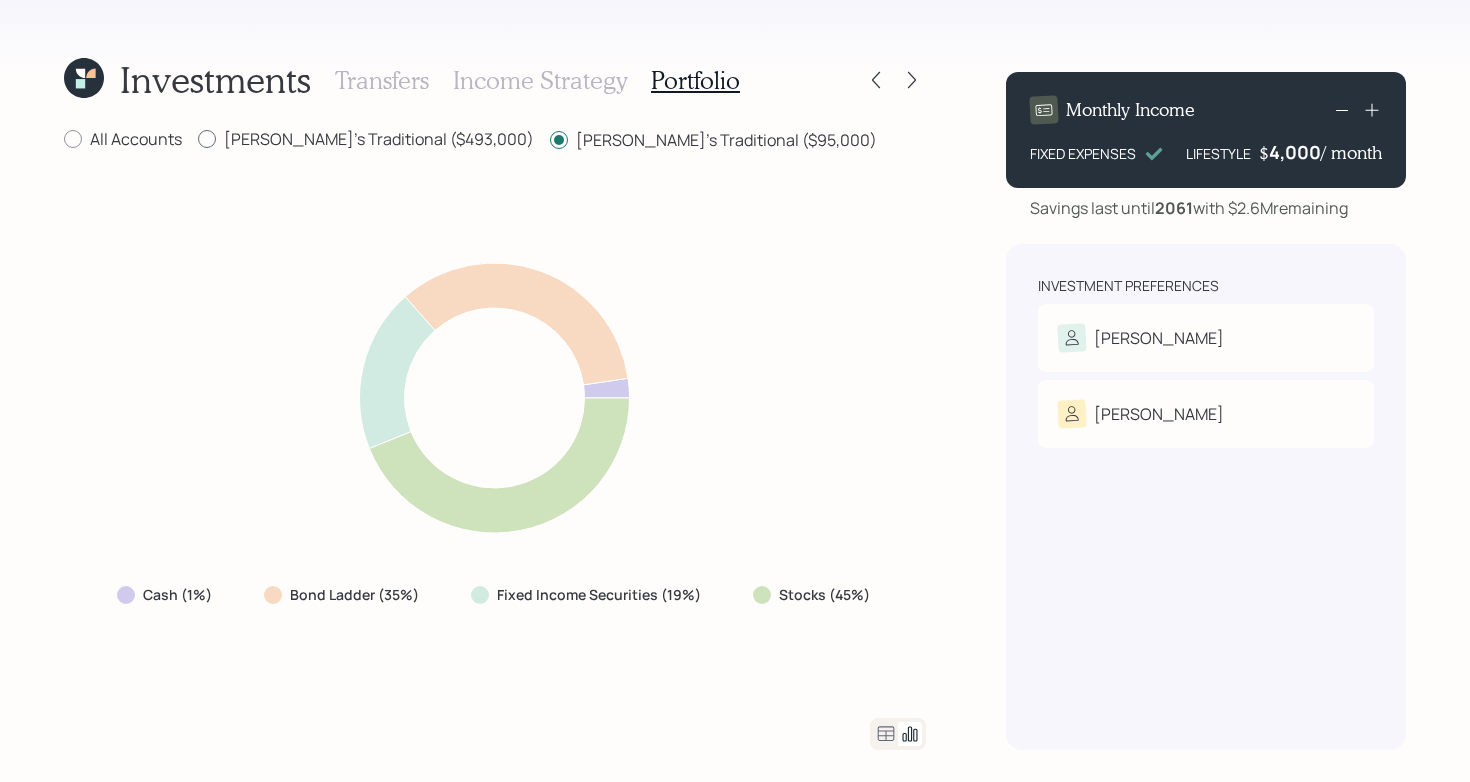 click on "[PERSON_NAME]'s Traditional ($493,000)" at bounding box center [366, 139] 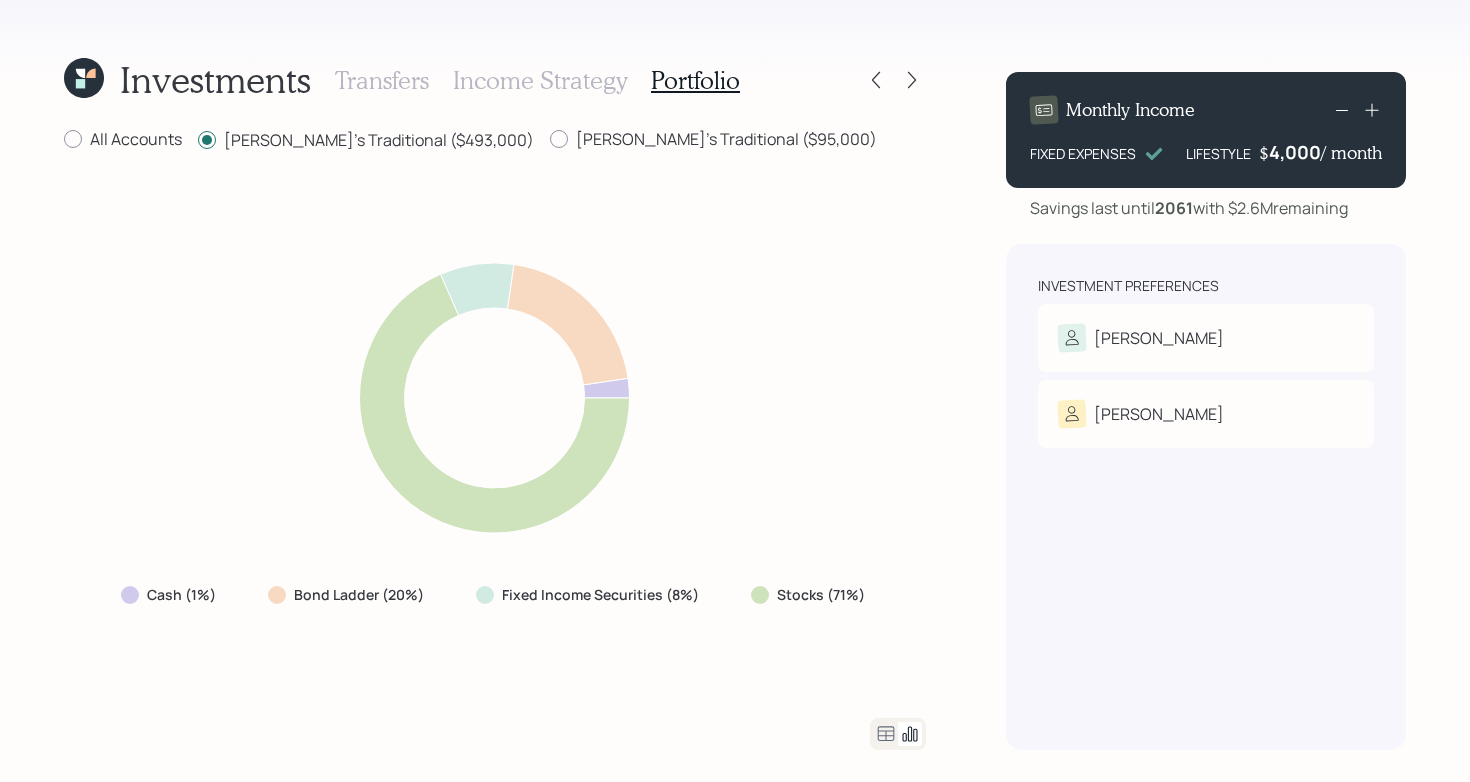 click 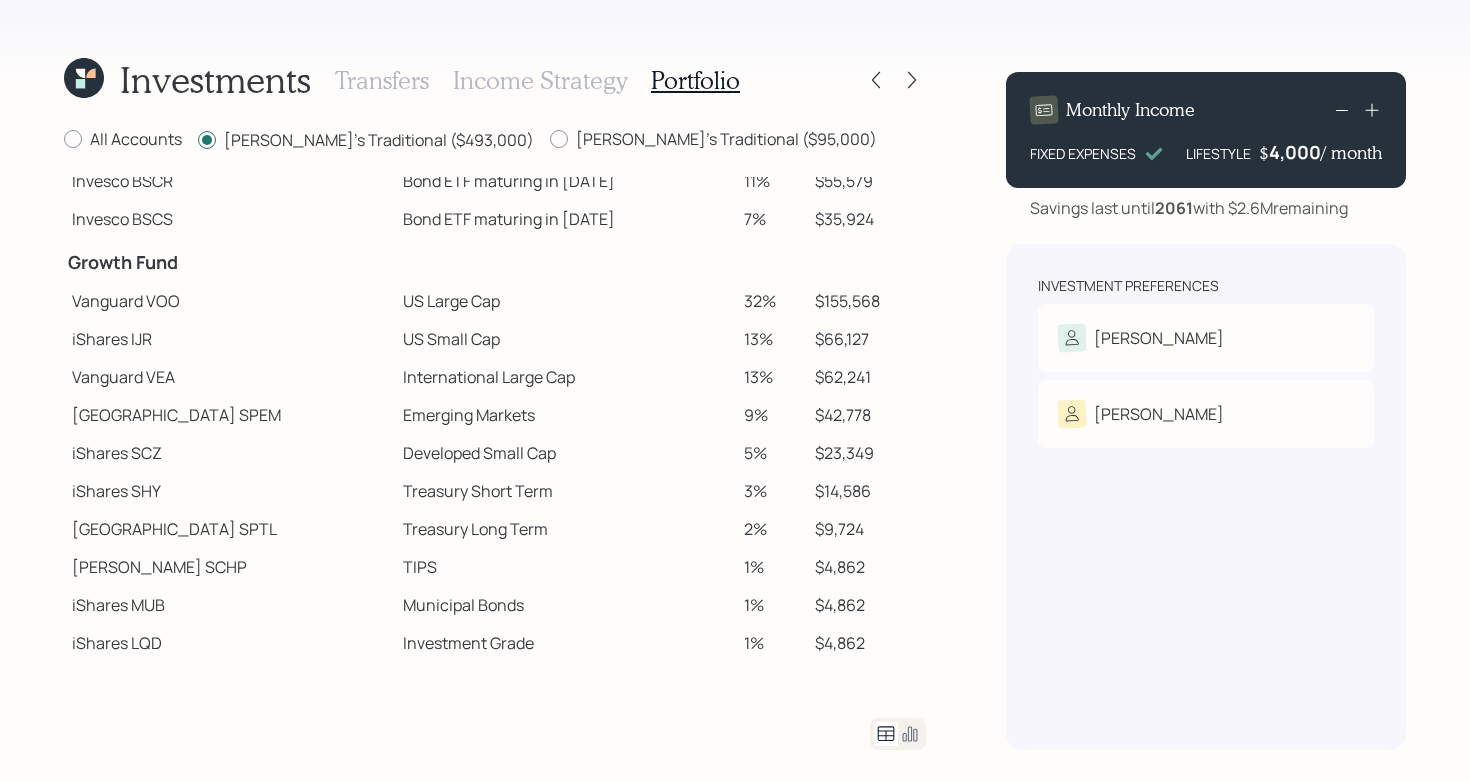 scroll, scrollTop: 215, scrollLeft: 0, axis: vertical 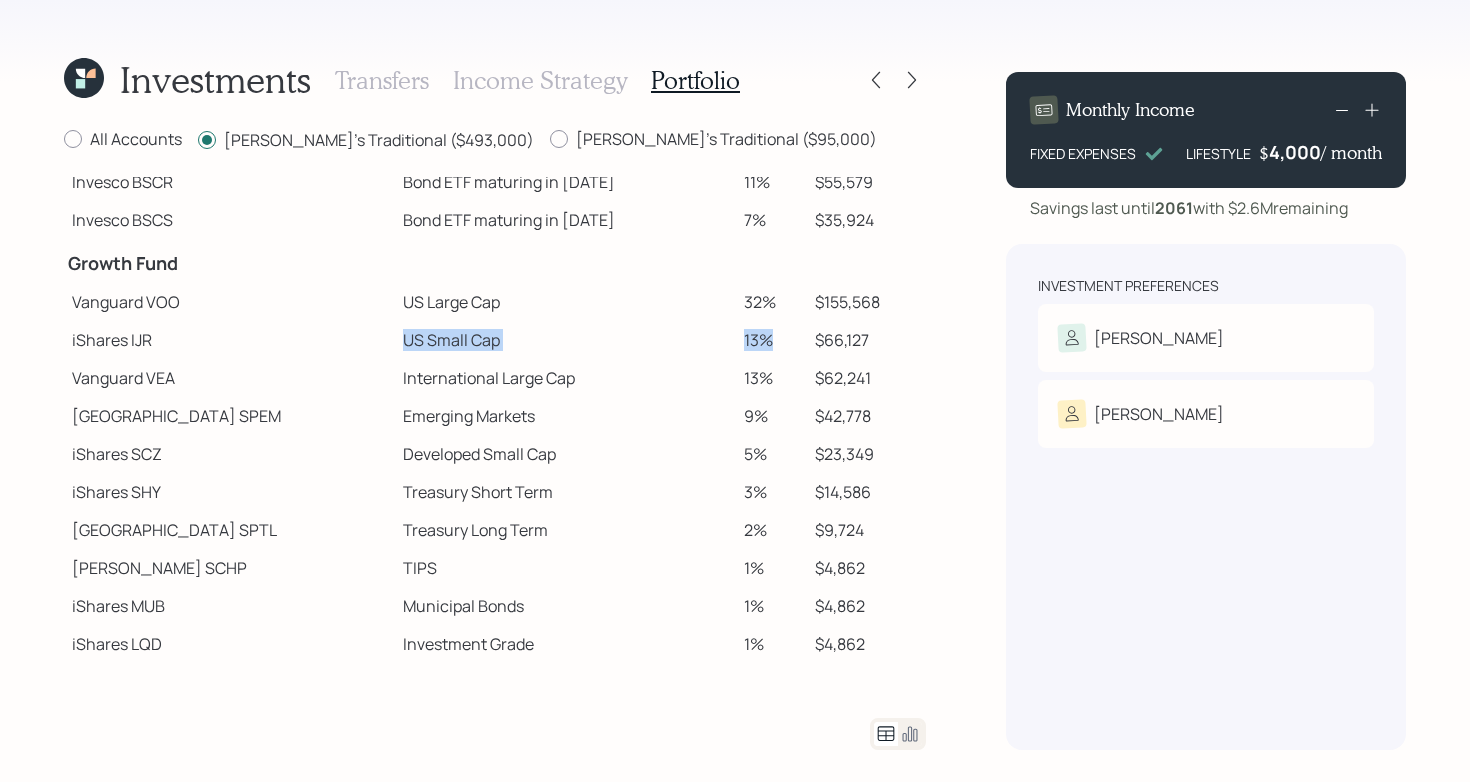 drag, startPoint x: 306, startPoint y: 341, endPoint x: 768, endPoint y: 336, distance: 462.02707 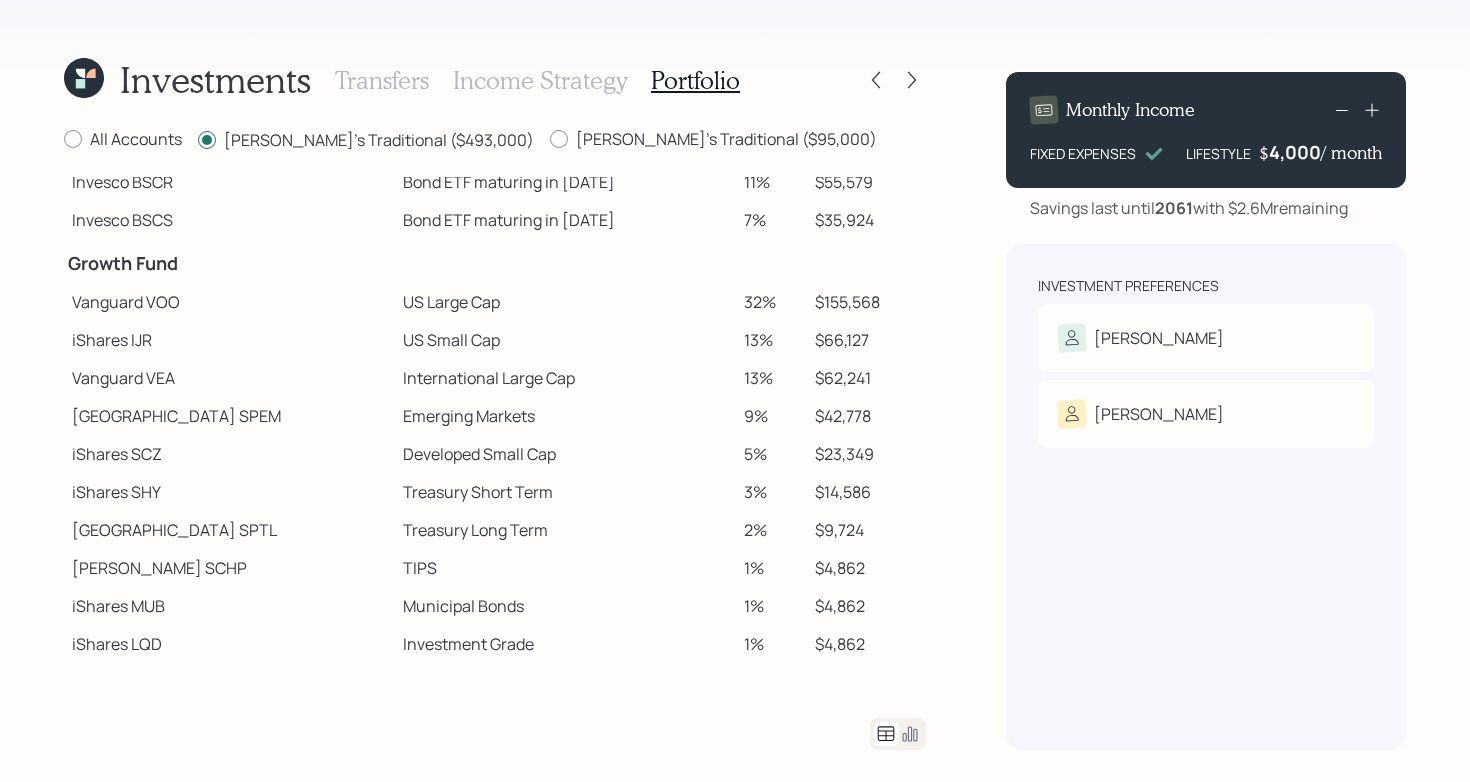 click on "Emerging Markets" at bounding box center (565, 416) 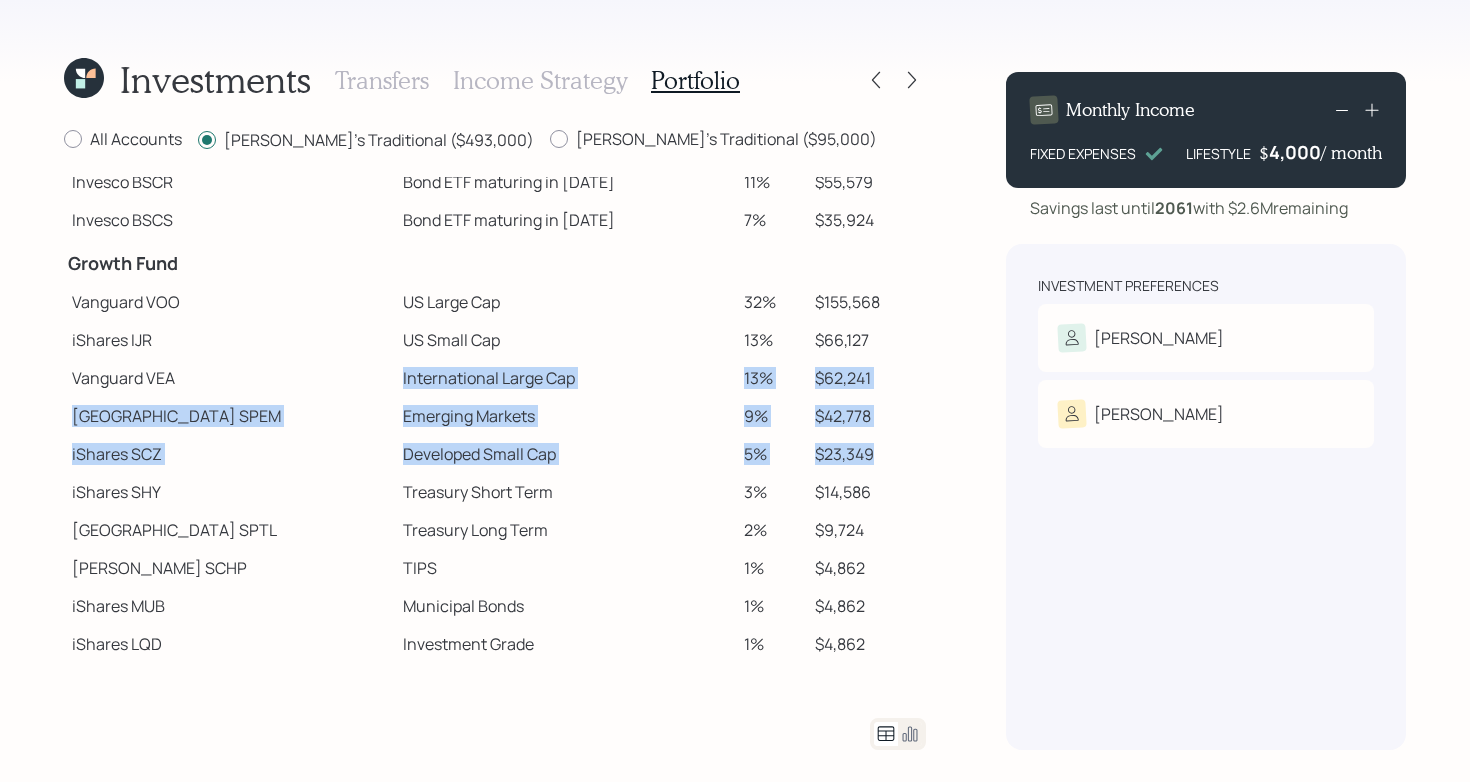 drag, startPoint x: 315, startPoint y: 377, endPoint x: 885, endPoint y: 457, distance: 575.5867 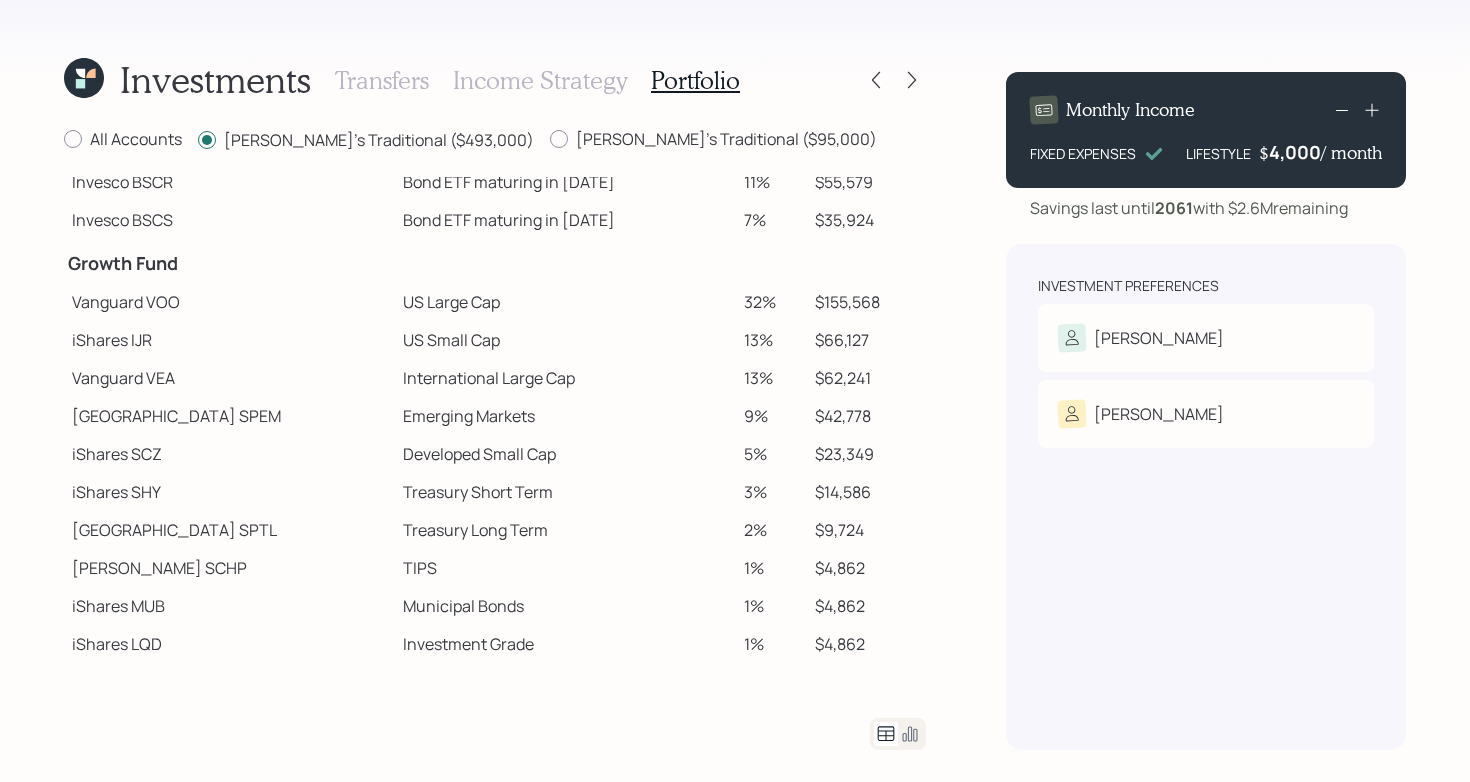 click on "$23,349" at bounding box center [866, 454] 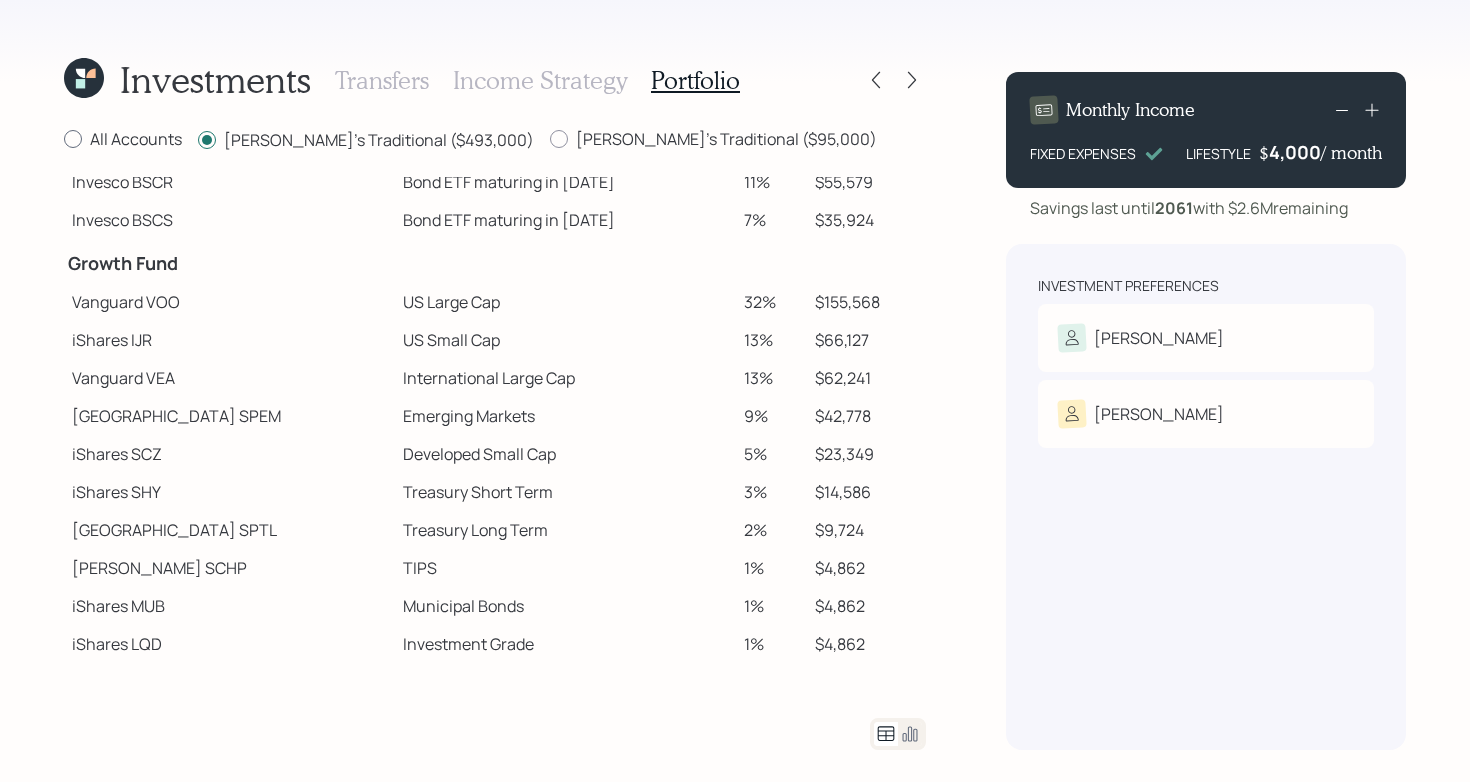 click on "All Accounts" at bounding box center [123, 139] 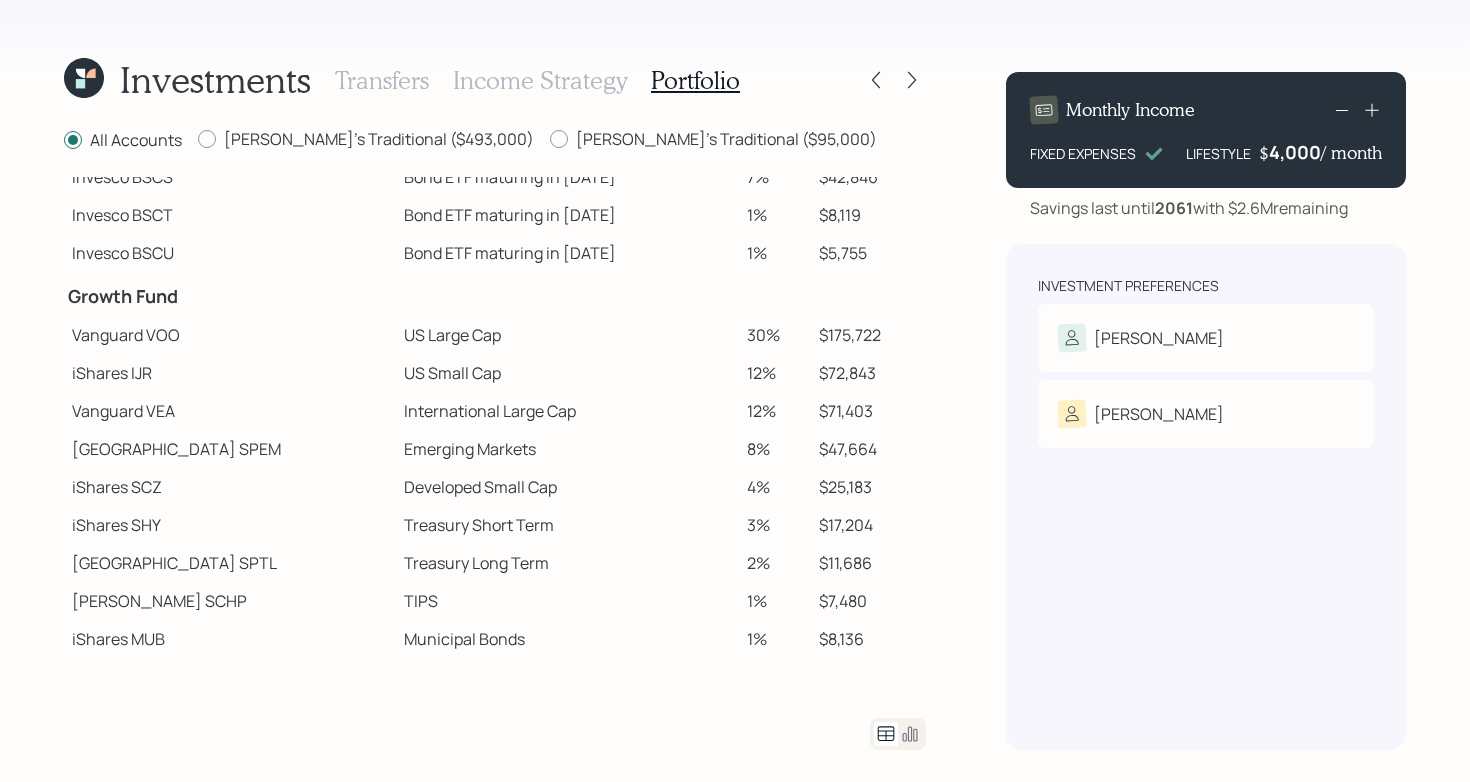 scroll, scrollTop: 406, scrollLeft: 0, axis: vertical 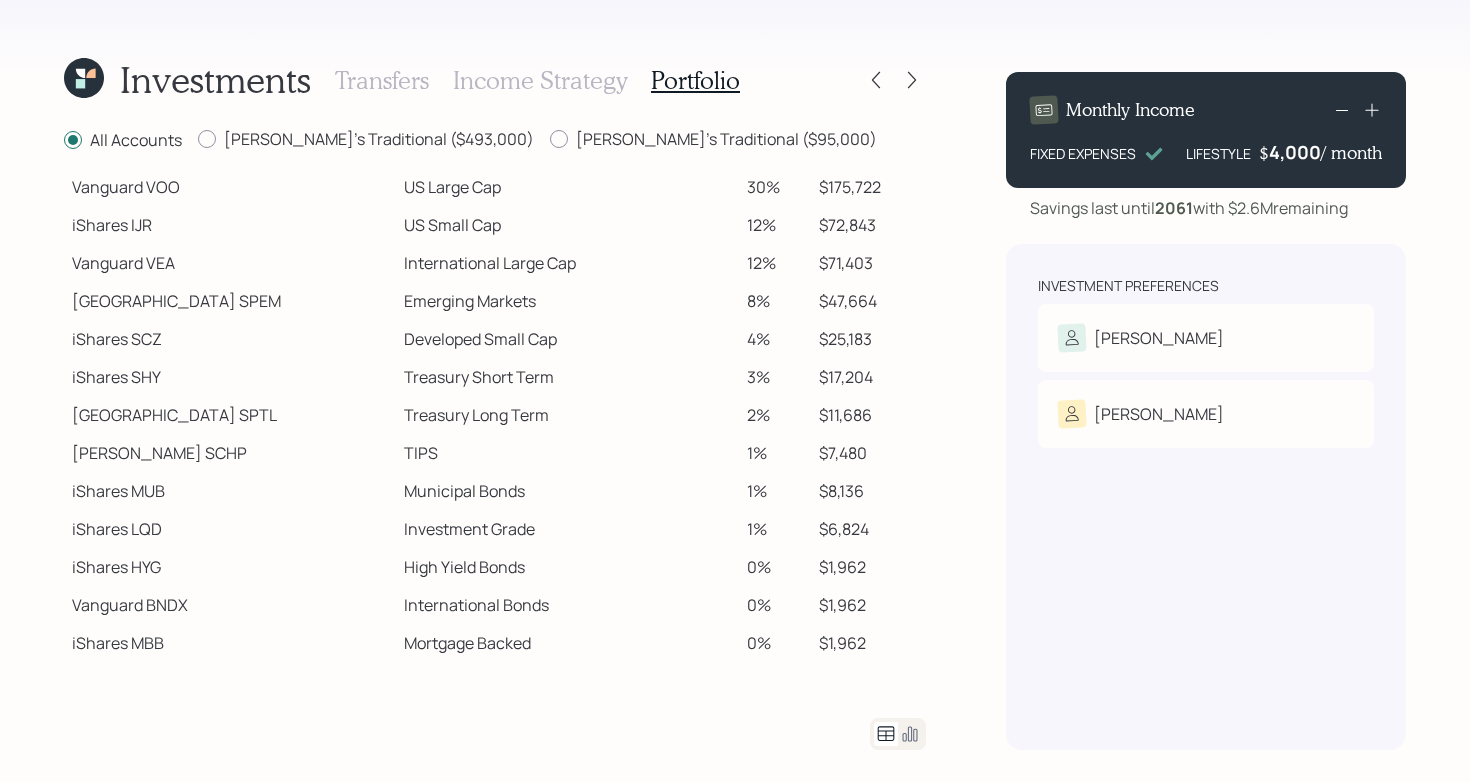 click at bounding box center [898, 734] 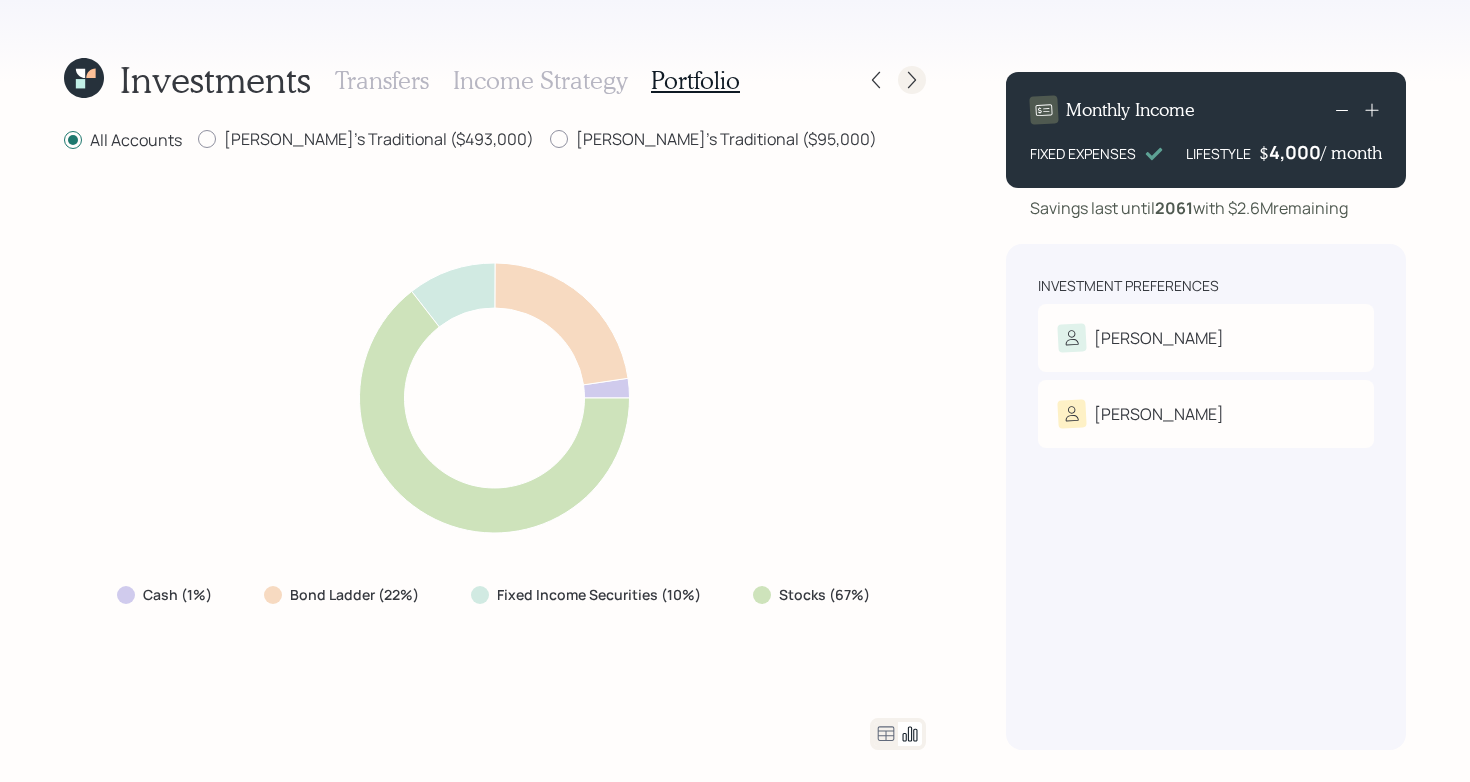 click 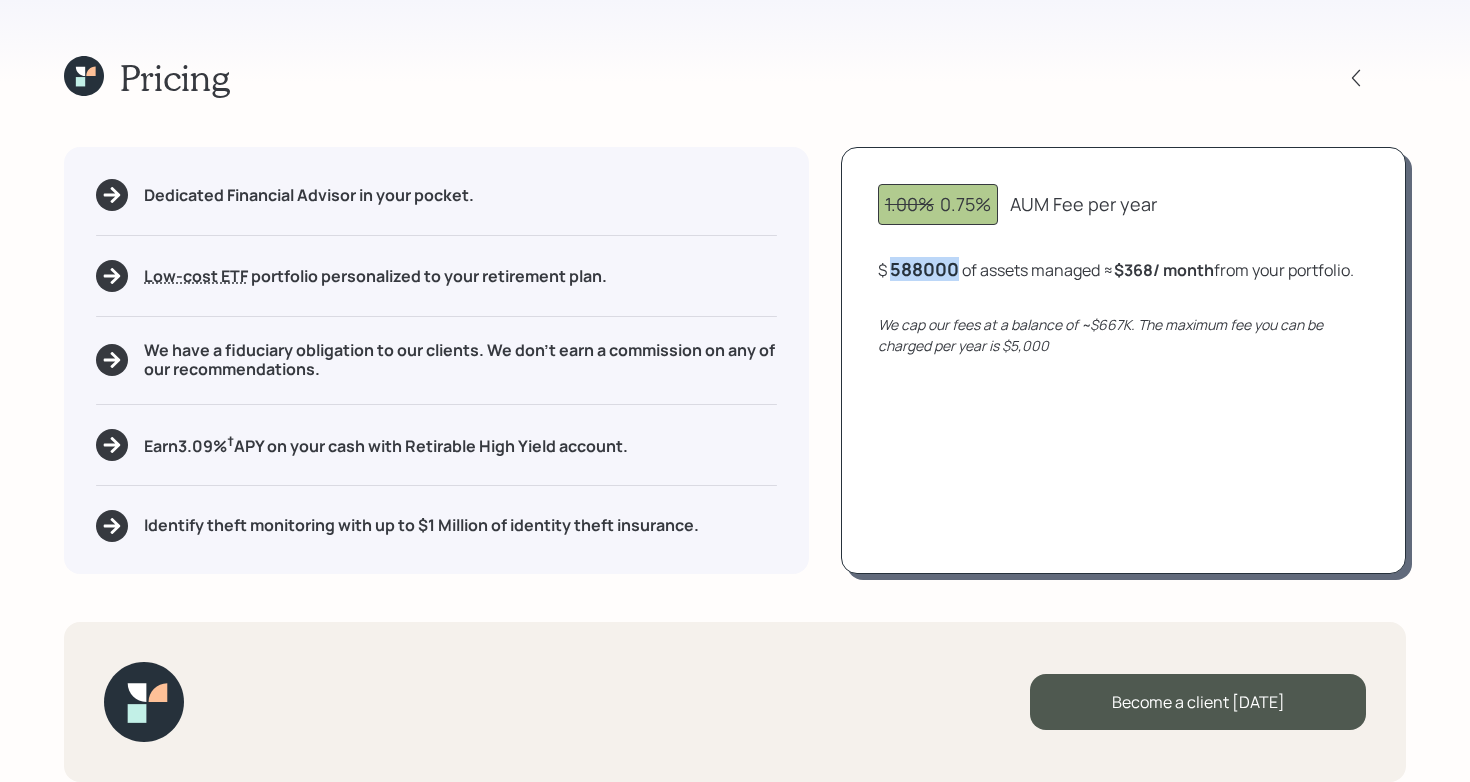 drag, startPoint x: 891, startPoint y: 270, endPoint x: 975, endPoint y: 271, distance: 84.00595 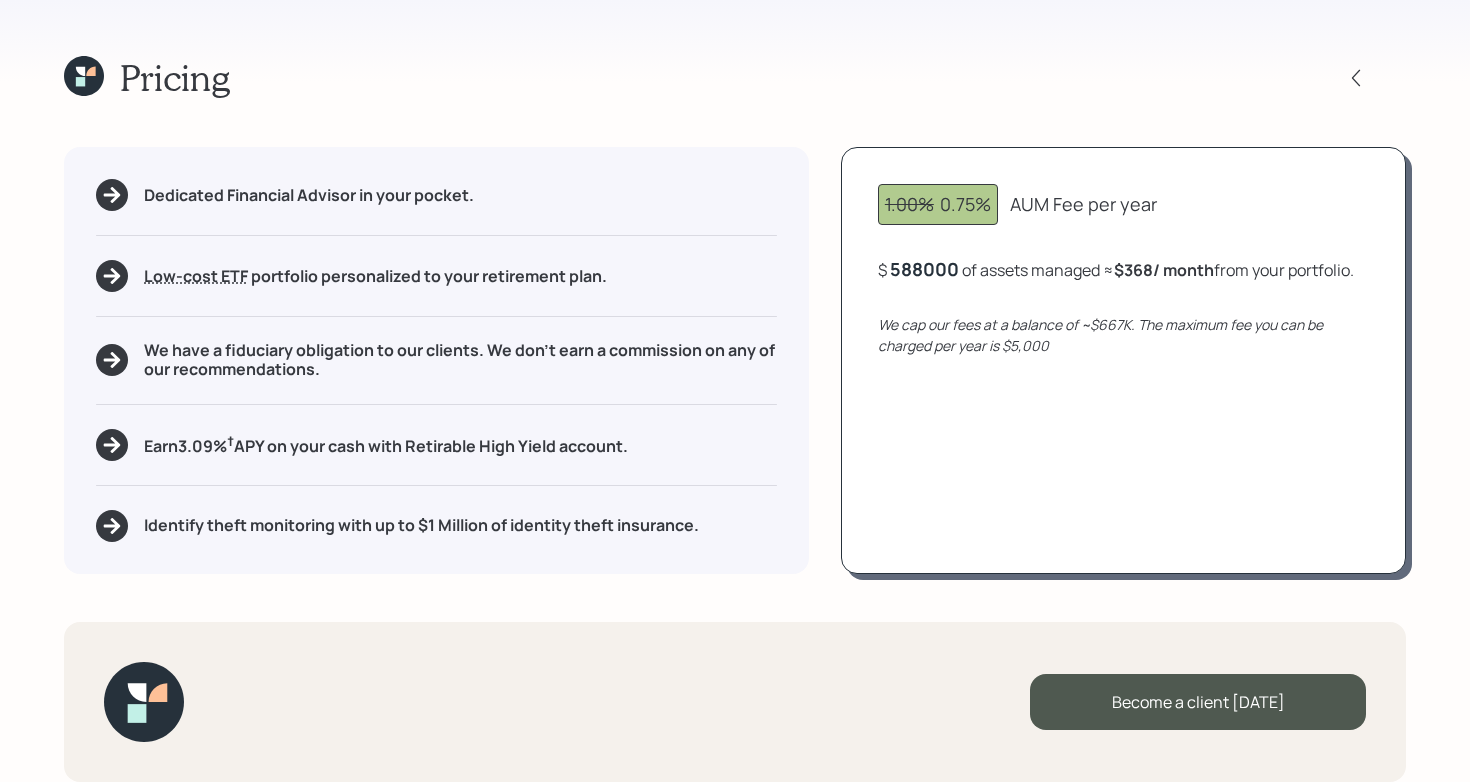 click on "1.00% 0.75% AUM Fee per year $   588000   of assets managed ≈  $368  / month  from your portfolio . We cap our fees at a balance of ~$667K. The maximum fee you can be charged per year is $5,000" at bounding box center (1123, 360) 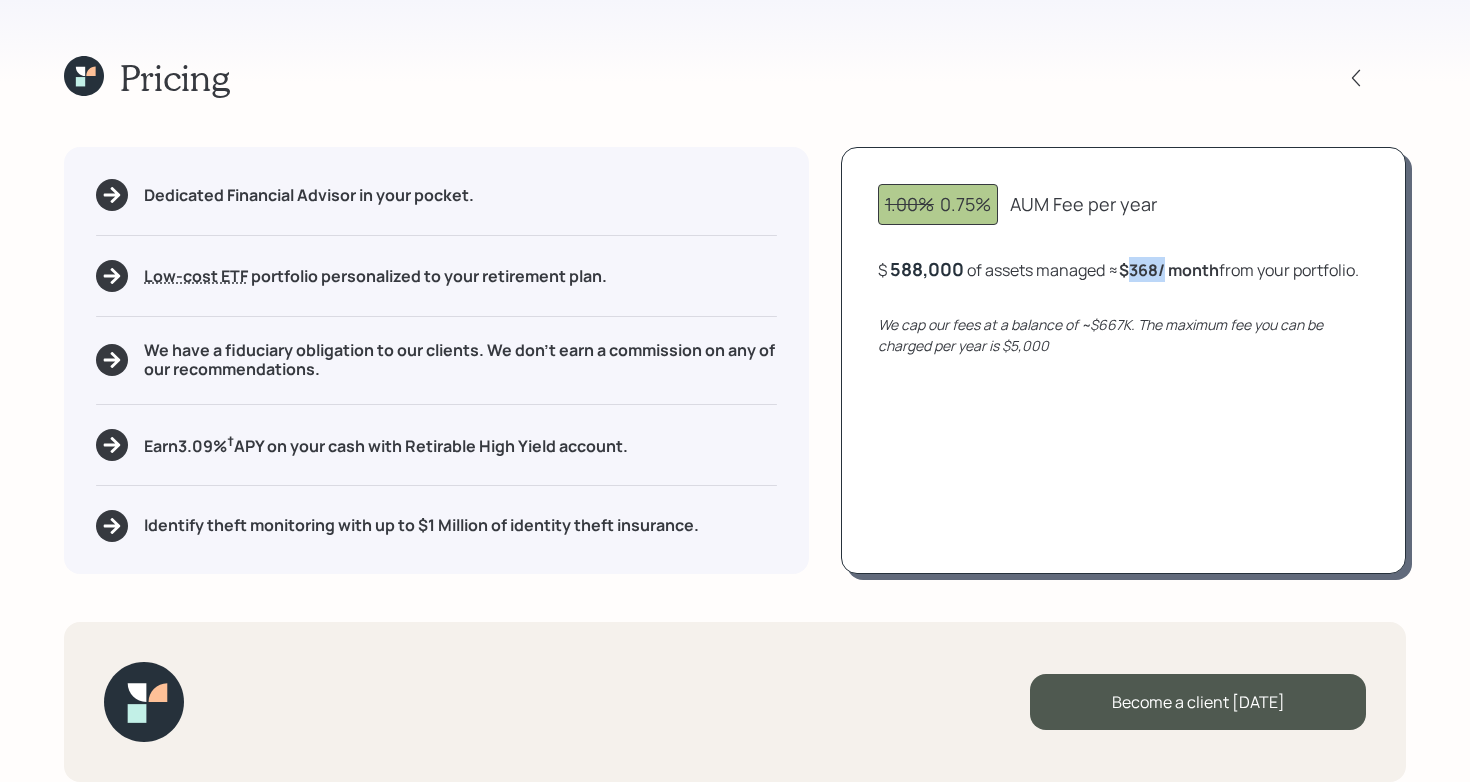 drag, startPoint x: 1132, startPoint y: 268, endPoint x: 1166, endPoint y: 269, distance: 34.0147 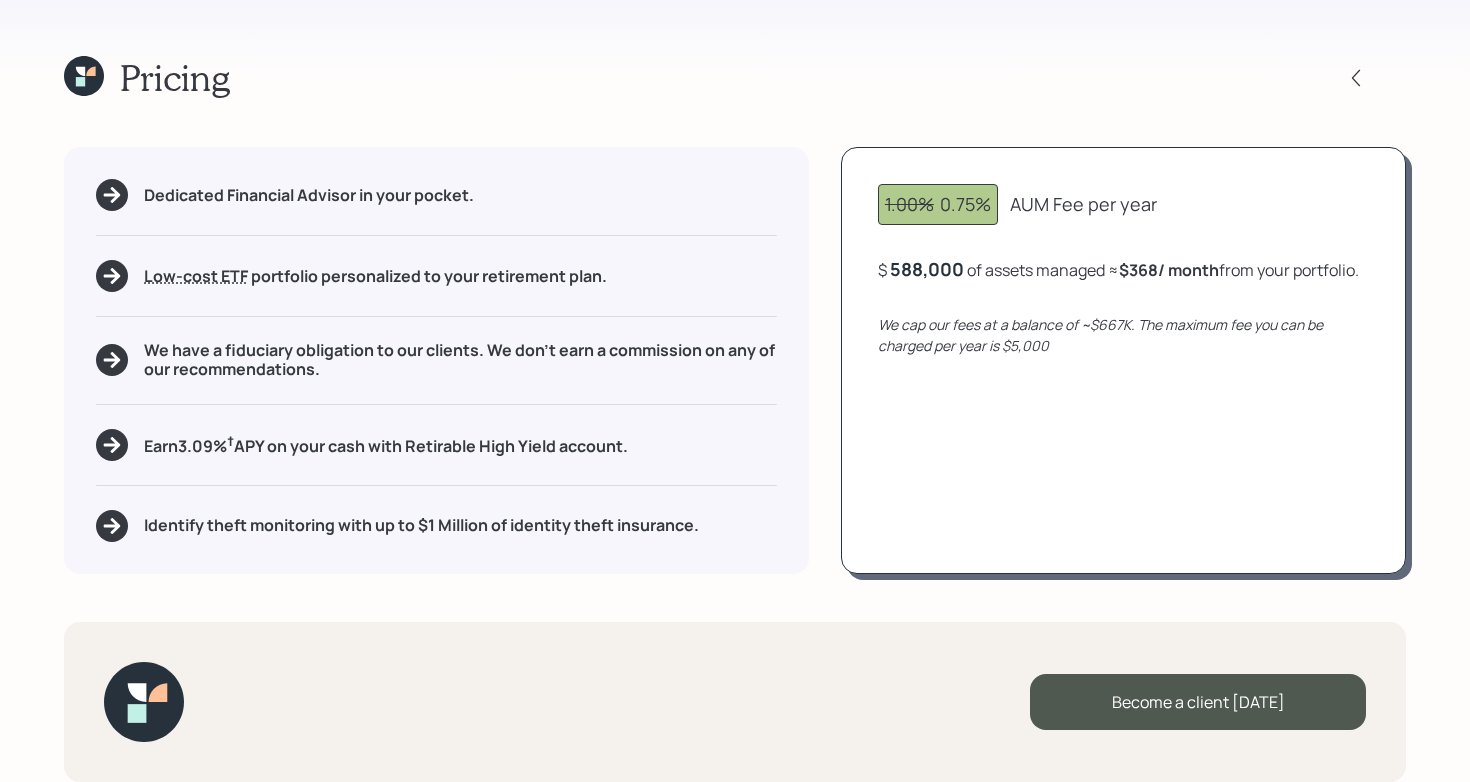 click on "Dedicated Financial Advisor in your pocket. Low-cost ETF Retirable uses diversified Exchange Traded Funds from trusted managers such as Vanguard, iShares, and Invesco. We select ETFs that have low-cost expense ratios, typically < 0.15%   portfolio personalized to your retirement plan. We have a fiduciary obligation to our clients. We don't earn a commission on any of our recommendations. Earn  3.09 % †  APY on your cash with Retirable High Yield account. Identify theft monitoring with up to $1 Million of identity theft insurance. 1.00% 0.75% AUM Fee per year $   588,000   of assets managed ≈  $368  / month  from your portfolio . We cap our fees at a balance of ~$667K. The maximum fee you can be charged per year is $5,000" at bounding box center (735, 360) 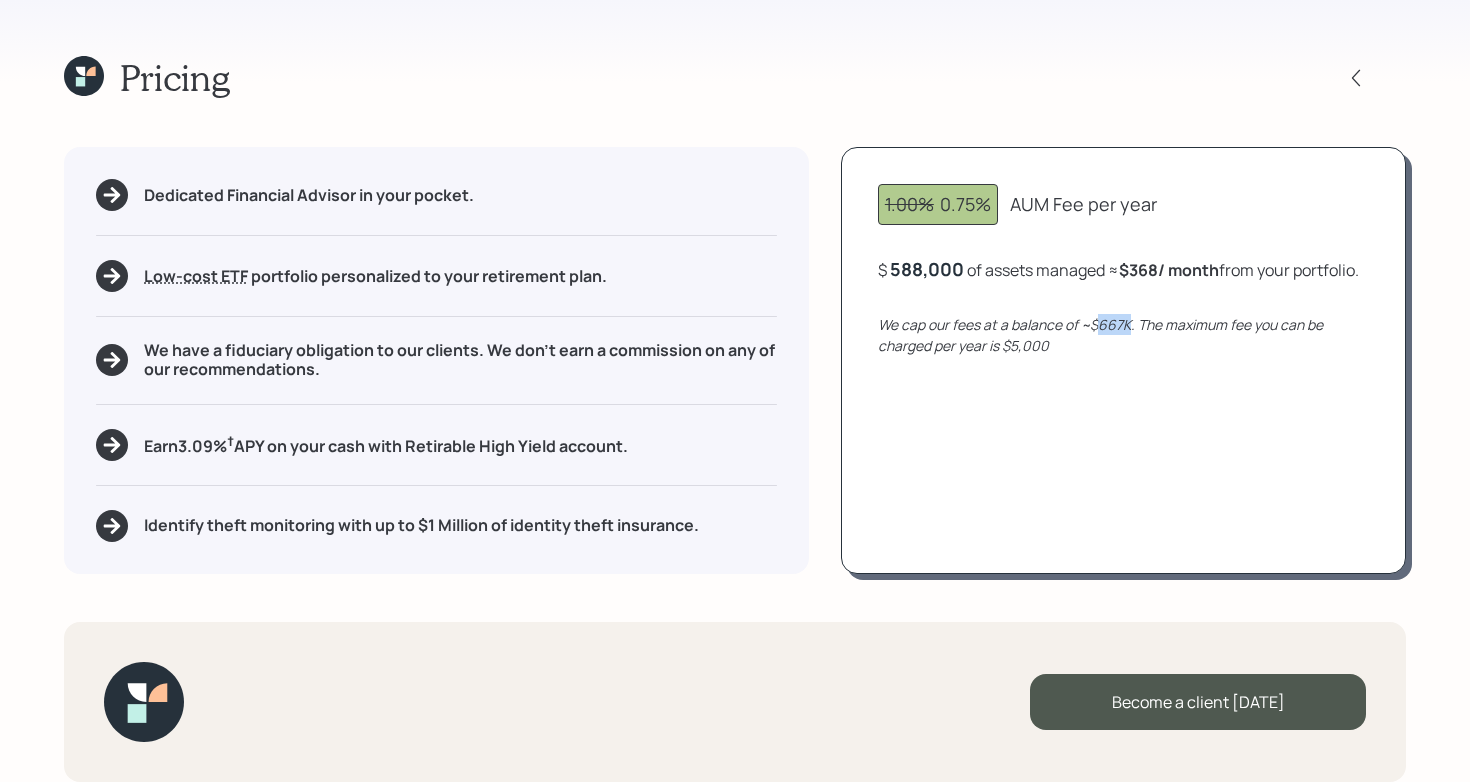 drag, startPoint x: 1096, startPoint y: 346, endPoint x: 1127, endPoint y: 345, distance: 31.016125 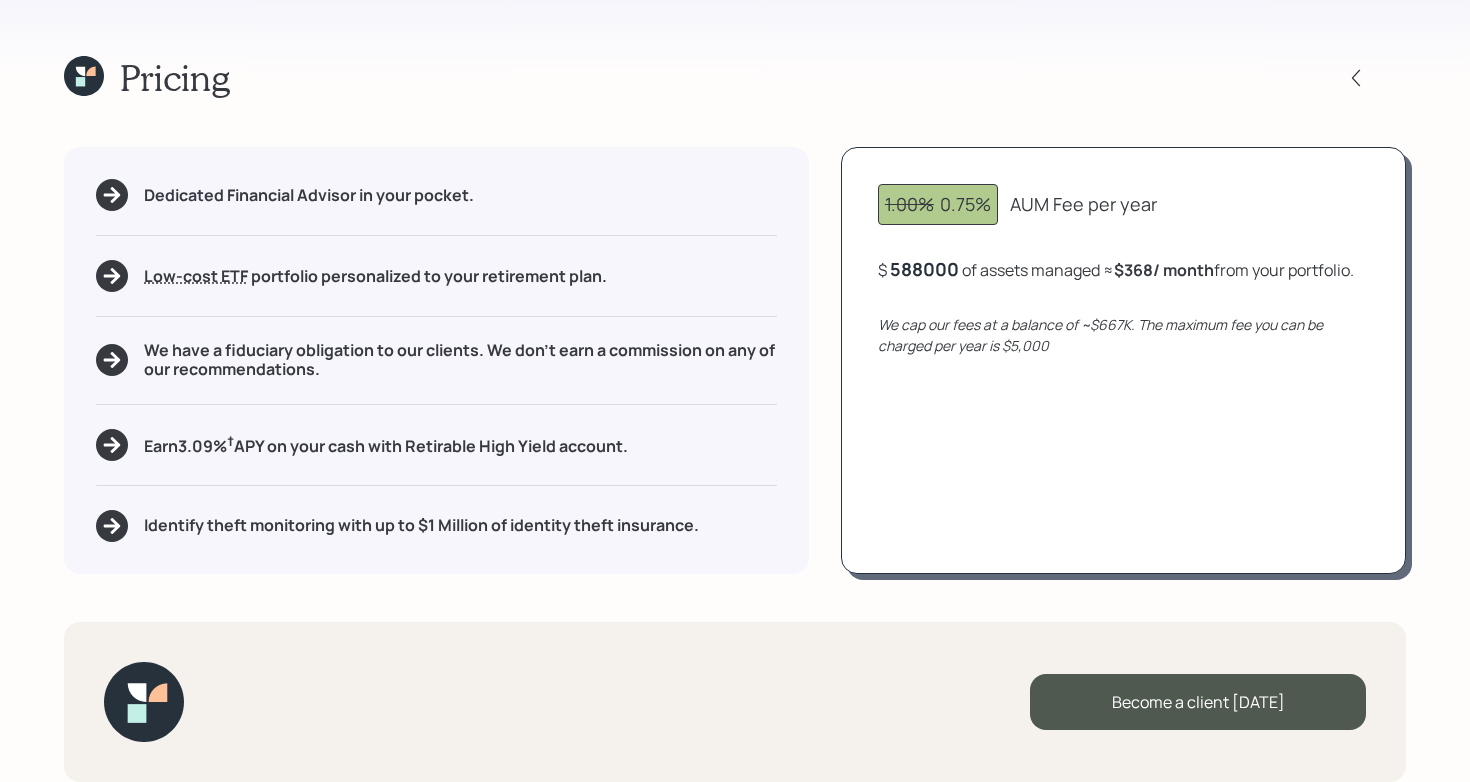click on "588000" at bounding box center [924, 269] 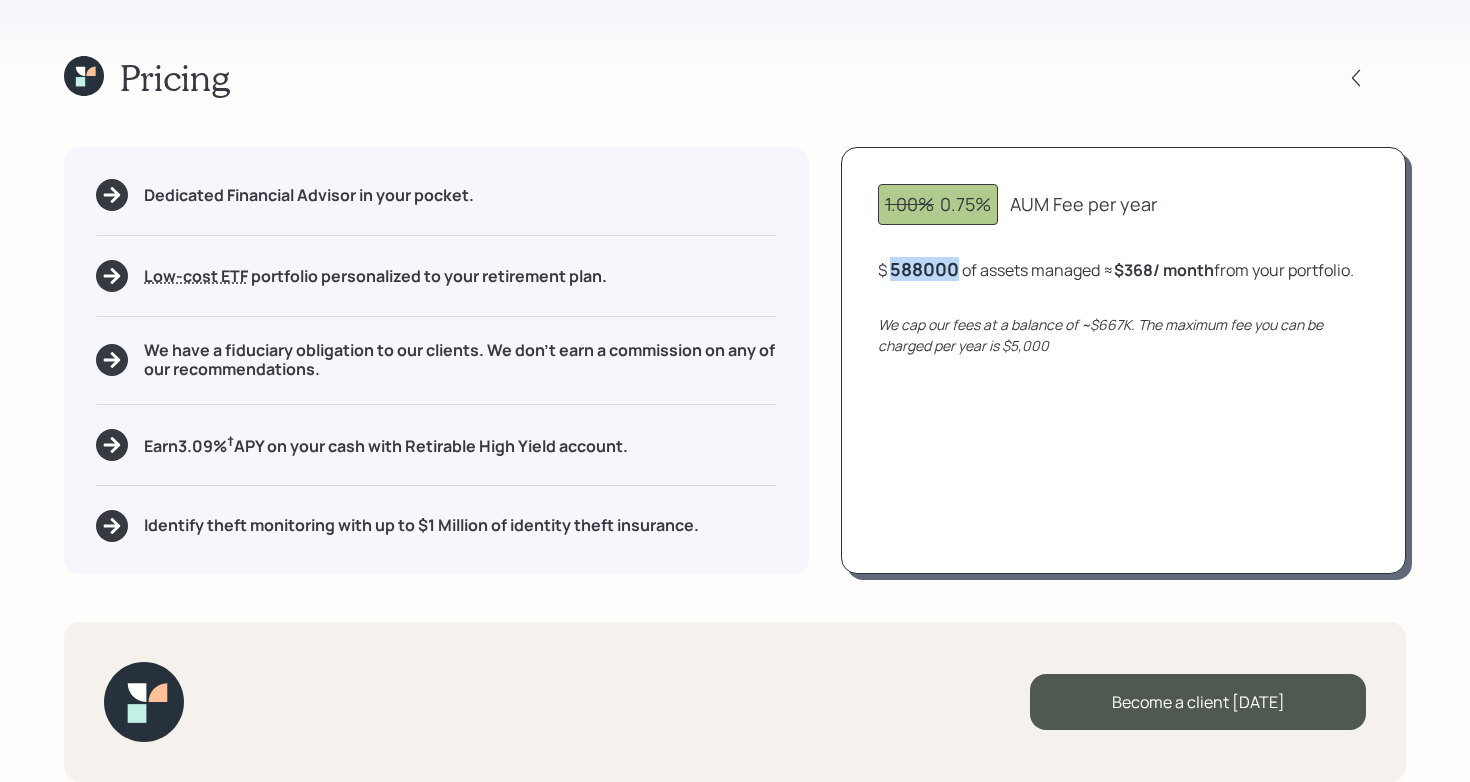 click on "588000" at bounding box center (924, 269) 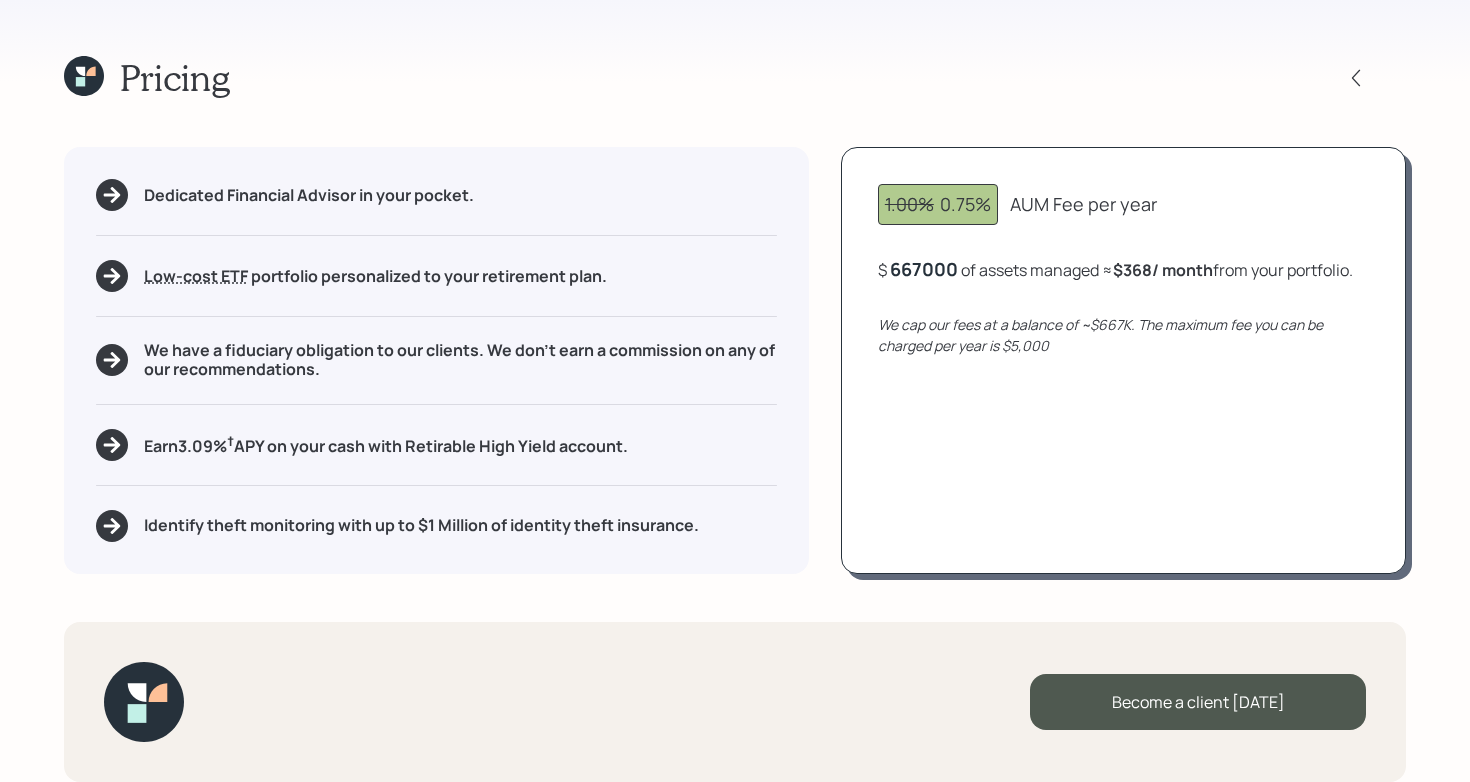 click on "Pricing" at bounding box center [735, 77] 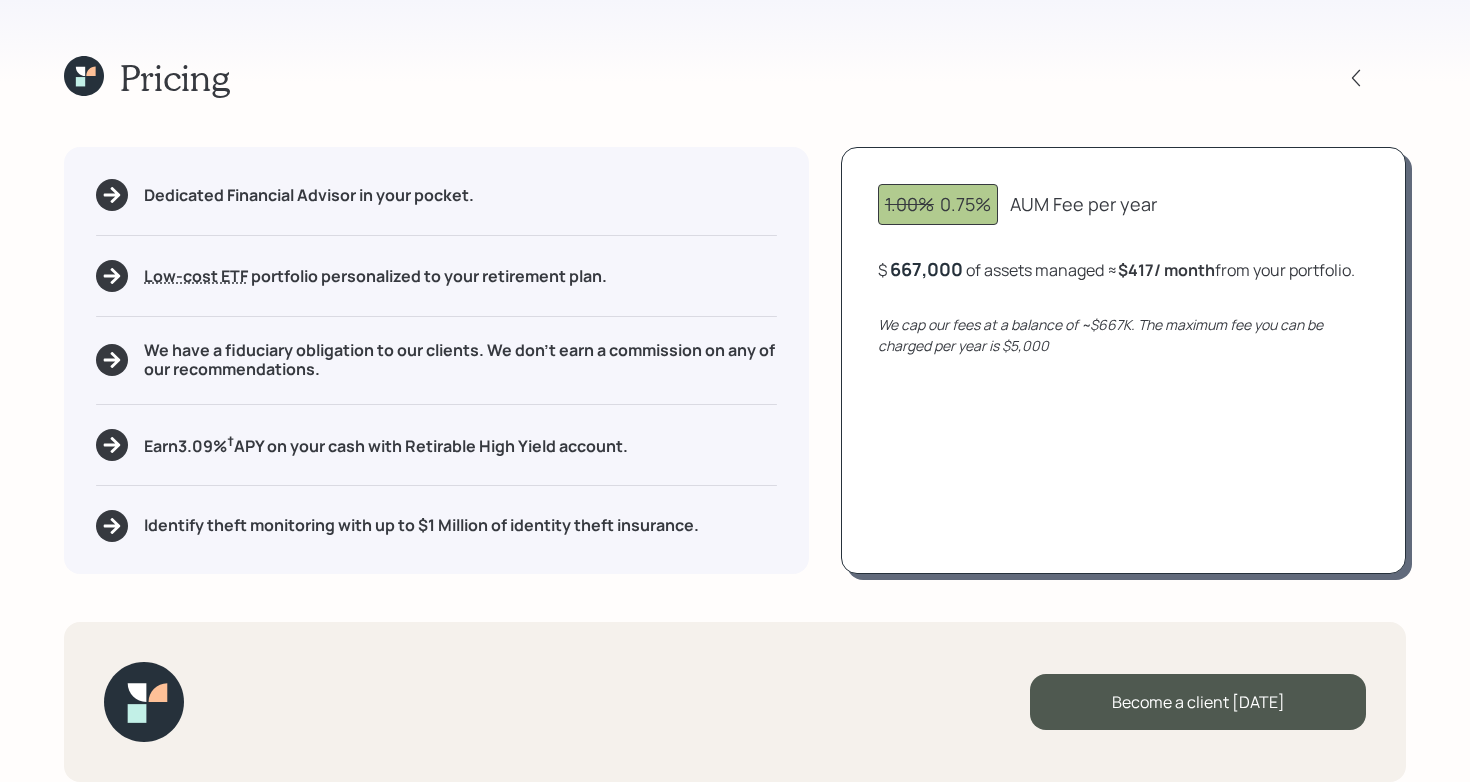 click on "667,000" at bounding box center [926, 269] 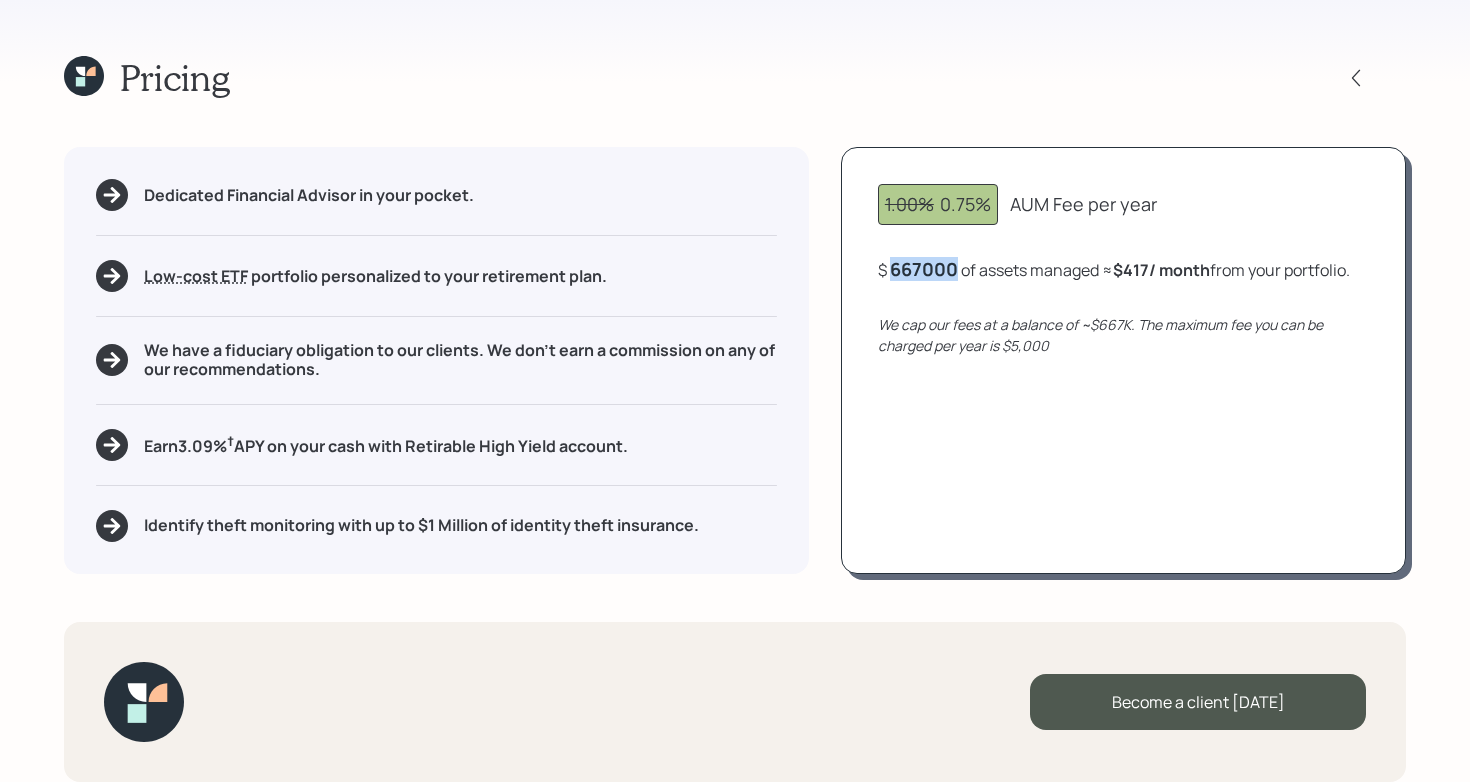 click on "667000" at bounding box center [924, 269] 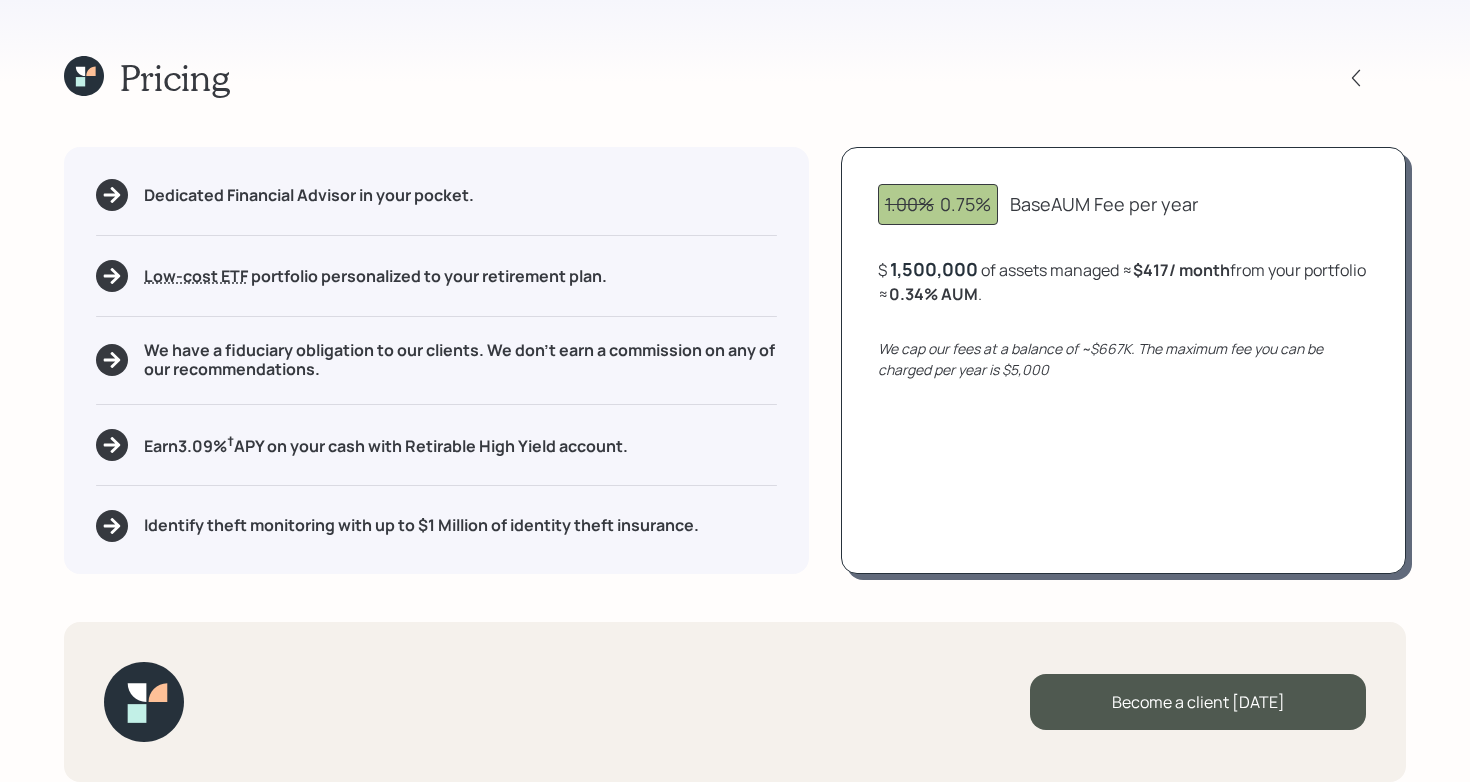 click on "Pricing" at bounding box center (735, 77) 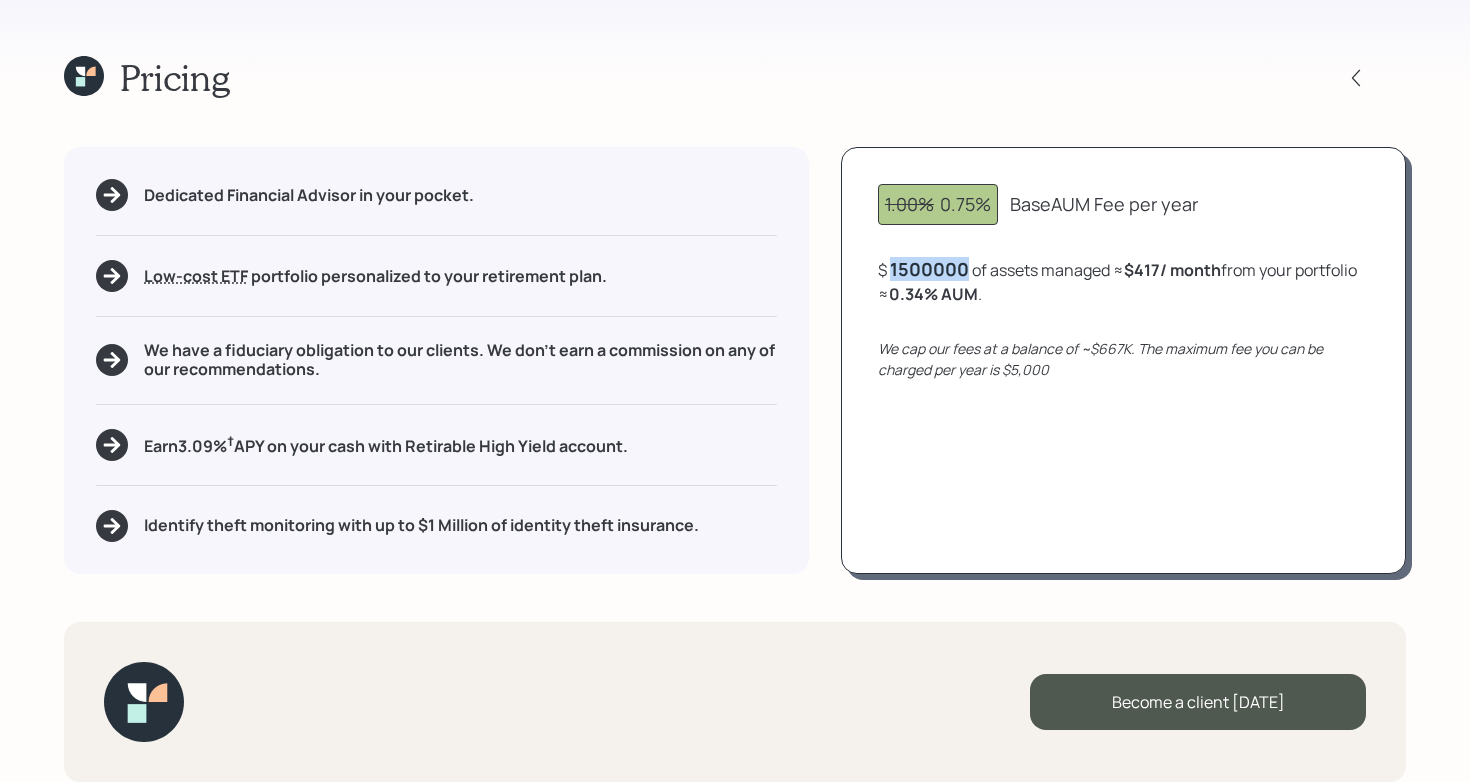 click on "1500000" at bounding box center (929, 269) 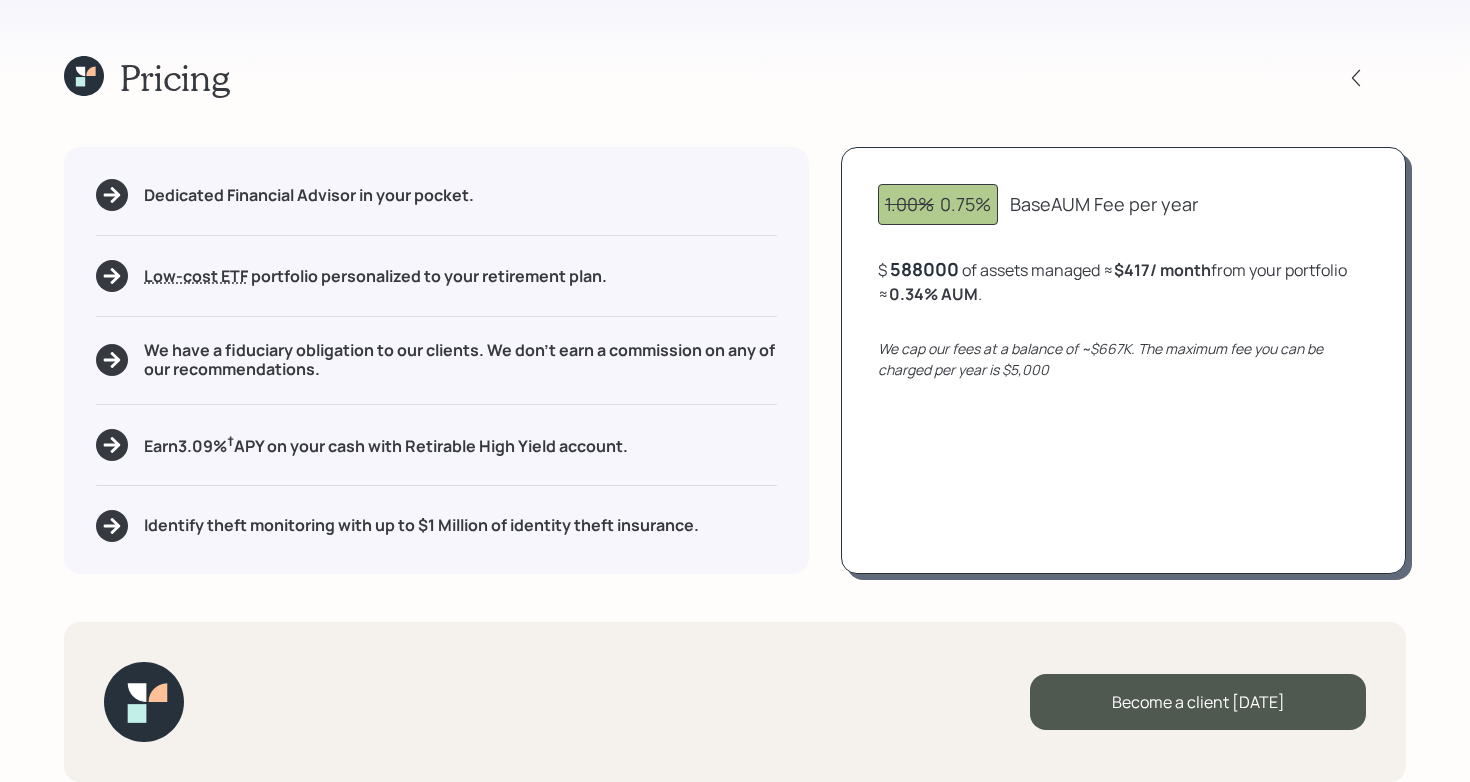 click on "Pricing" at bounding box center (735, 77) 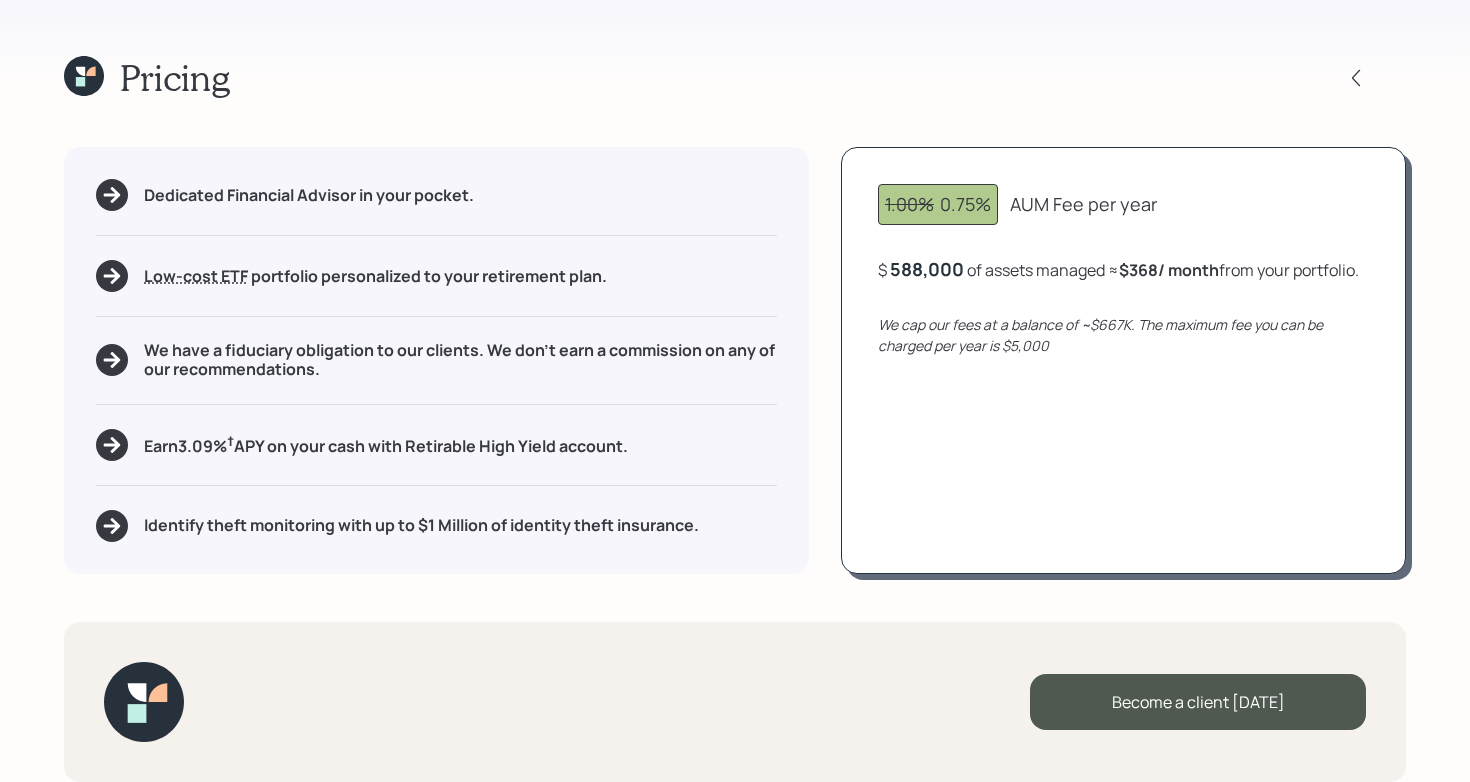click on "Dedicated Financial Advisor in your pocket. Low-cost ETF Retirable uses diversified Exchange Traded Funds from trusted managers such as Vanguard, iShares, and Invesco. We select ETFs that have low-cost expense ratios, typically < 0.15%   portfolio personalized to your retirement plan. We have a fiduciary obligation to our clients. We don't earn a commission on any of our recommendations. Earn  3.09 % †  APY on your cash with Retirable High Yield account. Identify theft monitoring with up to $1 Million of identity theft insurance. 1.00% 0.75% AUM Fee per year $   588,000   of assets managed ≈  $368  / month  from your portfolio . We cap our fees at a balance of ~$667K. The maximum fee you can be charged per year is $5,000" at bounding box center (735, 360) 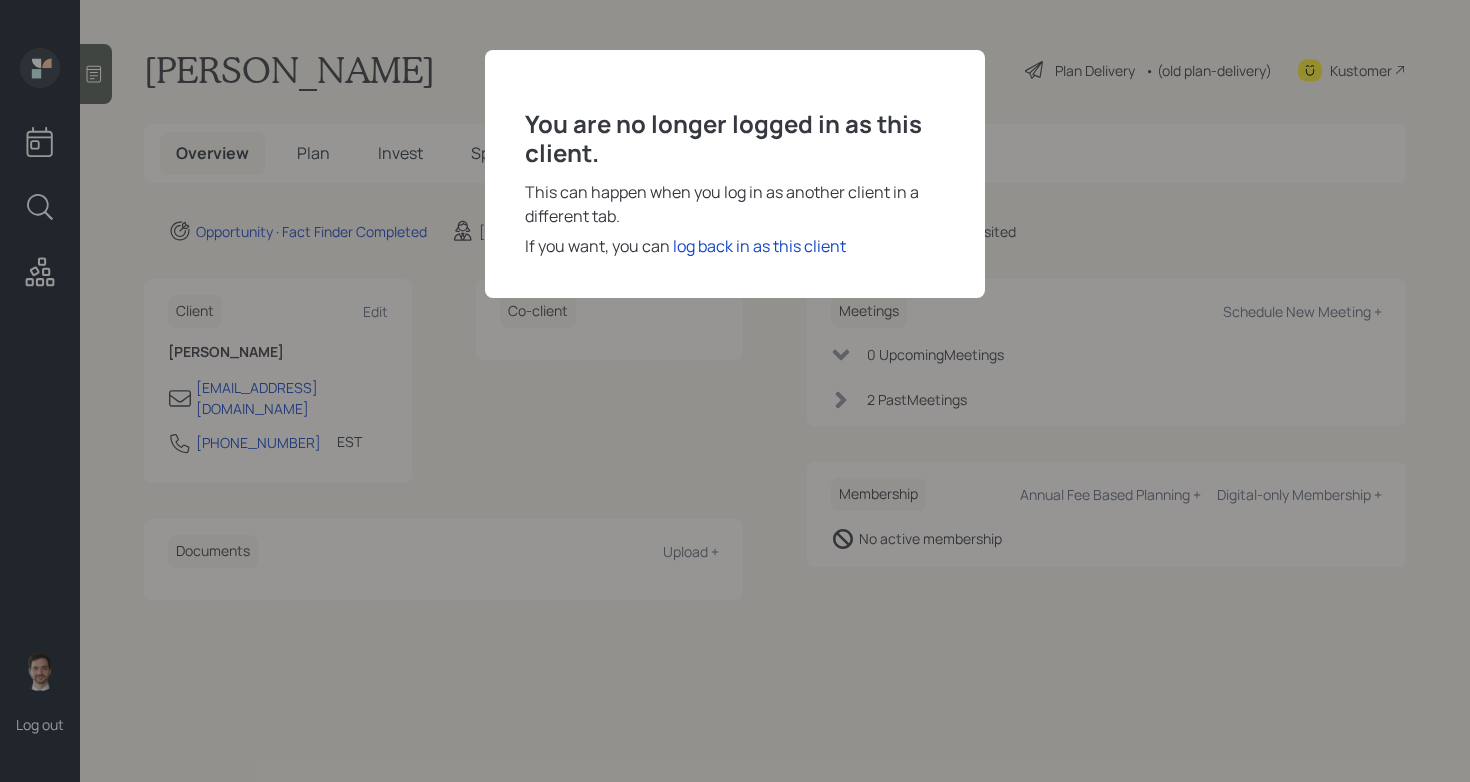 scroll, scrollTop: 0, scrollLeft: 0, axis: both 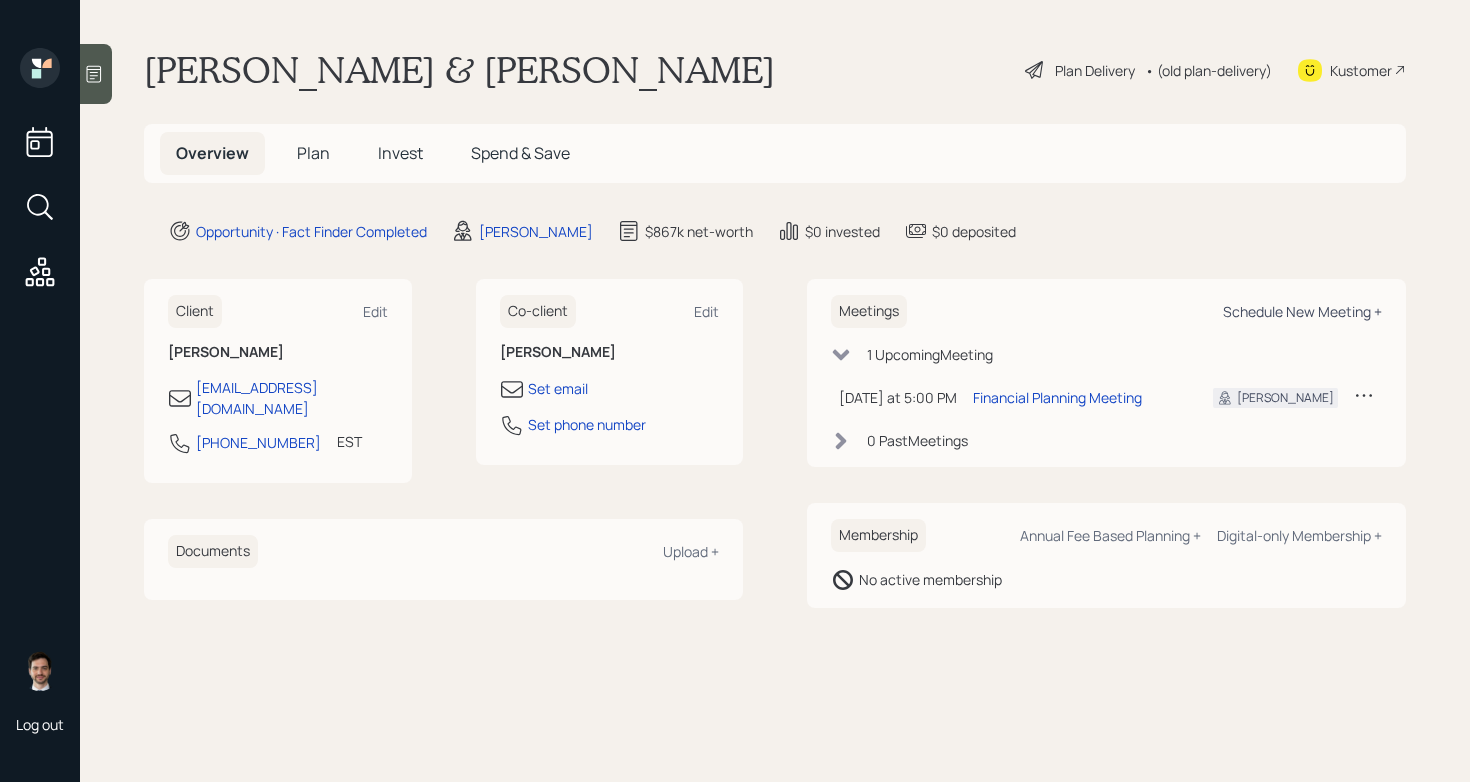 click on "Schedule New Meeting +" at bounding box center (1302, 311) 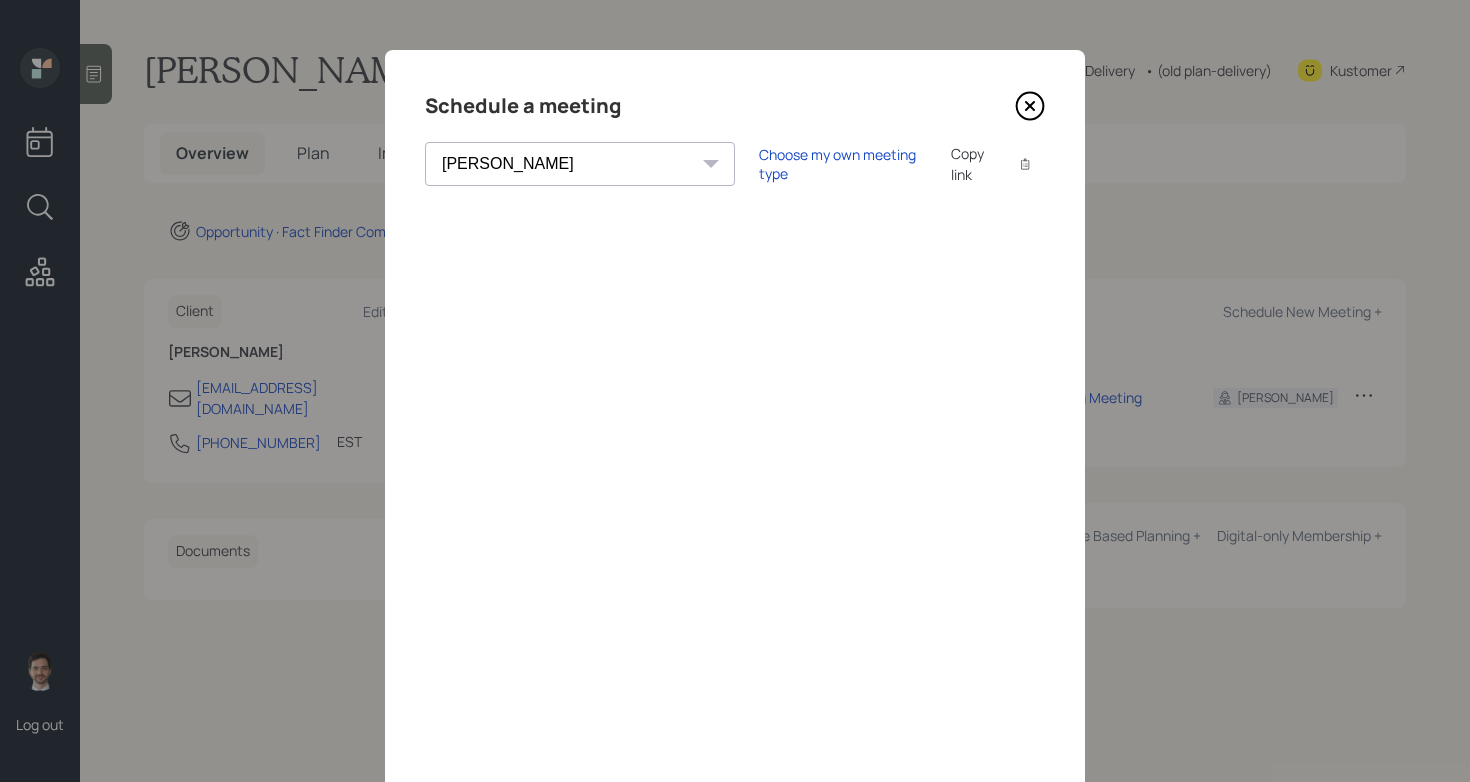 click 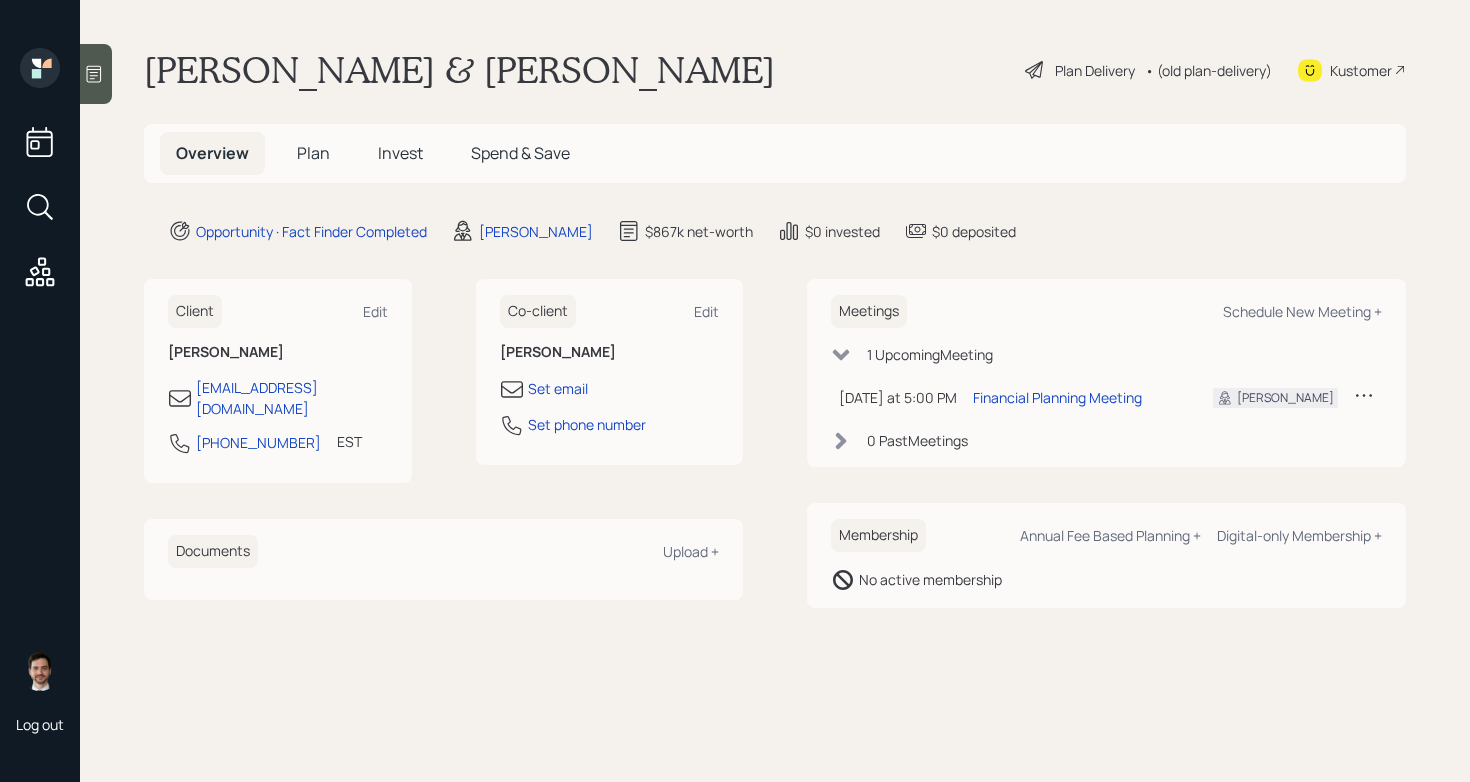 click on "Plan" at bounding box center [313, 153] 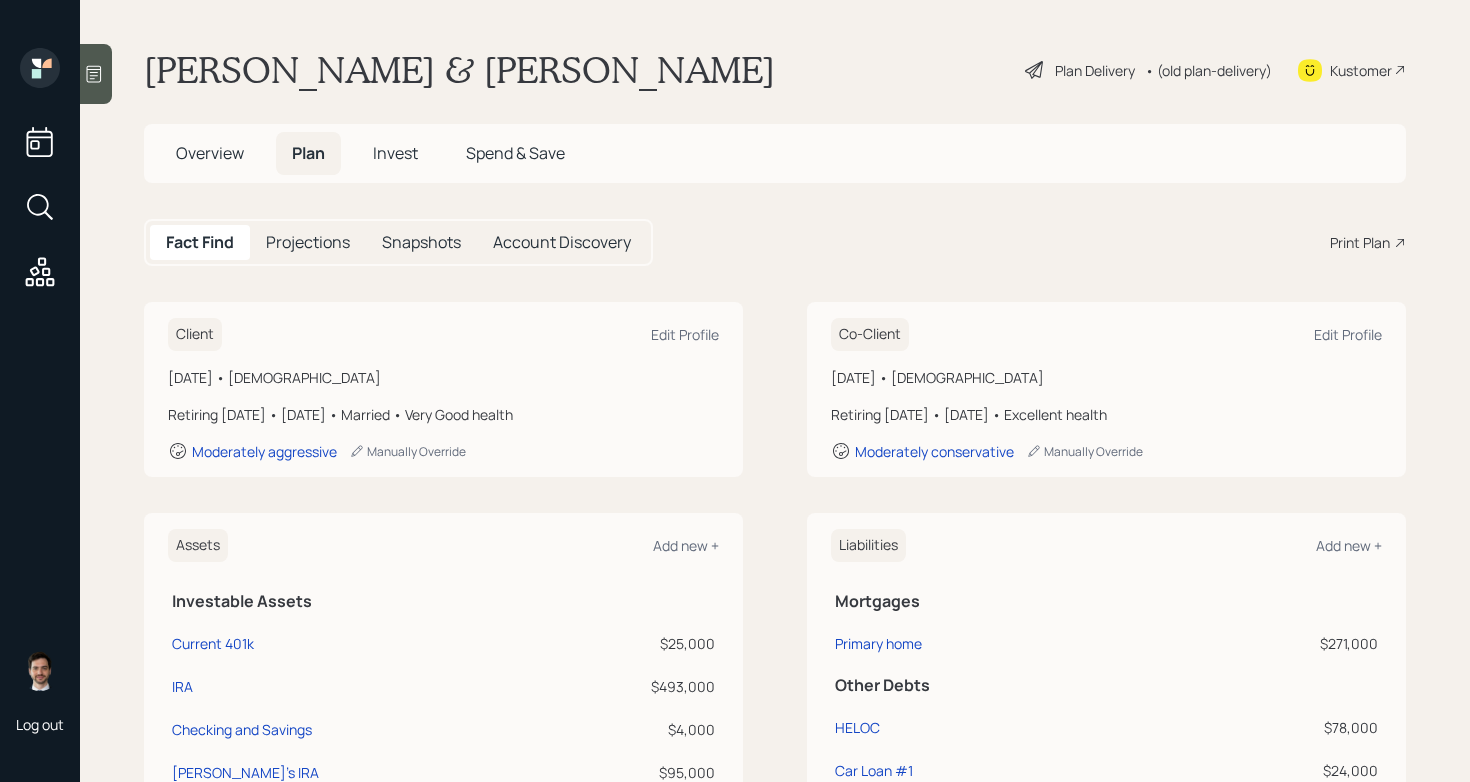 click on "Print Plan" at bounding box center (1360, 242) 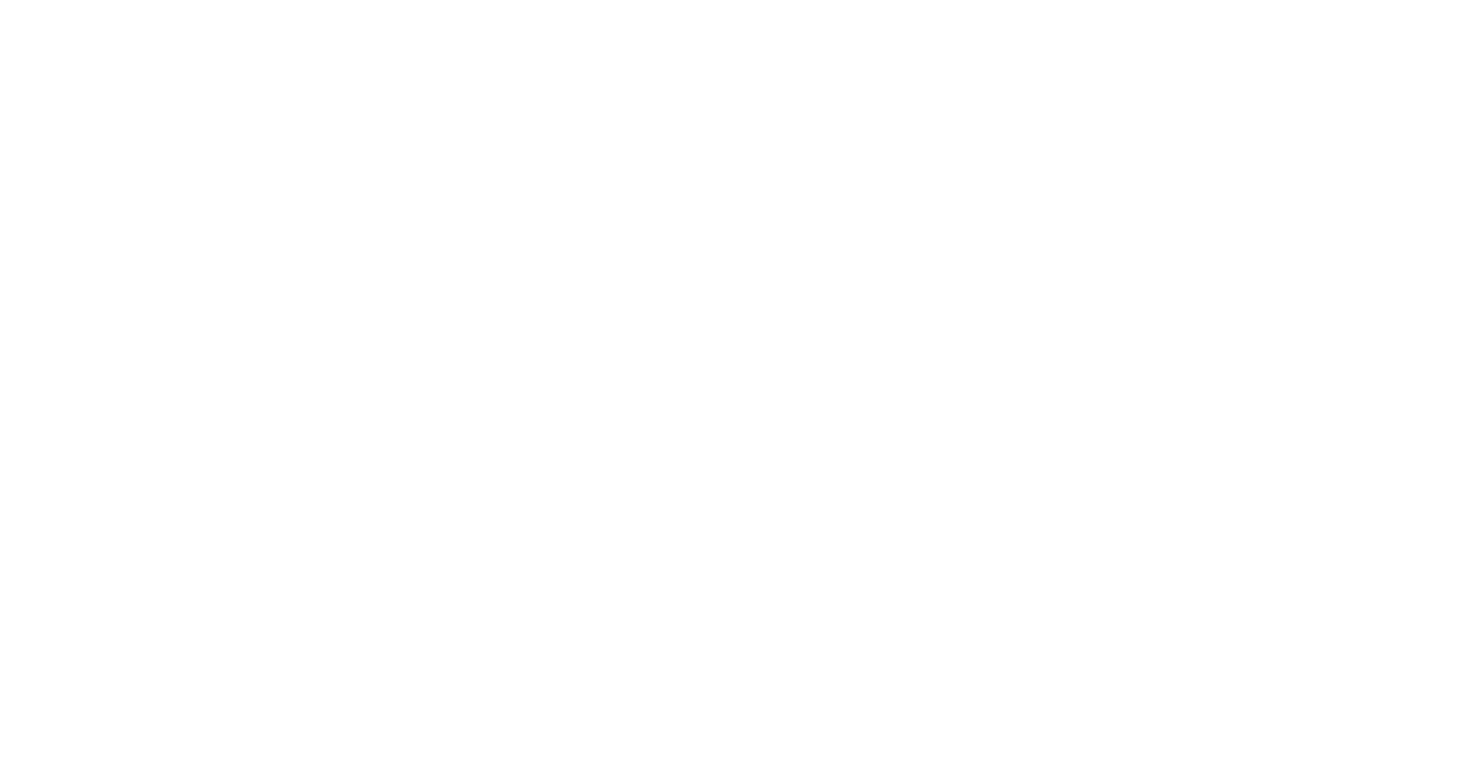 scroll, scrollTop: 0, scrollLeft: 0, axis: both 